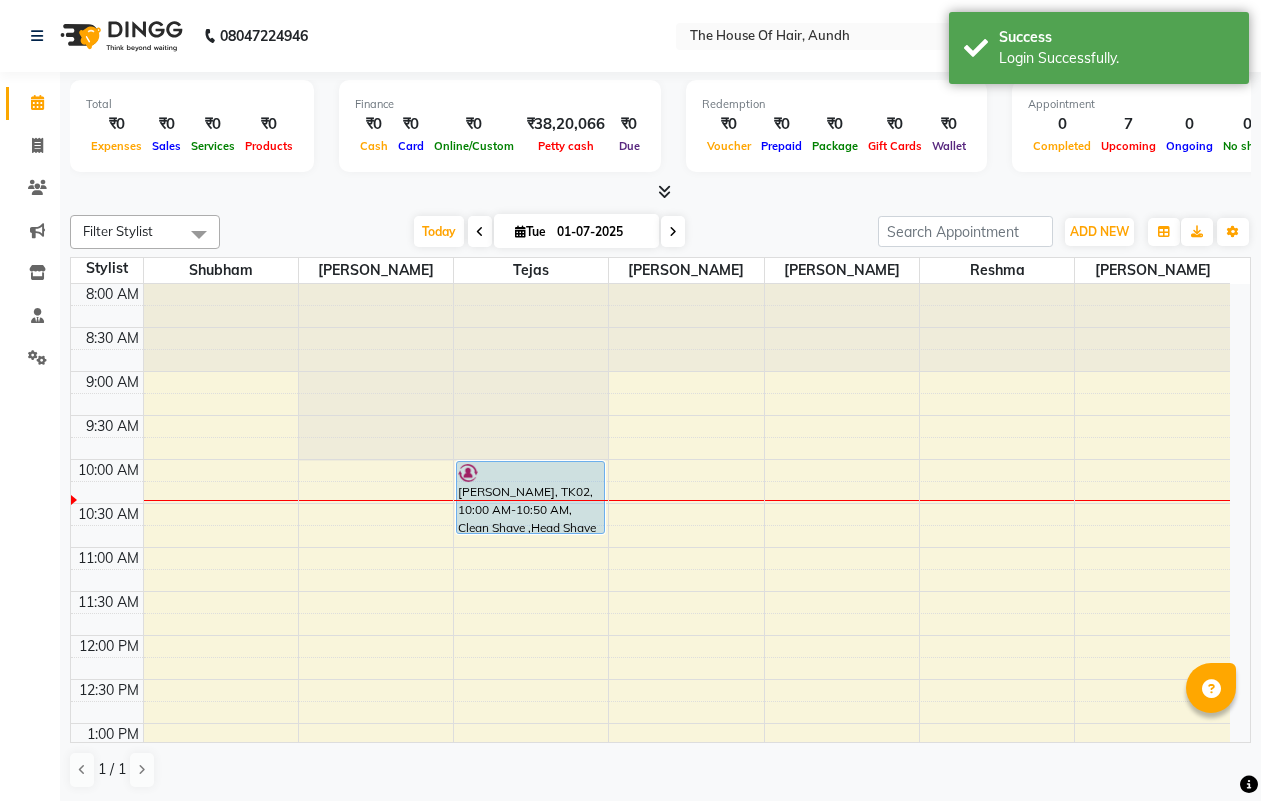 scroll, scrollTop: 0, scrollLeft: 0, axis: both 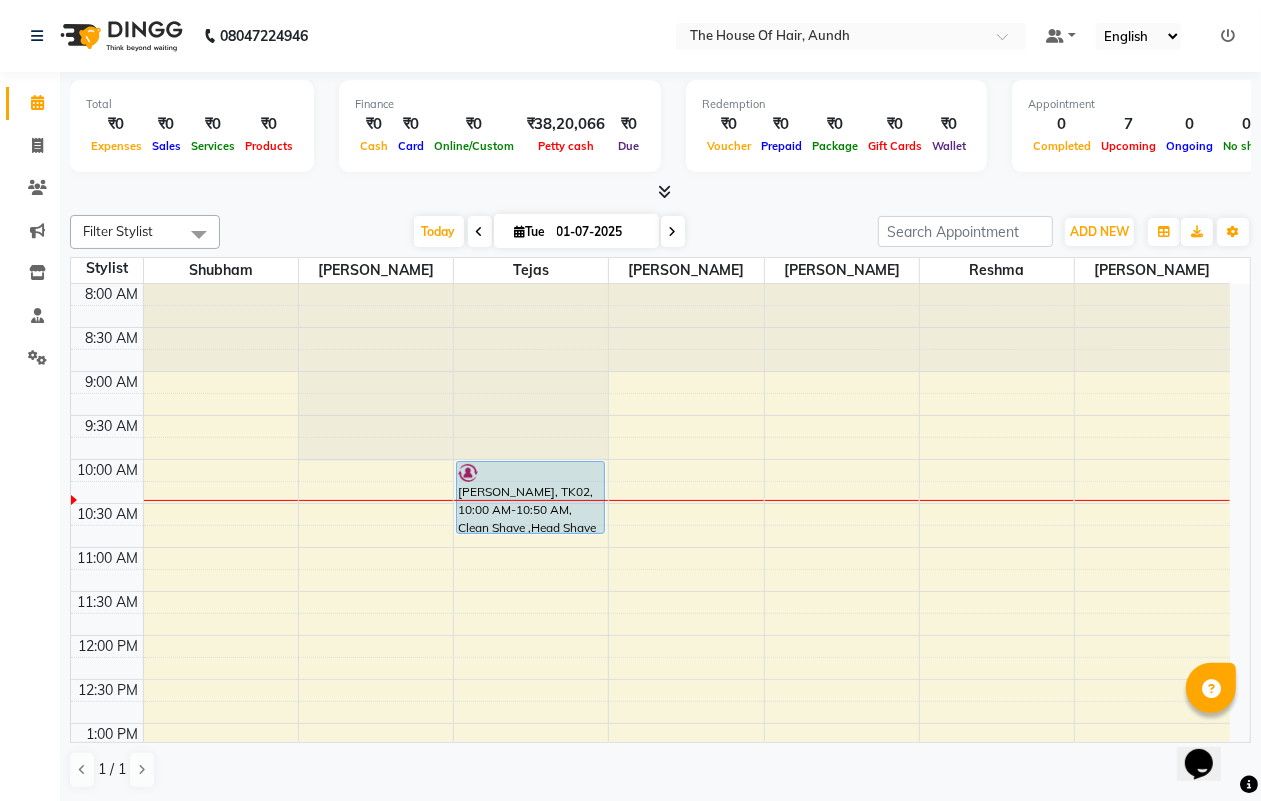 click at bounding box center [531, 284] 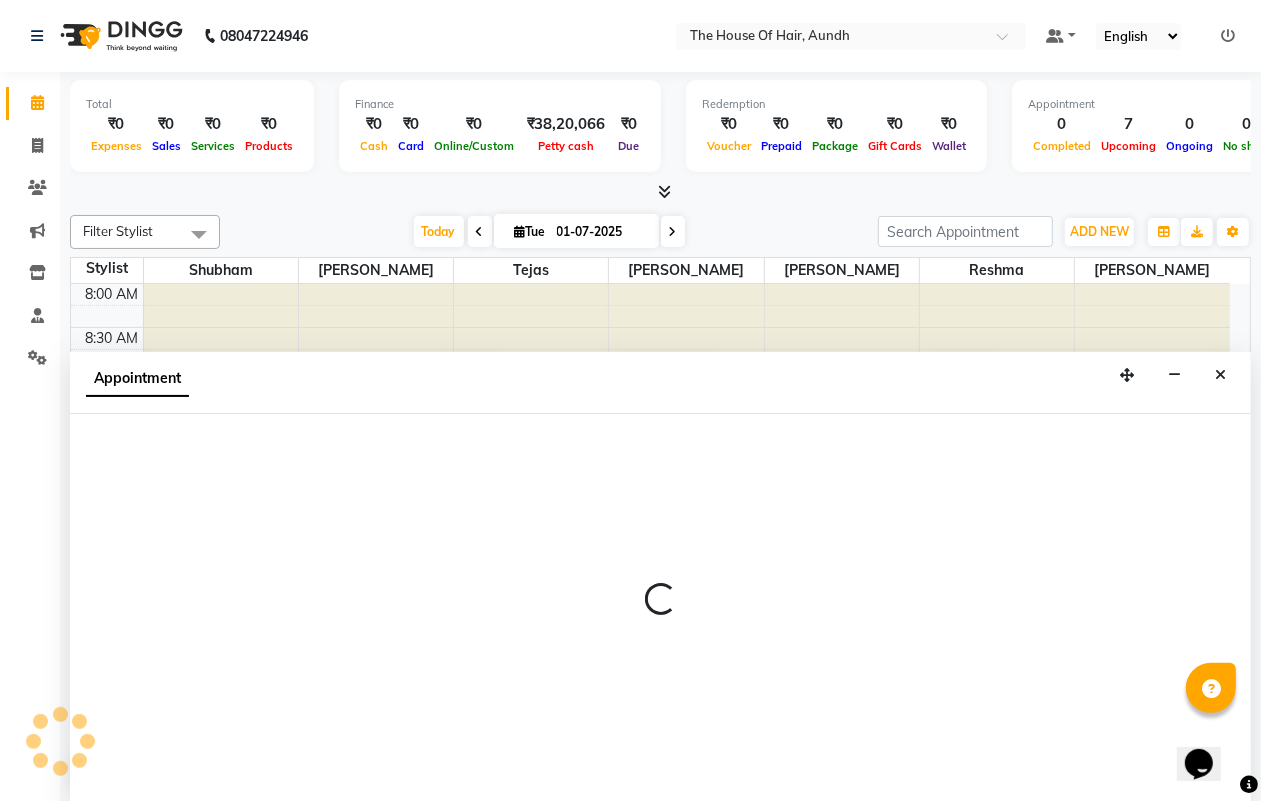 scroll, scrollTop: 1, scrollLeft: 0, axis: vertical 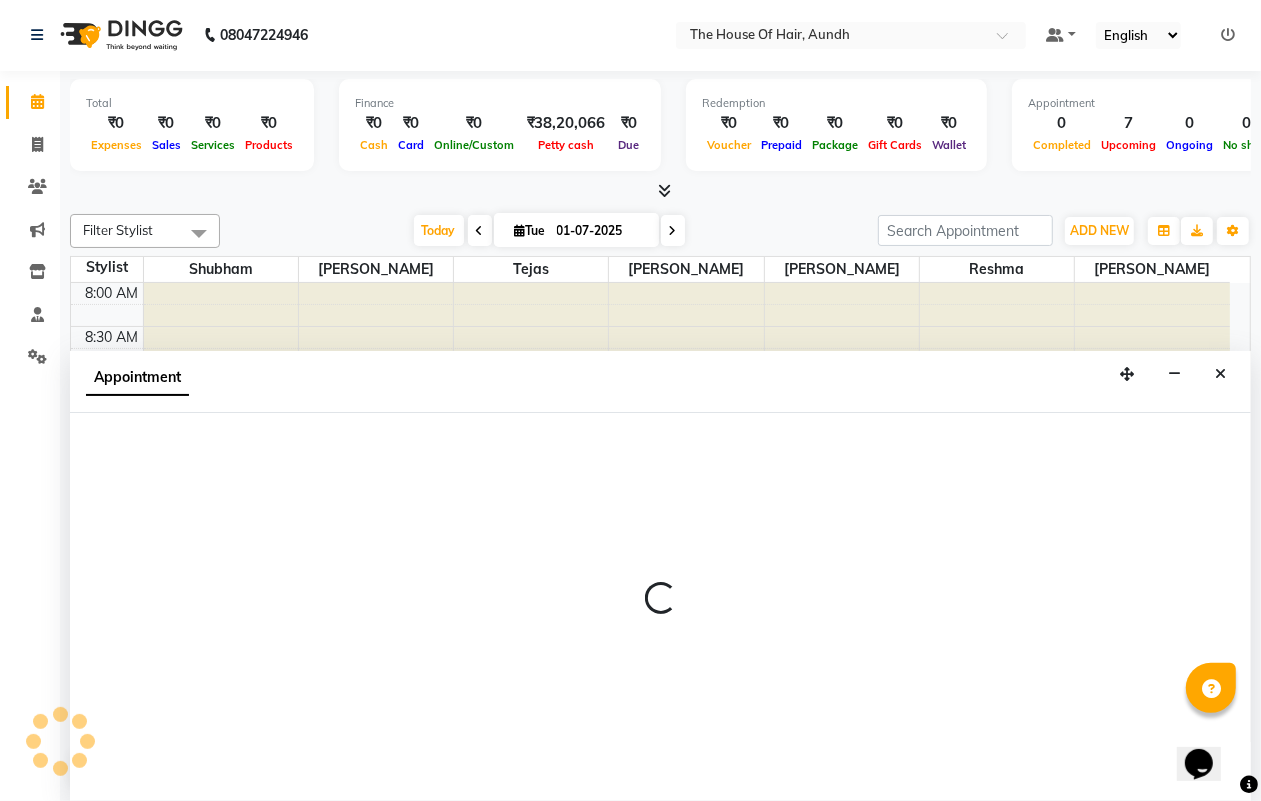 select on "6864" 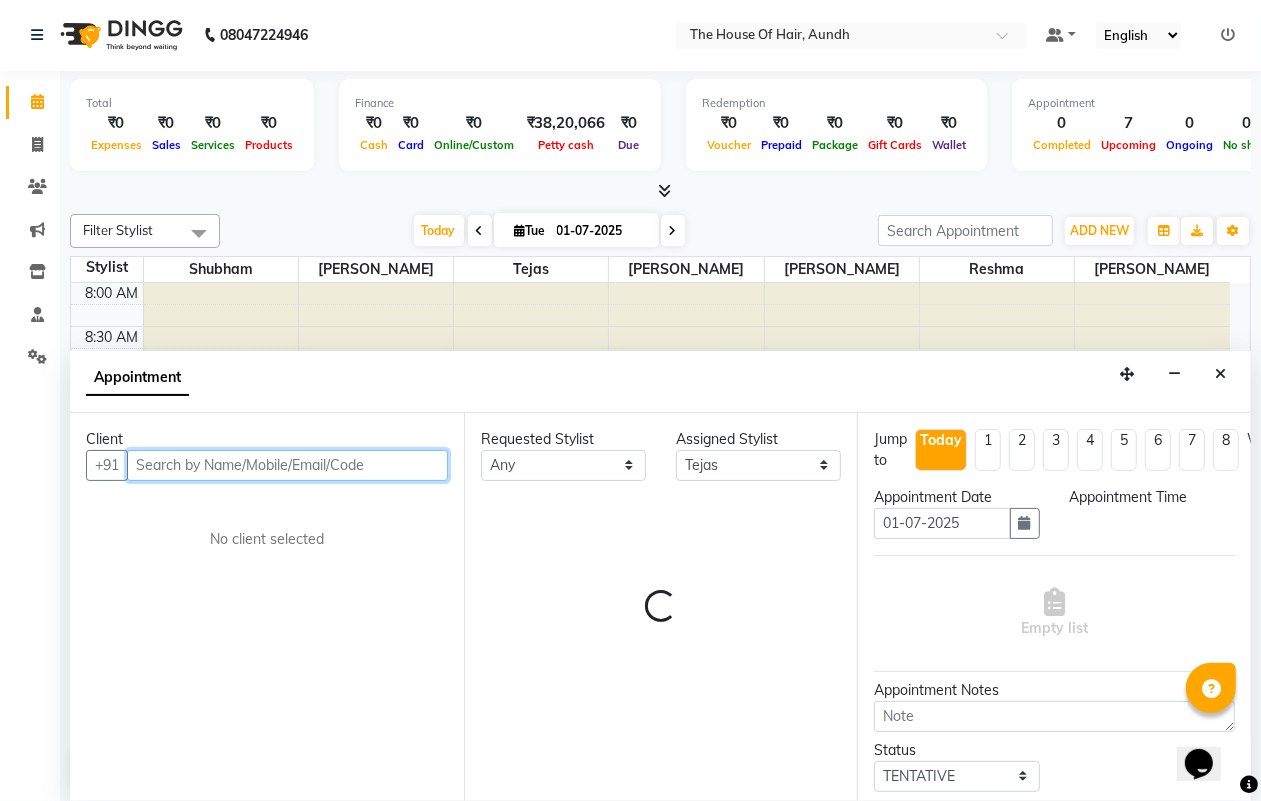 select on "570" 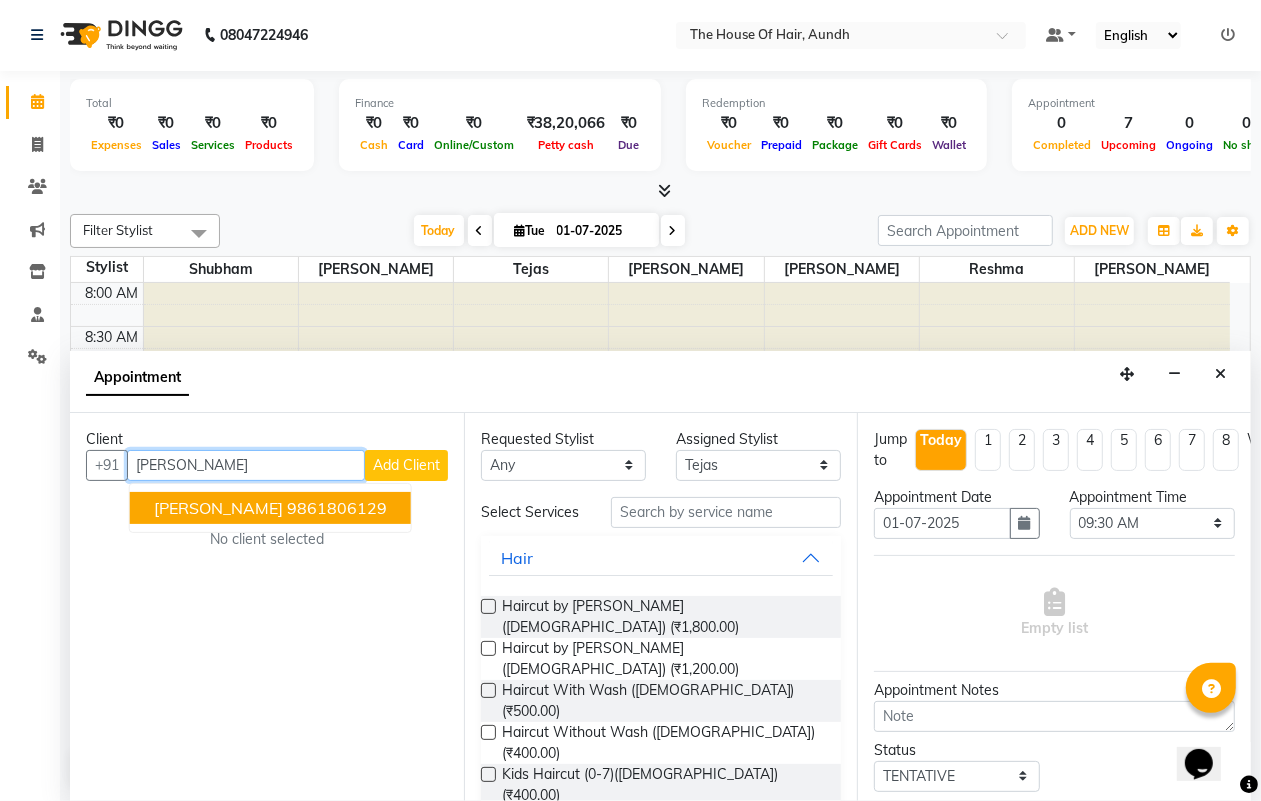 click on "9861806129" at bounding box center (337, 508) 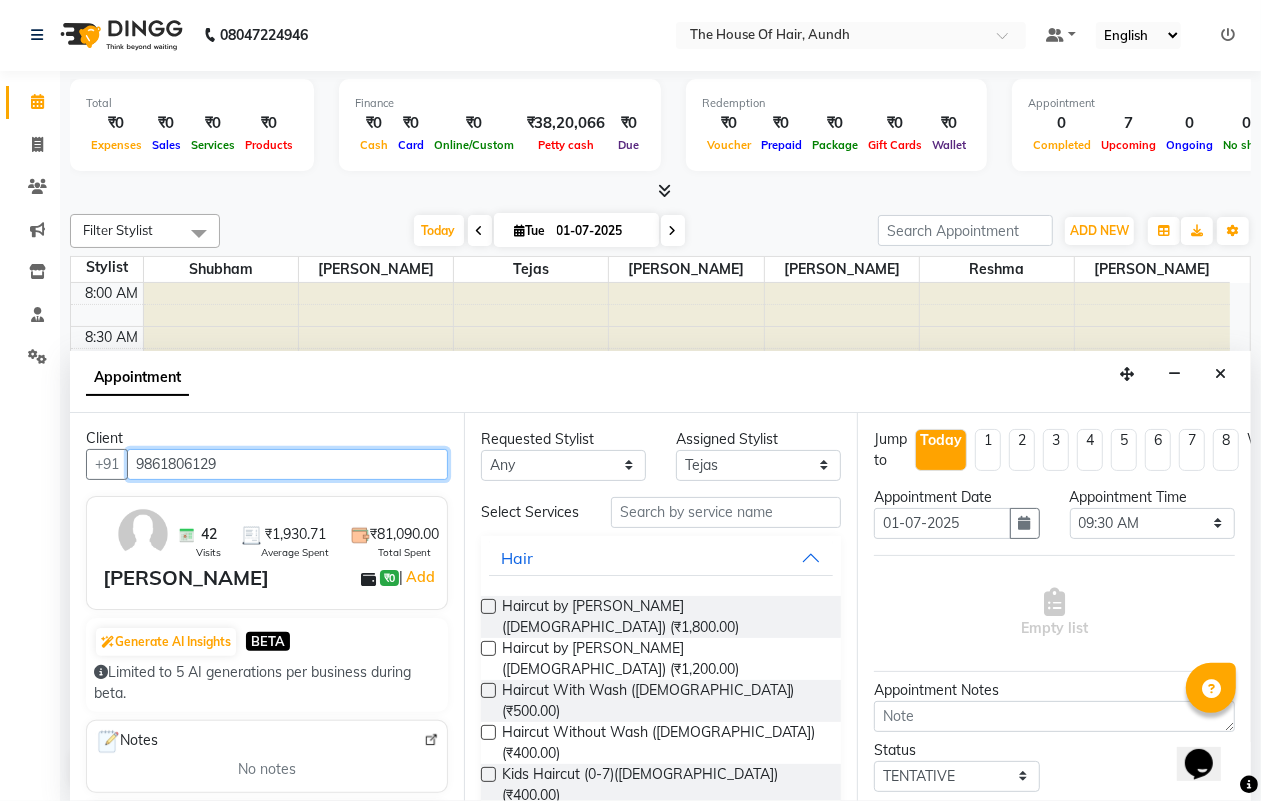 scroll, scrollTop: 0, scrollLeft: 0, axis: both 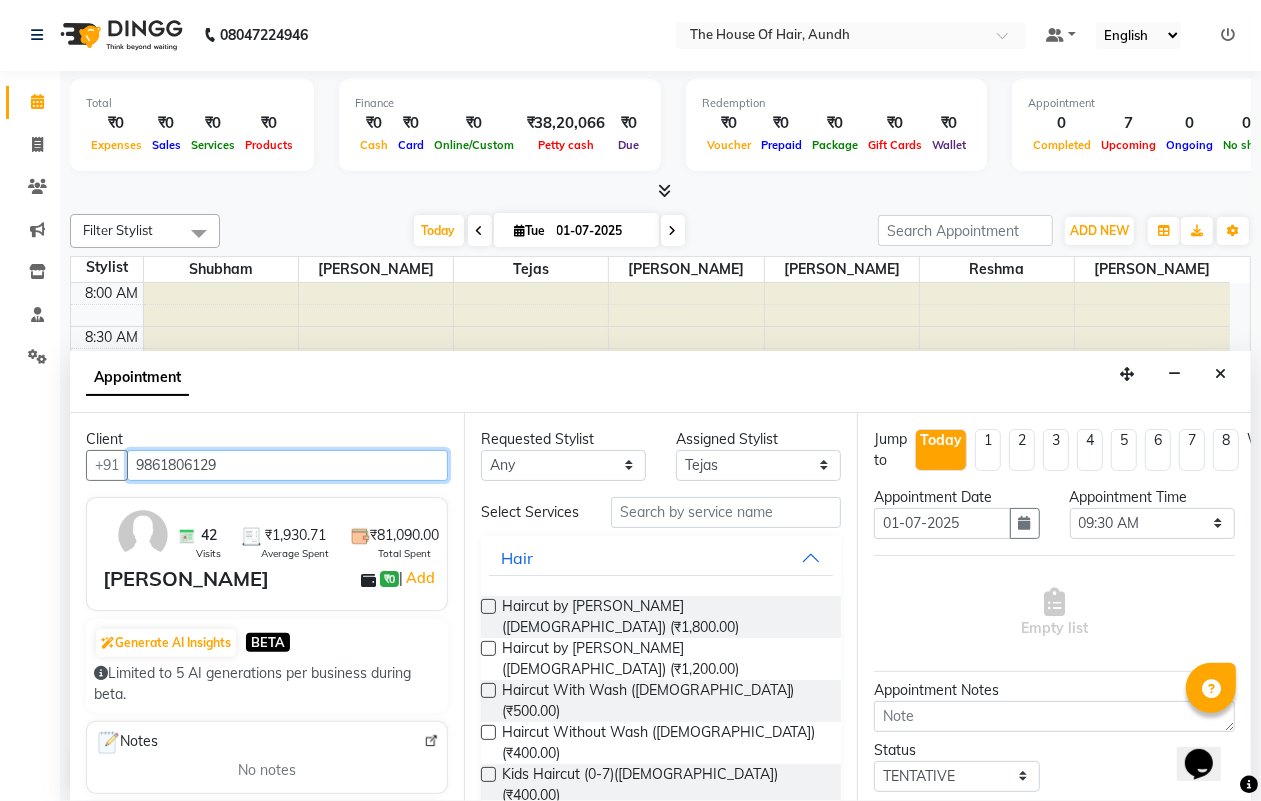 type on "9861806129" 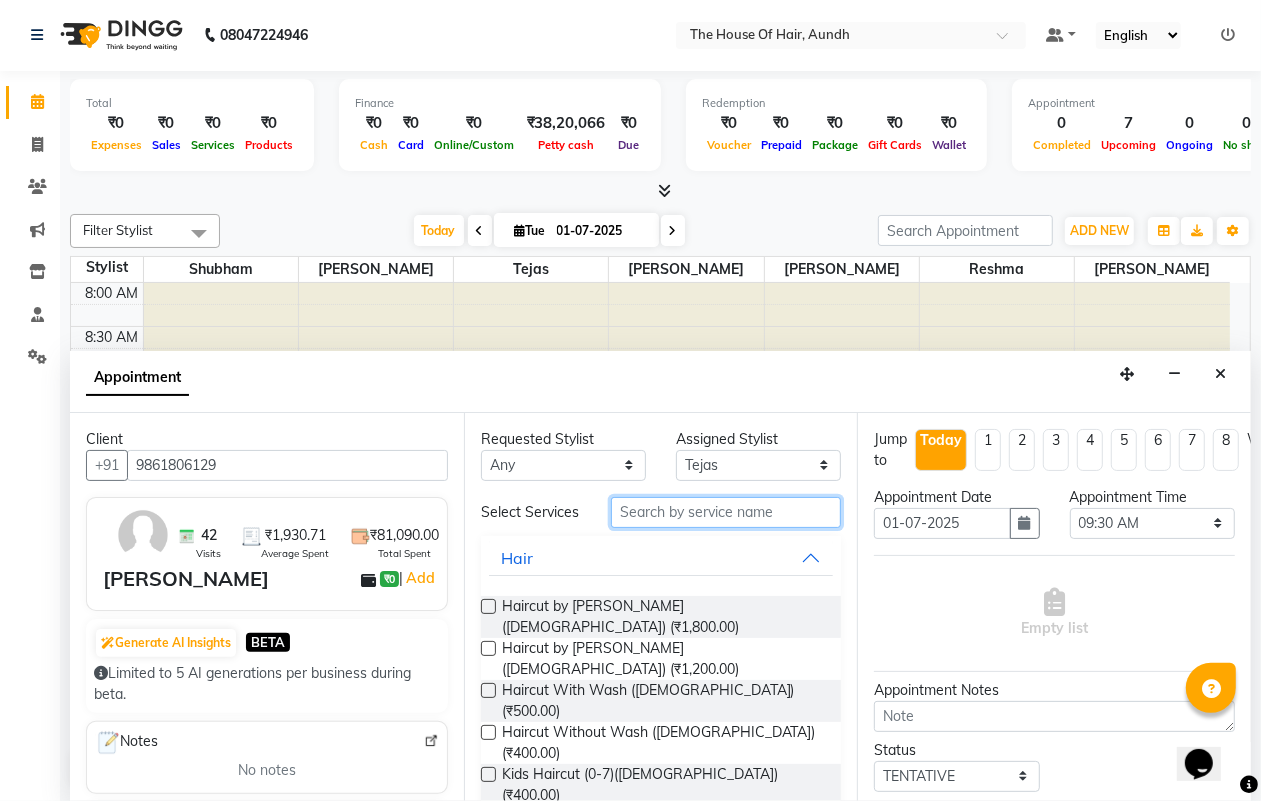 click at bounding box center [726, 512] 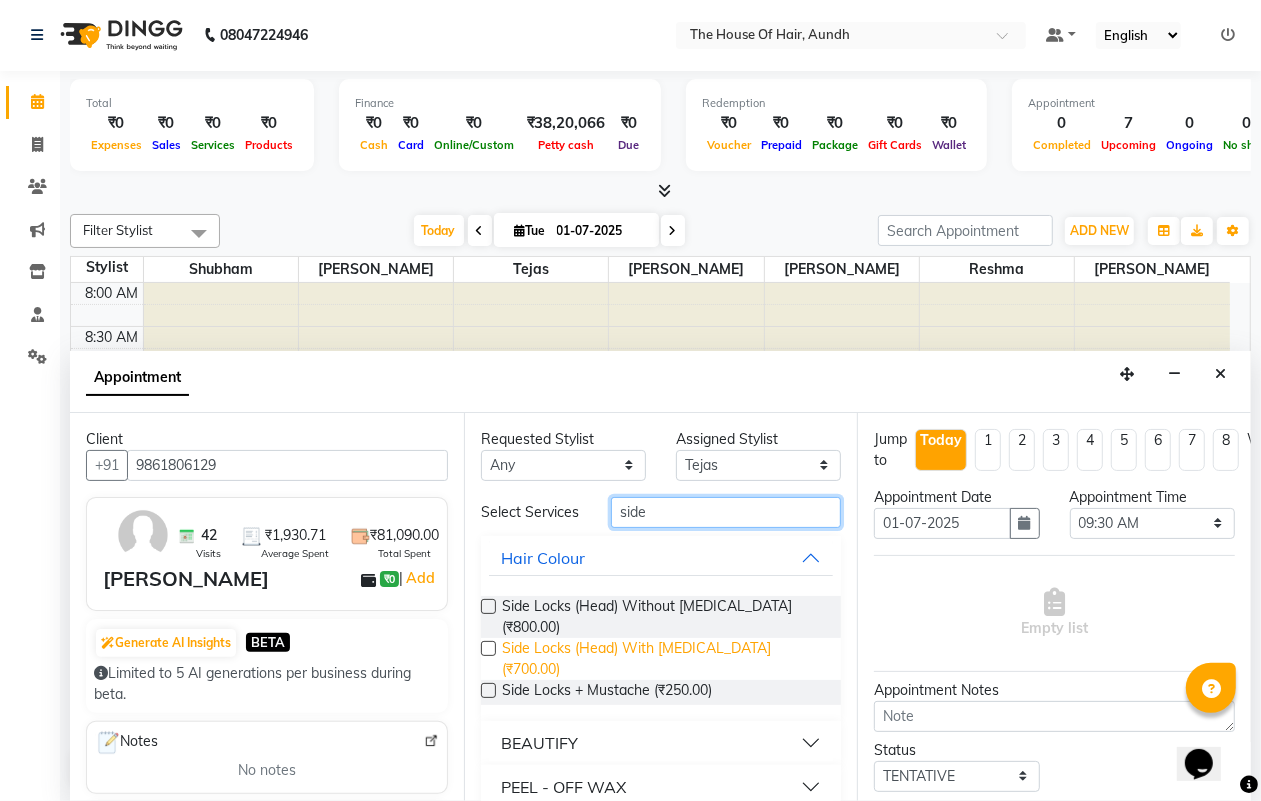 scroll, scrollTop: 125, scrollLeft: 0, axis: vertical 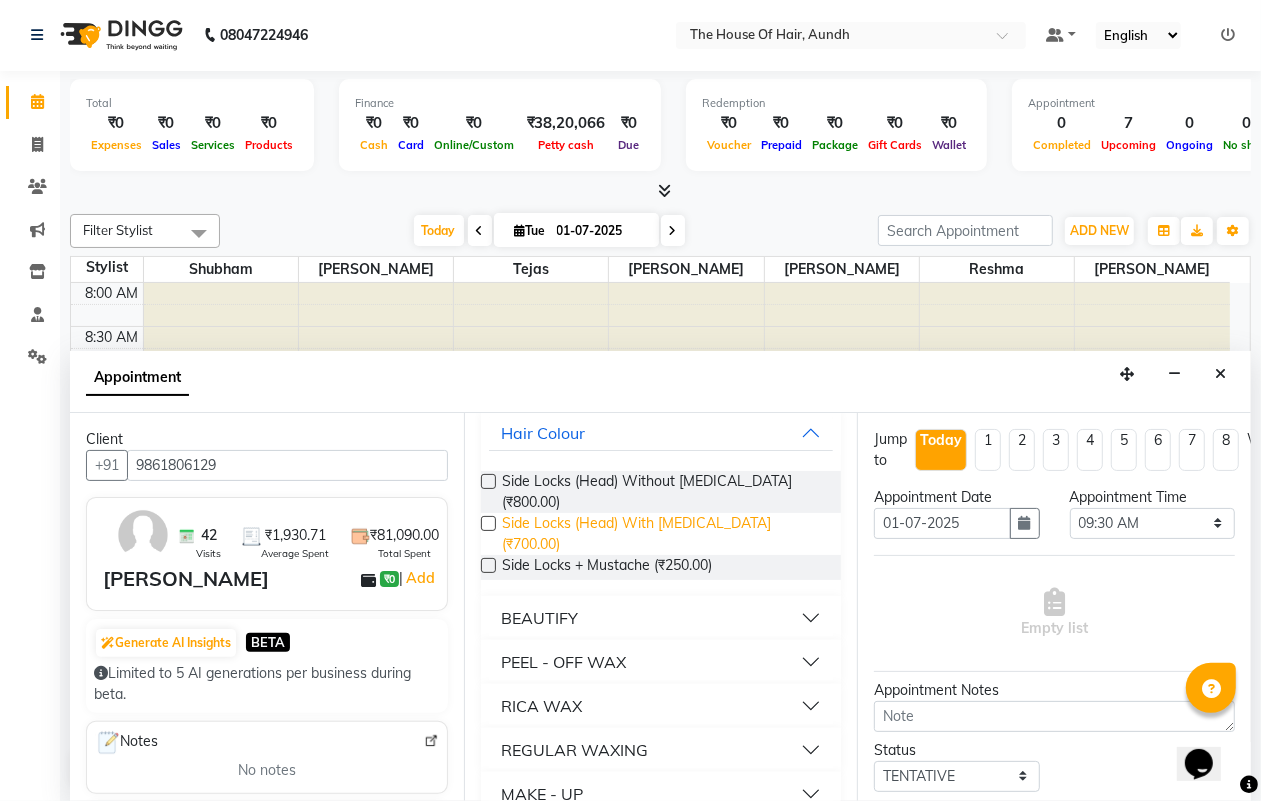 type on "side" 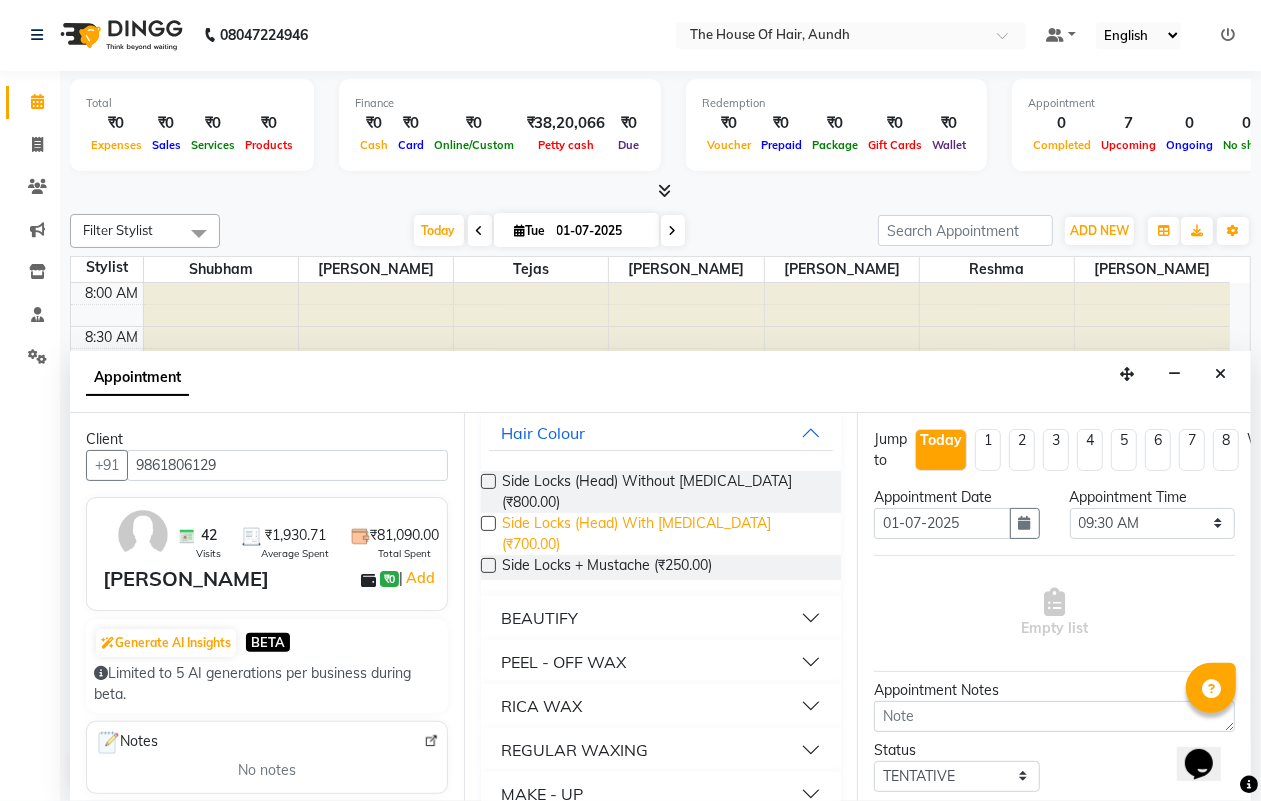 click on "Side Locks (Head) With [MEDICAL_DATA]  (₹700.00)" at bounding box center [664, 534] 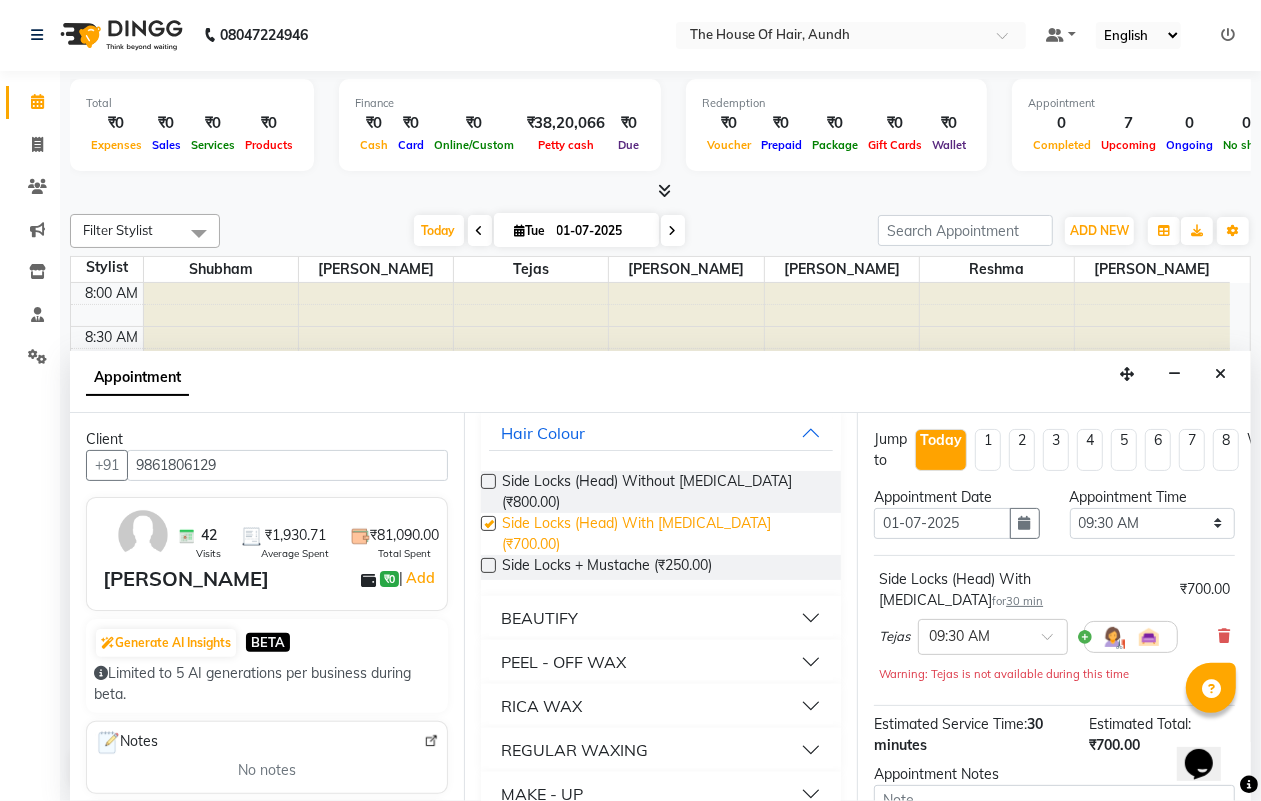 checkbox on "false" 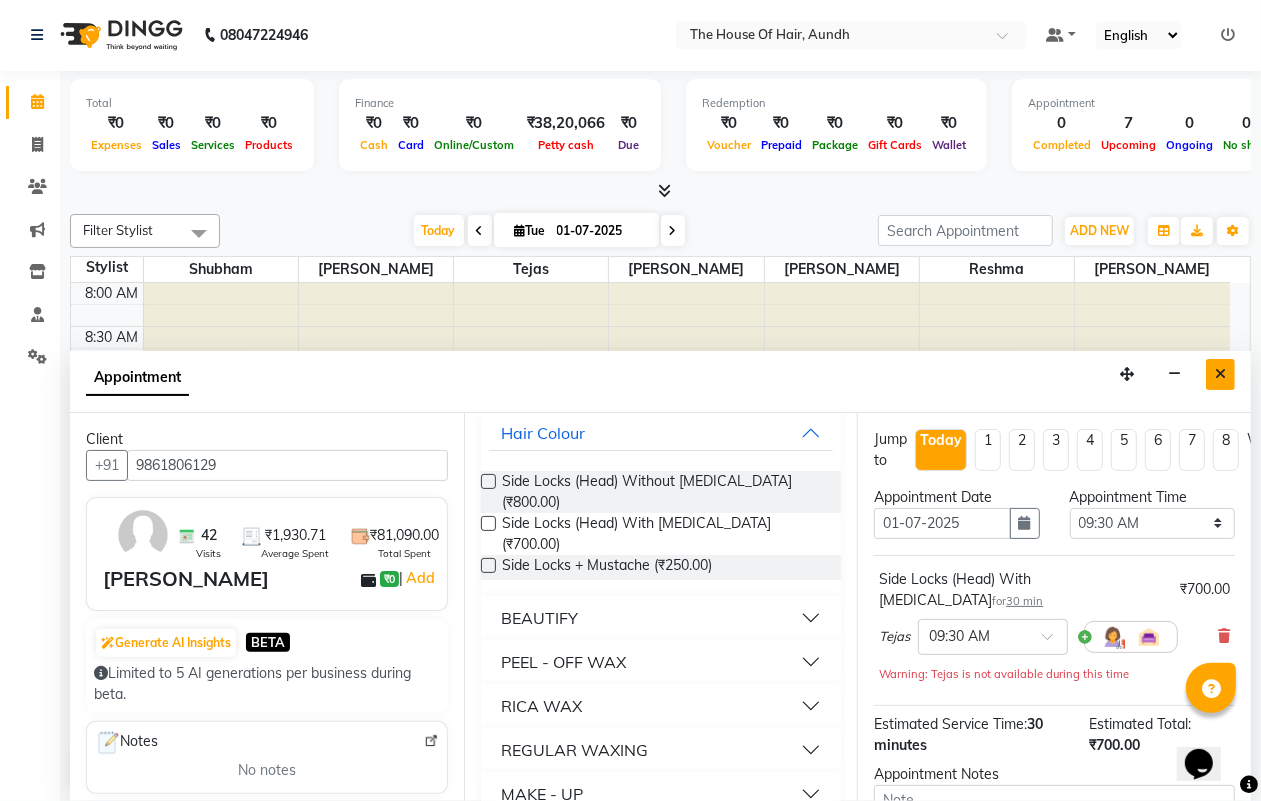 click at bounding box center [1220, 374] 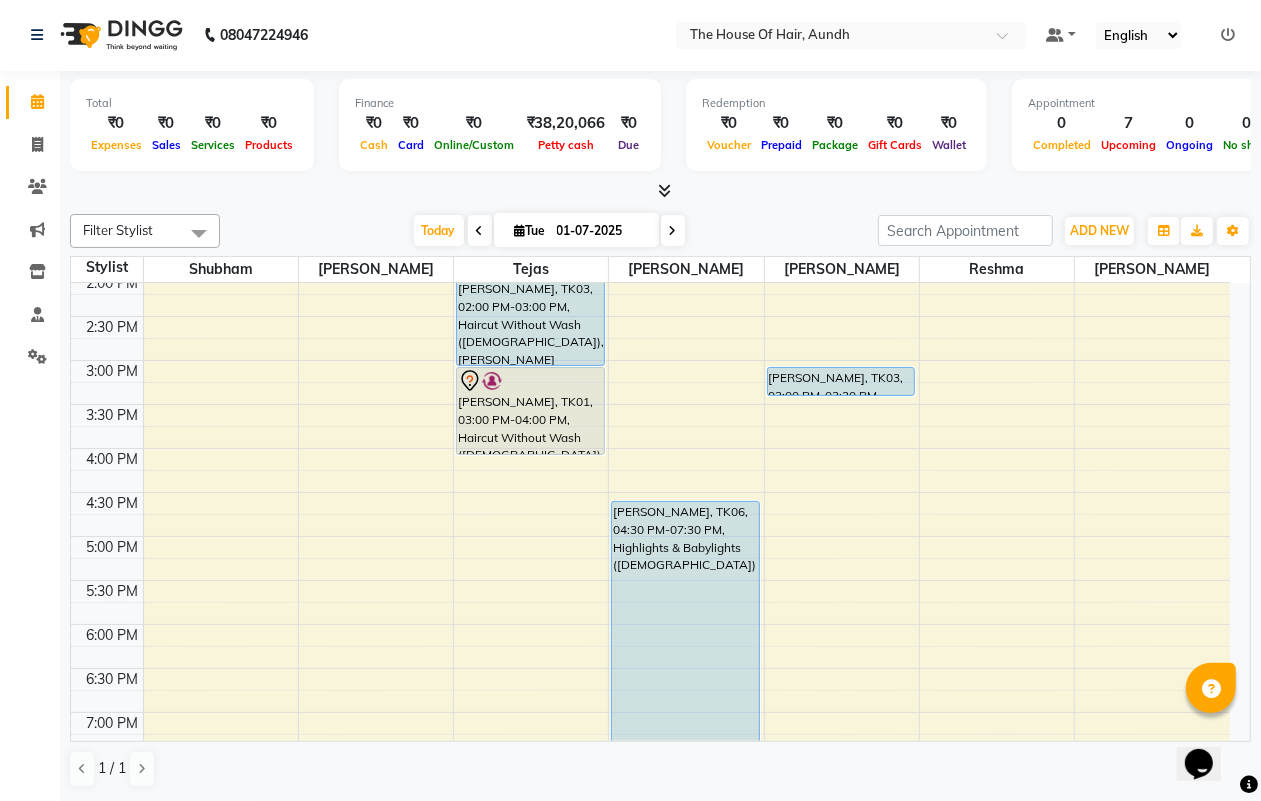 scroll, scrollTop: 413, scrollLeft: 0, axis: vertical 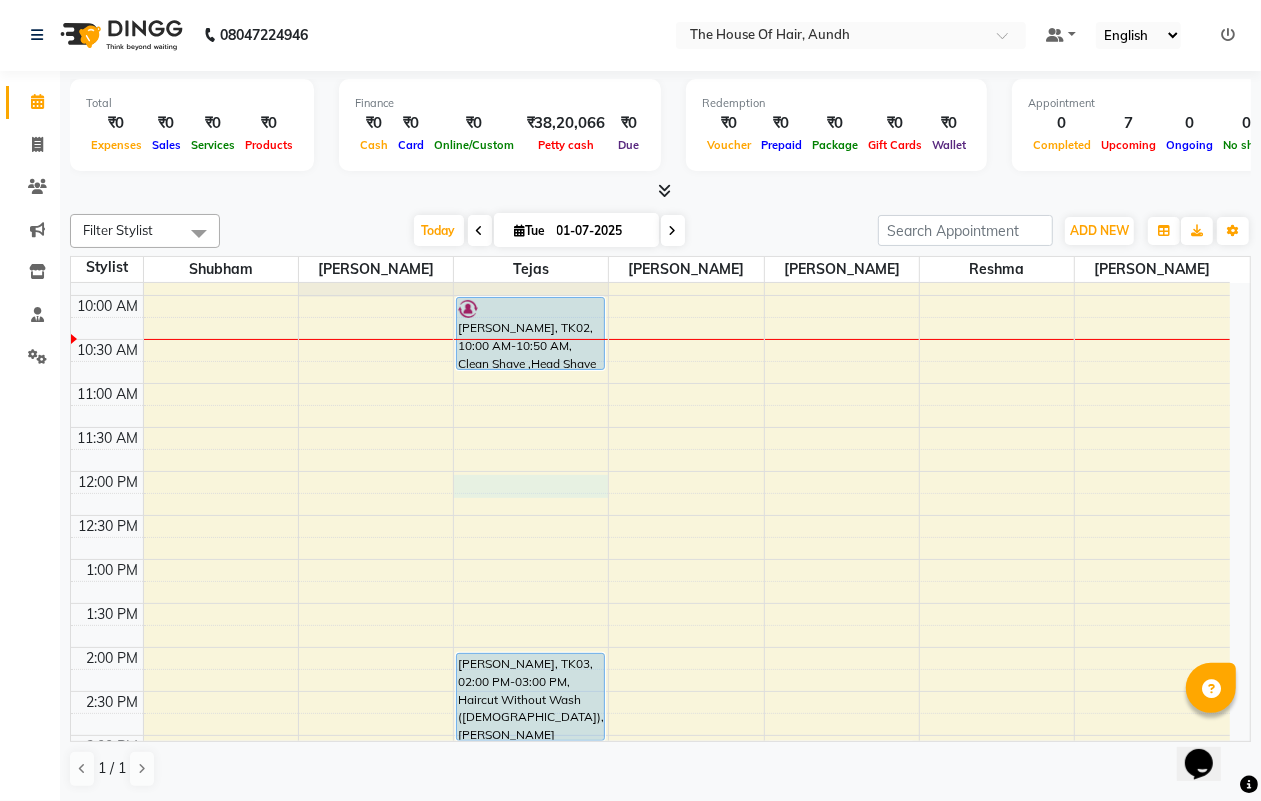 click on "8:00 AM 8:30 AM 9:00 AM 9:30 AM 10:00 AM 10:30 AM 11:00 AM 11:30 AM 12:00 PM 12:30 PM 1:00 PM 1:30 PM 2:00 PM 2:30 PM 3:00 PM 3:30 PM 4:00 PM 4:30 PM 5:00 PM 5:30 PM 6:00 PM 6:30 PM 7:00 PM 7:30 PM 8:00 PM 8:30 PM 9:00 PM 9:30 PM     [PERSON_NAME], TK02, 10:00 AM-10:50 AM, Clean Shave ,Head Shave ([DEMOGRAPHIC_DATA])    [PERSON_NAME], TK03, 02:00 PM-03:00 PM, Haircut Without Wash ([DEMOGRAPHIC_DATA]),[PERSON_NAME], TK01, 03:00 PM-04:00 PM, Haircut Without Wash ([DEMOGRAPHIC_DATA]),[PERSON_NAME], TK04, 07:30 PM-08:15 PM, Haircut With Wash ([DEMOGRAPHIC_DATA]),Hairwash ([DEMOGRAPHIC_DATA])     [PERSON_NAME] jamma, TK05, 08:15 PM-08:45 PM, Haircut Without Wash ([DEMOGRAPHIC_DATA])    [PERSON_NAME], TK06, 04:30 PM-07:30 PM, Highlights & Babylights ([DEMOGRAPHIC_DATA])    [PERSON_NAME], TK03, 03:00 PM-03:20 PM, [DEMOGRAPHIC_DATA] EYEBROWS (THREAD)" at bounding box center (650, 735) 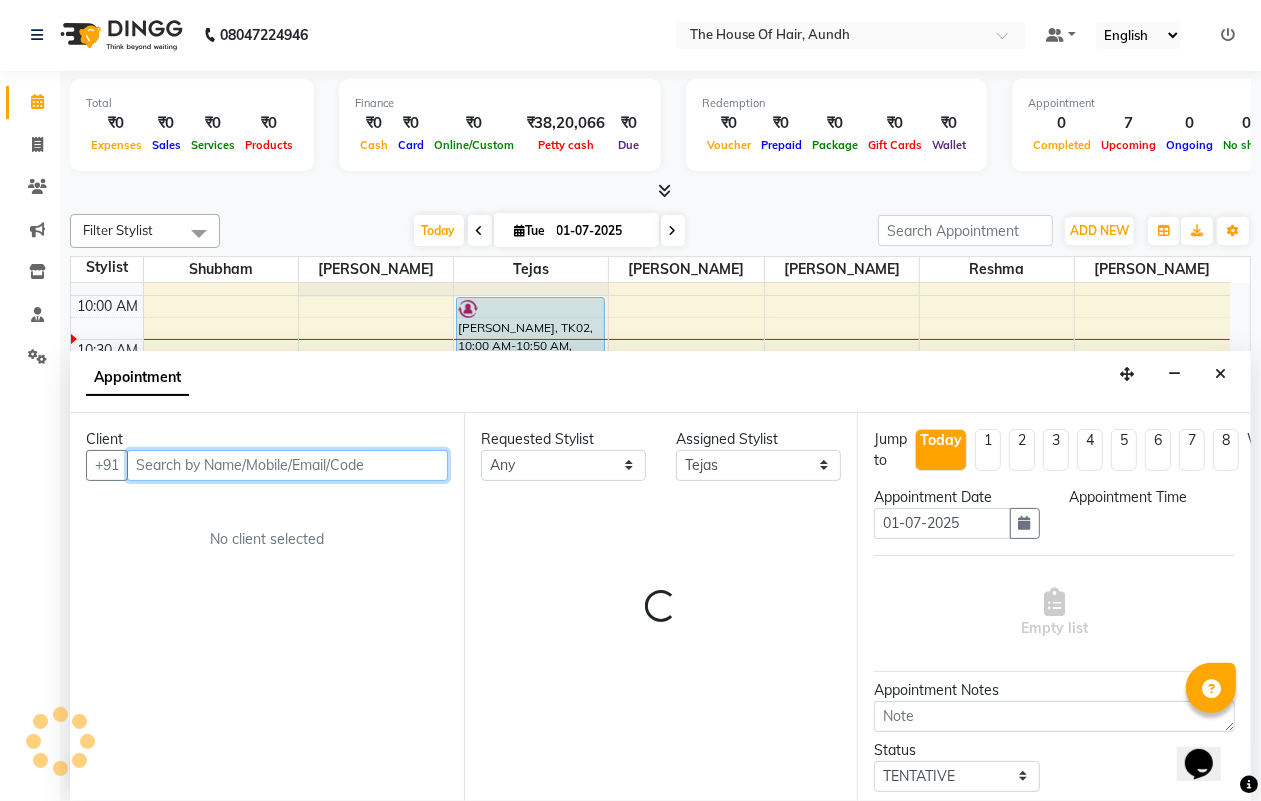 select on "720" 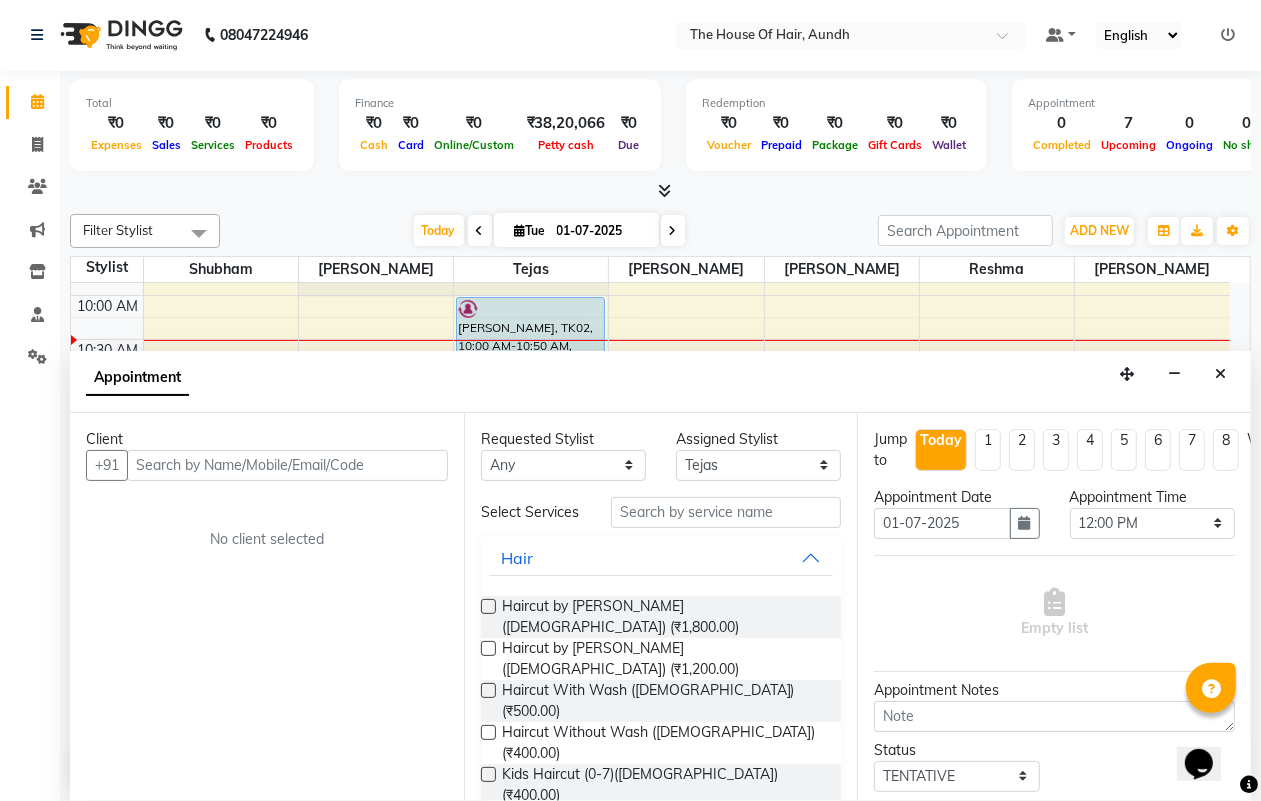 click on "[PERSON_NAME] (₹300.00)" at bounding box center (589, 843) 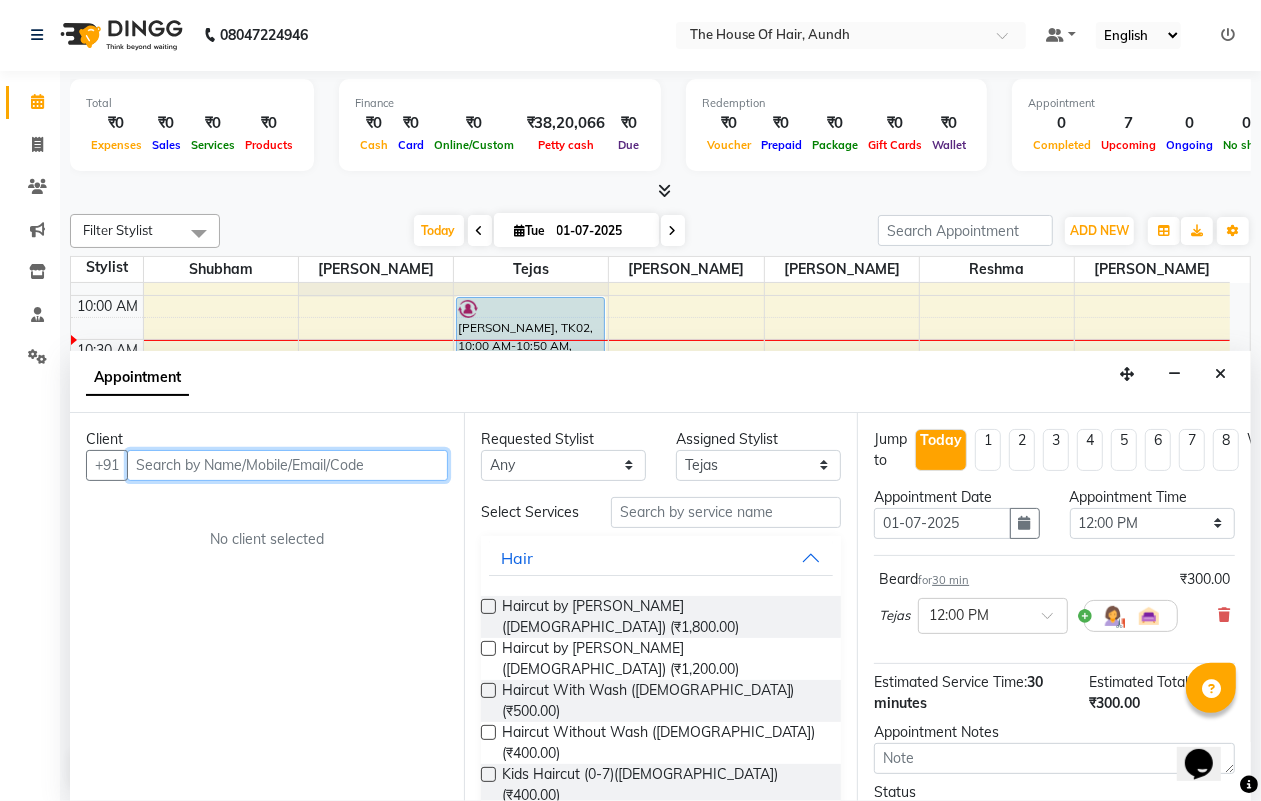 click at bounding box center [287, 465] 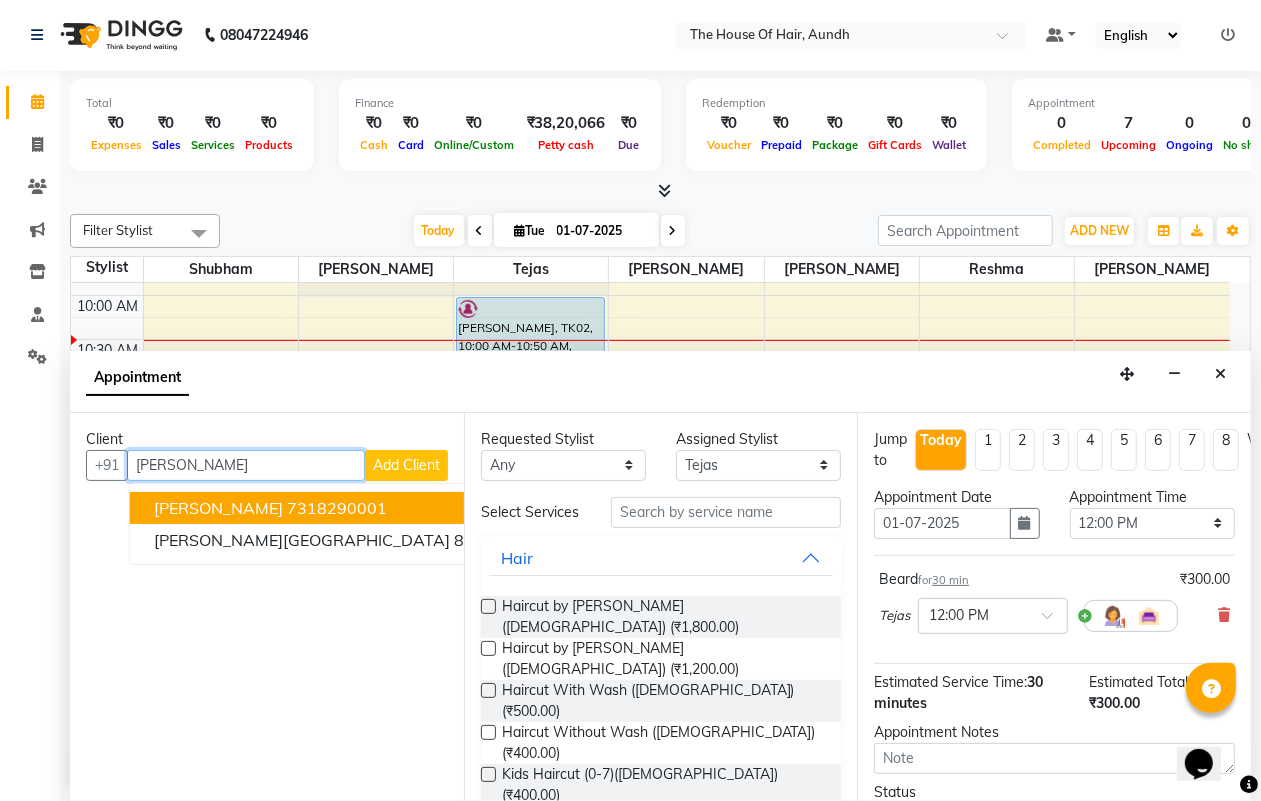 click on "[PERSON_NAME]" at bounding box center [218, 508] 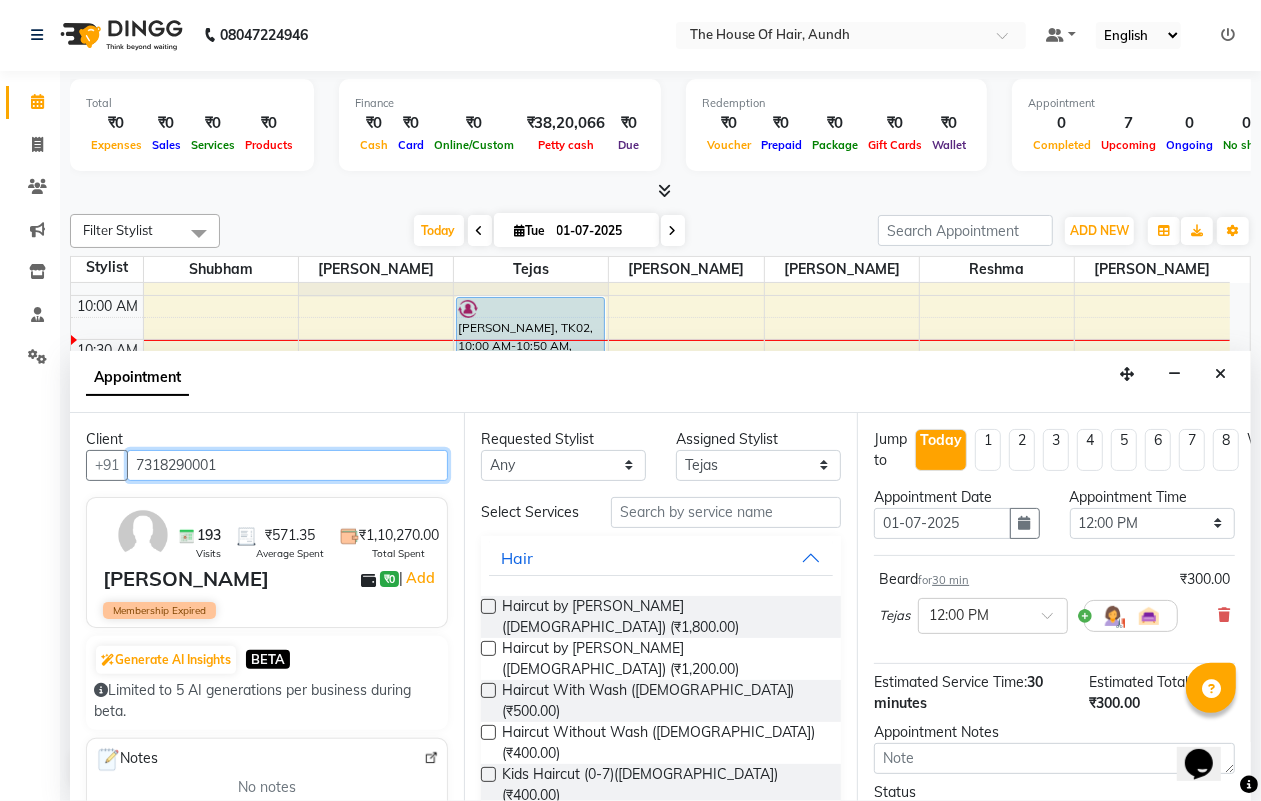 scroll, scrollTop: 125, scrollLeft: 0, axis: vertical 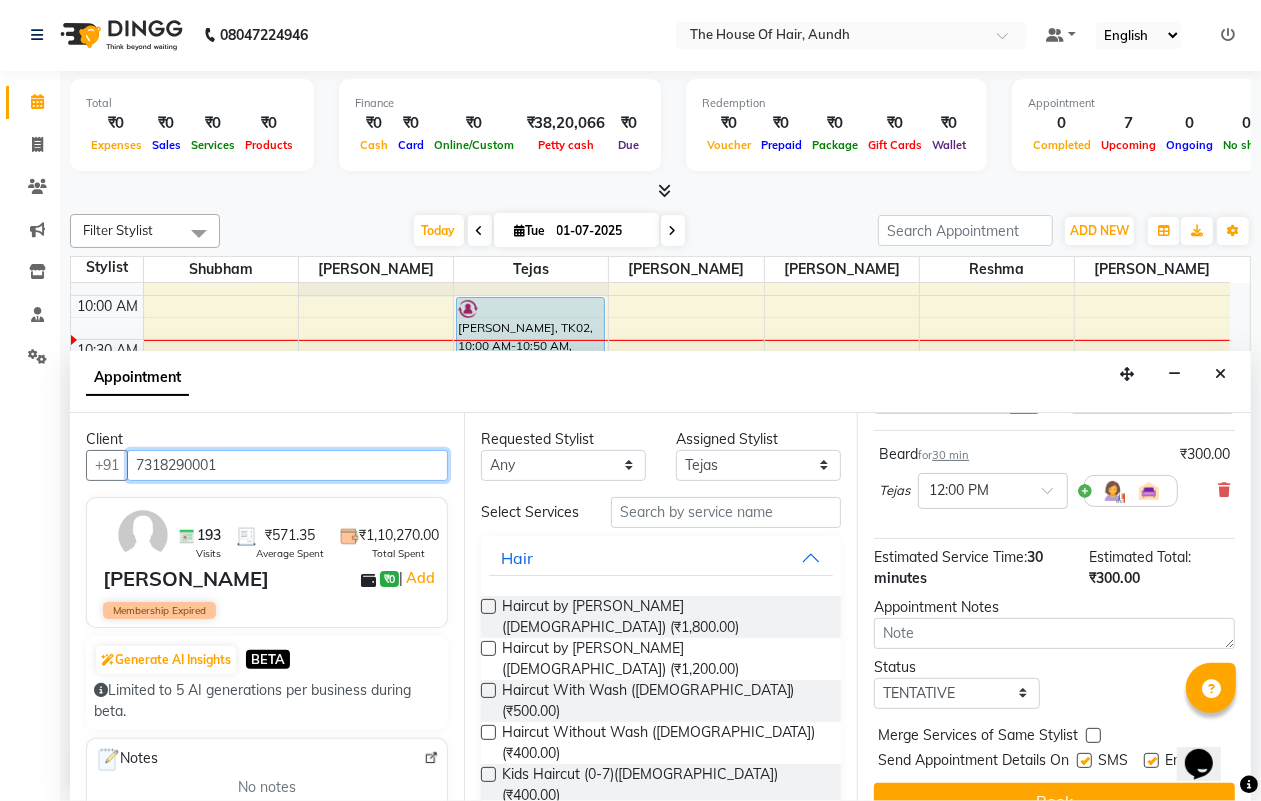 type on "7318290001" 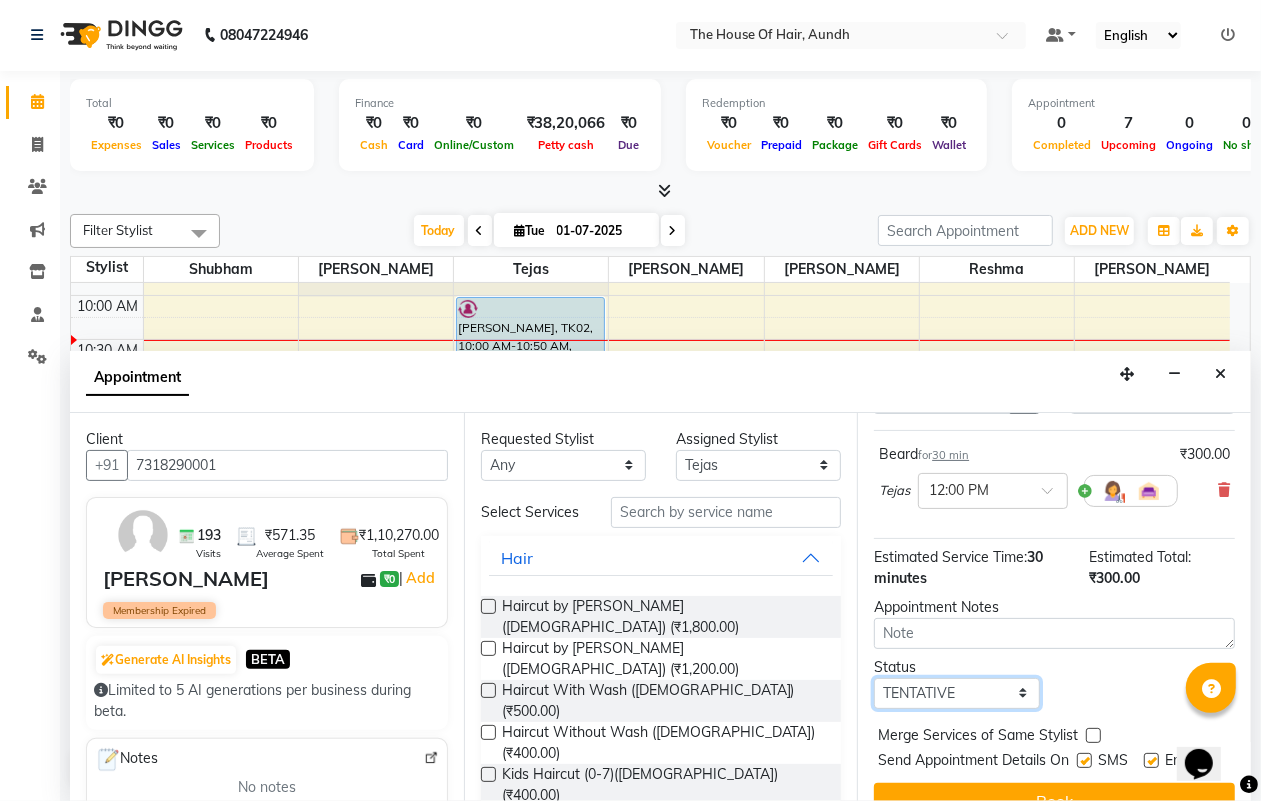 click on "Select TENTATIVE CONFIRM CHECK-IN UPCOMING" at bounding box center (956, 693) 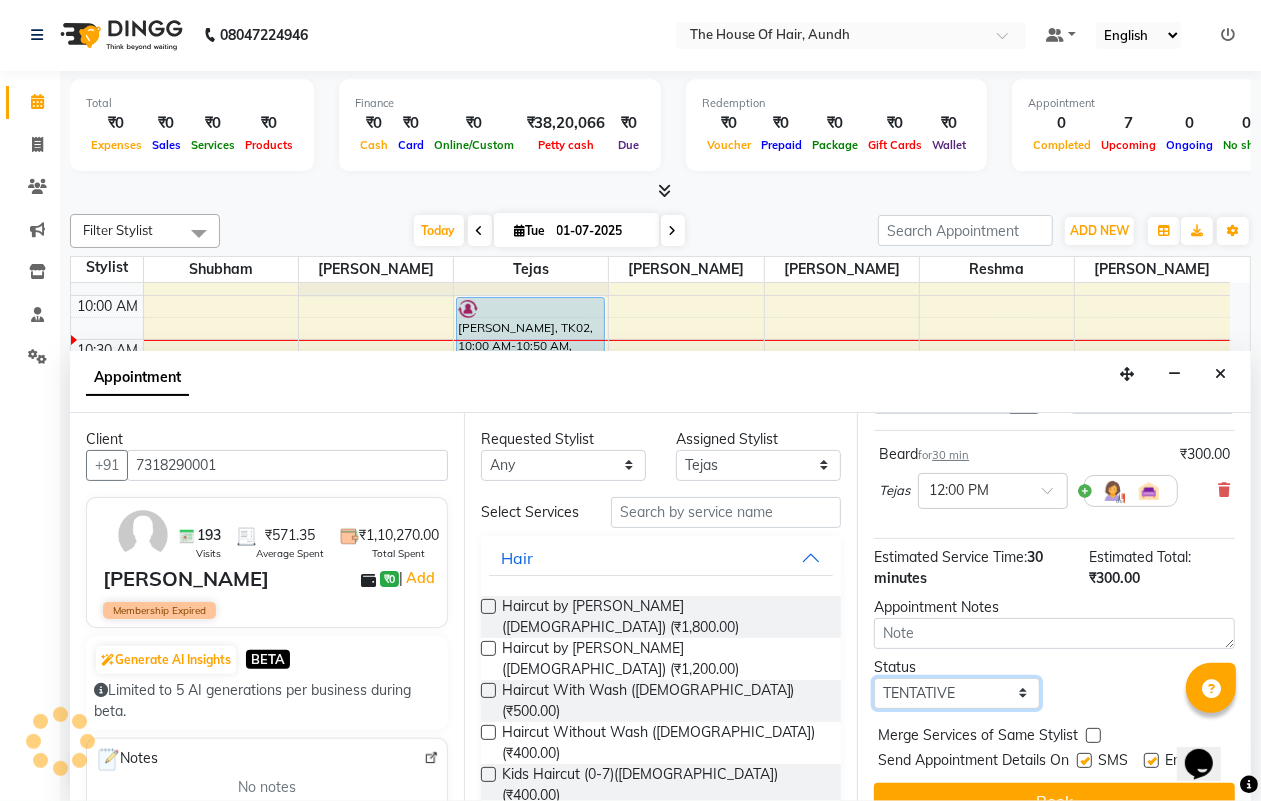 select on "upcoming" 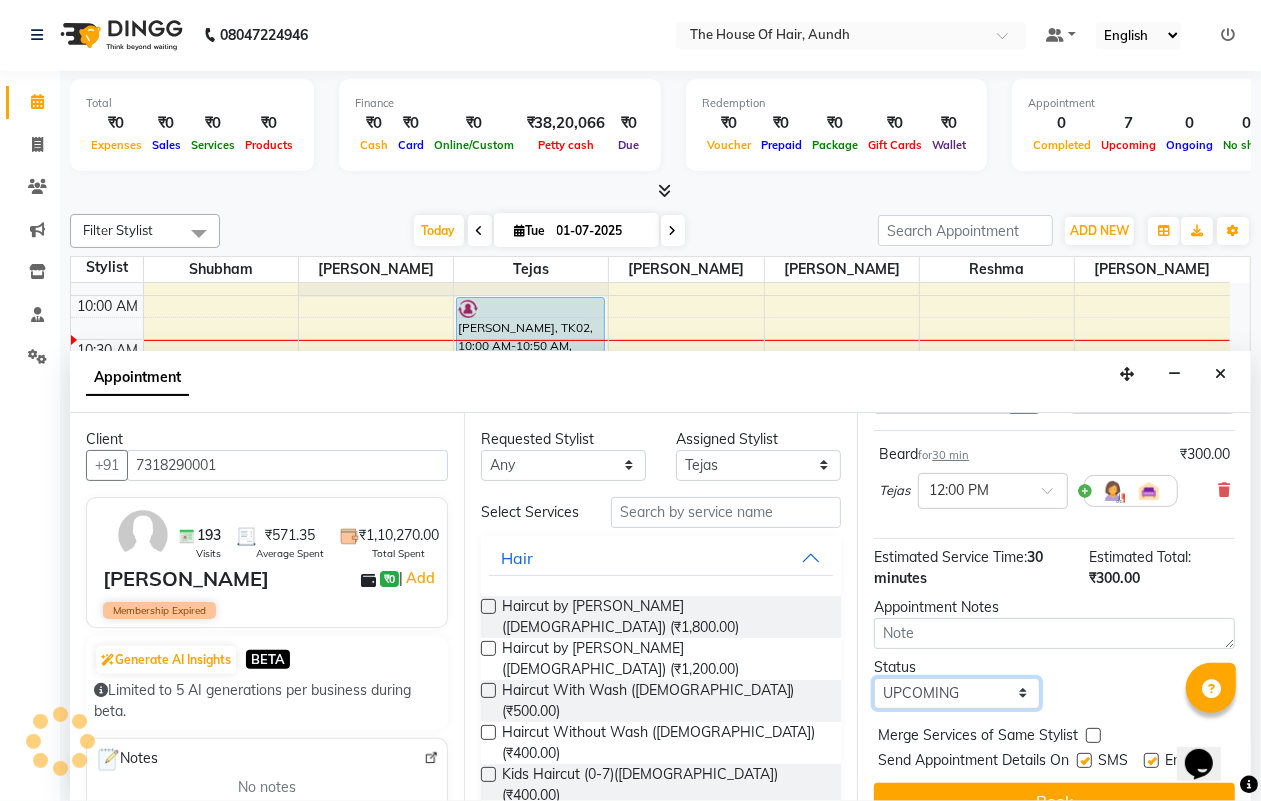click on "Select TENTATIVE CONFIRM CHECK-IN UPCOMING" at bounding box center [956, 693] 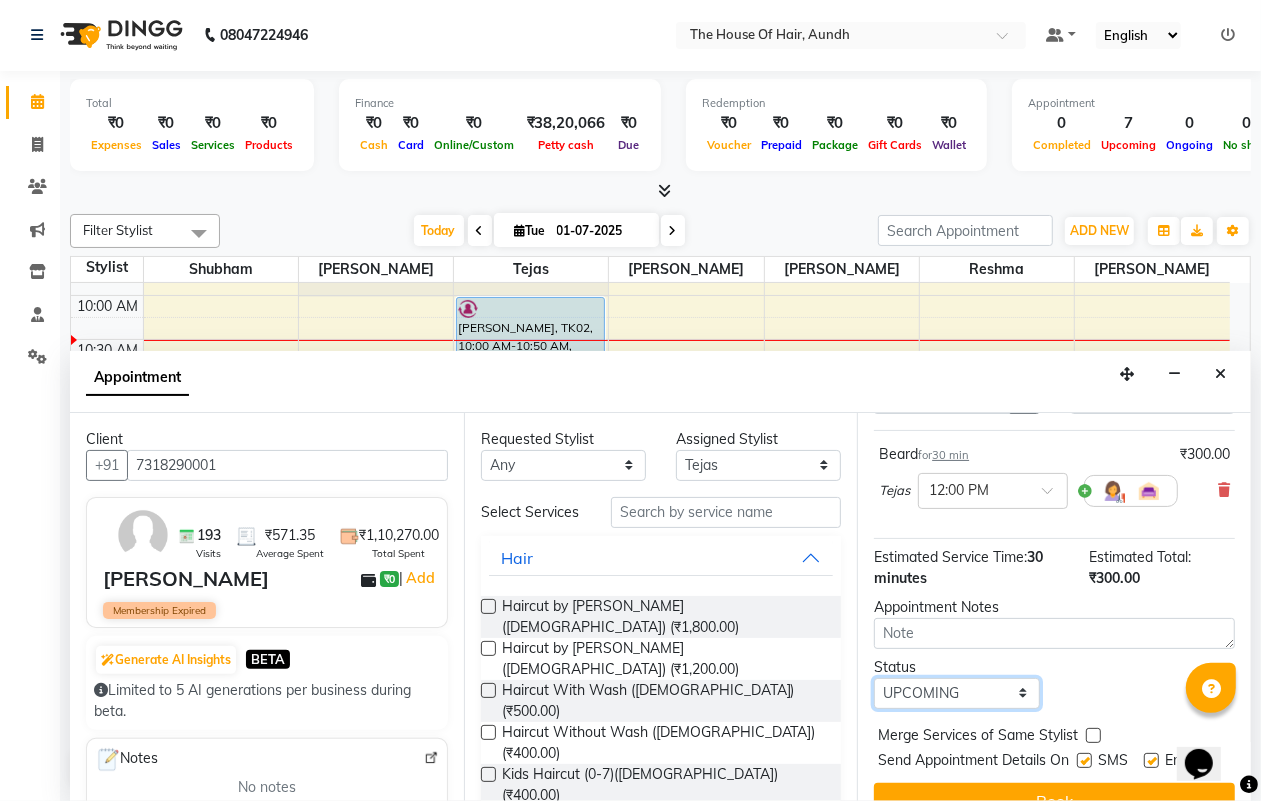 scroll, scrollTop: 195, scrollLeft: 0, axis: vertical 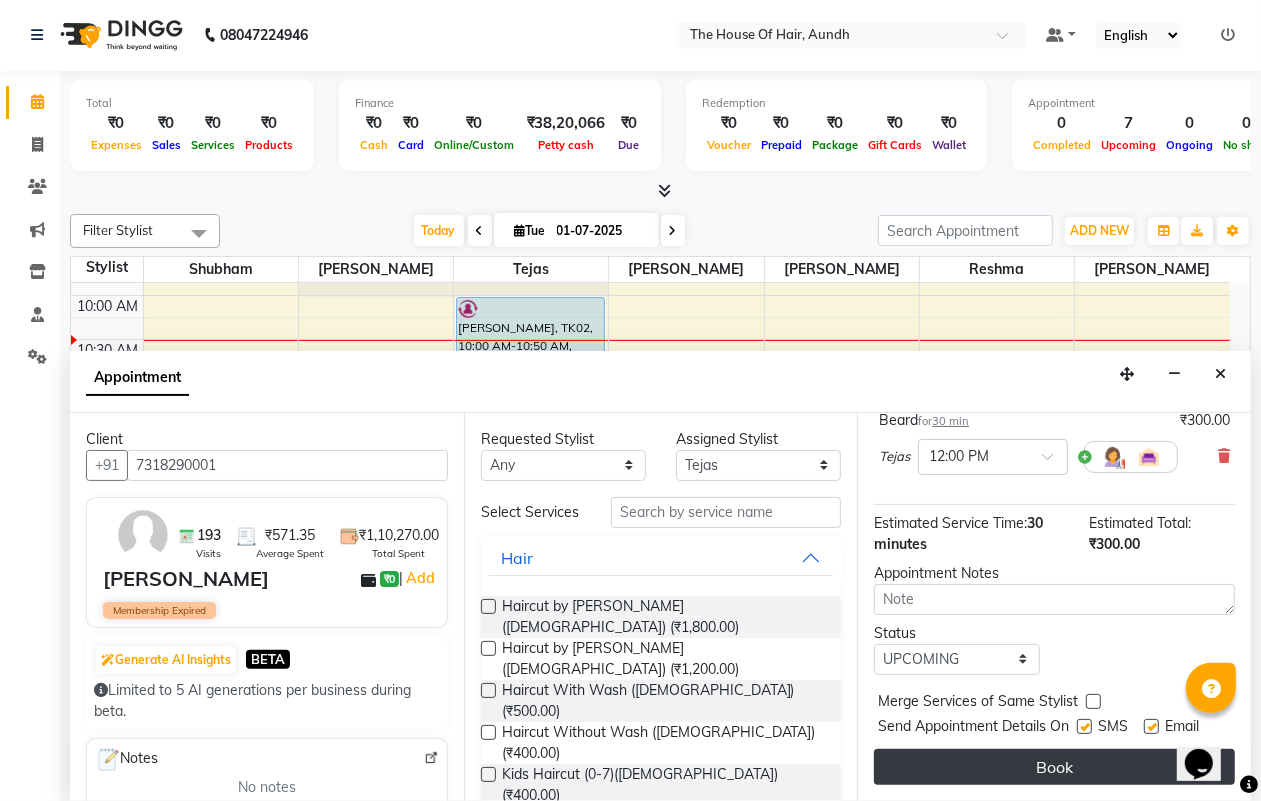 click on "Book" at bounding box center (1054, 767) 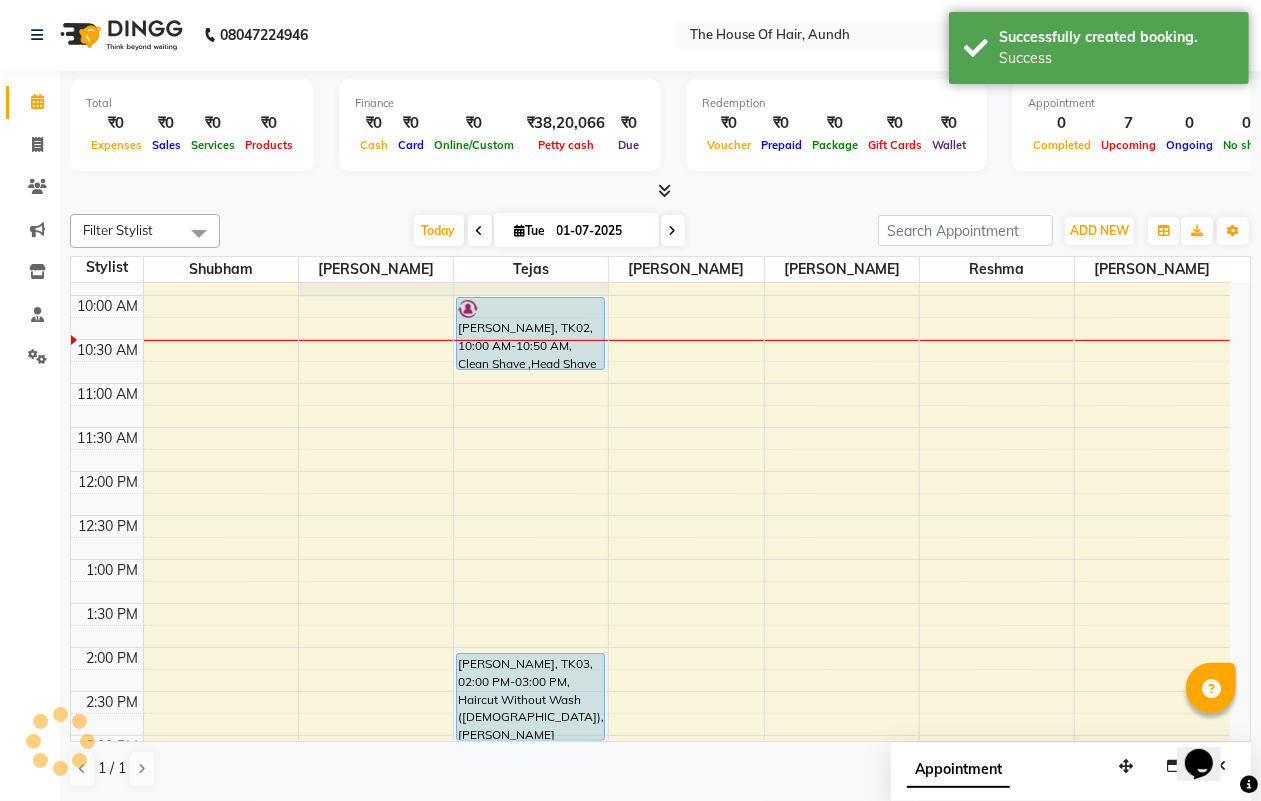 scroll, scrollTop: 0, scrollLeft: 0, axis: both 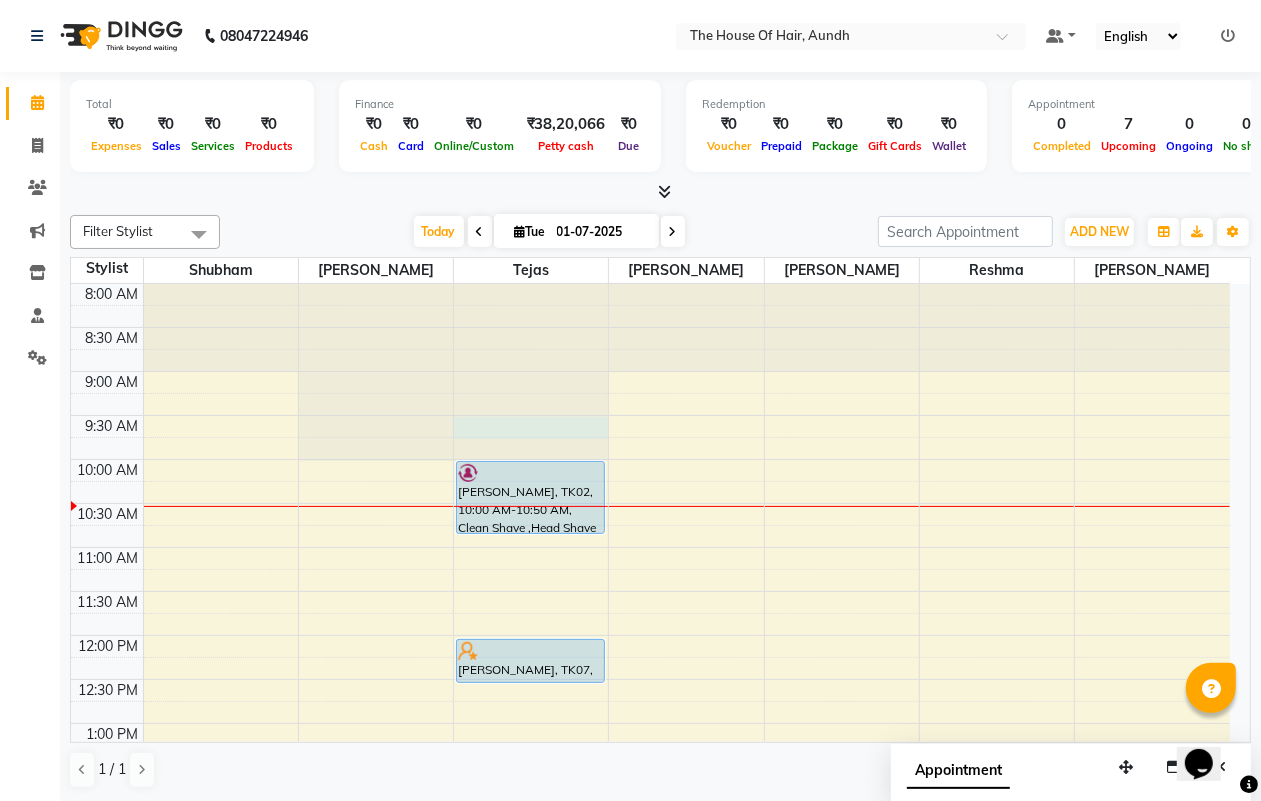 click at bounding box center [531, 284] 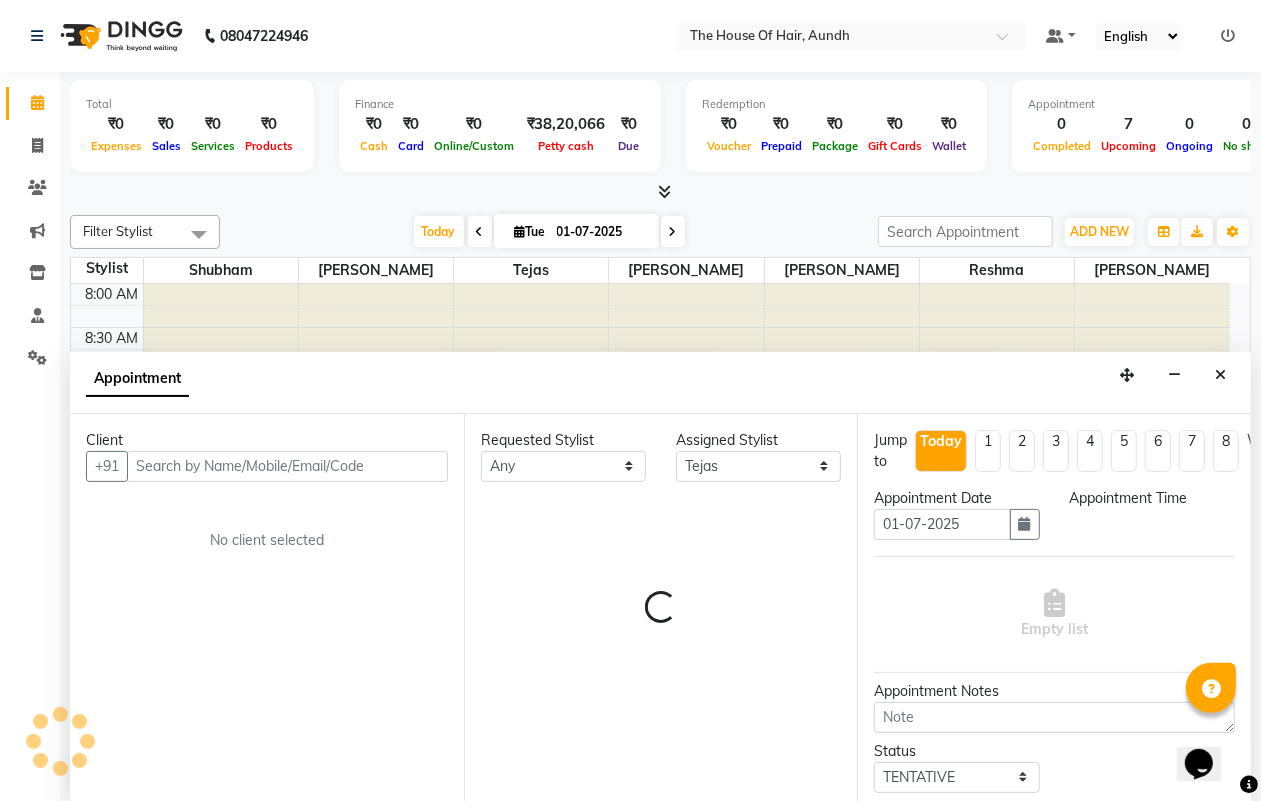scroll, scrollTop: 1, scrollLeft: 0, axis: vertical 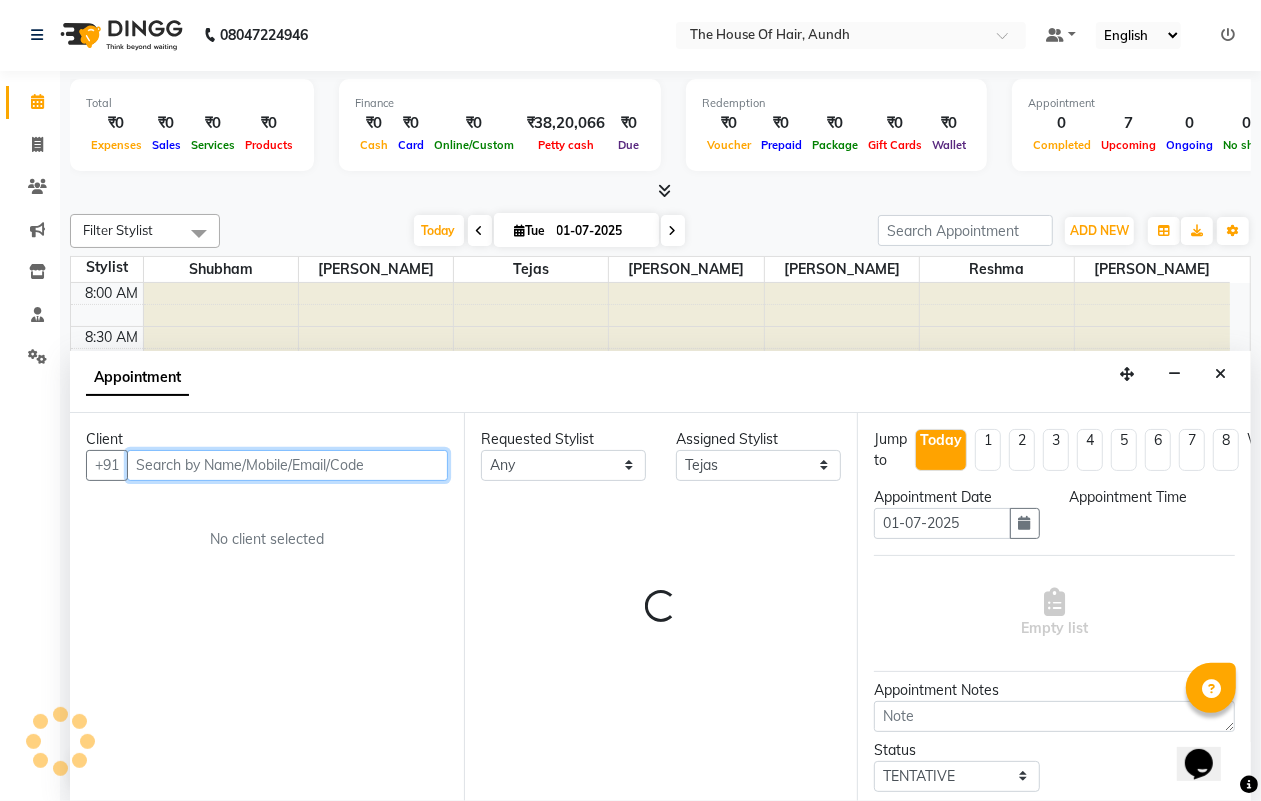 select on "570" 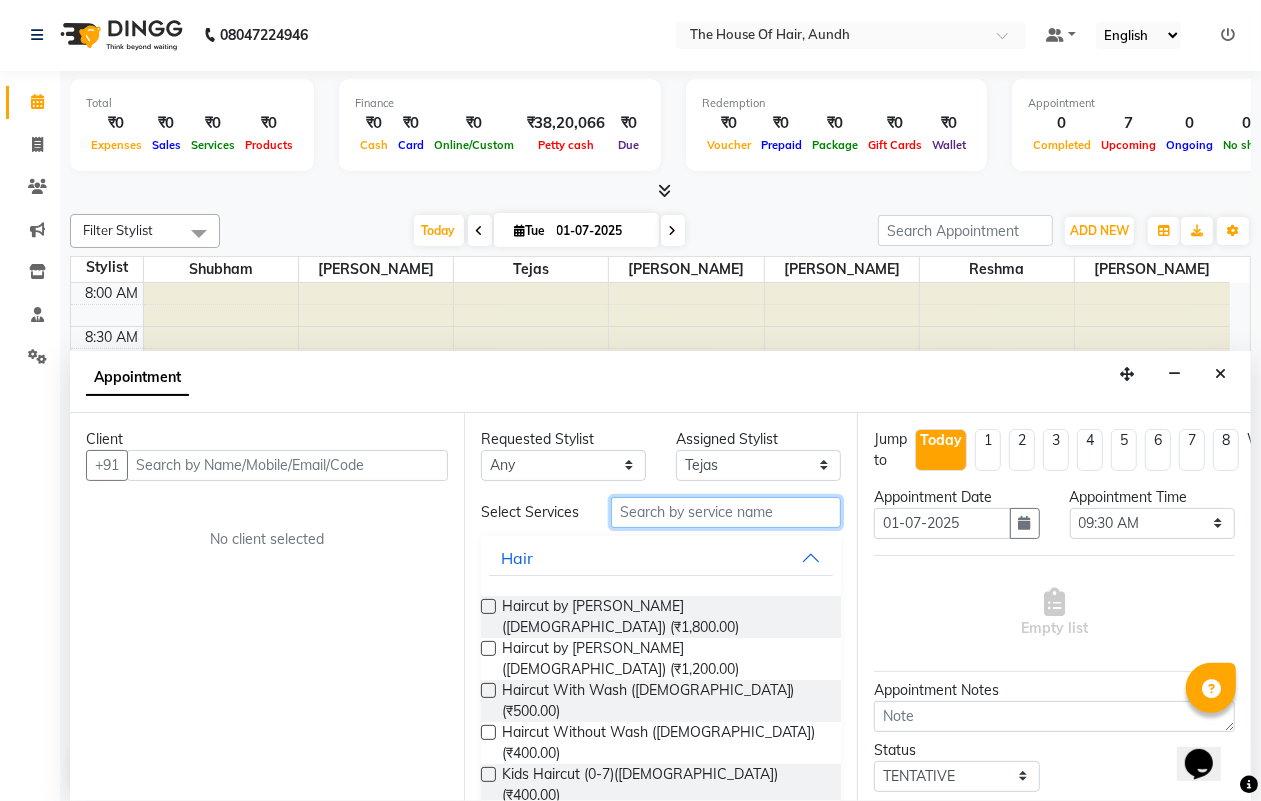 click at bounding box center [726, 512] 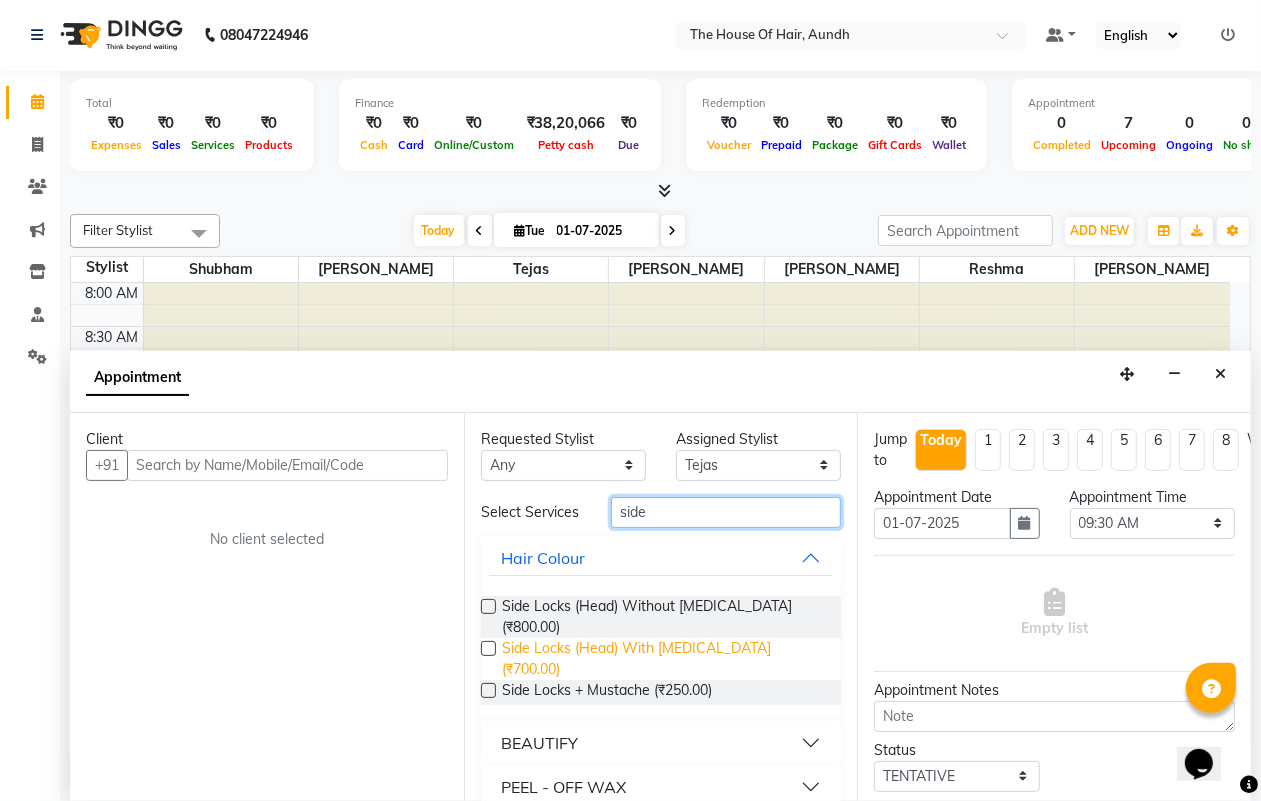 type on "side" 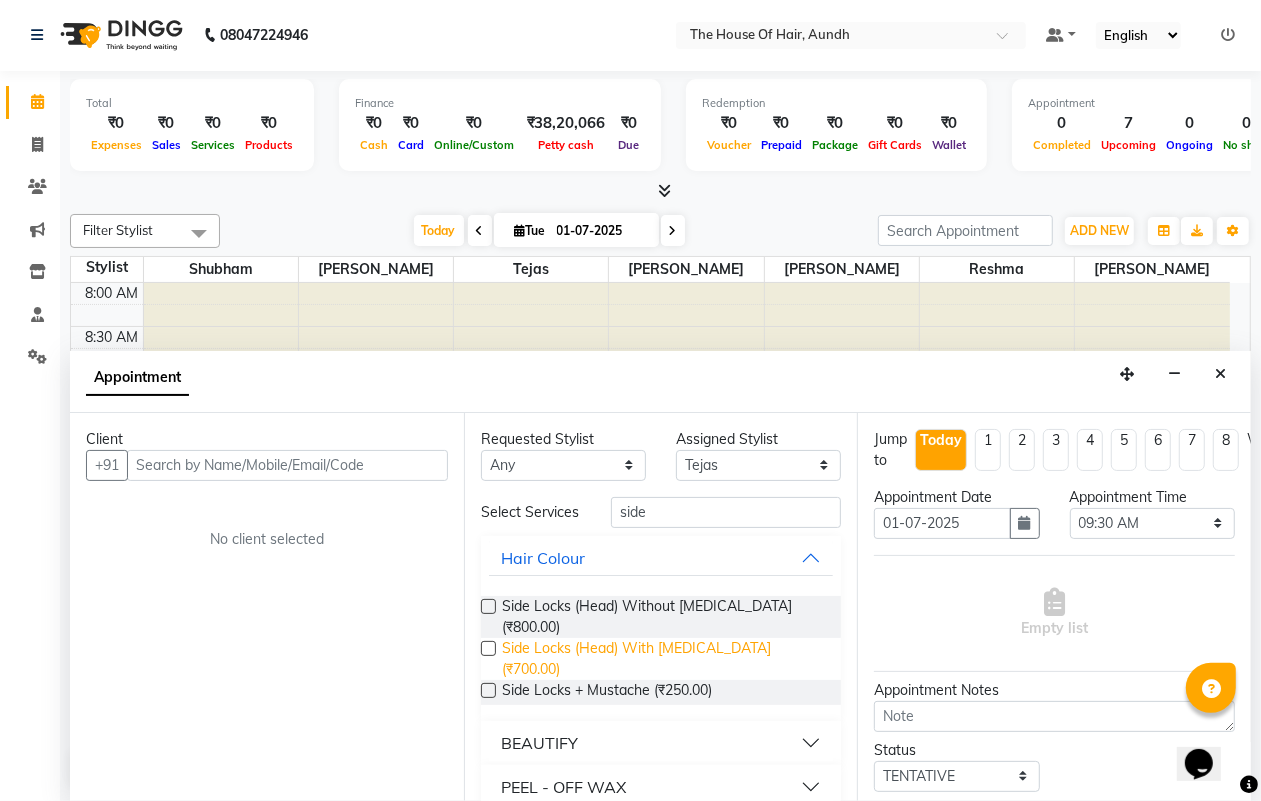 click on "Side Locks (Head) With [MEDICAL_DATA]  (₹700.00)" at bounding box center [664, 659] 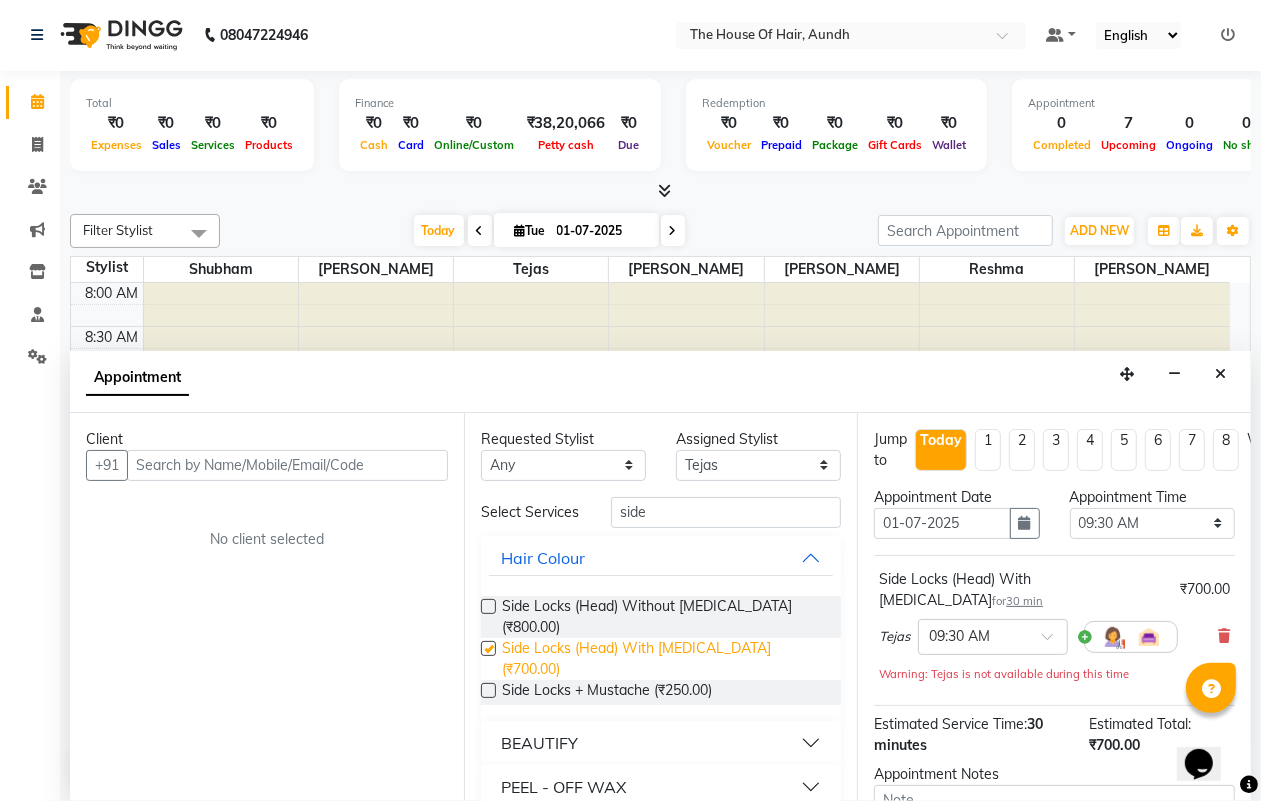 checkbox on "false" 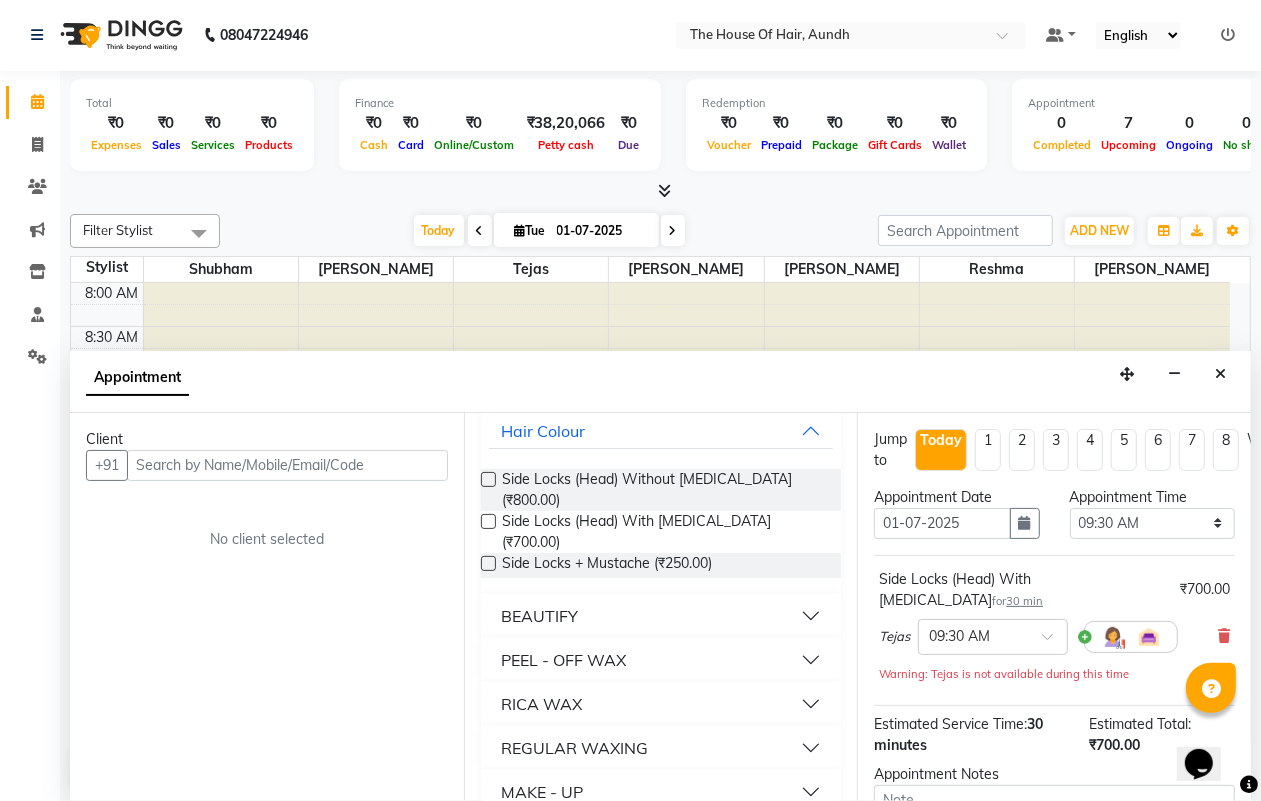 scroll, scrollTop: 148, scrollLeft: 0, axis: vertical 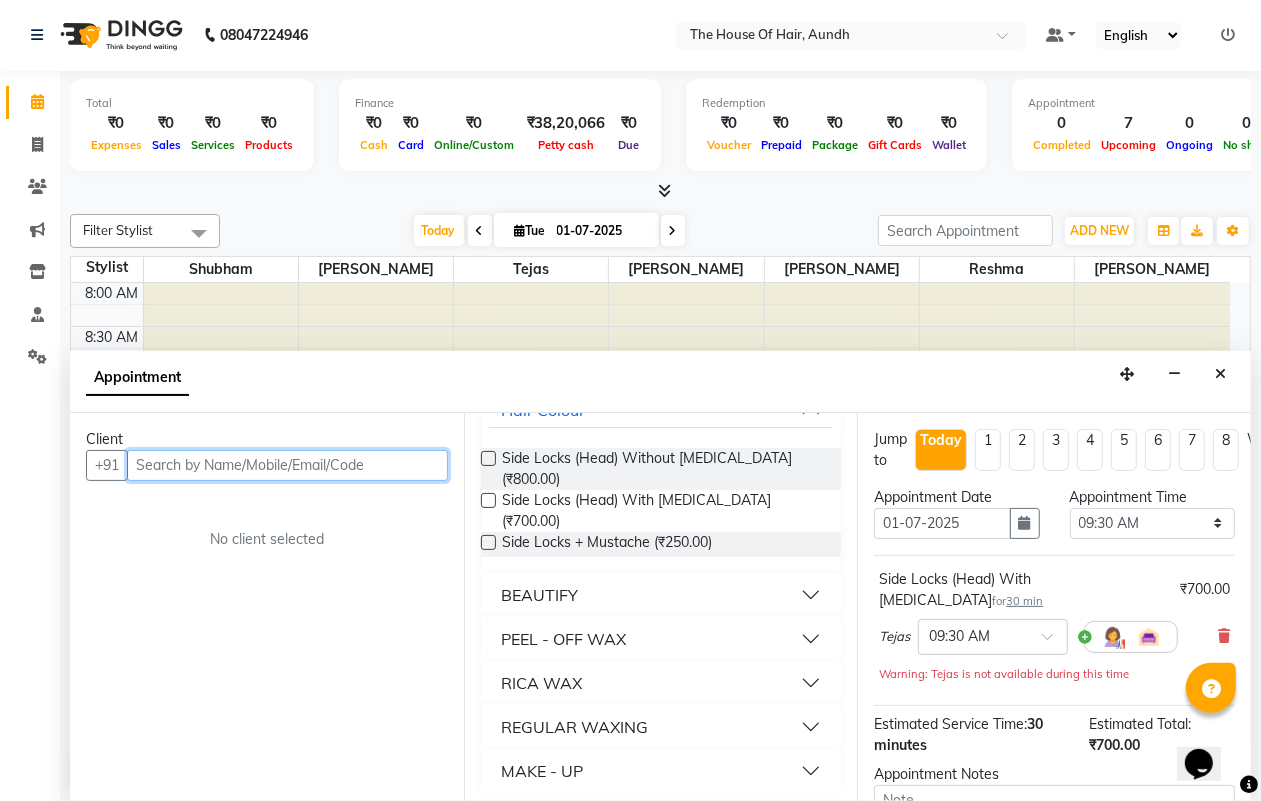 click at bounding box center [287, 465] 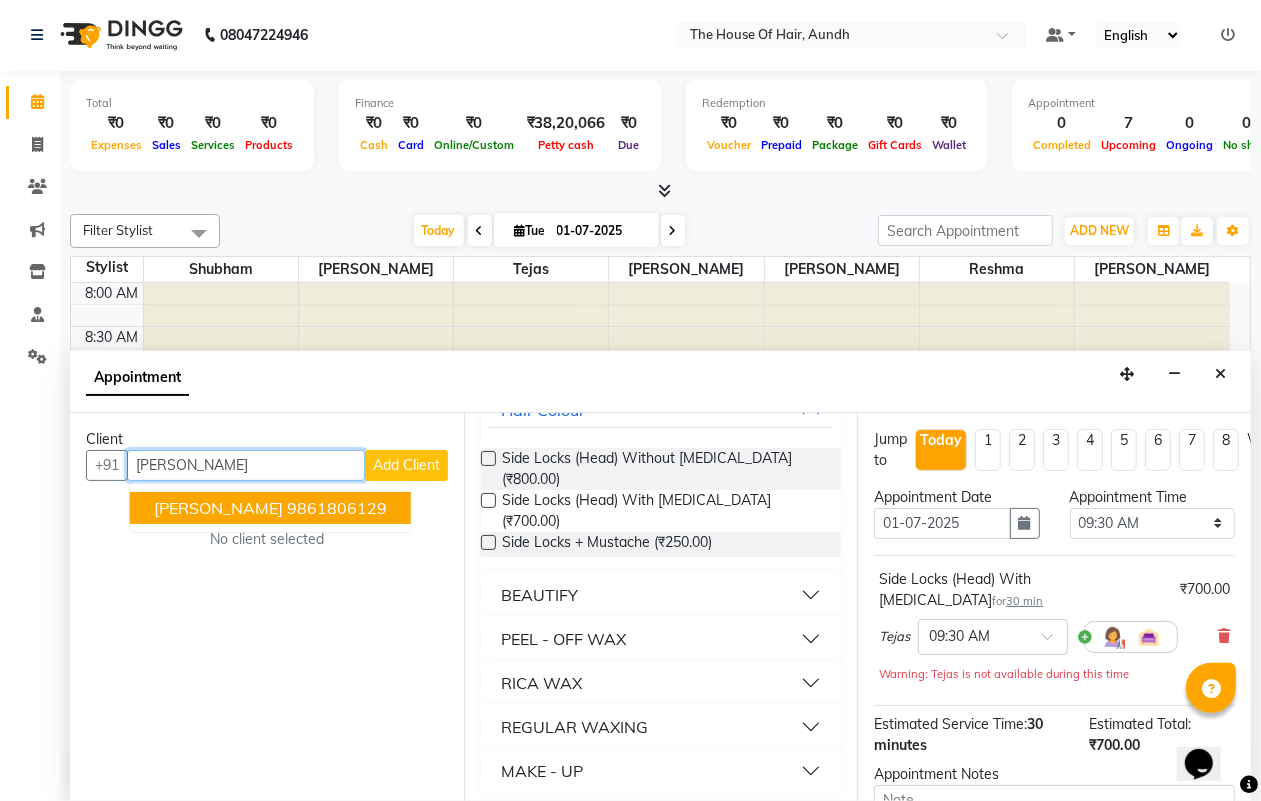 click on "9861806129" at bounding box center (337, 508) 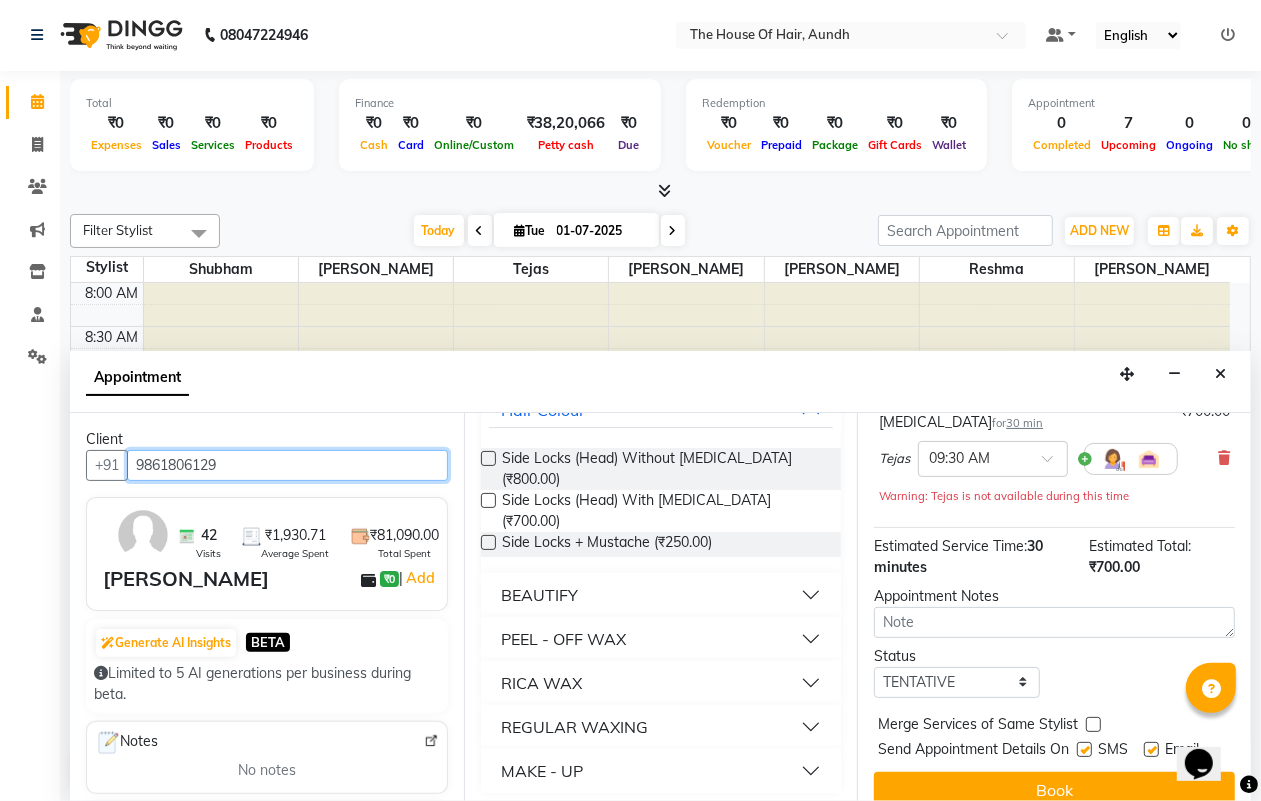 scroll, scrollTop: 237, scrollLeft: 0, axis: vertical 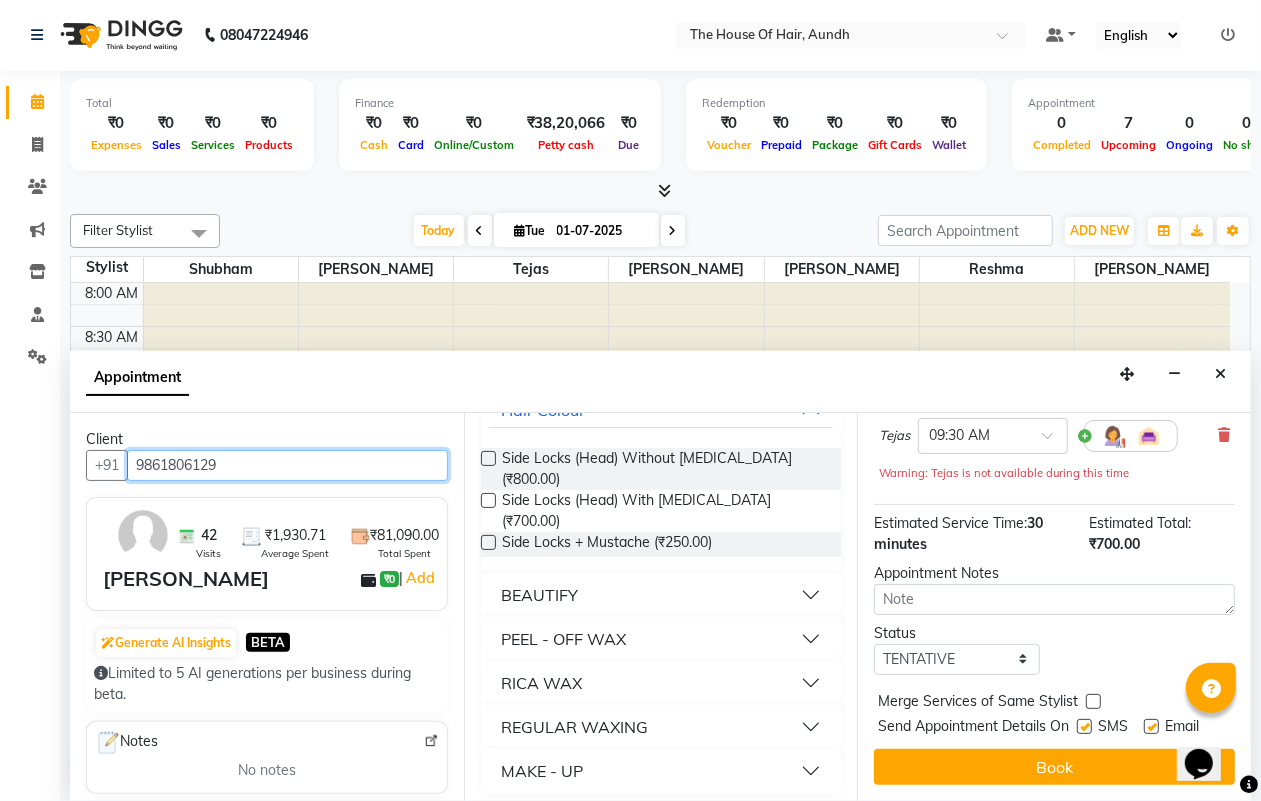 type on "9861806129" 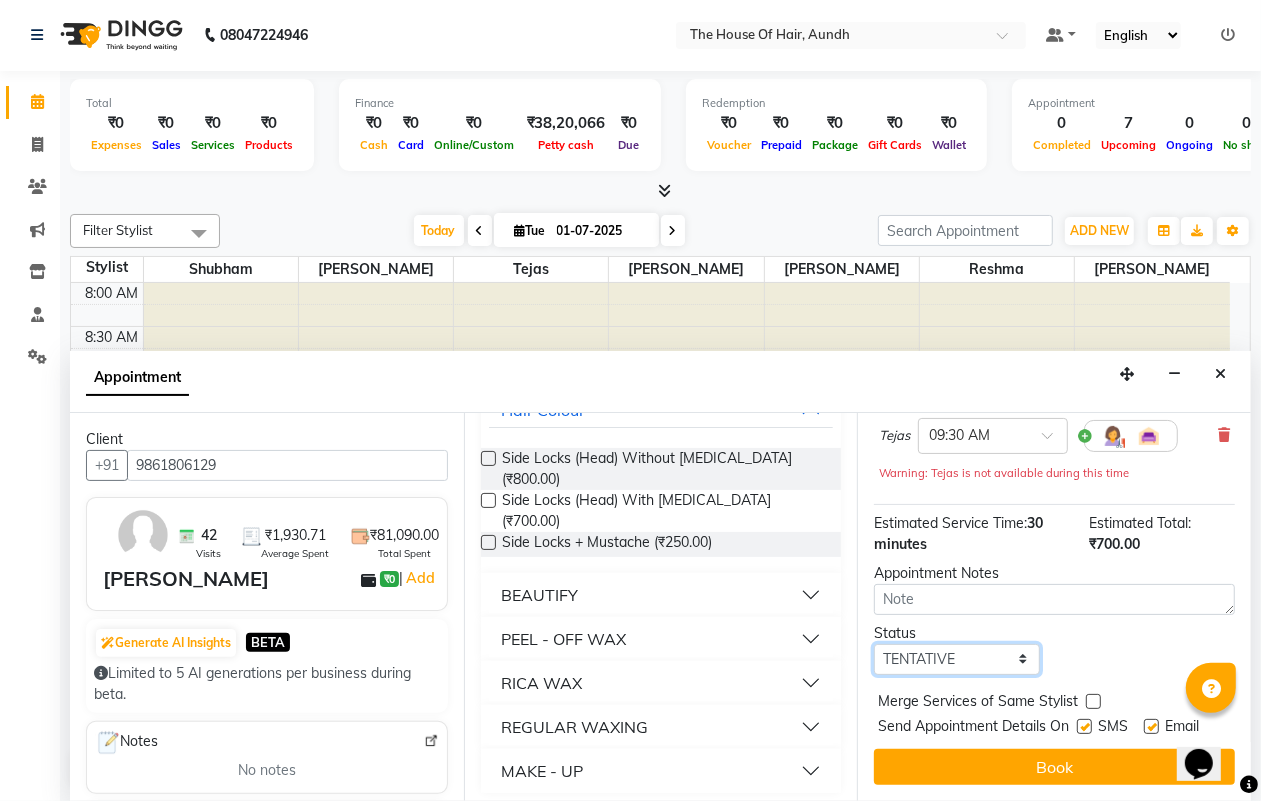 click on "Select TENTATIVE CONFIRM CHECK-IN UPCOMING" at bounding box center (956, 659) 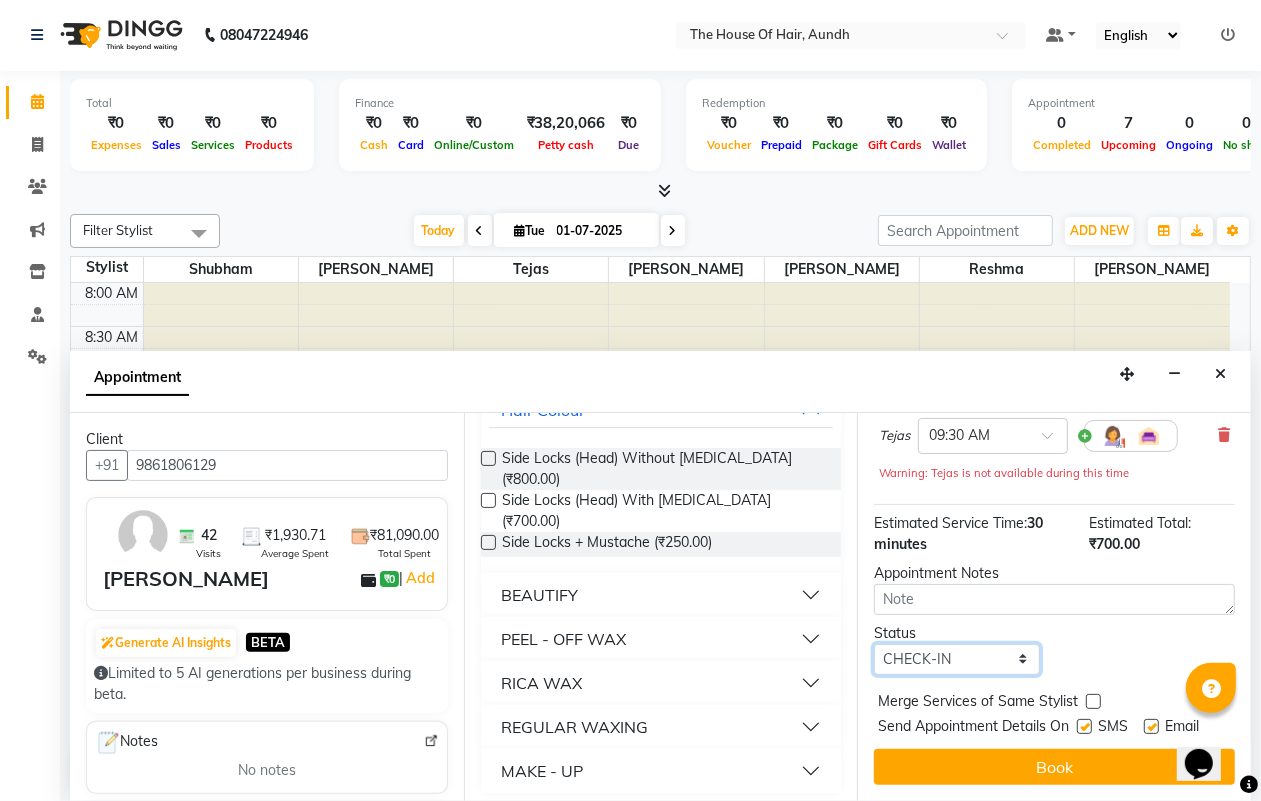 click on "Select TENTATIVE CONFIRM CHECK-IN UPCOMING" at bounding box center [956, 659] 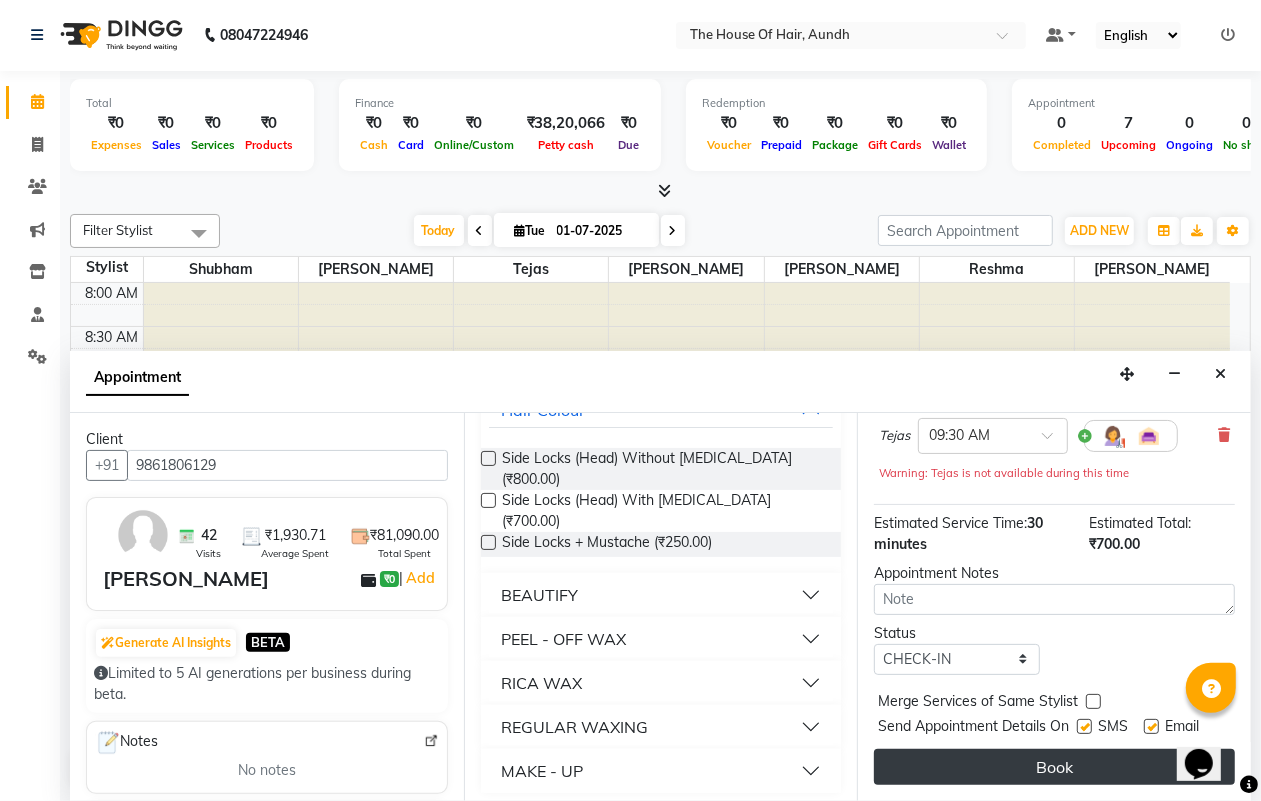 click on "Book" at bounding box center [1054, 767] 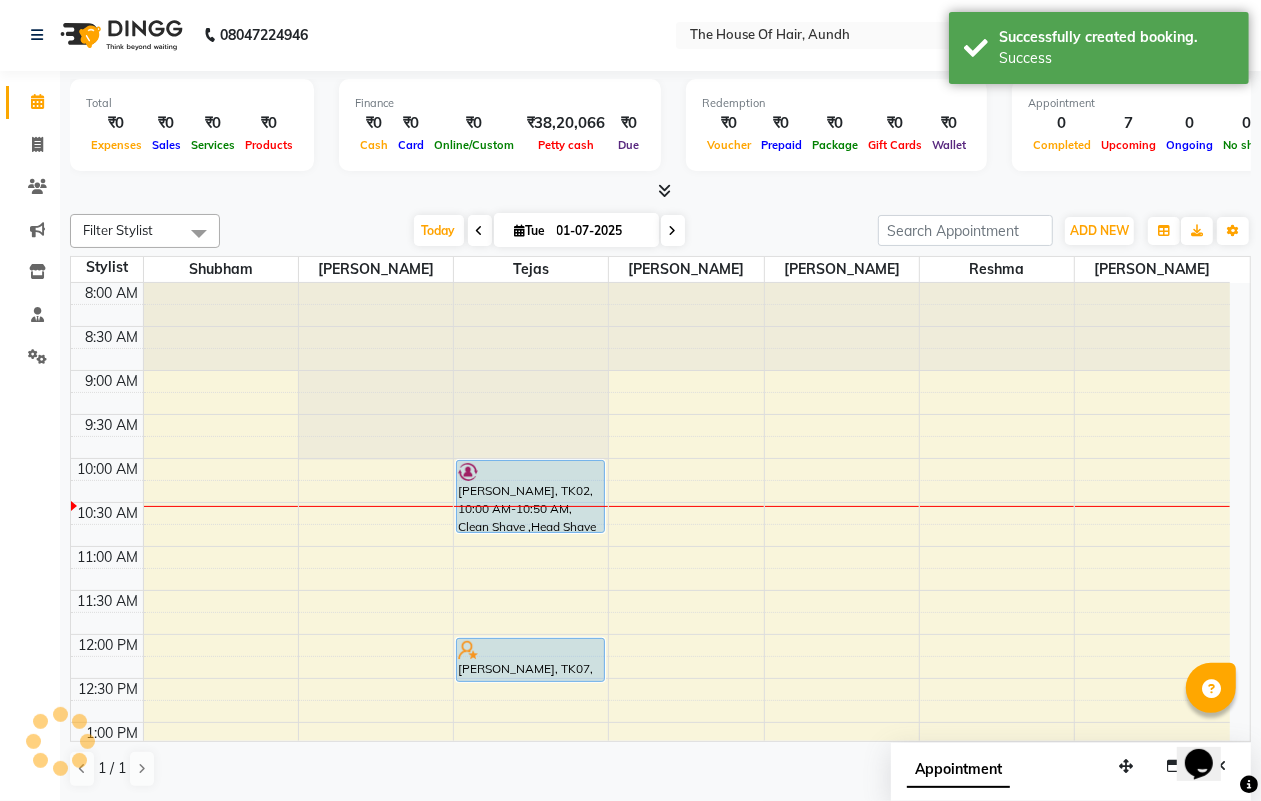 scroll, scrollTop: 0, scrollLeft: 0, axis: both 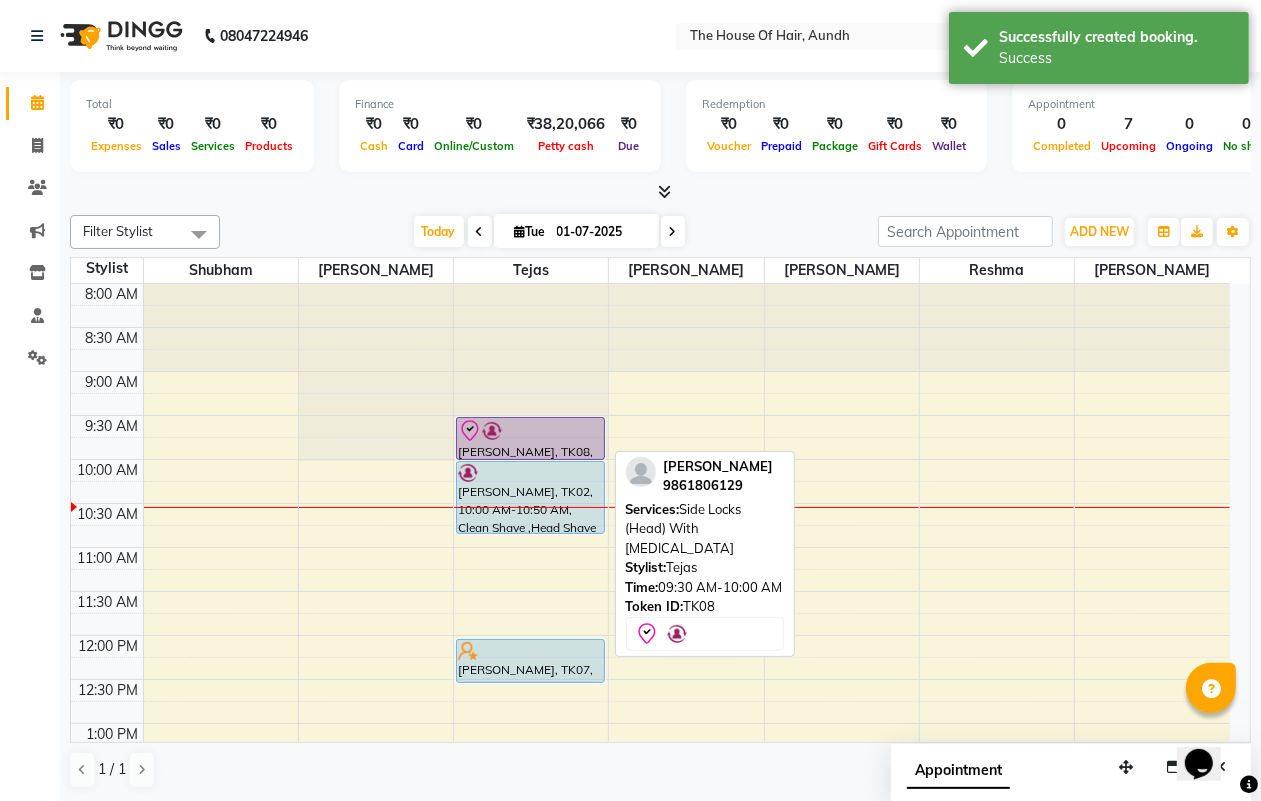 click at bounding box center (530, 431) 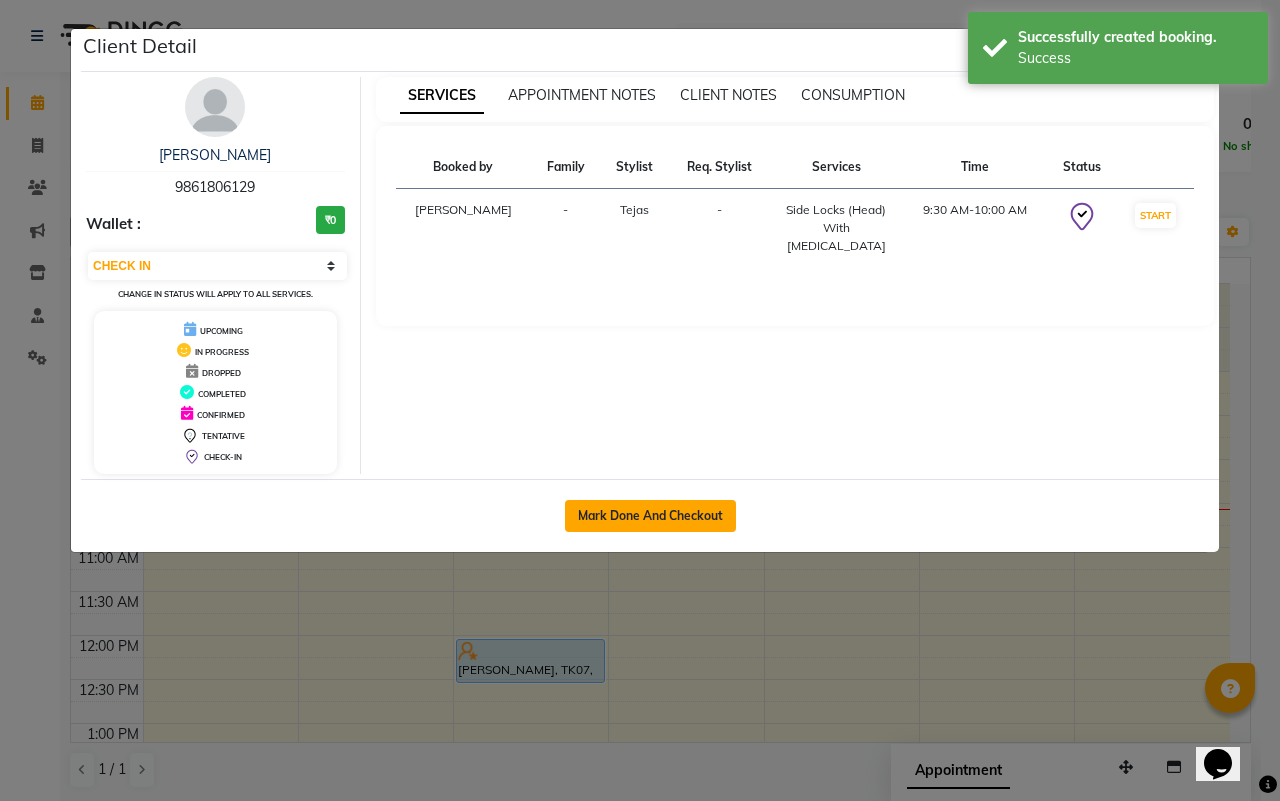 click on "Mark Done And Checkout" 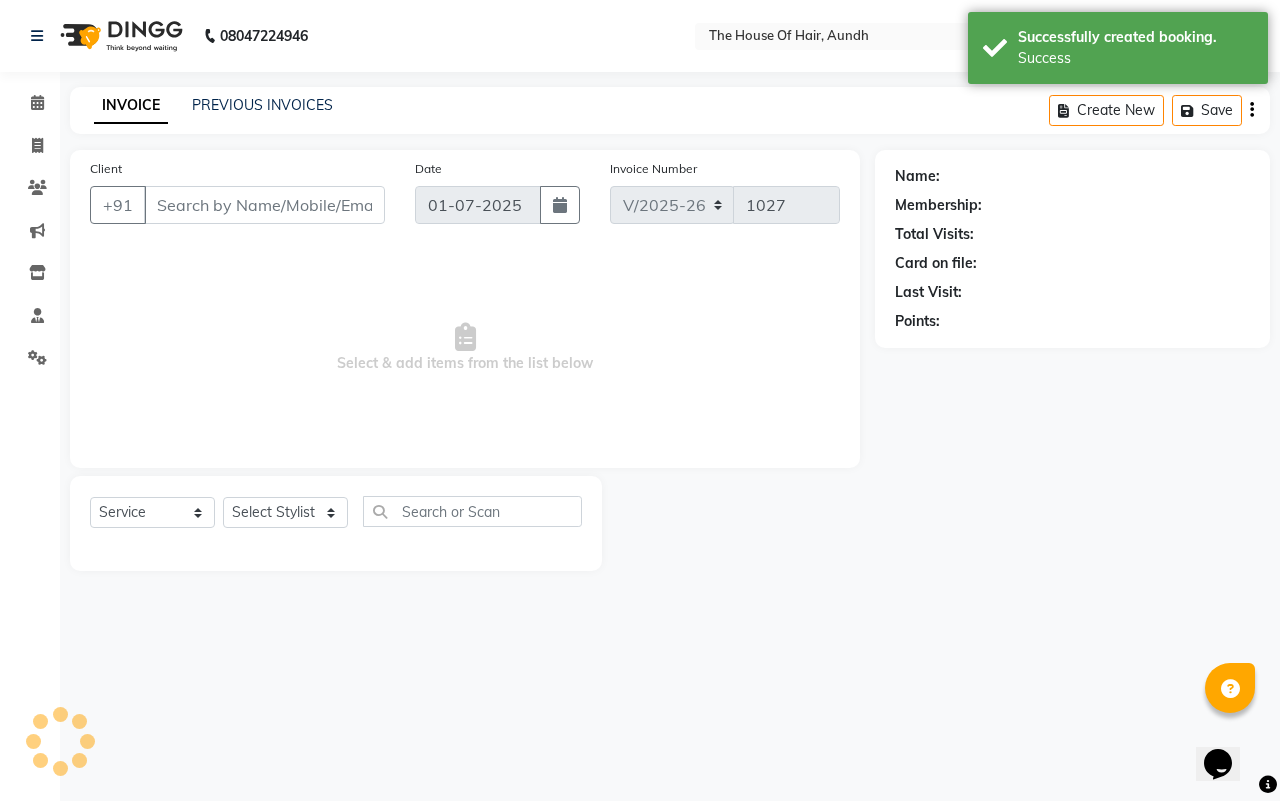 type on "9861806129" 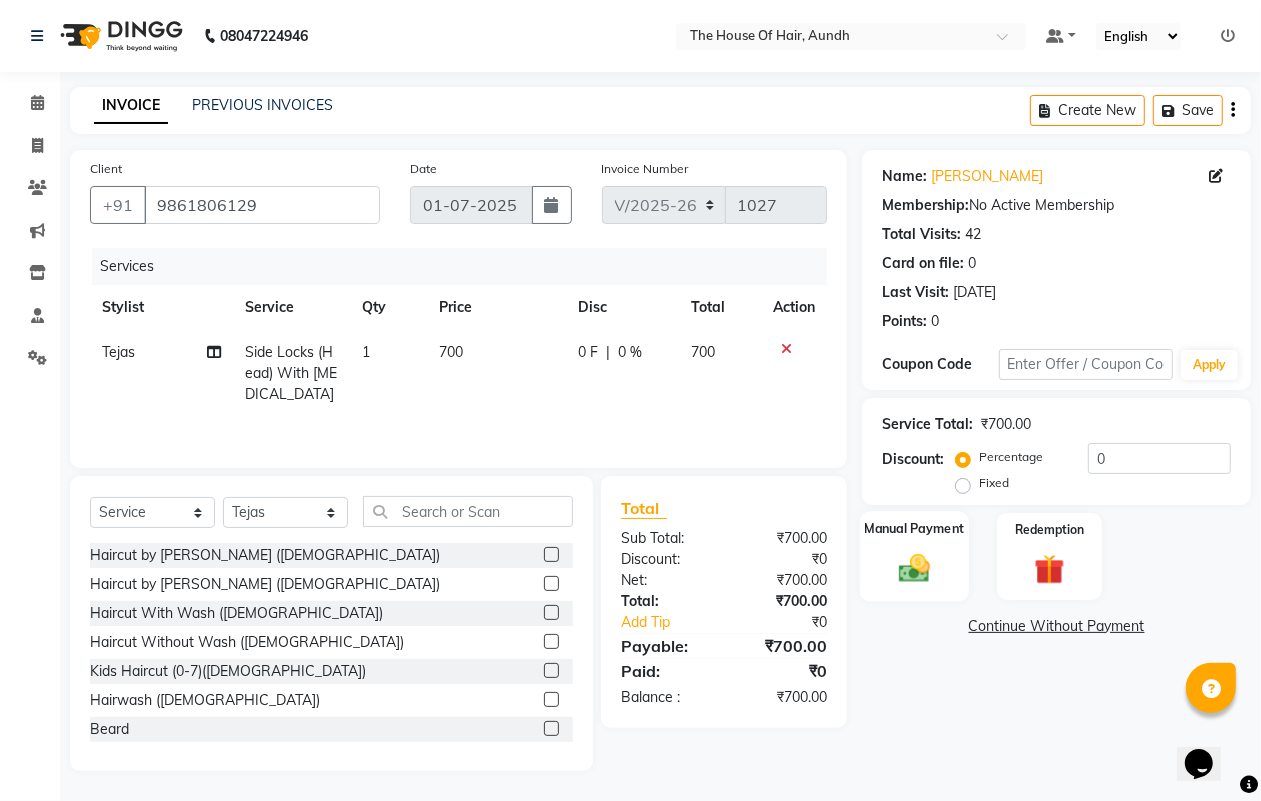click 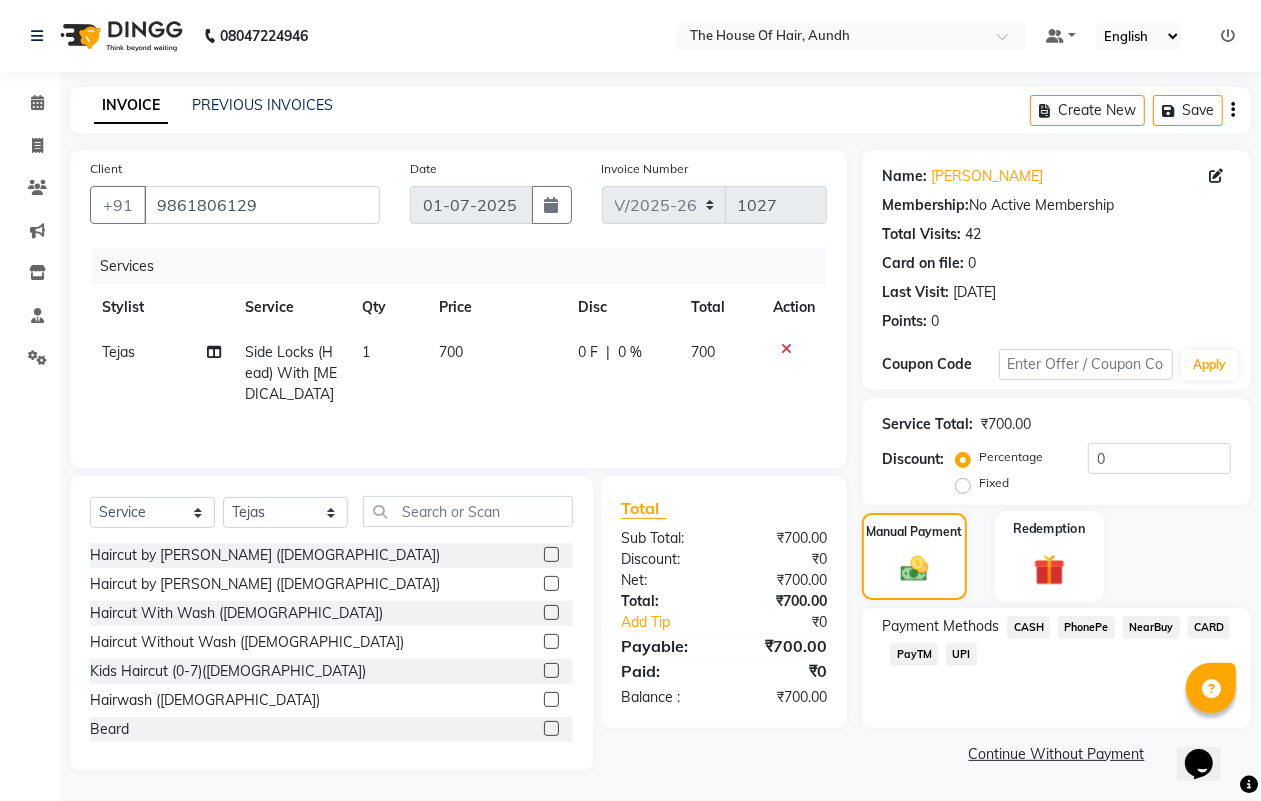 scroll, scrollTop: 0, scrollLeft: 0, axis: both 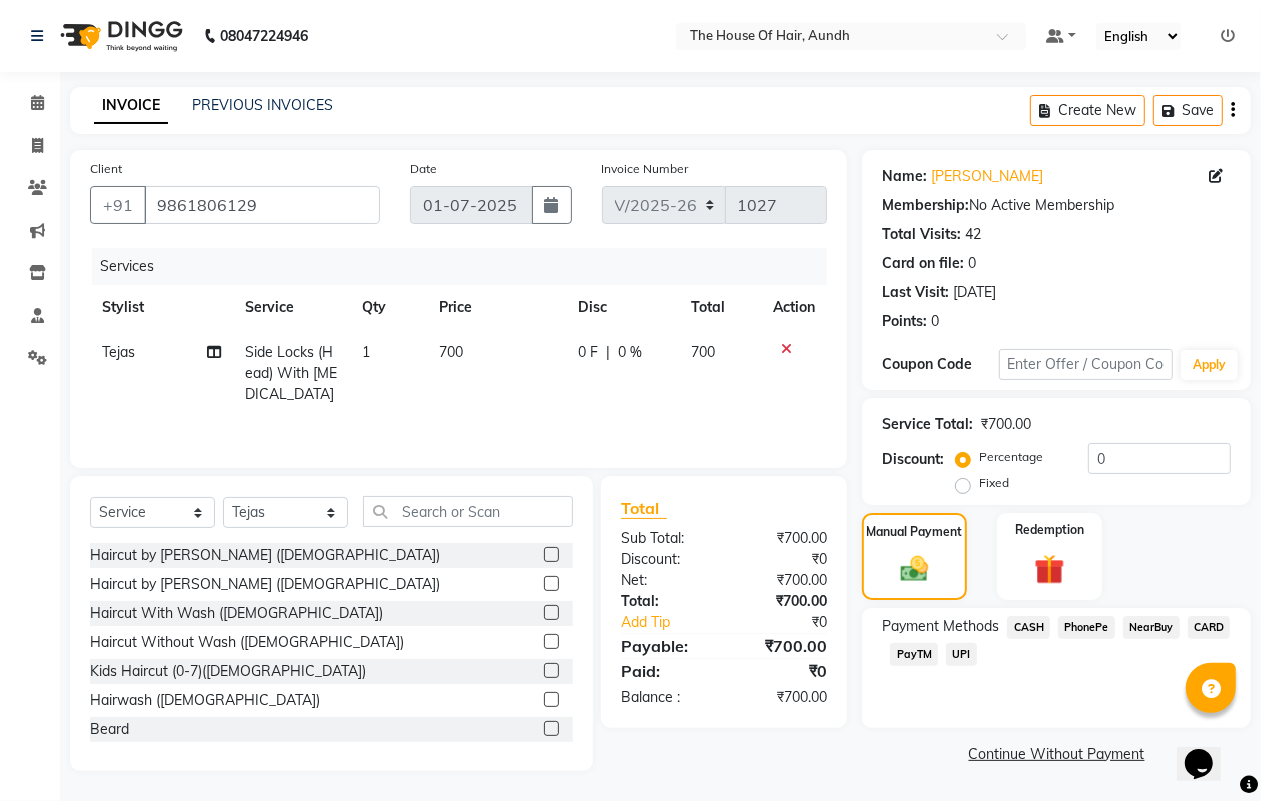 click on "CASH" 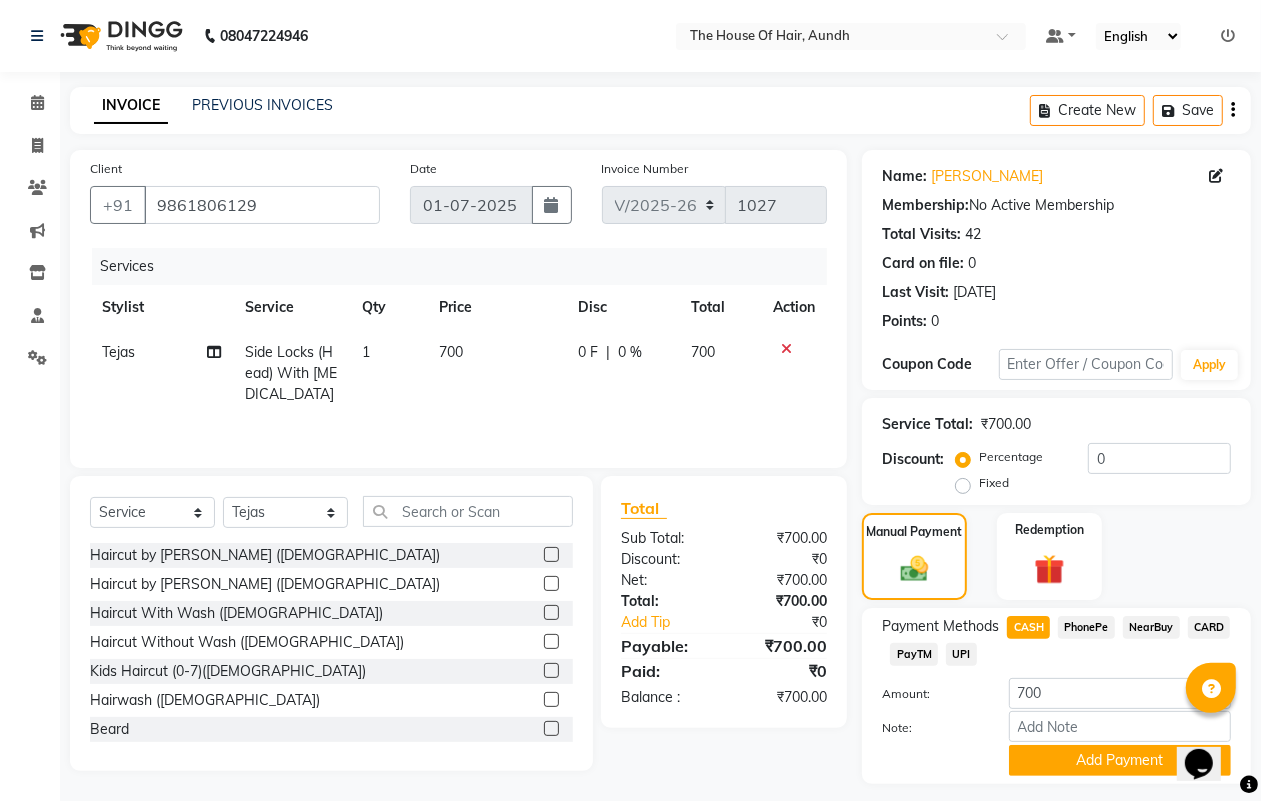 scroll, scrollTop: 52, scrollLeft: 0, axis: vertical 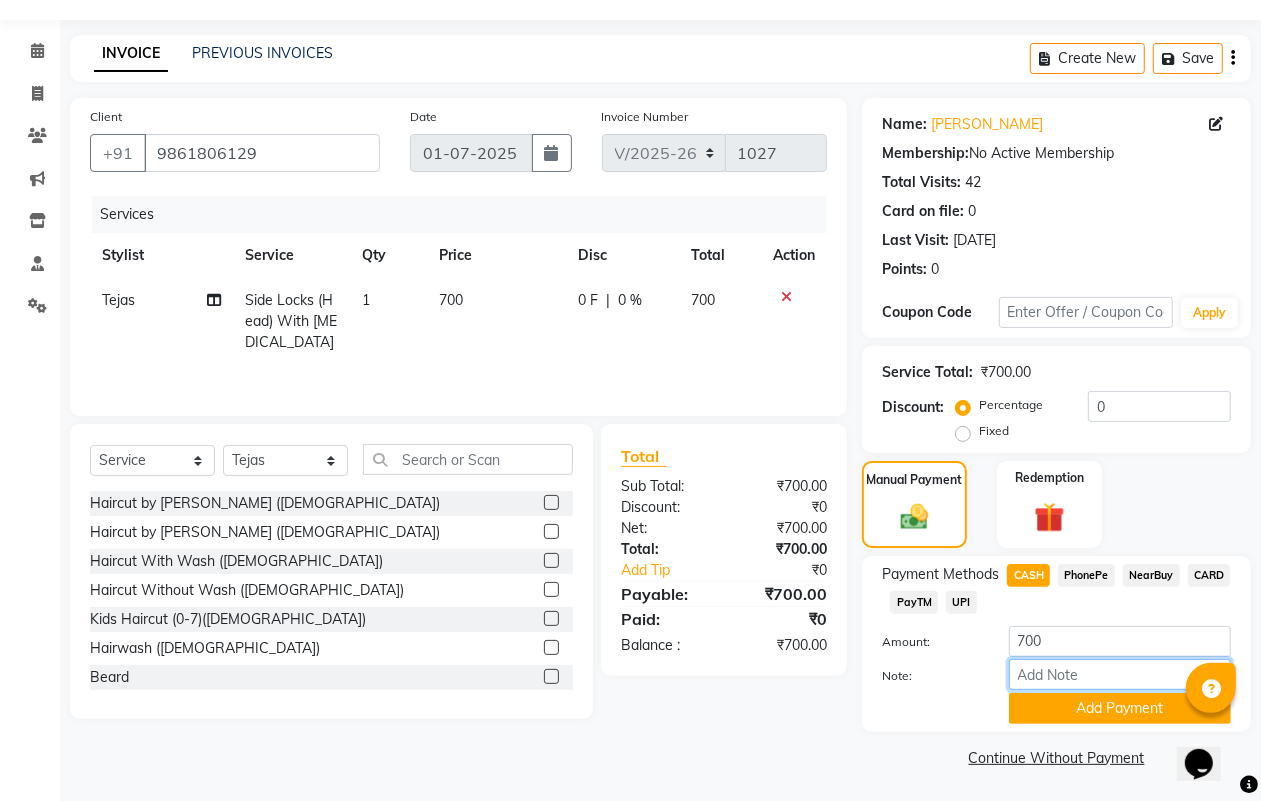 click on "Note:" at bounding box center (1120, 674) 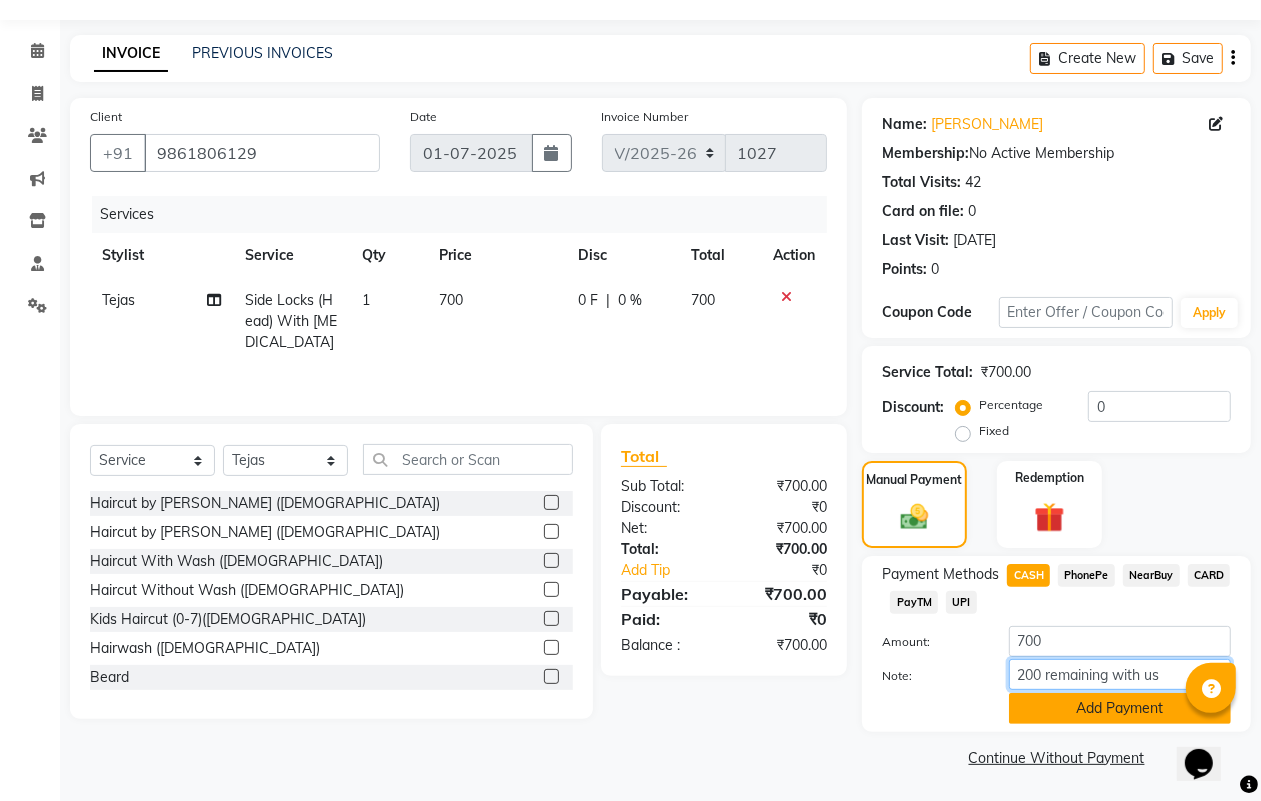 type on "200 remaining with us" 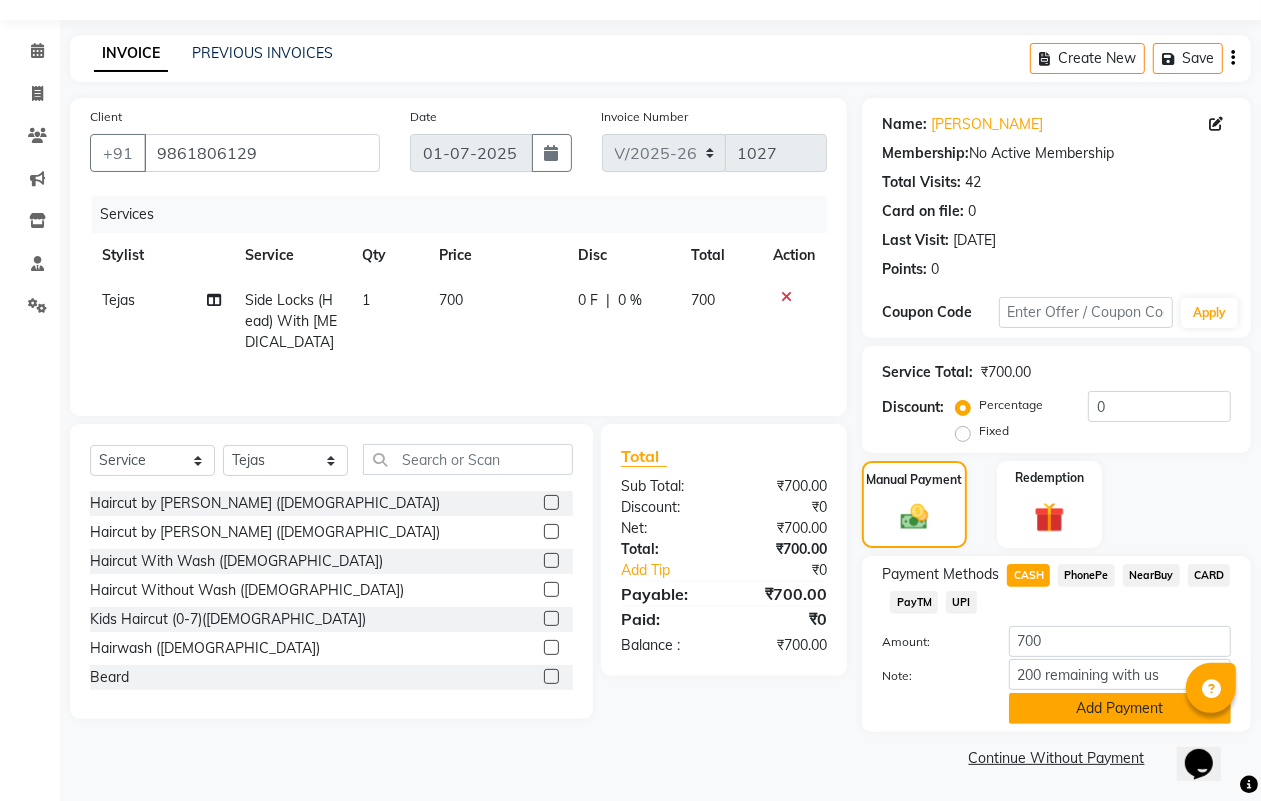 click on "Add Payment" 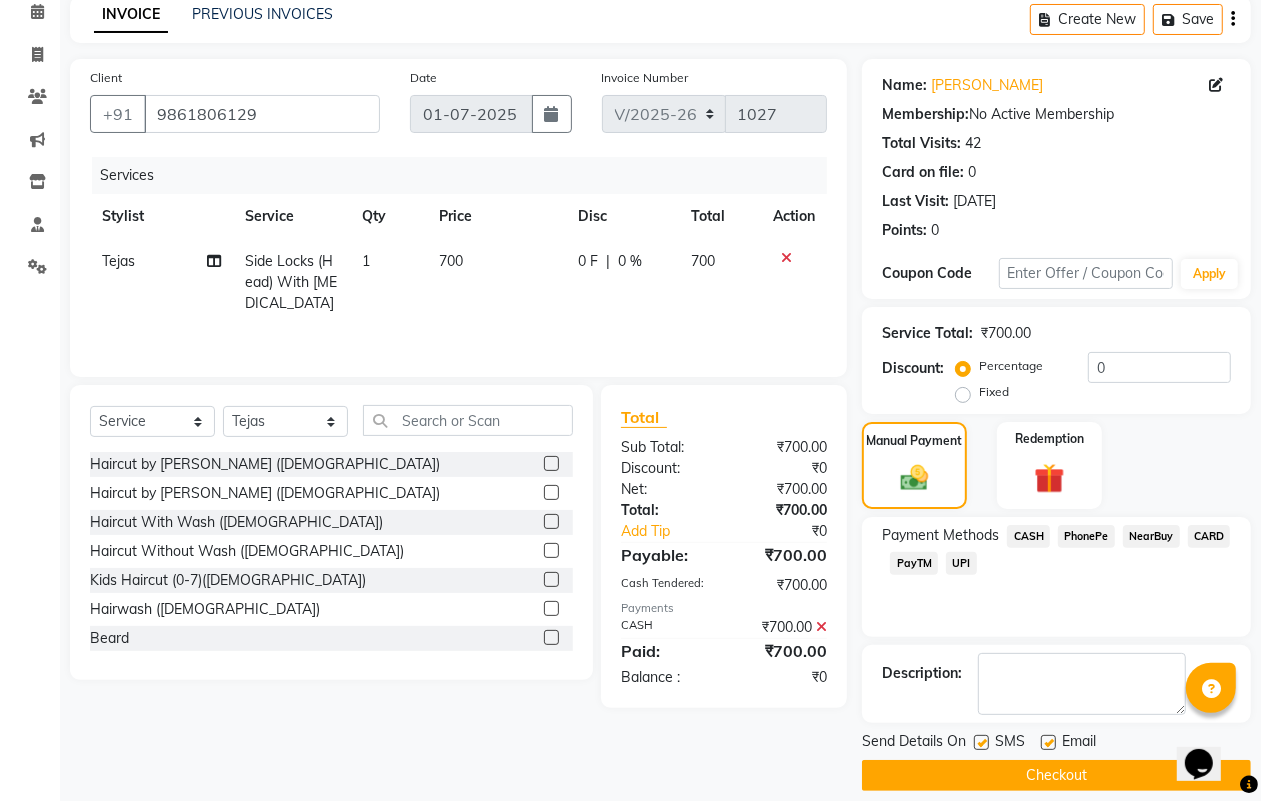 scroll, scrollTop: 111, scrollLeft: 0, axis: vertical 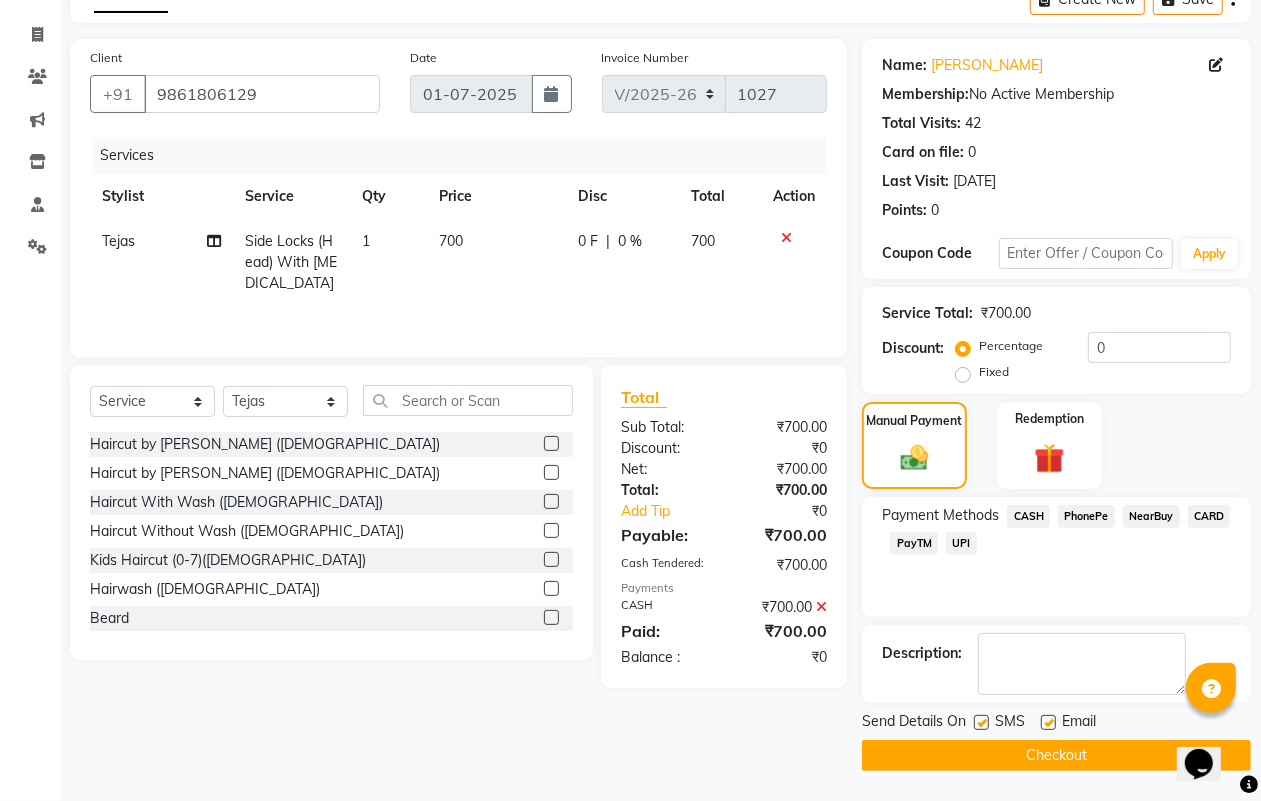 click on "Checkout" 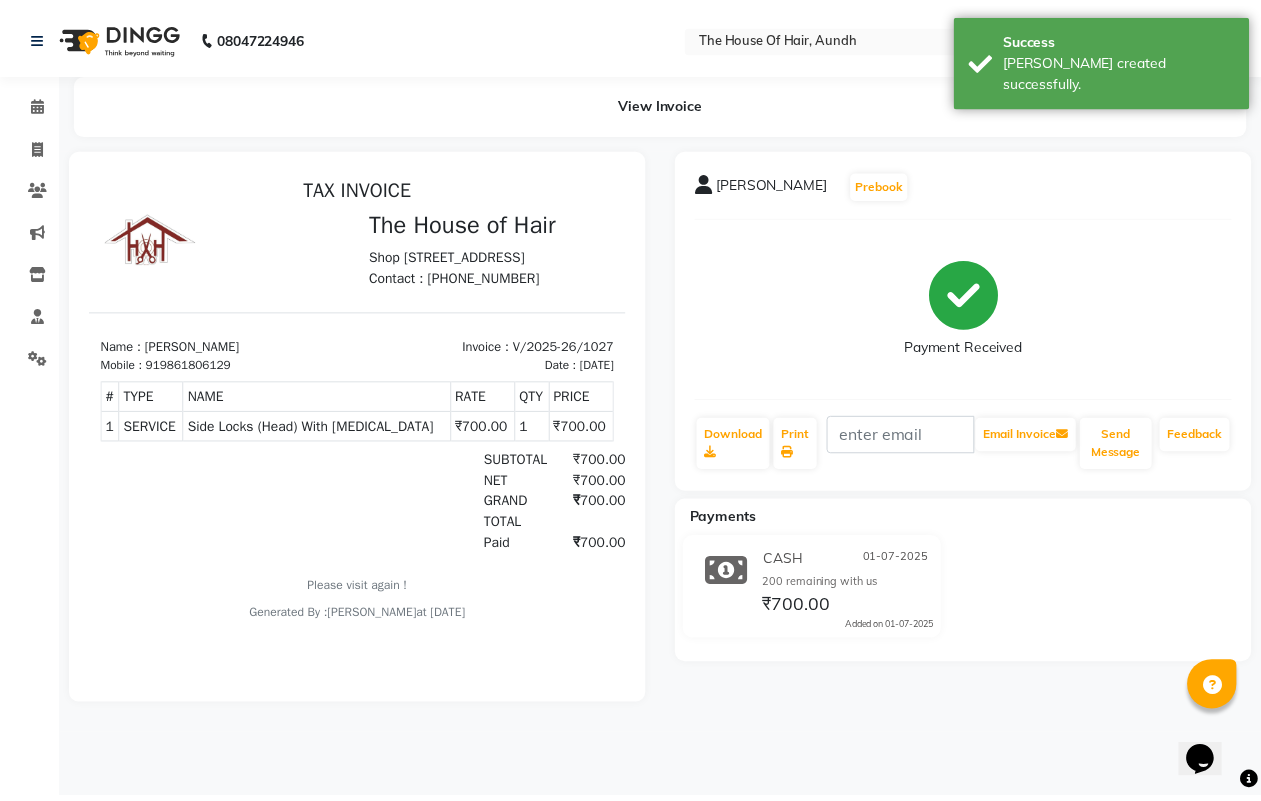 scroll, scrollTop: 0, scrollLeft: 0, axis: both 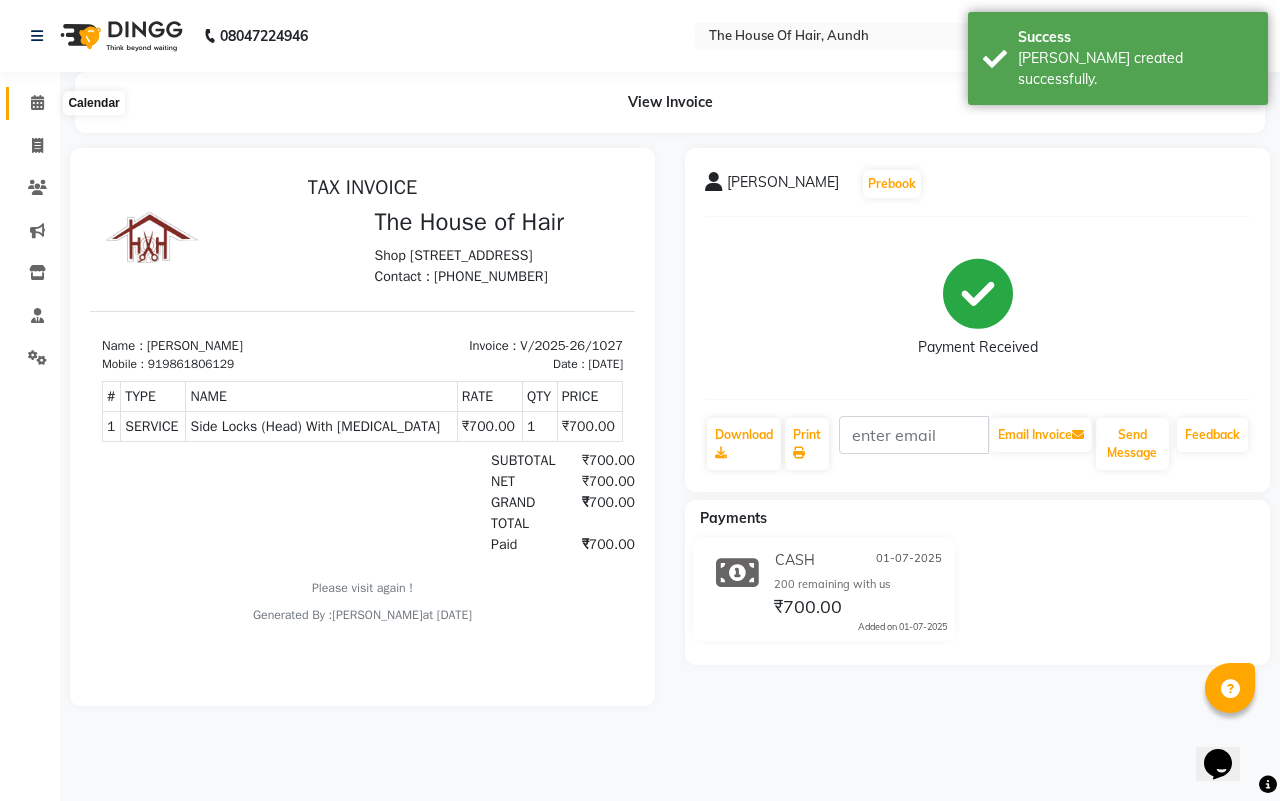 click 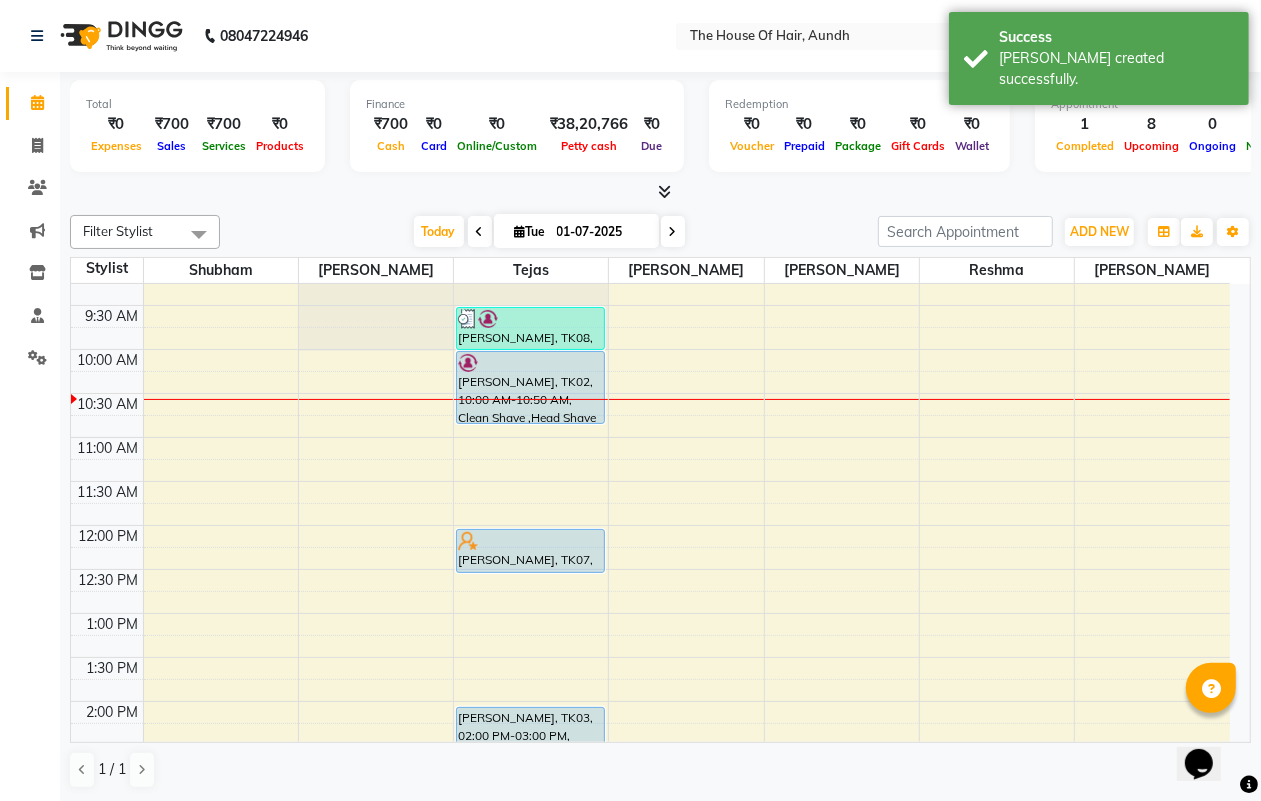 scroll, scrollTop: 53, scrollLeft: 0, axis: vertical 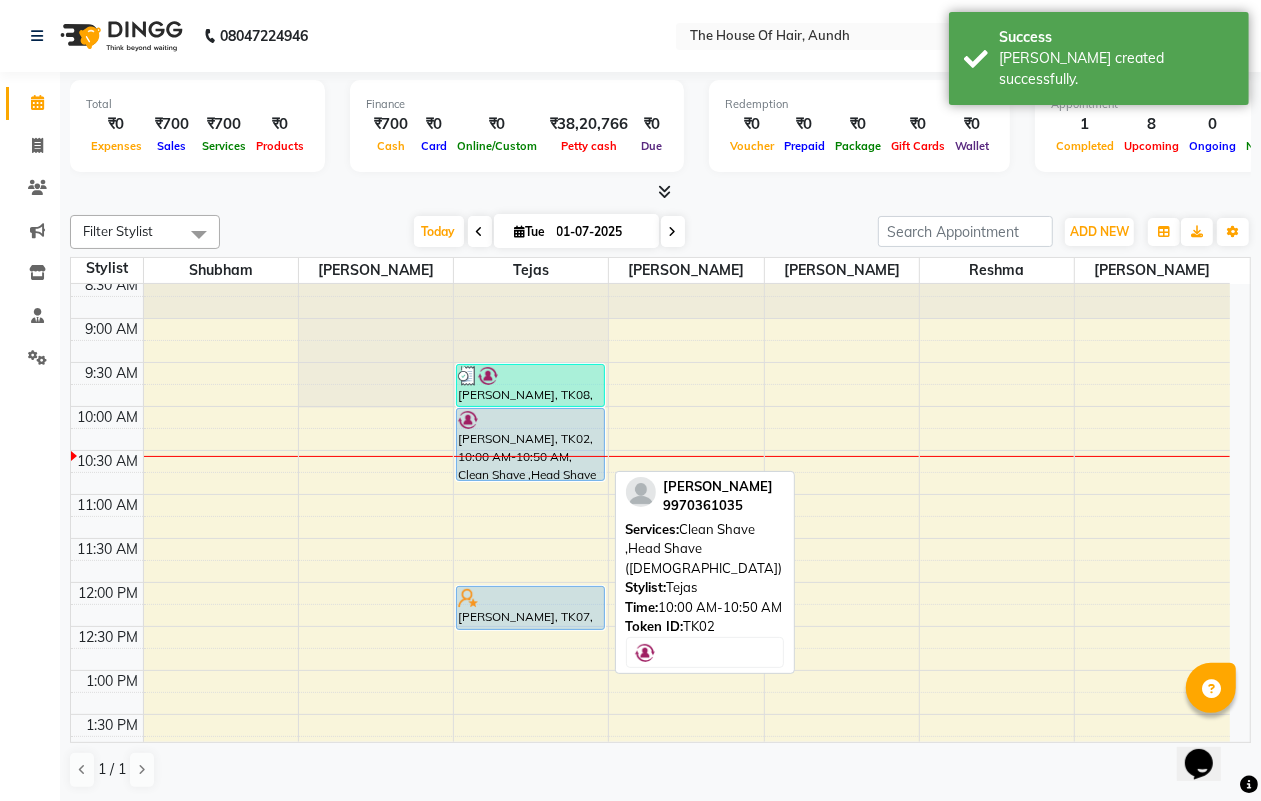 click at bounding box center (530, 420) 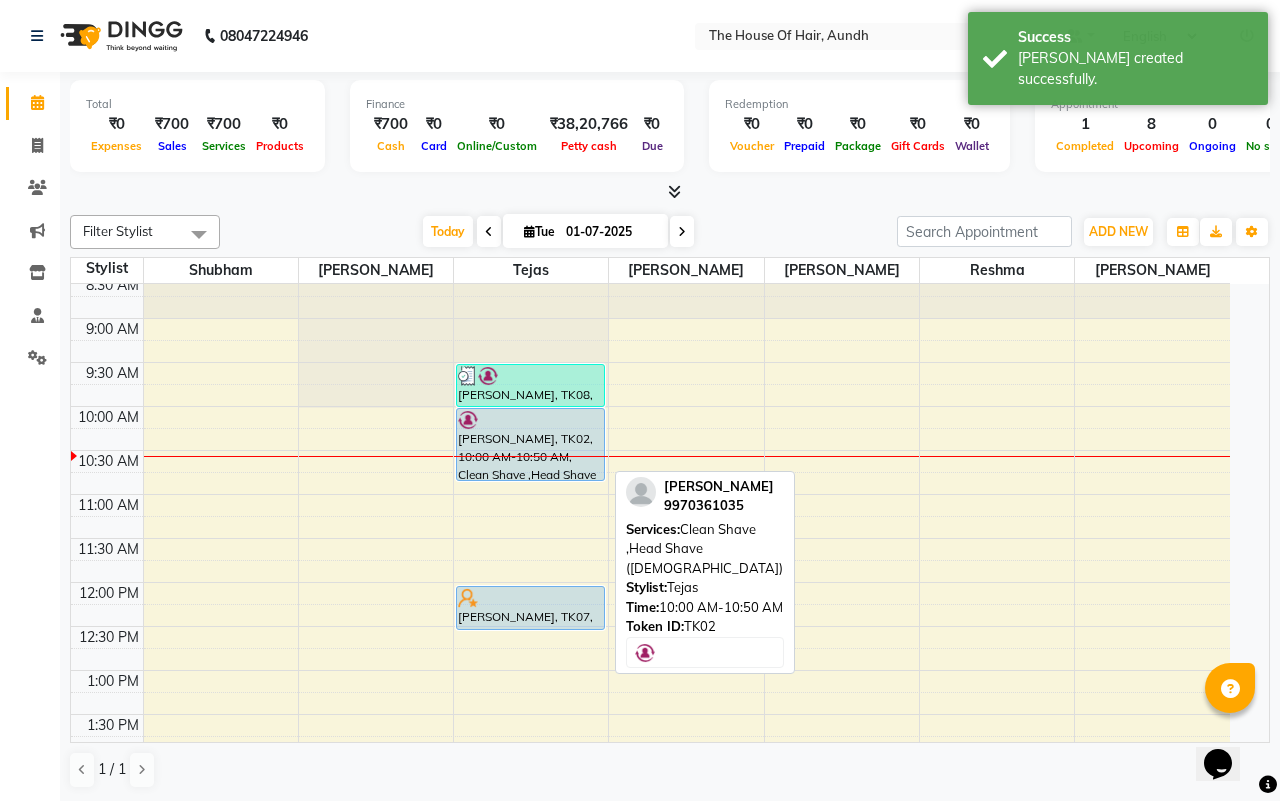select on "5" 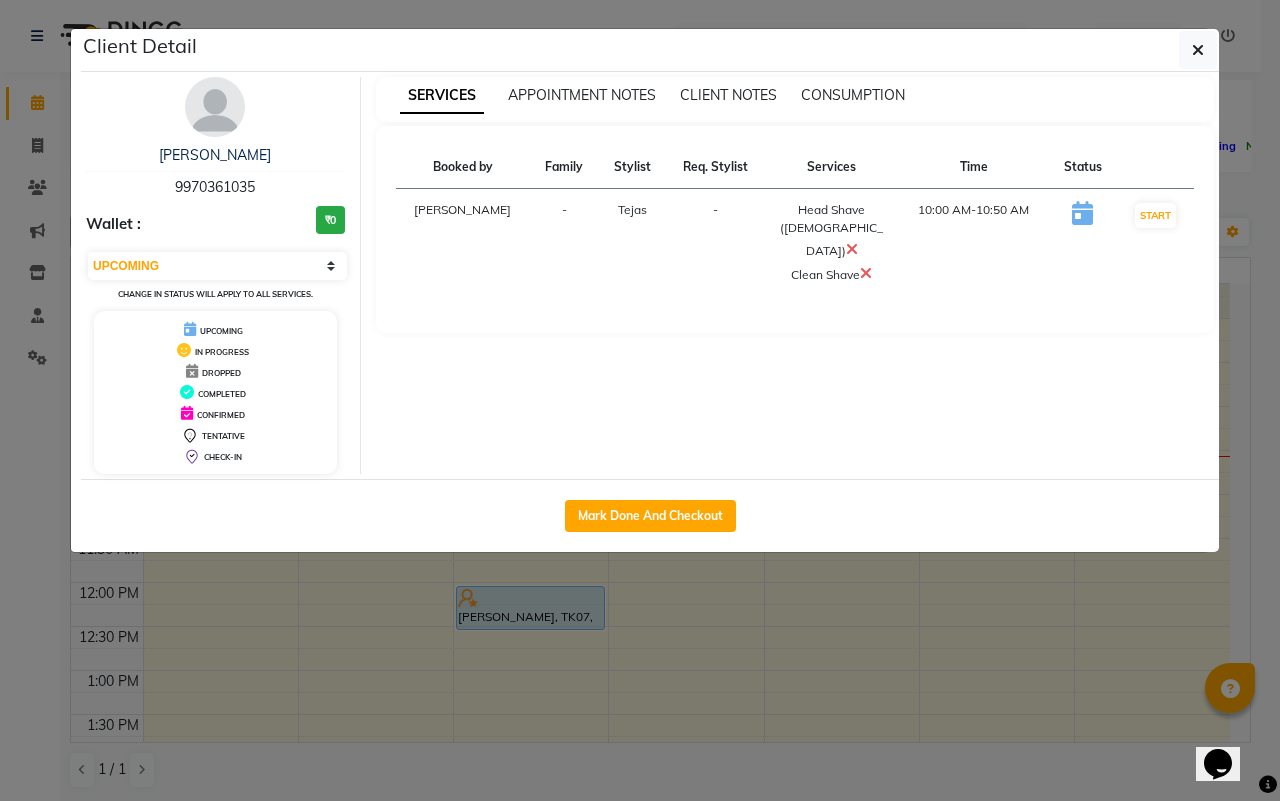 click on "Mark Done And Checkout" 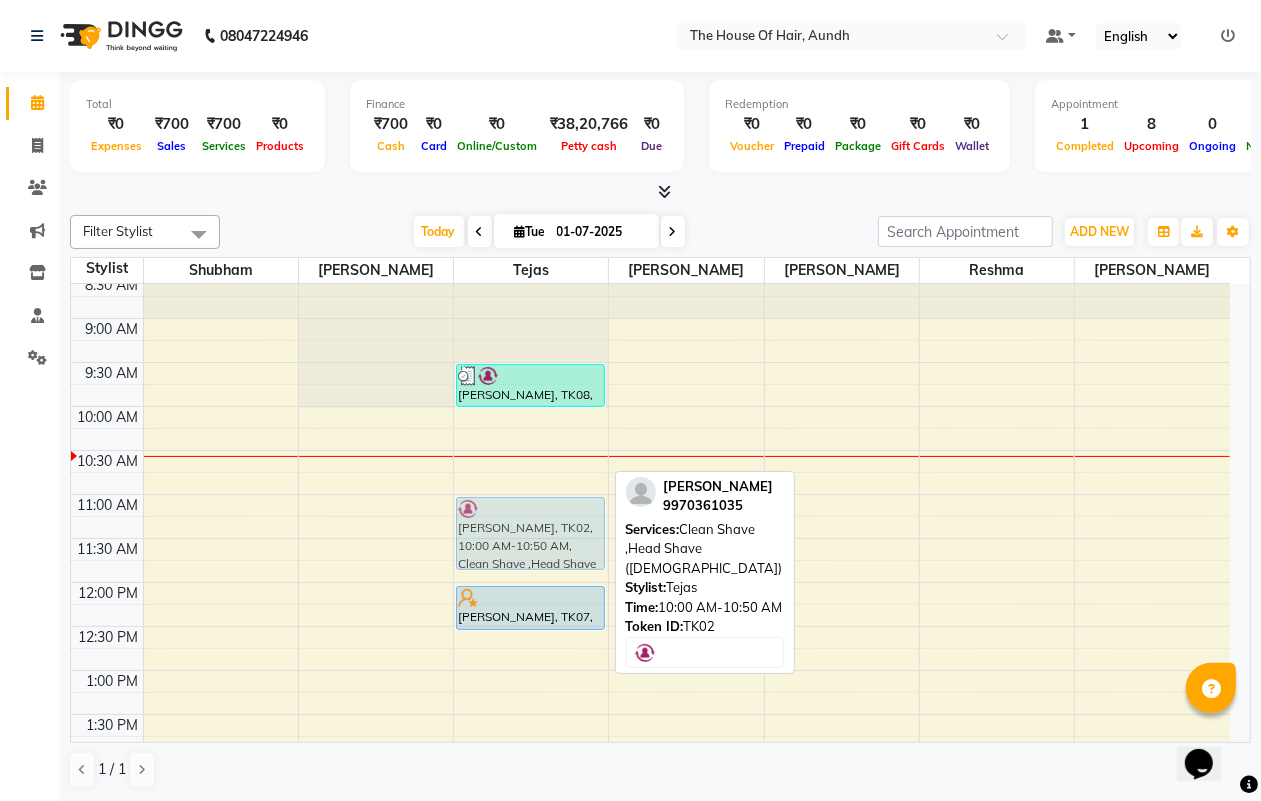 drag, startPoint x: 517, startPoint y: 427, endPoint x: 491, endPoint y: 521, distance: 97.52948 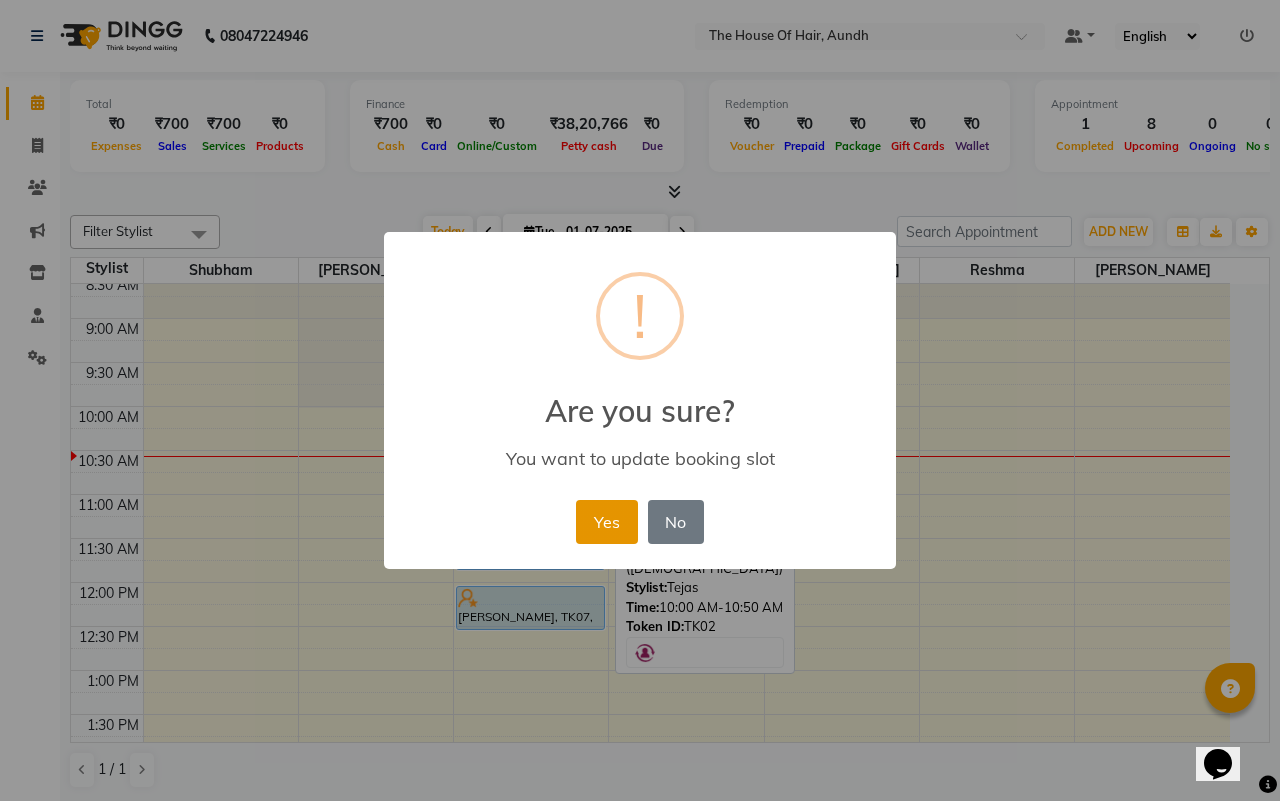 click on "Yes" at bounding box center (606, 522) 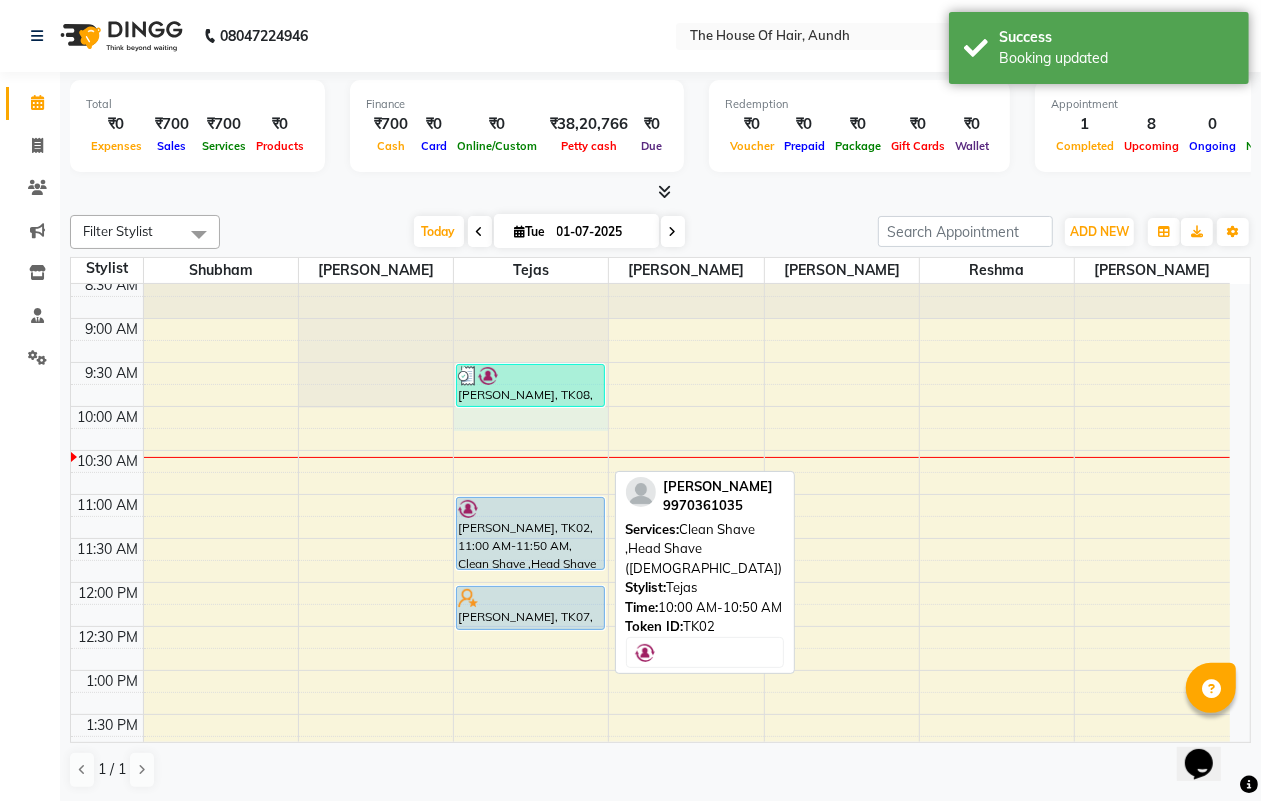 click on "8:00 AM 8:30 AM 9:00 AM 9:30 AM 10:00 AM 10:30 AM 11:00 AM 11:30 AM 12:00 PM 12:30 PM 1:00 PM 1:30 PM 2:00 PM 2:30 PM 3:00 PM 3:30 PM 4:00 PM 4:30 PM 5:00 PM 5:30 PM 6:00 PM 6:30 PM 7:00 PM 7:30 PM 8:00 PM 8:30 PM 9:00 PM 9:30 PM     [PERSON_NAME], TK08, 09:30 AM-10:00 AM, Side Locks (Head) With [MEDICAL_DATA]      [PERSON_NAME], TK02, 11:00 AM-11:50 AM, Clean Shave ,Head Shave ([DEMOGRAPHIC_DATA])     [PERSON_NAME], TK07, 12:00 PM-12:30 PM, [PERSON_NAME]    [PERSON_NAME], TK03, 02:00 PM-03:00 PM, Haircut Without Wash ([DEMOGRAPHIC_DATA]),[PERSON_NAME], TK01, 03:00 PM-04:00 PM, Haircut Without Wash ([DEMOGRAPHIC_DATA]),[PERSON_NAME] choudhary, TK04, 07:30 PM-08:15 PM, Haircut With Wash ([DEMOGRAPHIC_DATA]),Hairwash ([DEMOGRAPHIC_DATA])     [PERSON_NAME] jamma, TK05, 08:15 PM-08:45 PM, Haircut Without Wash ([DEMOGRAPHIC_DATA])    [PERSON_NAME], TK06, 04:30 PM-07:30 PM, Highlights & Babylights ([DEMOGRAPHIC_DATA])    [PERSON_NAME], TK03, 03:00 PM-03:20 PM, [DEMOGRAPHIC_DATA] EYEBROWS (THREAD)" at bounding box center [650, 846] 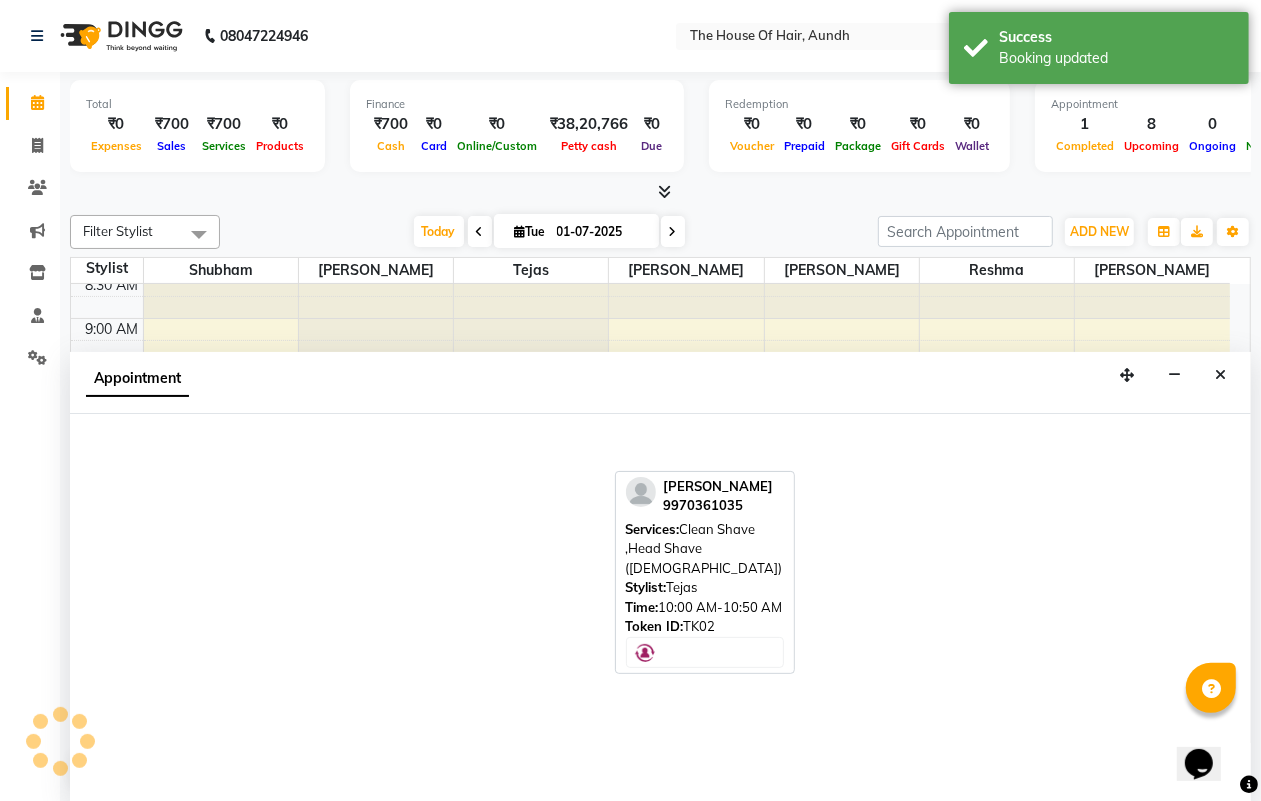 scroll, scrollTop: 1, scrollLeft: 0, axis: vertical 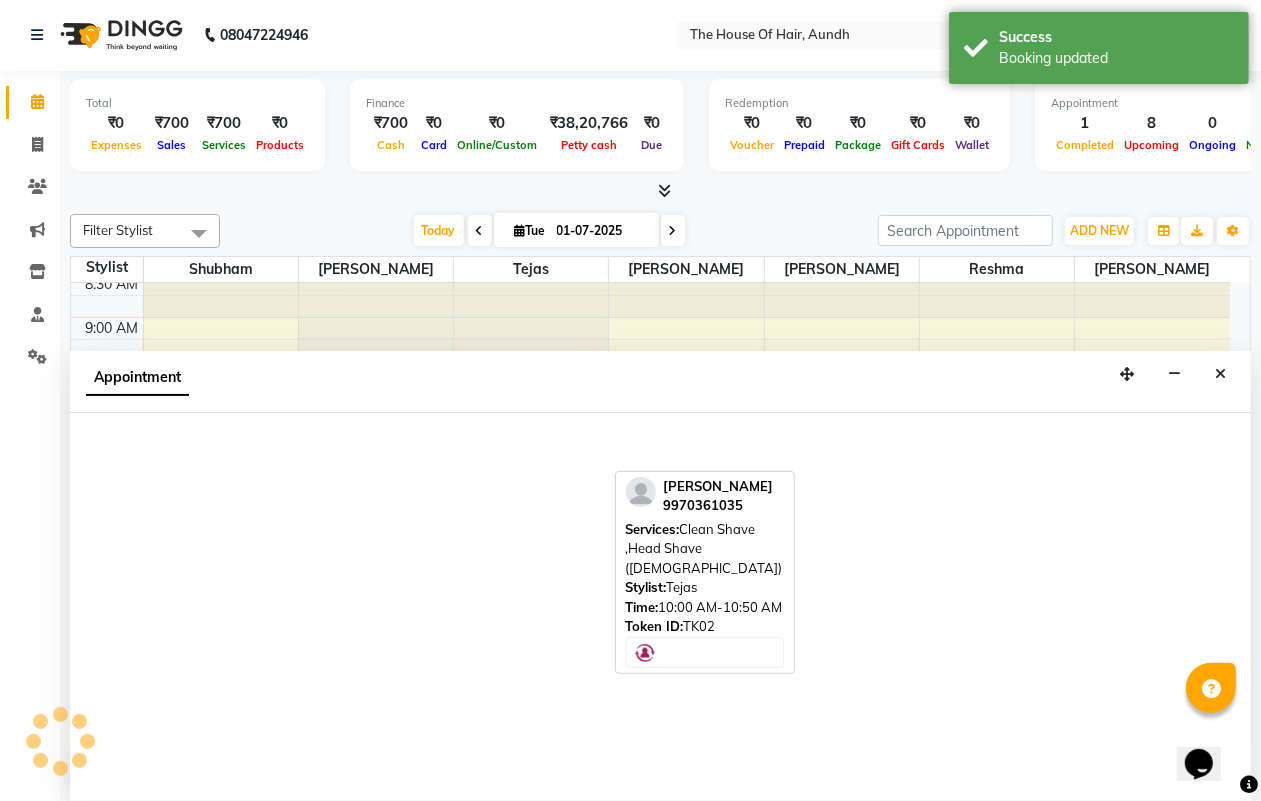 select on "6864" 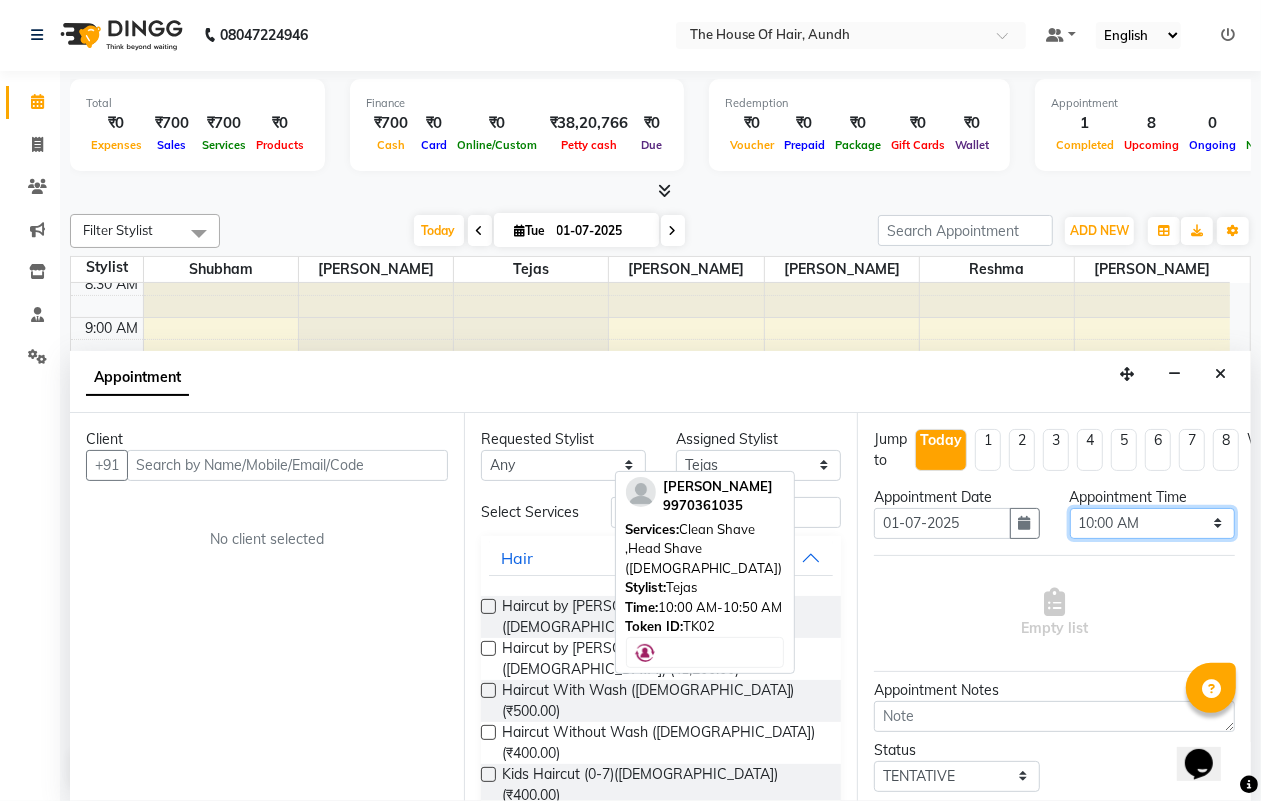 click on "Select 09:00 AM 09:15 AM 09:30 AM 09:45 AM 10:00 AM 10:15 AM 10:30 AM 10:45 AM 11:00 AM 11:15 AM 11:30 AM 11:45 AM 12:00 PM 12:15 PM 12:30 PM 12:45 PM 01:00 PM 01:15 PM 01:30 PM 01:45 PM 02:00 PM 02:15 PM 02:30 PM 02:45 PM 03:00 PM 03:15 PM 03:30 PM 03:45 PM 04:00 PM 04:15 PM 04:30 PM 04:45 PM 05:00 PM 05:15 PM 05:30 PM 05:45 PM 06:00 PM 06:15 PM 06:30 PM 06:45 PM 07:00 PM 07:15 PM 07:30 PM 07:45 PM 08:00 PM 08:15 PM 08:30 PM 08:45 PM 09:00 PM 09:15 PM 09:30 PM" at bounding box center [1152, 523] 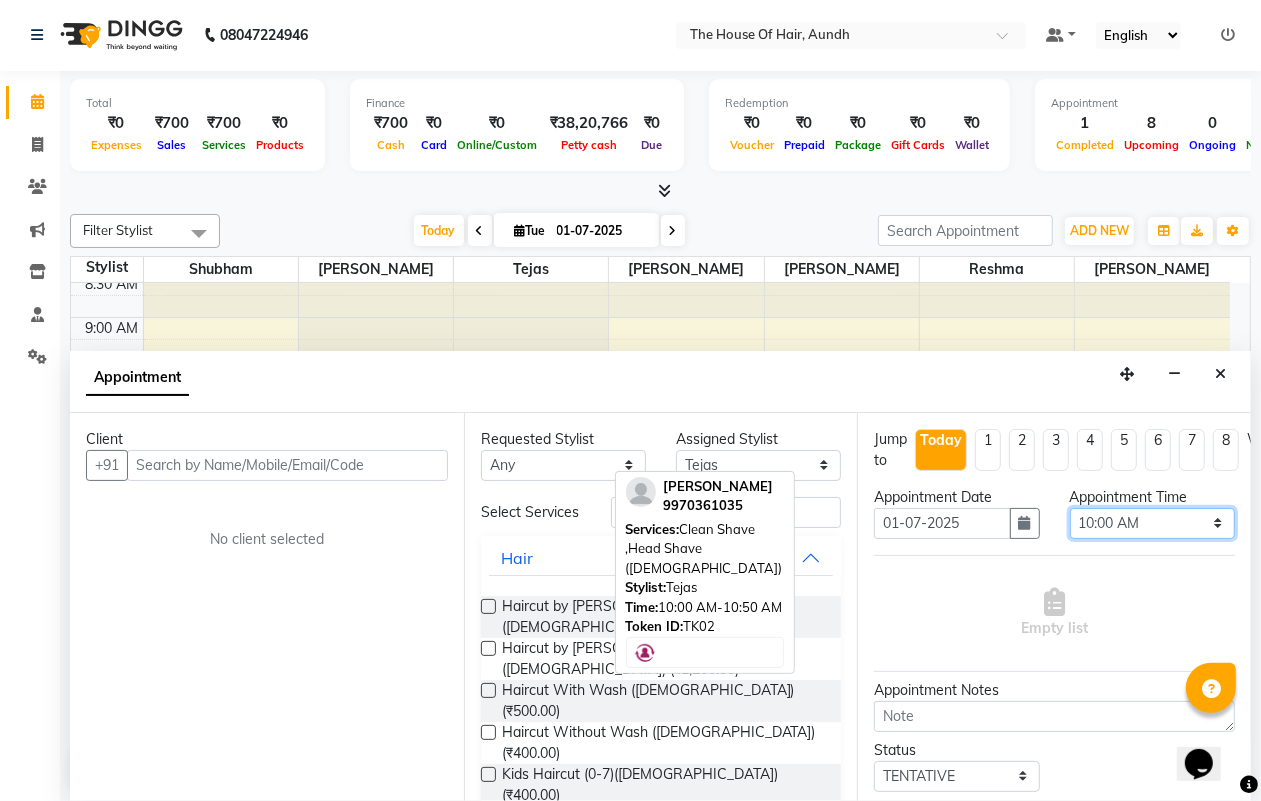 select on "615" 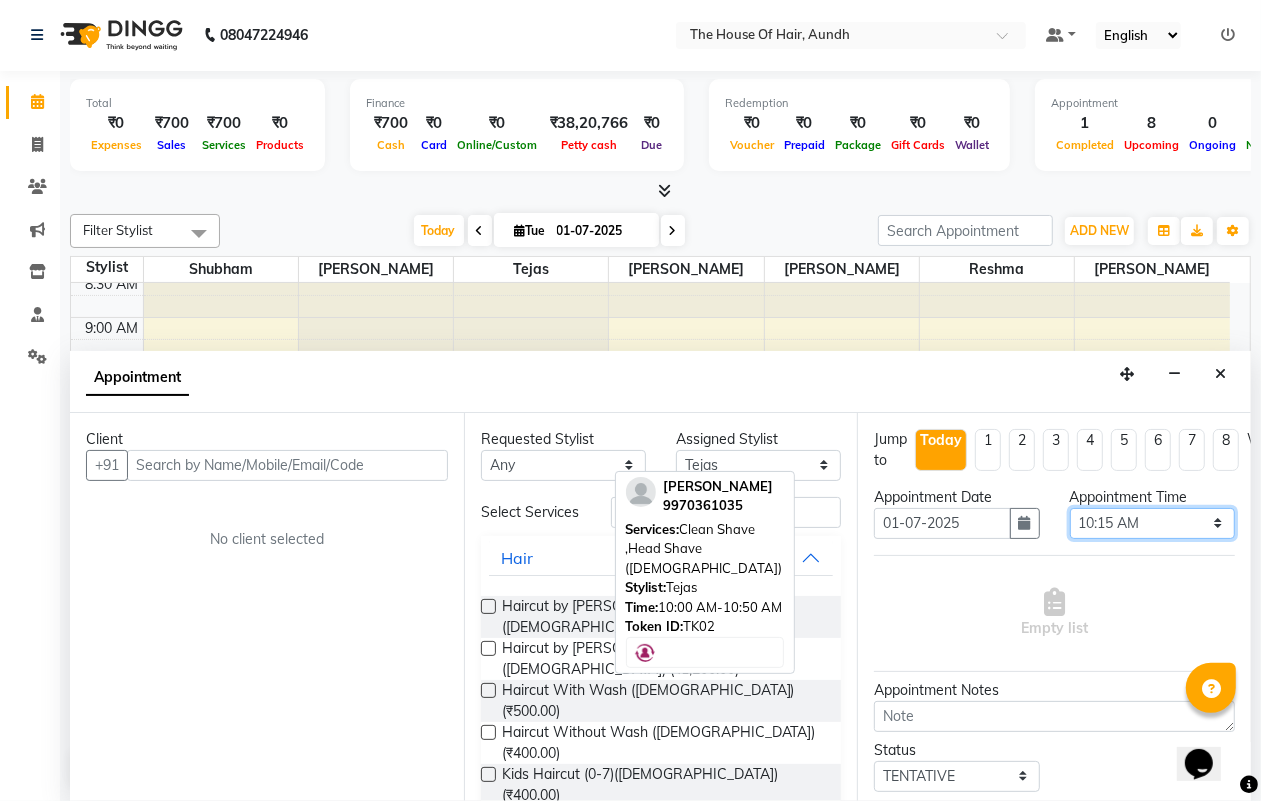 click on "Select 09:00 AM 09:15 AM 09:30 AM 09:45 AM 10:00 AM 10:15 AM 10:30 AM 10:45 AM 11:00 AM 11:15 AM 11:30 AM 11:45 AM 12:00 PM 12:15 PM 12:30 PM 12:45 PM 01:00 PM 01:15 PM 01:30 PM 01:45 PM 02:00 PM 02:15 PM 02:30 PM 02:45 PM 03:00 PM 03:15 PM 03:30 PM 03:45 PM 04:00 PM 04:15 PM 04:30 PM 04:45 PM 05:00 PM 05:15 PM 05:30 PM 05:45 PM 06:00 PM 06:15 PM 06:30 PM 06:45 PM 07:00 PM 07:15 PM 07:30 PM 07:45 PM 08:00 PM 08:15 PM 08:30 PM 08:45 PM 09:00 PM 09:15 PM 09:30 PM" at bounding box center [1152, 523] 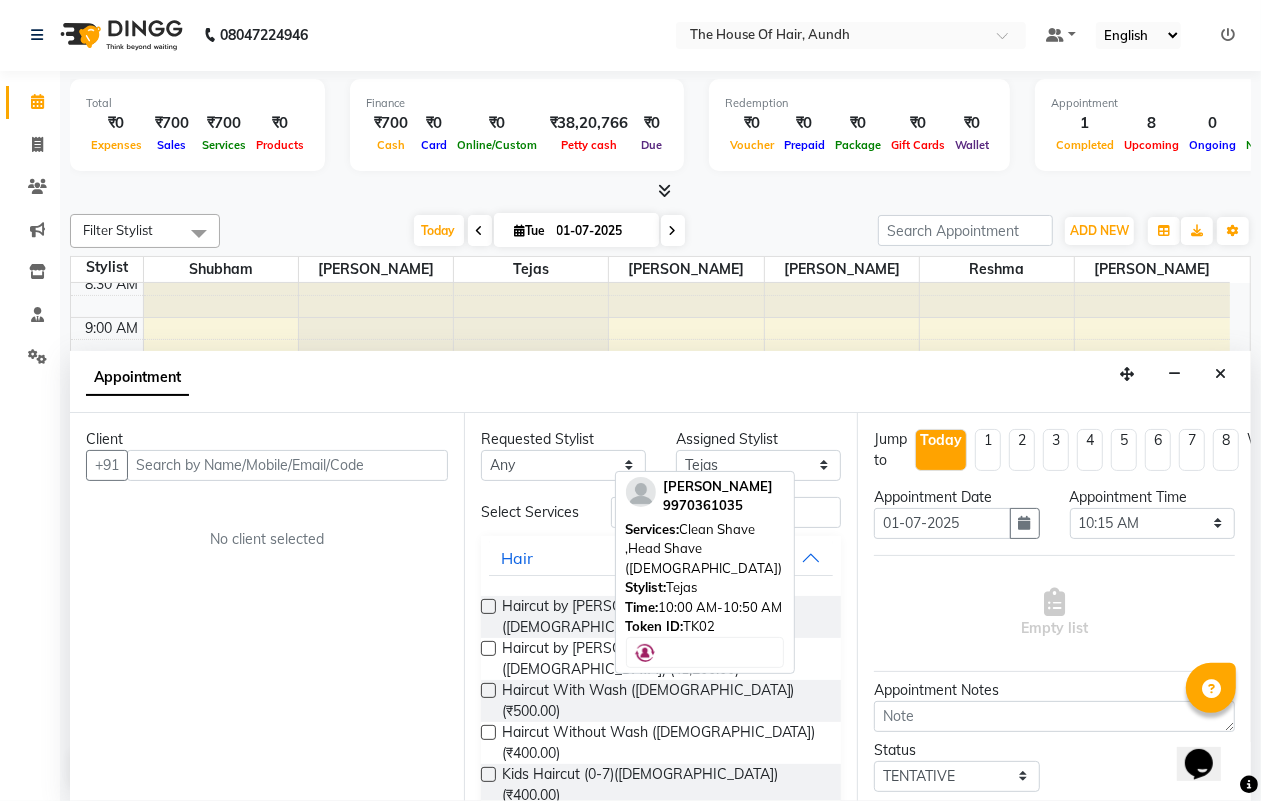 click on "[PERSON_NAME] (₹300.00)" at bounding box center [589, 843] 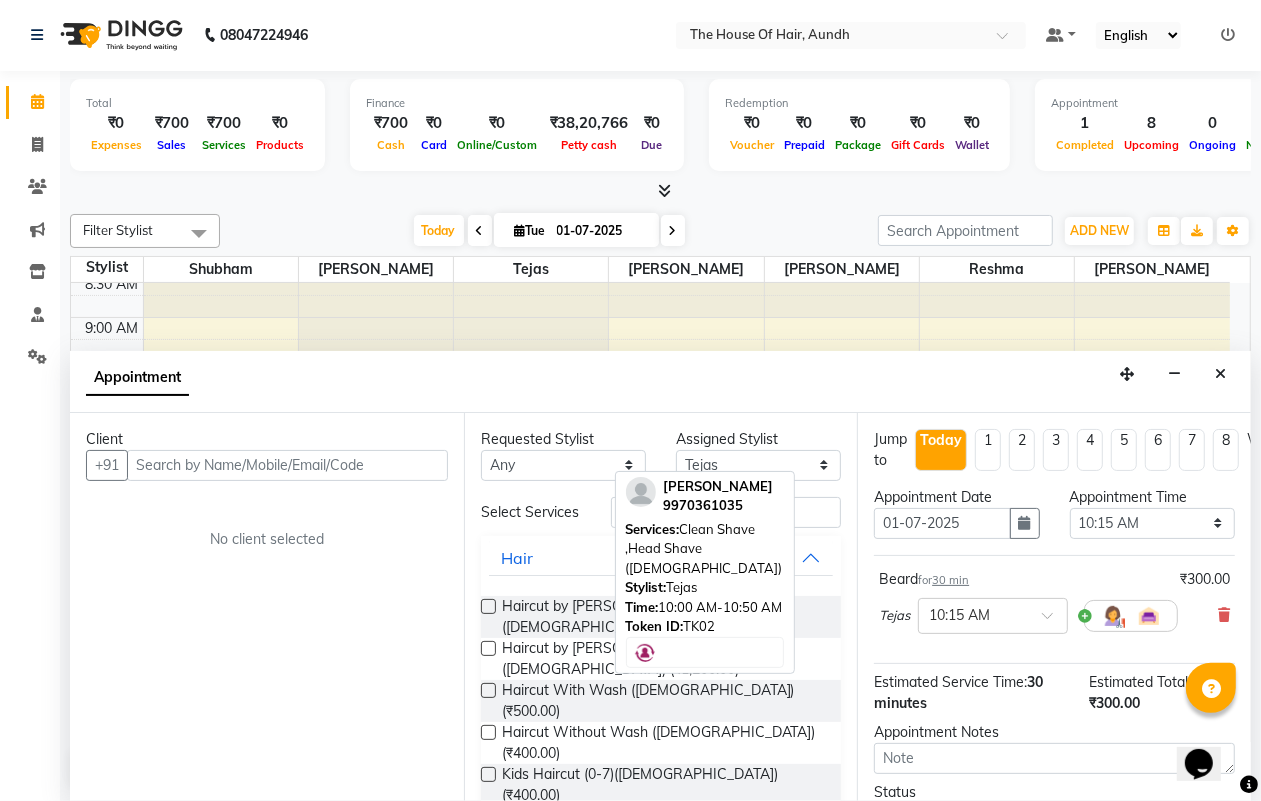 checkbox on "false" 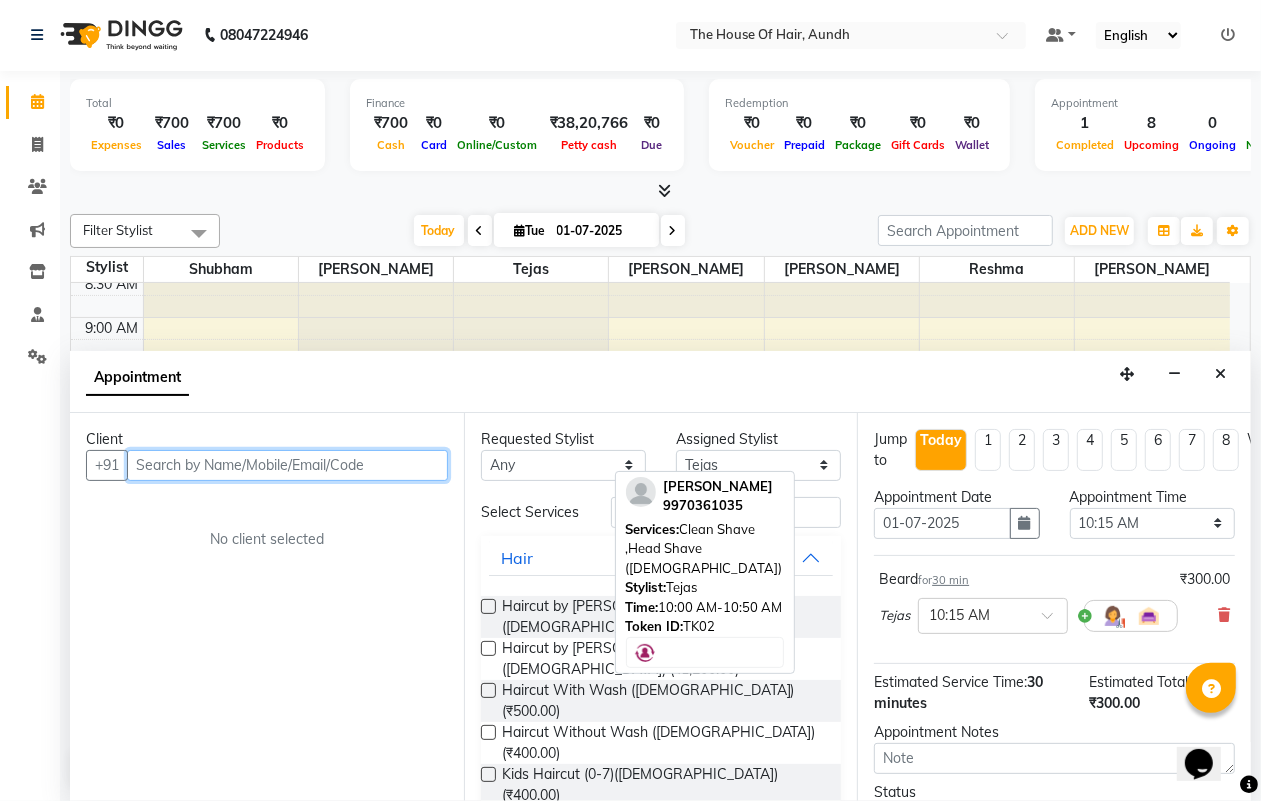 click at bounding box center (287, 465) 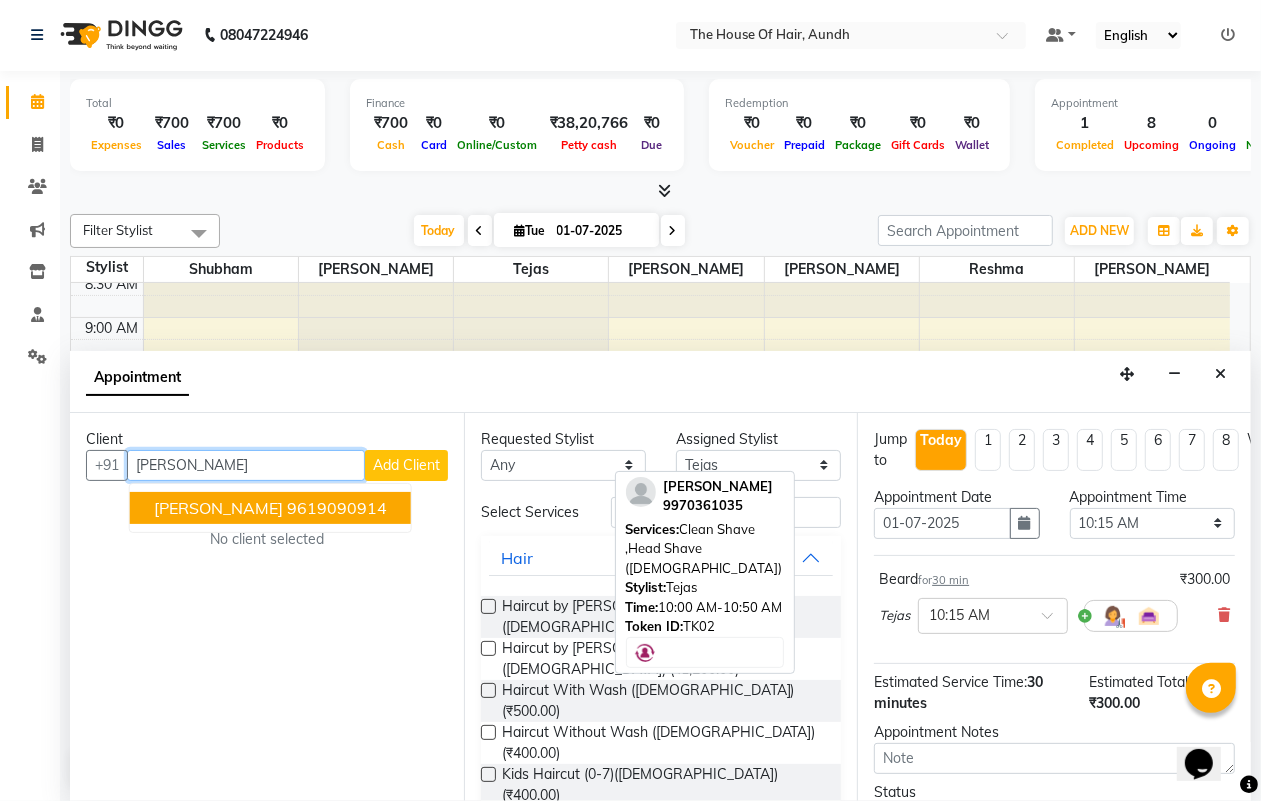 click on "9619090914" at bounding box center [337, 508] 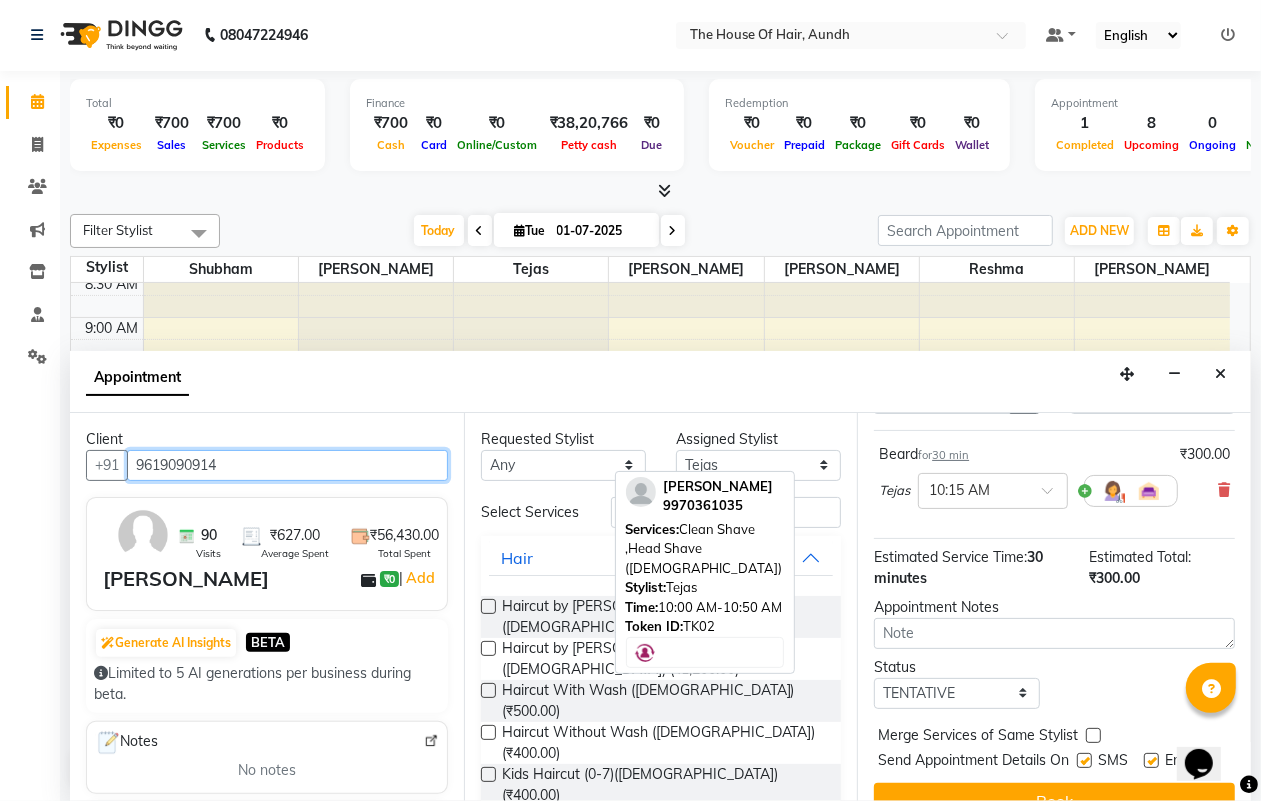 scroll, scrollTop: 195, scrollLeft: 0, axis: vertical 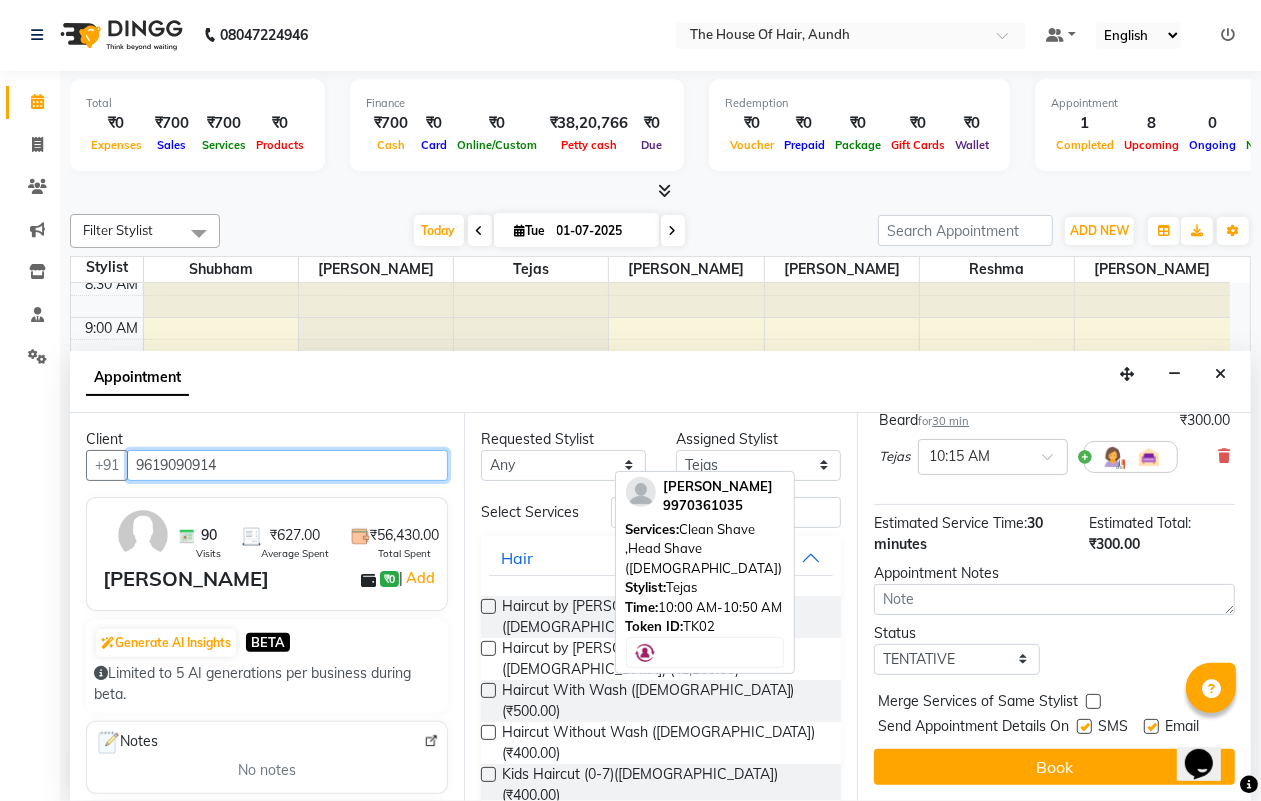 type on "9619090914" 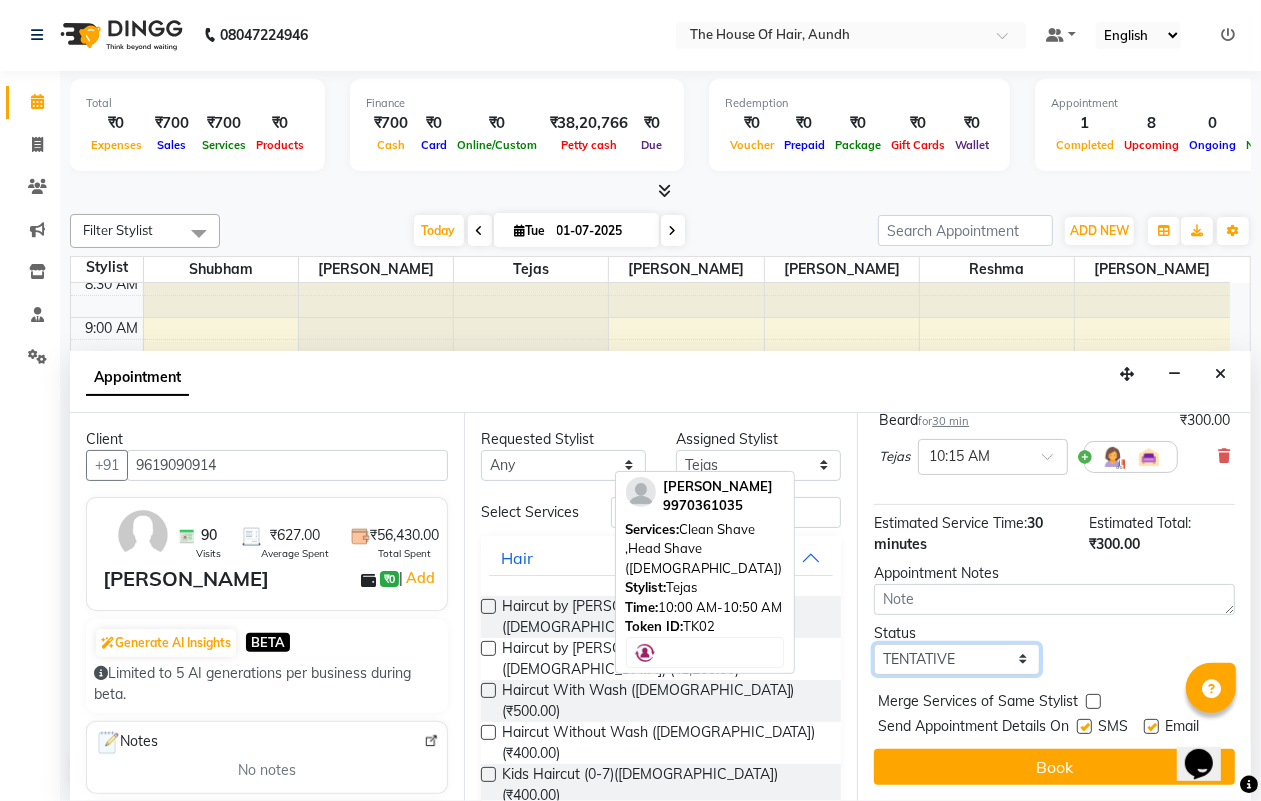 click on "Select TENTATIVE CONFIRM CHECK-IN UPCOMING" at bounding box center (956, 659) 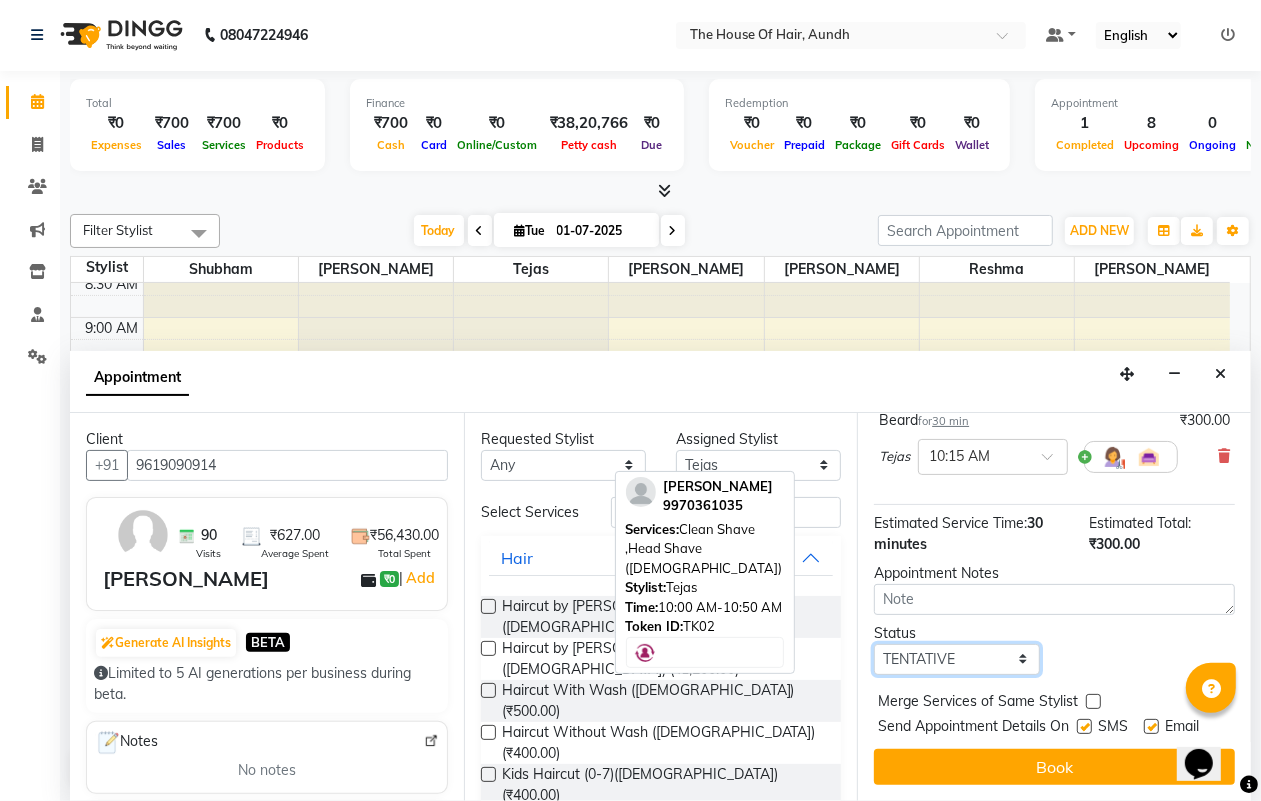 select on "upcoming" 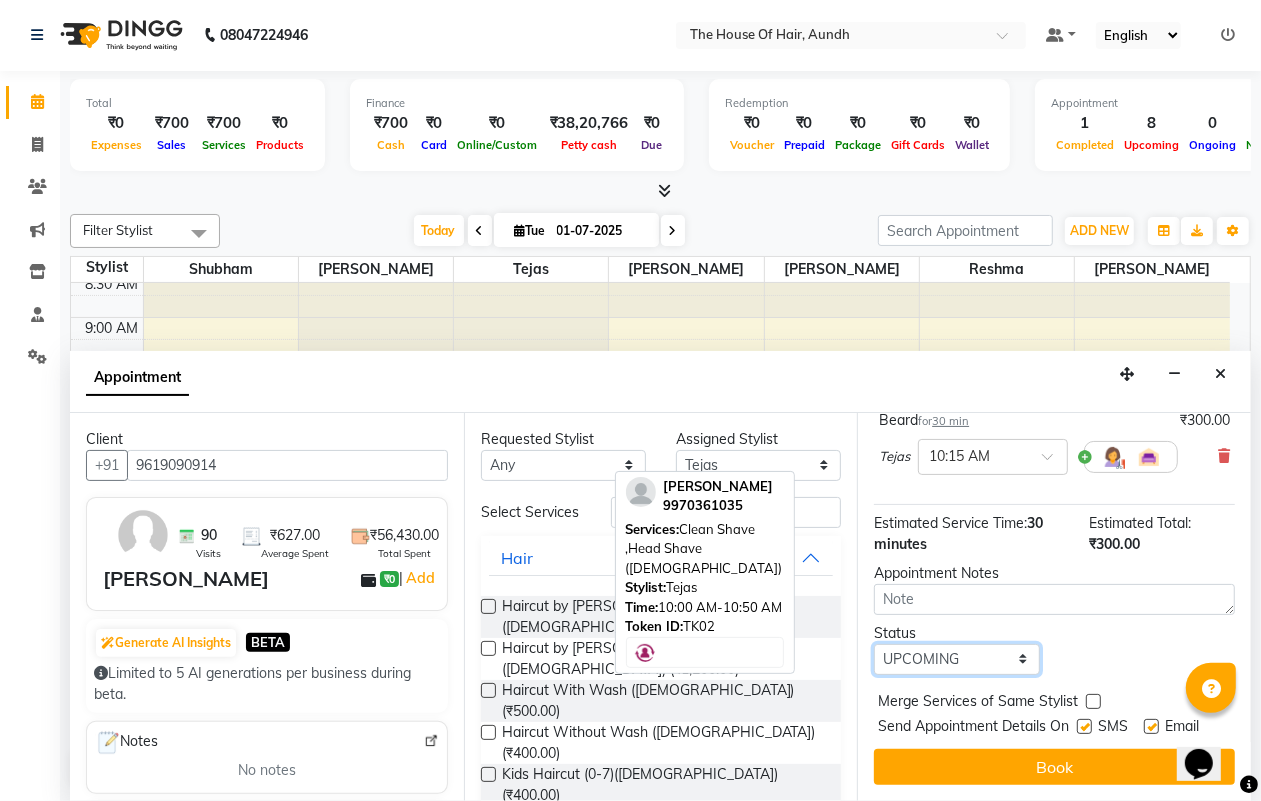 click on "Select TENTATIVE CONFIRM CHECK-IN UPCOMING" at bounding box center [956, 659] 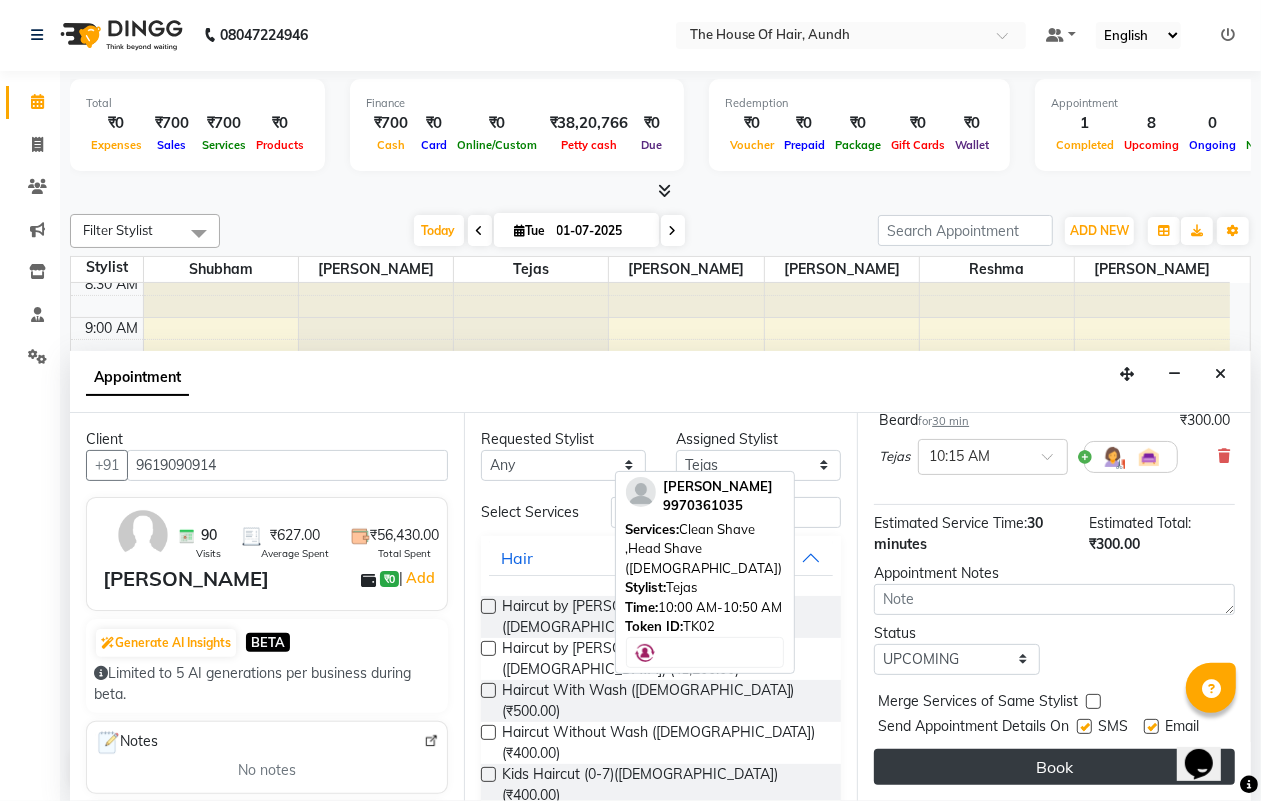 click on "Book" at bounding box center [1054, 767] 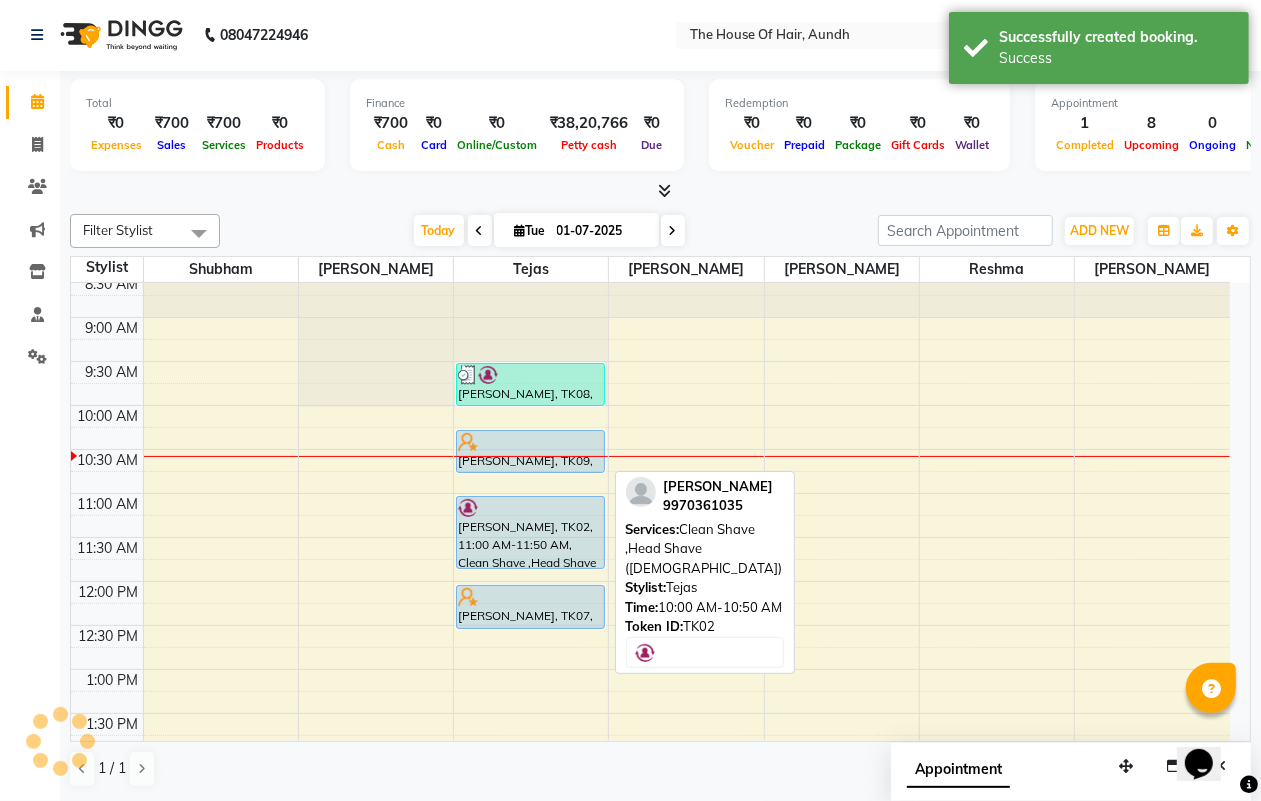 scroll, scrollTop: 0, scrollLeft: 0, axis: both 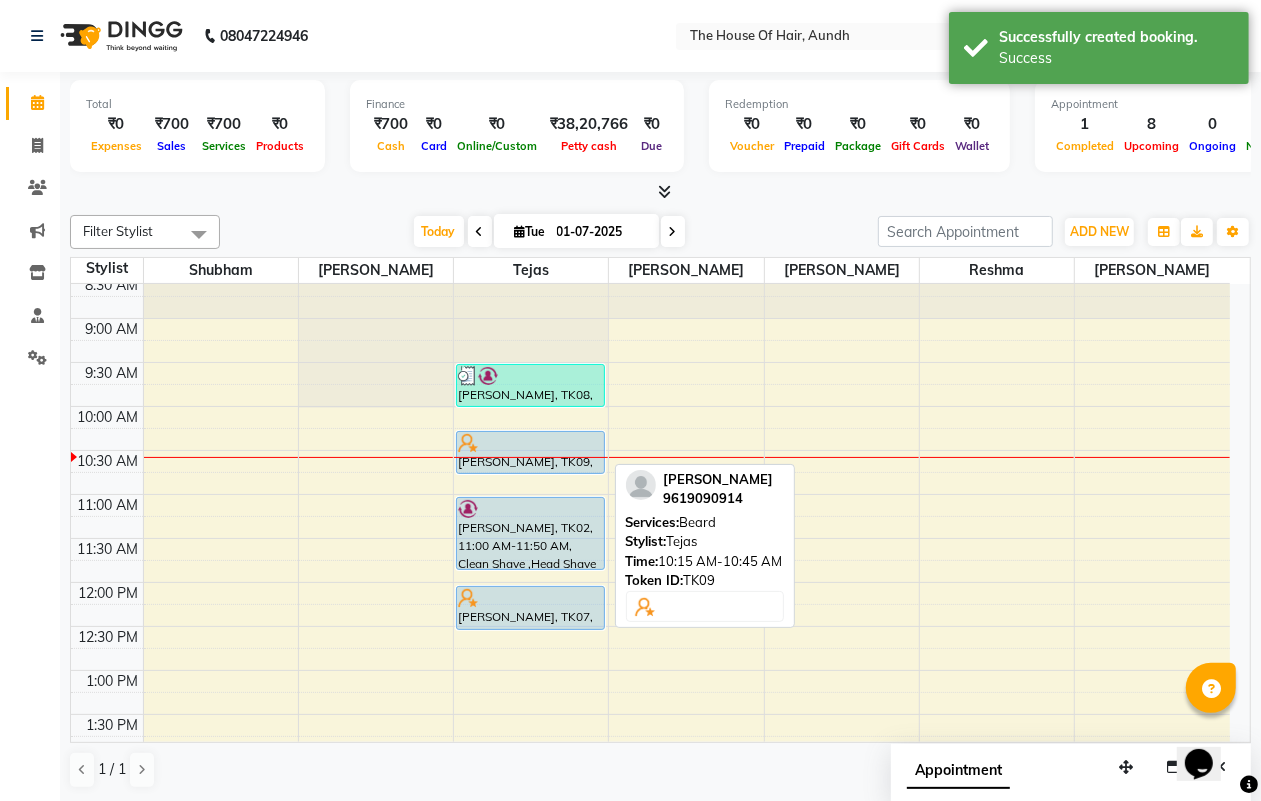 click on "[PERSON_NAME], TK09, 10:15 AM-10:45 AM, [PERSON_NAME]" at bounding box center (530, 452) 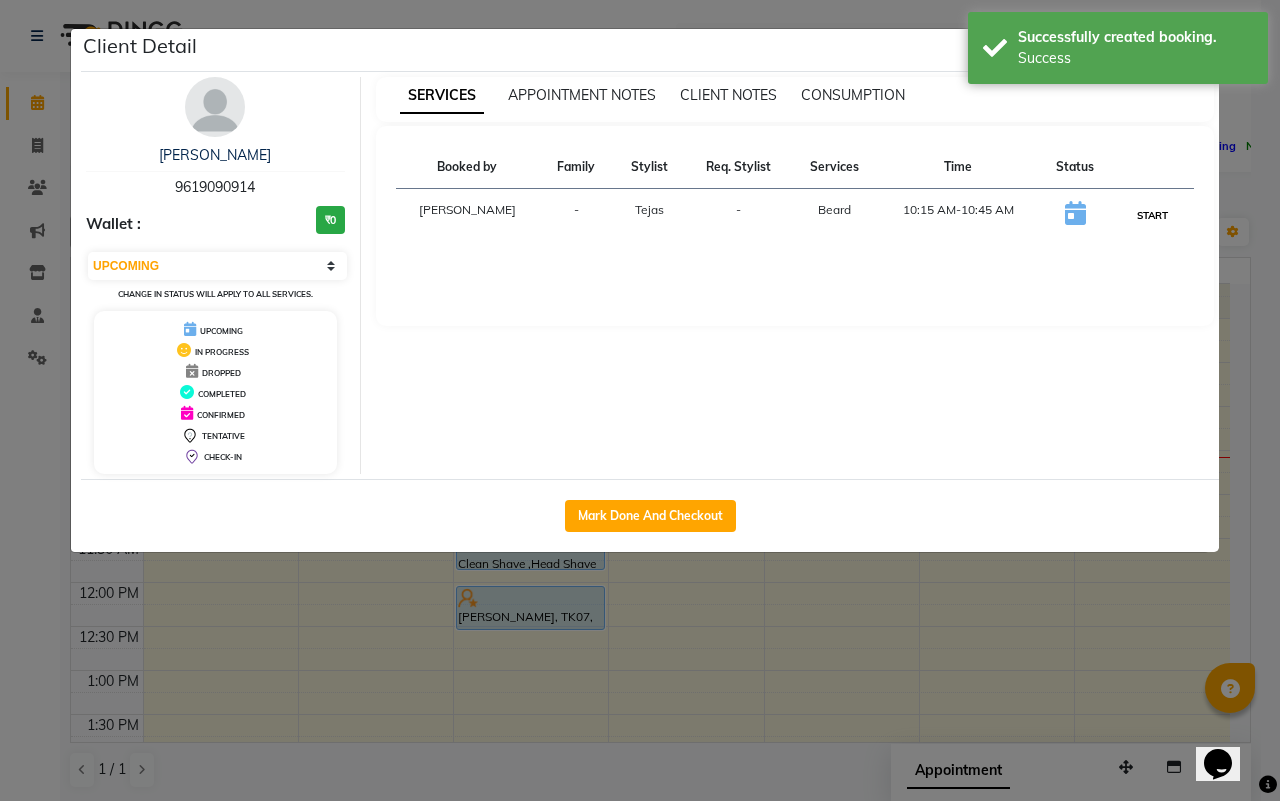 click on "START" at bounding box center (1152, 215) 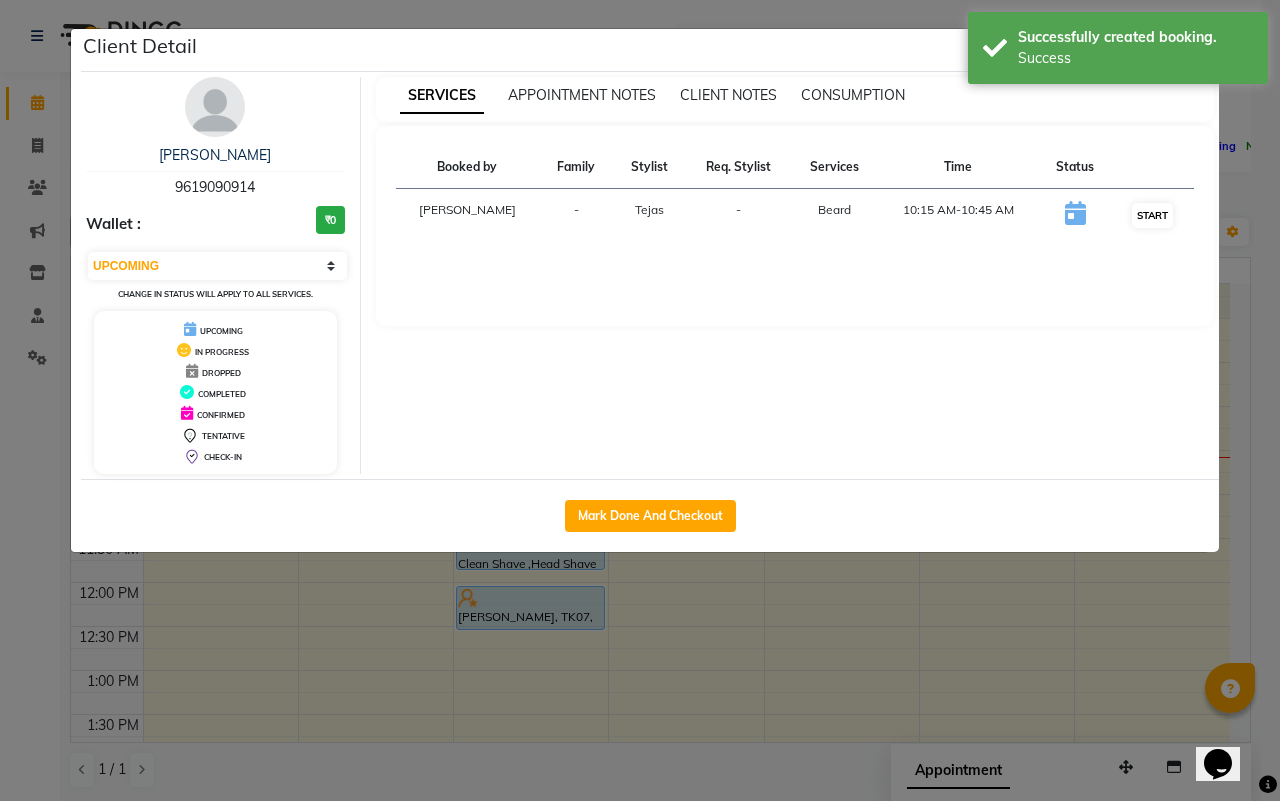 select on "1" 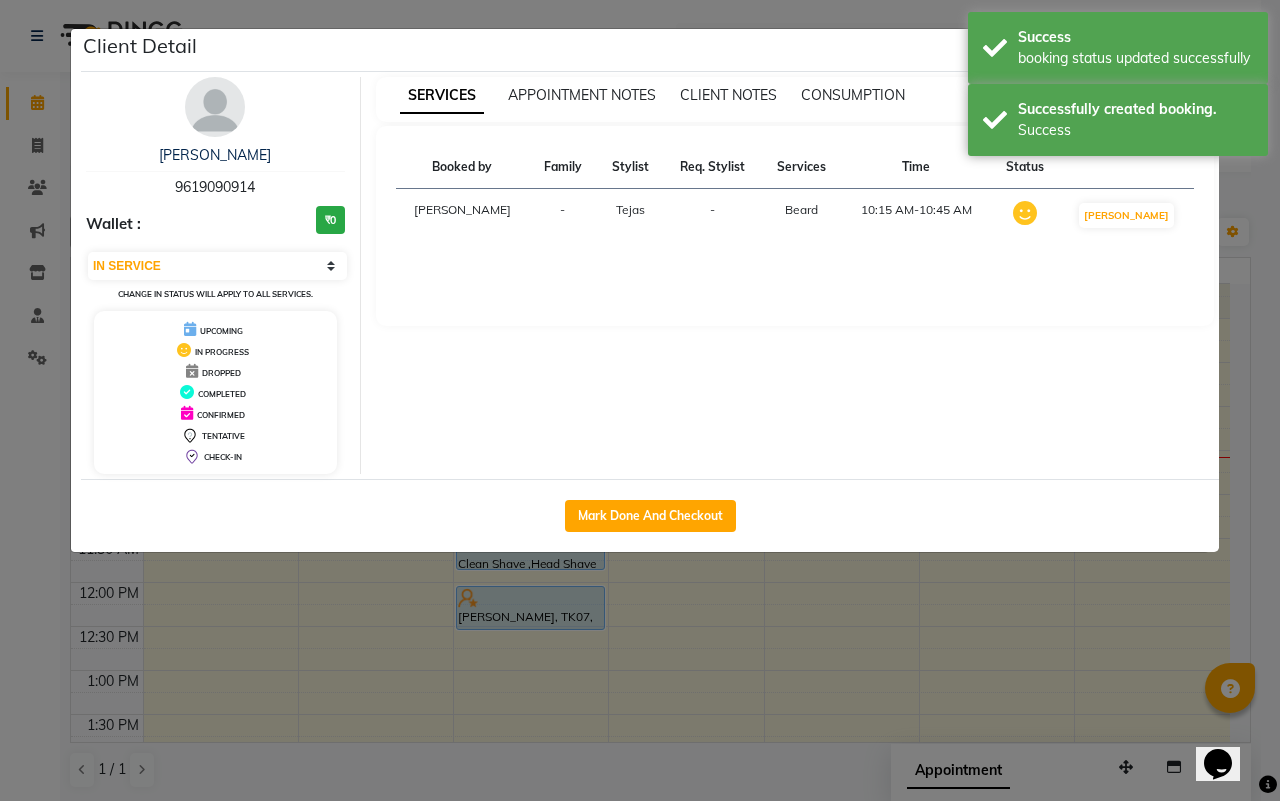 click on "Client Detail  [PERSON_NAME]   9619090914 Wallet : ₹0 Select IN SERVICE CONFIRMED TENTATIVE CHECK IN MARK DONE DROPPED UPCOMING Change in status will apply to all services. UPCOMING IN PROGRESS DROPPED COMPLETED CONFIRMED TENTATIVE CHECK-IN SERVICES APPOINTMENT NOTES CLIENT NOTES CONSUMPTION Booked by Family Stylist Req. Stylist Services Time Status  [PERSON_NAME] -  [PERSON_NAME]   10:15 AM-10:45 AM   MARK DONE   Mark Done And Checkout" 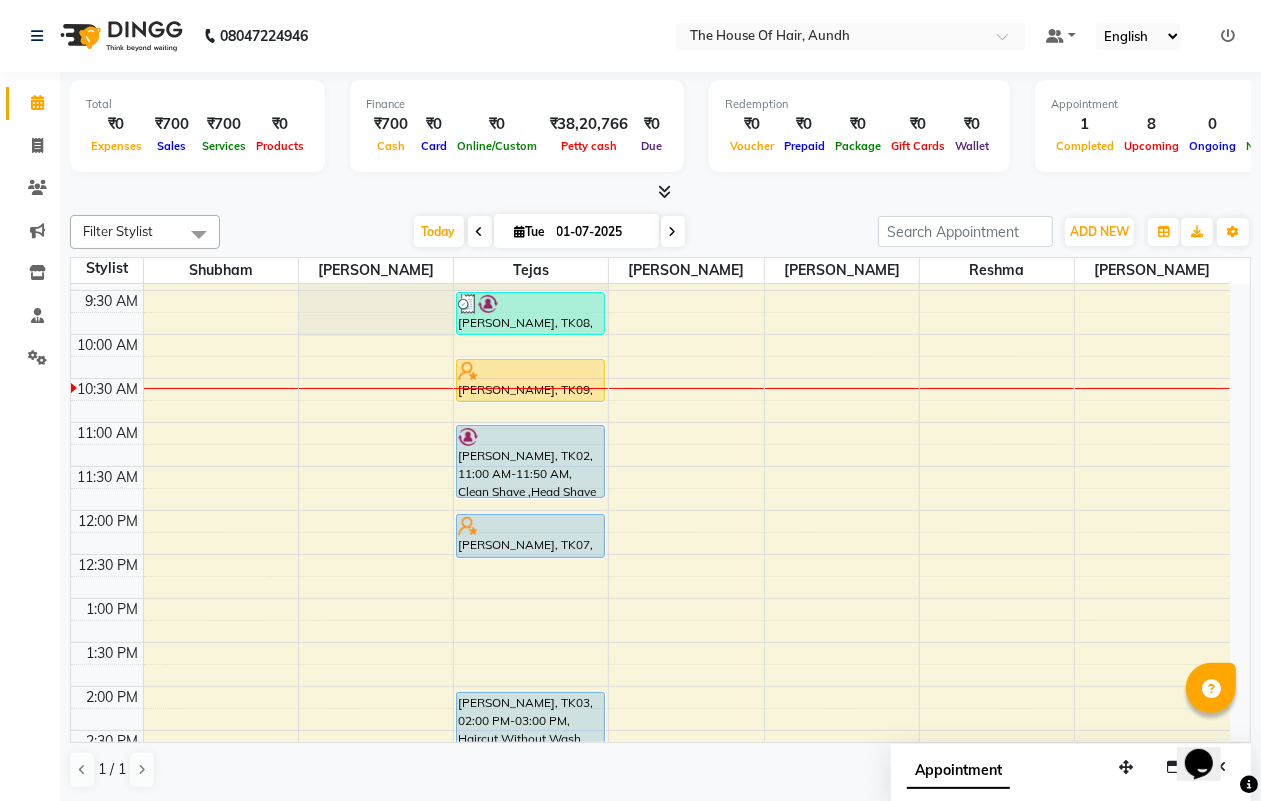 scroll, scrollTop: 178, scrollLeft: 0, axis: vertical 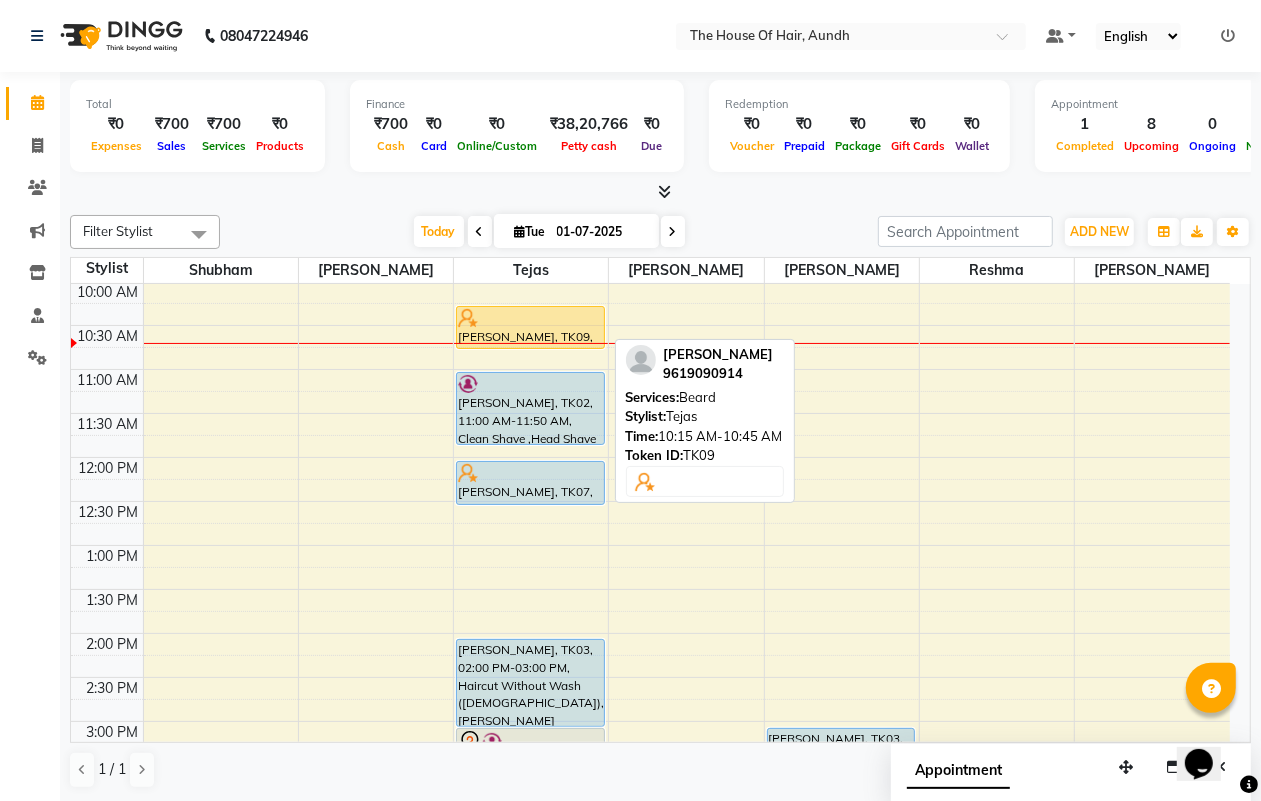 click on "[PERSON_NAME], TK09, 10:15 AM-10:45 AM, [PERSON_NAME]" at bounding box center (530, 327) 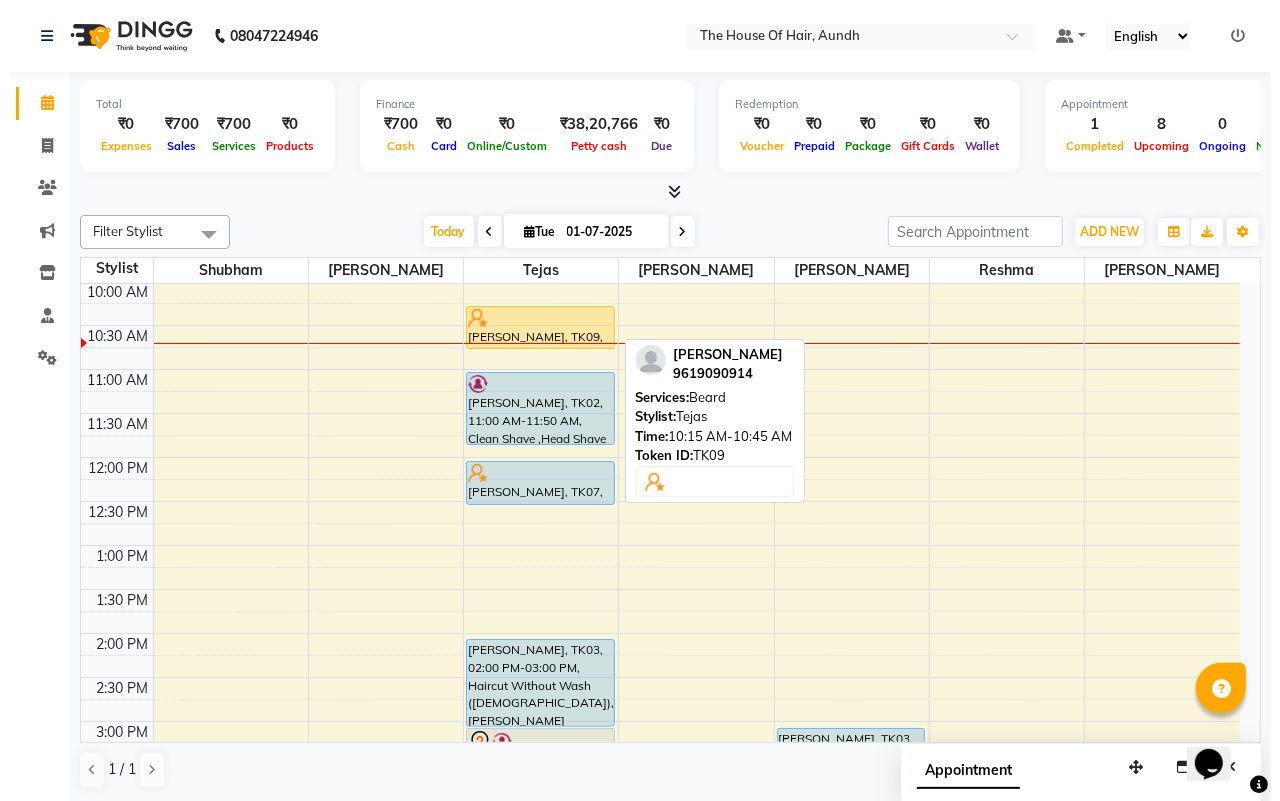 select on "1" 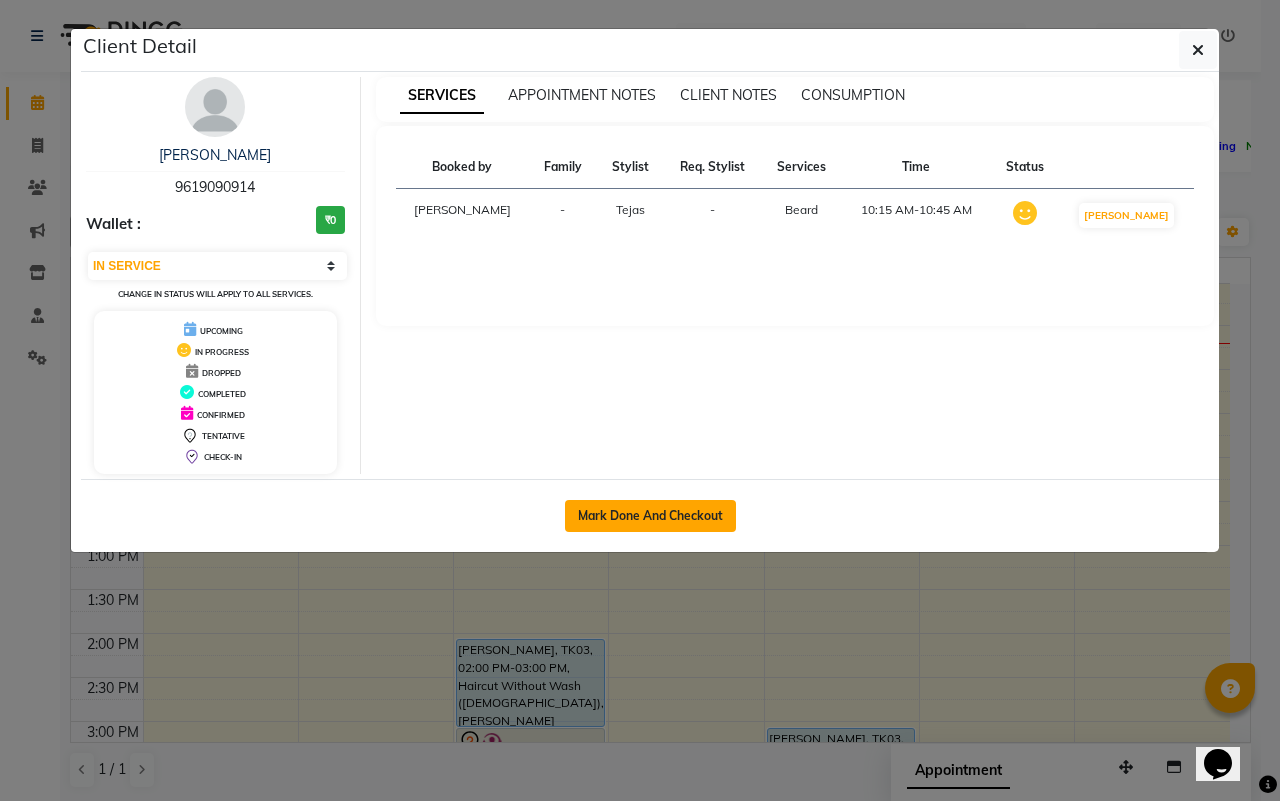 click on "Mark Done And Checkout" 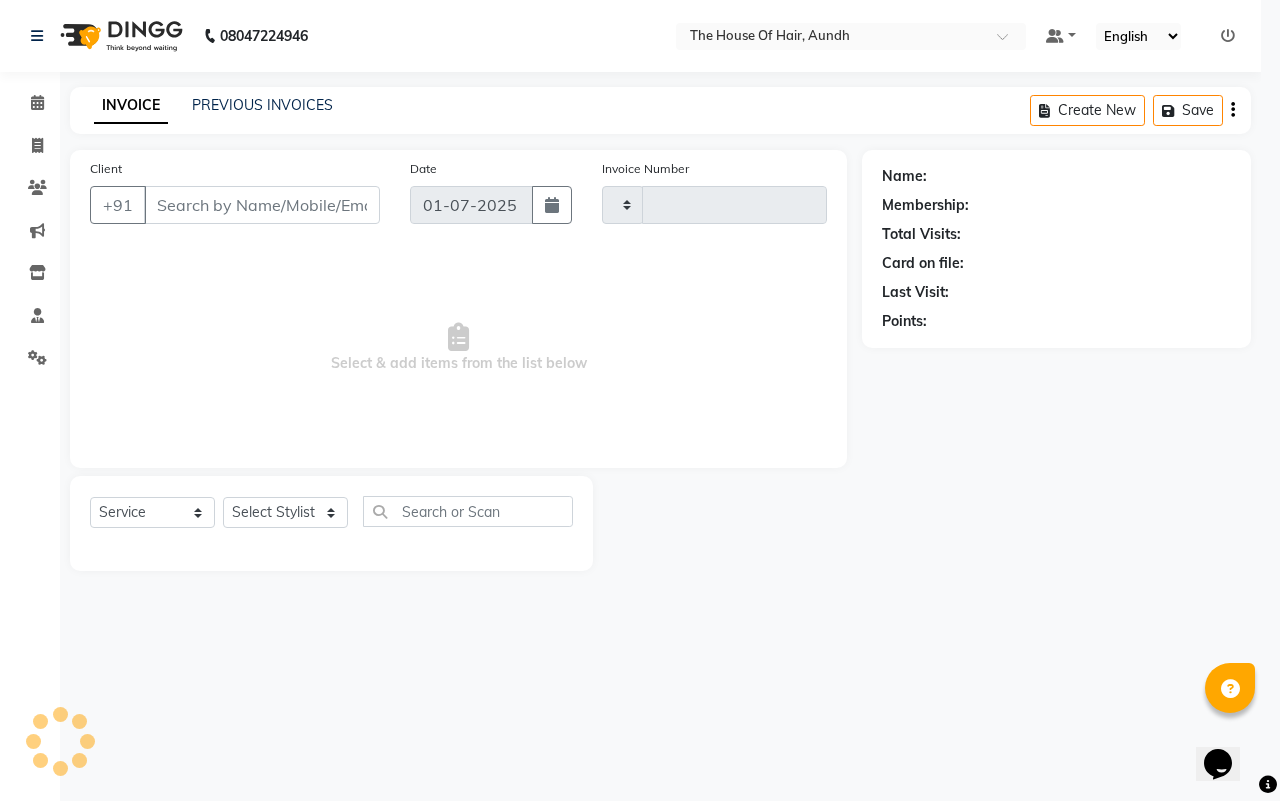 type on "1028" 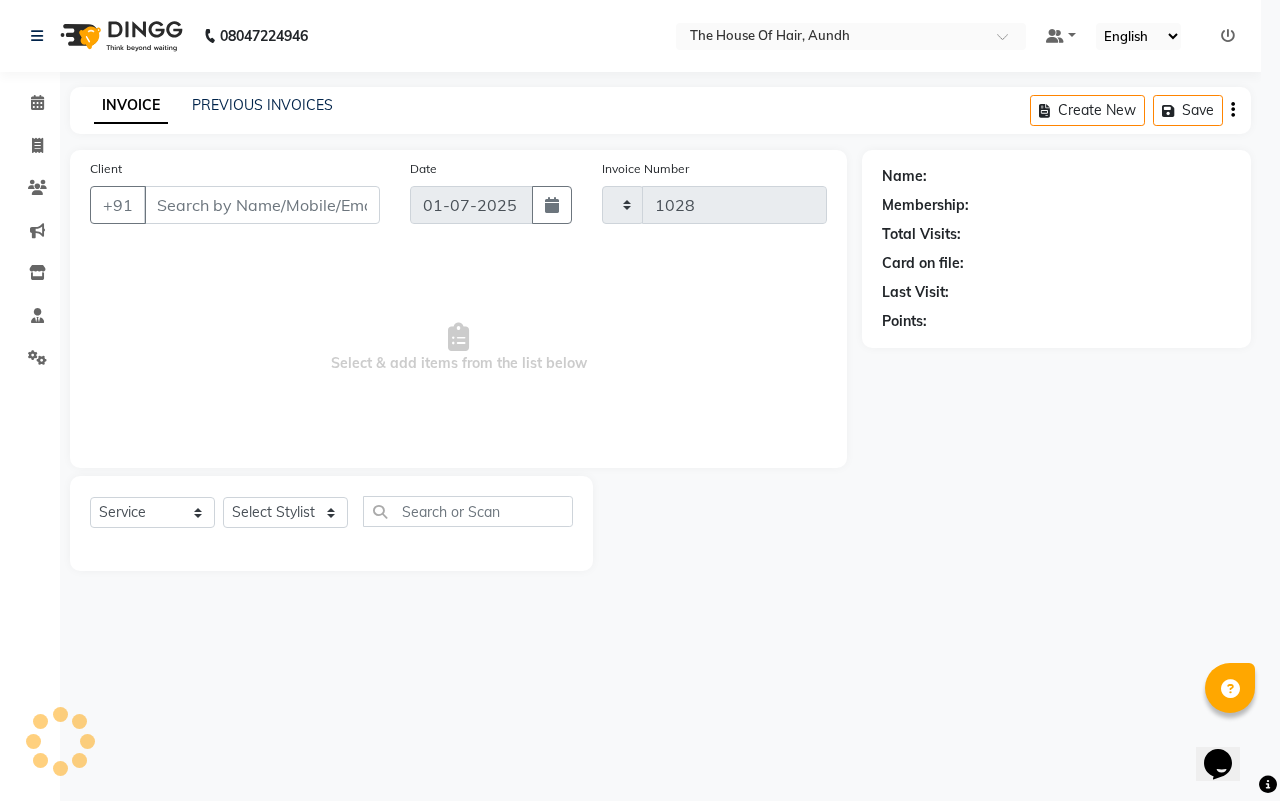 select on "26" 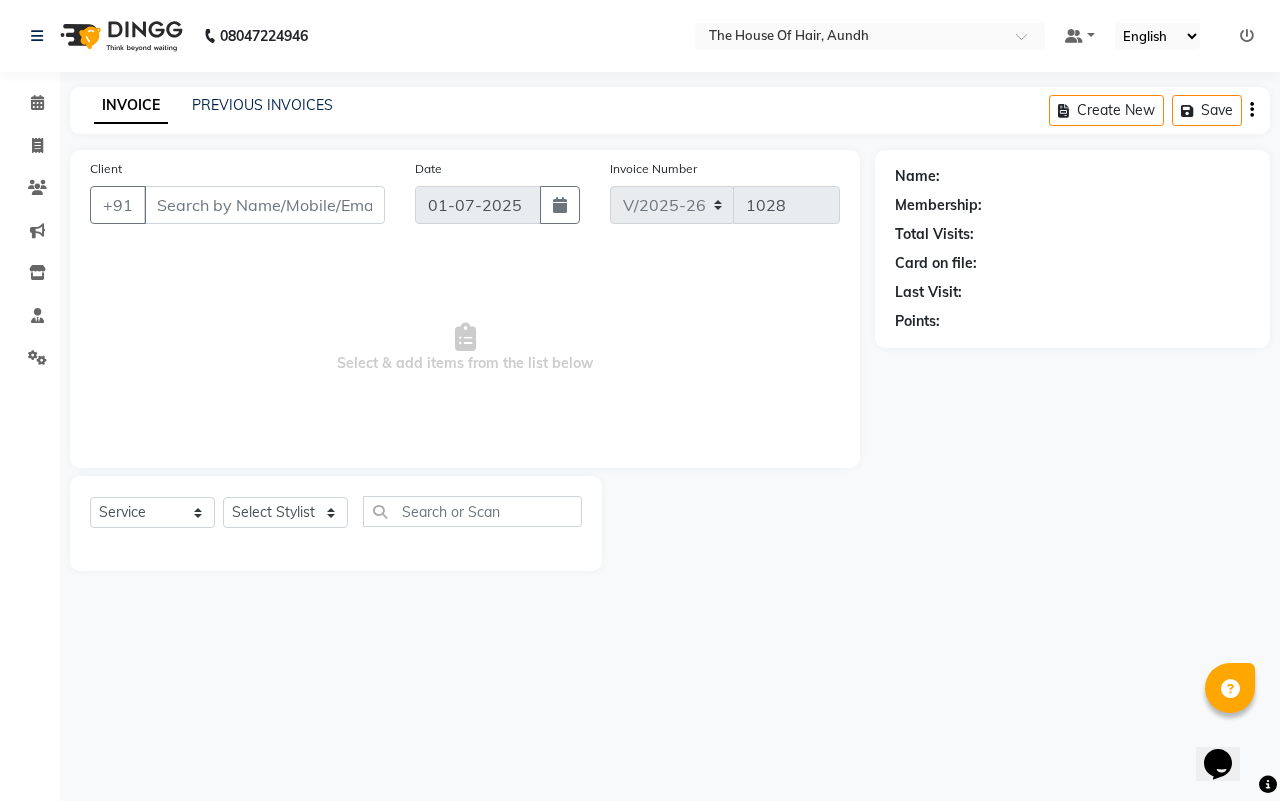 type on "9619090914" 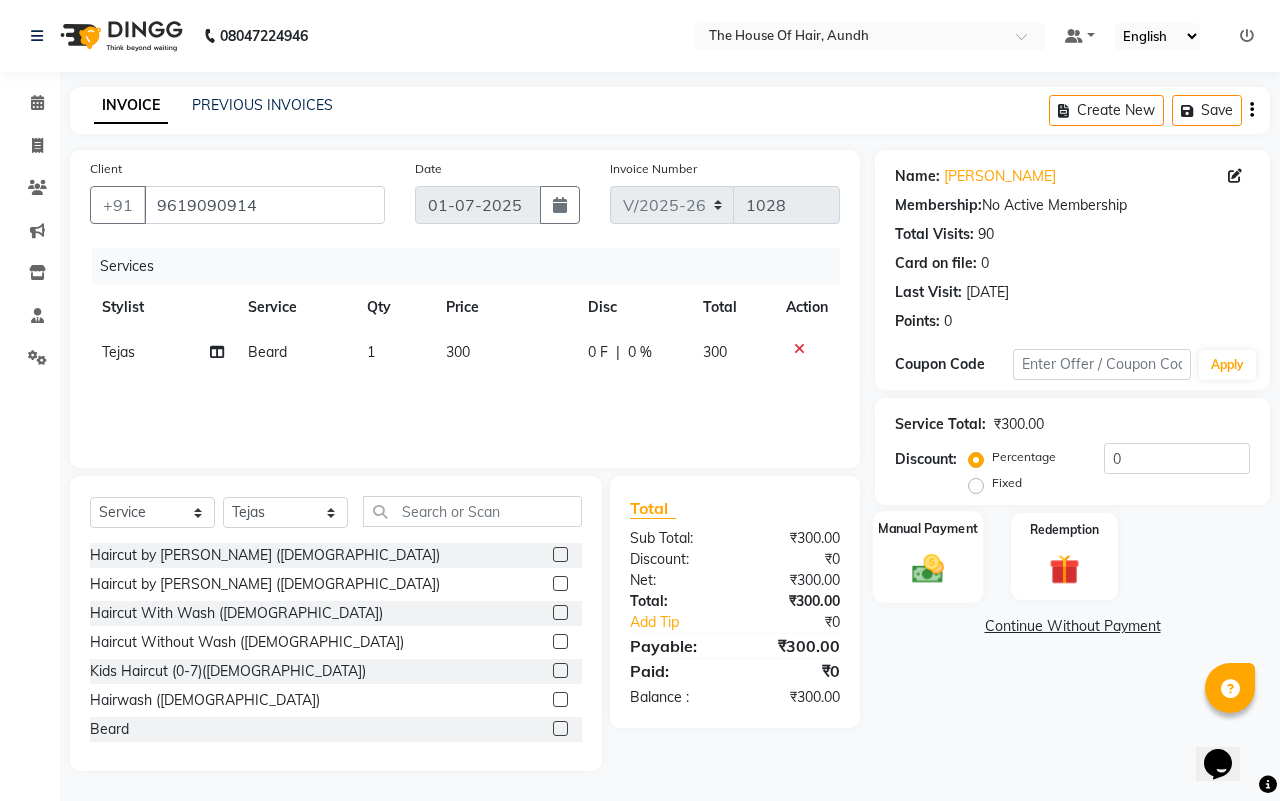 click 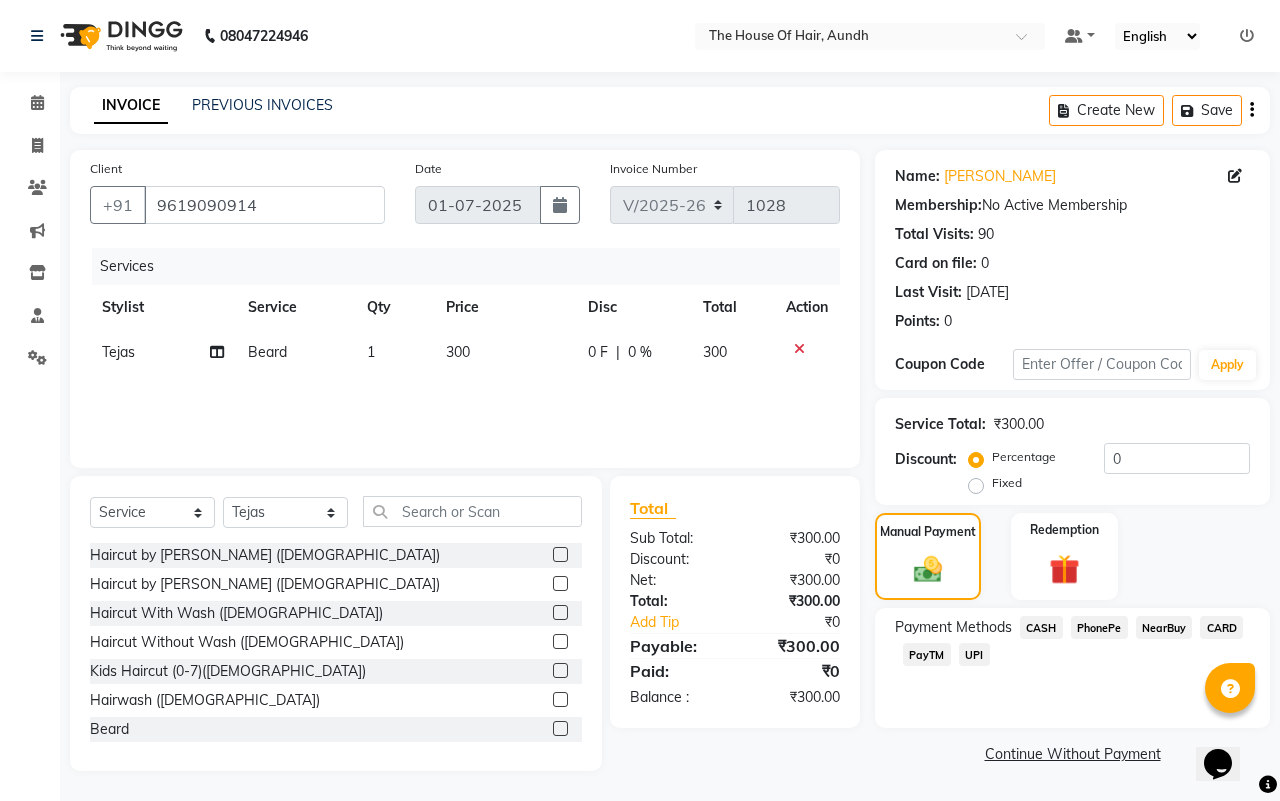 click on "UPI" 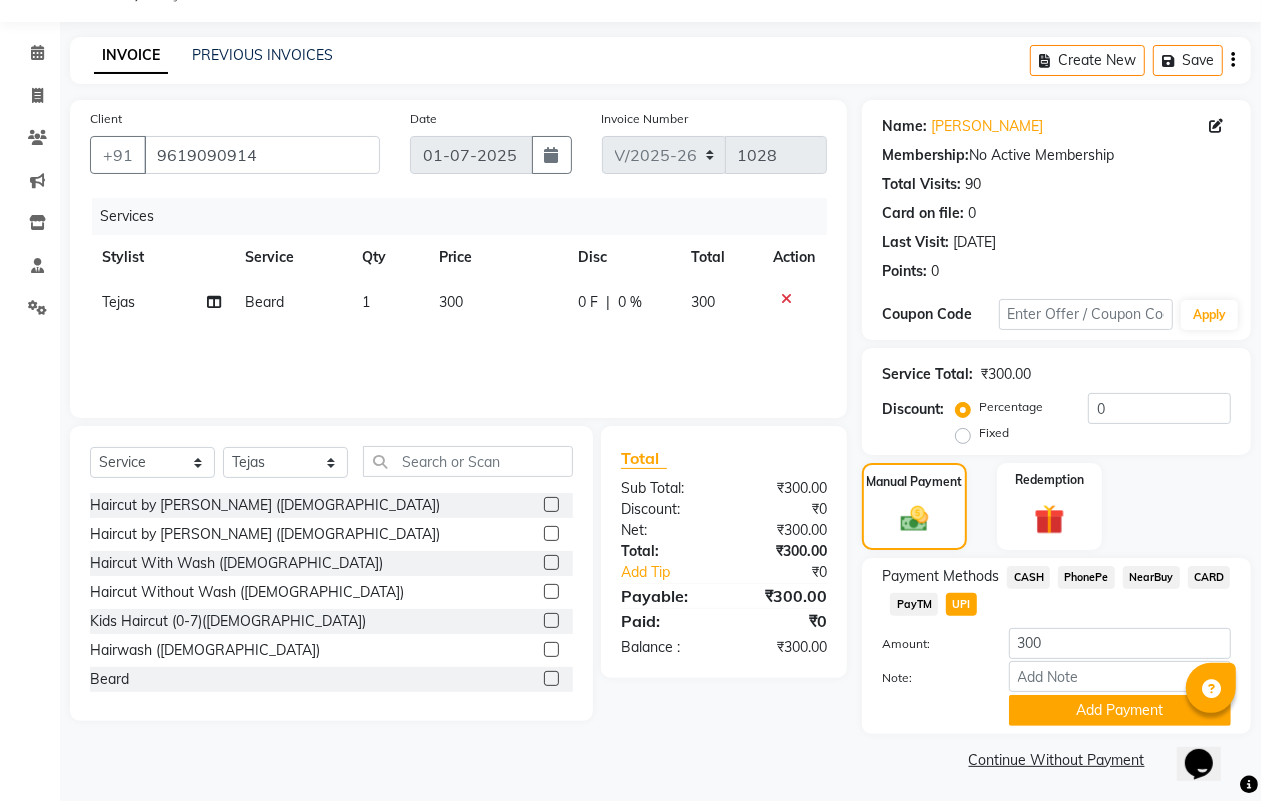 scroll, scrollTop: 52, scrollLeft: 0, axis: vertical 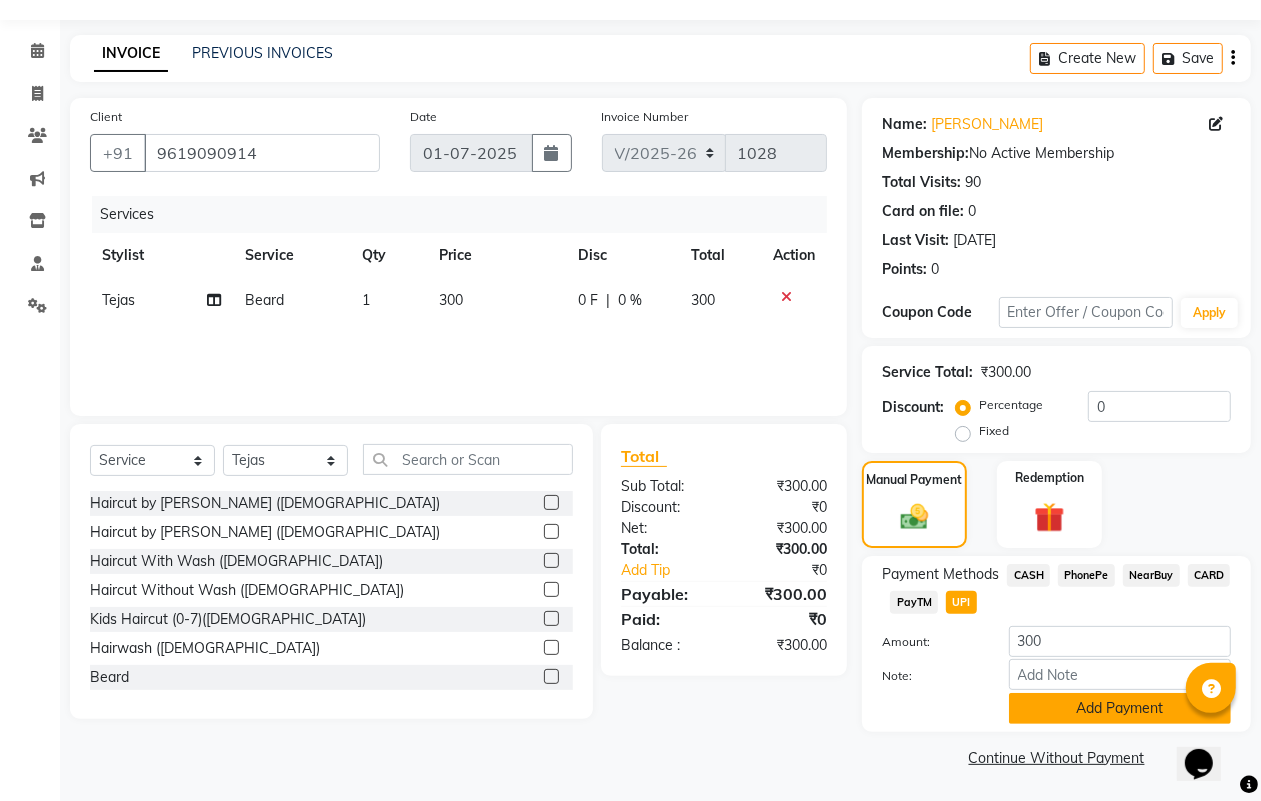 click on "Add Payment" 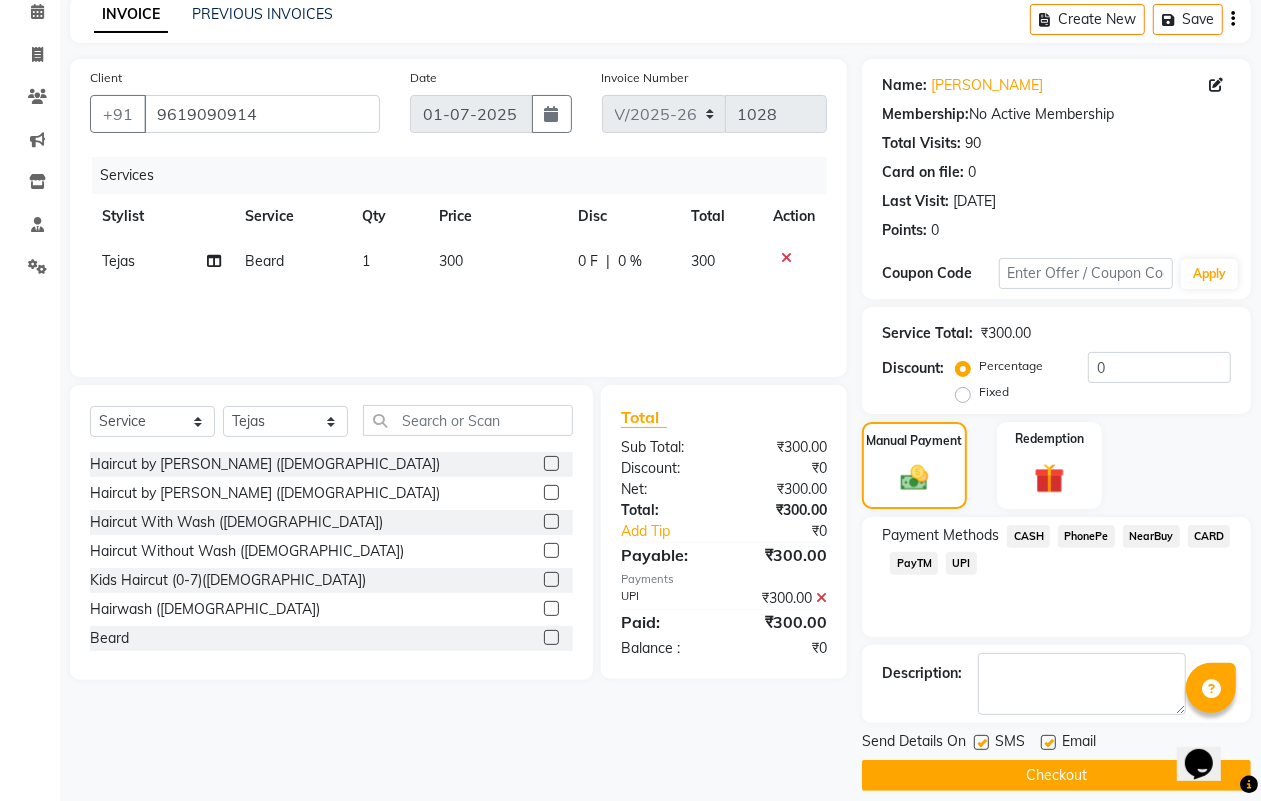 scroll, scrollTop: 111, scrollLeft: 0, axis: vertical 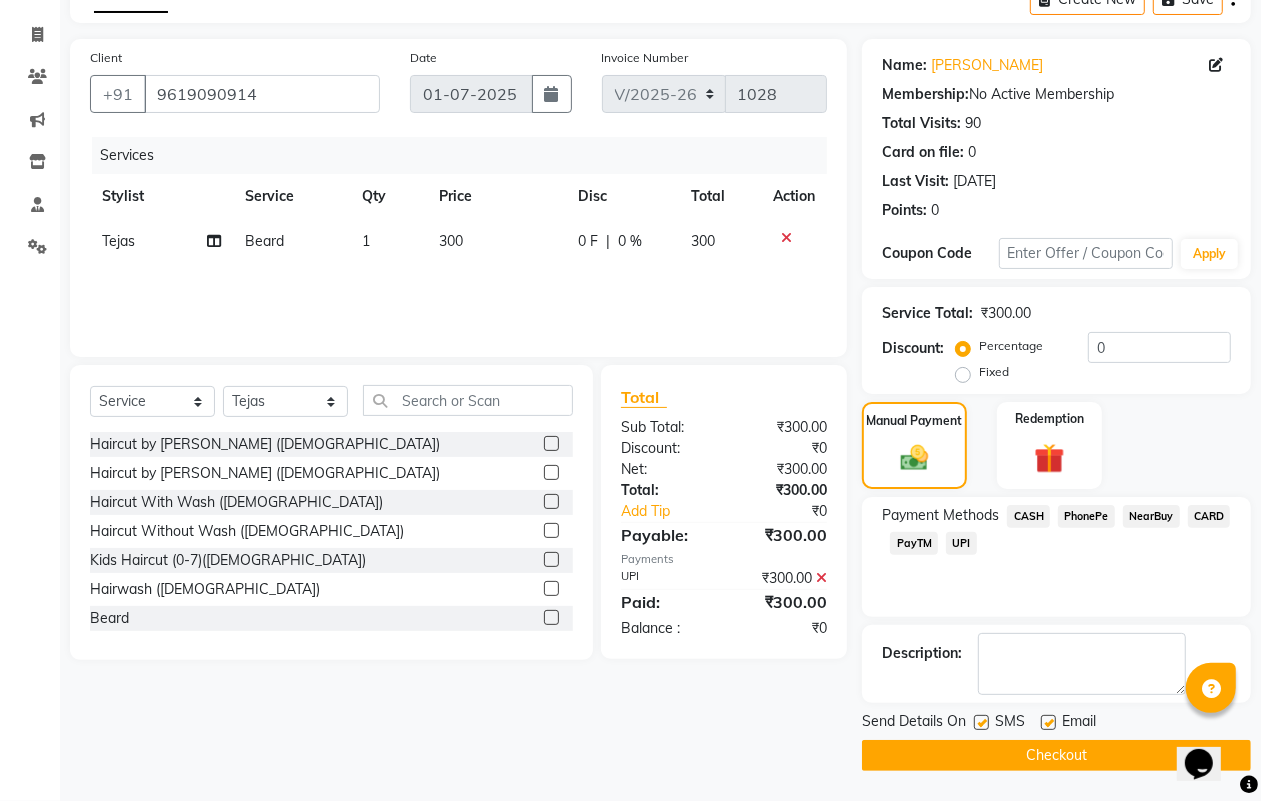 click on "Checkout" 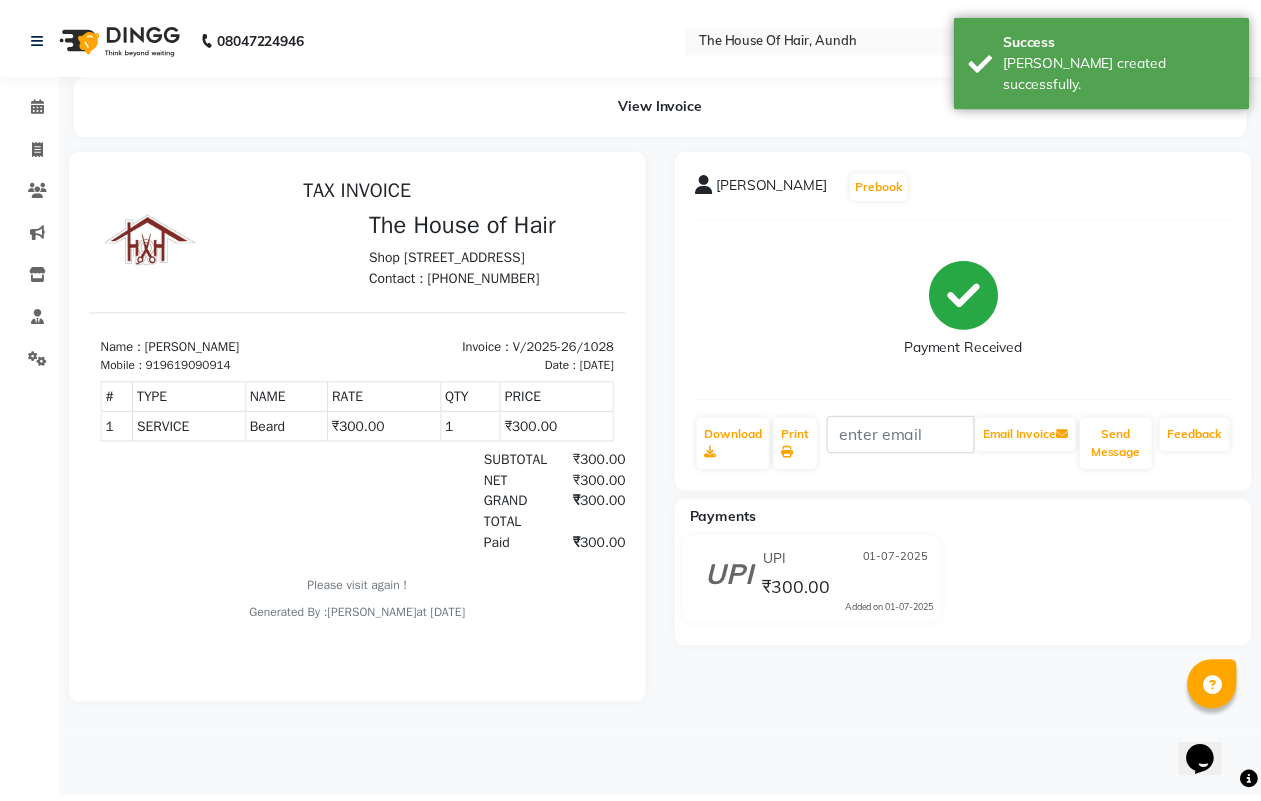 scroll, scrollTop: 0, scrollLeft: 0, axis: both 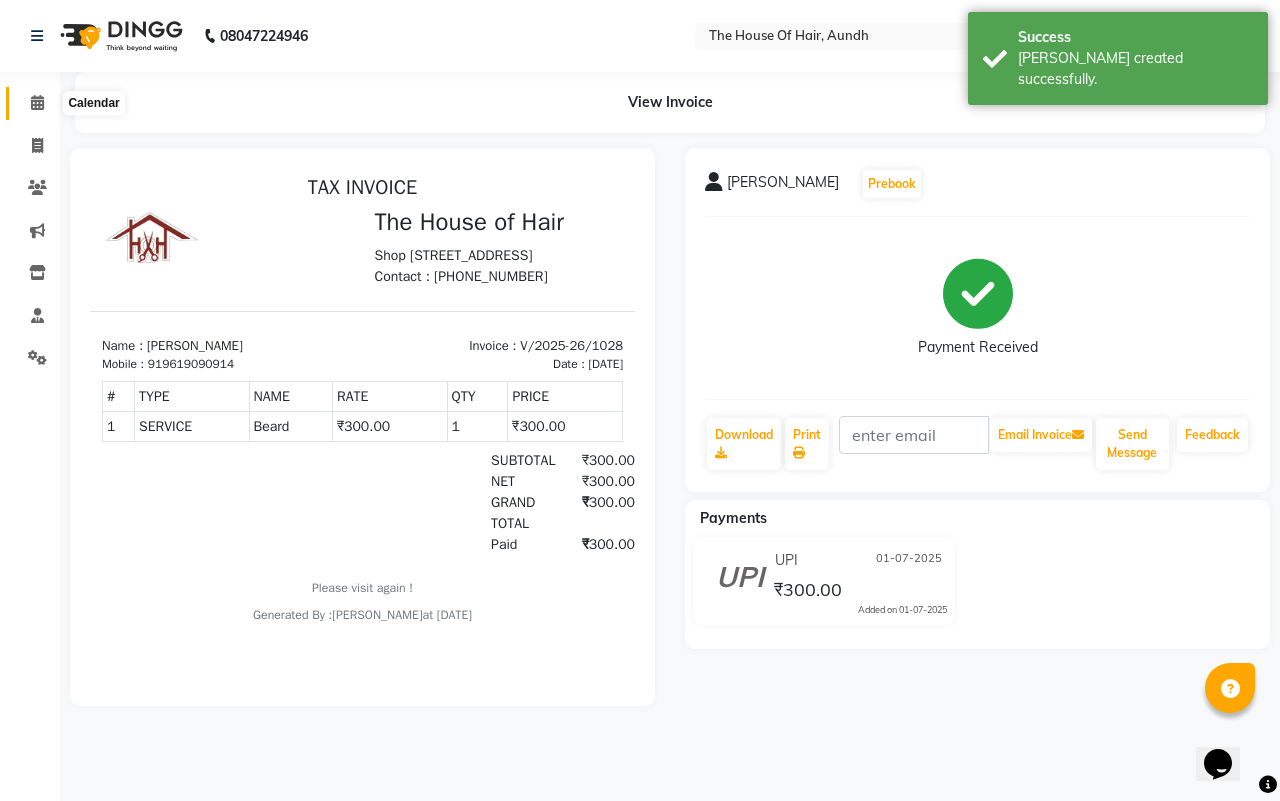 click 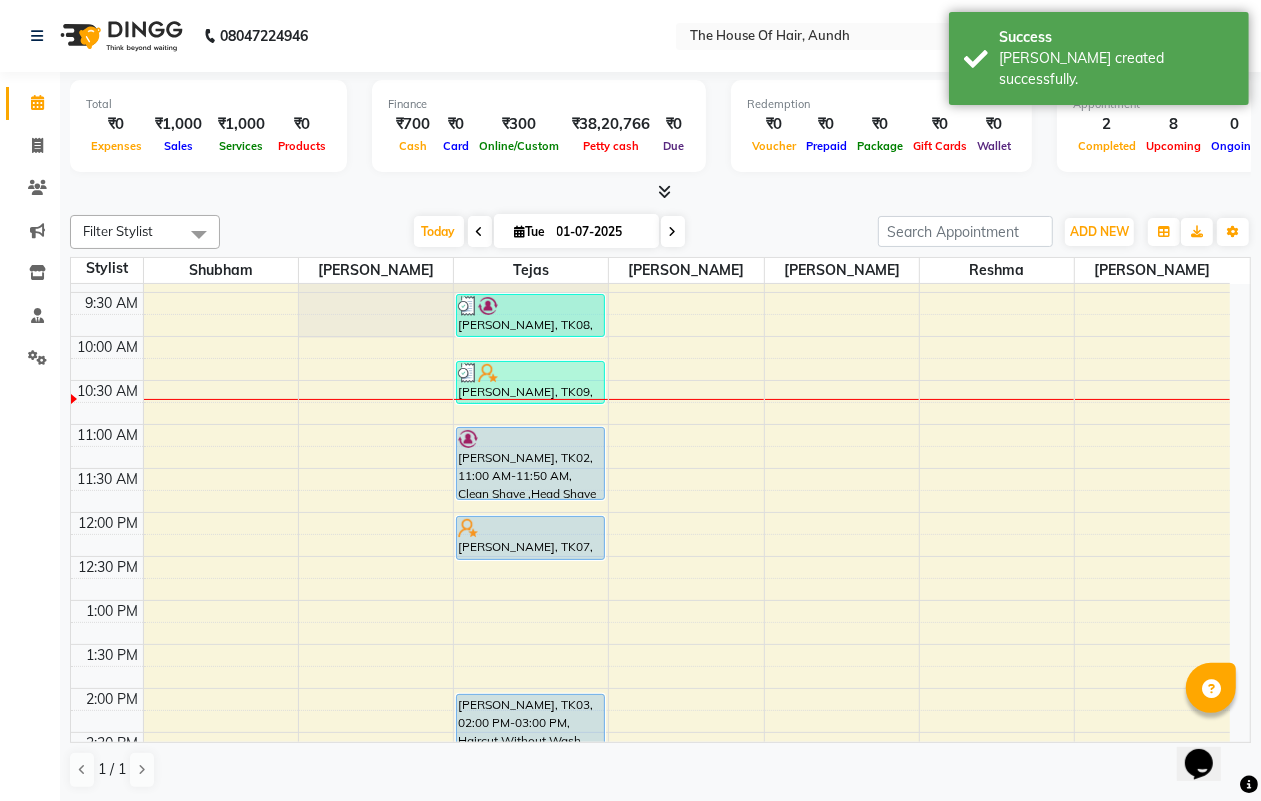 scroll, scrollTop: 125, scrollLeft: 0, axis: vertical 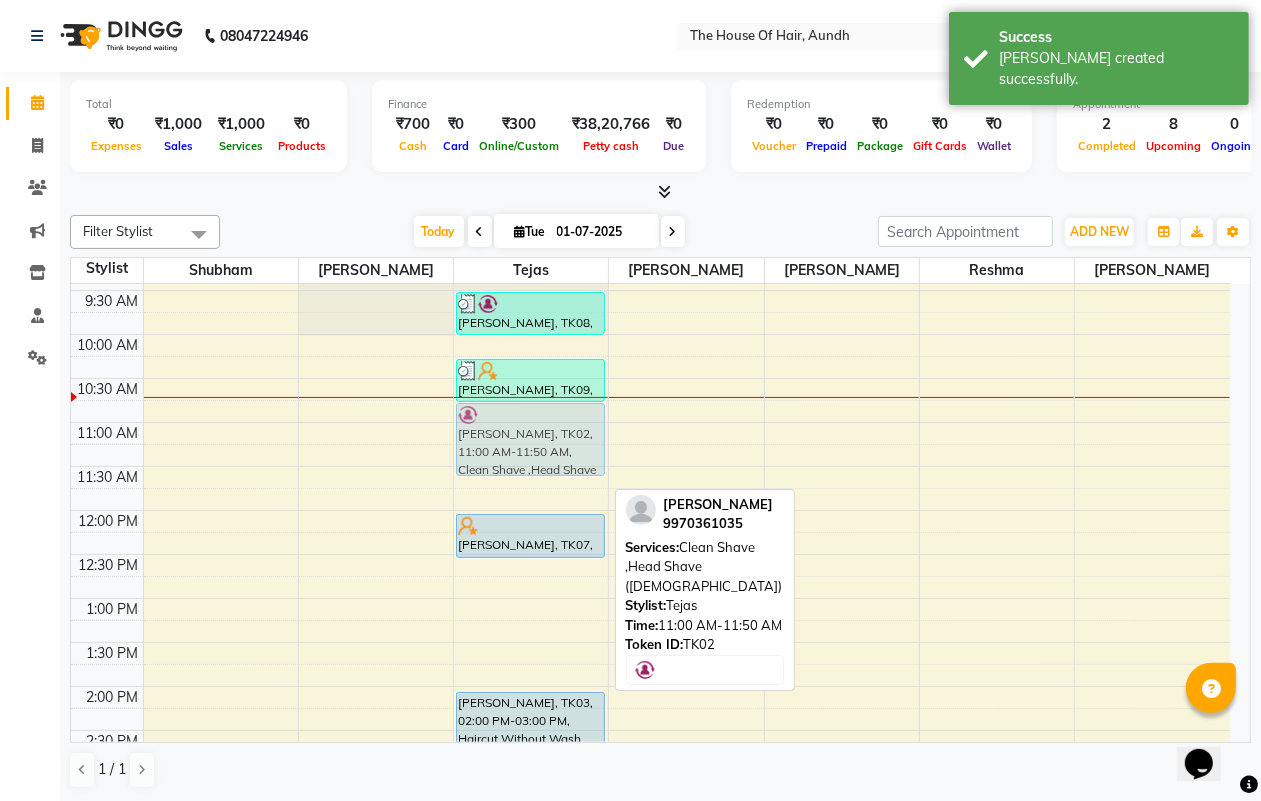 drag, startPoint x: 511, startPoint y: 457, endPoint x: 517, endPoint y: 430, distance: 27.658634 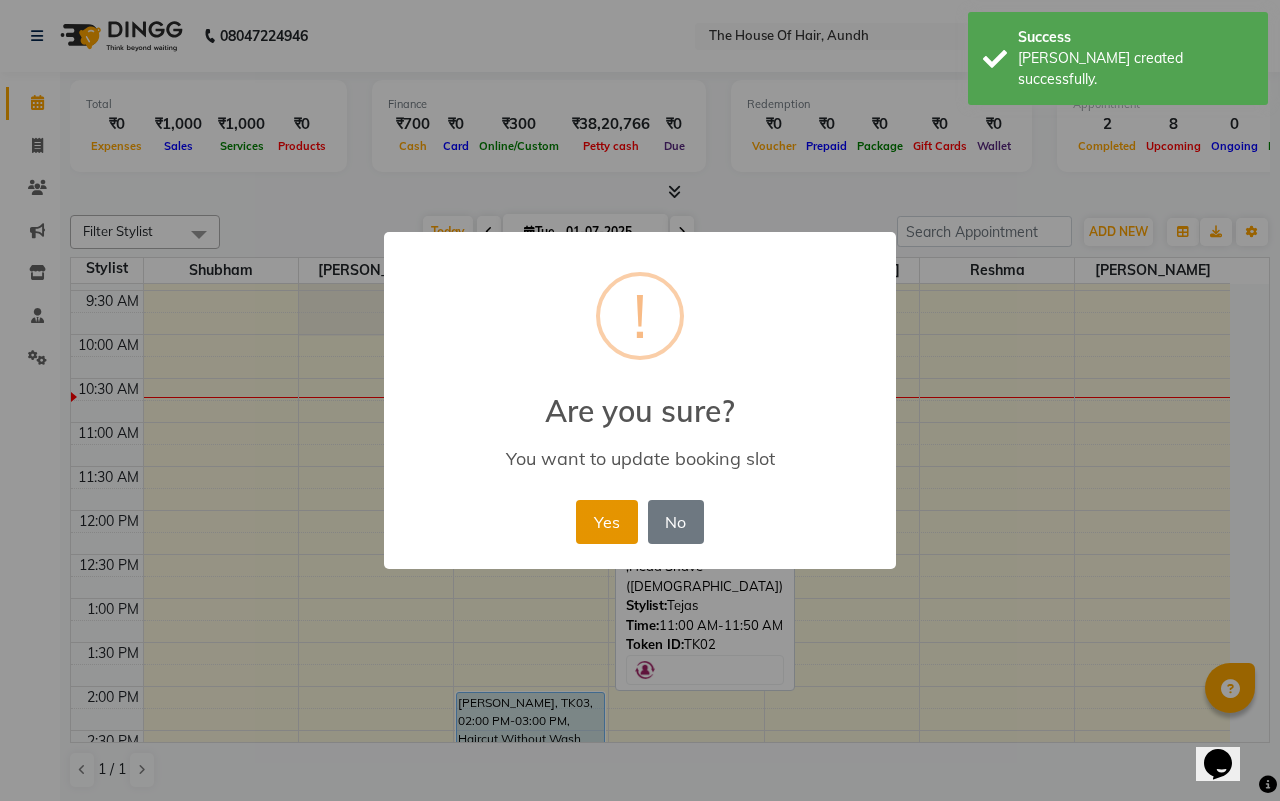 click on "Yes" at bounding box center (606, 522) 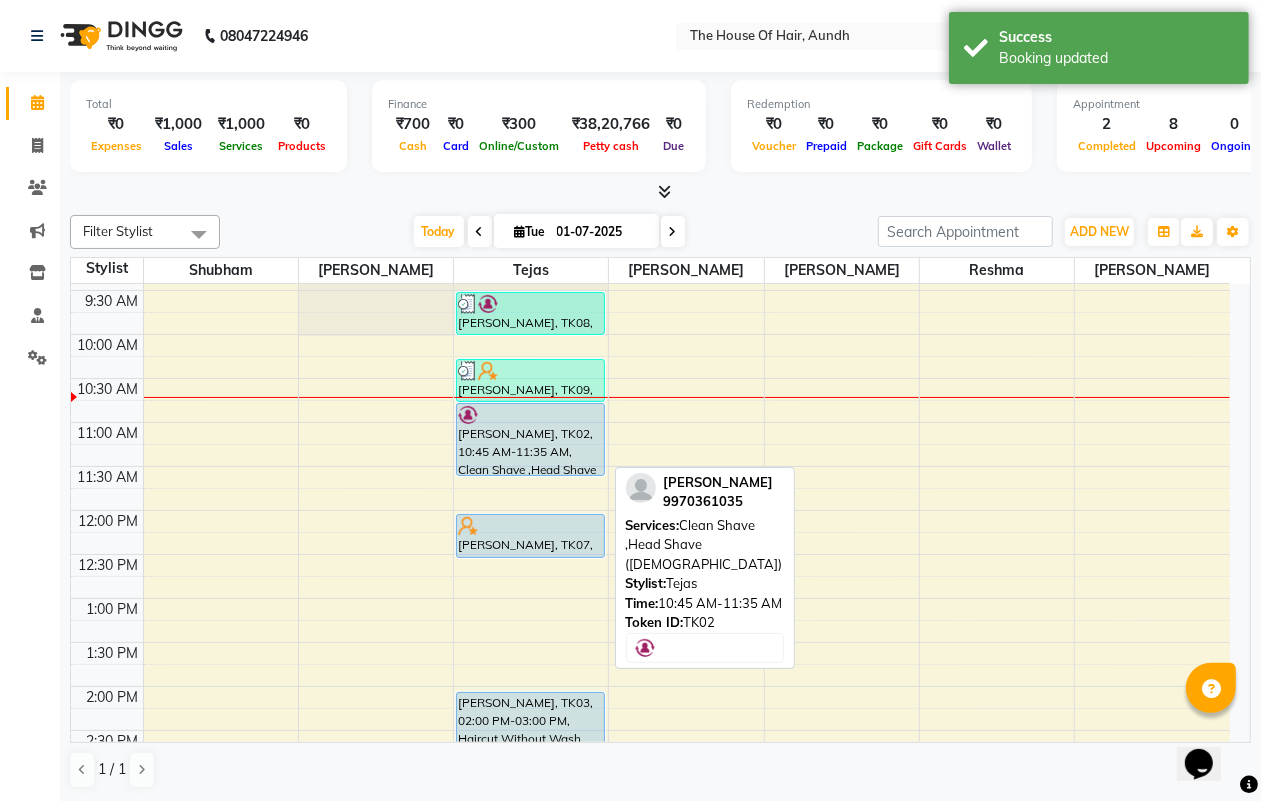 click on "[PERSON_NAME], TK02, 10:45 AM-11:35 AM, Clean Shave ,Head Shave ([DEMOGRAPHIC_DATA])" at bounding box center (530, 439) 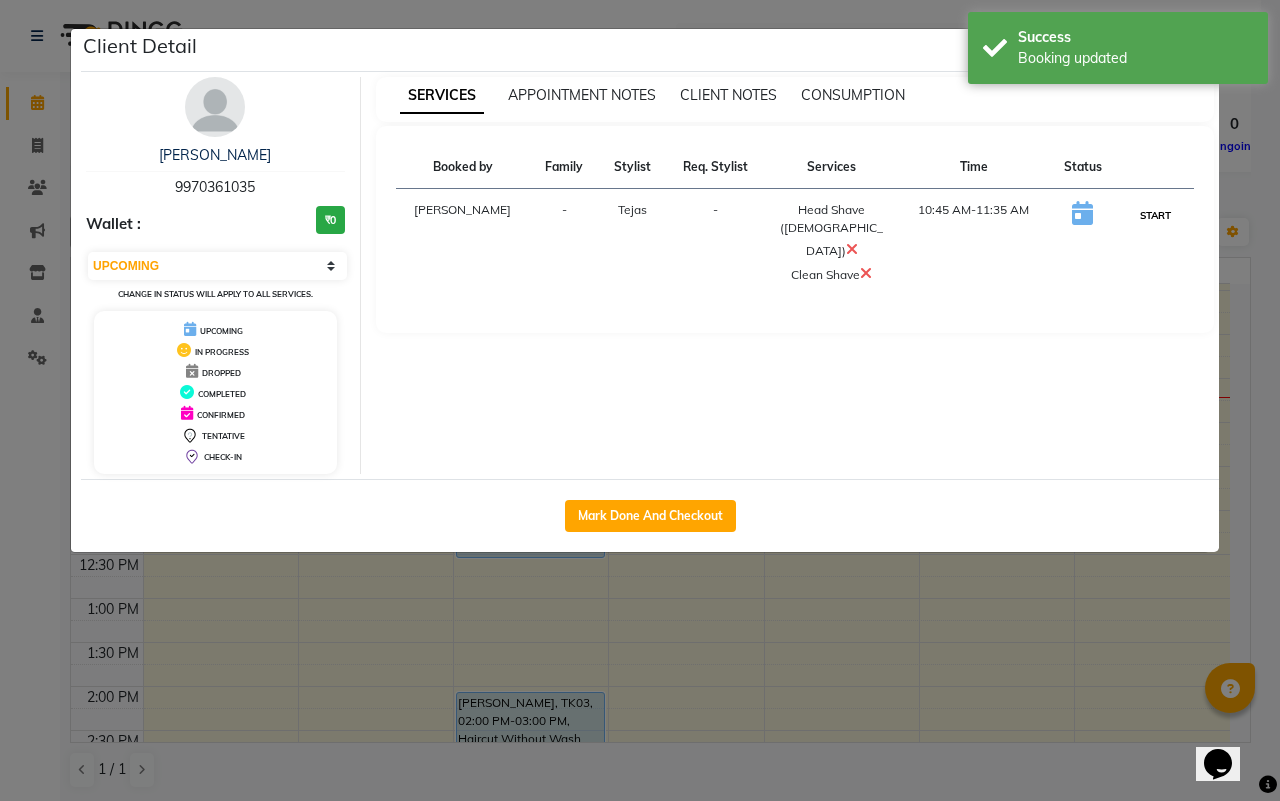 click on "START" at bounding box center (1155, 215) 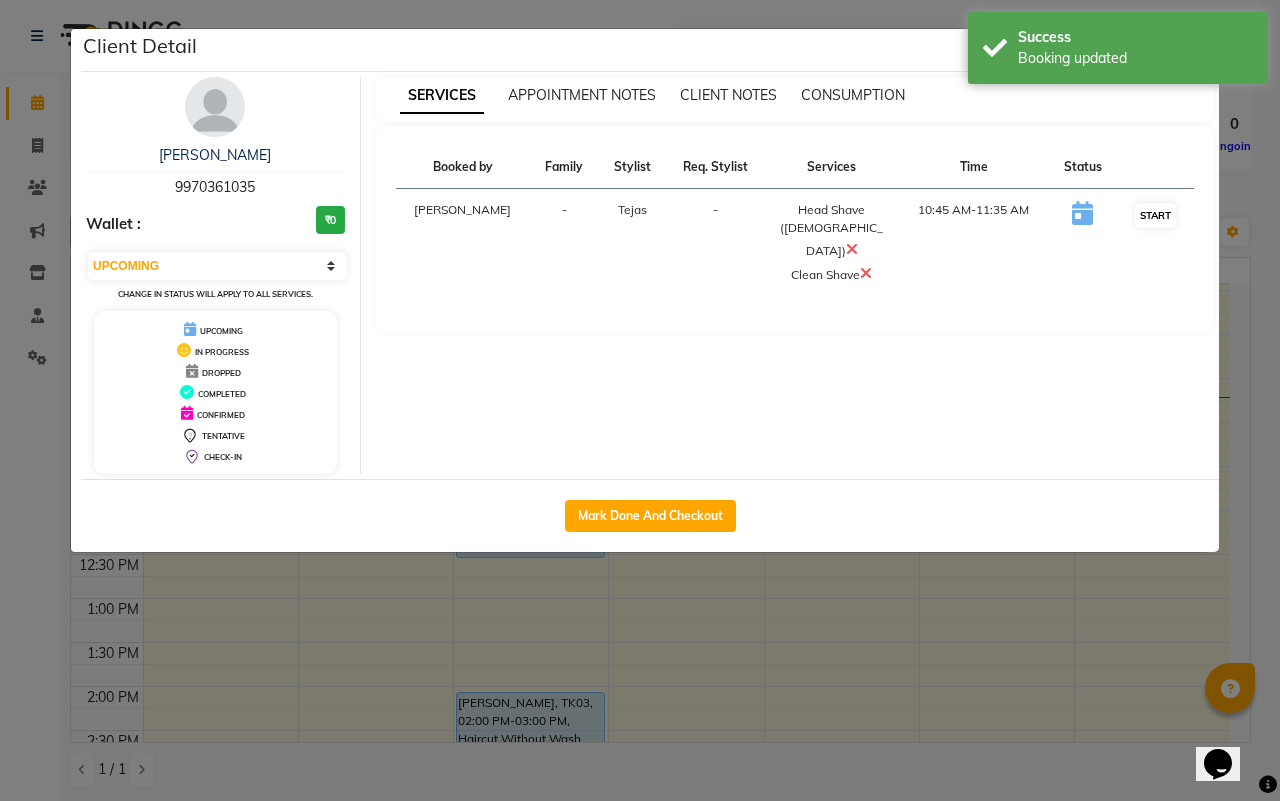 select on "1" 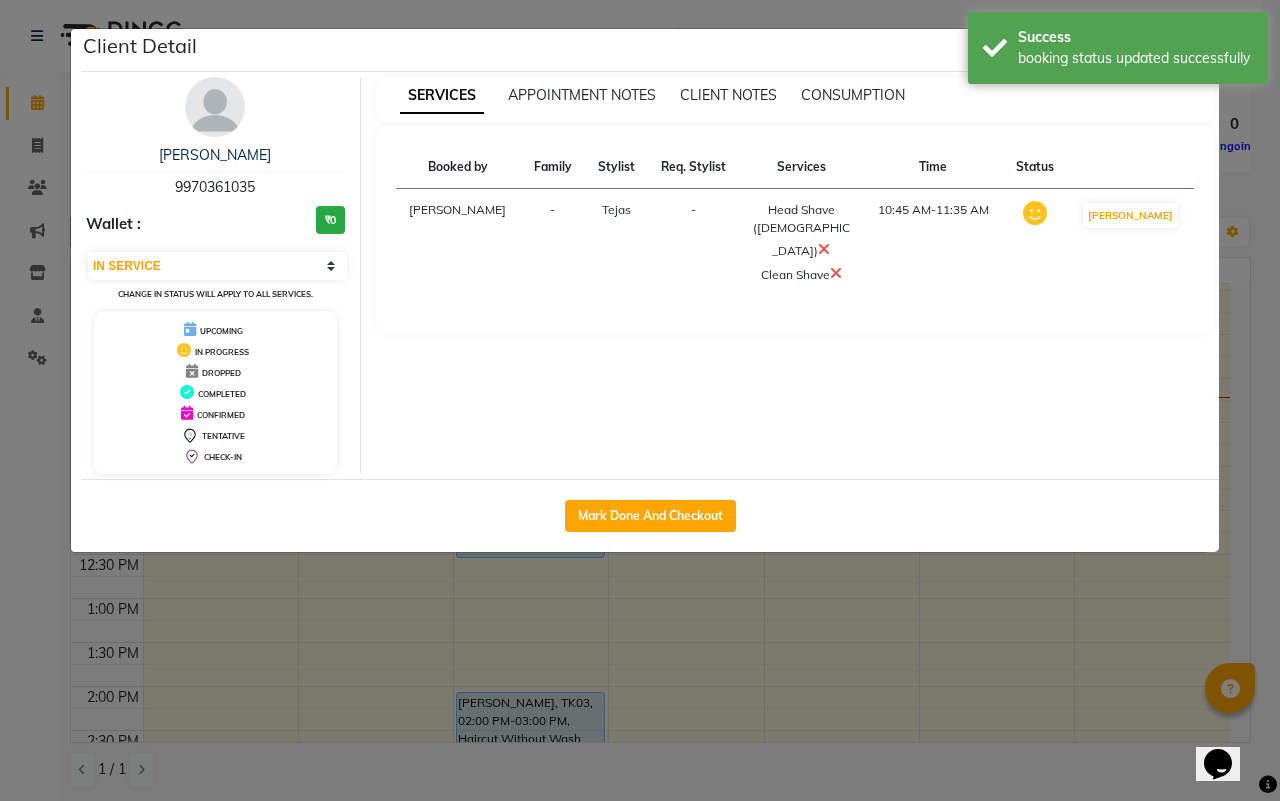 click on "Client Detail  [PERSON_NAME]   9970361035 Wallet : ₹0 Select IN SERVICE CONFIRMED TENTATIVE CHECK IN MARK DONE DROPPED UPCOMING Change in status will apply to all services. UPCOMING IN PROGRESS DROPPED COMPLETED CONFIRMED TENTATIVE CHECK-IN SERVICES APPOINTMENT NOTES CLIENT NOTES CONSUMPTION Booked by Family Stylist Req. Stylist Services Time Status  [PERSON_NAME] -  Head Shave ([DEMOGRAPHIC_DATA])   Clean Shave    10:45 AM-11:35 AM   MARK DONE   Mark Done And Checkout" 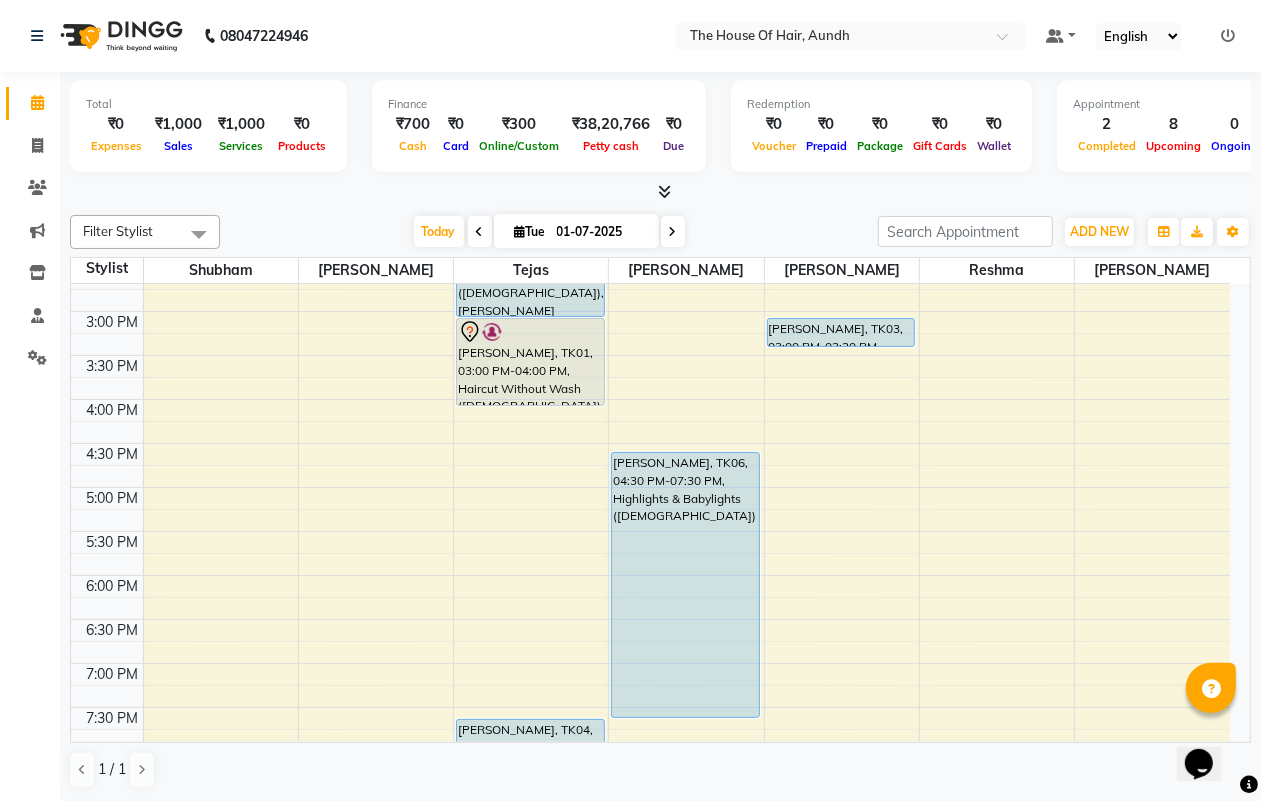 scroll, scrollTop: 537, scrollLeft: 0, axis: vertical 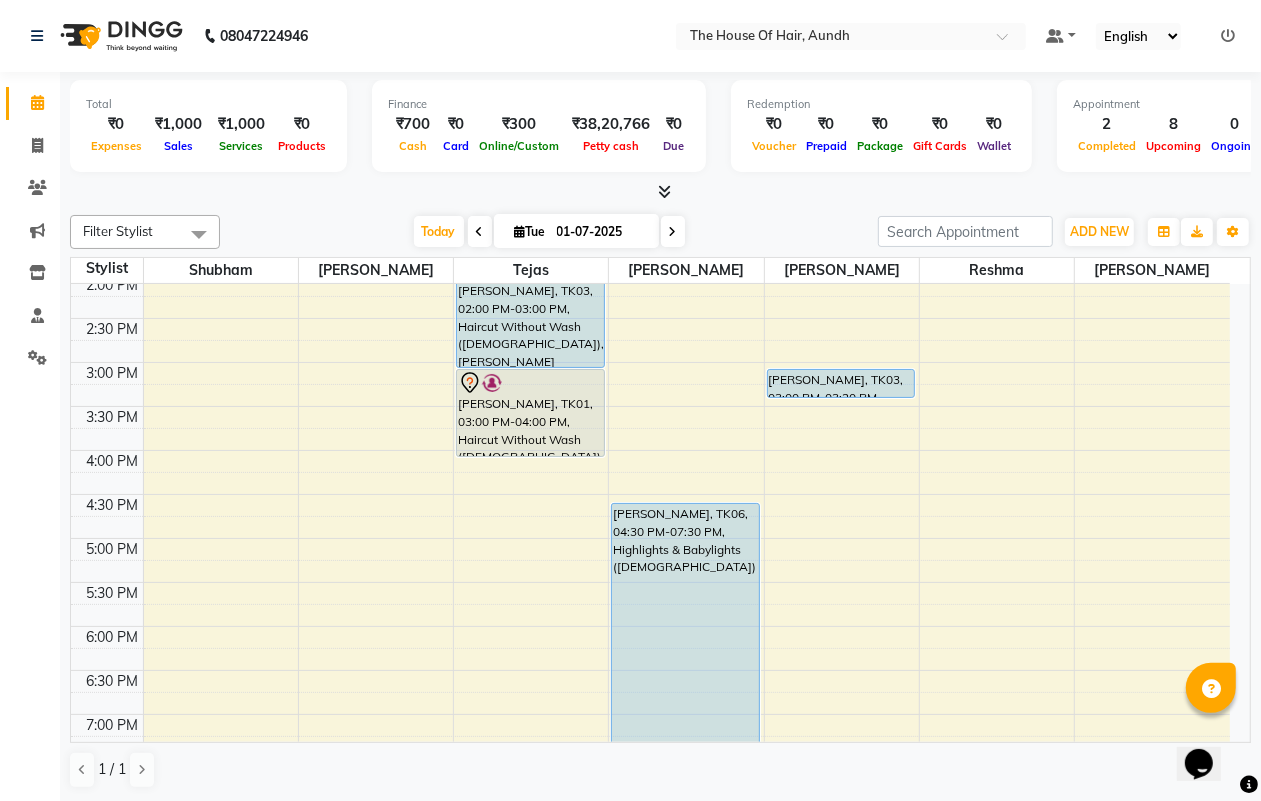 click at bounding box center (673, 232) 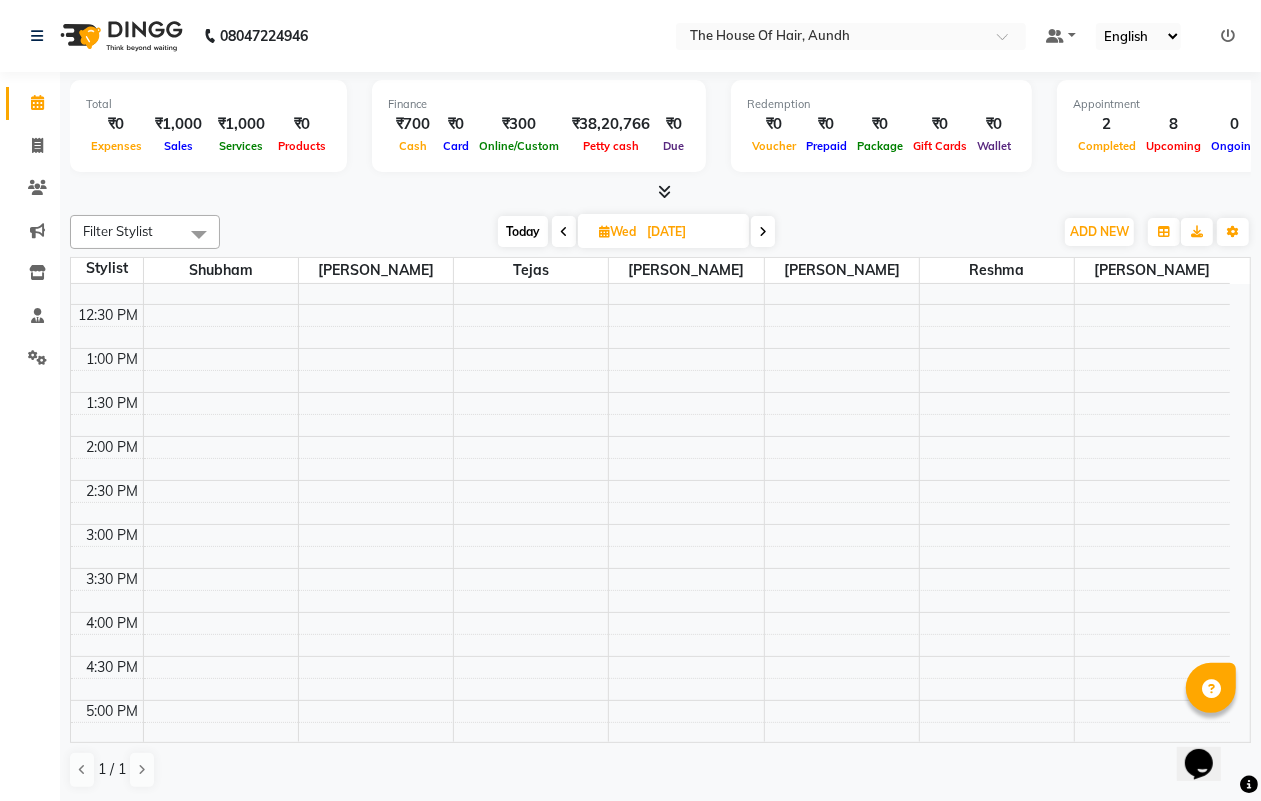 scroll, scrollTop: 500, scrollLeft: 0, axis: vertical 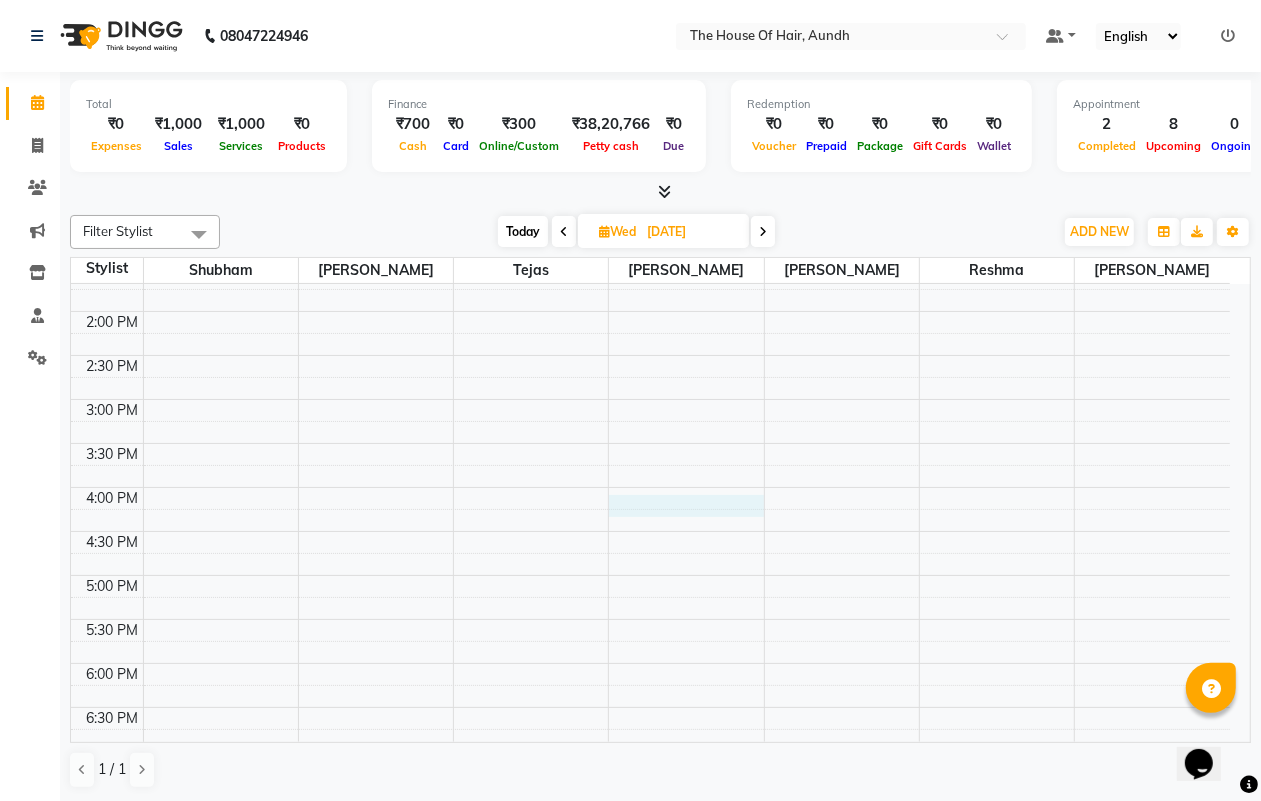 click on "8:00 AM 8:30 AM 9:00 AM 9:30 AM 10:00 AM 10:30 AM 11:00 AM 11:30 AM 12:00 PM 12:30 PM 1:00 PM 1:30 PM 2:00 PM 2:30 PM 3:00 PM 3:30 PM 4:00 PM 4:30 PM 5:00 PM 5:30 PM 6:00 PM 6:30 PM 7:00 PM 7:30 PM 8:00 PM 8:30 PM 9:00 PM 9:30 PM" at bounding box center [650, 399] 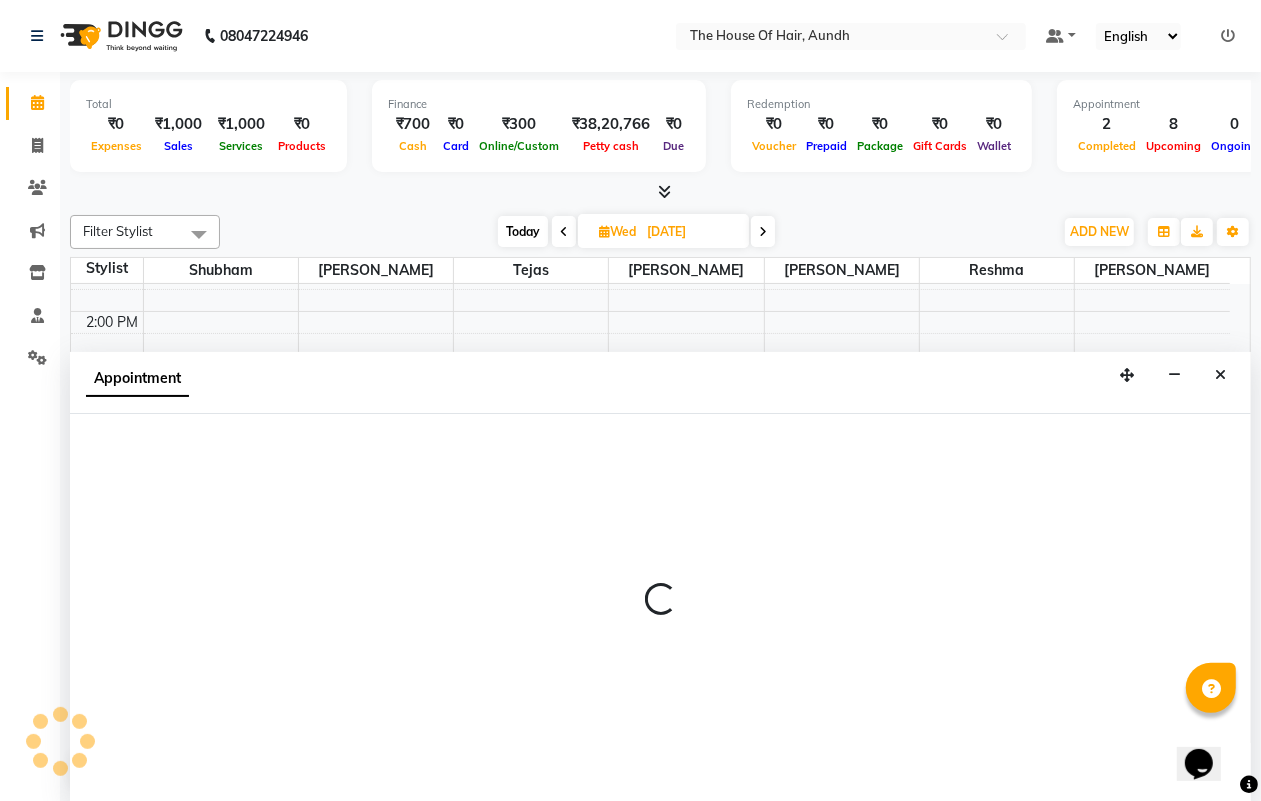 scroll, scrollTop: 1, scrollLeft: 0, axis: vertical 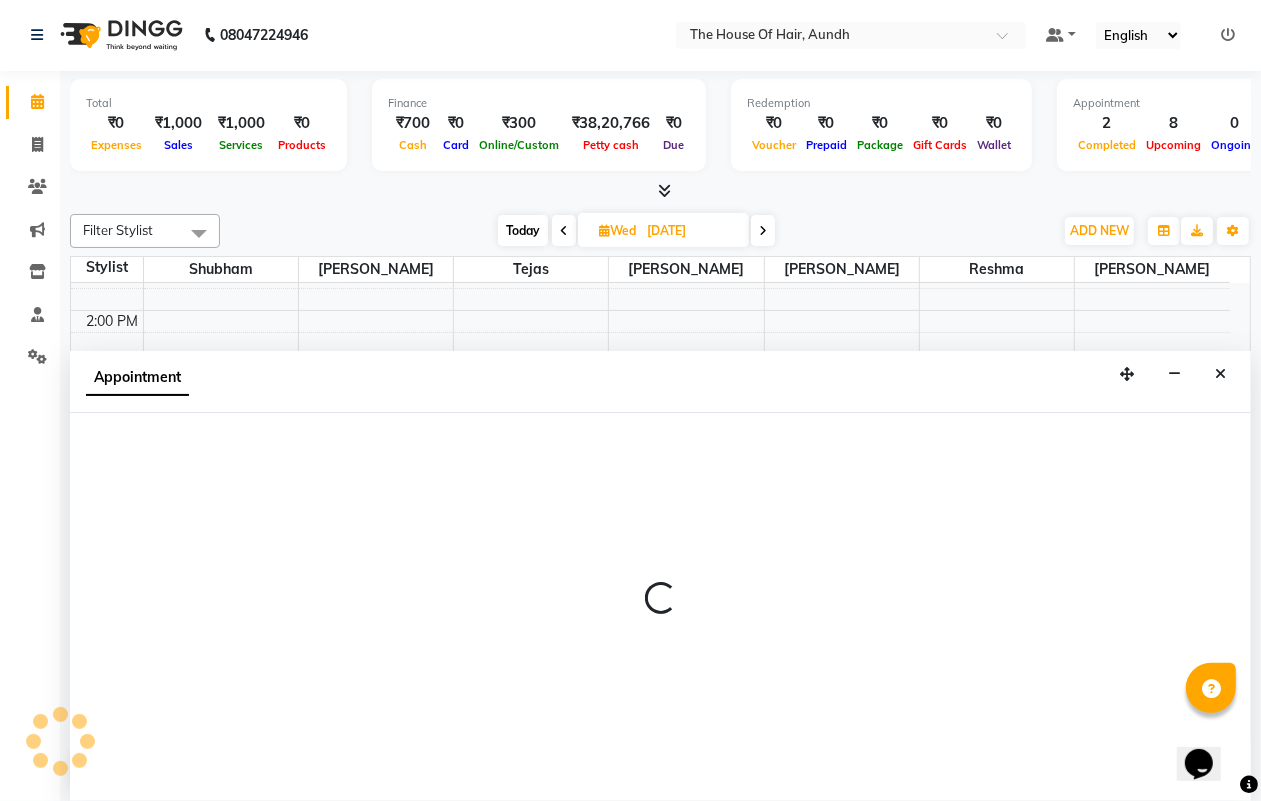 select on "32779" 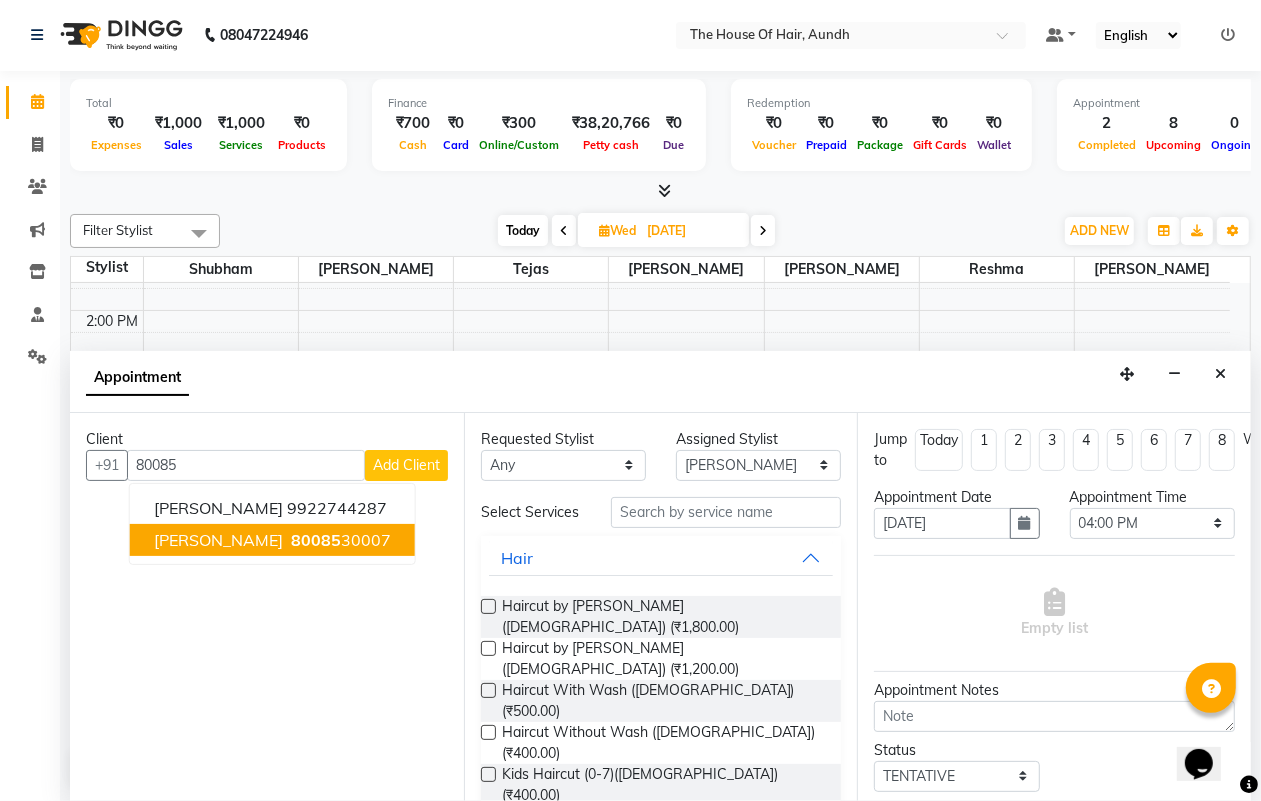 click on "80085 30007" at bounding box center (339, 540) 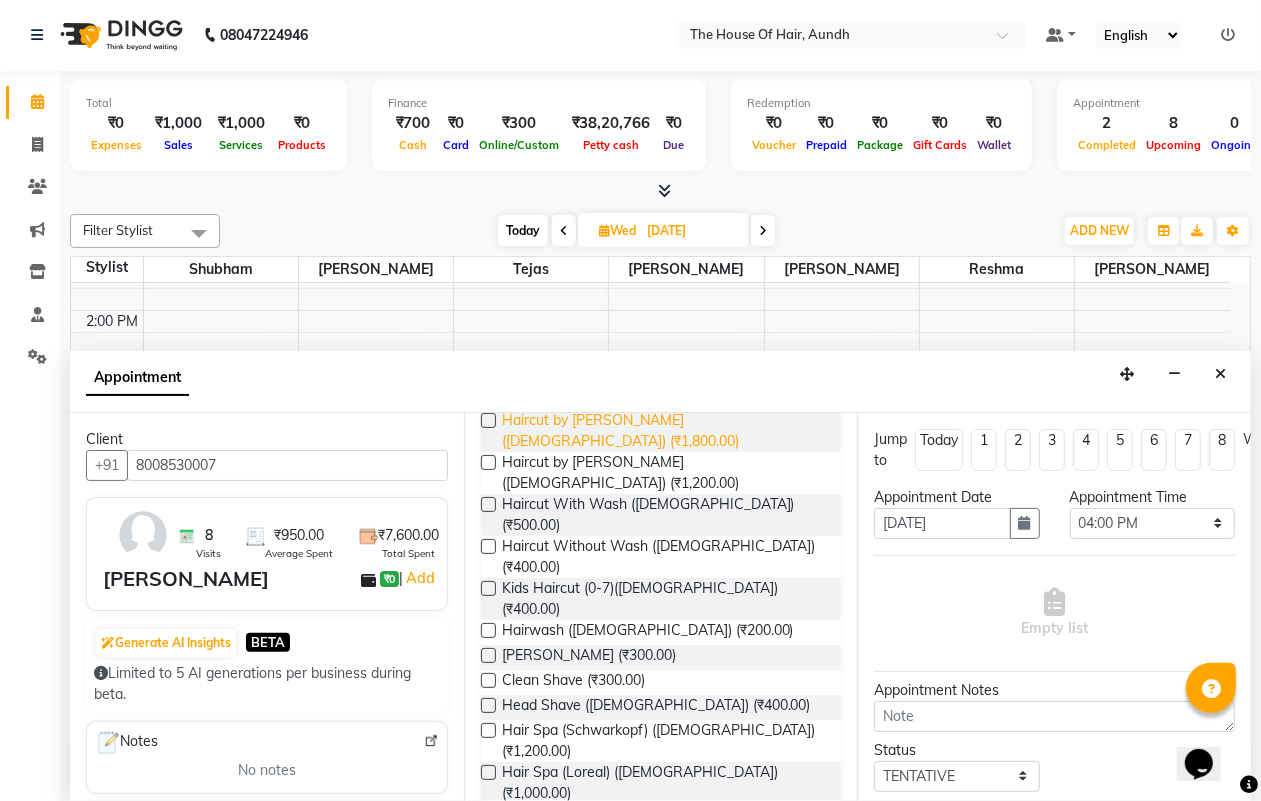 scroll, scrollTop: 250, scrollLeft: 0, axis: vertical 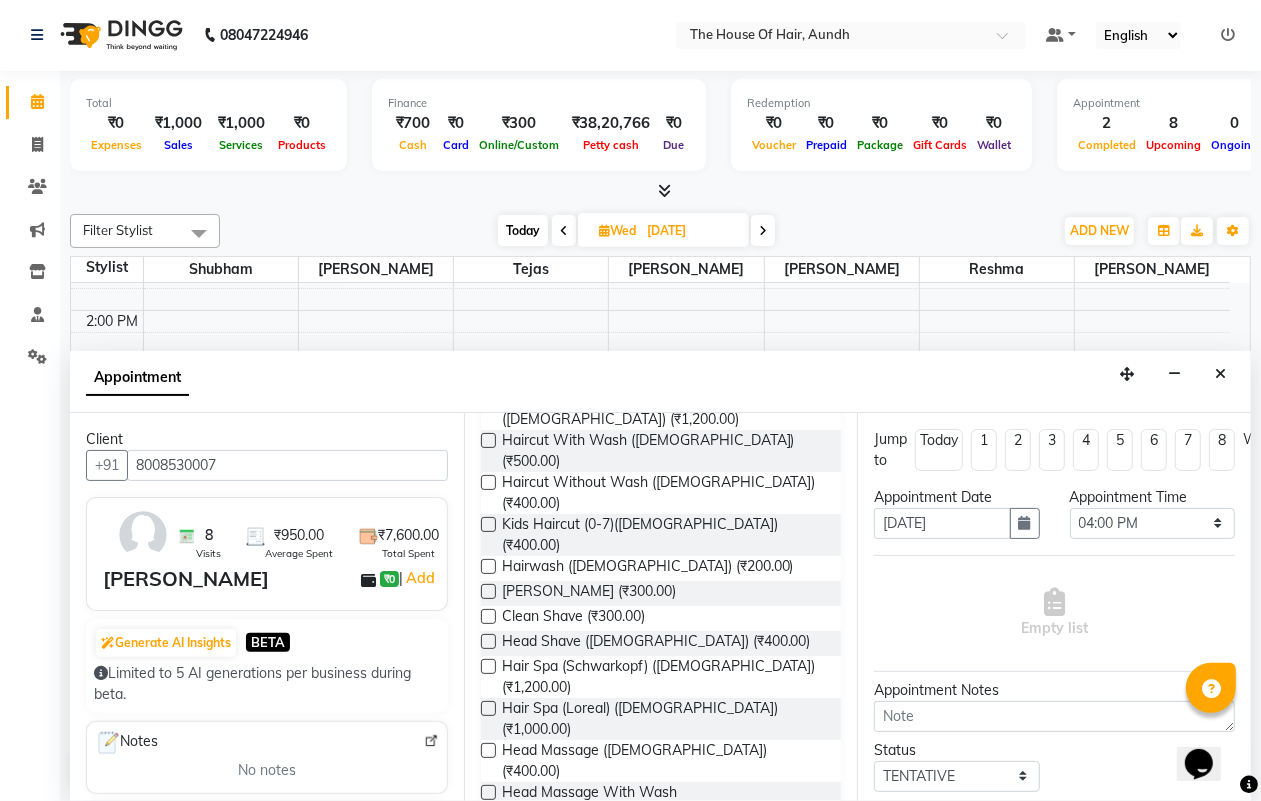 type on "8008530007" 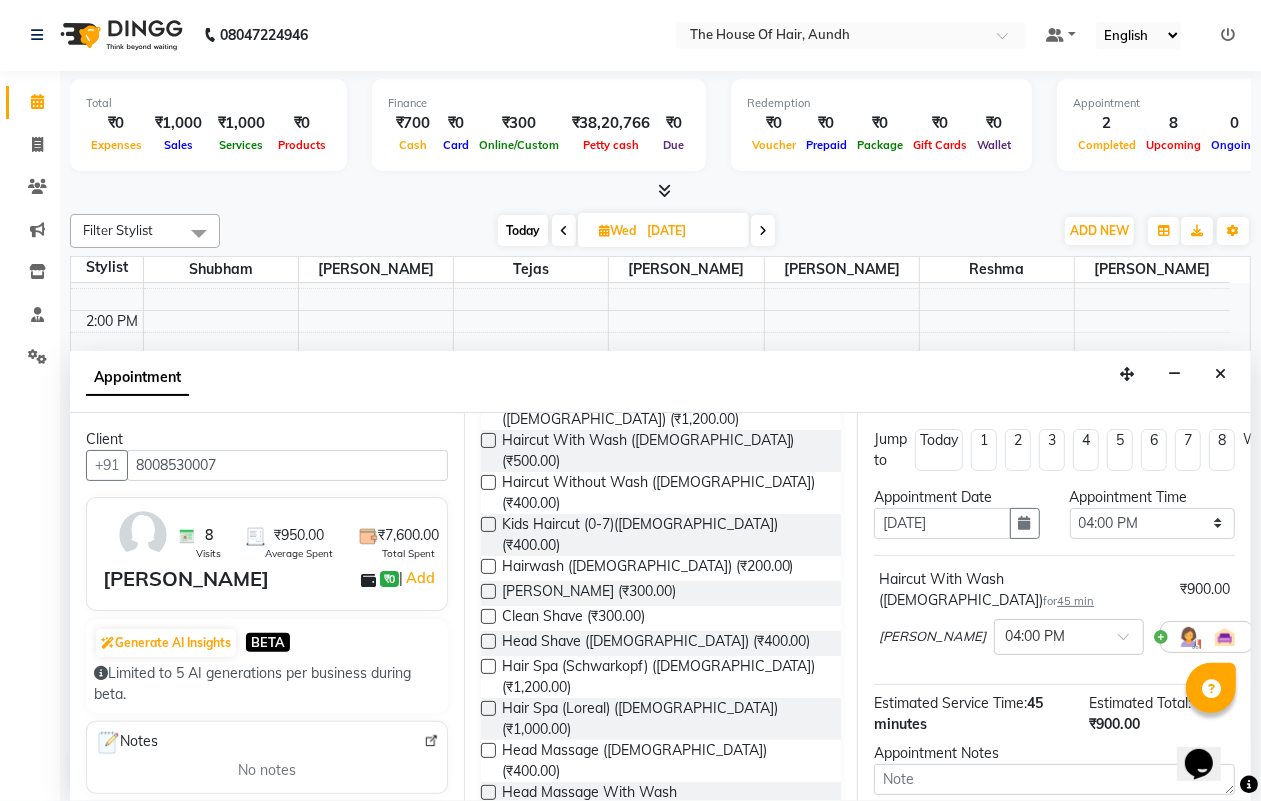 checkbox on "false" 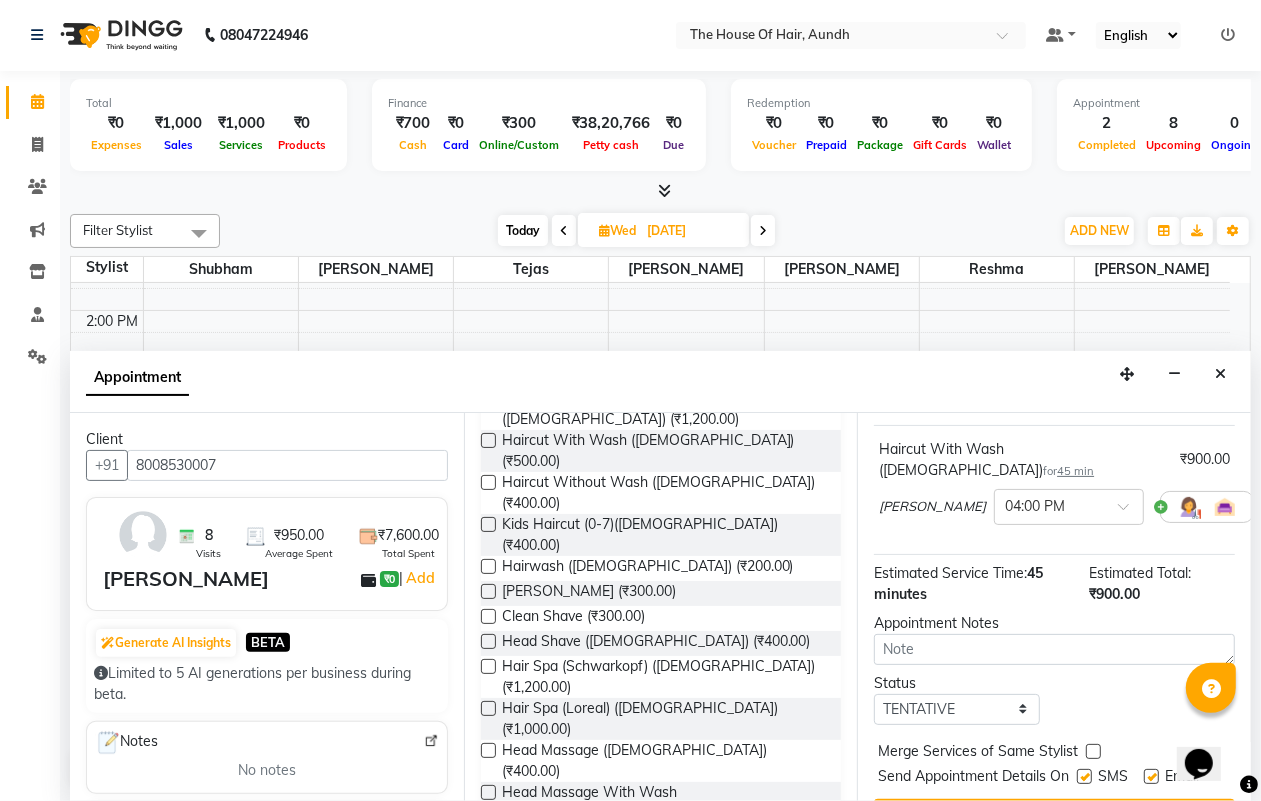 scroll, scrollTop: 198, scrollLeft: 0, axis: vertical 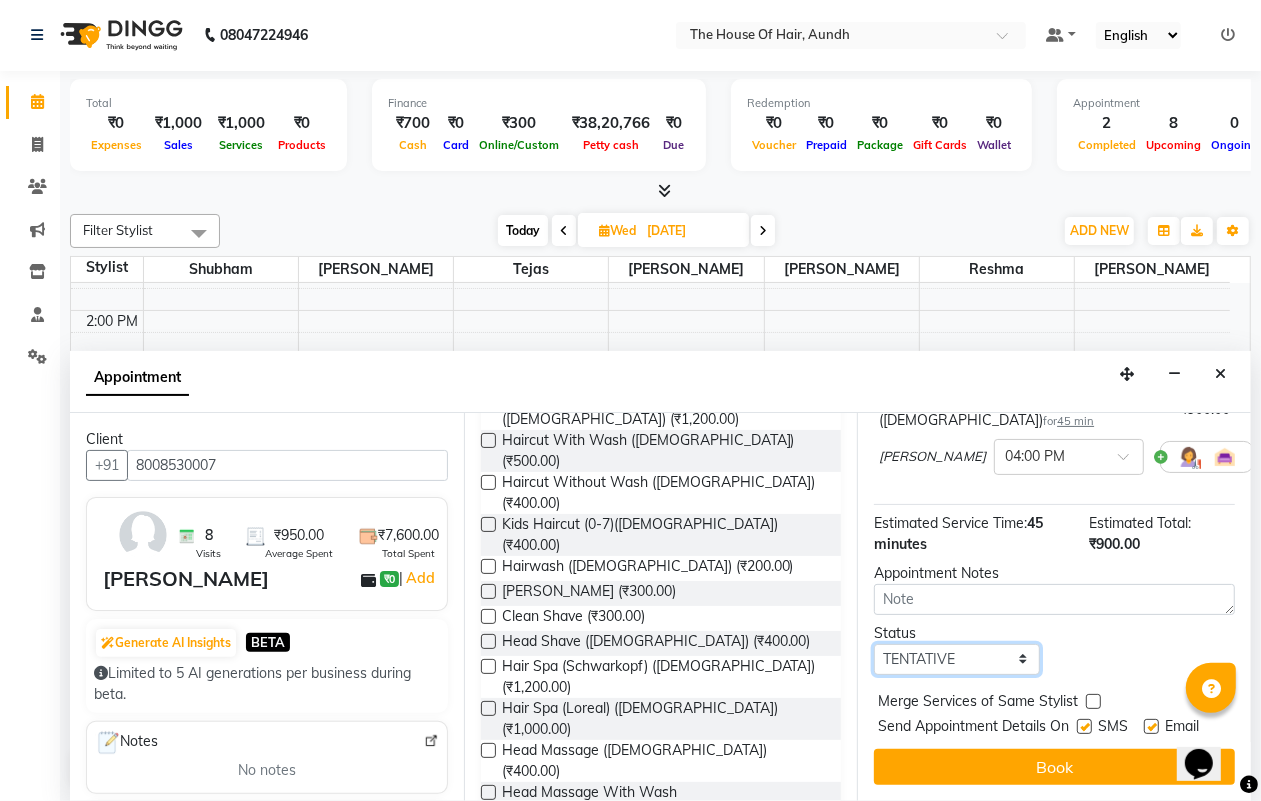 click on "Select TENTATIVE CONFIRM UPCOMING" at bounding box center [956, 659] 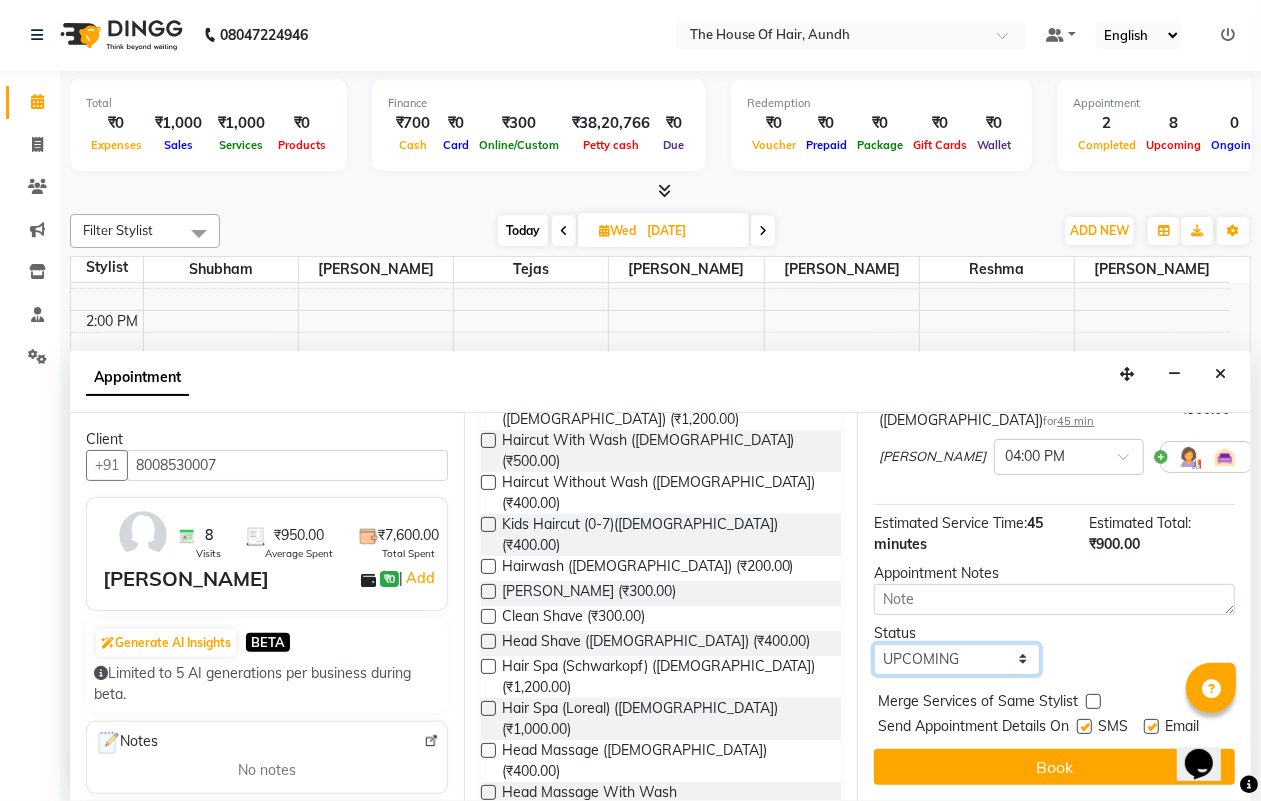 click on "Select TENTATIVE CONFIRM UPCOMING" at bounding box center (956, 659) 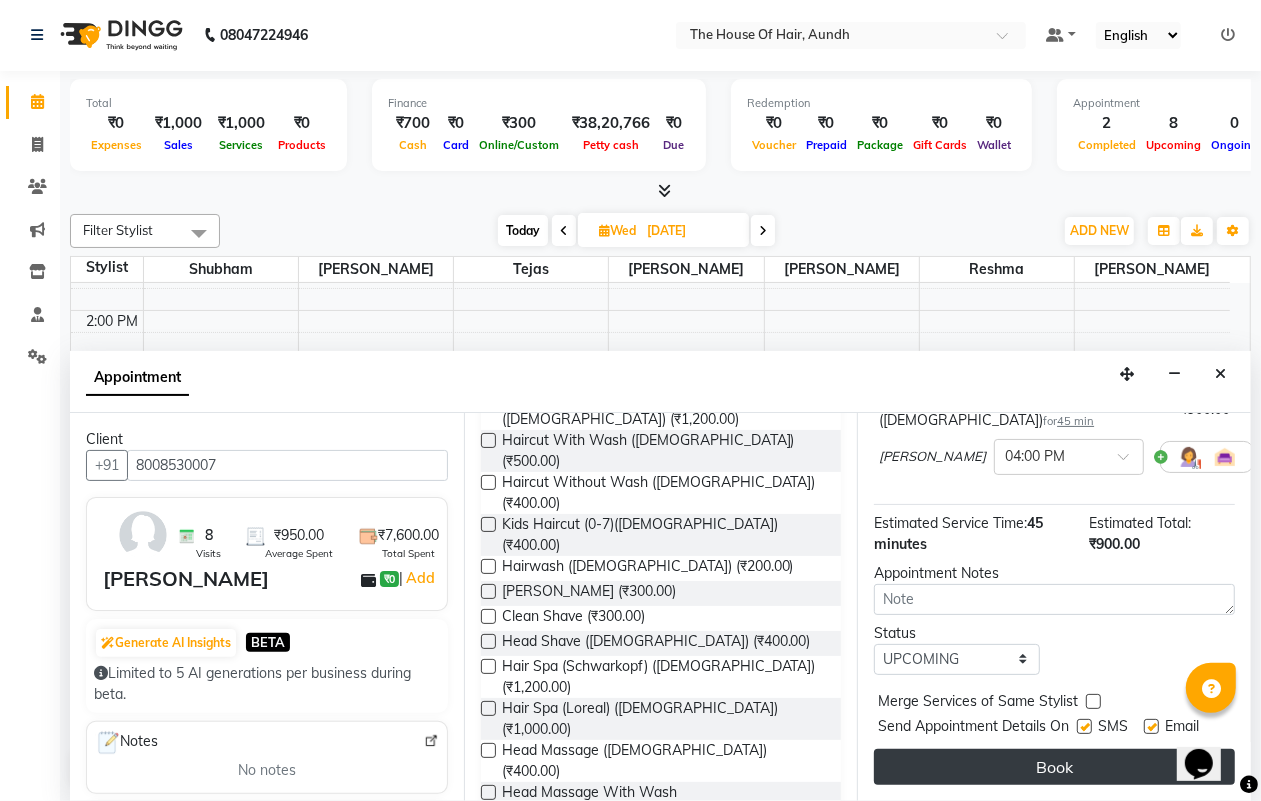 click on "Book" at bounding box center [1054, 767] 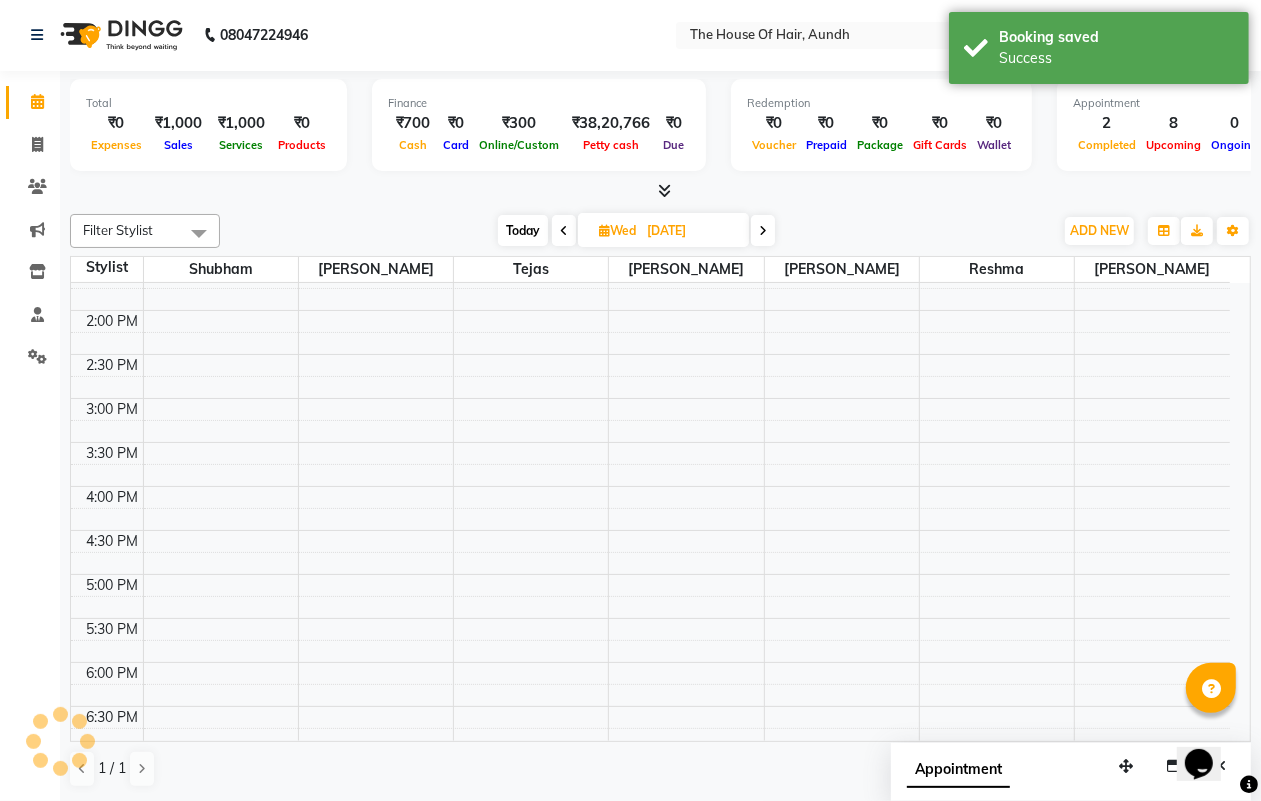 scroll, scrollTop: 0, scrollLeft: 0, axis: both 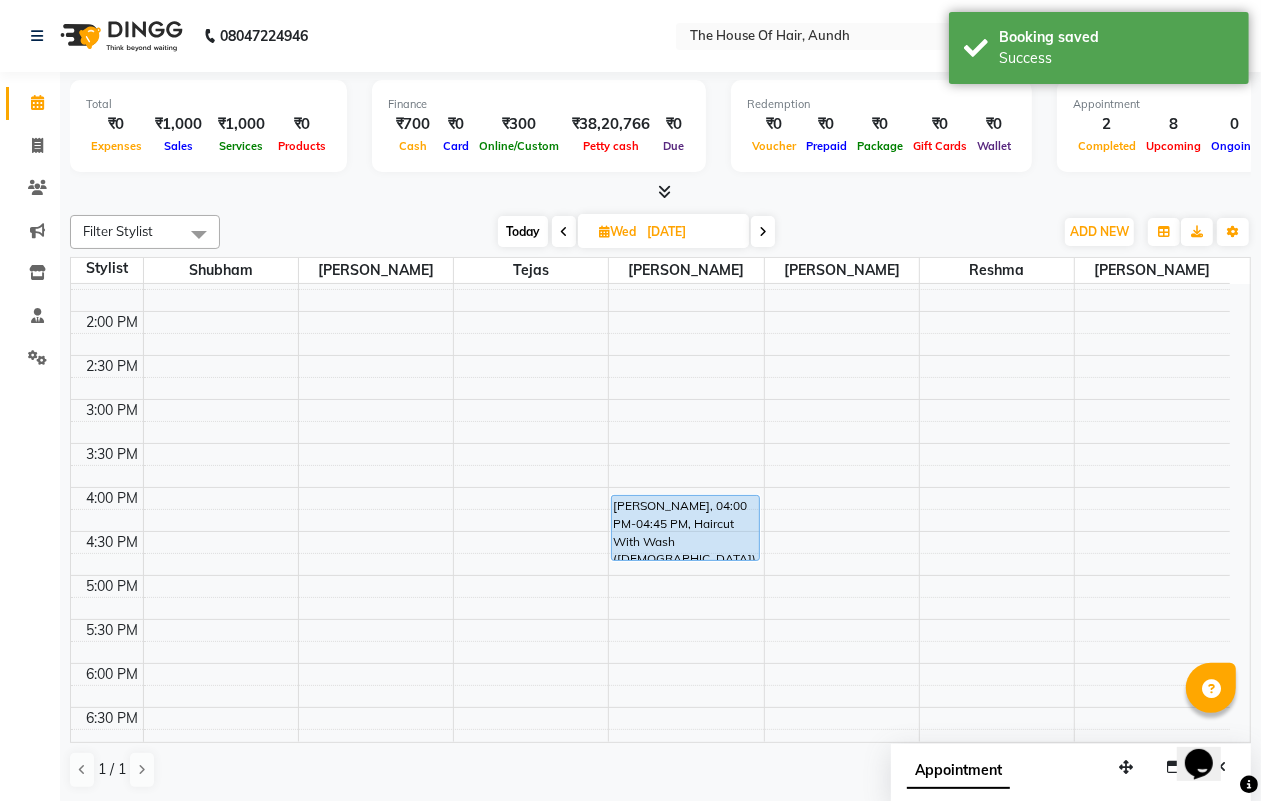 click on "Today" at bounding box center (523, 231) 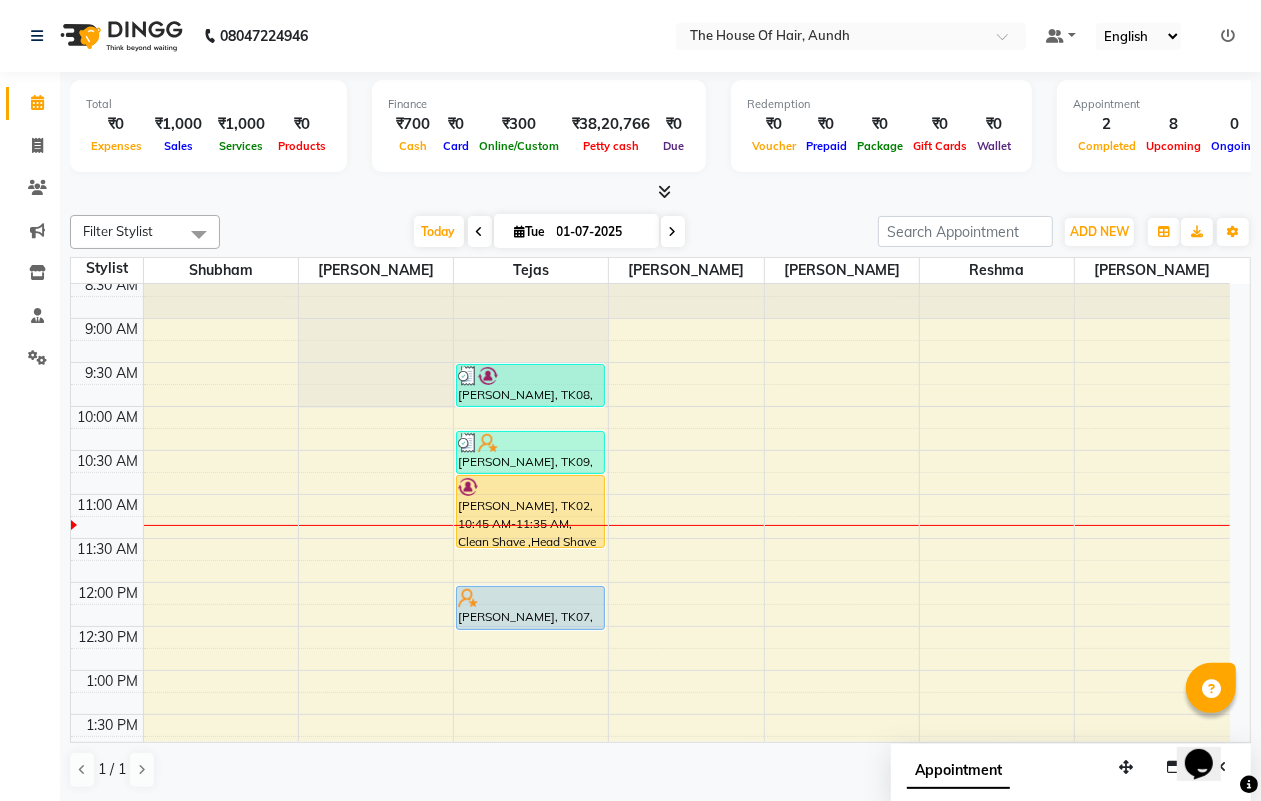 scroll, scrollTop: 17, scrollLeft: 0, axis: vertical 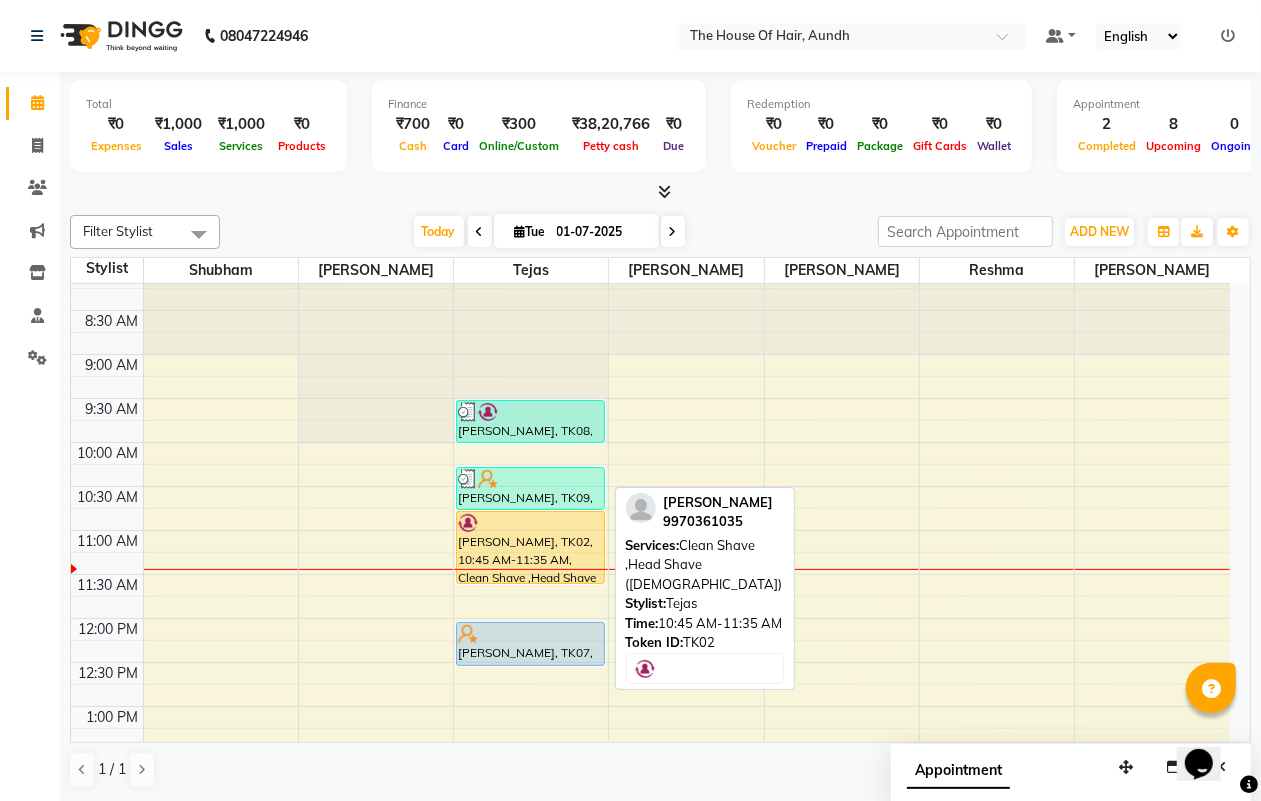click on "[PERSON_NAME], TK02, 10:45 AM-11:35 AM, Clean Shave ,Head Shave ([DEMOGRAPHIC_DATA])" at bounding box center (530, 547) 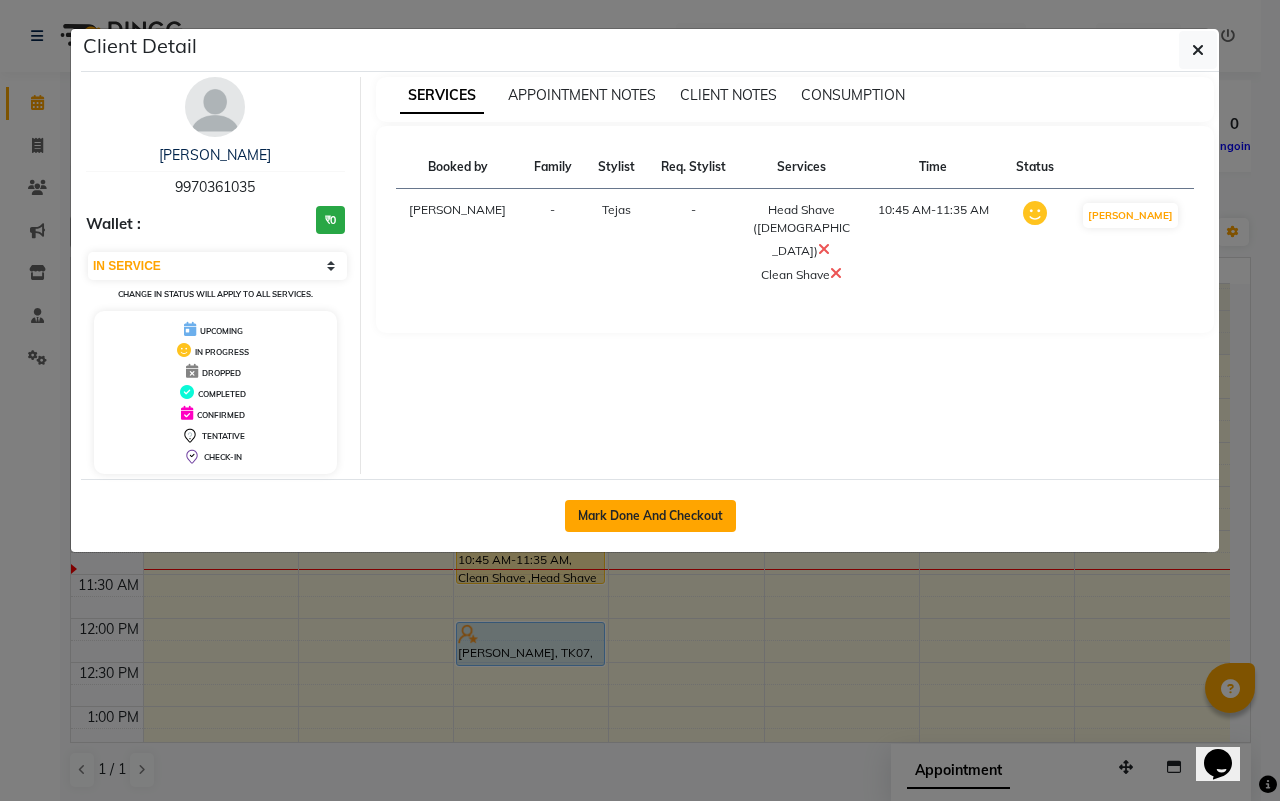 click on "Mark Done And Checkout" 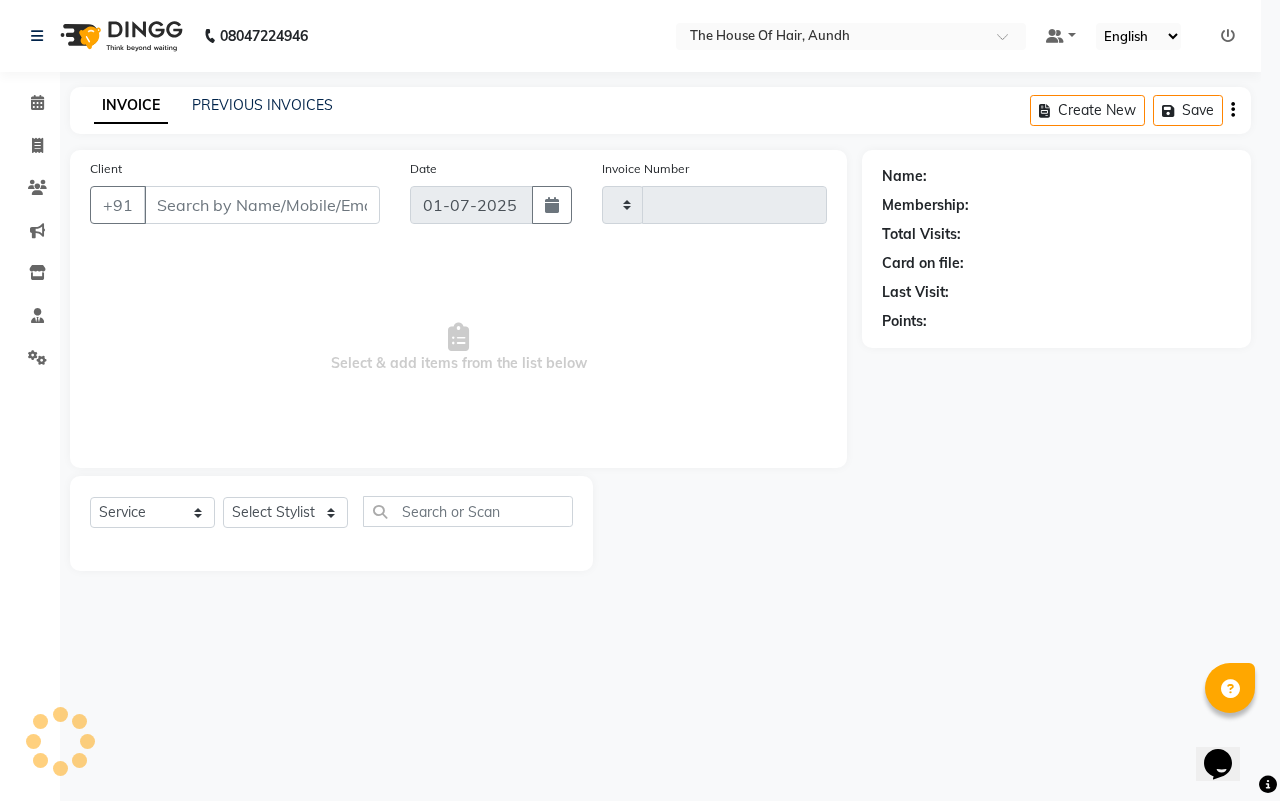 type on "1029" 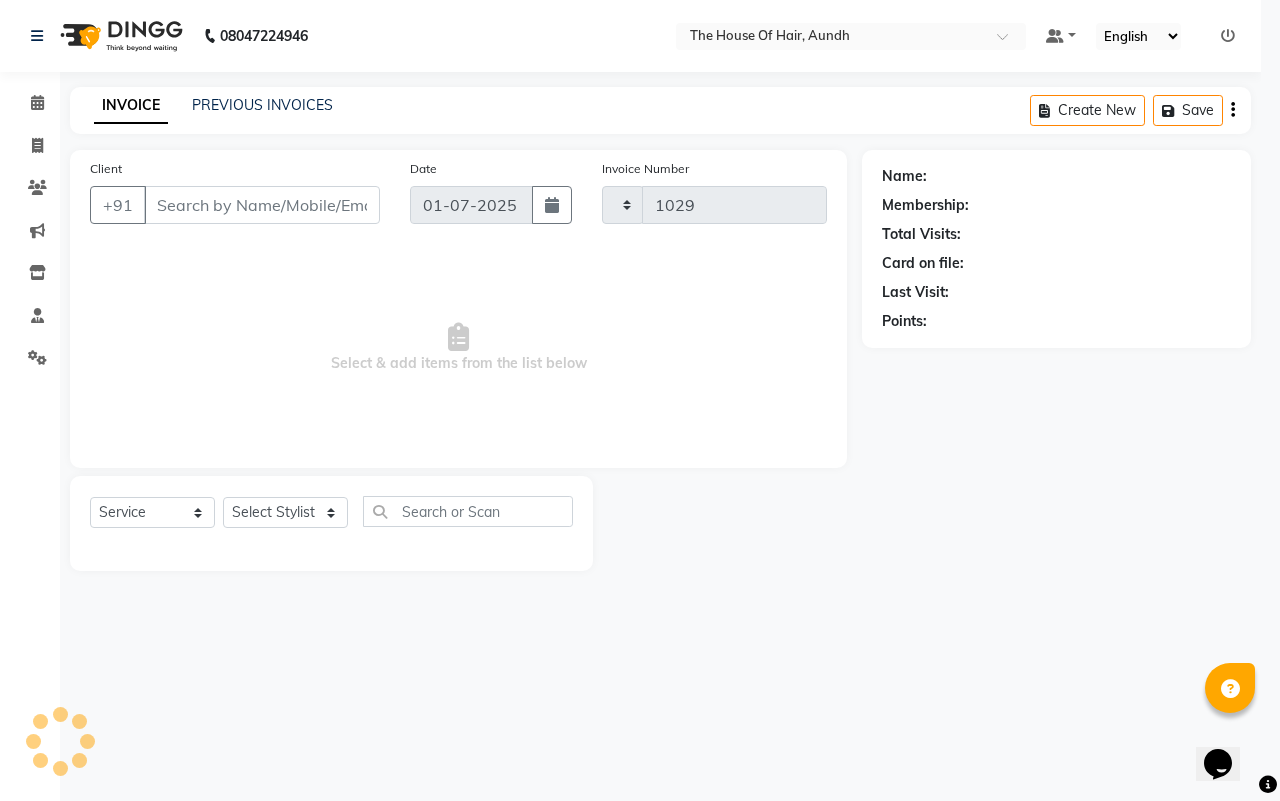 select on "26" 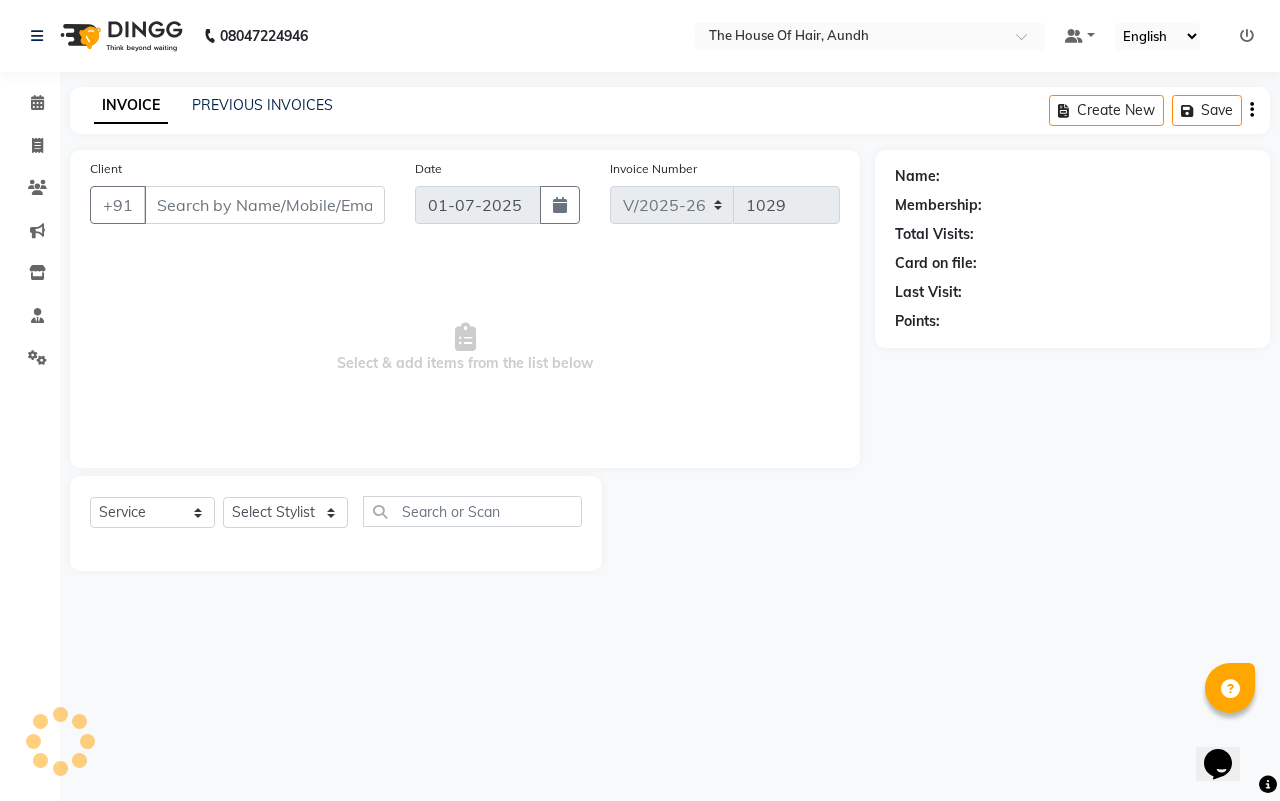 type on "9970361035" 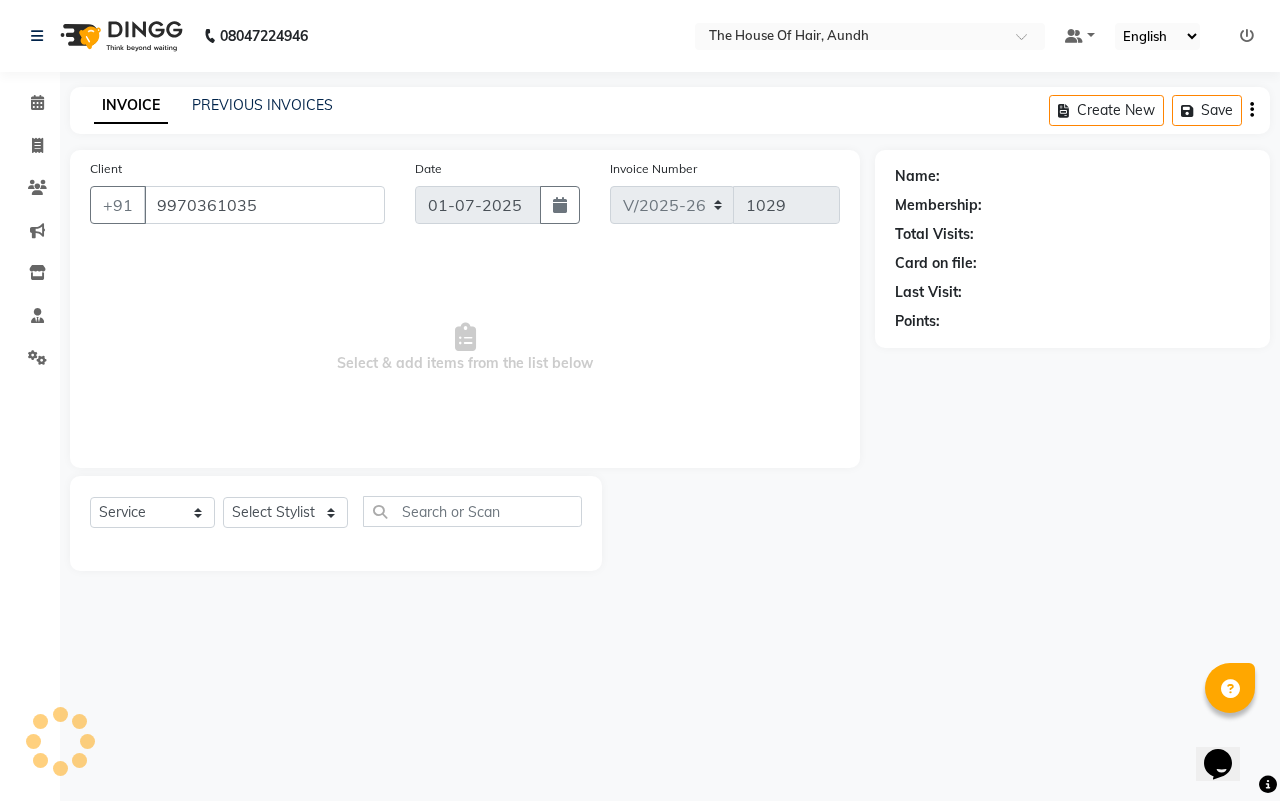 select on "6864" 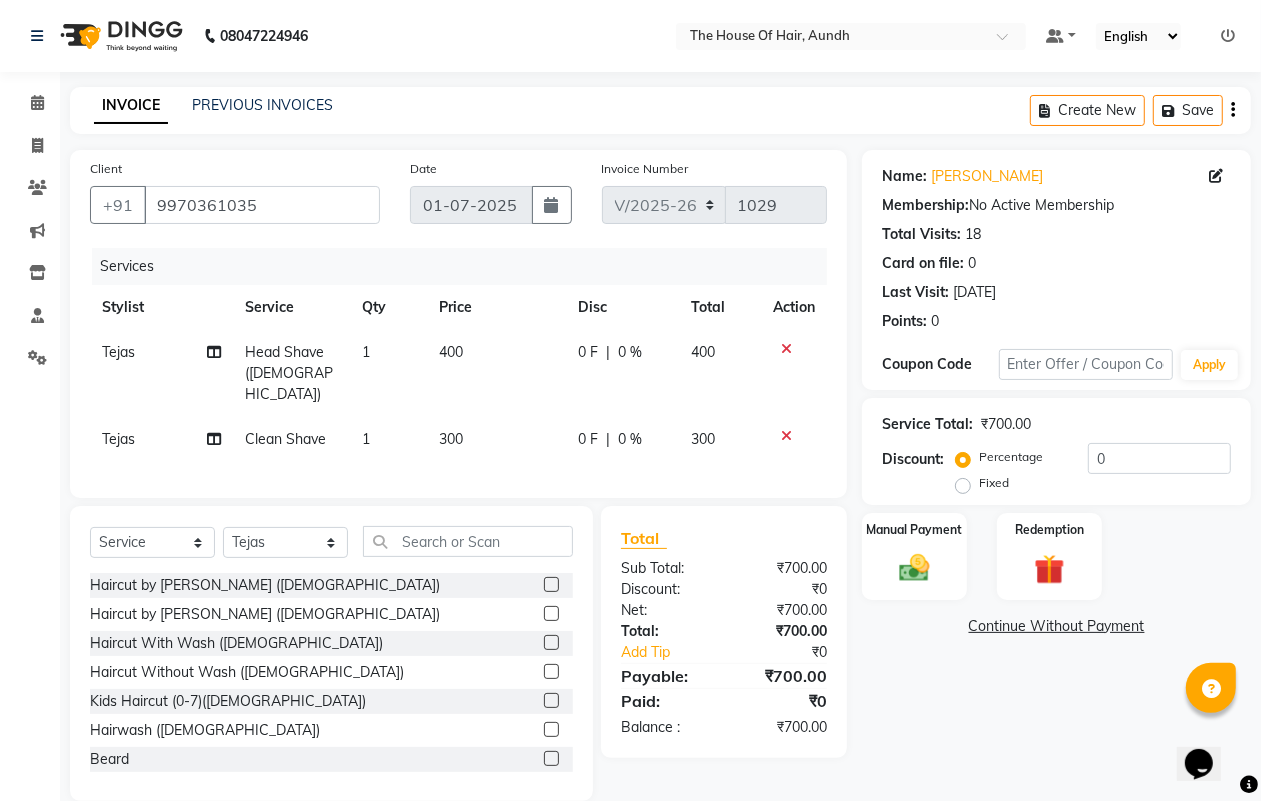 click on "Clean Shave" 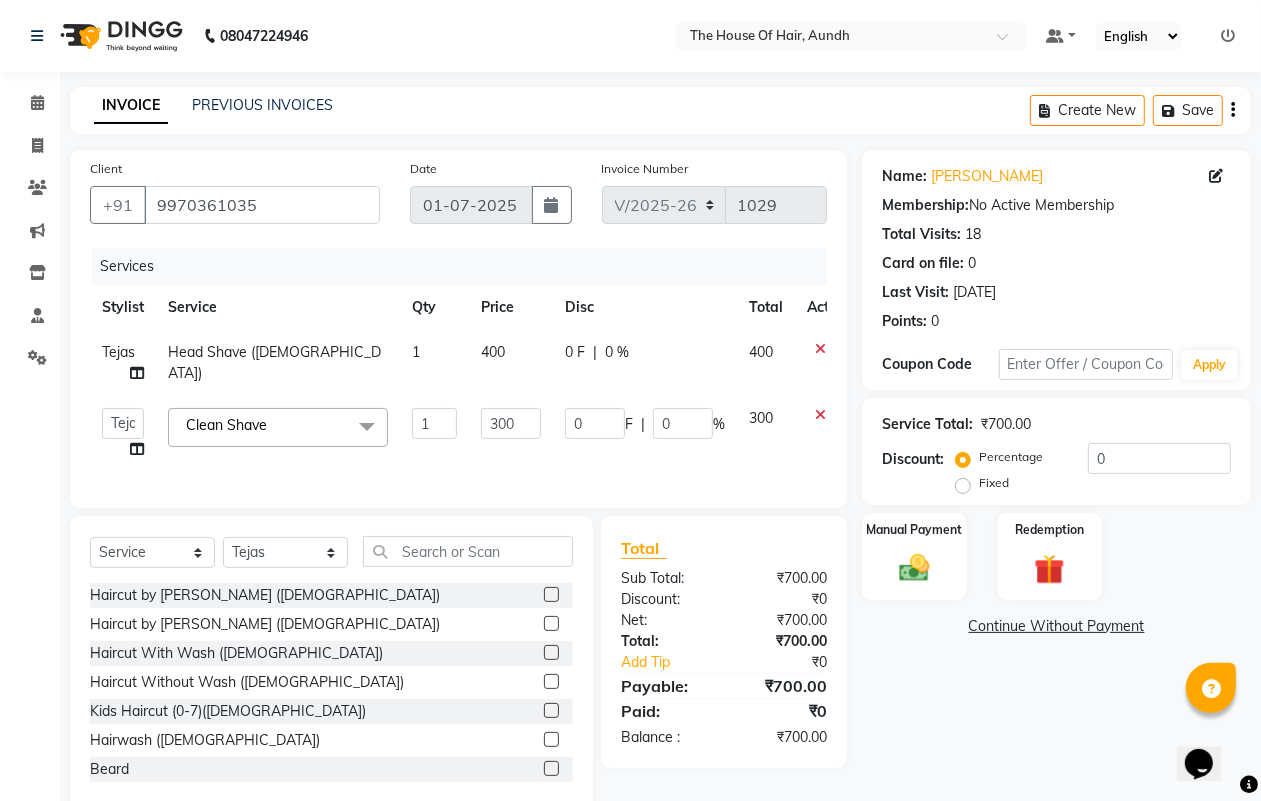click on "Clean Shave   x" 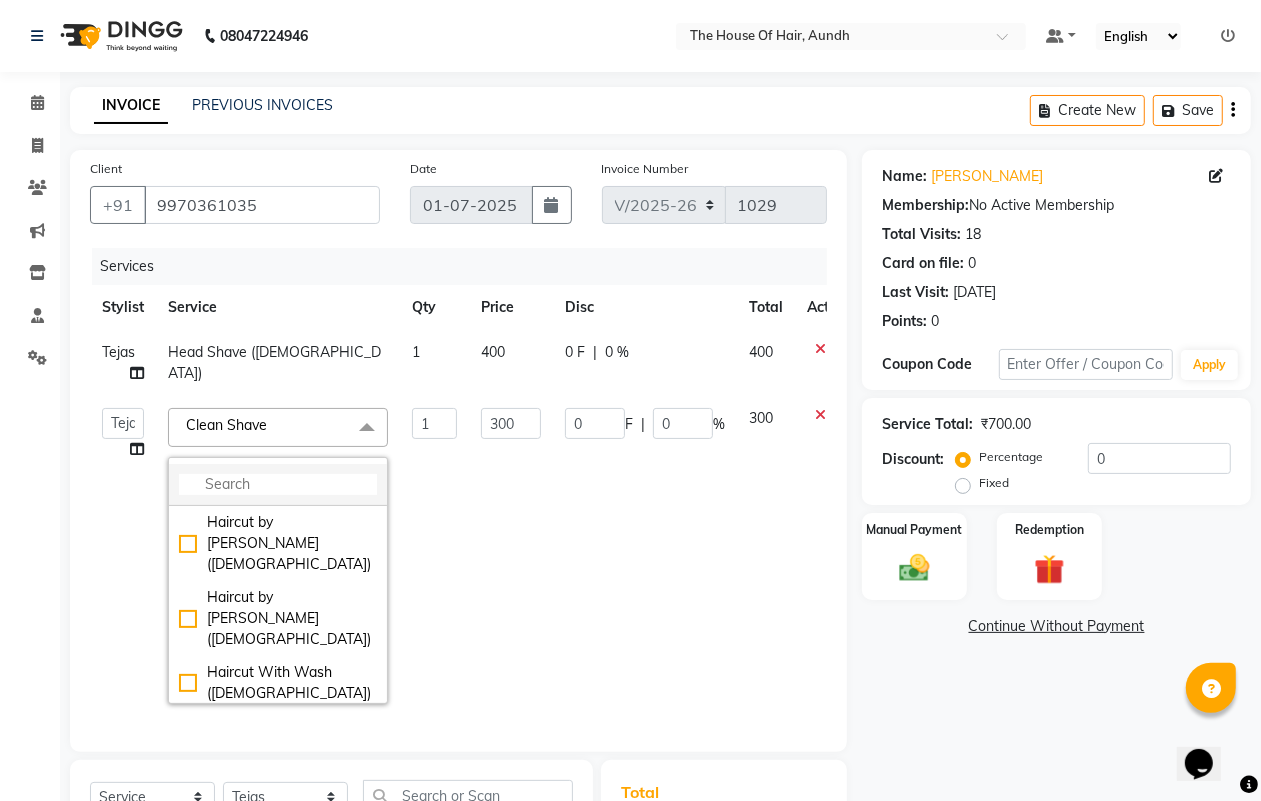 click 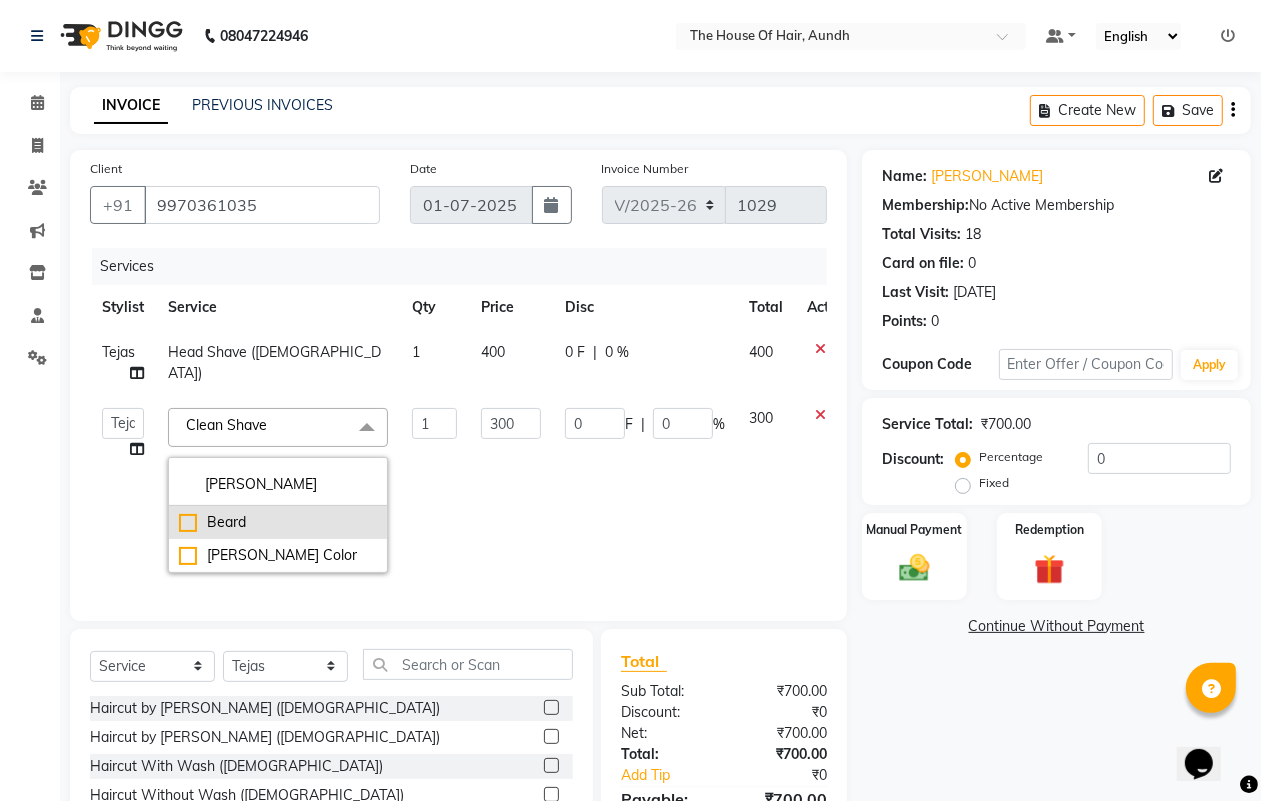 type on "[PERSON_NAME]" 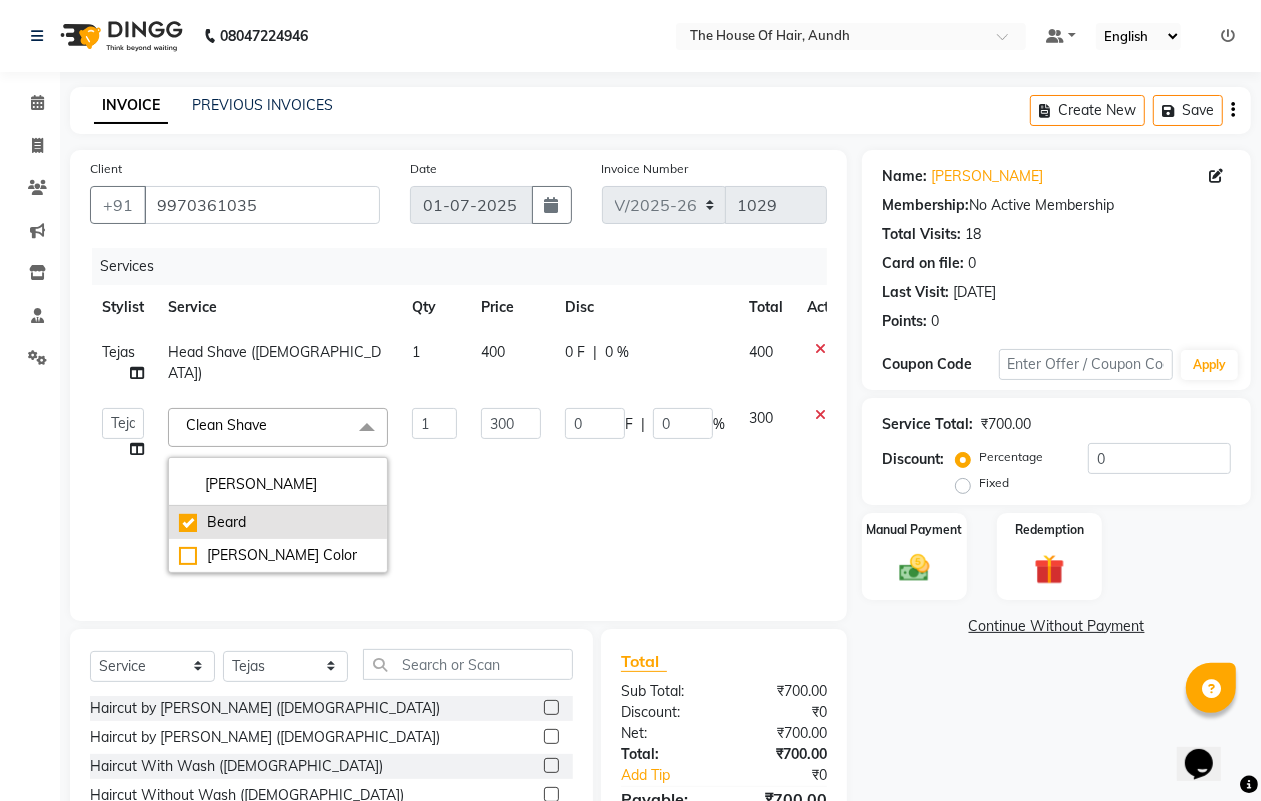 checkbox on "true" 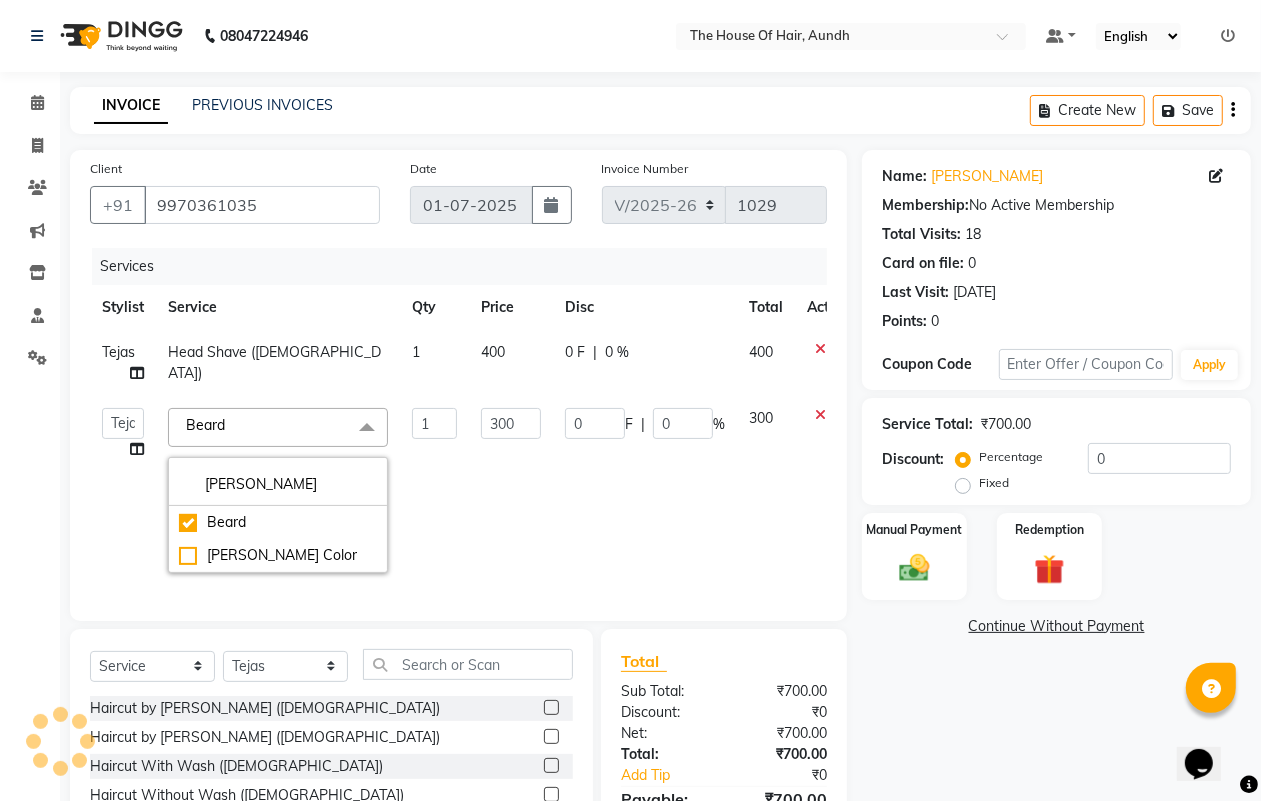 click on "Client [PHONE_NUMBER] Date [DATE] Invoice Number V/2025 V/[PHONE_NUMBER] Services Stylist Service Qty Price Disc Total Action Tejas Head Shave ([DEMOGRAPHIC_DATA]) 1 400 0 F | 0 % 400  Aarti [PERSON_NAME]    Reshma   [PERSON_NAME]   [PERSON_NAME]   [PERSON_NAME]   [PERSON_NAME]  x [PERSON_NAME] [PERSON_NAME] [PERSON_NAME] Color 1 300 0 F | 0 % 300 Select  Service  Product  Membership  Package Voucher Prepaid Gift Card  Select Stylist Aarti [PERSON_NAME]  Reshma [PERSON_NAME] [PERSON_NAME] [PERSON_NAME] [PERSON_NAME] Haircut by [PERSON_NAME] ([DEMOGRAPHIC_DATA])  Haircut by [PERSON_NAME] ([DEMOGRAPHIC_DATA])  Haircut With Wash ([DEMOGRAPHIC_DATA])  Haircut Without Wash ([DEMOGRAPHIC_DATA])  Kids Haircut (0-7)([DEMOGRAPHIC_DATA])  Hairwash ([DEMOGRAPHIC_DATA])  [PERSON_NAME]  Clean Shave   Head Shave ([DEMOGRAPHIC_DATA])  Hair Spa (Schwarkopf) ([DEMOGRAPHIC_DATA])  Hair Spa (Loreal) ([DEMOGRAPHIC_DATA])  Head Massage ([DEMOGRAPHIC_DATA])  Head Massage With Wash ([DEMOGRAPHIC_DATA])  Chest & Back Trim  Haircut With Wash ([DEMOGRAPHIC_DATA])  Haircut Without Wash ([DEMOGRAPHIC_DATA])  Head Massage With Wash ([DEMOGRAPHIC_DATA])  Kids Hair (0-7) ([DEMOGRAPHIC_DATA])  Blow Dry With Shampoo & Conditioner ([DEMOGRAPHIC_DATA])  Only Blowdry ([DEMOGRAPHIC_DATA])  Head Massage ([DEMOGRAPHIC_DATA])  Hair Spa (Loreal) ([DEMOGRAPHIC_DATA])   :" 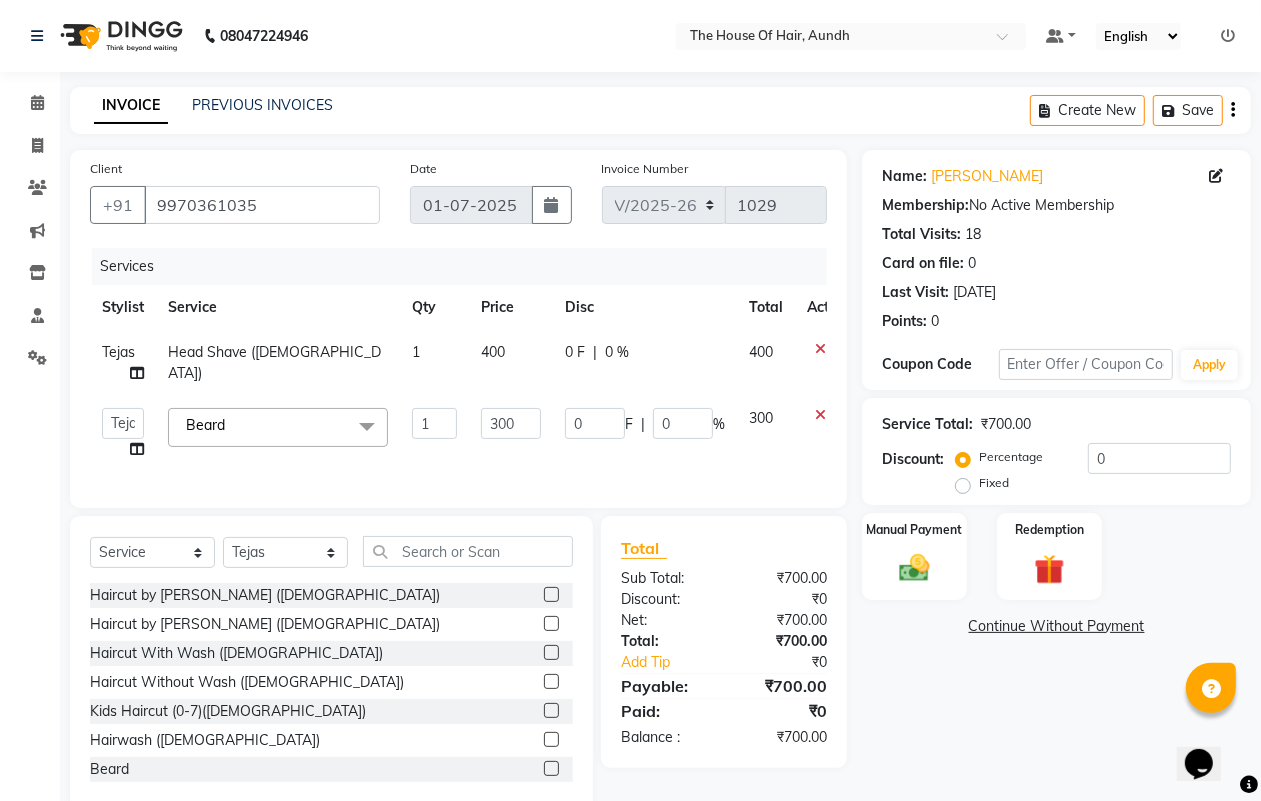 scroll, scrollTop: 57, scrollLeft: 0, axis: vertical 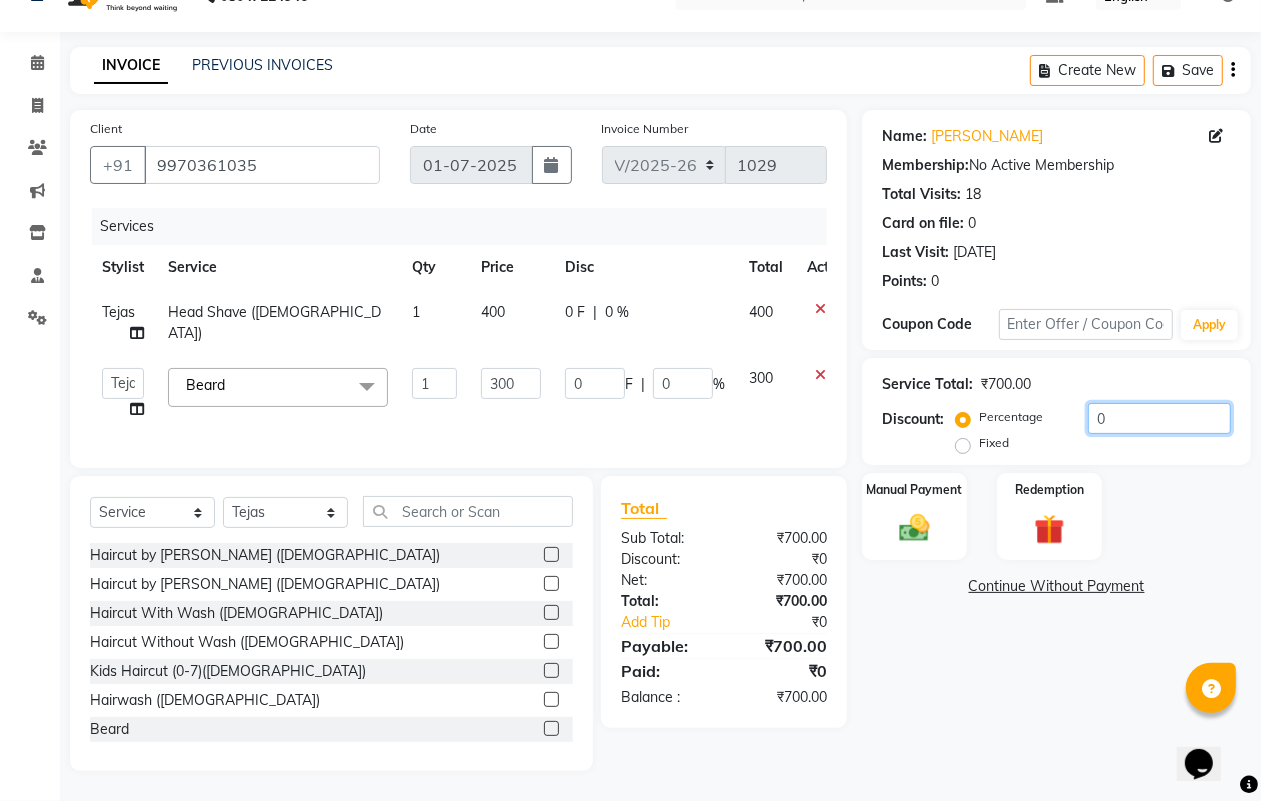 click on "0" 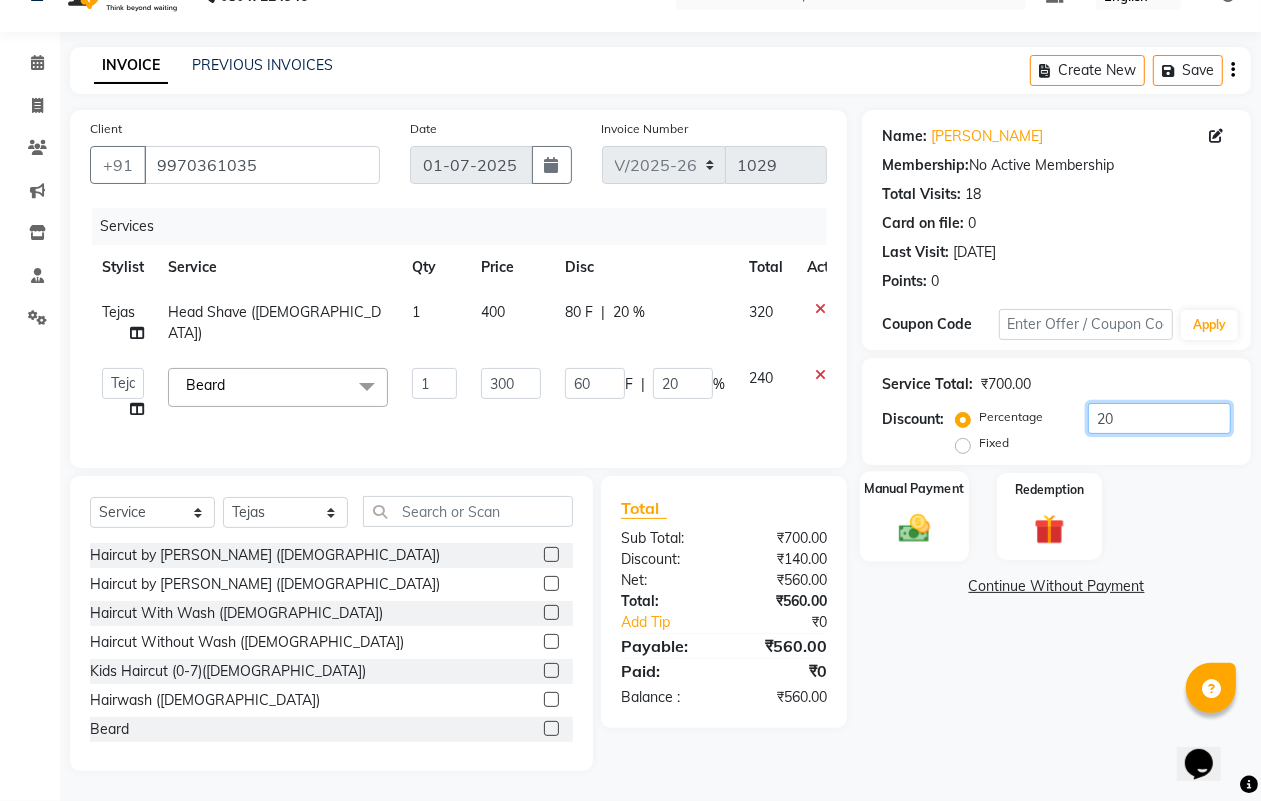 type on "20" 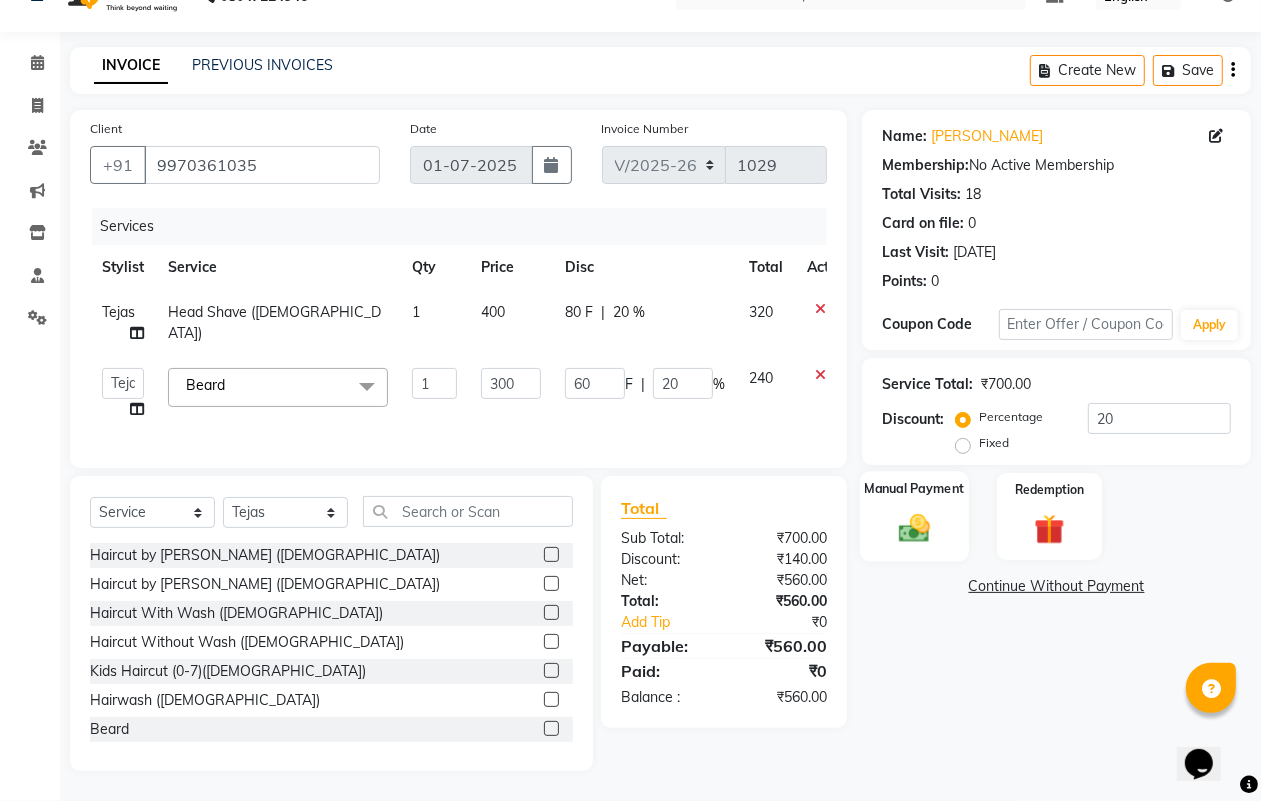 click 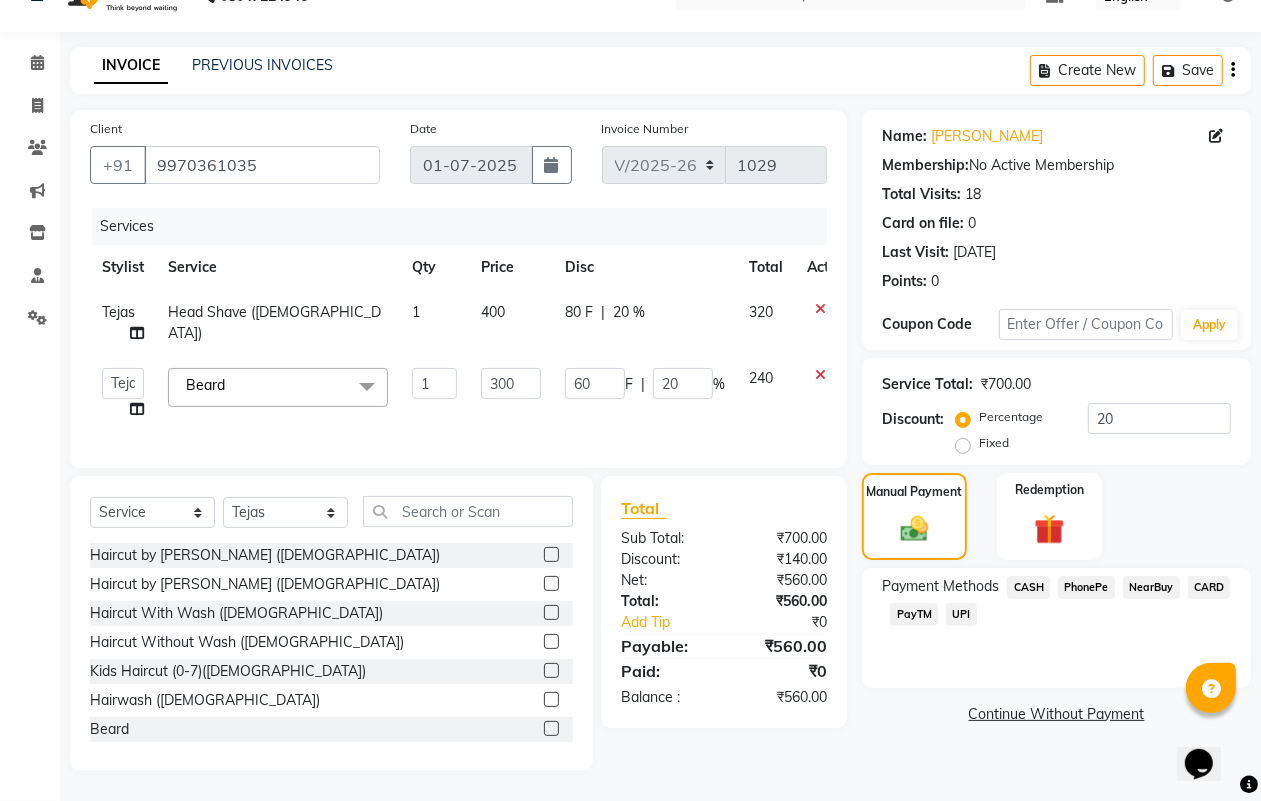 click on "UPI" 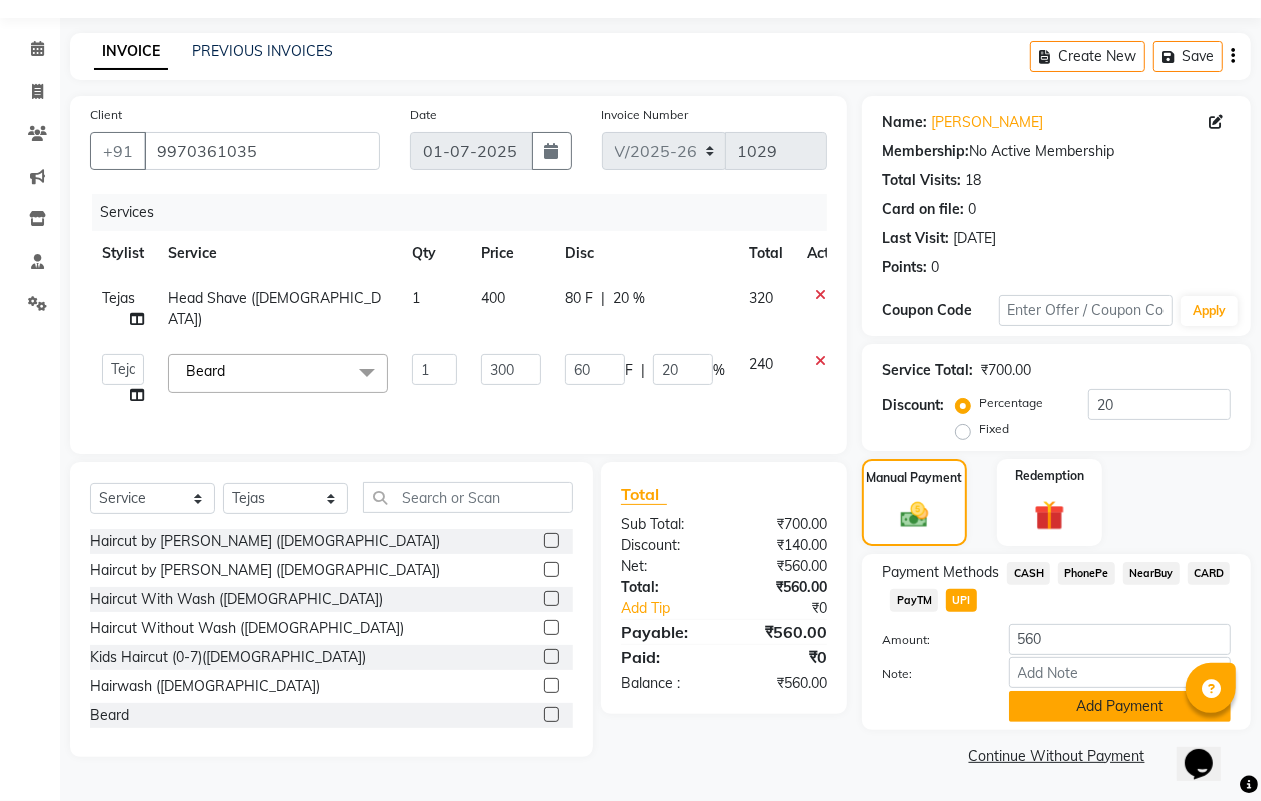 click on "Add Payment" 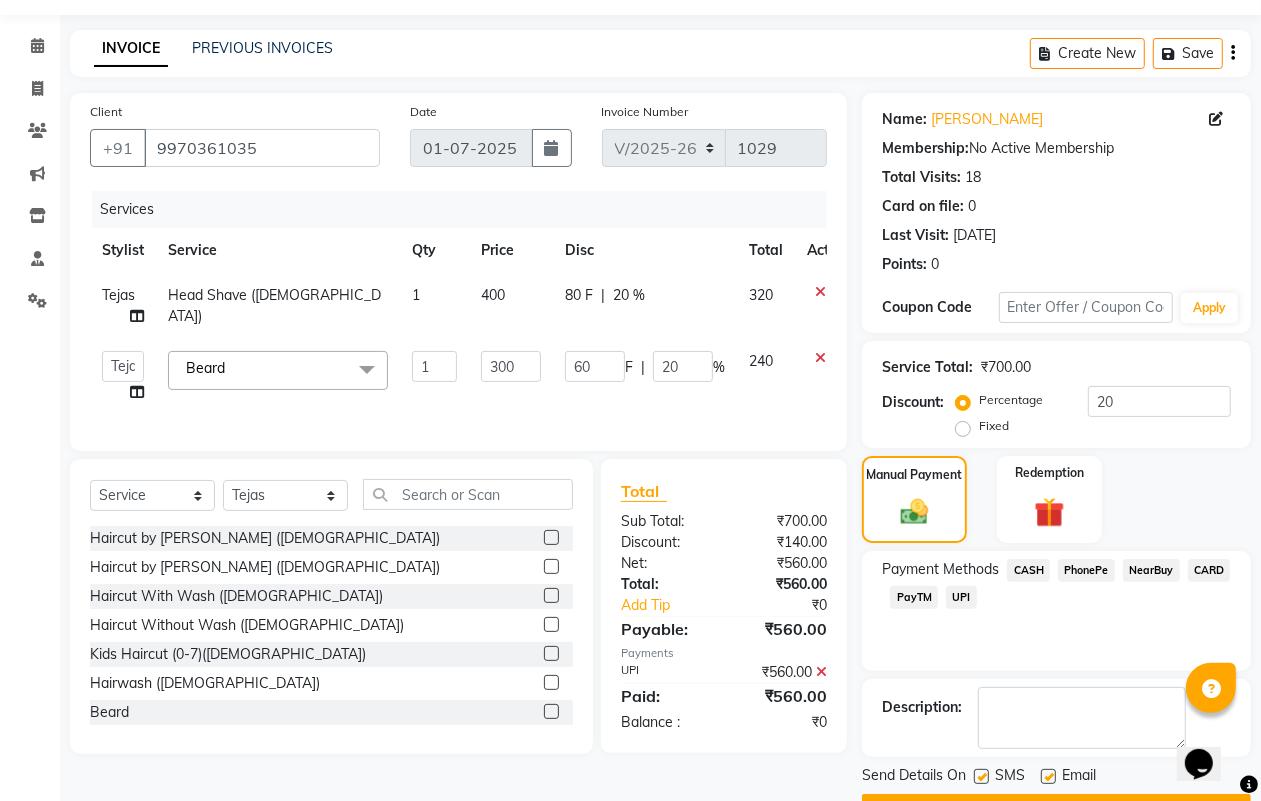 scroll, scrollTop: 111, scrollLeft: 0, axis: vertical 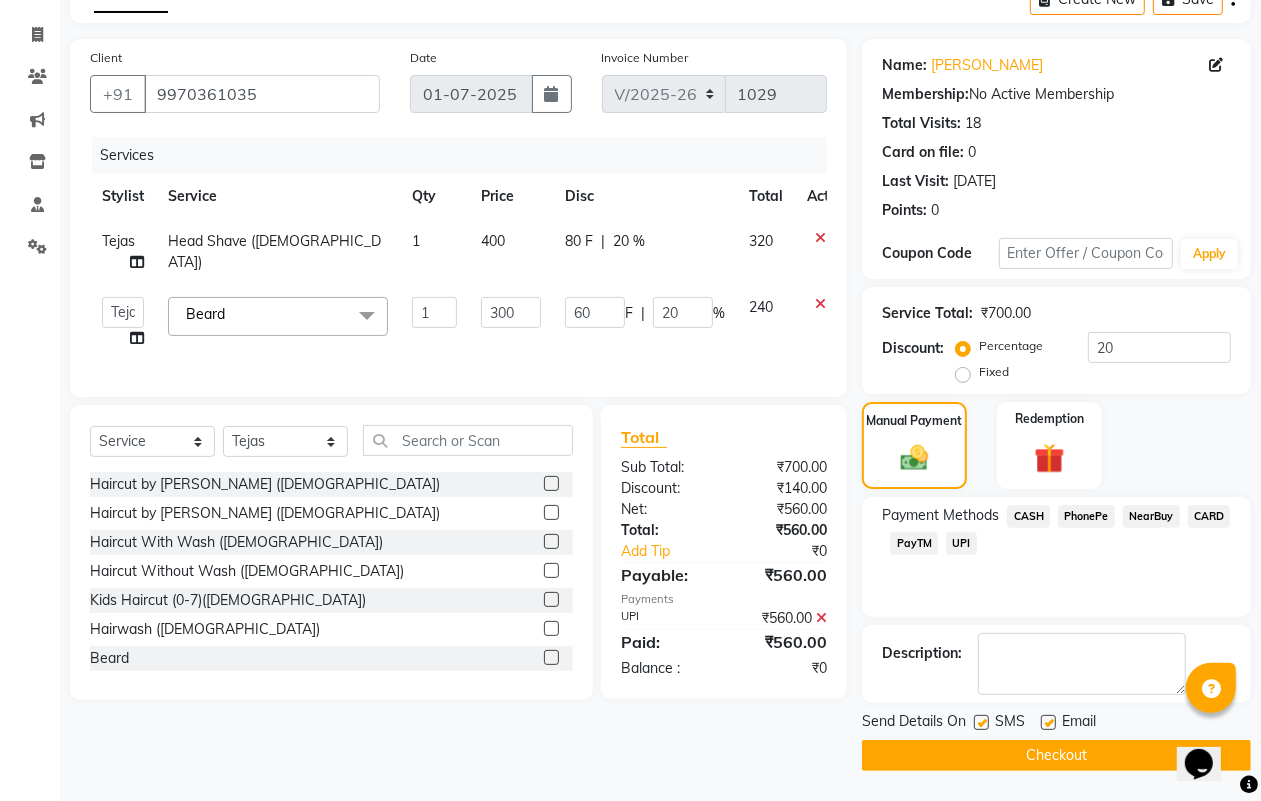 click on "Checkout" 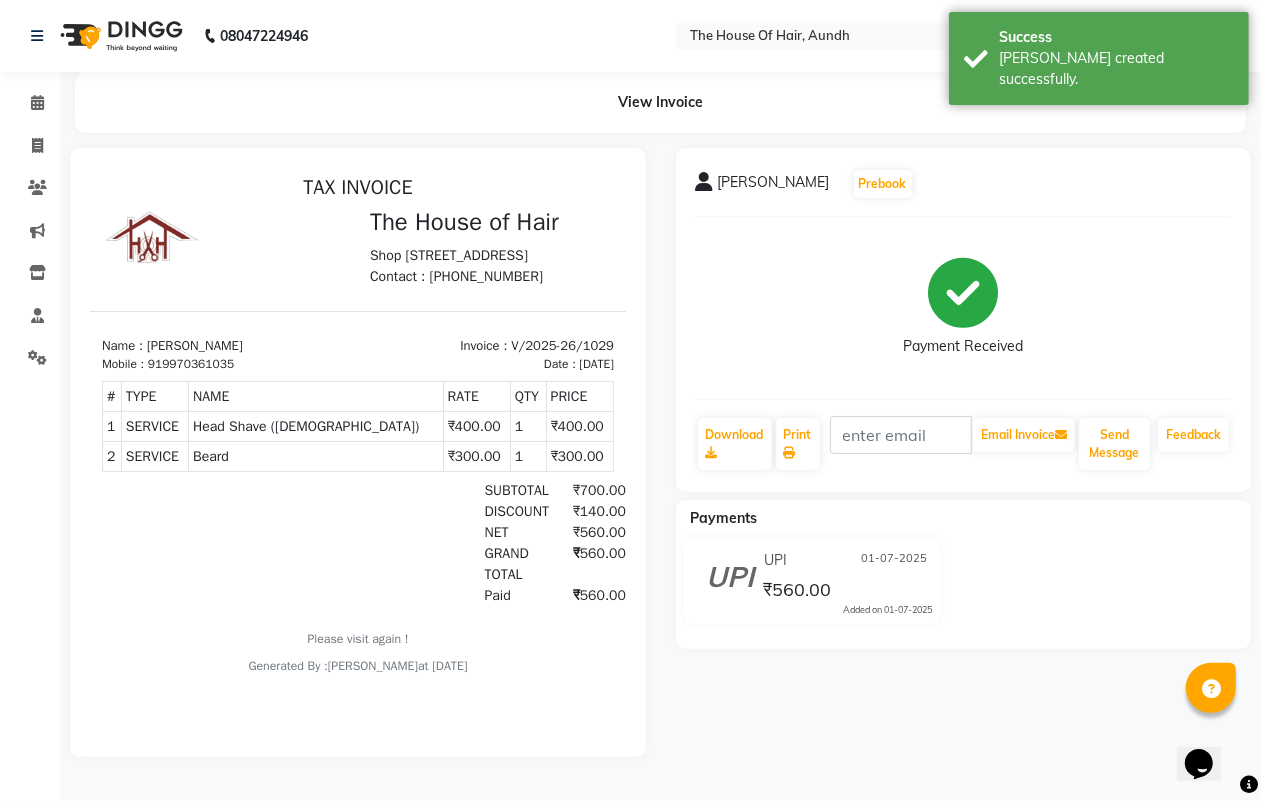 scroll, scrollTop: 0, scrollLeft: 0, axis: both 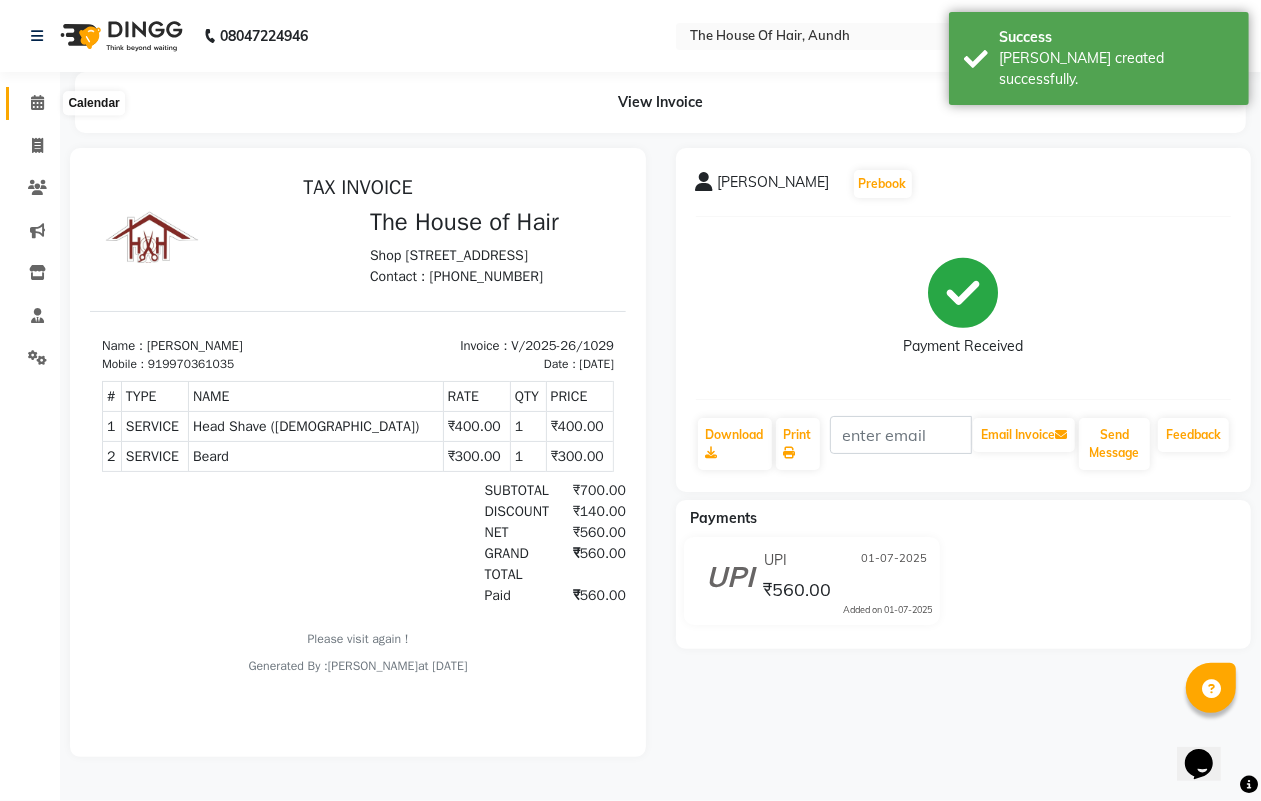 click 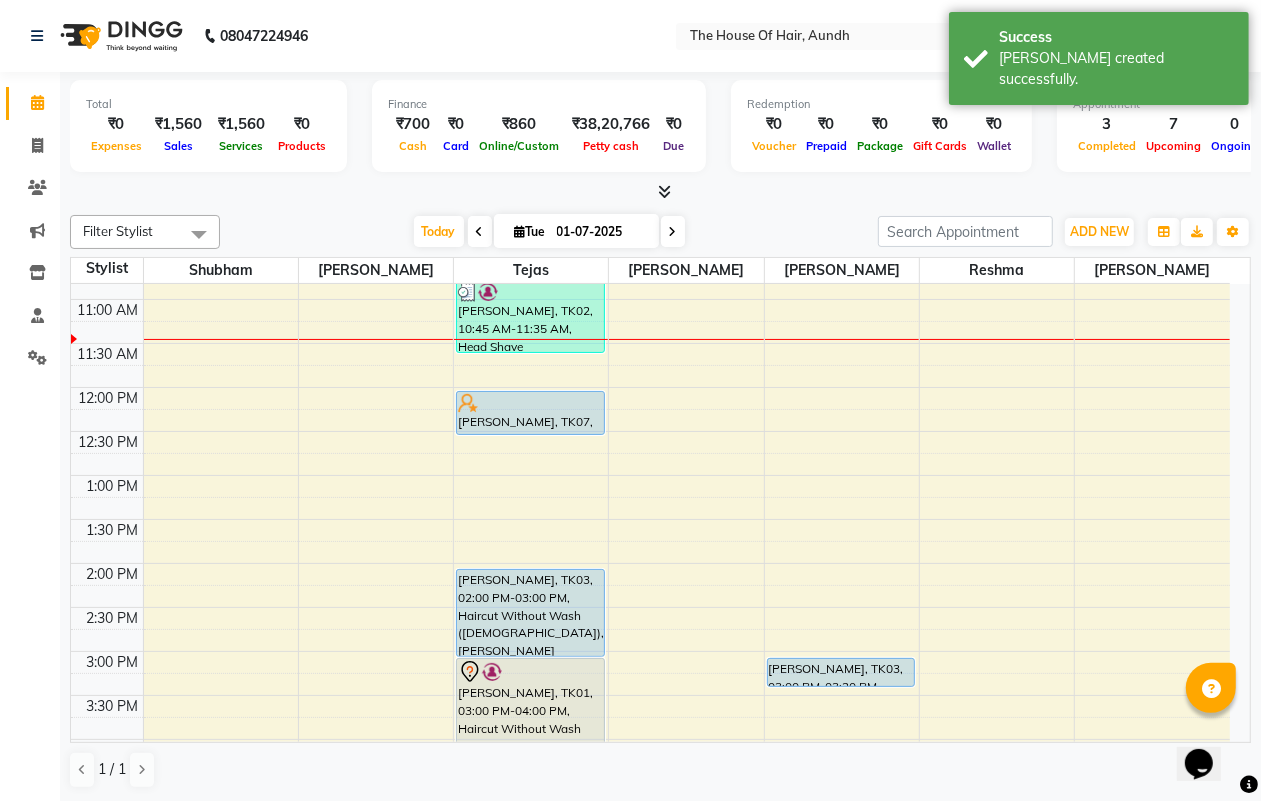 scroll, scrollTop: 250, scrollLeft: 0, axis: vertical 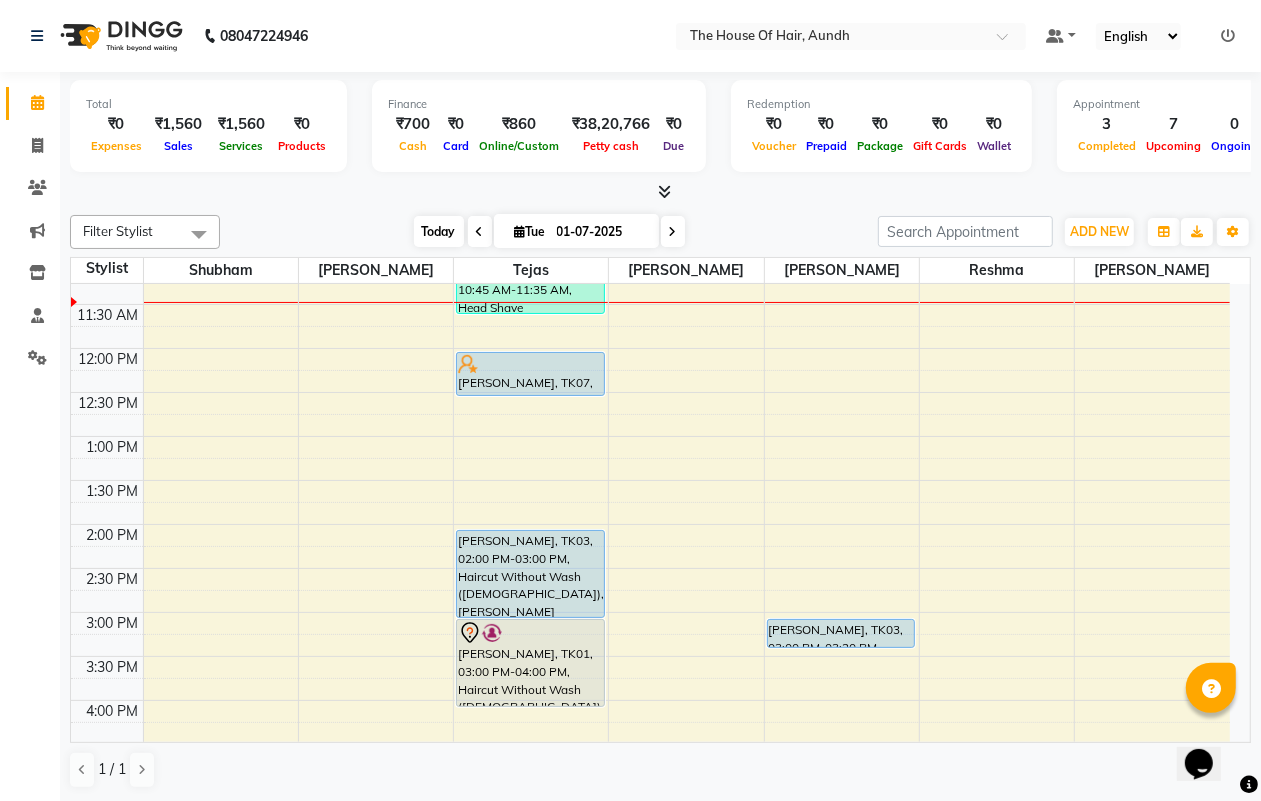 click on "Today" at bounding box center [439, 231] 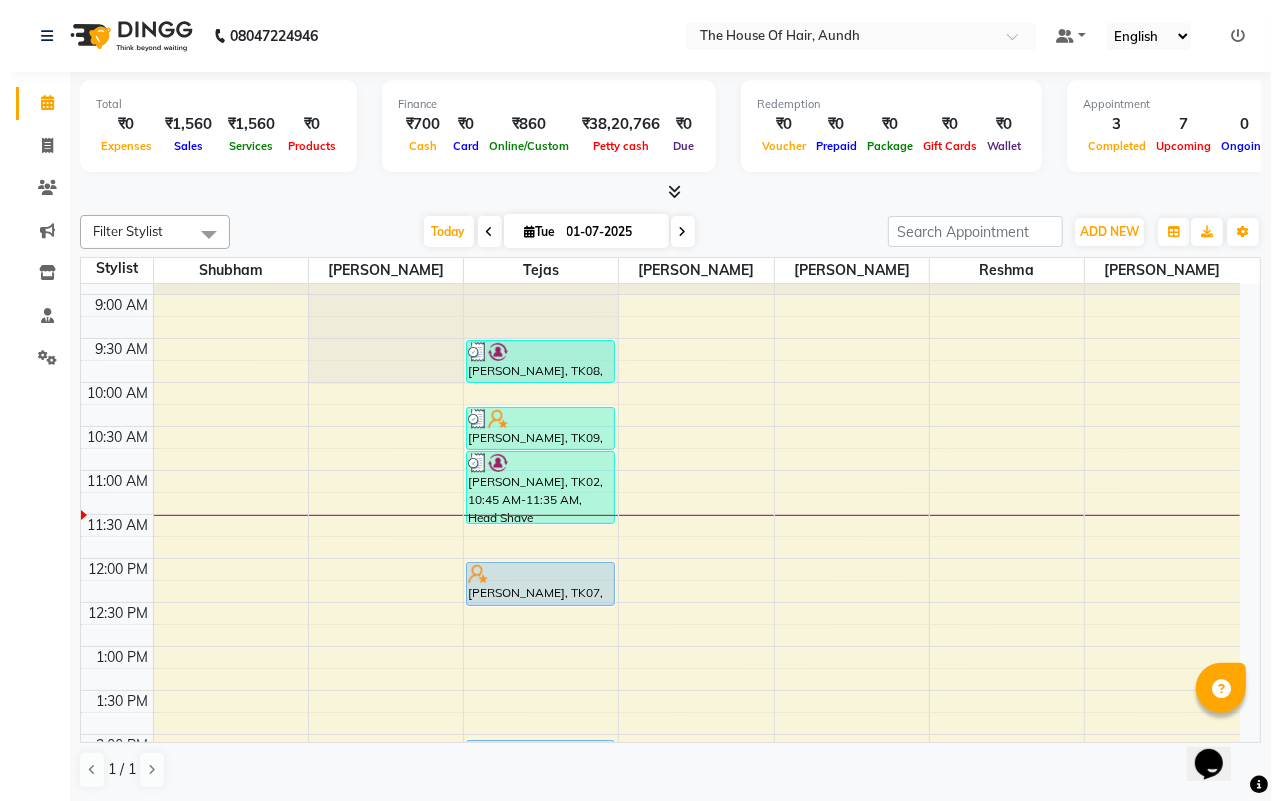 scroll, scrollTop: 17, scrollLeft: 0, axis: vertical 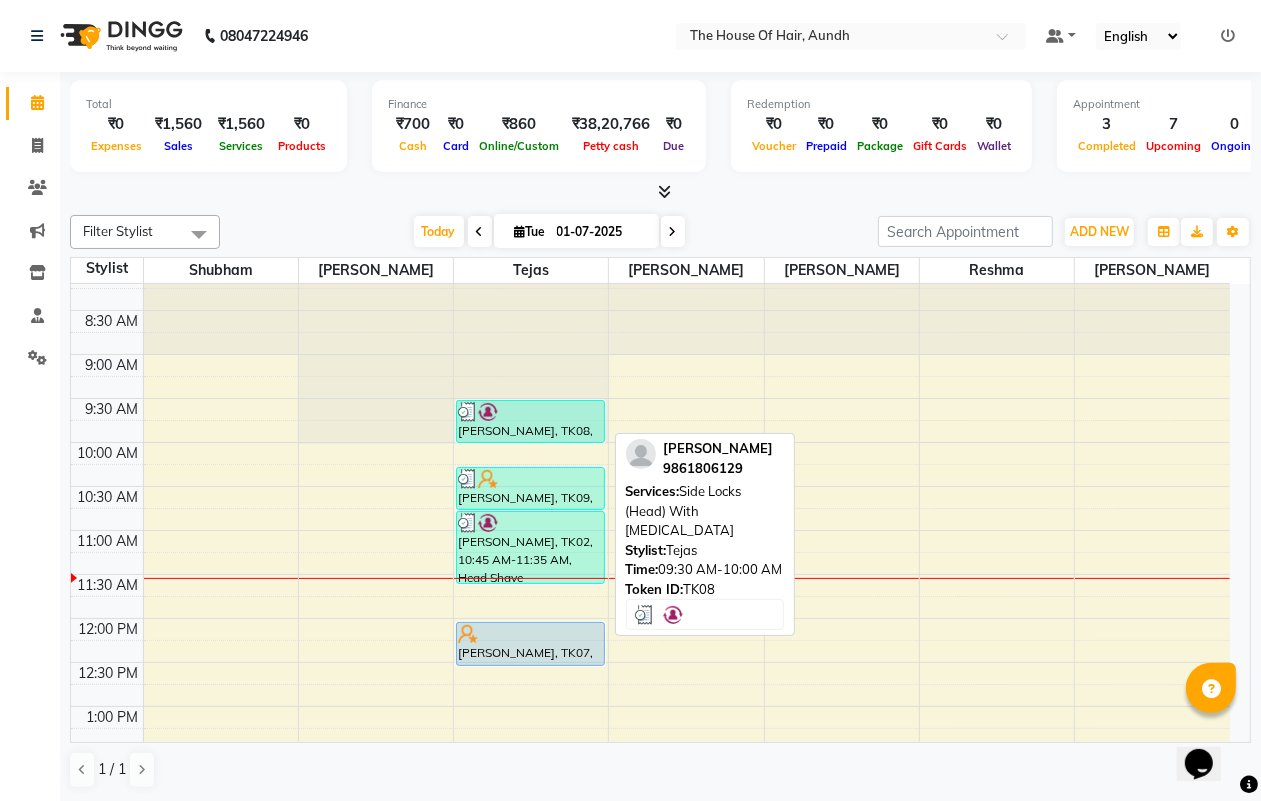 click on "[PERSON_NAME], TK08, 09:30 AM-10:00 AM, Side Locks (Head) With [MEDICAL_DATA]" at bounding box center (530, 421) 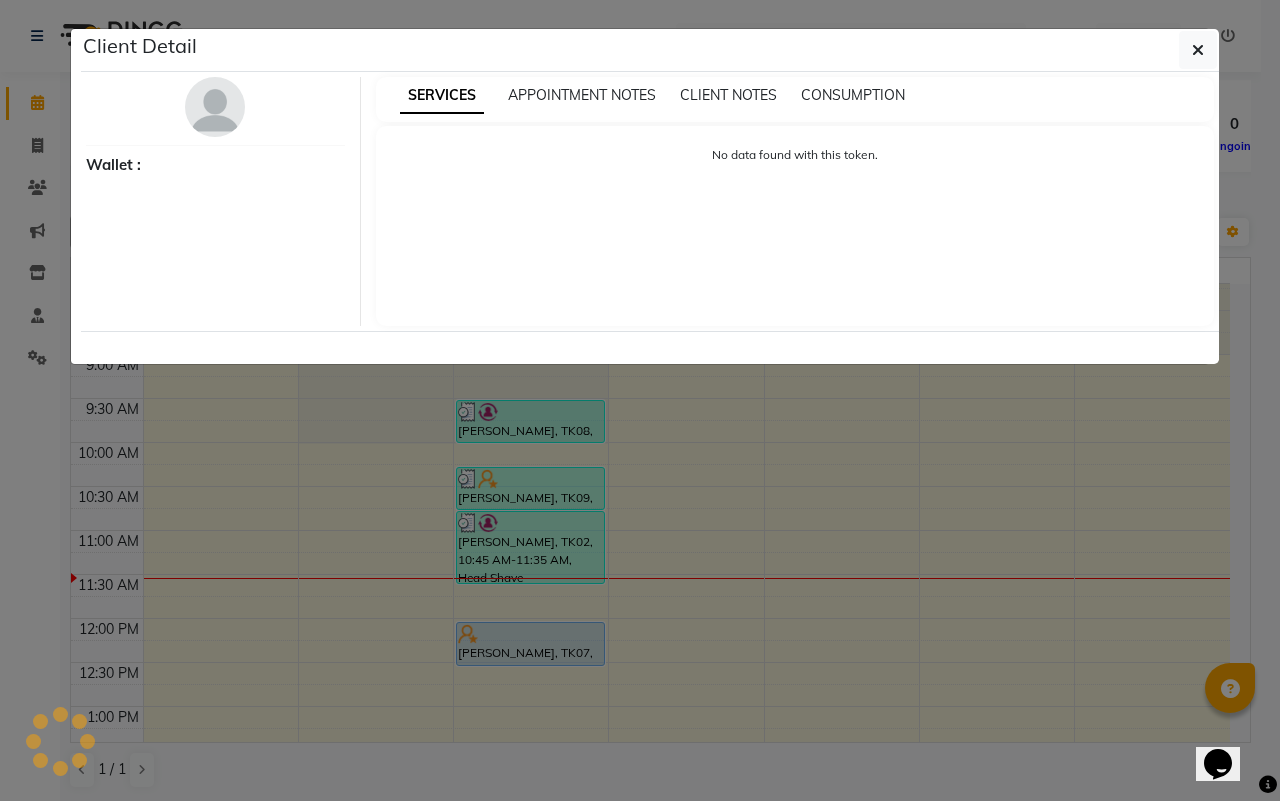 select on "3" 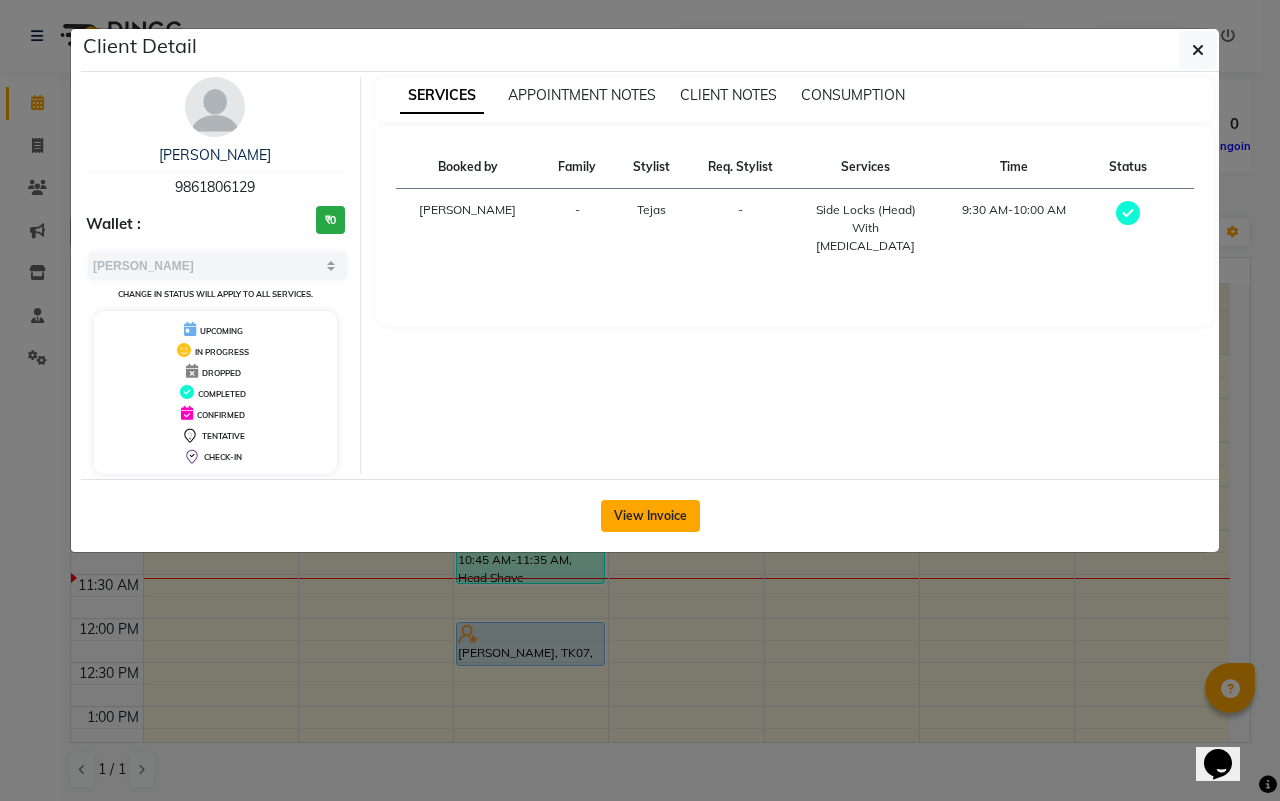 click on "View Invoice" 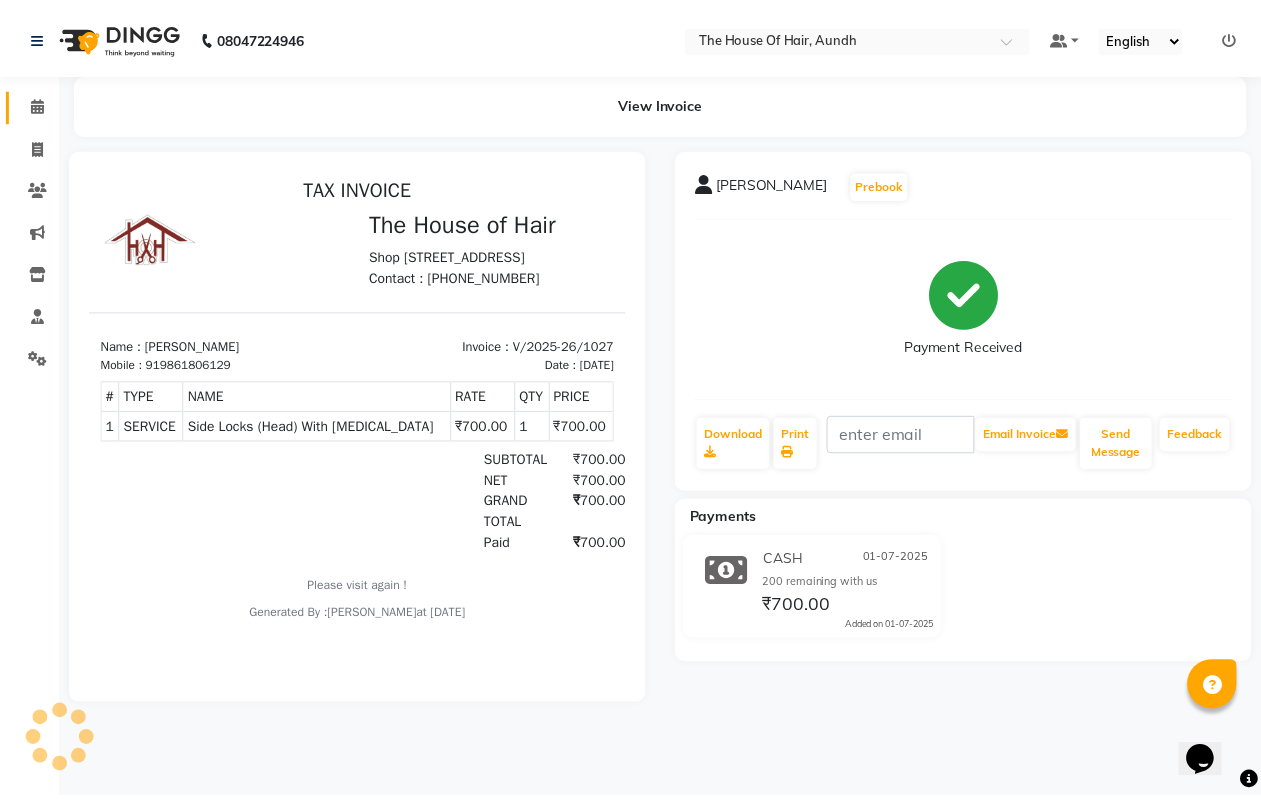 scroll, scrollTop: 0, scrollLeft: 0, axis: both 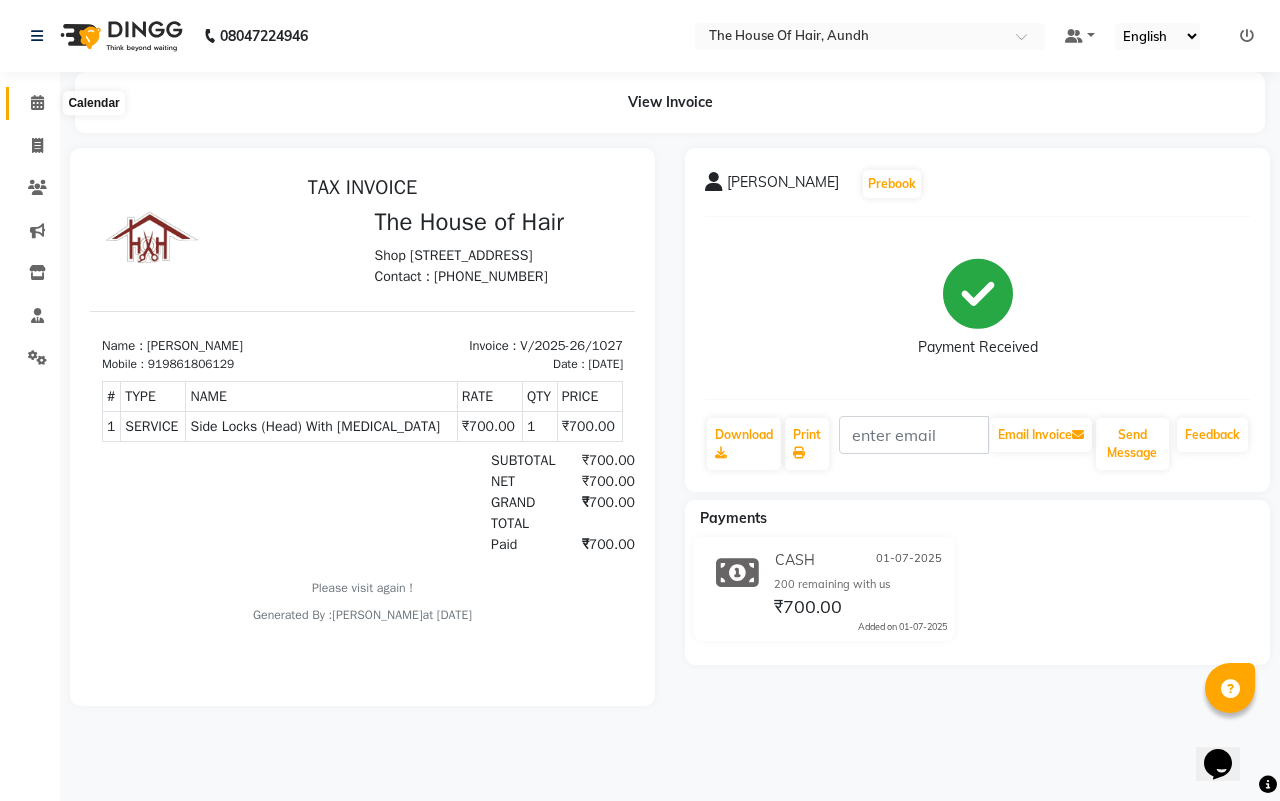 click 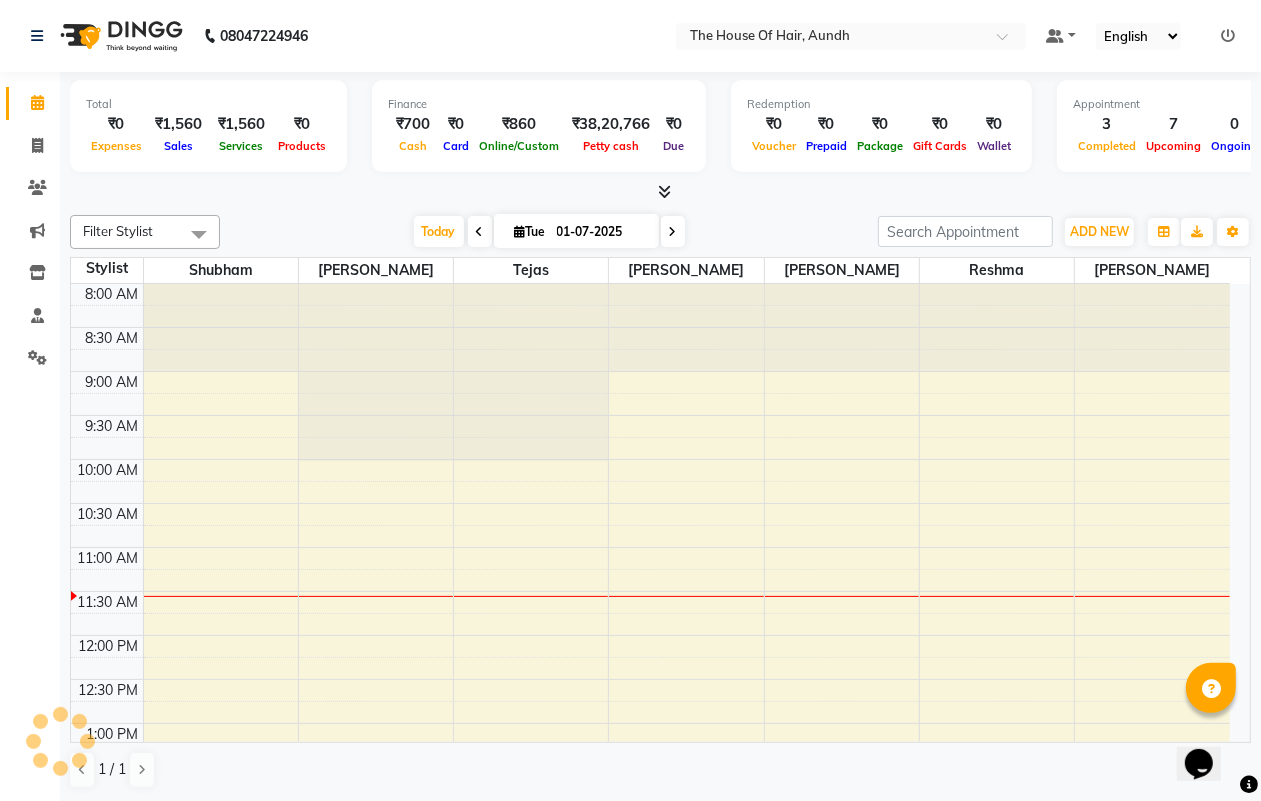 scroll, scrollTop: 0, scrollLeft: 0, axis: both 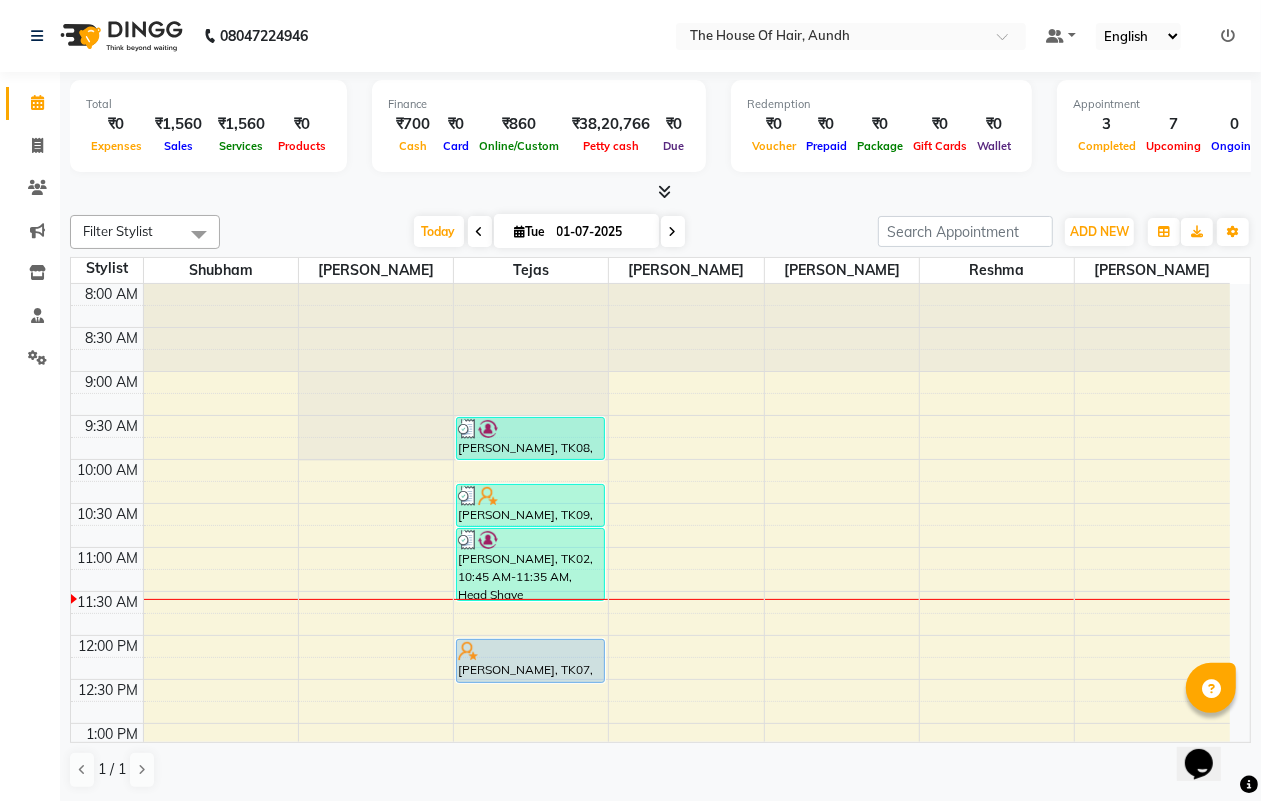 click at bounding box center [673, 231] 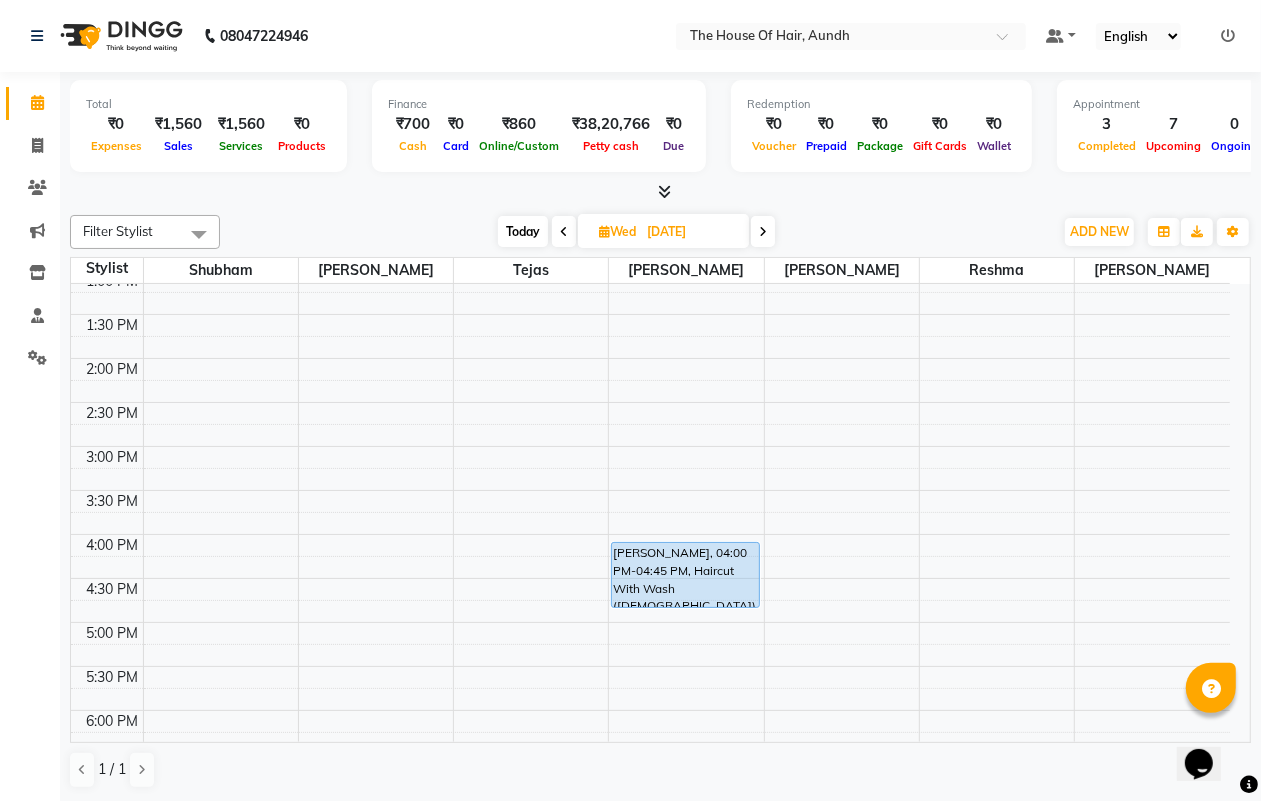 scroll, scrollTop: 517, scrollLeft: 0, axis: vertical 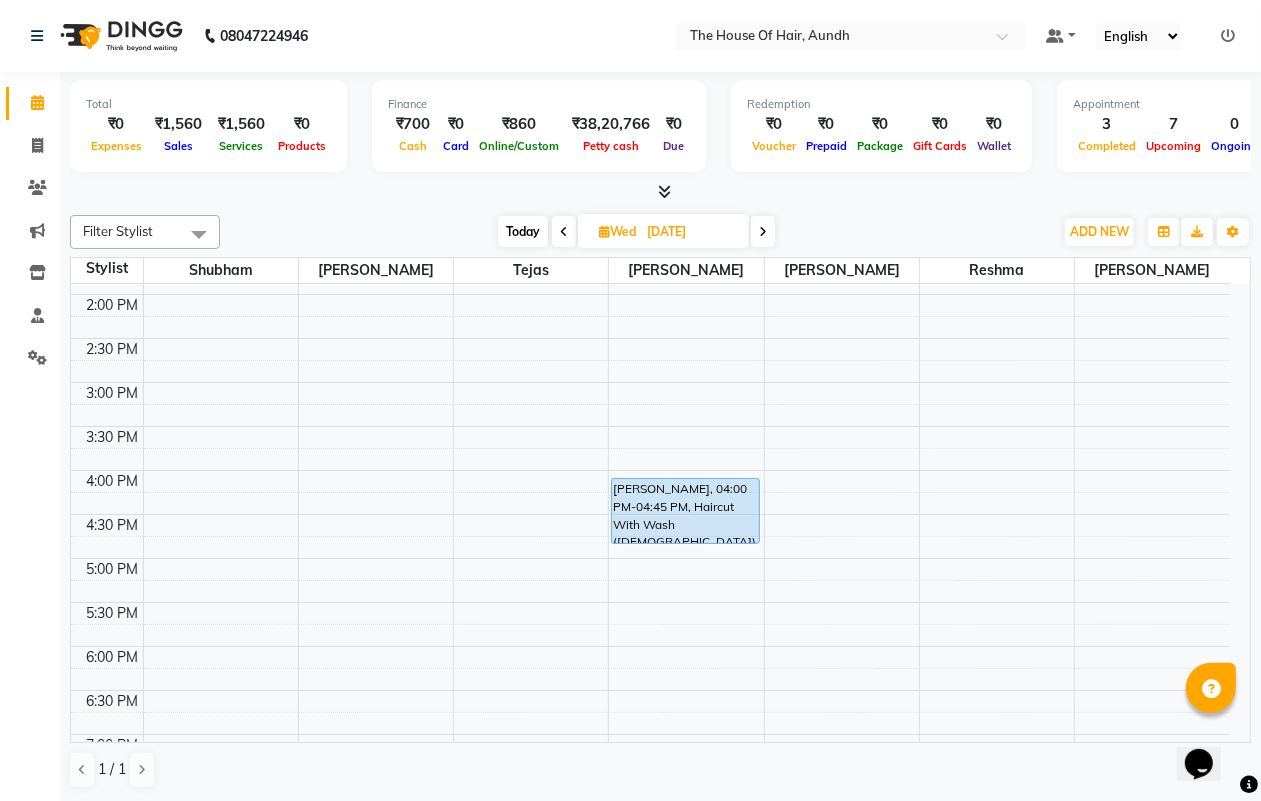 click on "8:00 AM 8:30 AM 9:00 AM 9:30 AM 10:00 AM 10:30 AM 11:00 AM 11:30 AM 12:00 PM 12:30 PM 1:00 PM 1:30 PM 2:00 PM 2:30 PM 3:00 PM 3:30 PM 4:00 PM 4:30 PM 5:00 PM 5:30 PM 6:00 PM 6:30 PM 7:00 PM 7:30 PM 8:00 PM 8:30 PM 9:00 PM 9:30 PM    [PERSON_NAME], 04:00 PM-04:45 PM, Haircut With Wash ([DEMOGRAPHIC_DATA])" at bounding box center [650, 382] 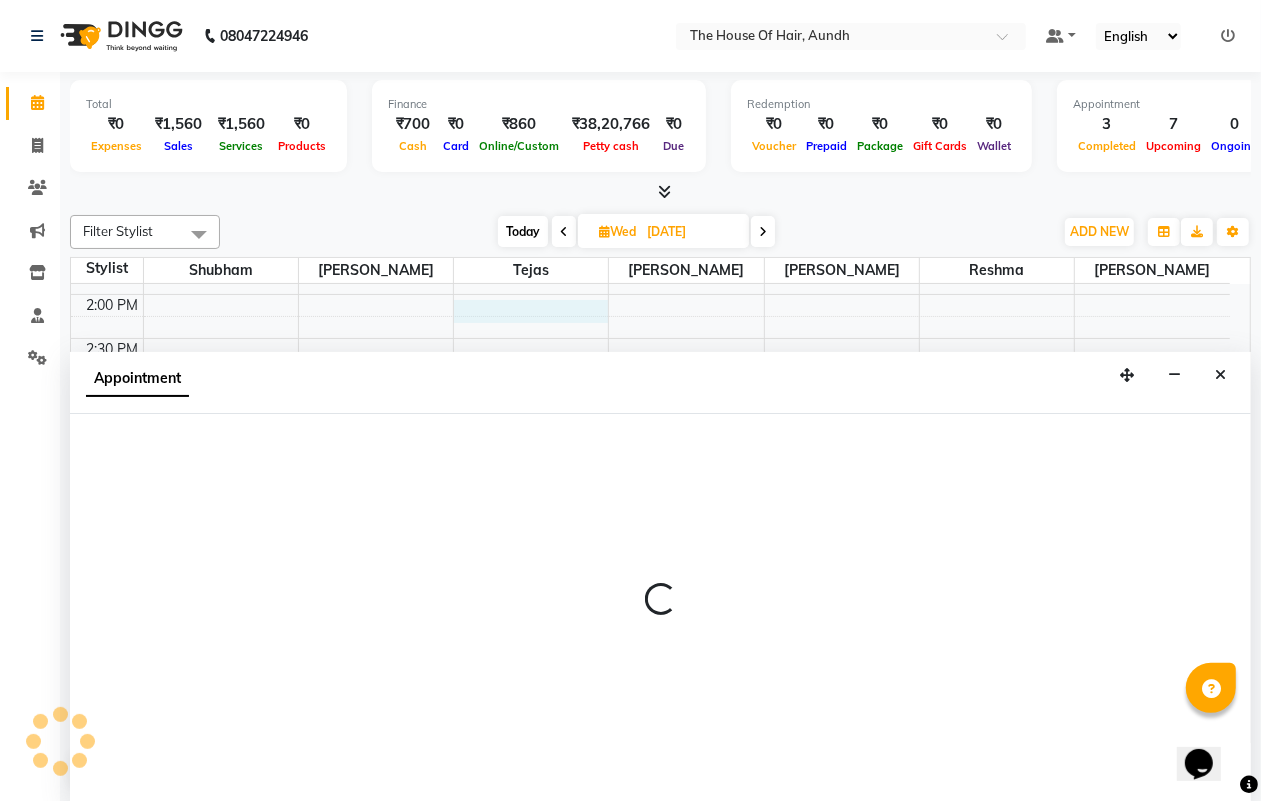 scroll, scrollTop: 1, scrollLeft: 0, axis: vertical 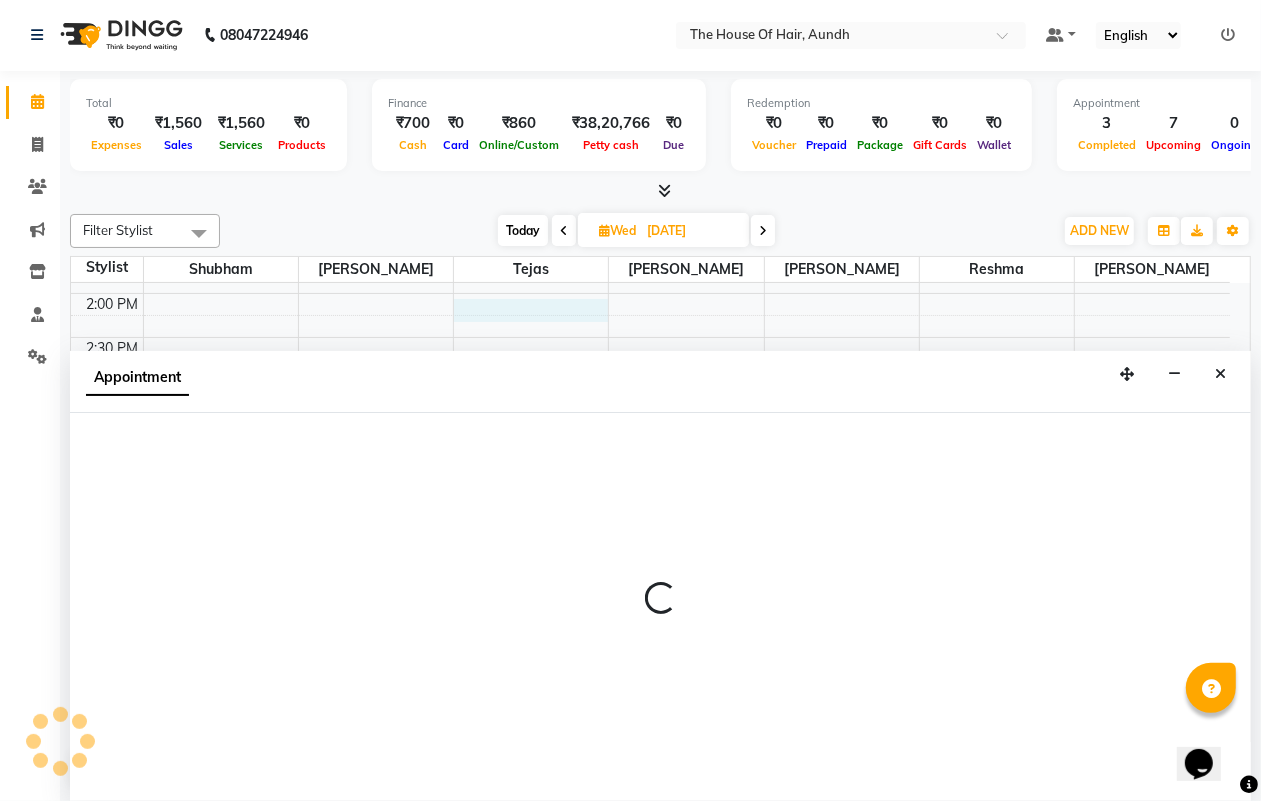 select on "6864" 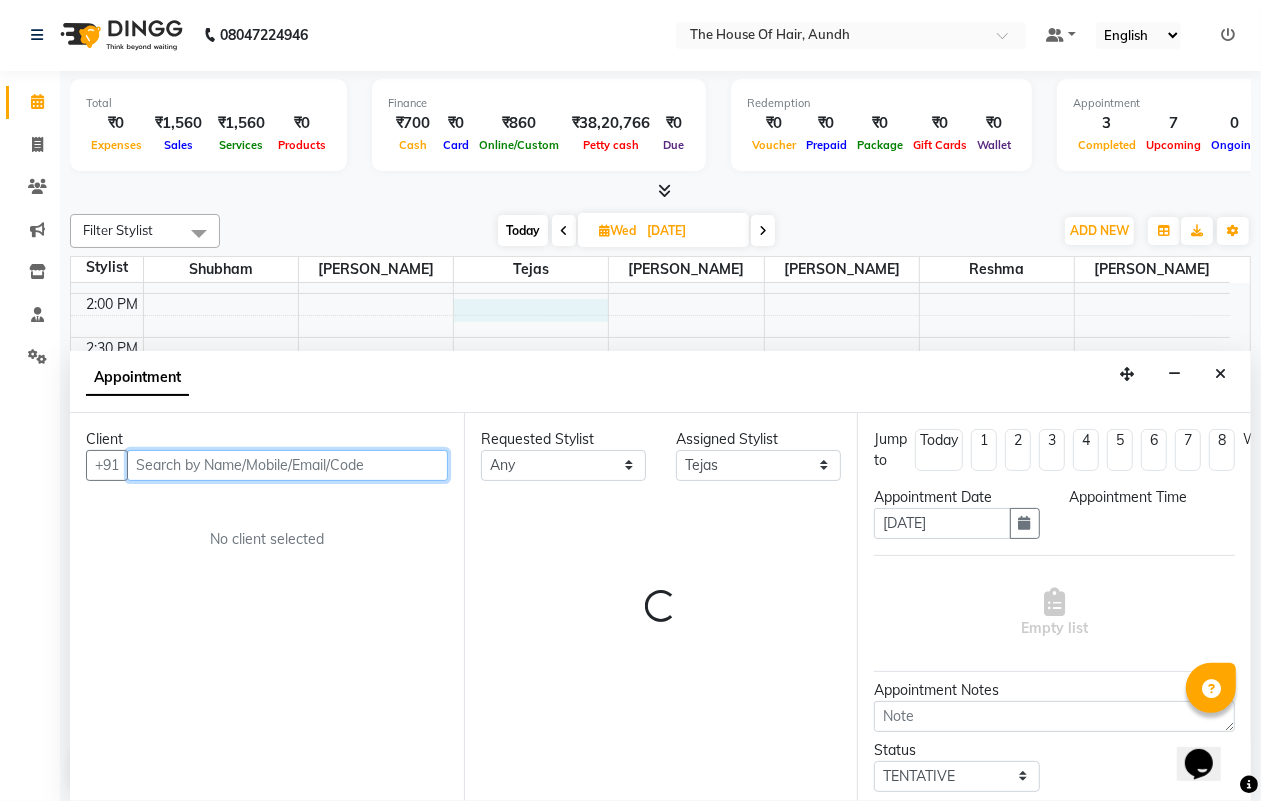 select on "840" 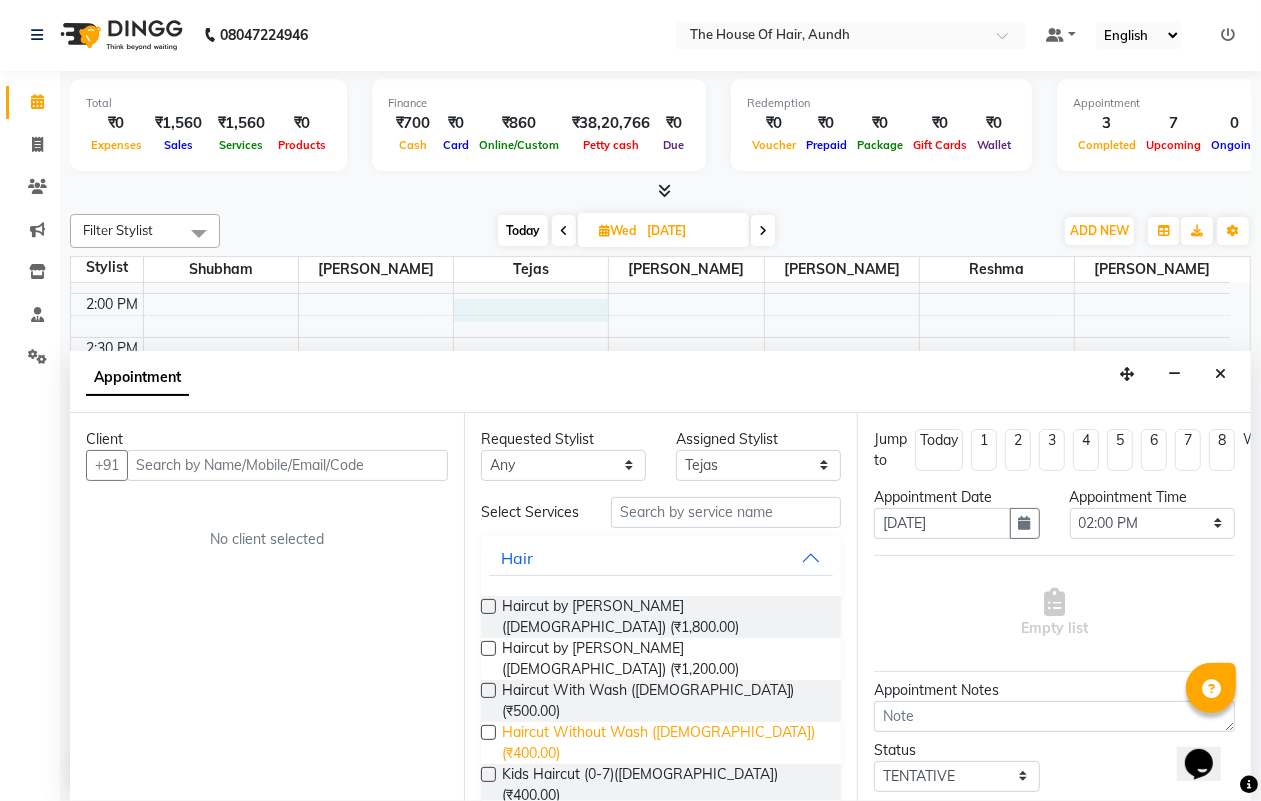click on "Haircut Without Wash ([DEMOGRAPHIC_DATA]) (₹400.00)" at bounding box center [664, 743] 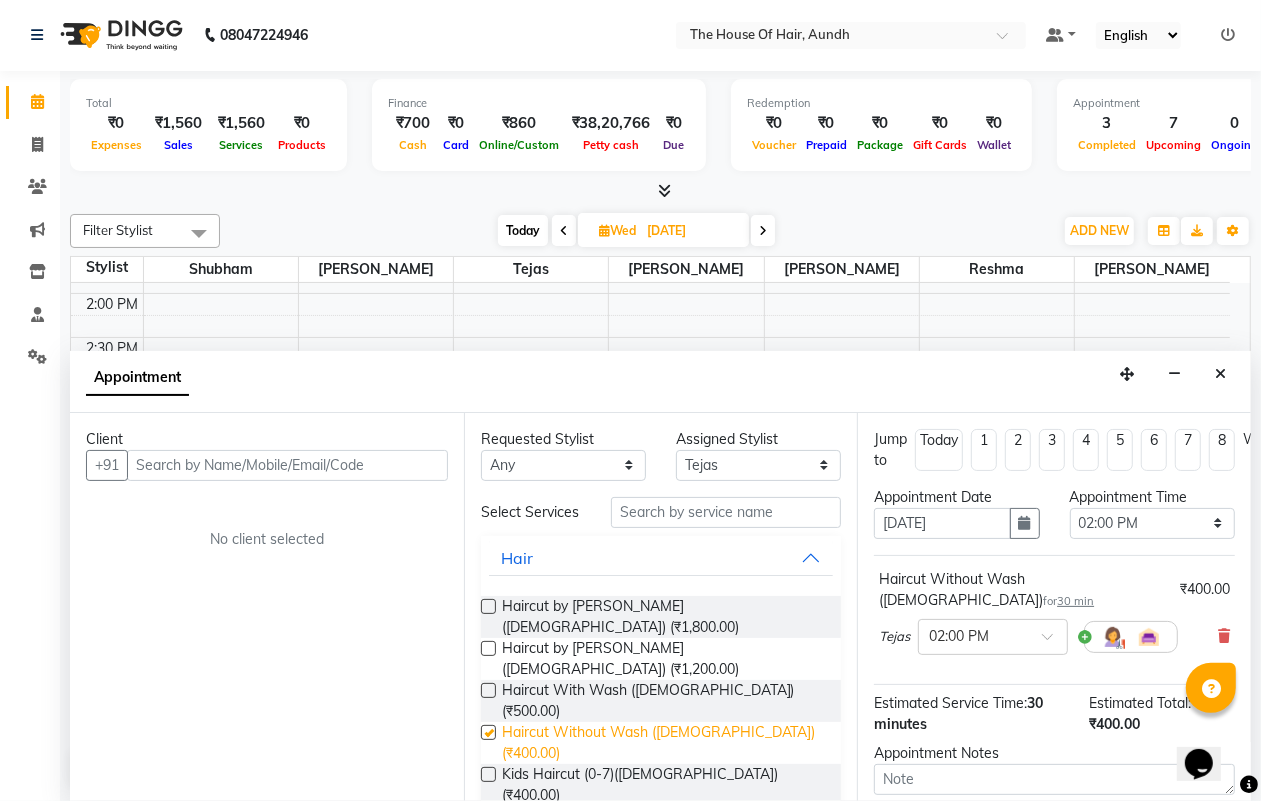 checkbox on "false" 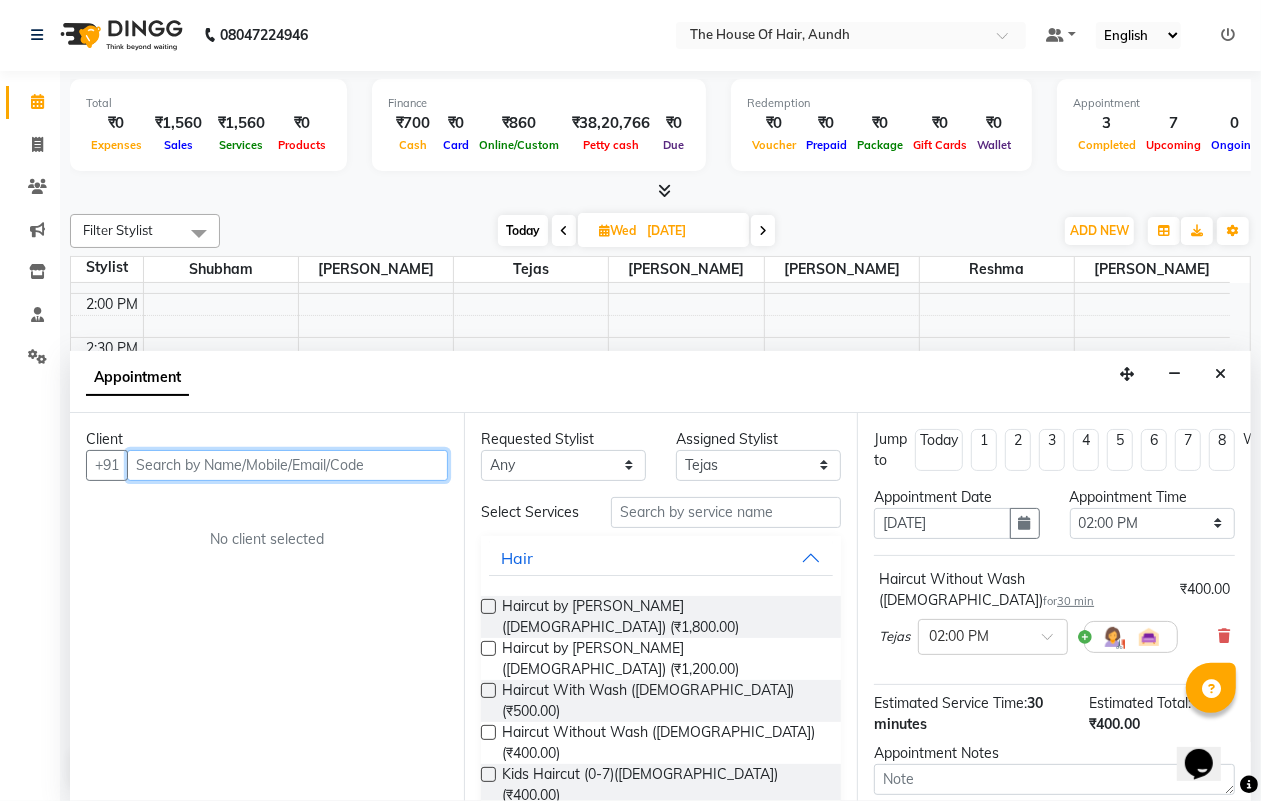 click at bounding box center [287, 465] 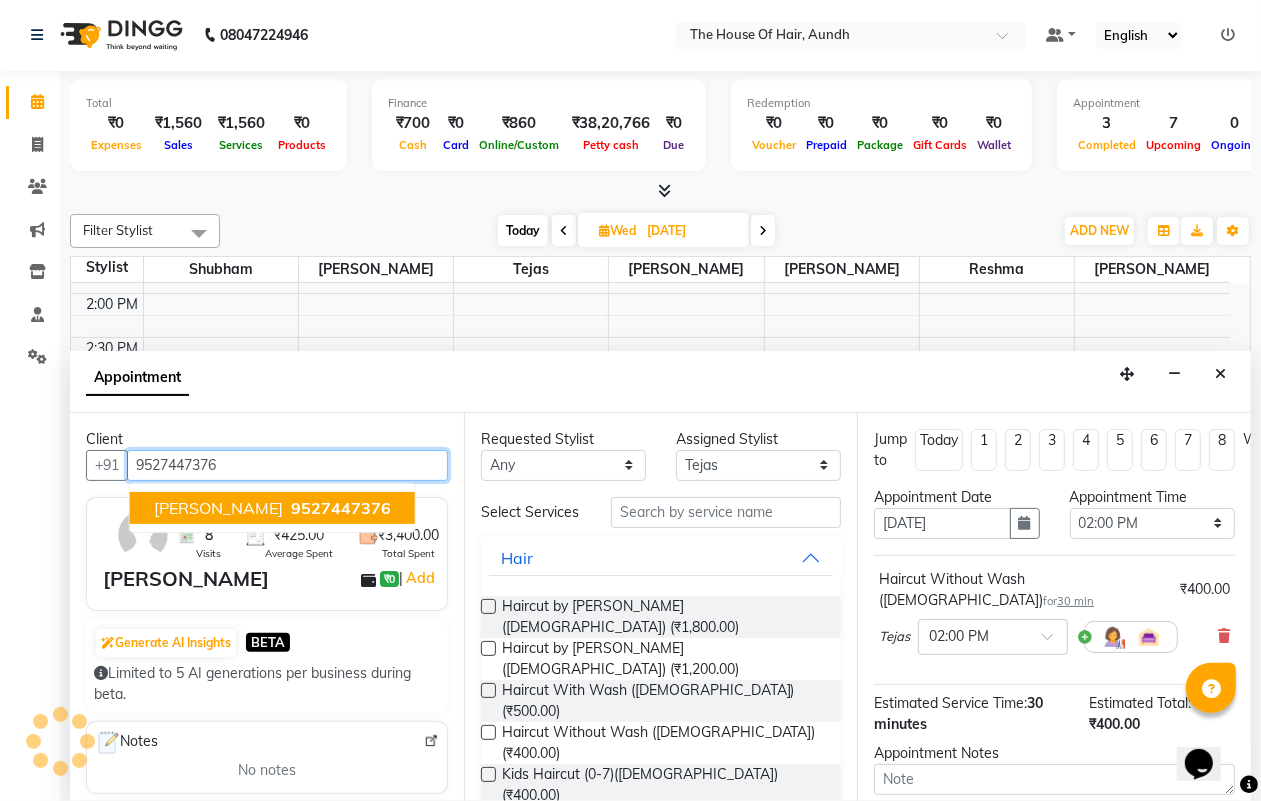 click on "[PERSON_NAME]" at bounding box center (218, 508) 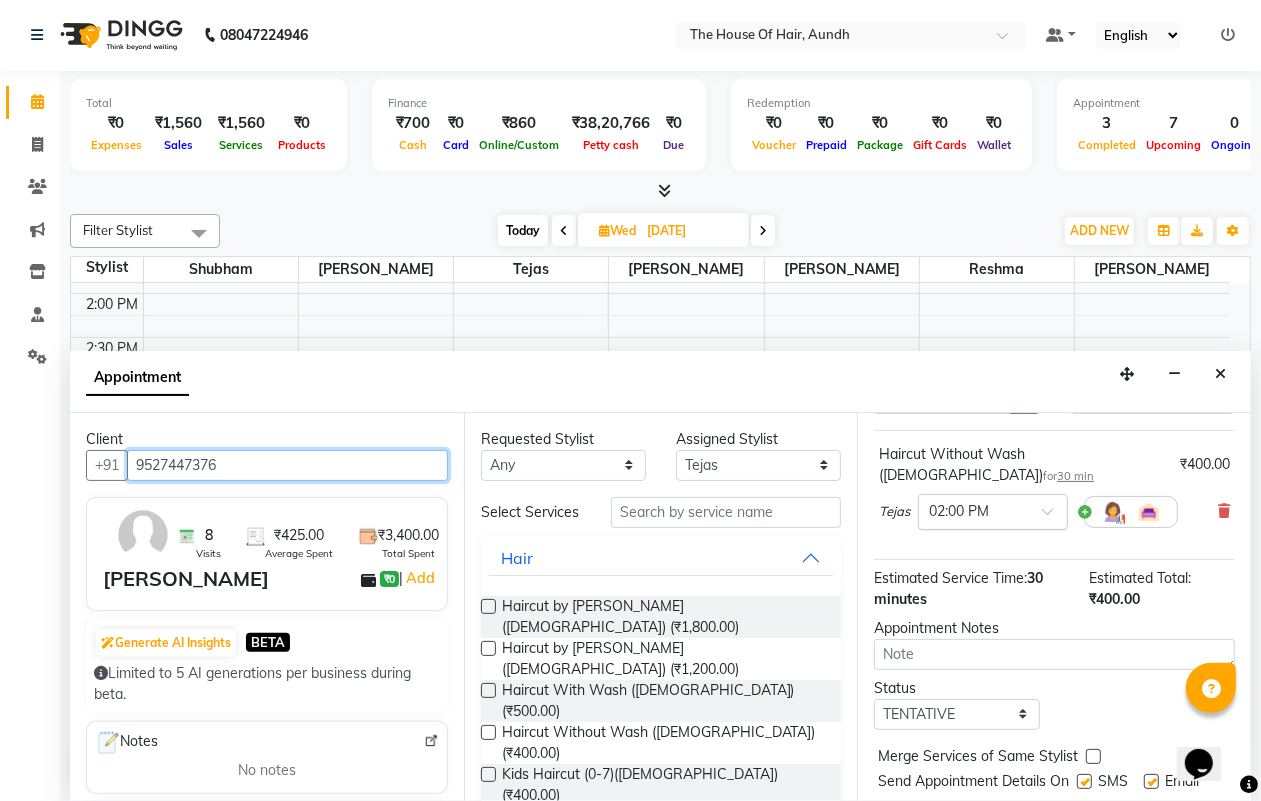 scroll, scrollTop: 195, scrollLeft: 0, axis: vertical 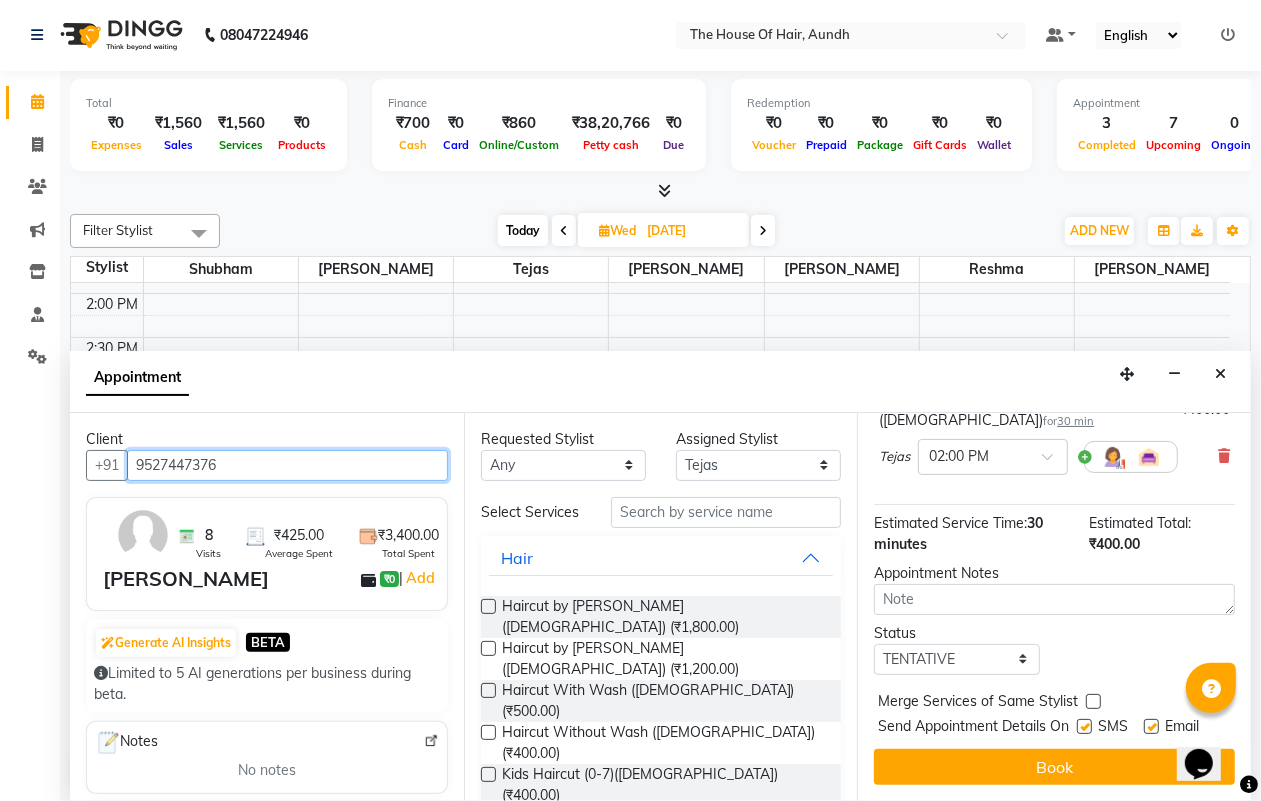 type on "9527447376" 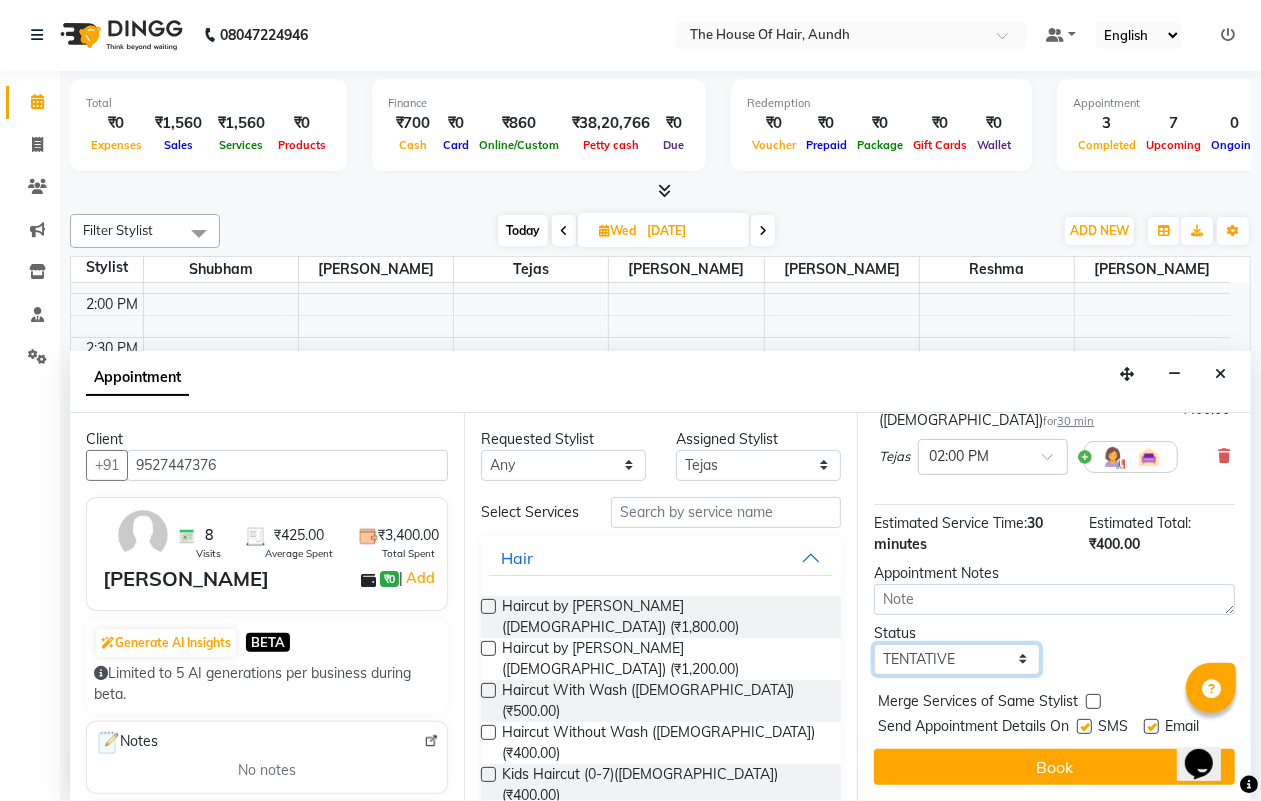 click on "Select TENTATIVE CONFIRM UPCOMING" at bounding box center (956, 659) 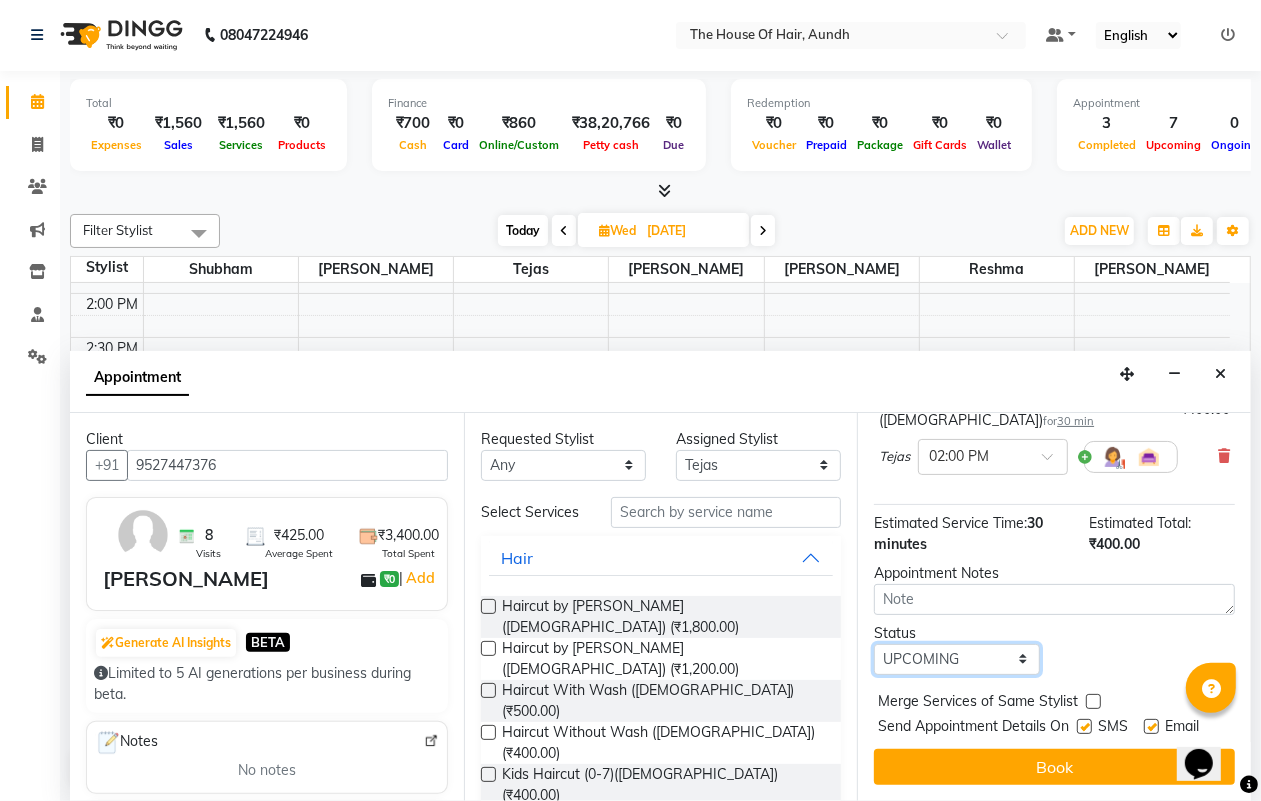 click on "Select TENTATIVE CONFIRM UPCOMING" at bounding box center (956, 659) 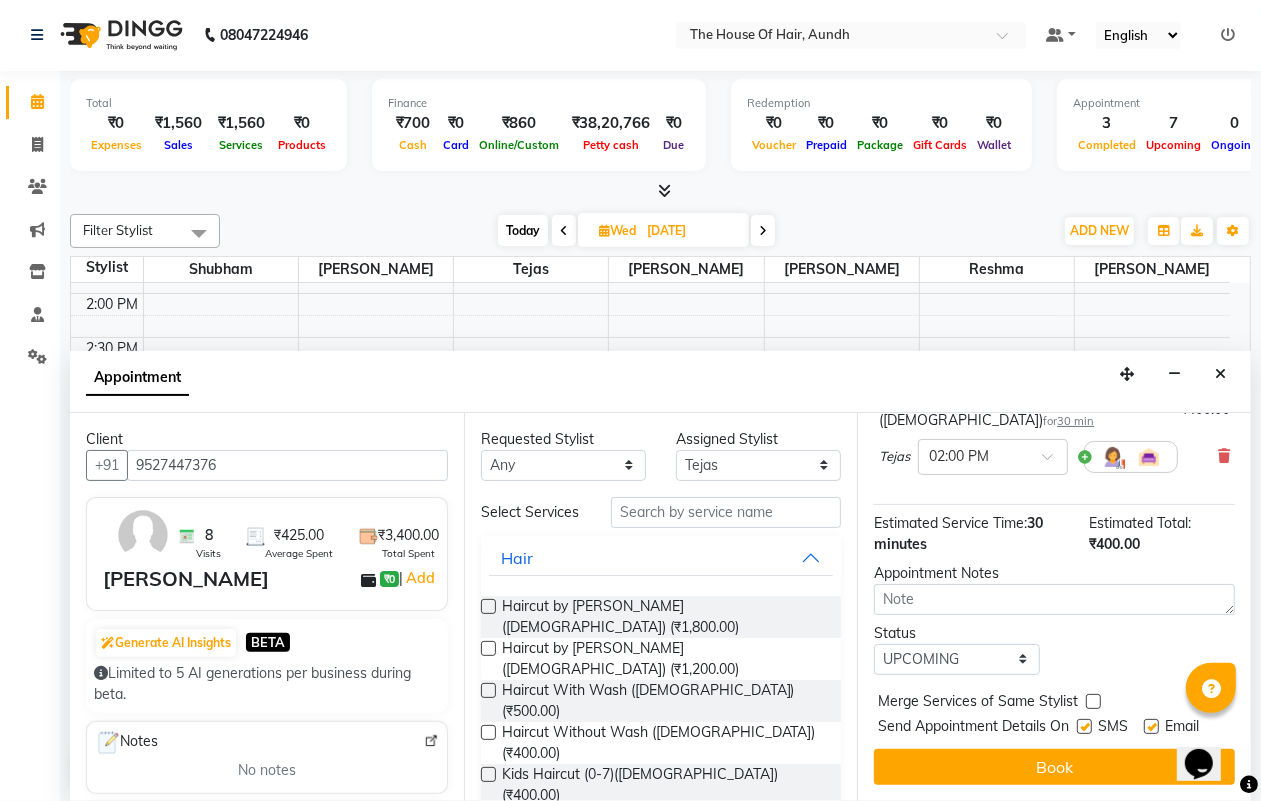 click at bounding box center [1093, 701] 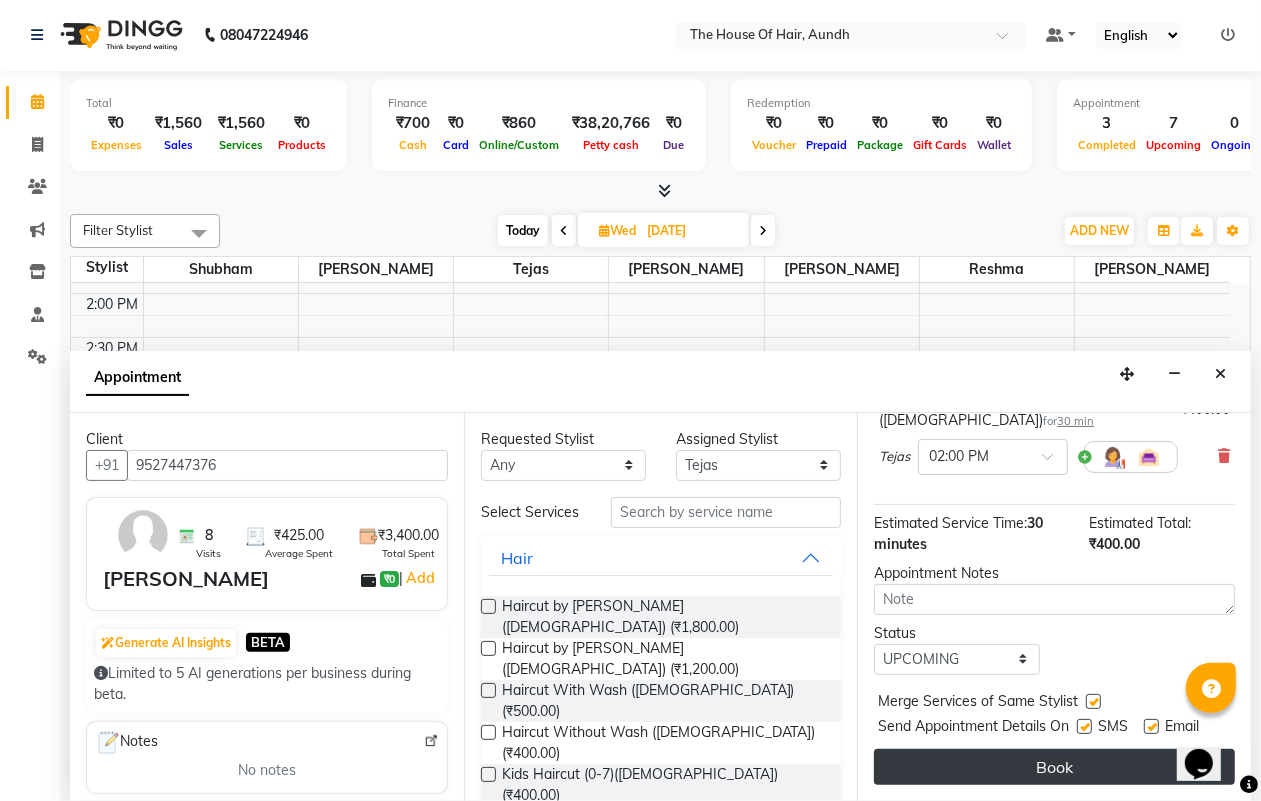 click on "Book" at bounding box center (1054, 767) 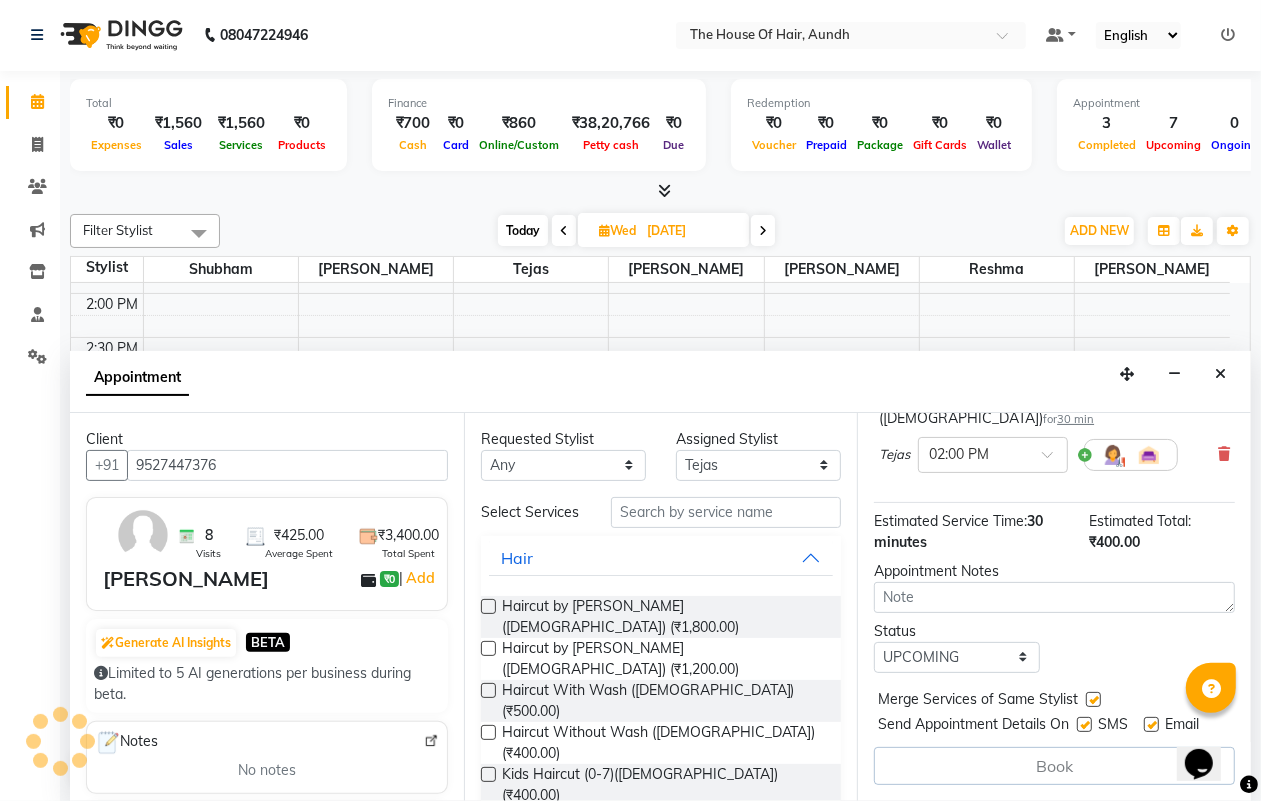 scroll, scrollTop: 0, scrollLeft: 0, axis: both 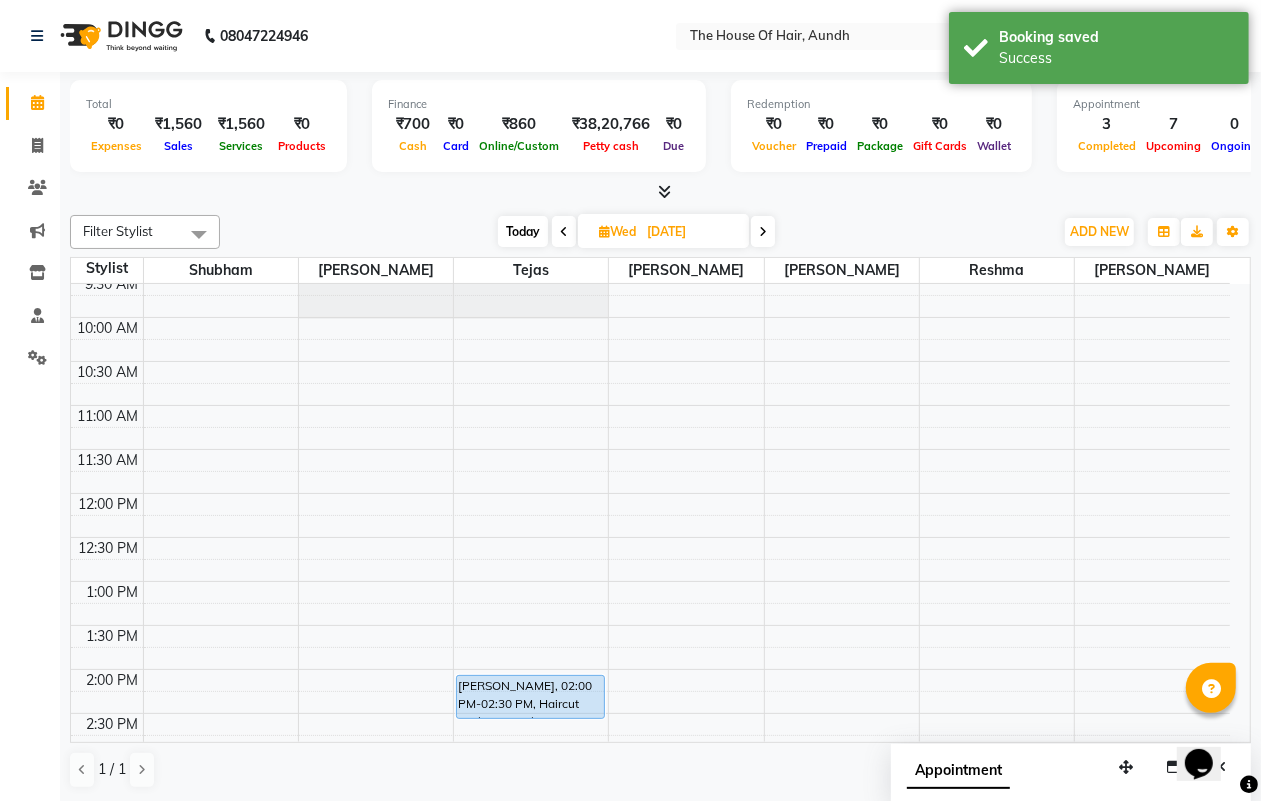 click on "Today" at bounding box center [523, 231] 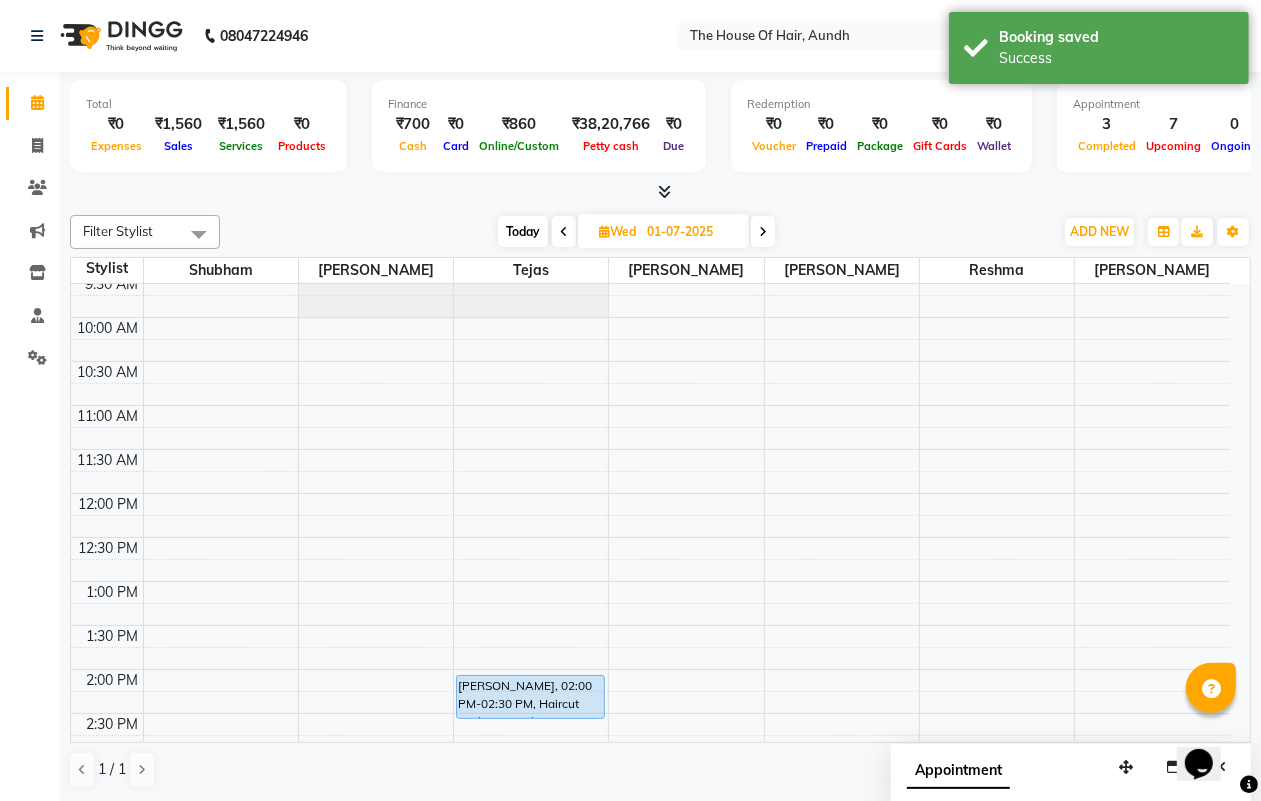 scroll, scrollTop: 267, scrollLeft: 0, axis: vertical 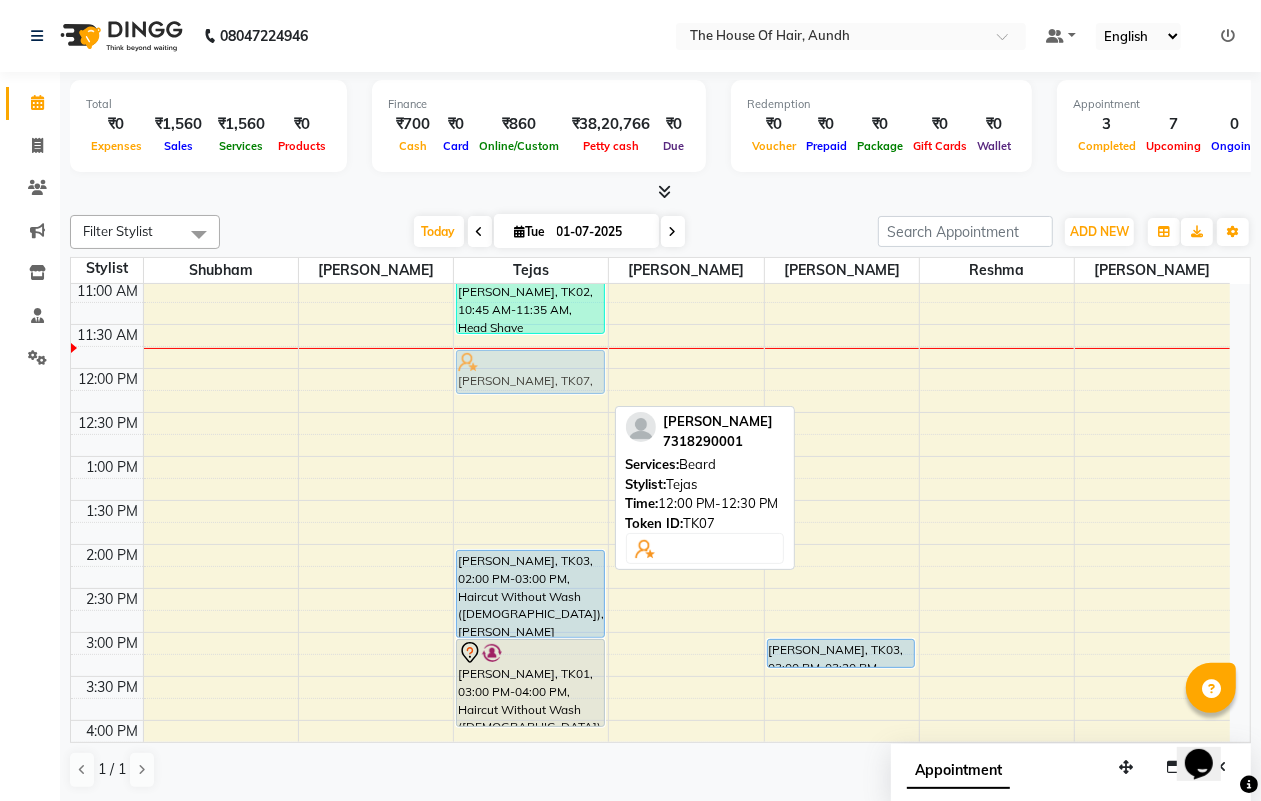 click on "[PERSON_NAME], TK08, 09:30 AM-10:00 AM, Side Locks (Head) With [MEDICAL_DATA]      [PERSON_NAME], TK09, 10:15 AM-10:45 AM, [PERSON_NAME]     [PERSON_NAME], TK02, 10:45 AM-11:35 AM, Head Shave ([DEMOGRAPHIC_DATA]),[PERSON_NAME] Yadav, TK07, 12:00 PM-12:30 PM, [PERSON_NAME]    [PERSON_NAME], TK03, 02:00 PM-03:00 PM, Haircut Without Wash ([DEMOGRAPHIC_DATA]),[PERSON_NAME], TK01, 03:00 PM-04:00 PM, Haircut Without Wash ([DEMOGRAPHIC_DATA]),[PERSON_NAME], TK04, 07:30 PM-08:15 PM, Haircut With Wash ([DEMOGRAPHIC_DATA]),Hairwash ([DEMOGRAPHIC_DATA])     [PERSON_NAME] jamma, TK05, 08:15 PM-08:45 PM, Haircut Without Wash ([DEMOGRAPHIC_DATA])     [PERSON_NAME], TK07, 12:00 PM-12:30 PM, [PERSON_NAME]" at bounding box center (531, 632) 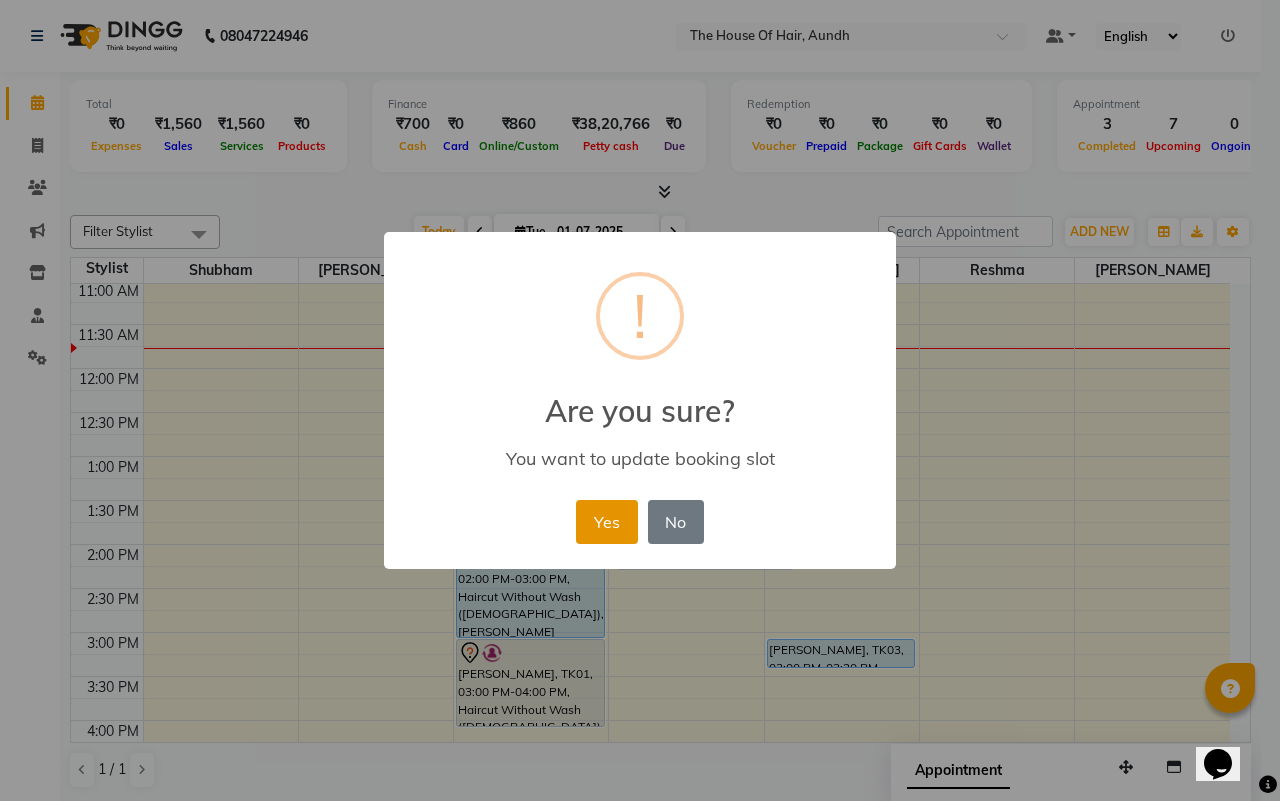 click on "Yes" at bounding box center [606, 522] 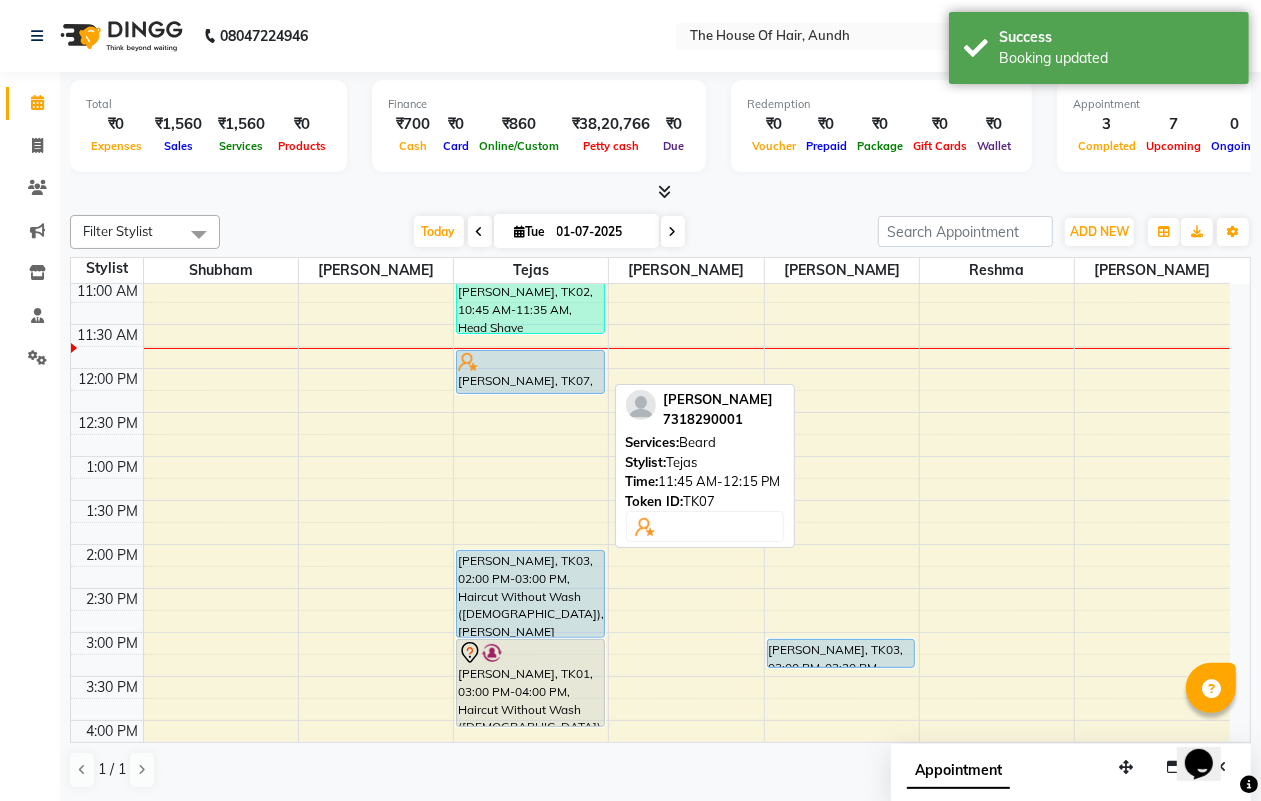 click on "[PERSON_NAME], TK07, 11:45 AM-12:15 PM, [PERSON_NAME]" at bounding box center (530, 372) 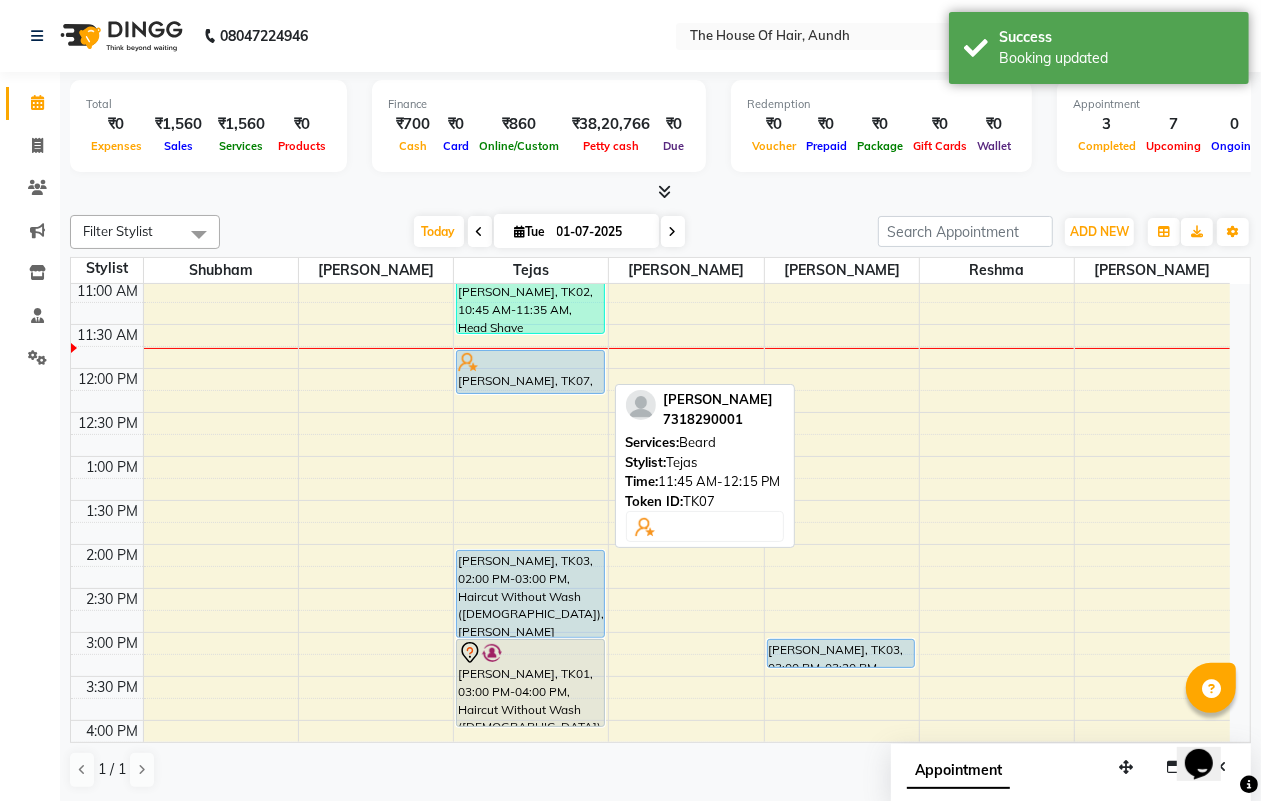 click on "[PERSON_NAME], TK07, 11:45 AM-12:15 PM, [PERSON_NAME]" at bounding box center (530, 372) 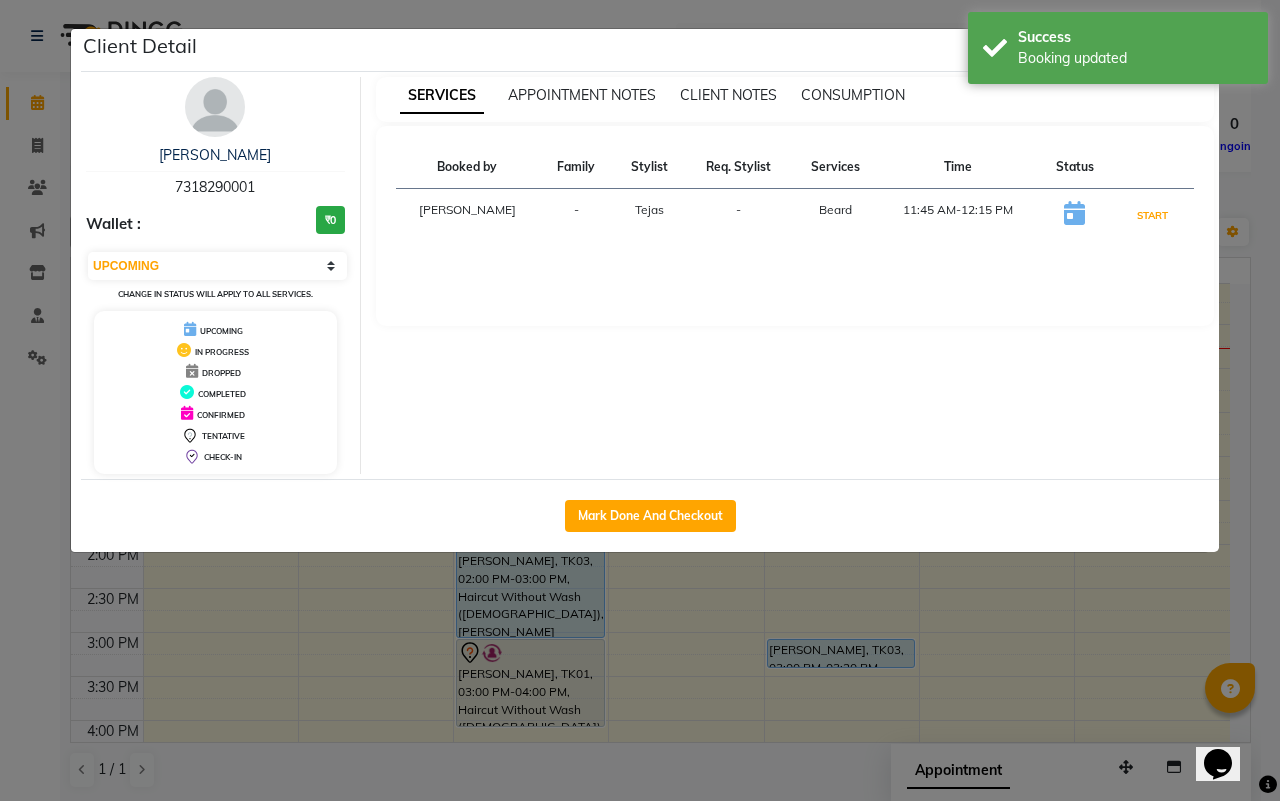 click on "START" at bounding box center (1152, 215) 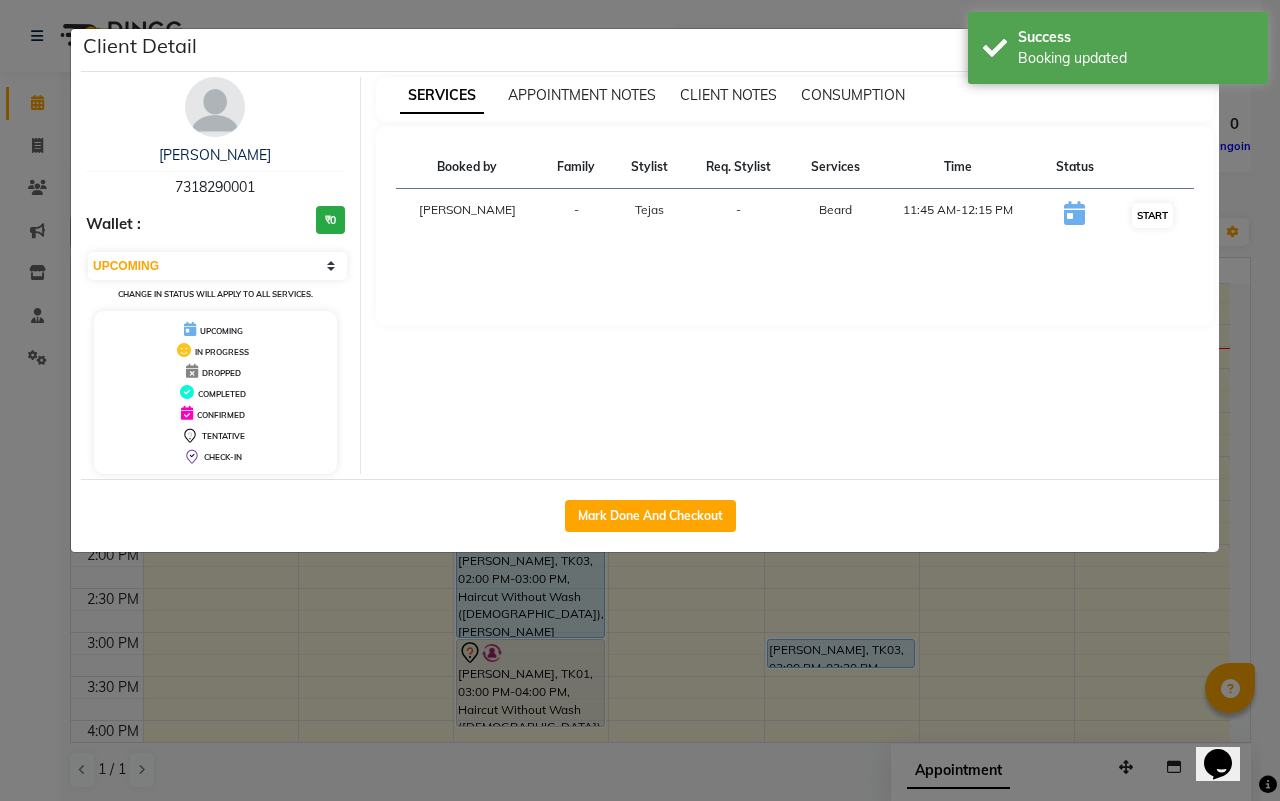 select on "1" 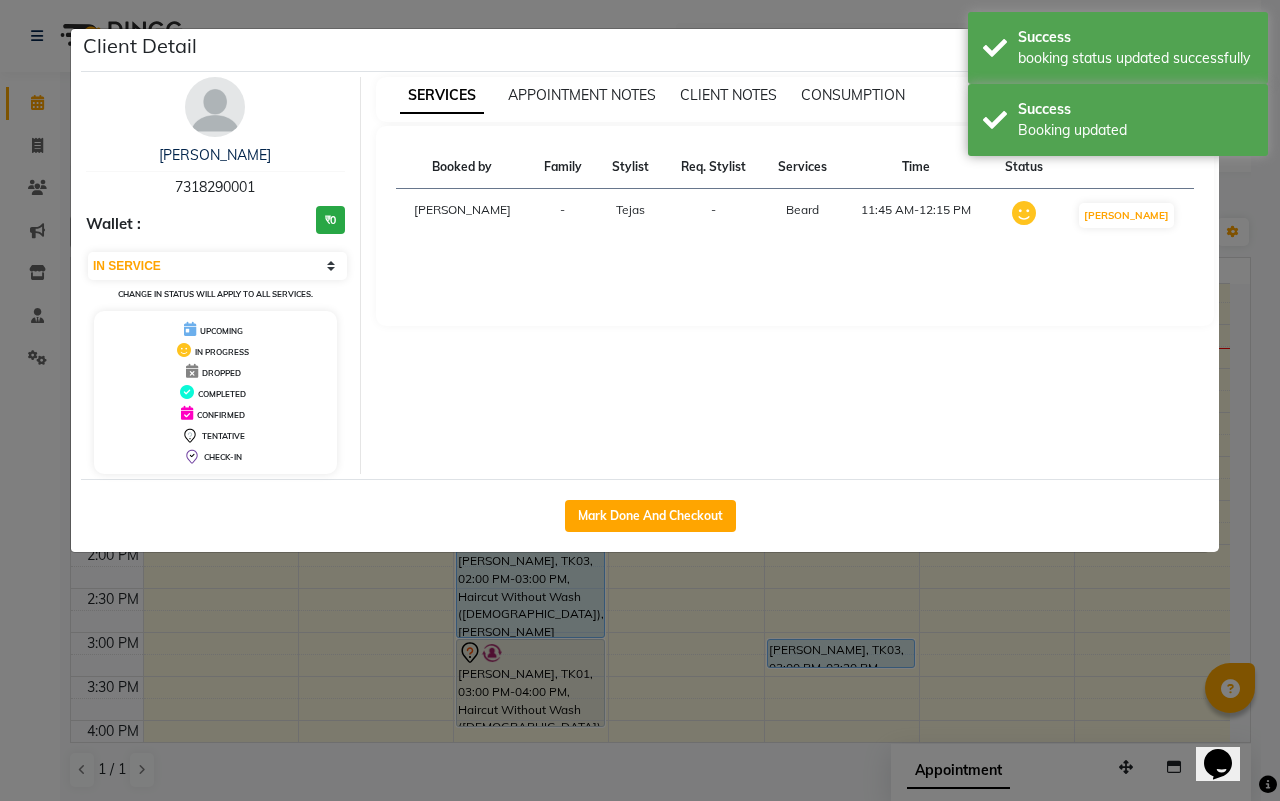 click on "Client Detail  [PERSON_NAME]   7318290001 Wallet : ₹0 Select IN SERVICE CONFIRMED TENTATIVE CHECK IN MARK DONE DROPPED UPCOMING Change in status will apply to all services. UPCOMING IN PROGRESS DROPPED COMPLETED CONFIRMED TENTATIVE CHECK-IN SERVICES APPOINTMENT NOTES CLIENT NOTES CONSUMPTION Booked by Family Stylist Req. Stylist Services Time Status  [PERSON_NAME] -  [PERSON_NAME]   11:45 AM-12:15 PM   MARK DONE   Mark Done And Checkout" 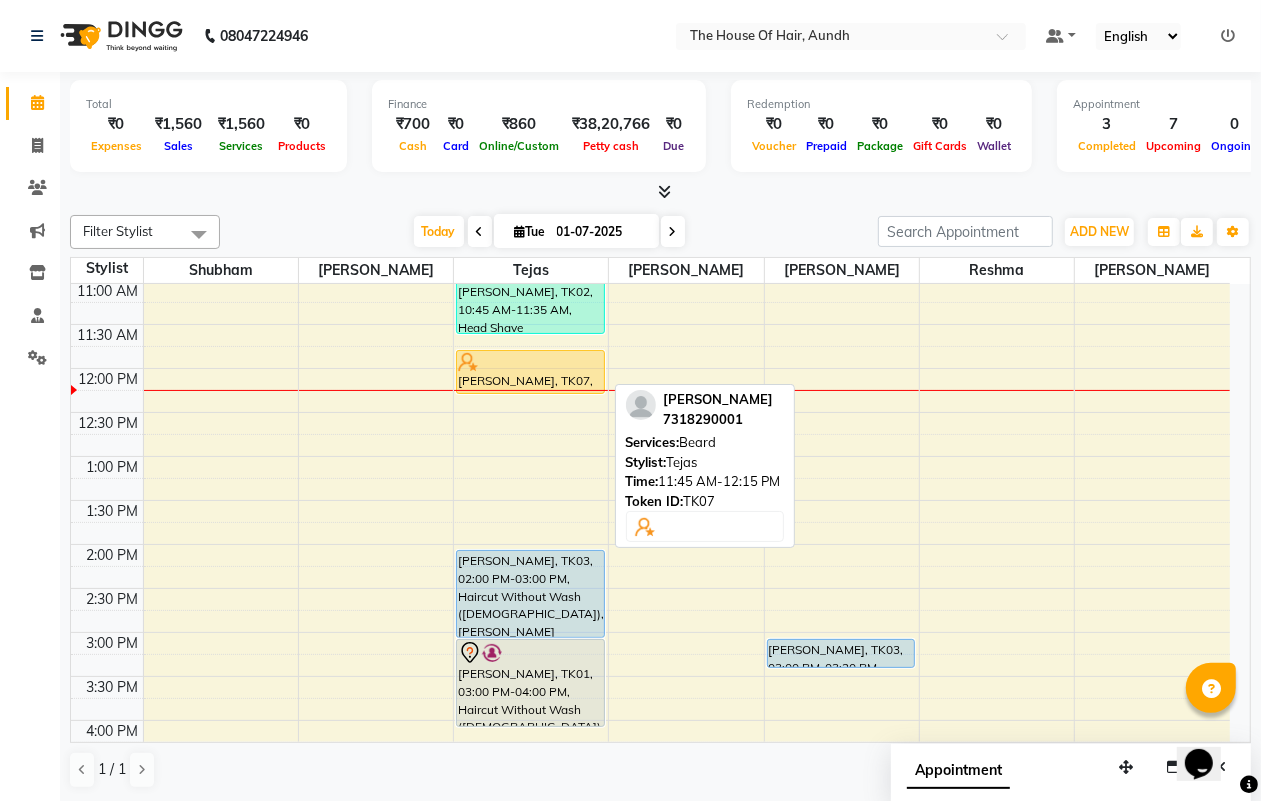 click on "[PERSON_NAME], TK07, 11:45 AM-12:15 PM, [PERSON_NAME]" at bounding box center [530, 372] 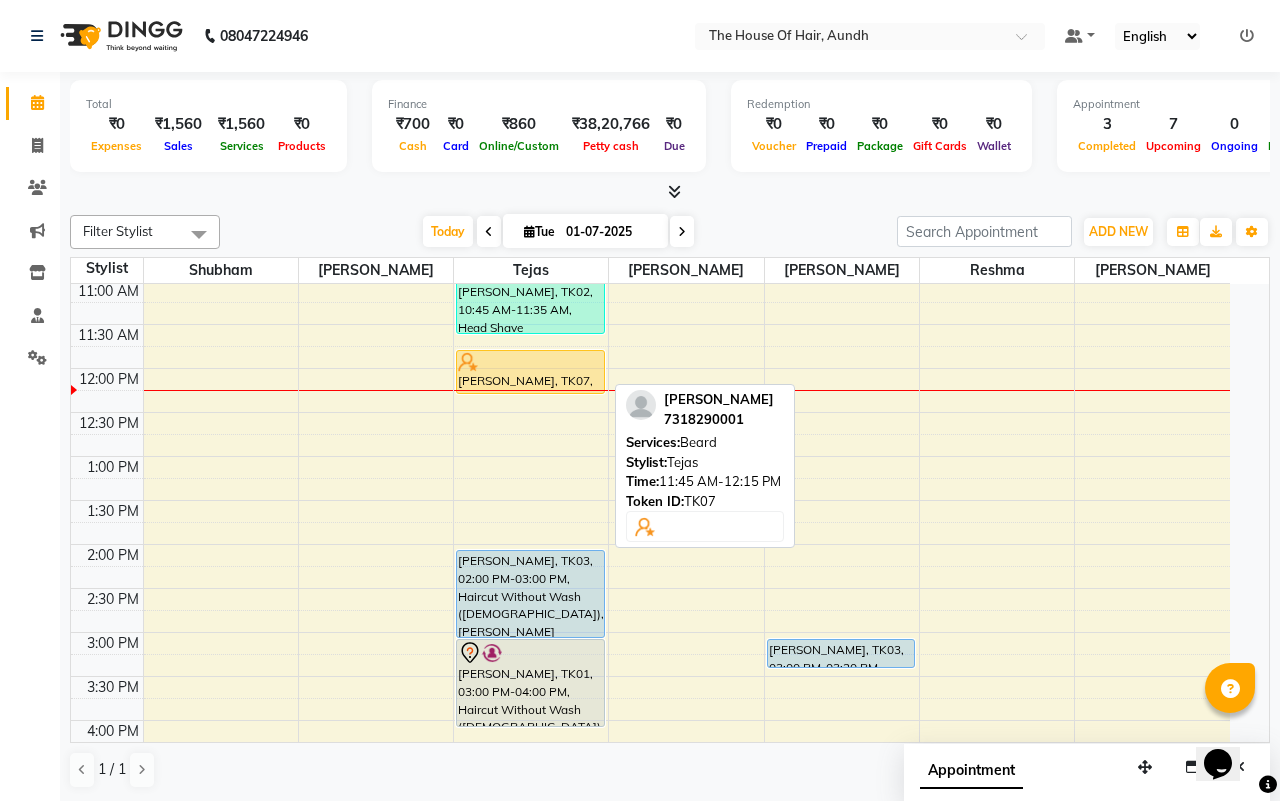 select on "1" 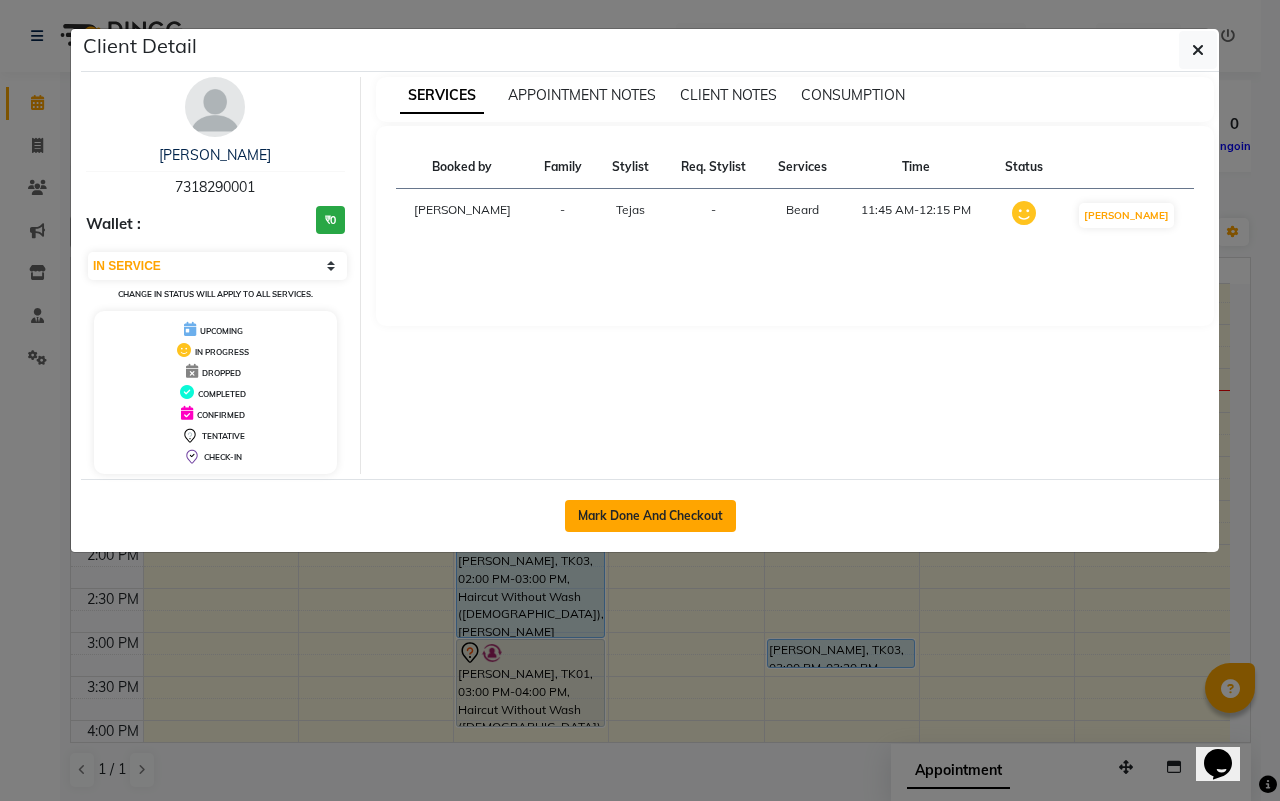 click on "Mark Done And Checkout" 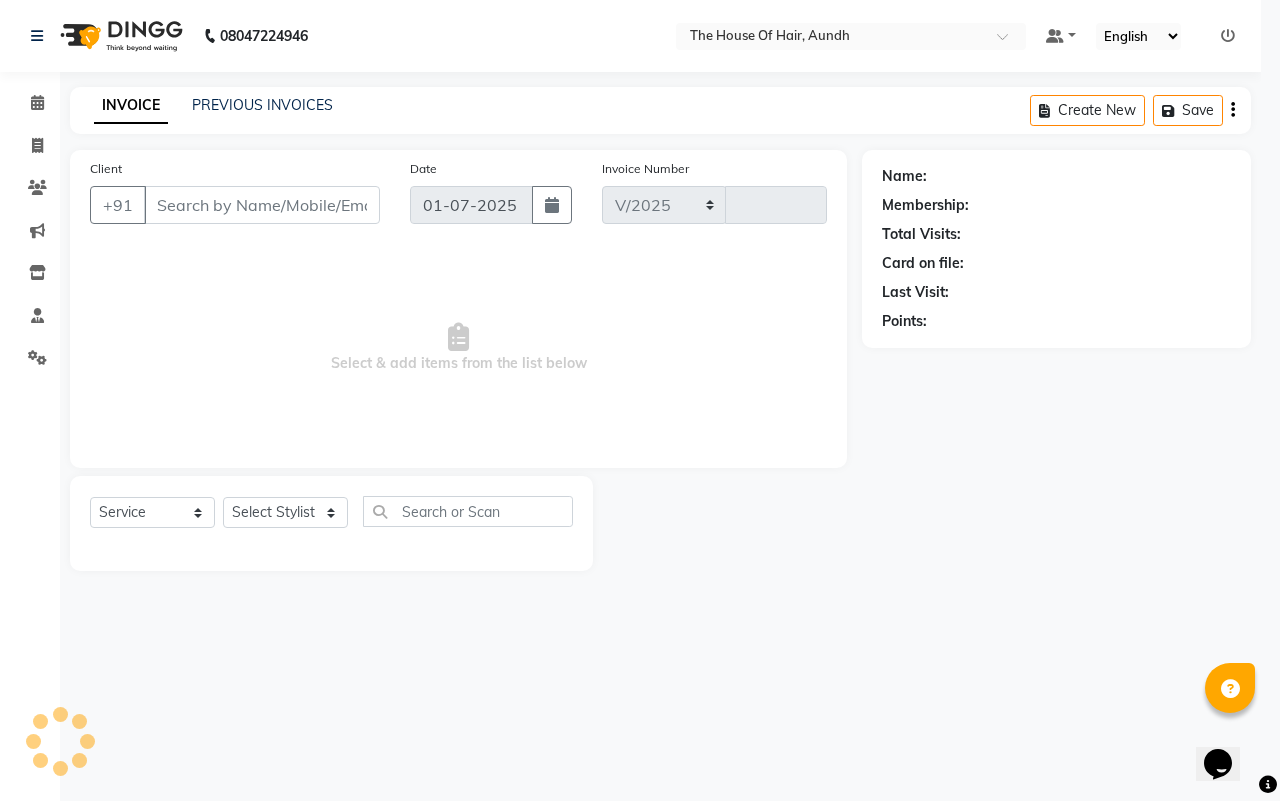 select on "26" 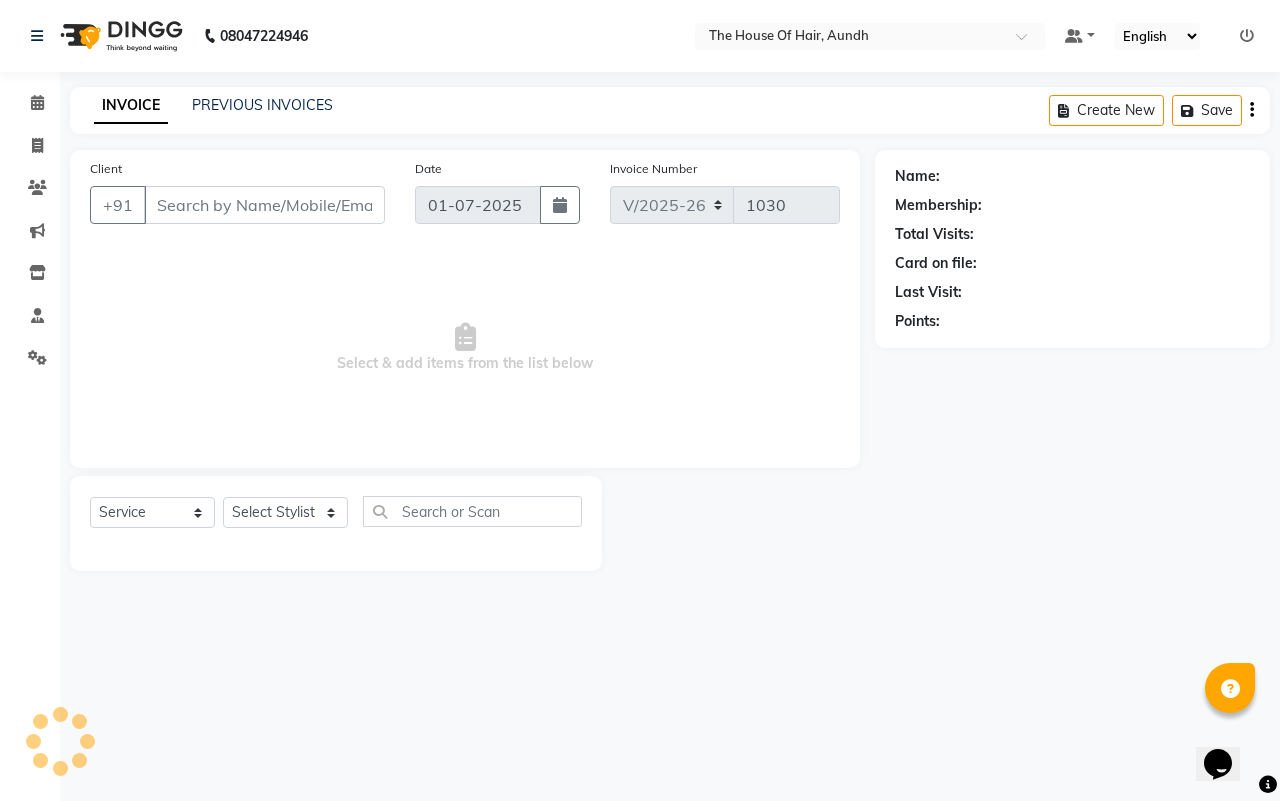 type on "7318290001" 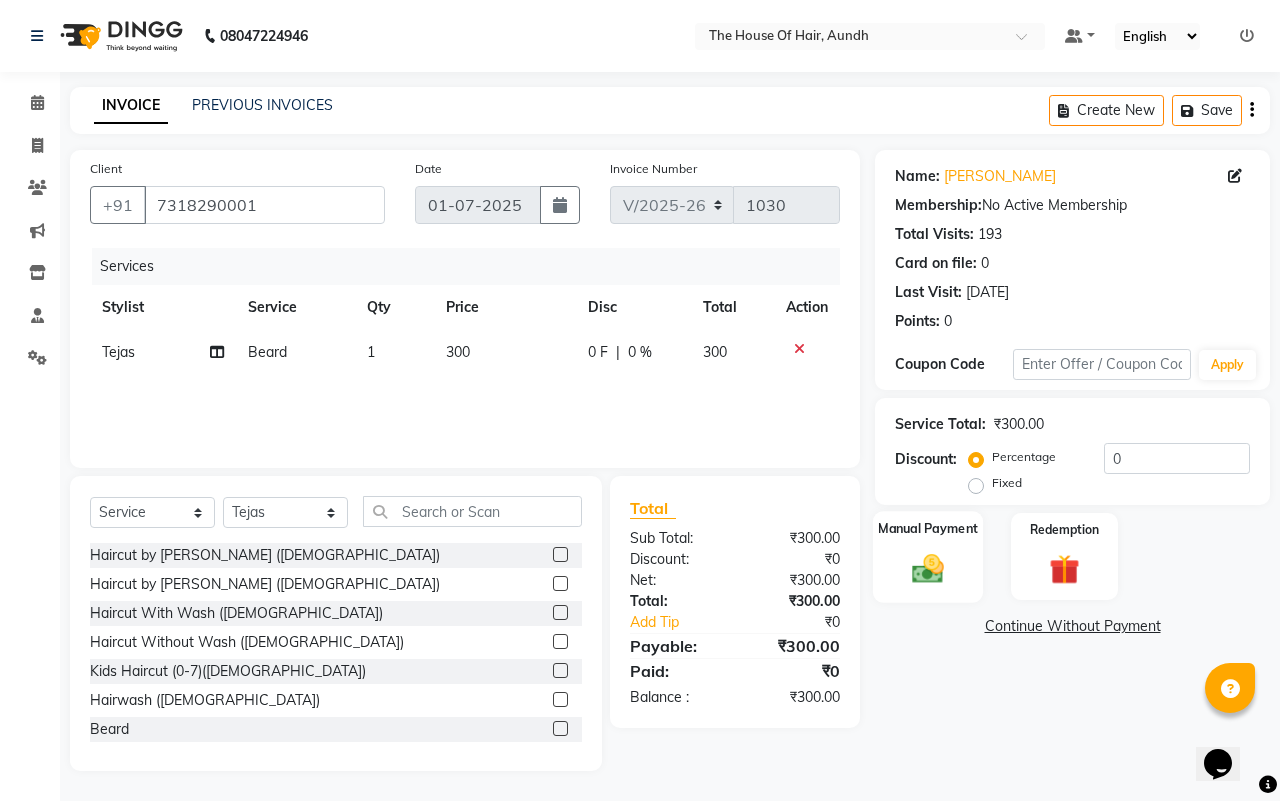 click 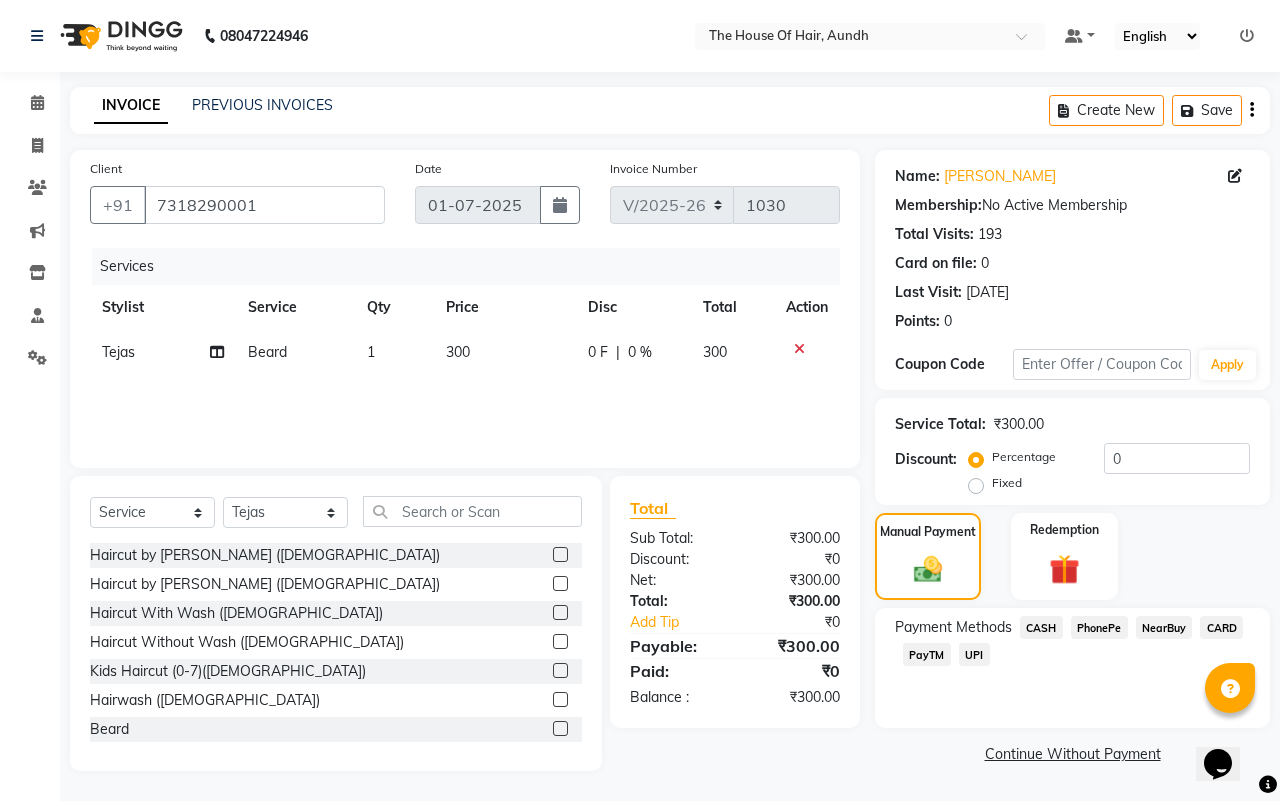 click on "UPI" 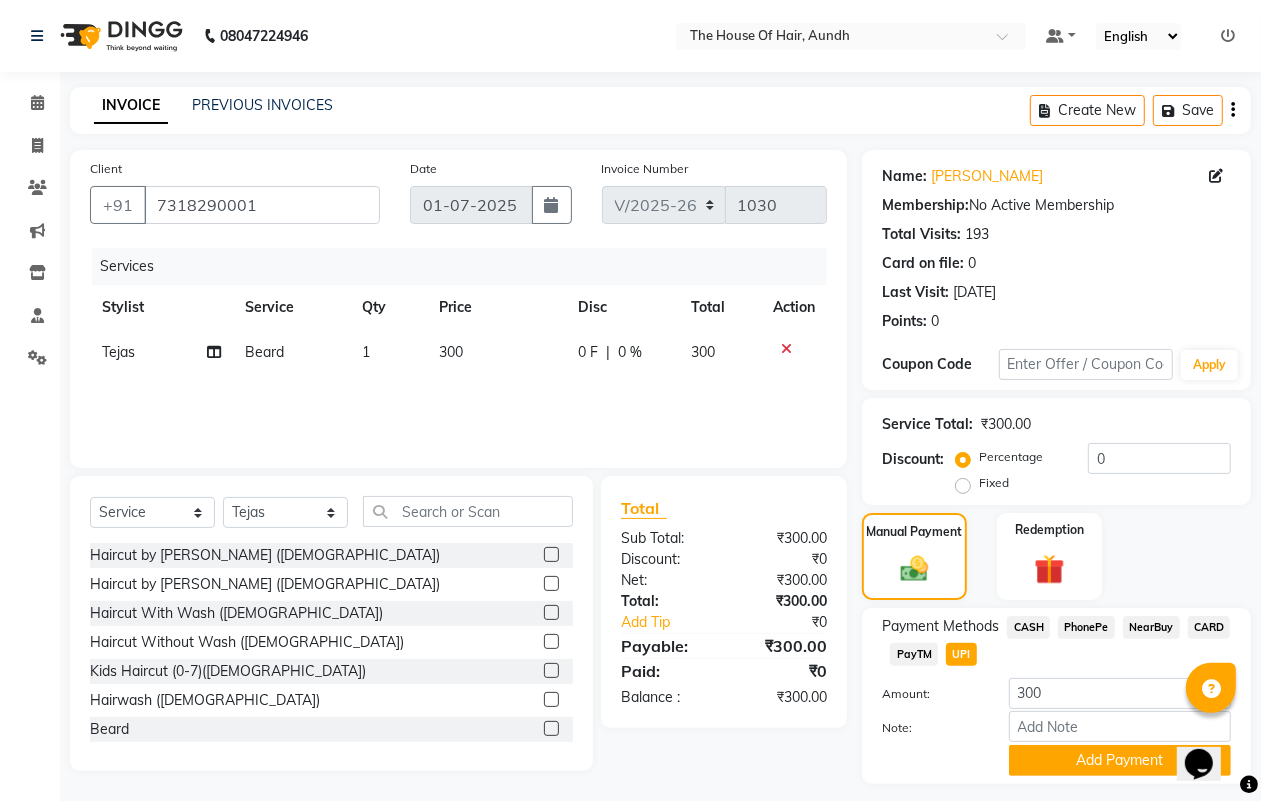 scroll, scrollTop: 52, scrollLeft: 0, axis: vertical 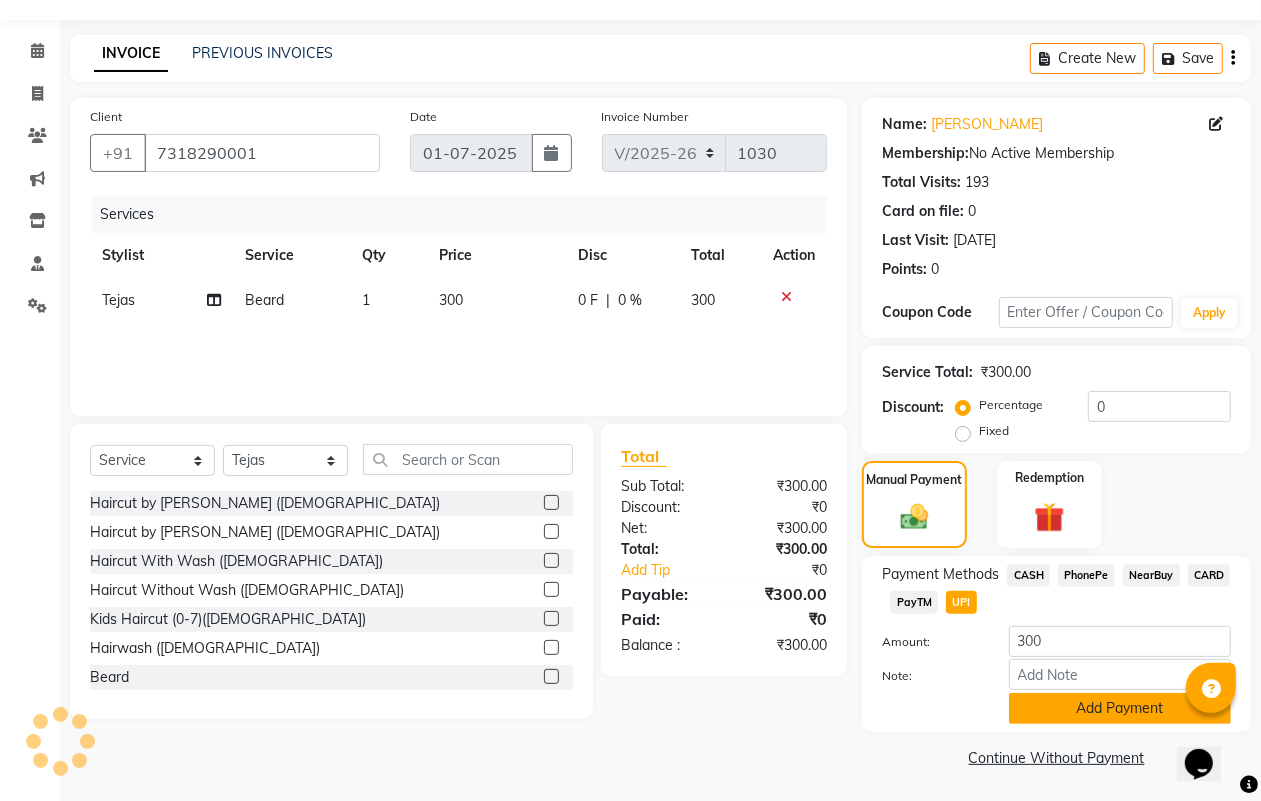 click on "Add Payment" 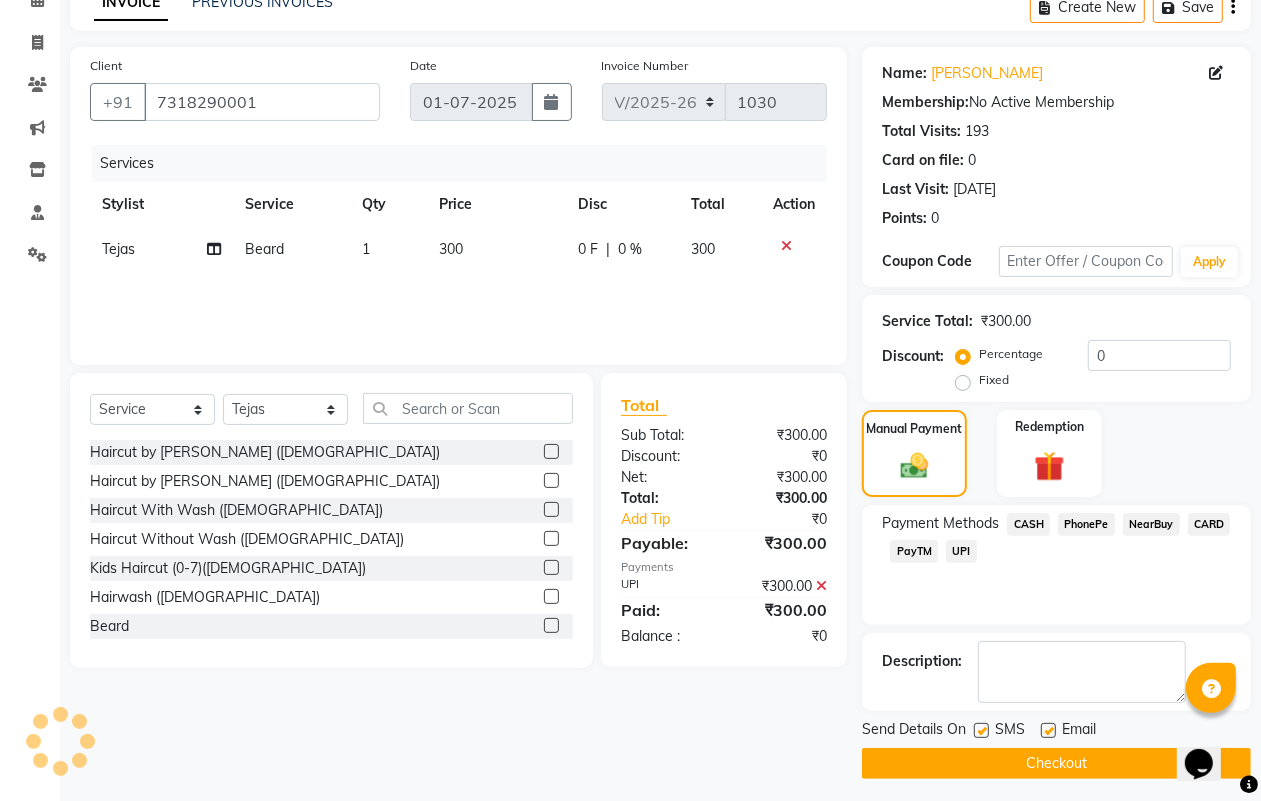 scroll, scrollTop: 111, scrollLeft: 0, axis: vertical 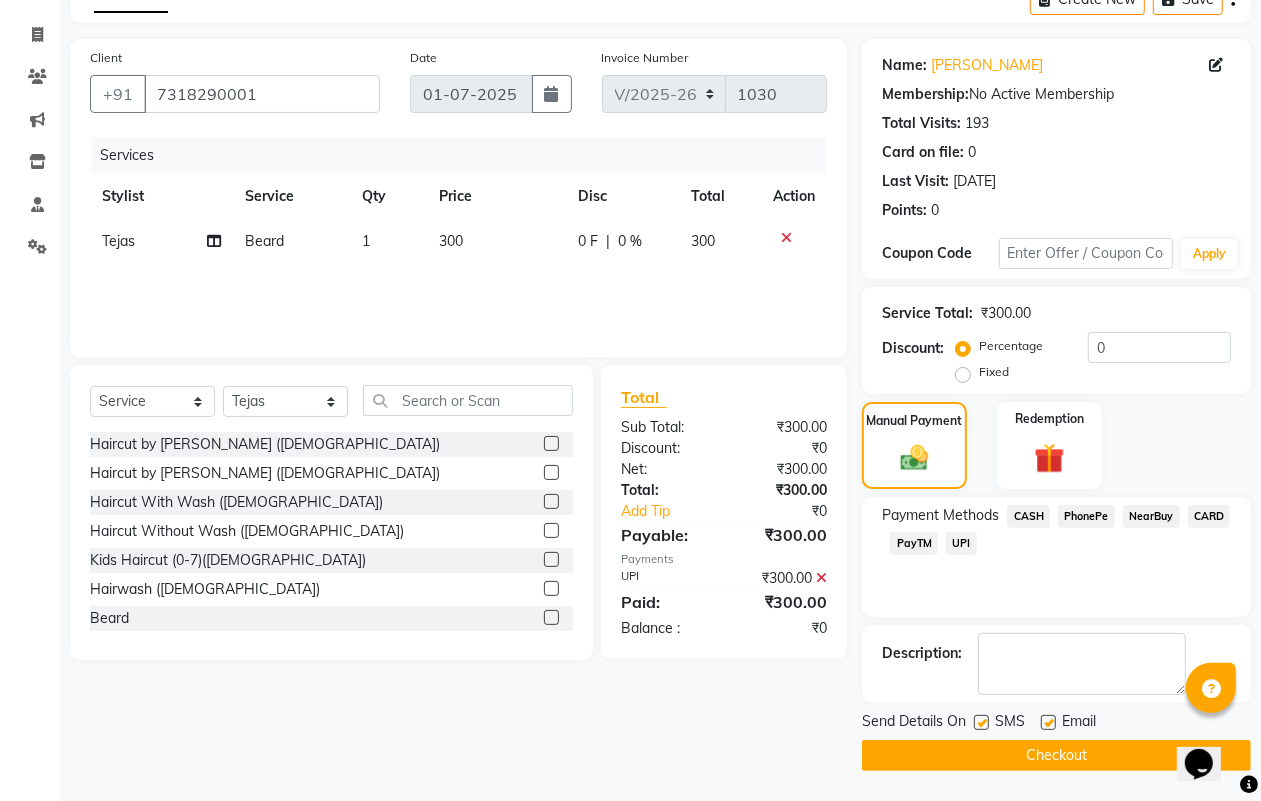 click on "Checkout" 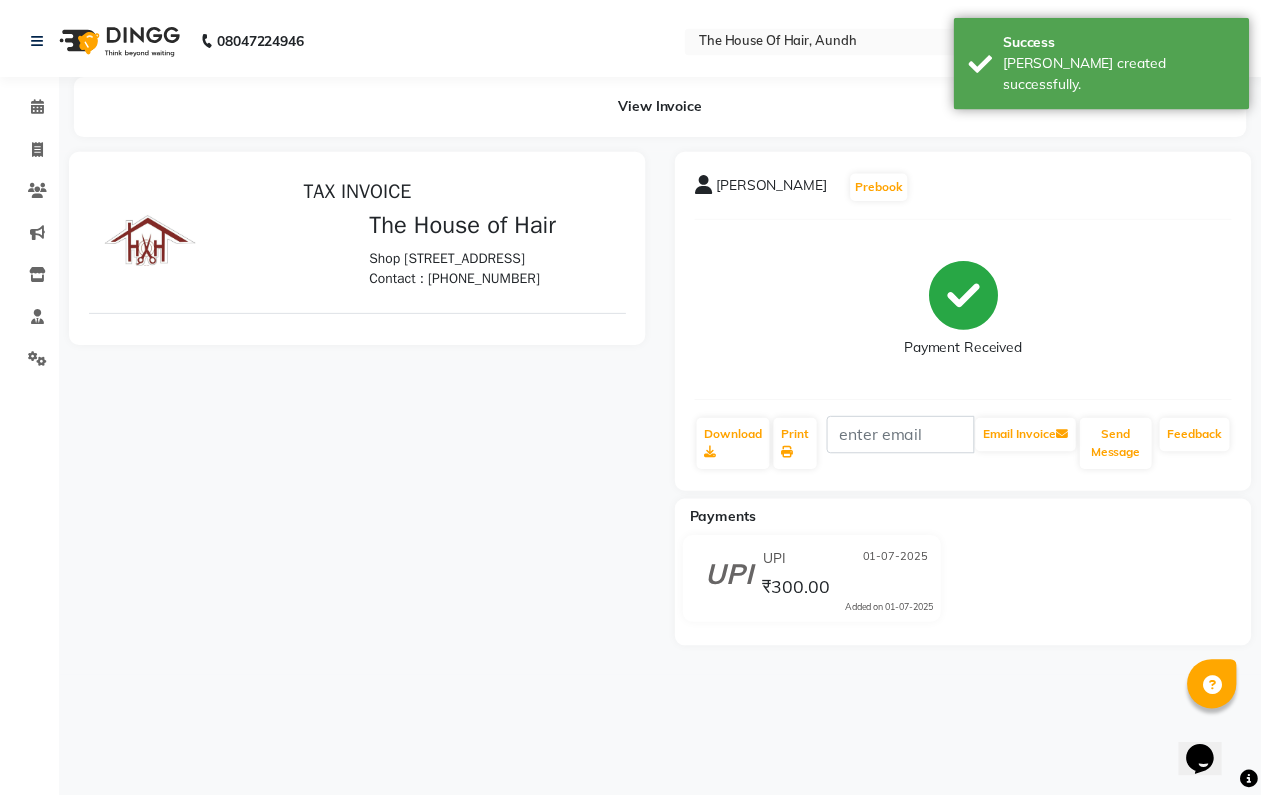 scroll, scrollTop: 0, scrollLeft: 0, axis: both 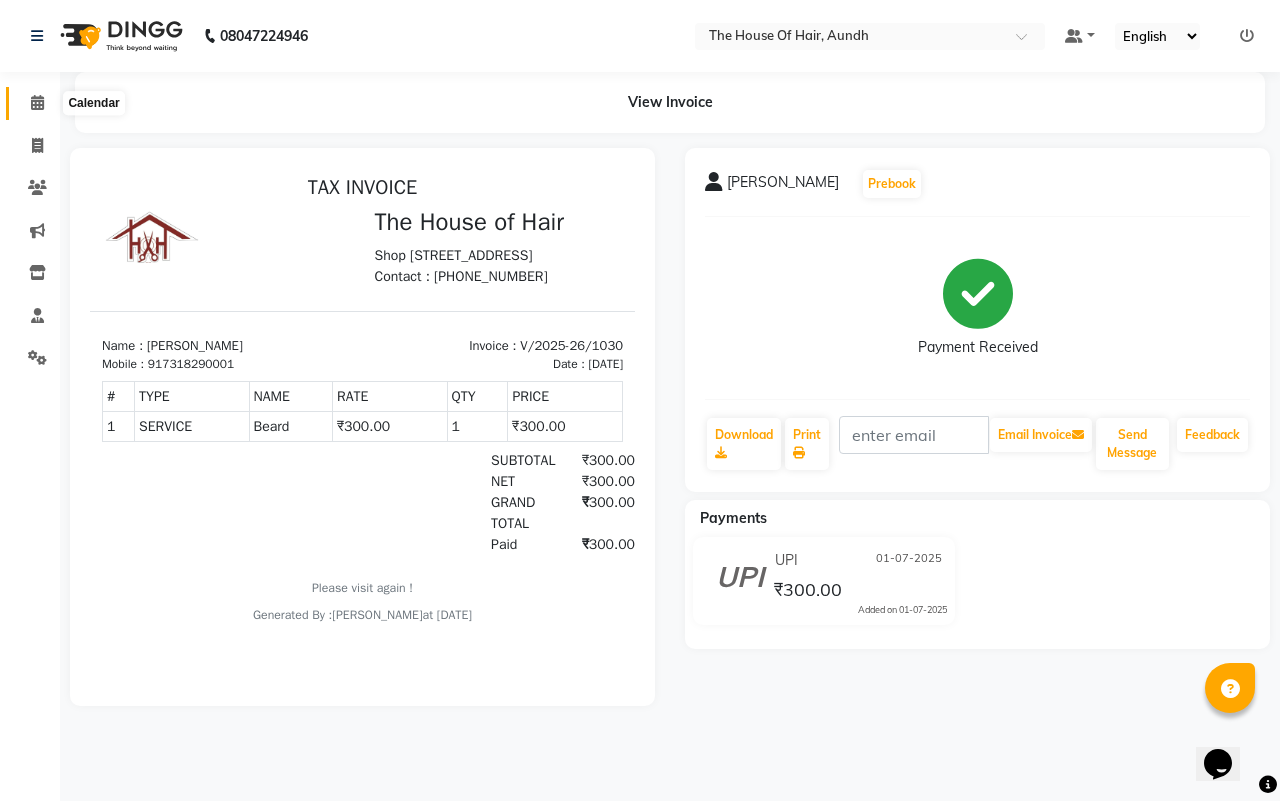 click 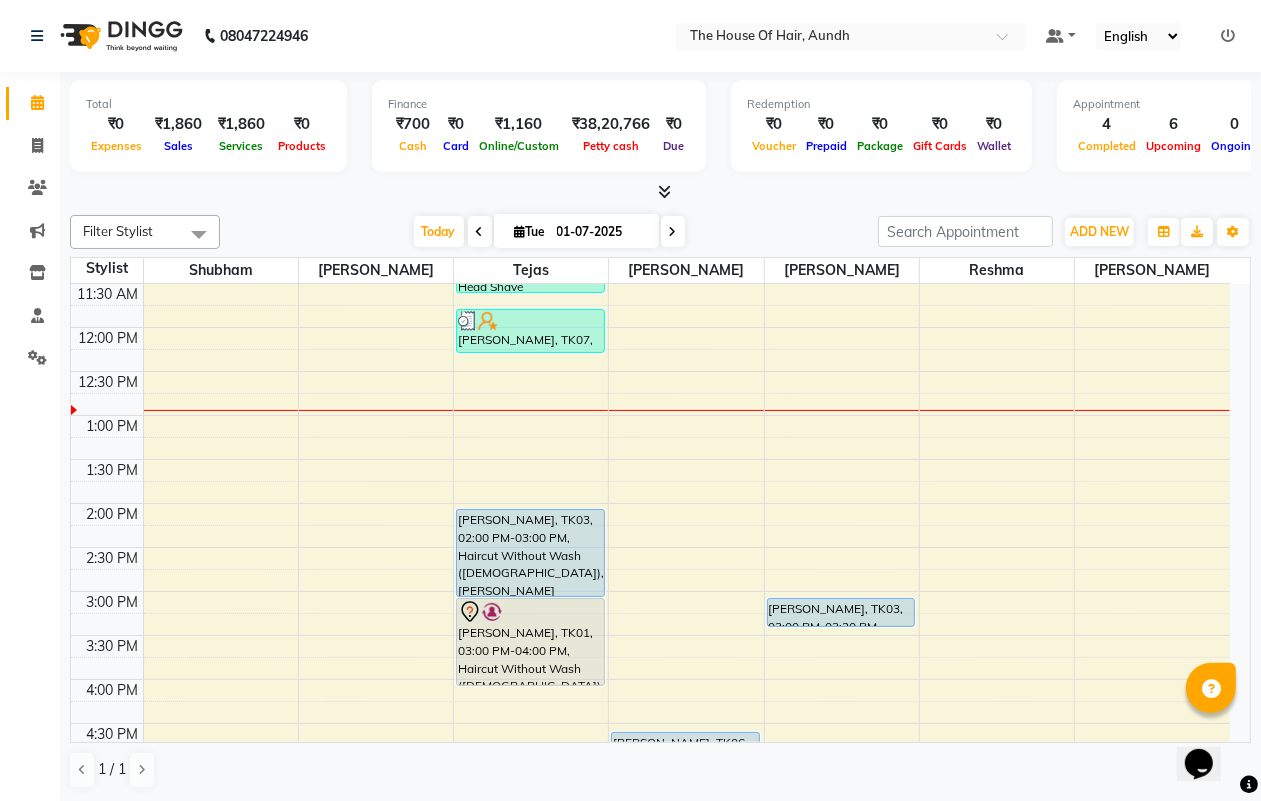 scroll, scrollTop: 250, scrollLeft: 0, axis: vertical 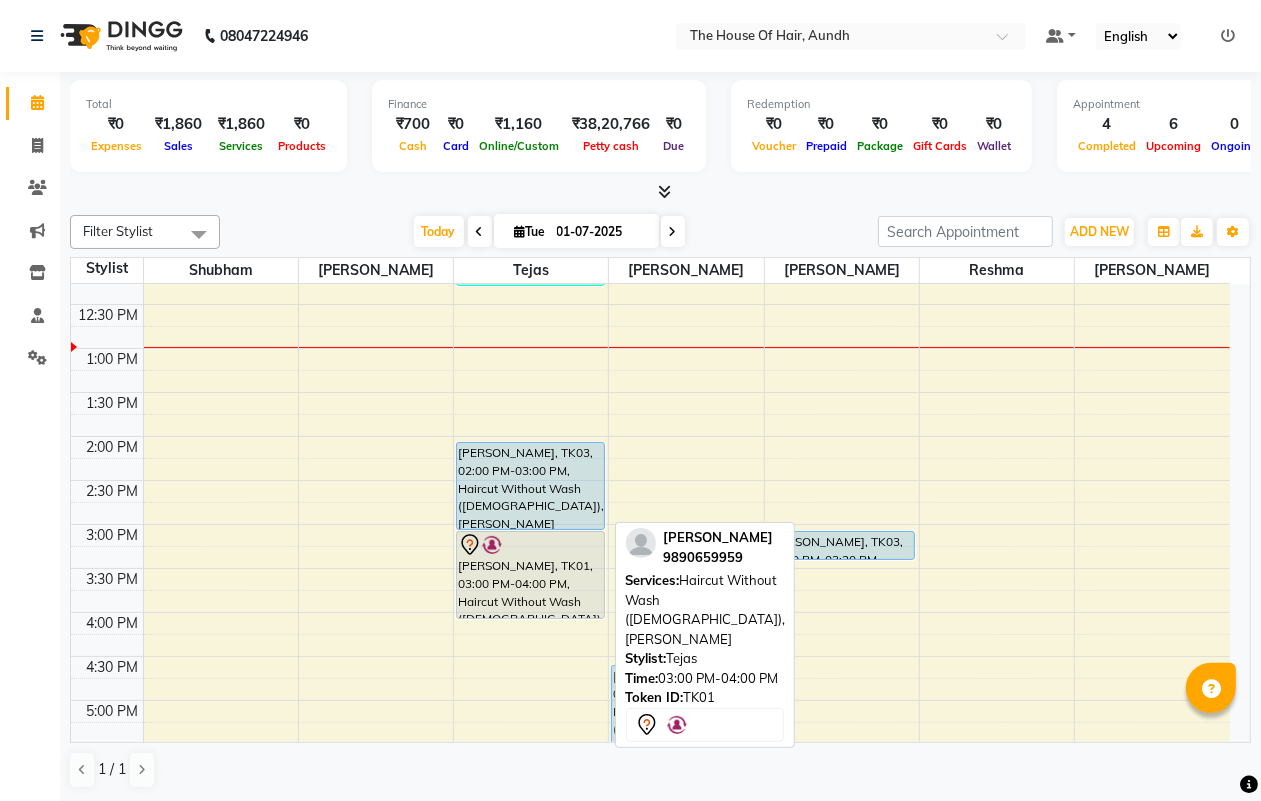 click on "[PERSON_NAME], TK01, 03:00 PM-04:00 PM, Haircut Without Wash ([DEMOGRAPHIC_DATA]),[PERSON_NAME]" at bounding box center (530, 575) 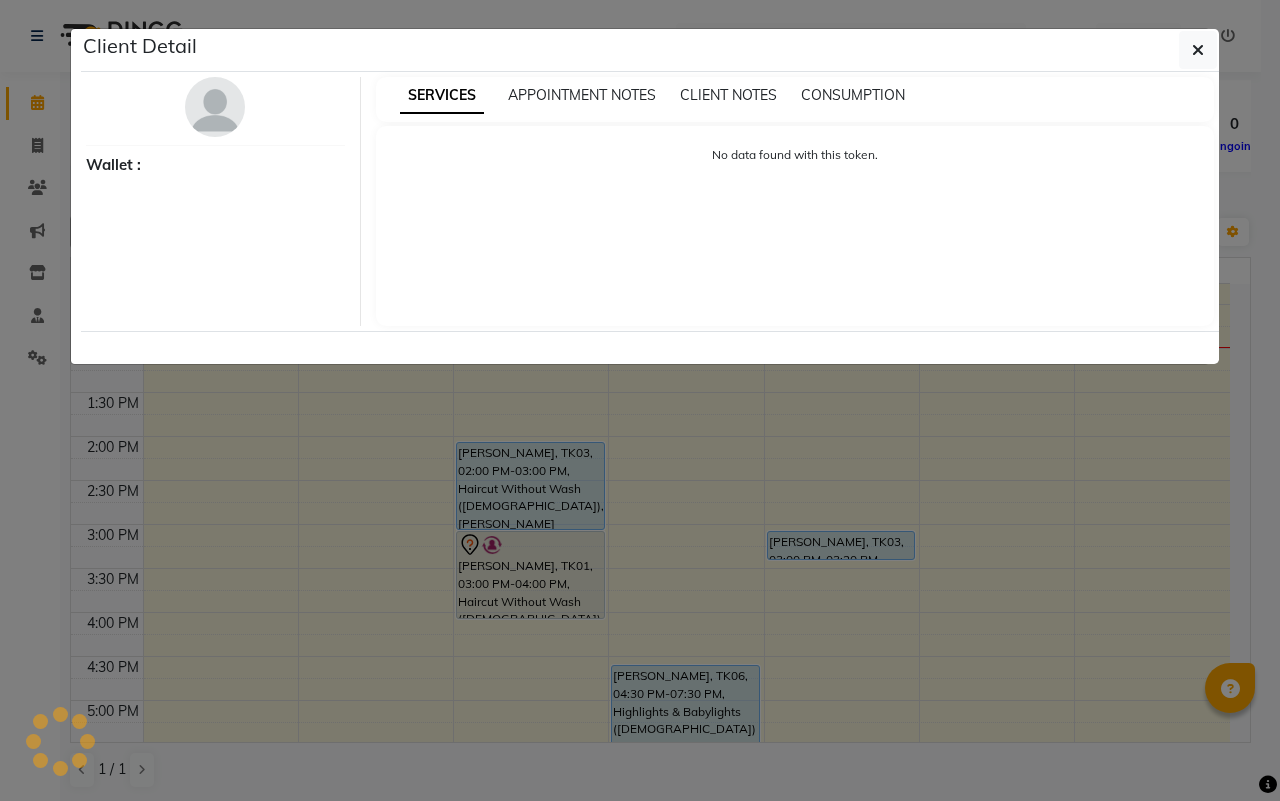 select on "7" 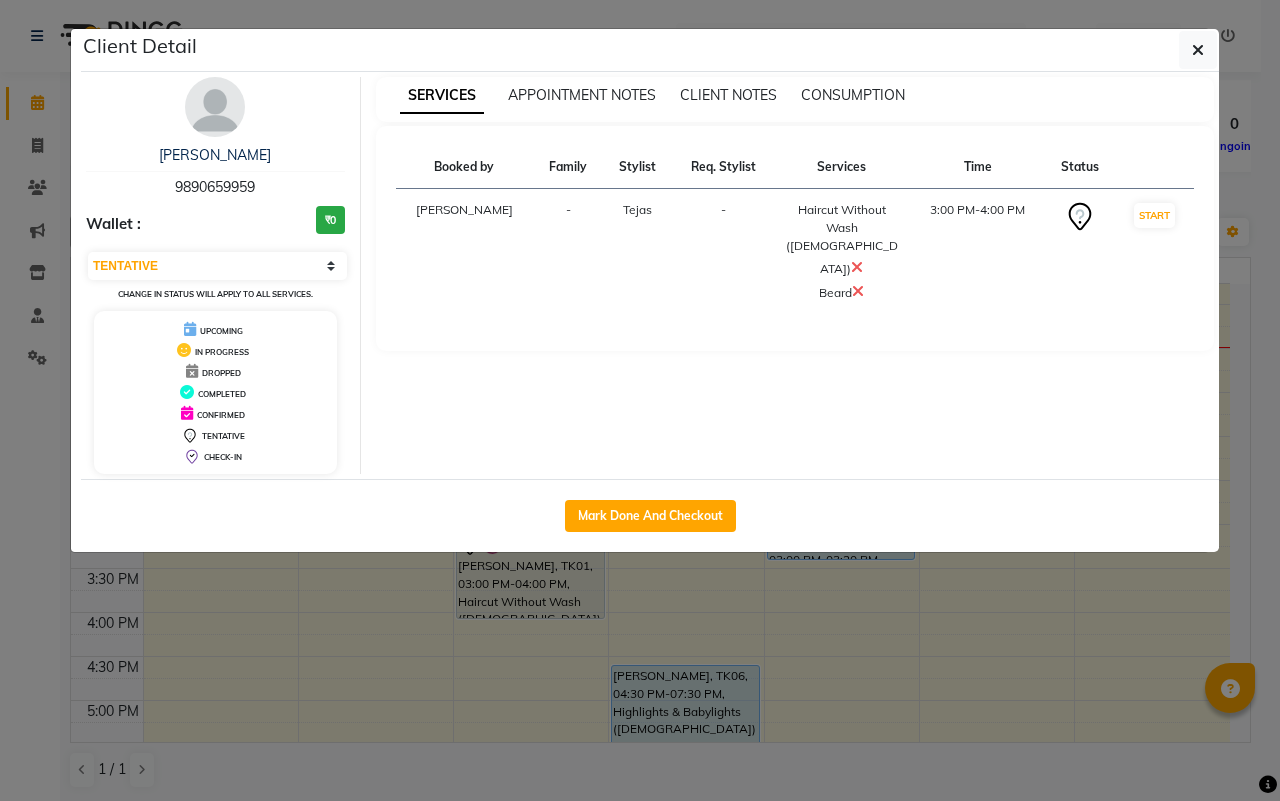 click on "Client Detail  [PERSON_NAME]   9890659959 Wallet : ₹0 Select IN SERVICE CONFIRMED TENTATIVE CHECK IN MARK DONE DROPPED UPCOMING Change in status will apply to all services. UPCOMING IN PROGRESS DROPPED COMPLETED CONFIRMED TENTATIVE CHECK-IN SERVICES APPOINTMENT NOTES CLIENT NOTES CONSUMPTION Booked by Family Stylist Req. Stylist Services Time Status  [PERSON_NAME] -  Haircut Without Wash ([DEMOGRAPHIC_DATA])   [PERSON_NAME]   3:00 PM-4:00 PM   START   Mark Done And Checkout" 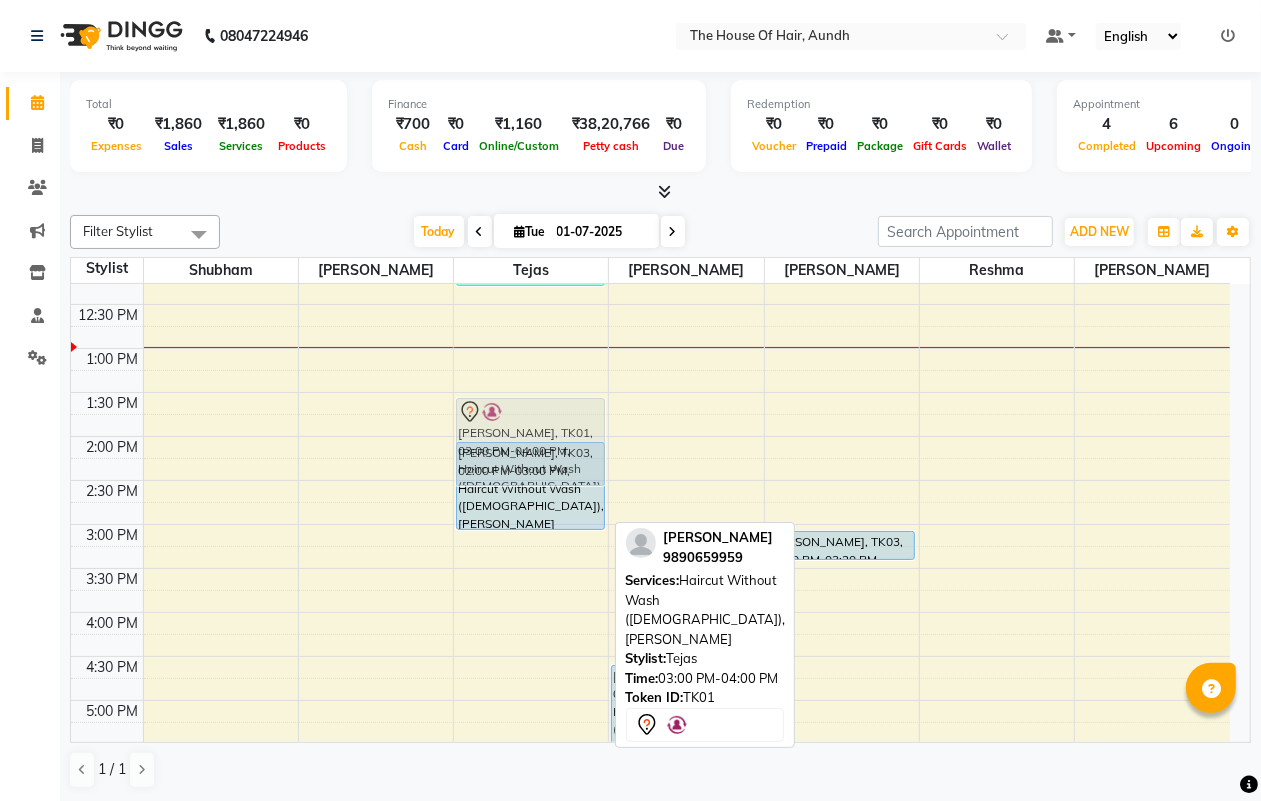 drag, startPoint x: 511, startPoint y: 578, endPoint x: 556, endPoint y: 438, distance: 147.05441 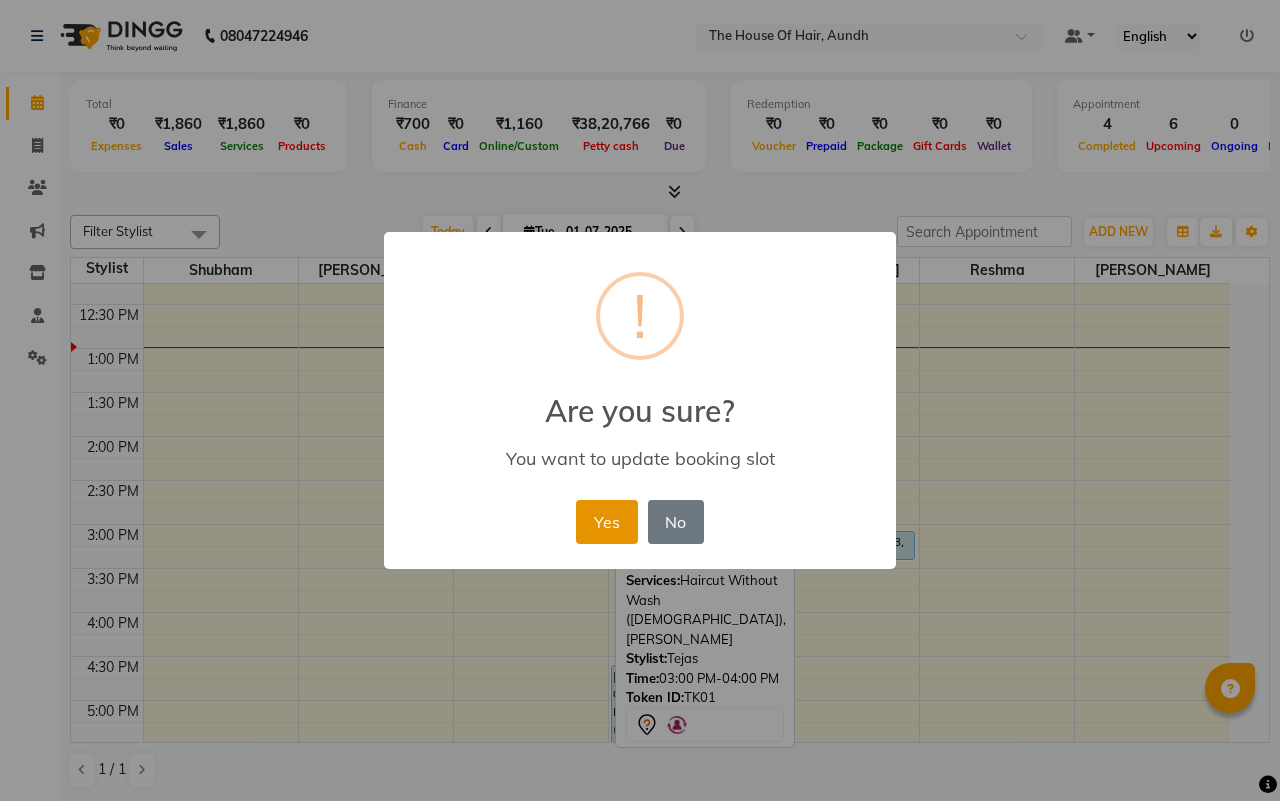 click on "Yes" at bounding box center (606, 522) 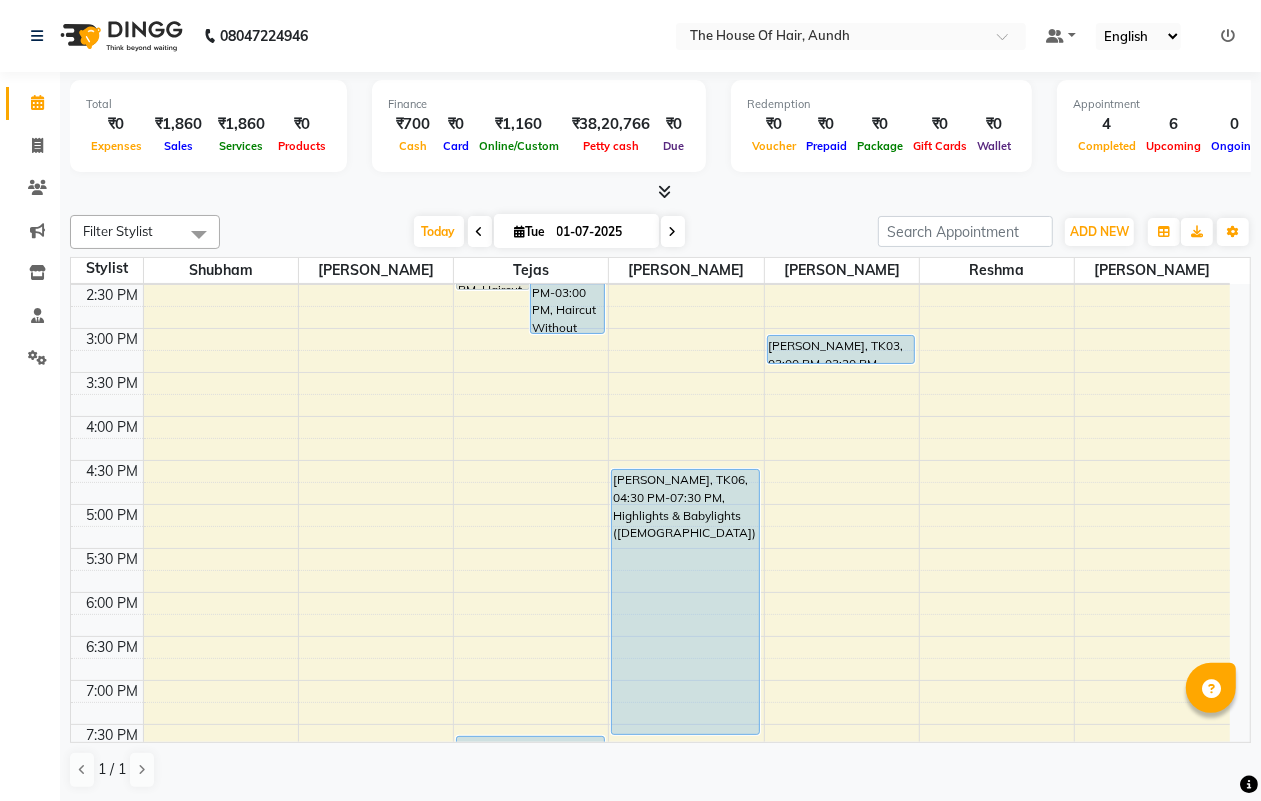 scroll, scrollTop: 625, scrollLeft: 0, axis: vertical 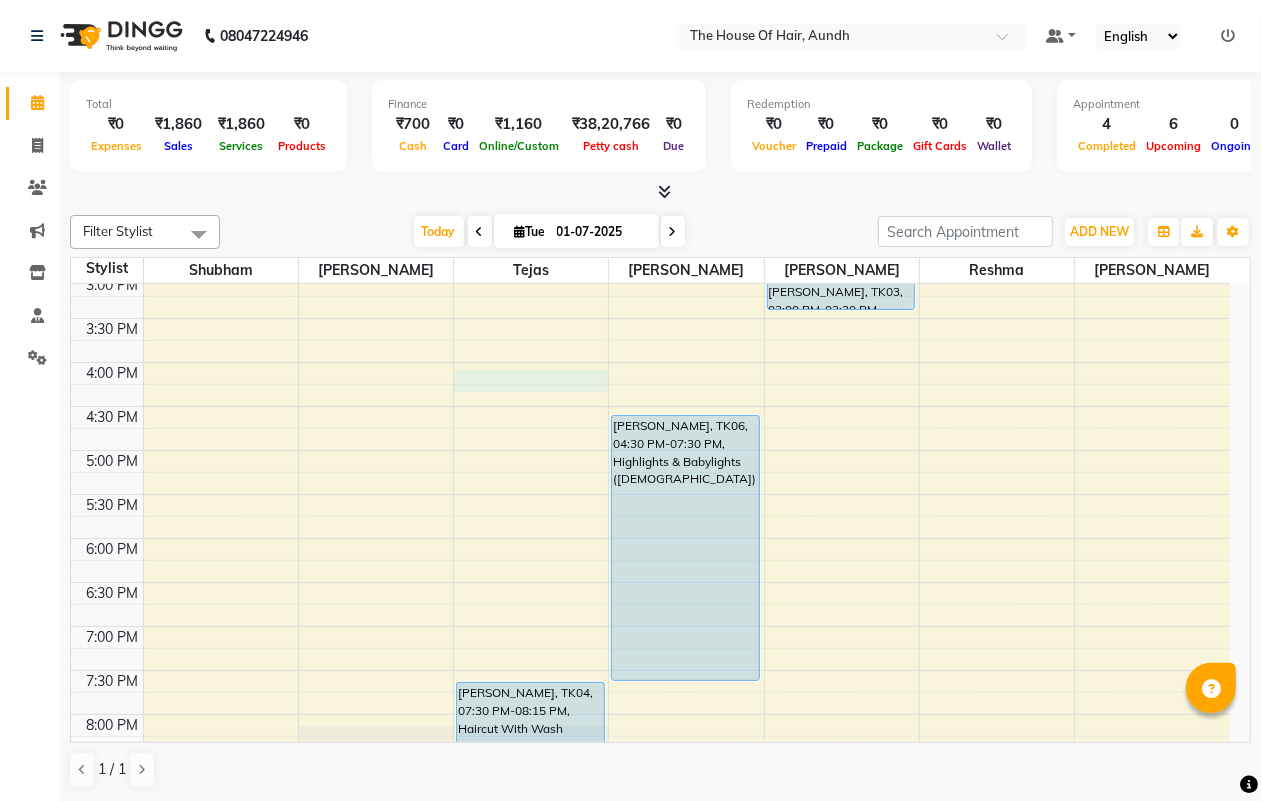 click on "8:00 AM 8:30 AM 9:00 AM 9:30 AM 10:00 AM 10:30 AM 11:00 AM 11:30 AM 12:00 PM 12:30 PM 1:00 PM 1:30 PM 2:00 PM 2:30 PM 3:00 PM 3:30 PM 4:00 PM 4:30 PM 5:00 PM 5:30 PM 6:00 PM 6:30 PM 7:00 PM 7:30 PM 8:00 PM 8:30 PM 9:00 PM 9:30 PM             [PERSON_NAME], TK01, 01:30 PM-02:30 PM, Haircut Without Wash ([DEMOGRAPHIC_DATA]),[PERSON_NAME]    [PERSON_NAME], TK03, 02:00 PM-03:00 PM, Haircut Without Wash ([DEMOGRAPHIC_DATA]),[PERSON_NAME]     [PERSON_NAME], TK08, 09:30 AM-10:00 AM, Side Locks (Head) With [MEDICAL_DATA]      [PERSON_NAME], TK09, 10:15 AM-10:45 AM, [PERSON_NAME]     [PERSON_NAME], TK02, 10:45 AM-11:35 AM, Head Shave ([DEMOGRAPHIC_DATA]),[PERSON_NAME] Yadav, TK07, 11:45 AM-12:15 PM, [PERSON_NAME] choudhary, TK04, 07:30 PM-08:15 PM, Haircut With Wash ([DEMOGRAPHIC_DATA]),Hairwash ([DEMOGRAPHIC_DATA])     [PERSON_NAME] jamma, TK05, 08:15 PM-08:45 PM, Haircut Without Wash ([DEMOGRAPHIC_DATA])    [PERSON_NAME], TK06, 04:30 PM-07:30 PM, Highlights & Babylights ([DEMOGRAPHIC_DATA])    [PERSON_NAME], TK03, 03:00 PM-03:20 PM, [DEMOGRAPHIC_DATA] EYEBROWS (THREAD)" at bounding box center [650, 274] 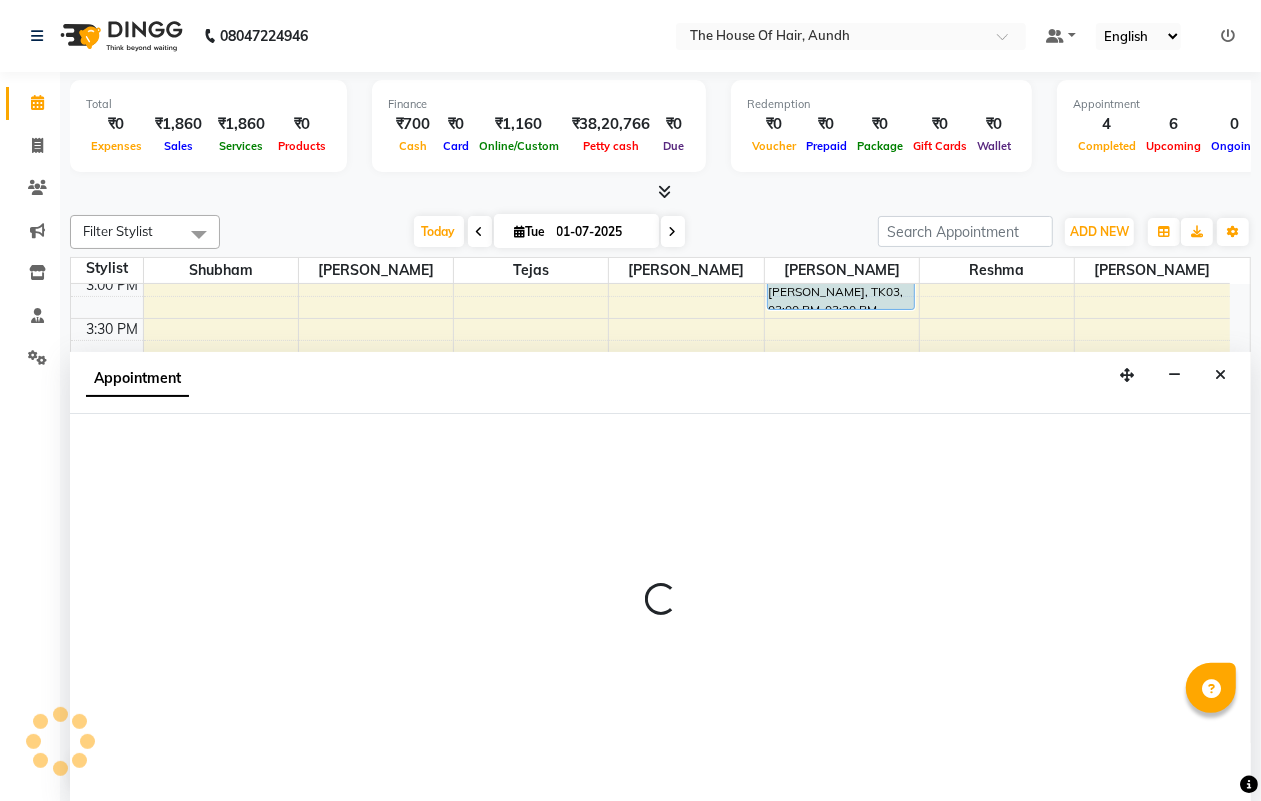 scroll, scrollTop: 1, scrollLeft: 0, axis: vertical 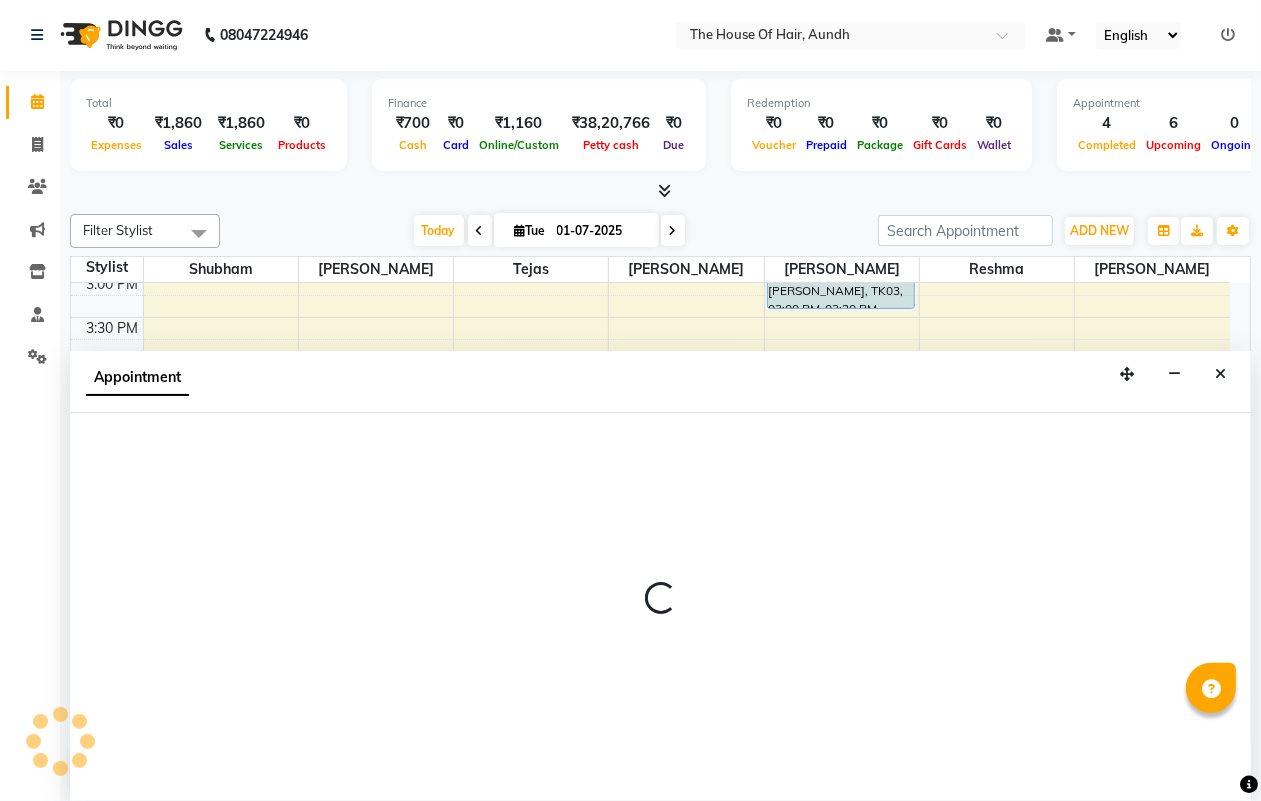 select on "6864" 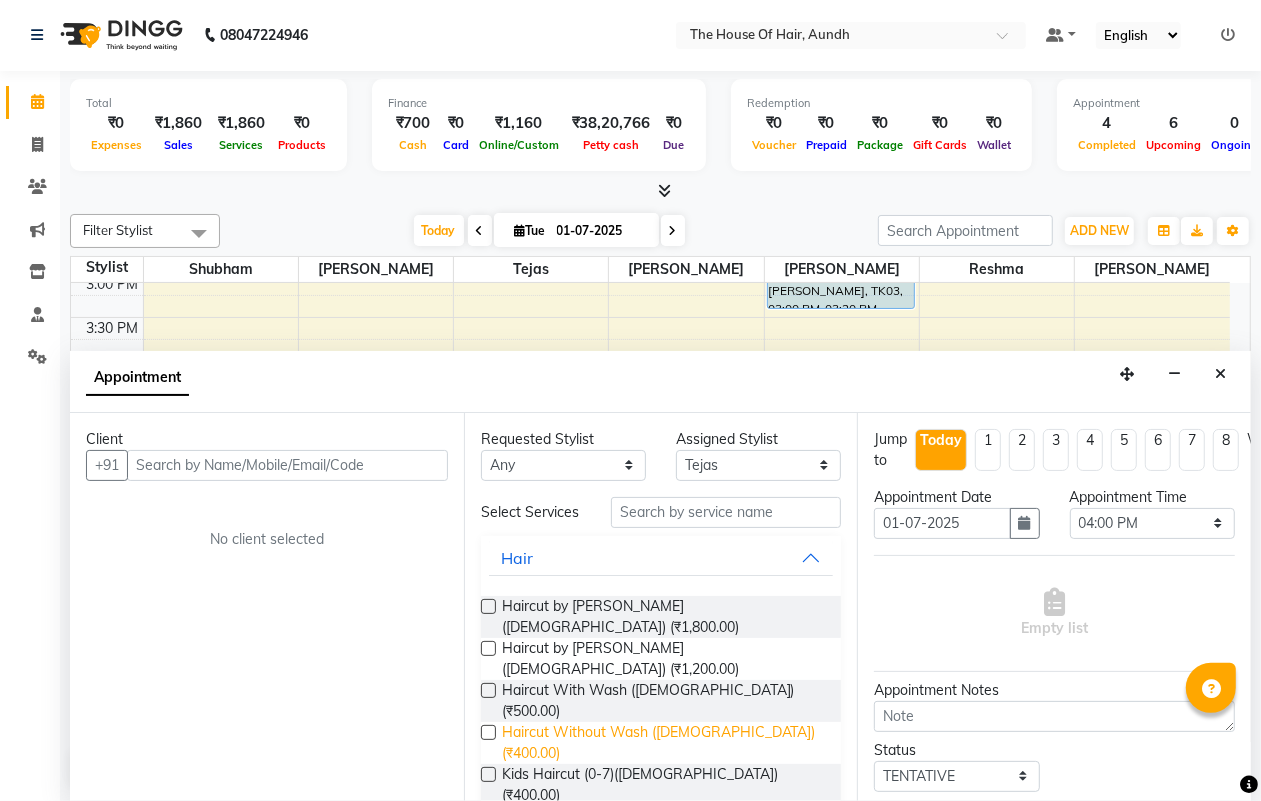 click on "Haircut Without Wash ([DEMOGRAPHIC_DATA]) (₹400.00)" at bounding box center (664, 743) 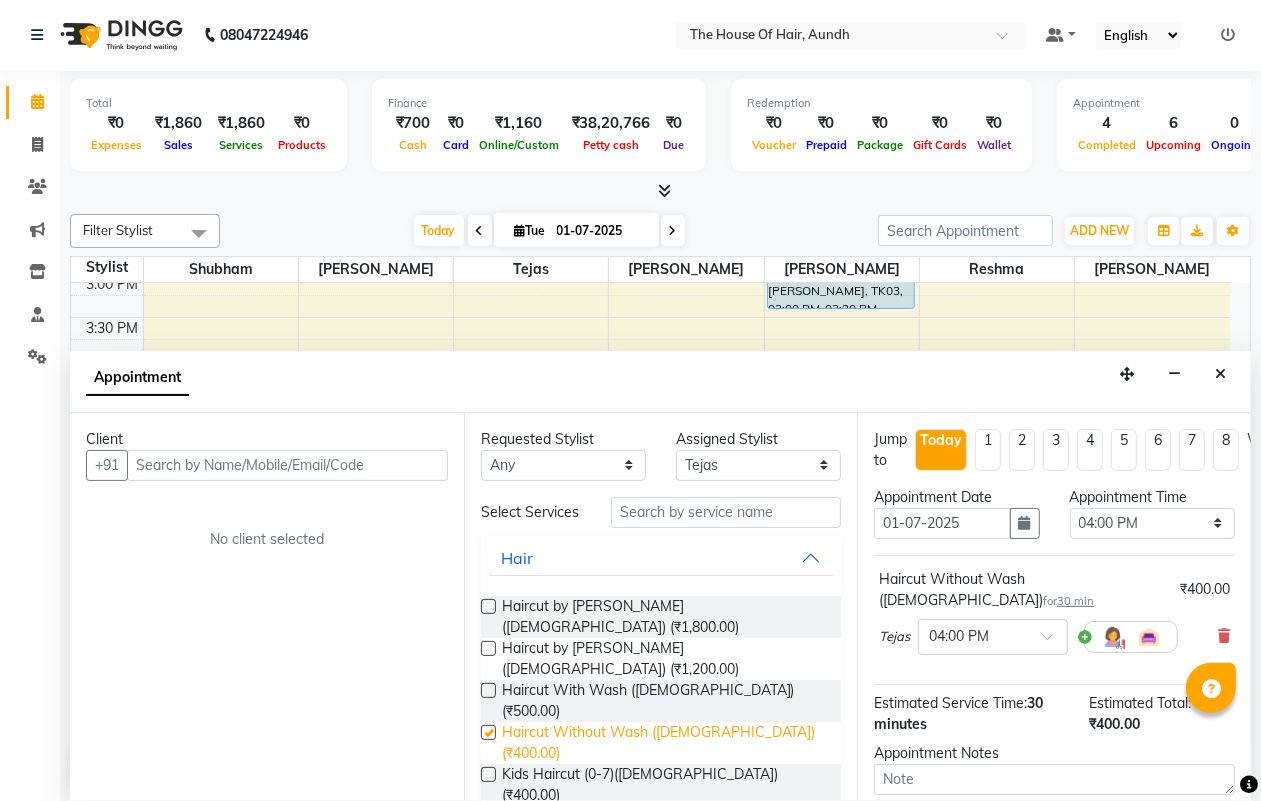 checkbox on "false" 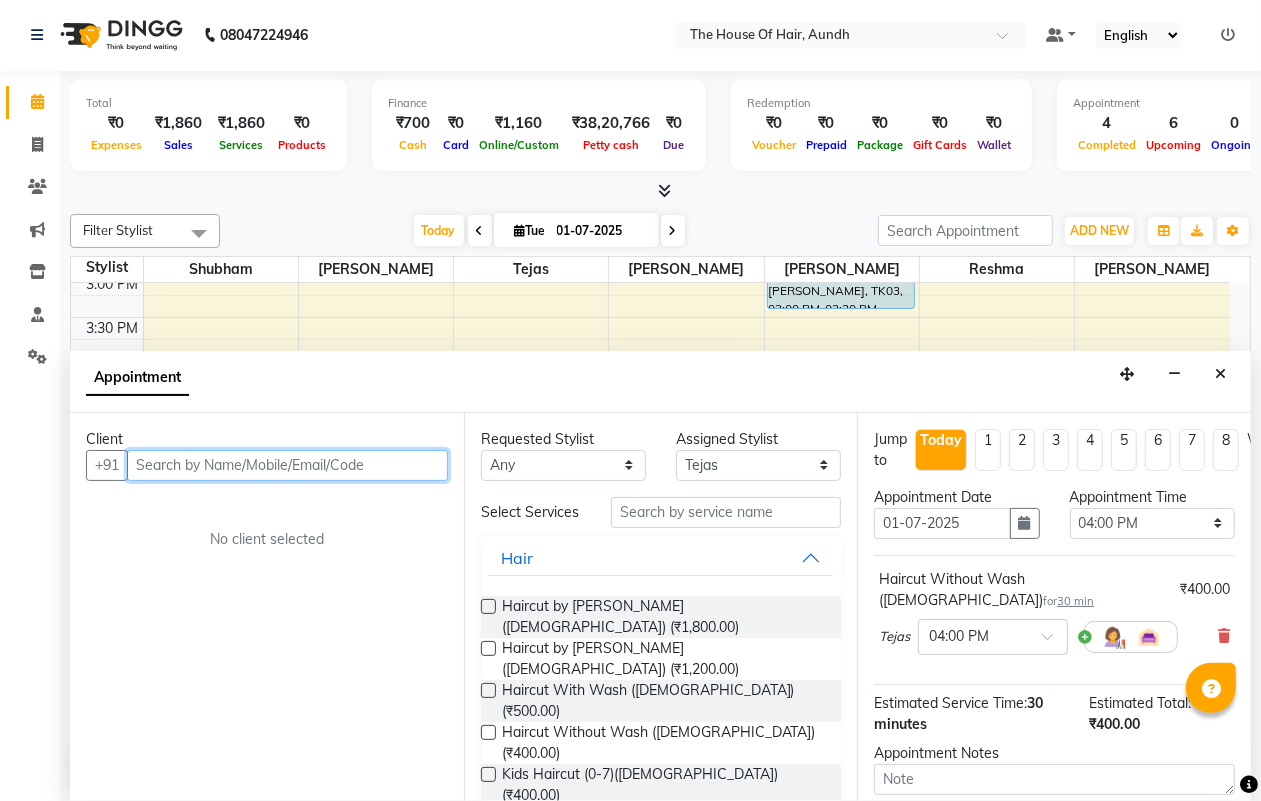 click at bounding box center (287, 465) 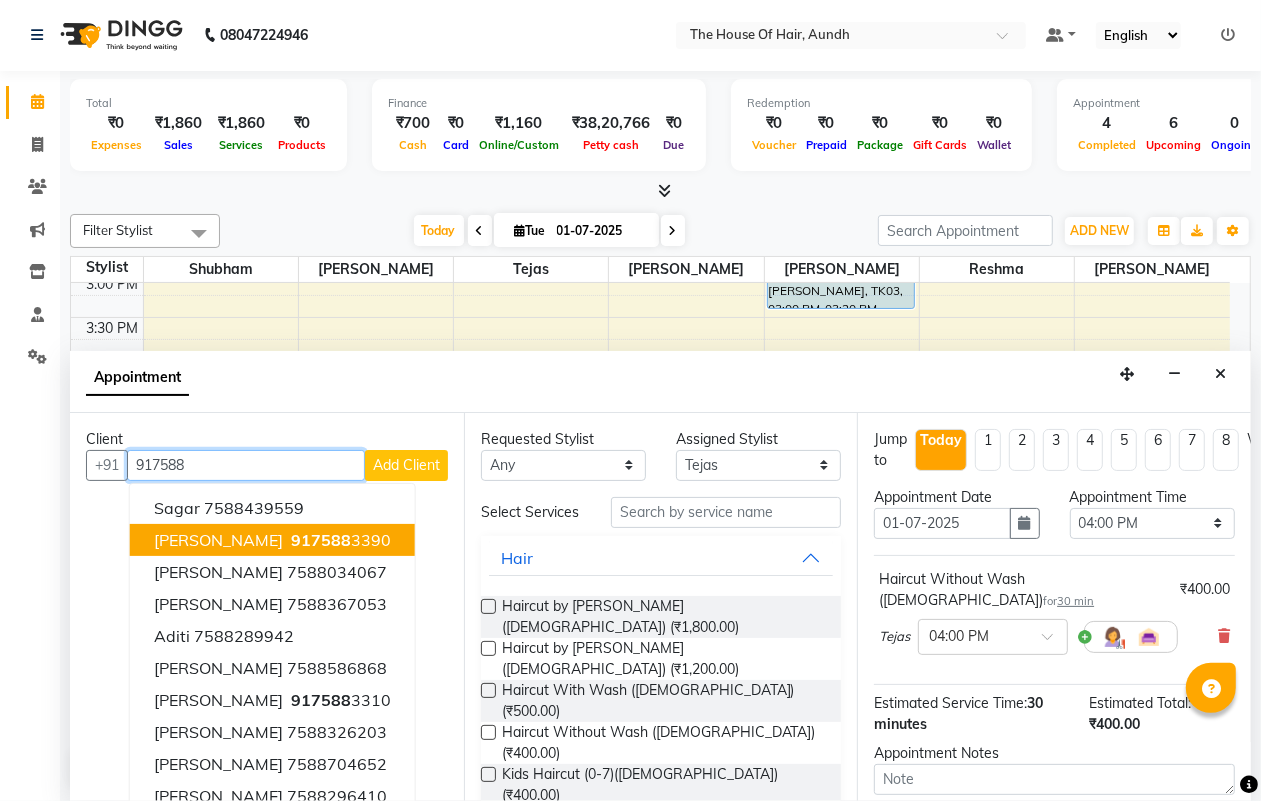 click on "917588" at bounding box center [321, 540] 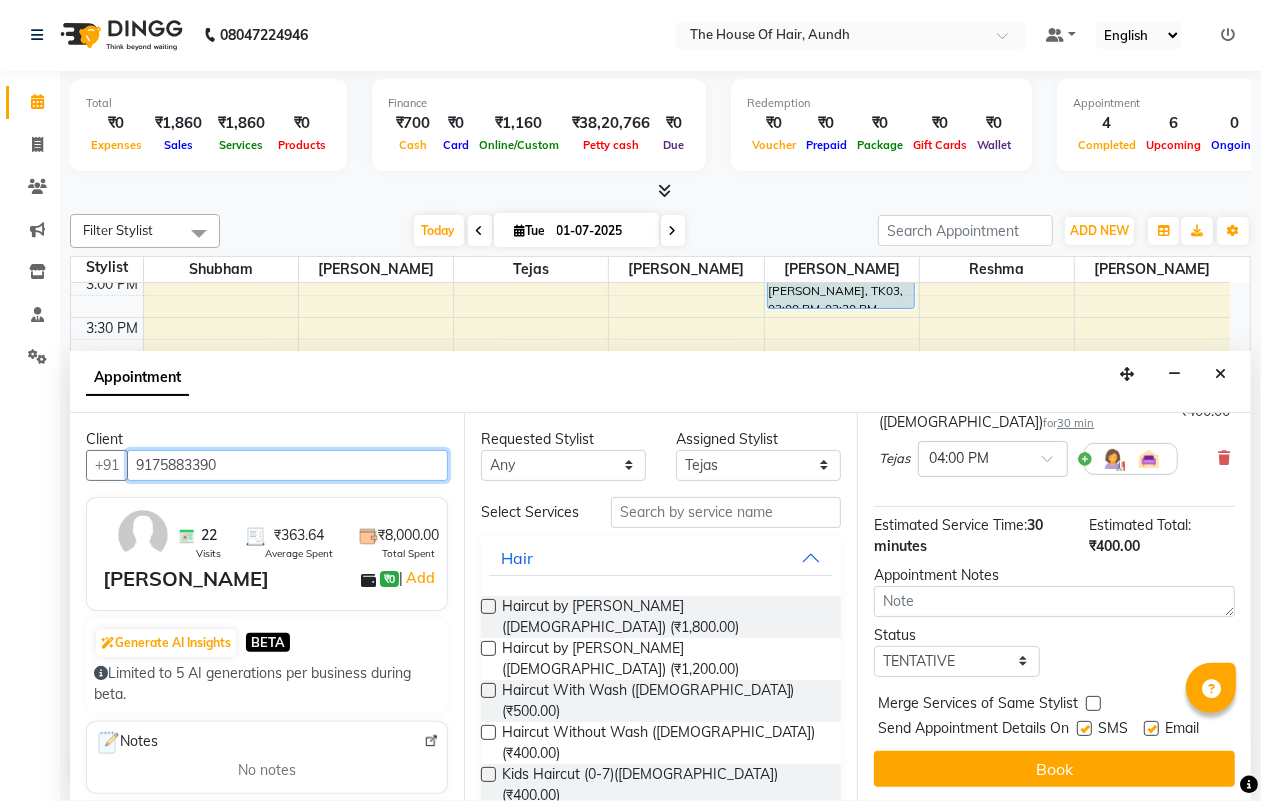 scroll, scrollTop: 195, scrollLeft: 0, axis: vertical 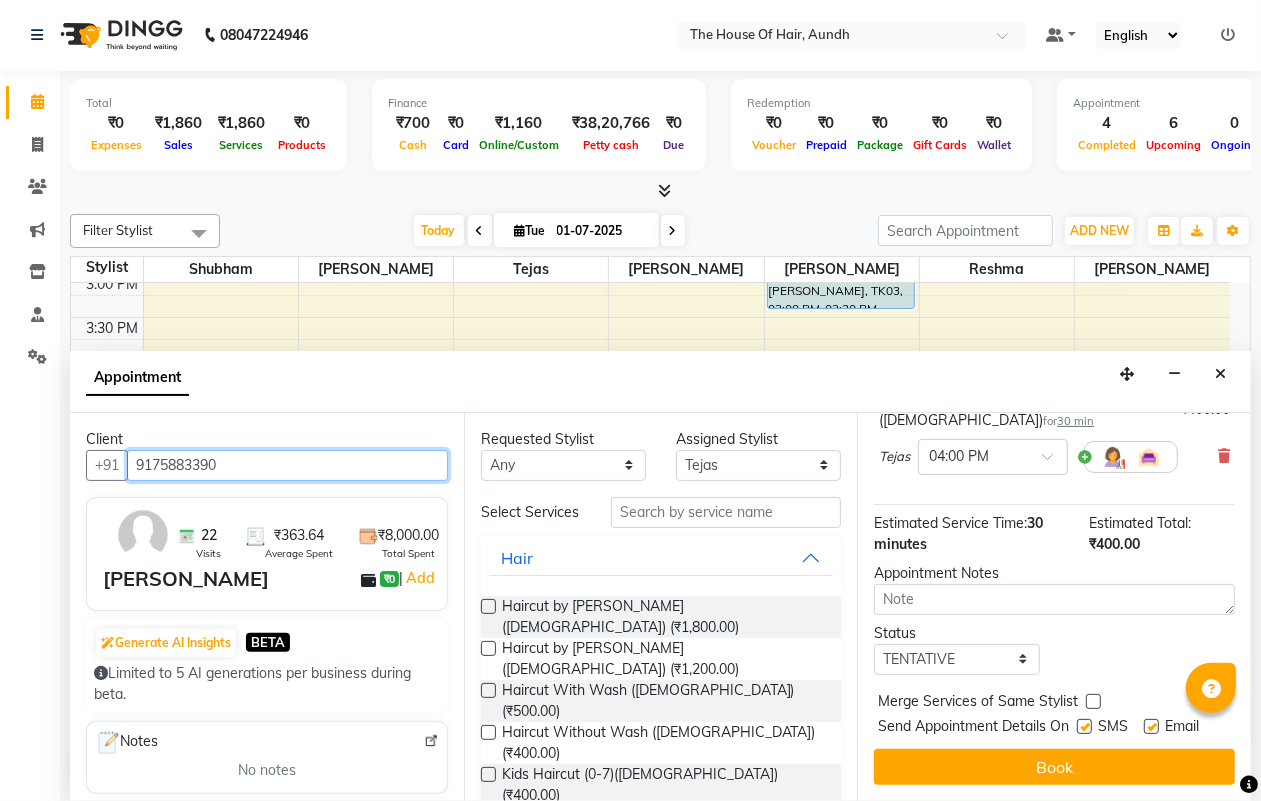 type on "9175883390" 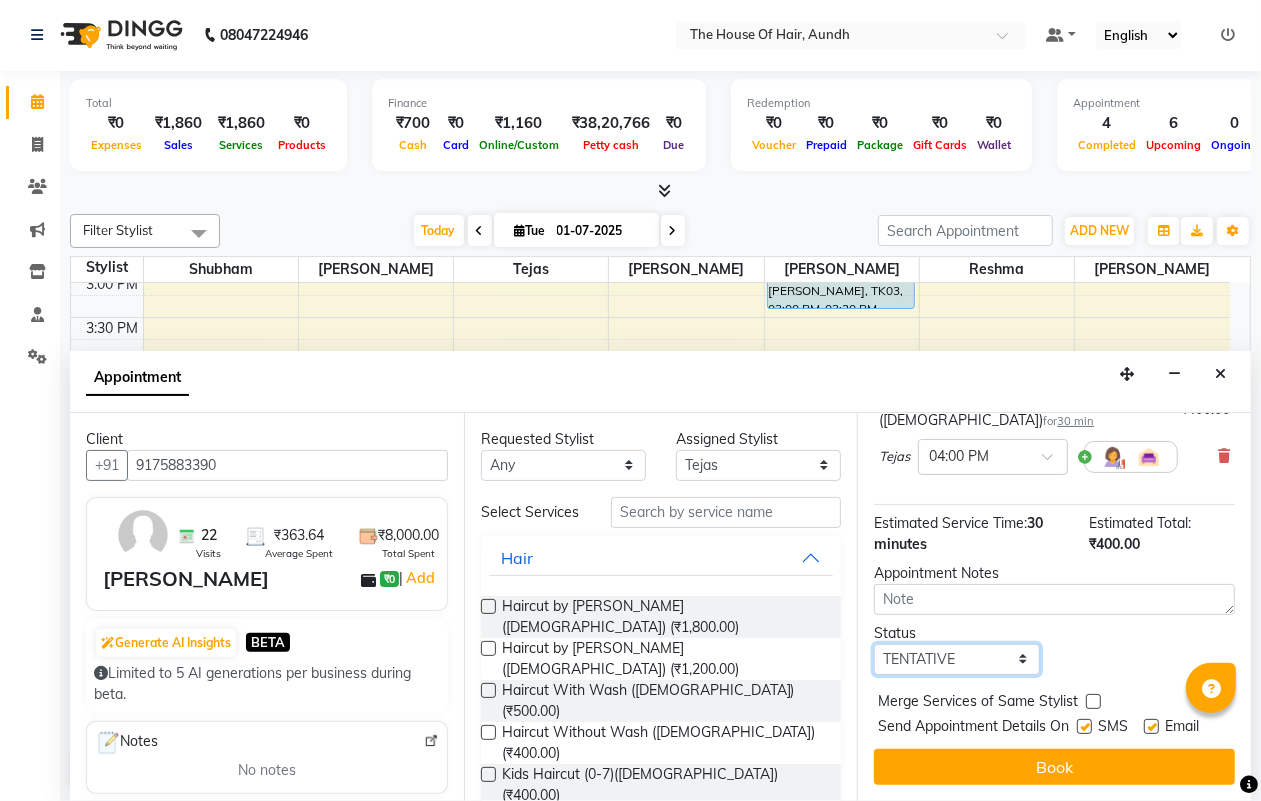 click on "Select TENTATIVE CONFIRM CHECK-IN UPCOMING" at bounding box center (956, 659) 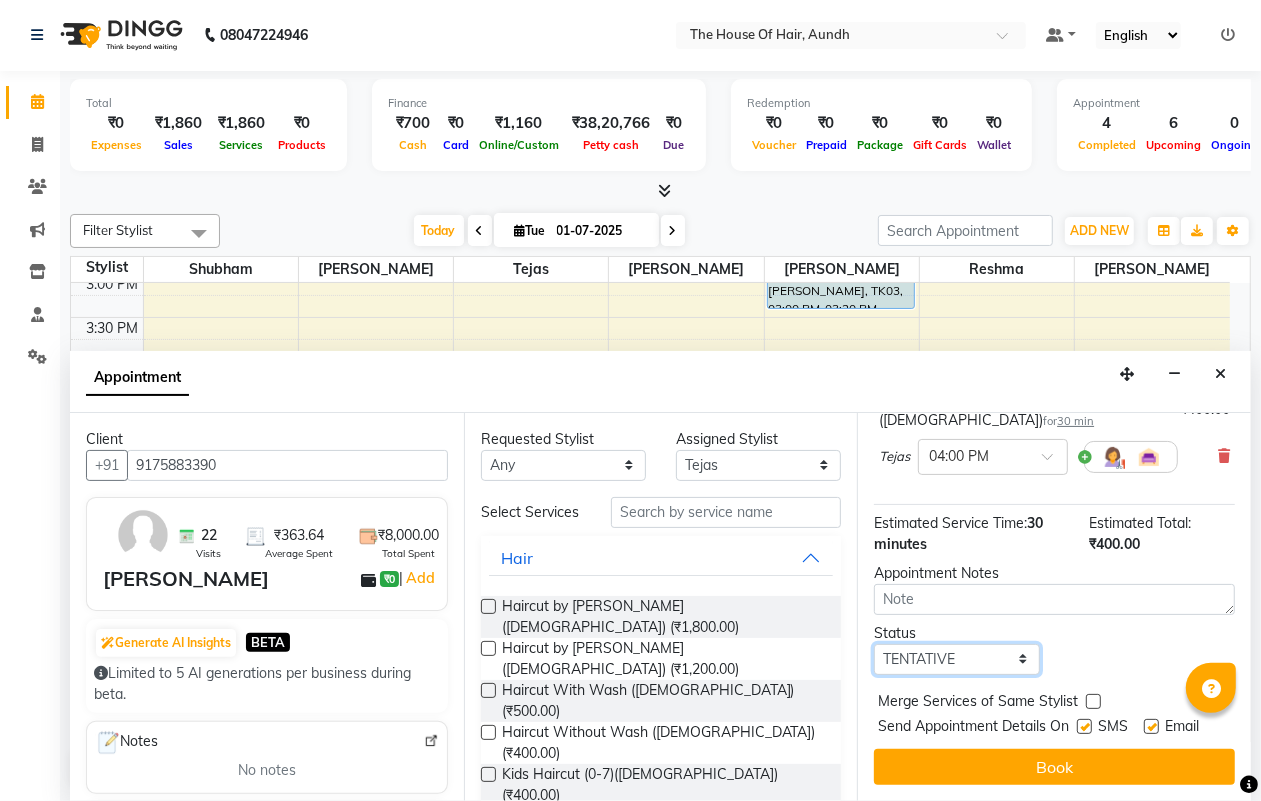 select on "upcoming" 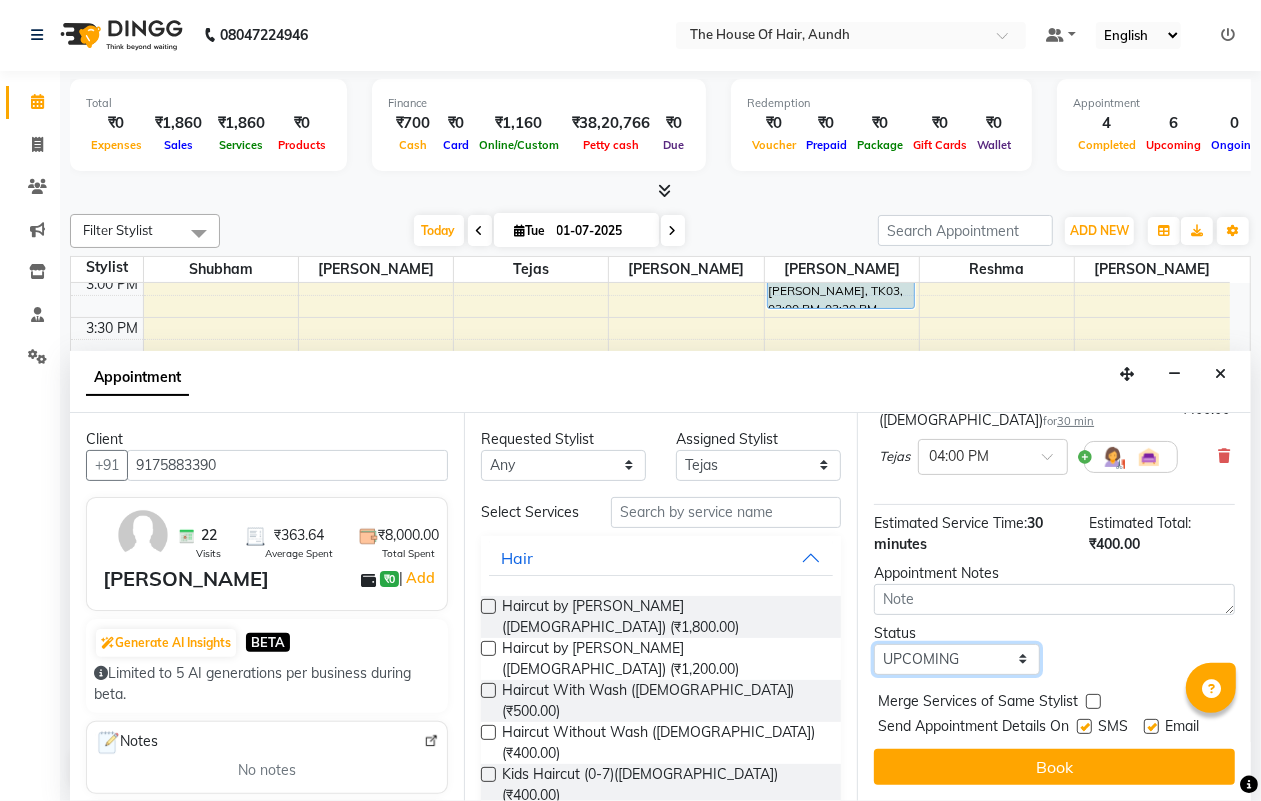 click on "Select TENTATIVE CONFIRM CHECK-IN UPCOMING" at bounding box center [956, 659] 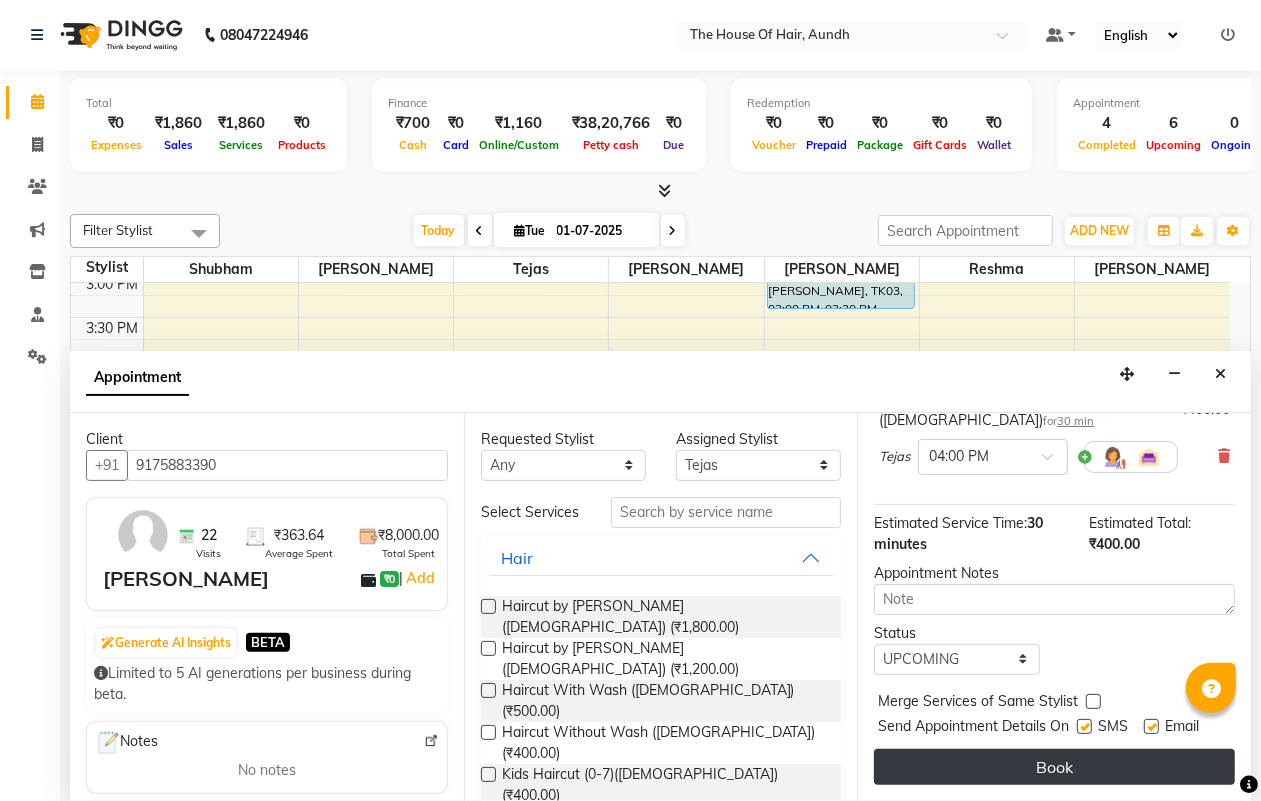 click on "Book" at bounding box center (1054, 767) 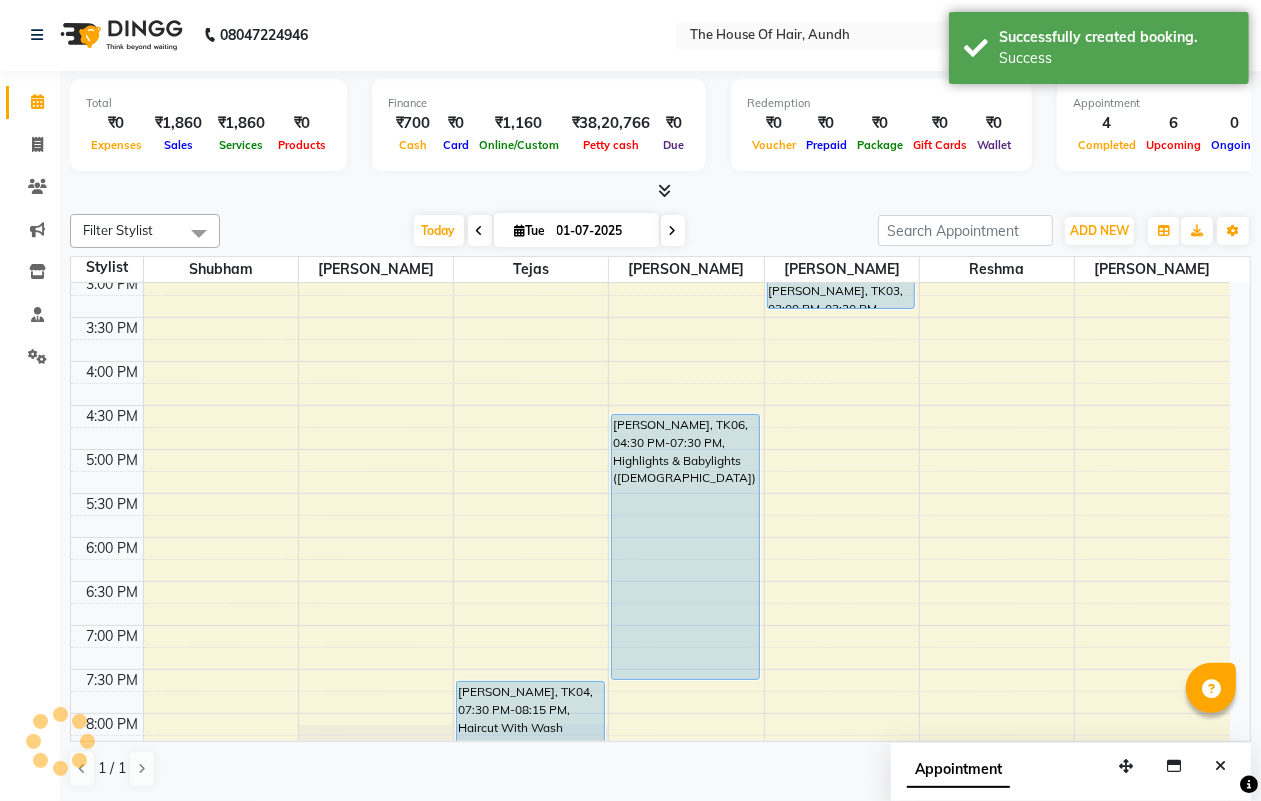 scroll, scrollTop: 0, scrollLeft: 0, axis: both 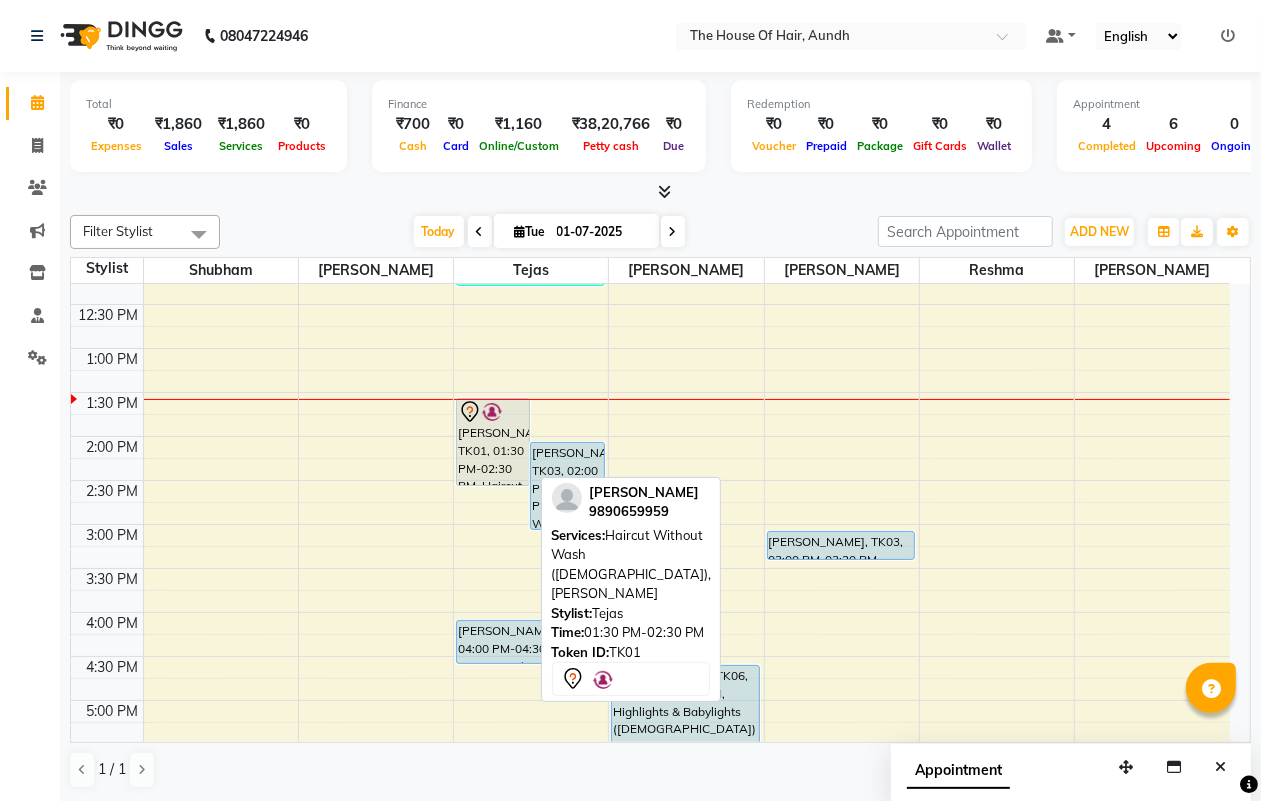 click at bounding box center [492, 412] 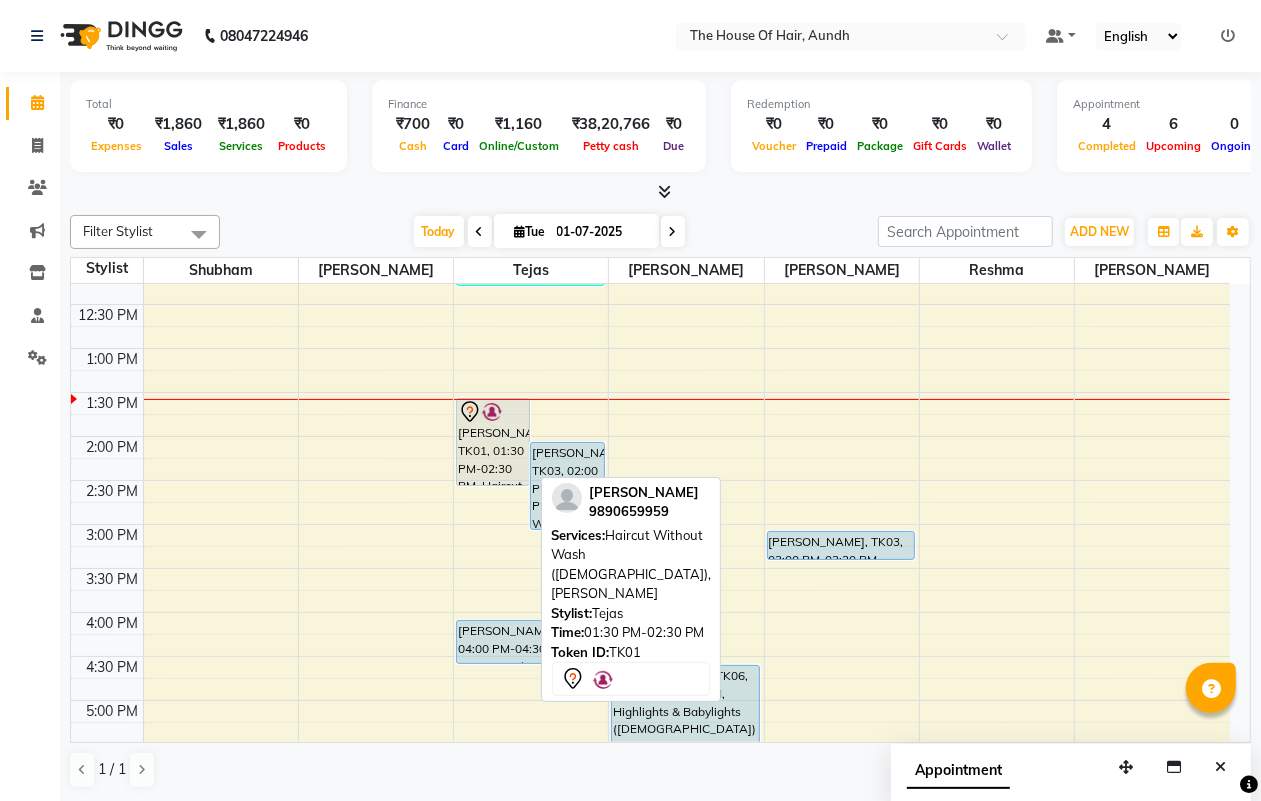 click at bounding box center (492, 412) 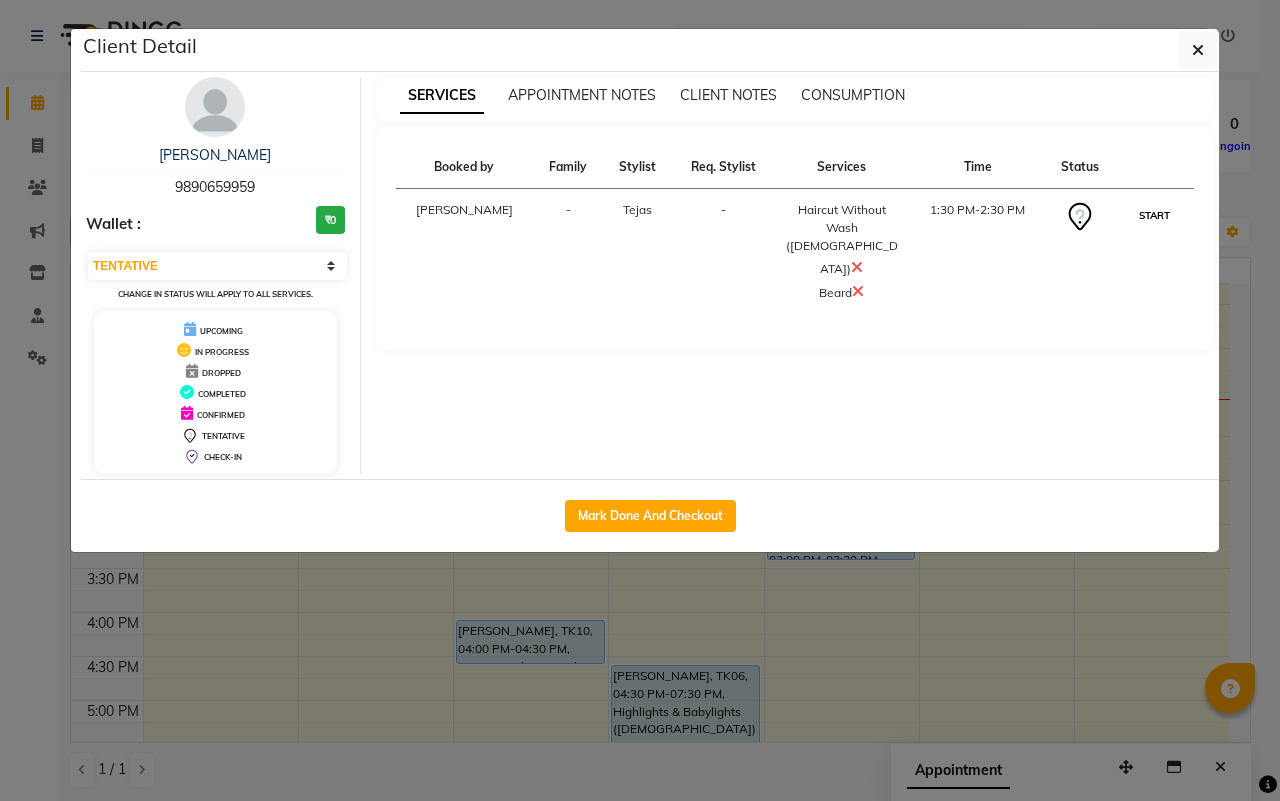 click on "START" at bounding box center [1154, 215] 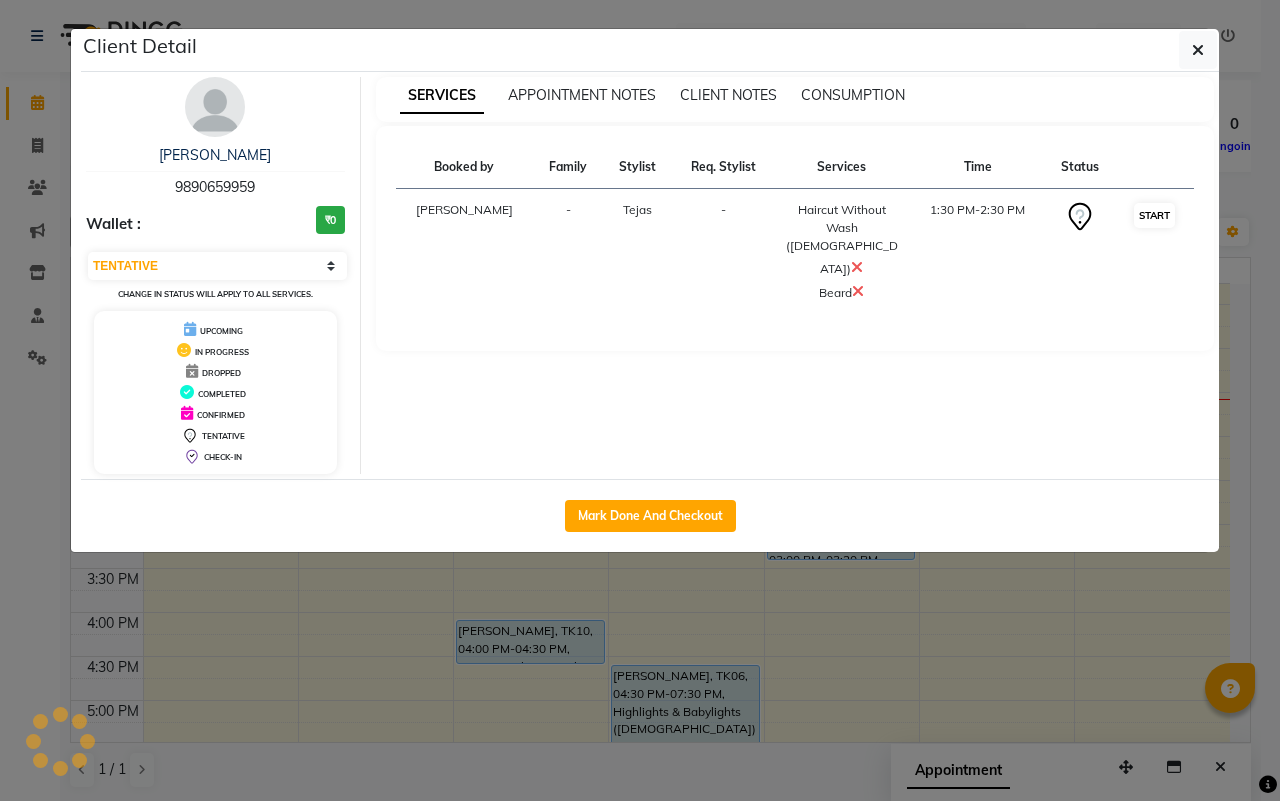 select on "1" 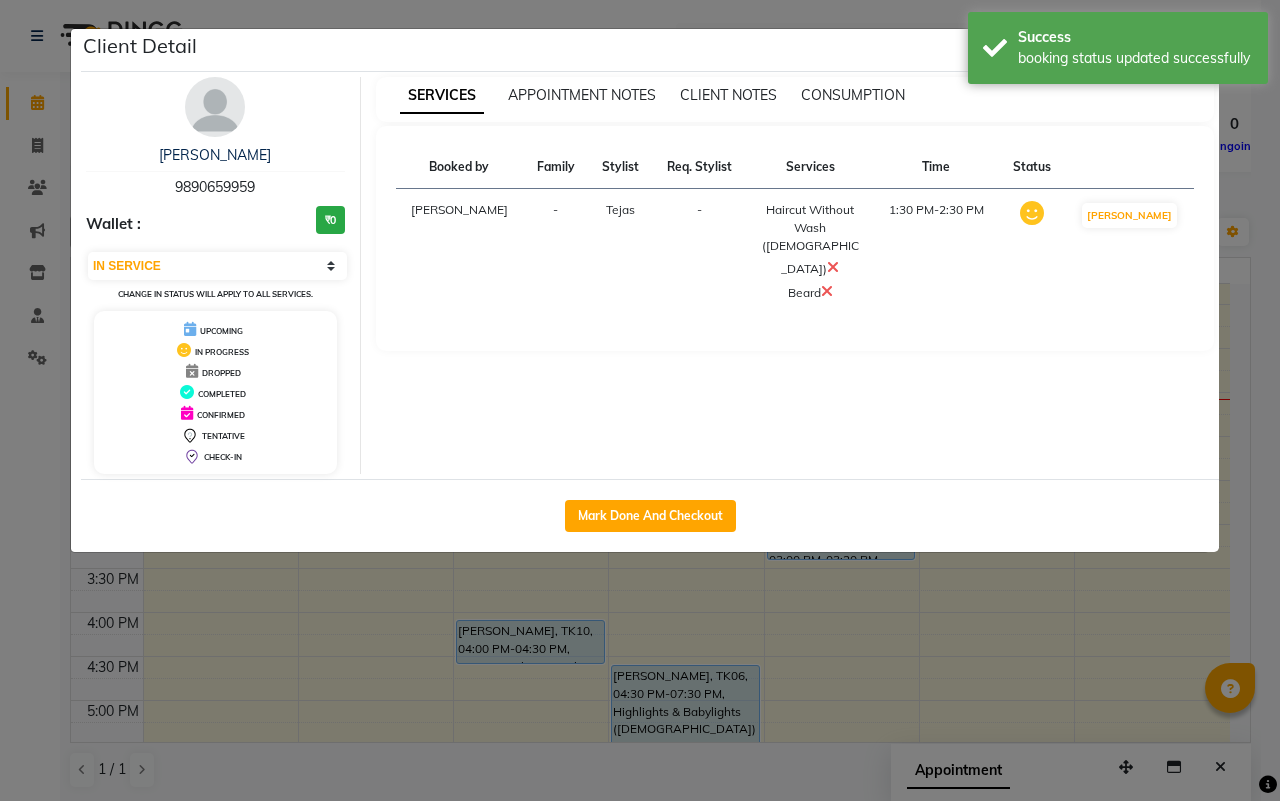click on "Client Detail  [PERSON_NAME]   9890659959 Wallet : ₹0 Select IN SERVICE CONFIRMED TENTATIVE CHECK IN MARK DONE DROPPED UPCOMING Change in status will apply to all services. UPCOMING IN PROGRESS DROPPED COMPLETED CONFIRMED TENTATIVE CHECK-IN SERVICES APPOINTMENT NOTES CLIENT NOTES CONSUMPTION Booked by Family Stylist Req. Stylist Services Time Status  [PERSON_NAME] -  Haircut Without Wash ([DEMOGRAPHIC_DATA])   [PERSON_NAME]   1:30 PM-2:30 PM   MARK DONE   Mark Done And Checkout" 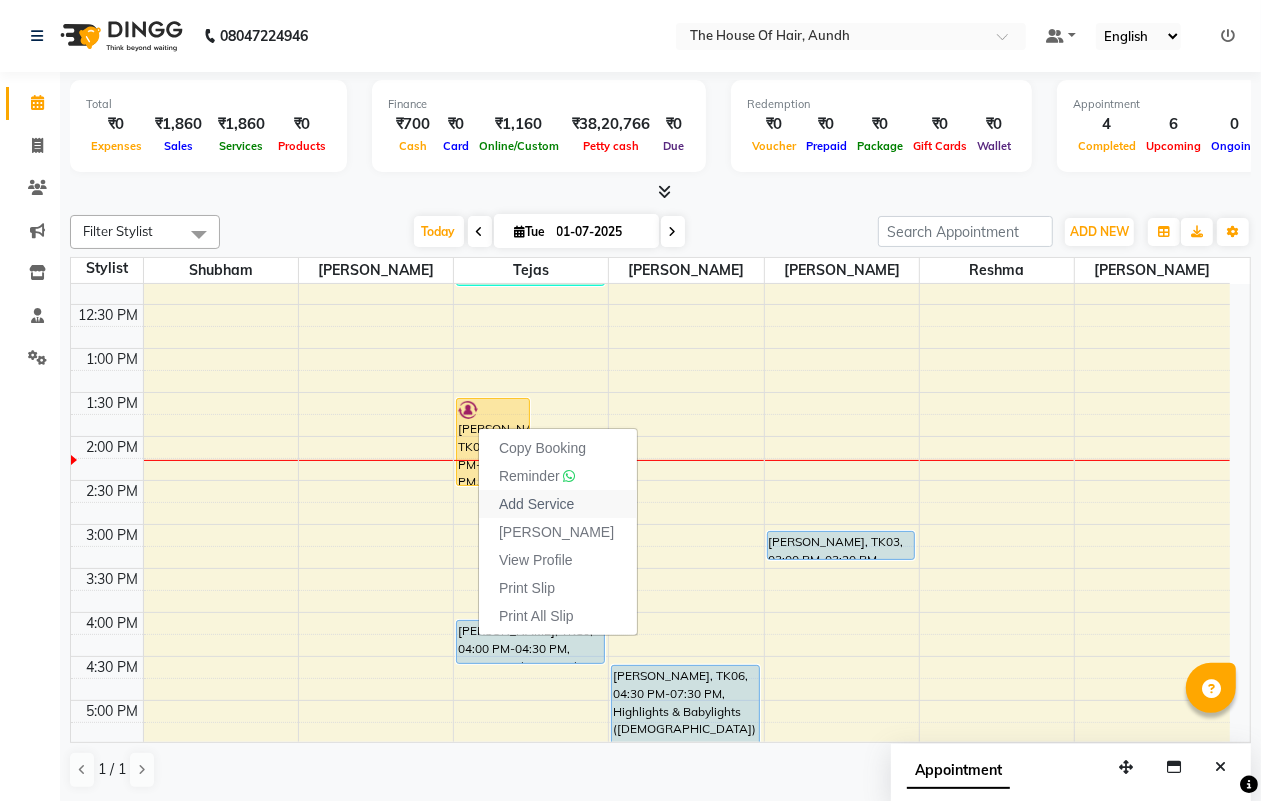 click on "Add Service" at bounding box center (536, 504) 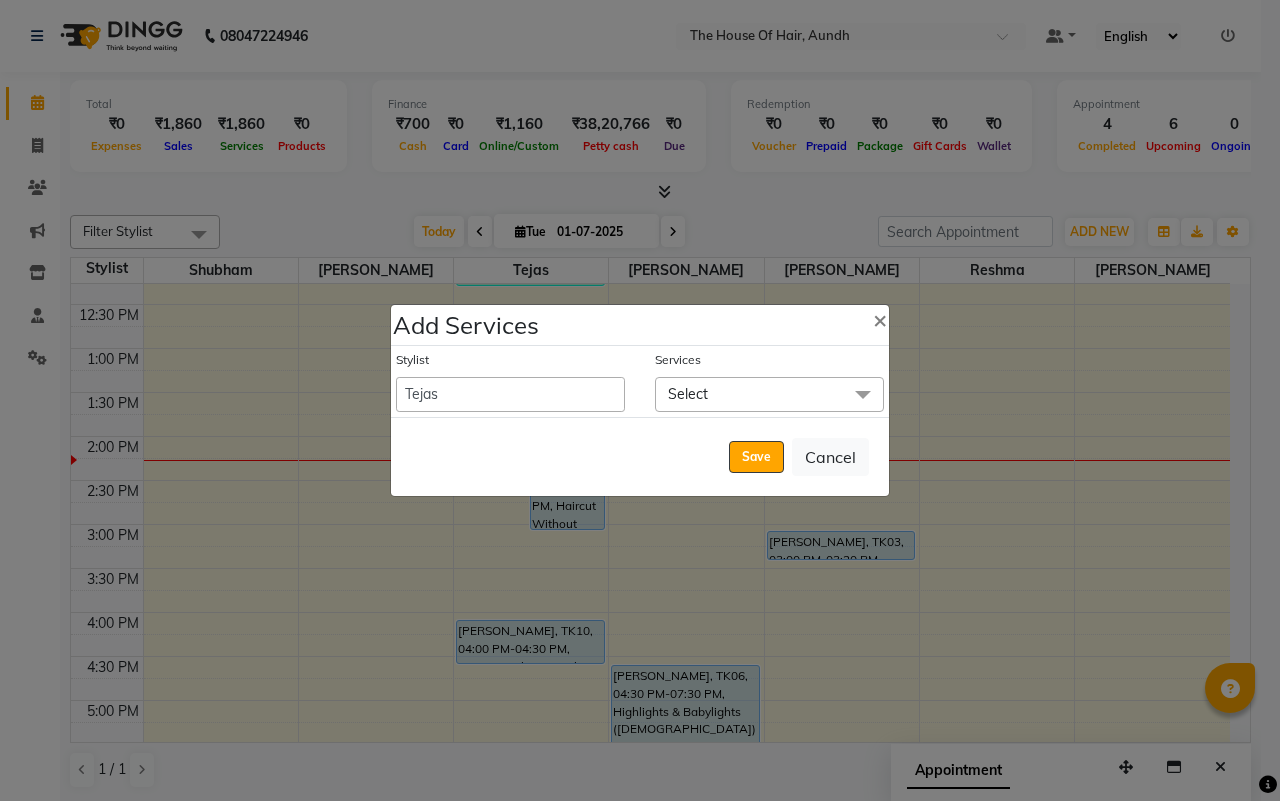 click on "Select" 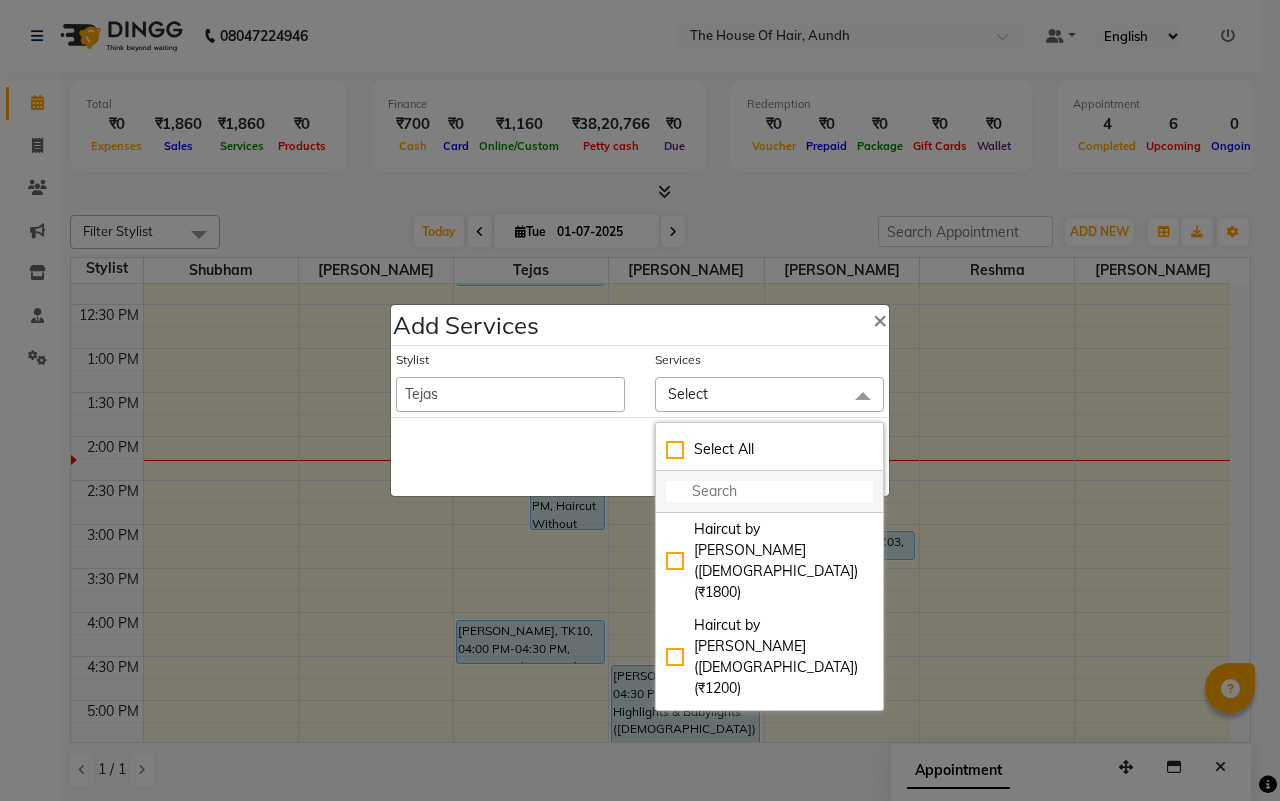 click 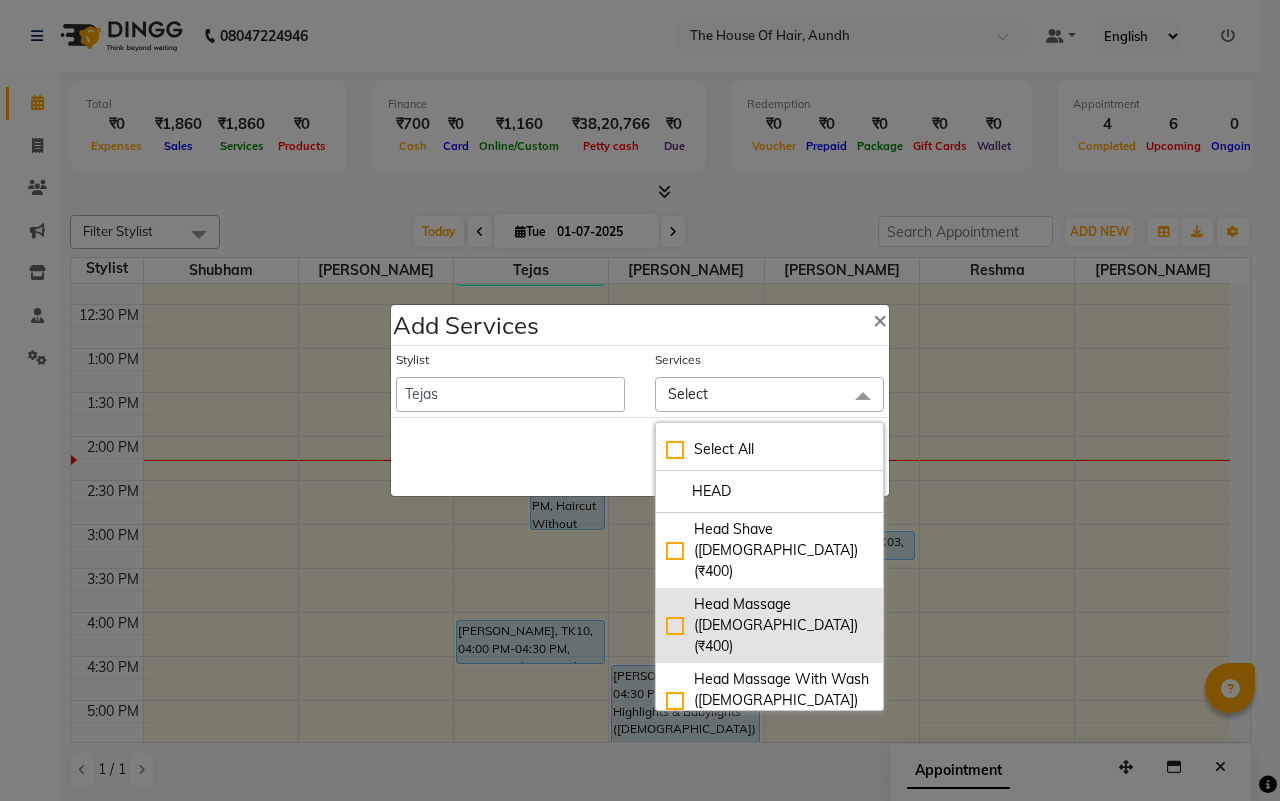 type on "HEAD" 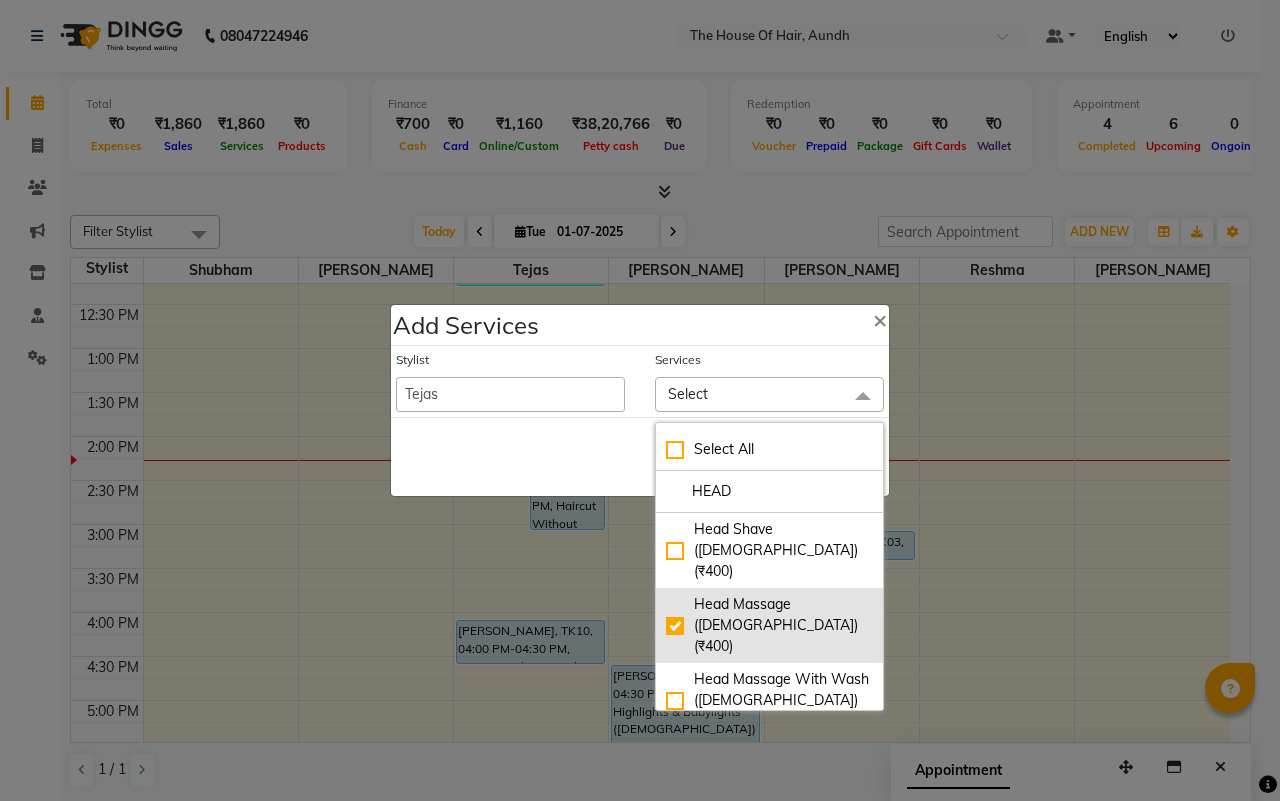 checkbox on "true" 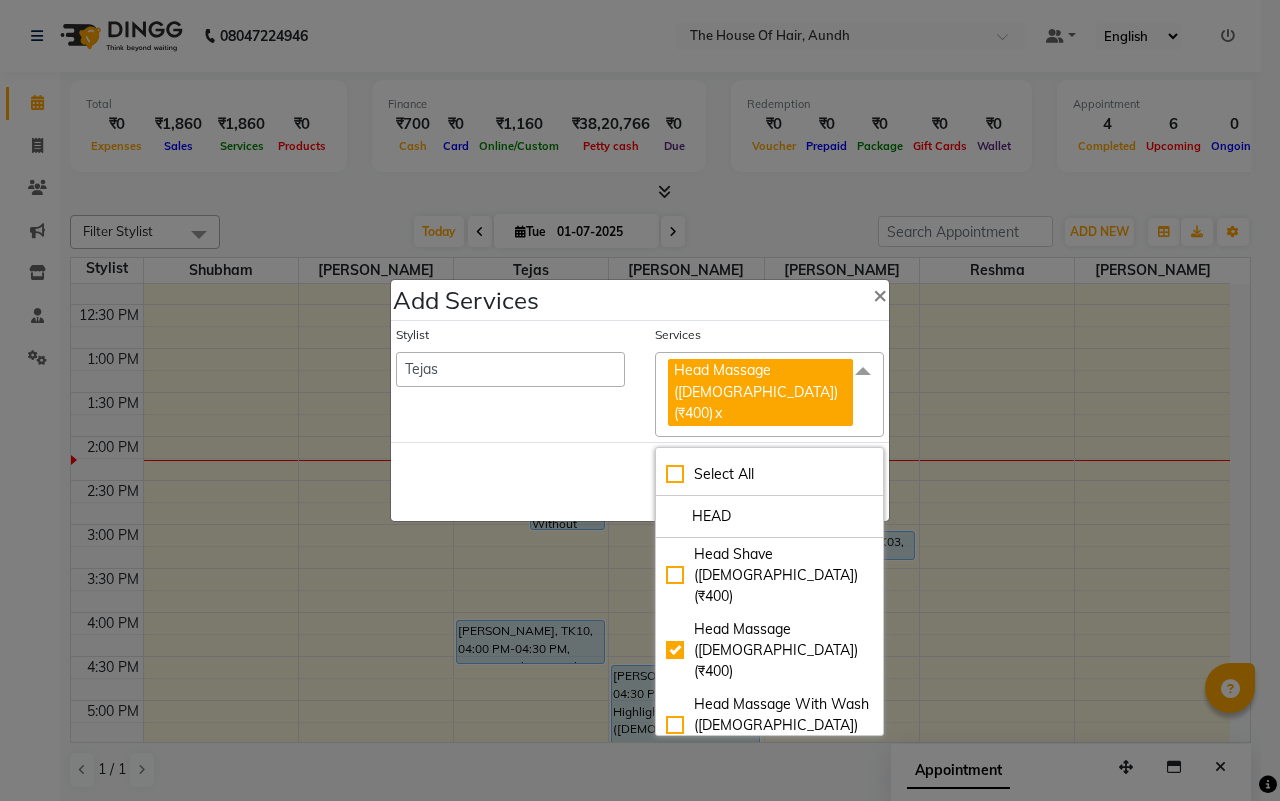 click on "Save   Cancel" 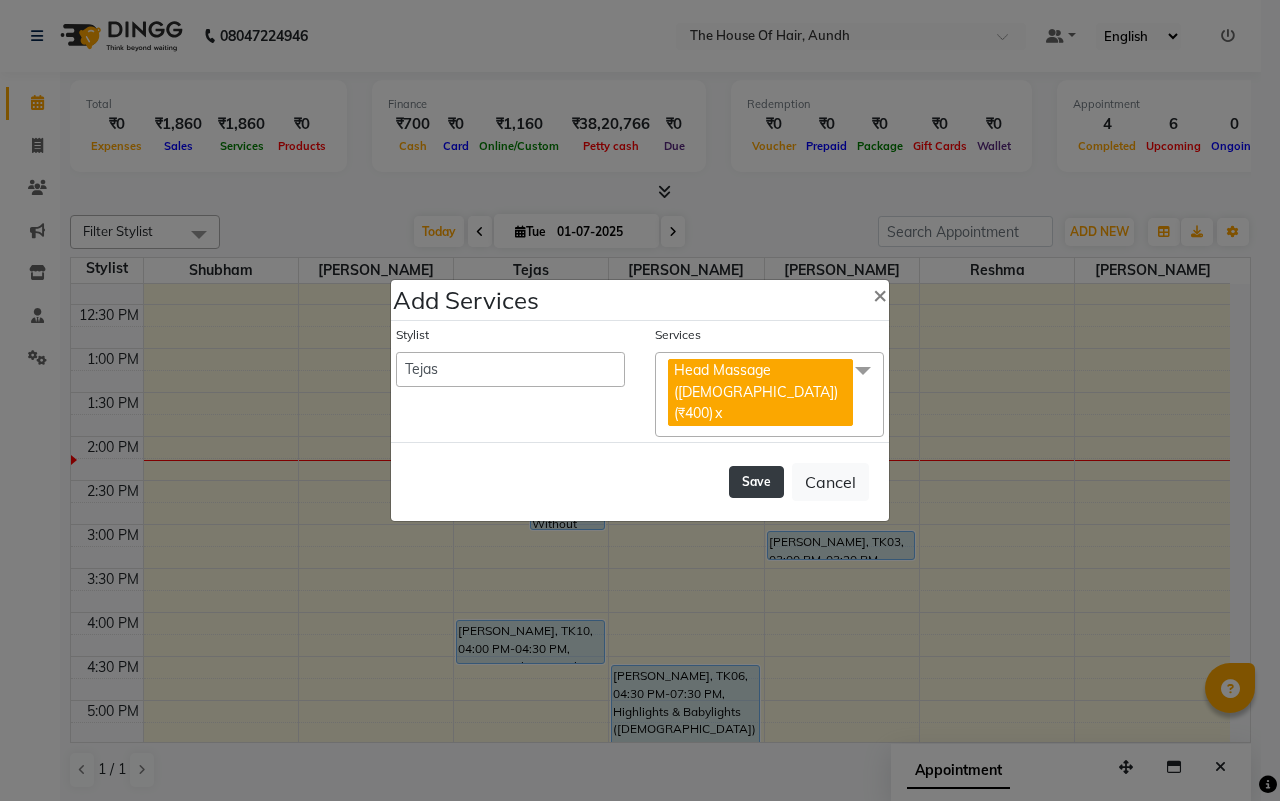 click on "Save" 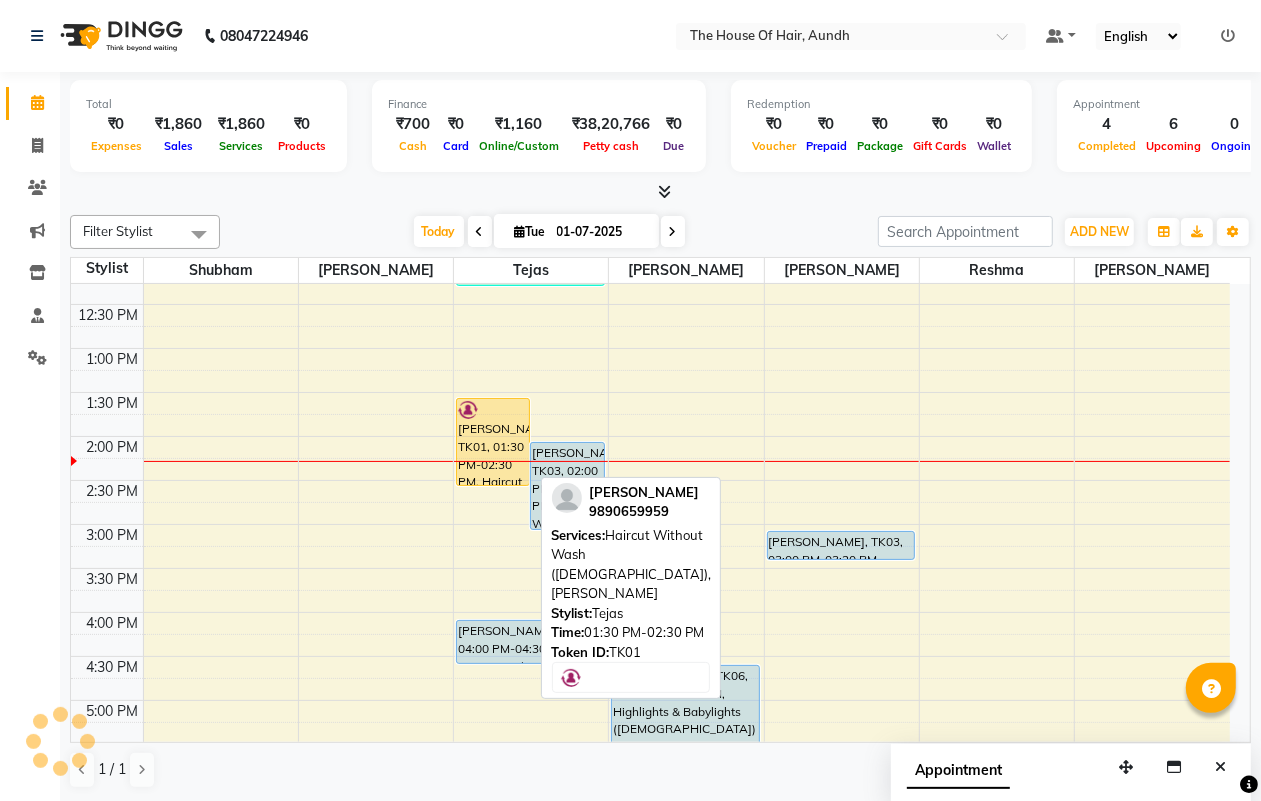 click on "[PERSON_NAME], TK01, 01:30 PM-02:30 PM, Haircut Without Wash ([DEMOGRAPHIC_DATA]),[PERSON_NAME]" at bounding box center (493, 442) 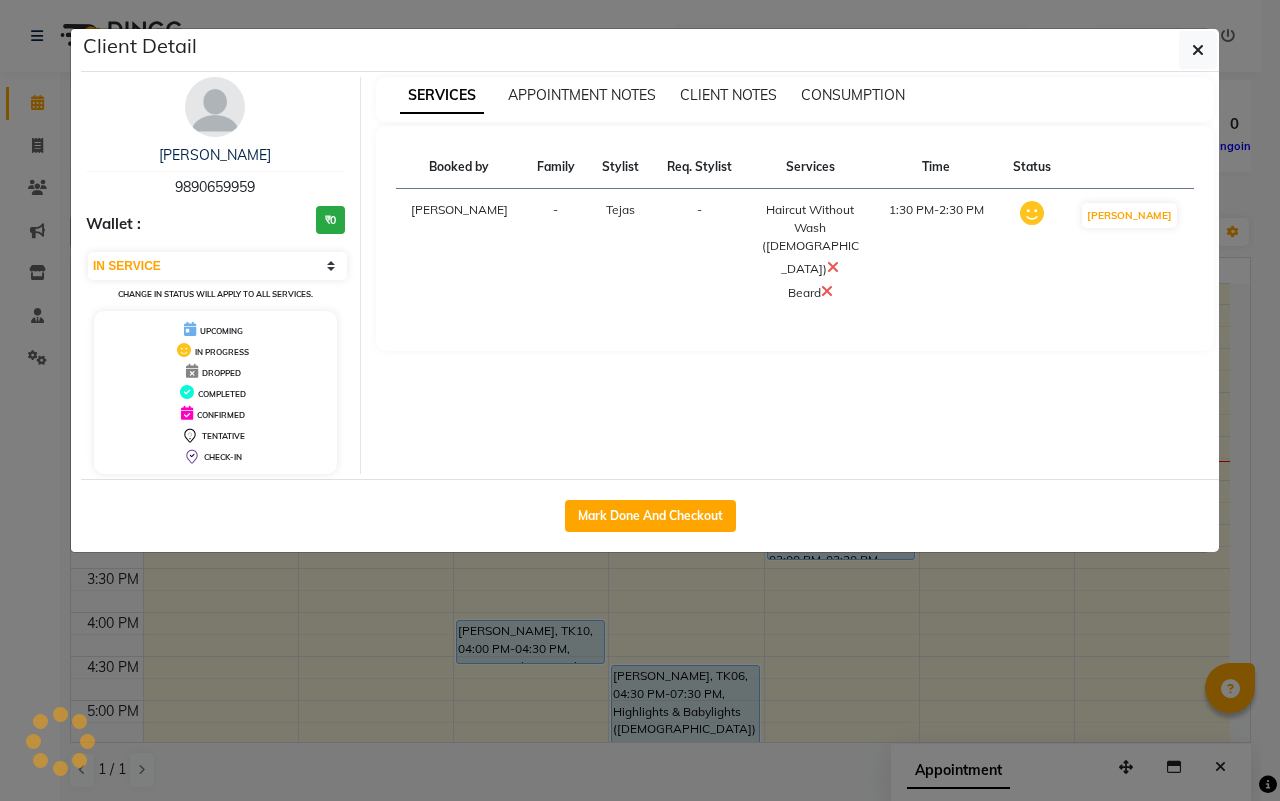 click on "Client Detail  [PERSON_NAME]   9890659959 Wallet : ₹0 Select IN SERVICE CONFIRMED TENTATIVE CHECK IN MARK DONE DROPPED UPCOMING Change in status will apply to all services. UPCOMING IN PROGRESS DROPPED COMPLETED CONFIRMED TENTATIVE CHECK-IN SERVICES APPOINTMENT NOTES CLIENT NOTES CONSUMPTION Booked by Family Stylist Req. Stylist Services Time Status  [PERSON_NAME] -  Haircut Without Wash ([DEMOGRAPHIC_DATA])   [PERSON_NAME]   1:30 PM-2:30 PM   MARK DONE   Mark Done And Checkout" 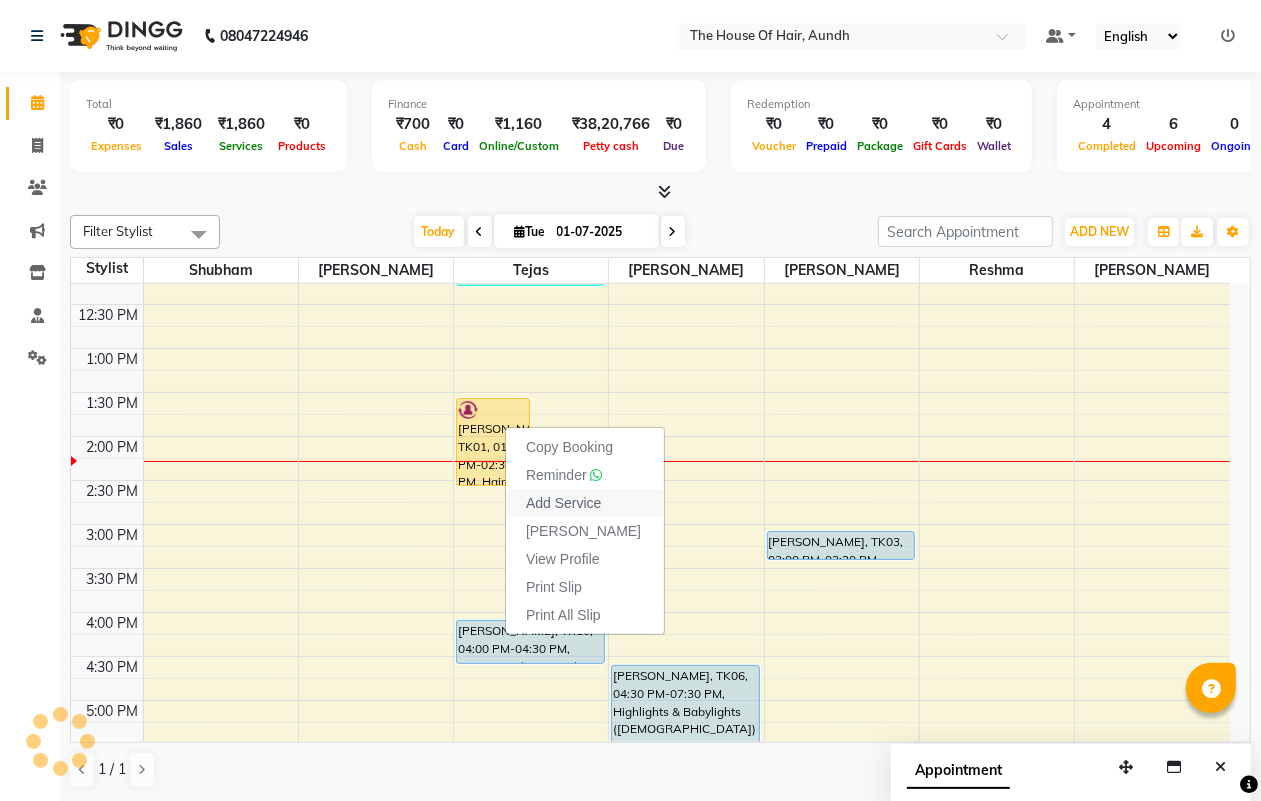 click on "Add Service" at bounding box center (585, 503) 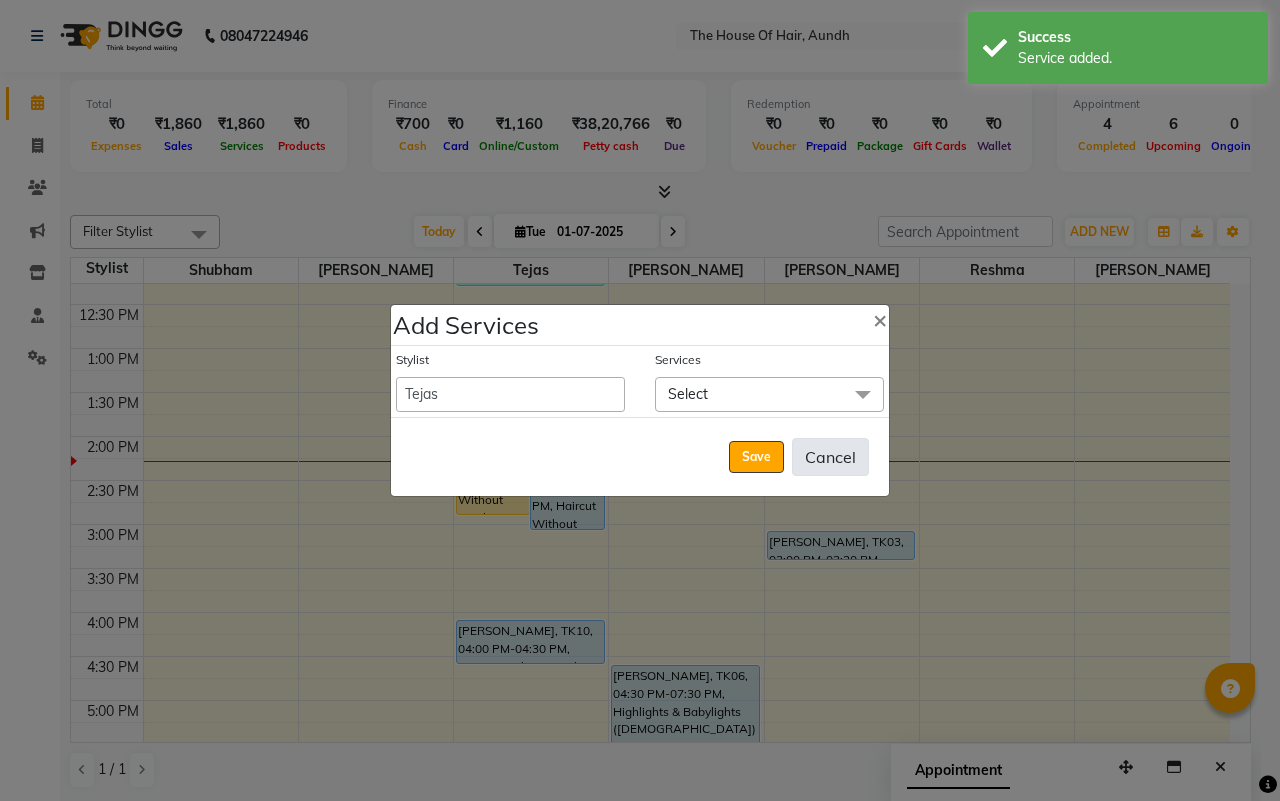 click on "Cancel" 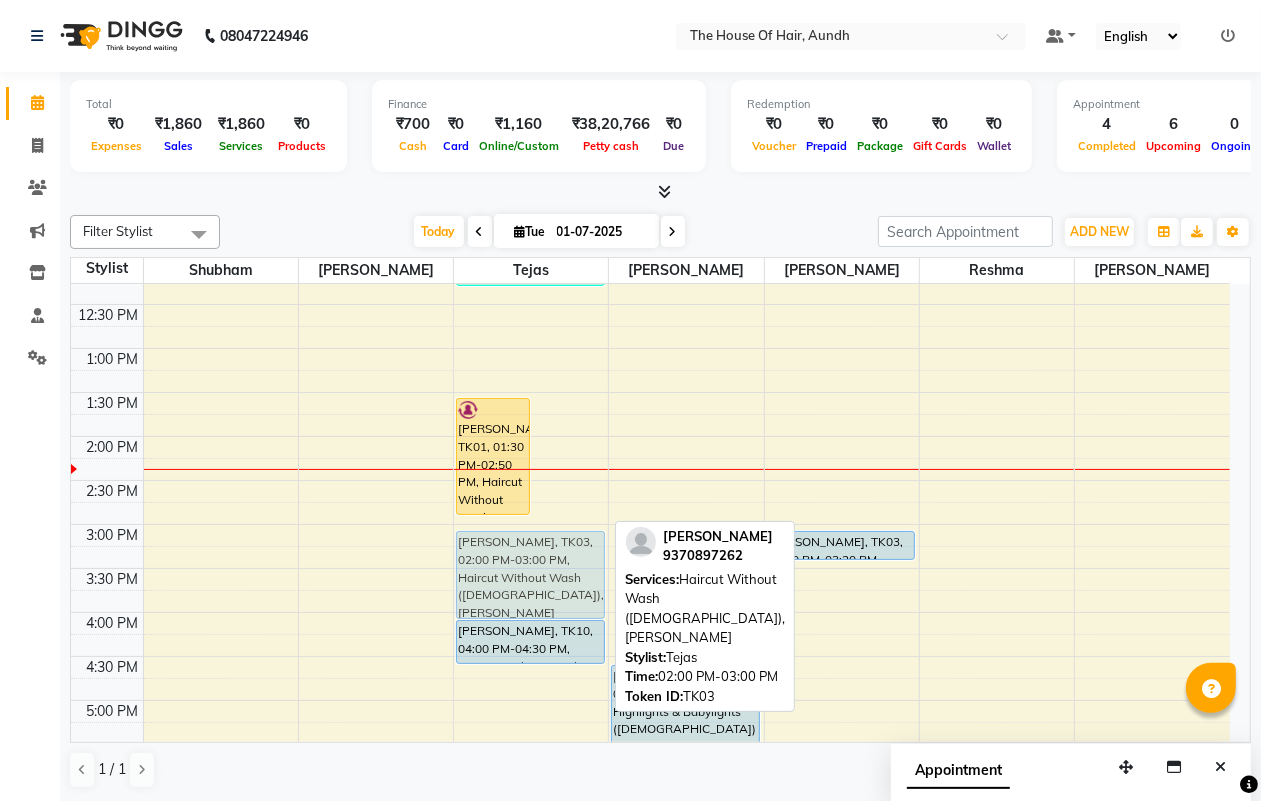 drag, startPoint x: 571, startPoint y: 502, endPoint x: 536, endPoint y: 600, distance: 104.062485 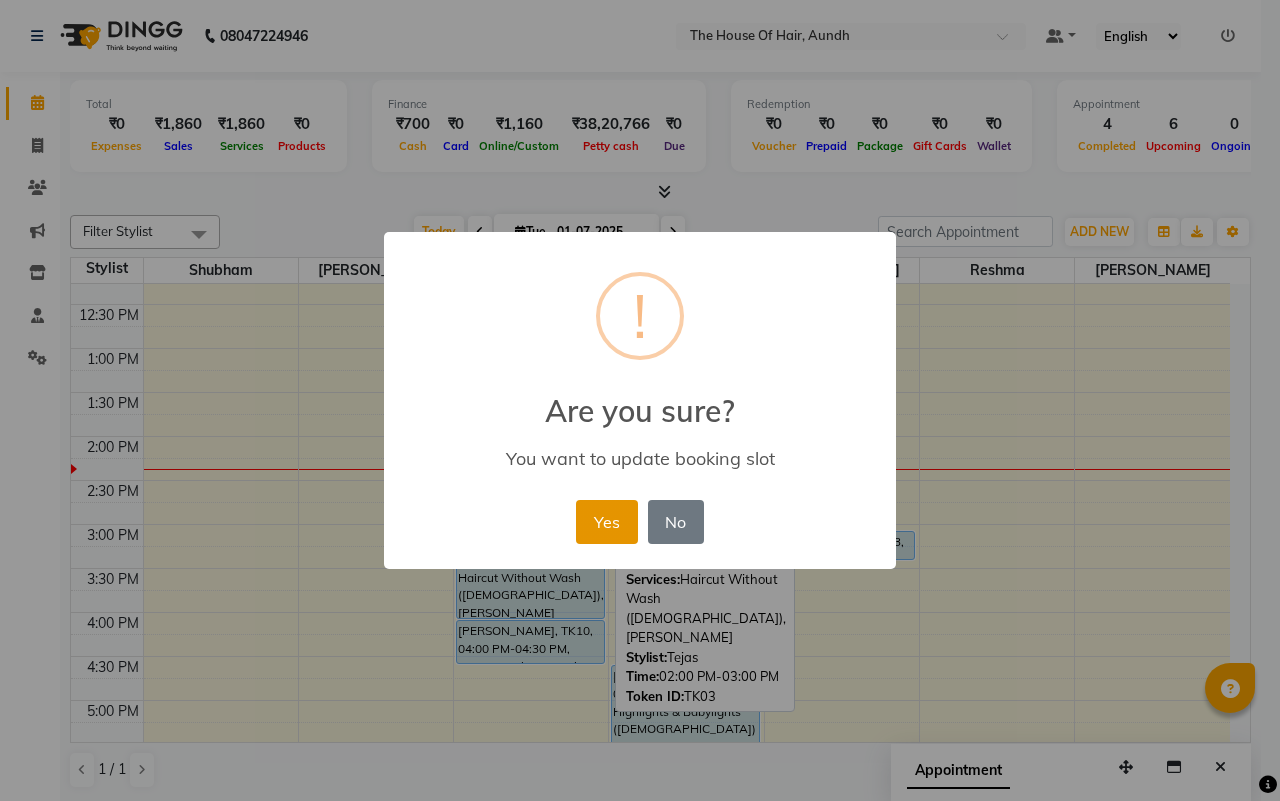 click on "Yes" at bounding box center (606, 522) 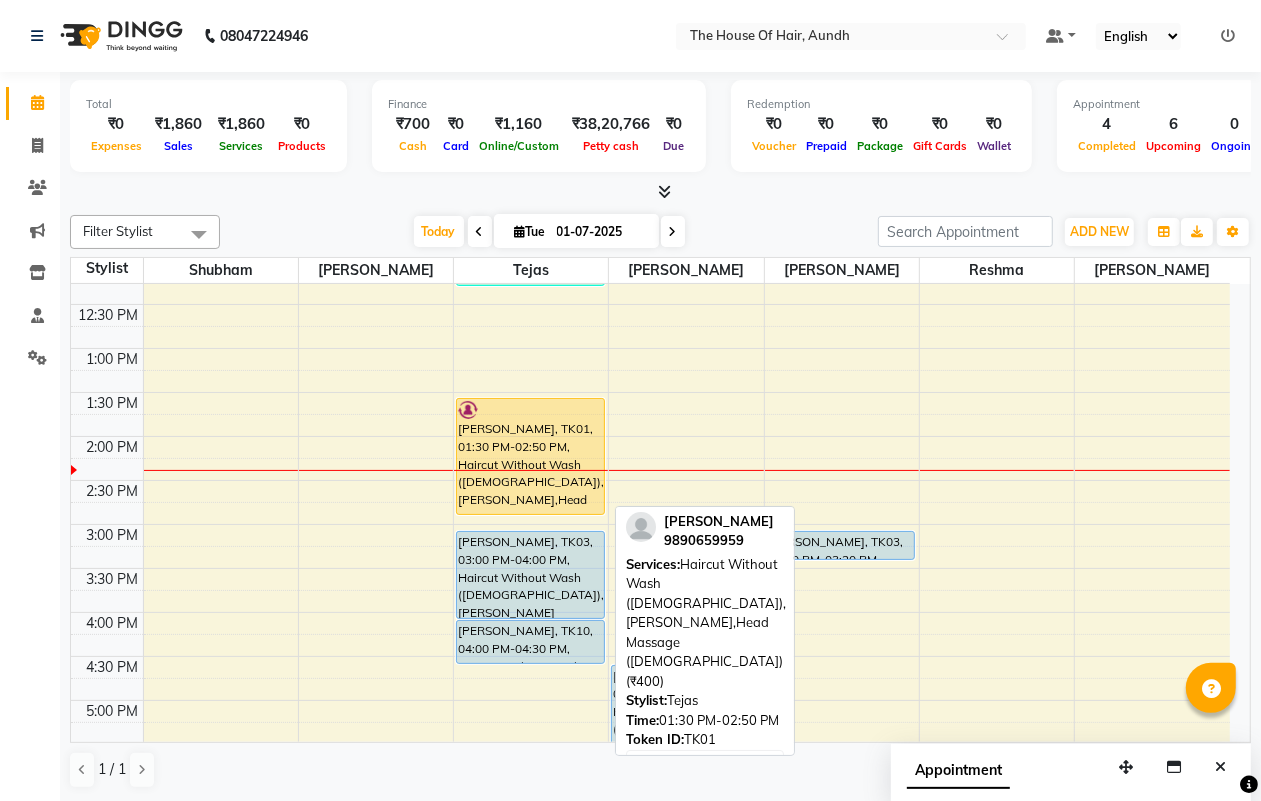 click on "[PERSON_NAME], TK01, 01:30 PM-02:50 PM, Haircut Without Wash ([DEMOGRAPHIC_DATA]),[PERSON_NAME],Head Massage ([DEMOGRAPHIC_DATA]) (₹400)" at bounding box center (530, 456) 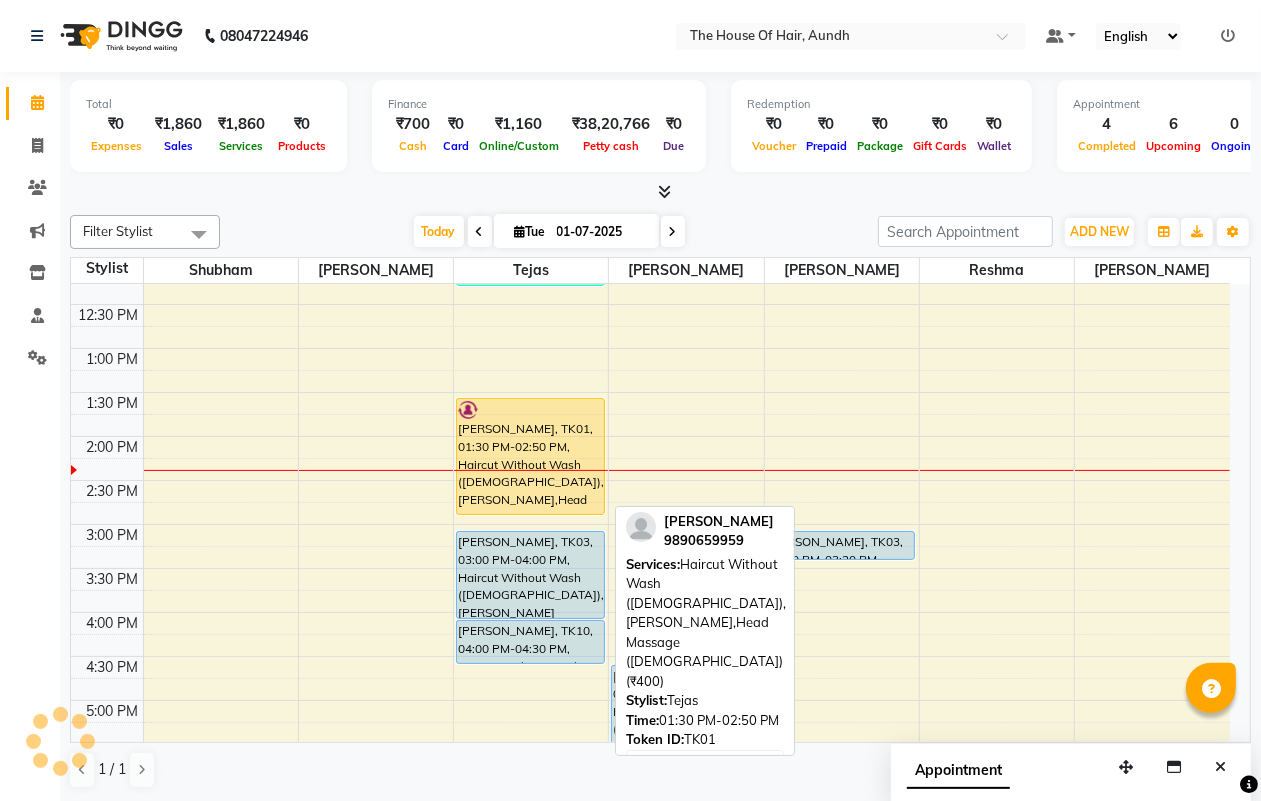 click on "[PERSON_NAME], TK01, 01:30 PM-02:50 PM, Haircut Without Wash ([DEMOGRAPHIC_DATA]),[PERSON_NAME],Head Massage ([DEMOGRAPHIC_DATA]) (₹400)" at bounding box center (530, 456) 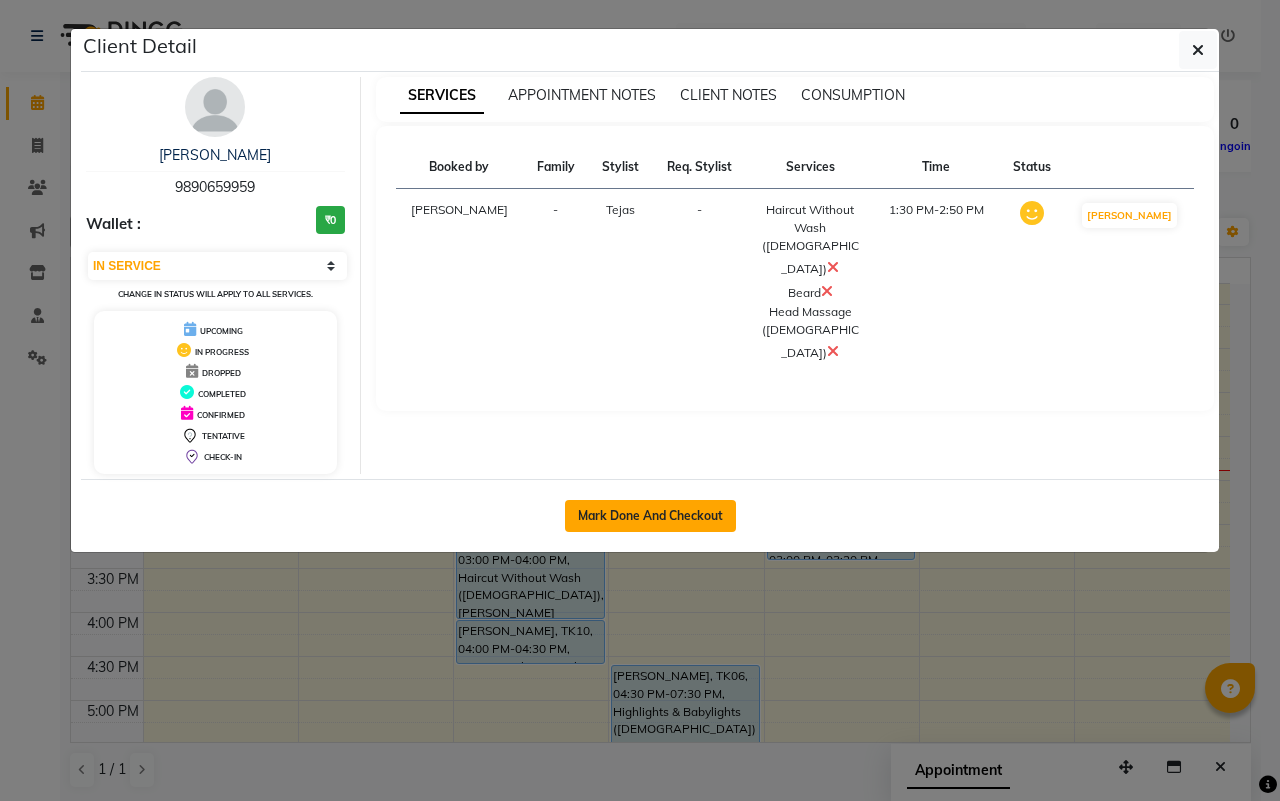click on "Mark Done And Checkout" 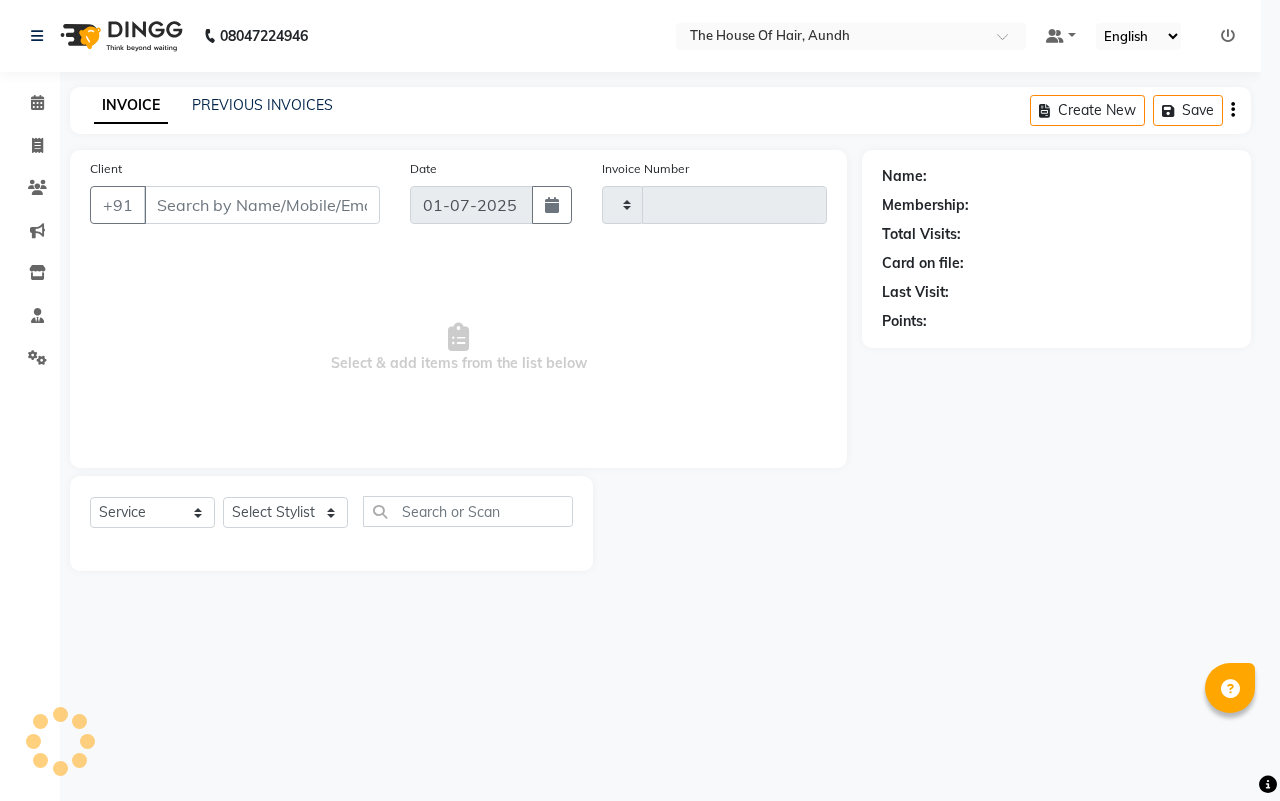 type on "1031" 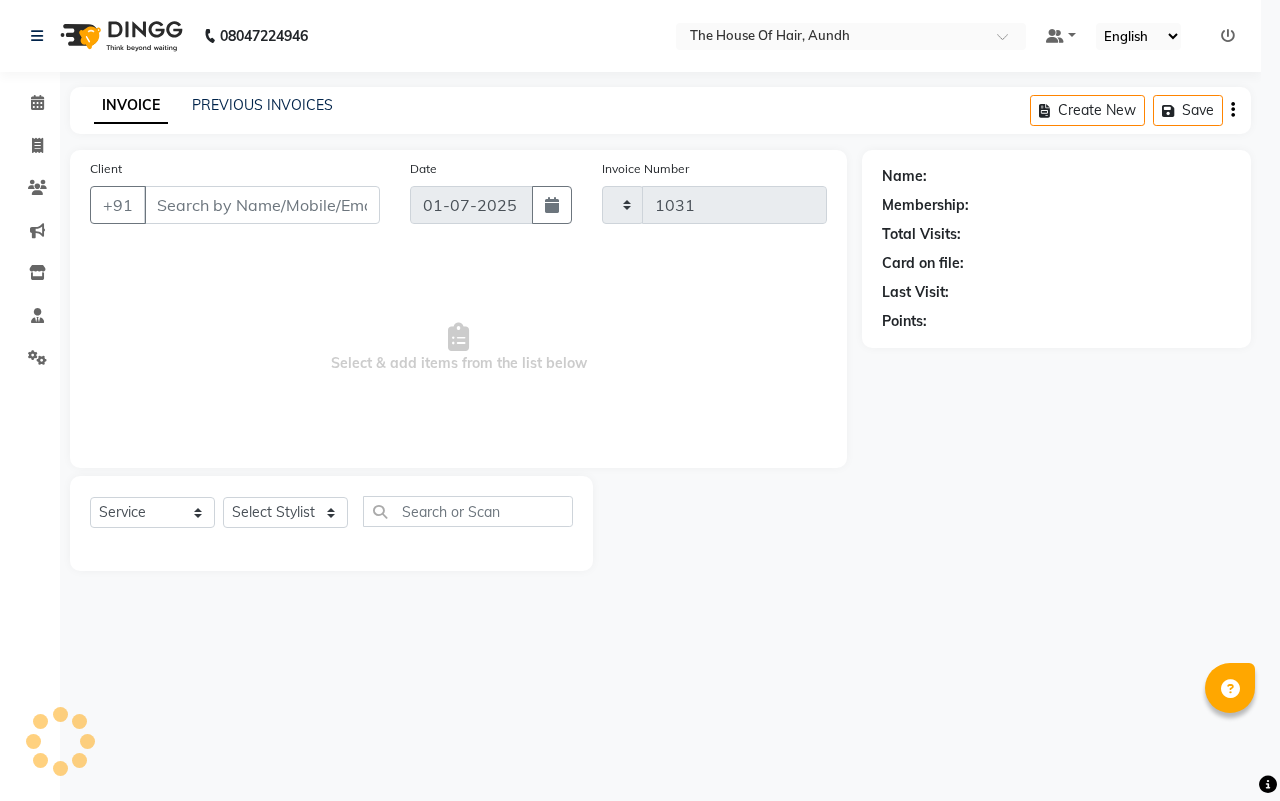 select on "26" 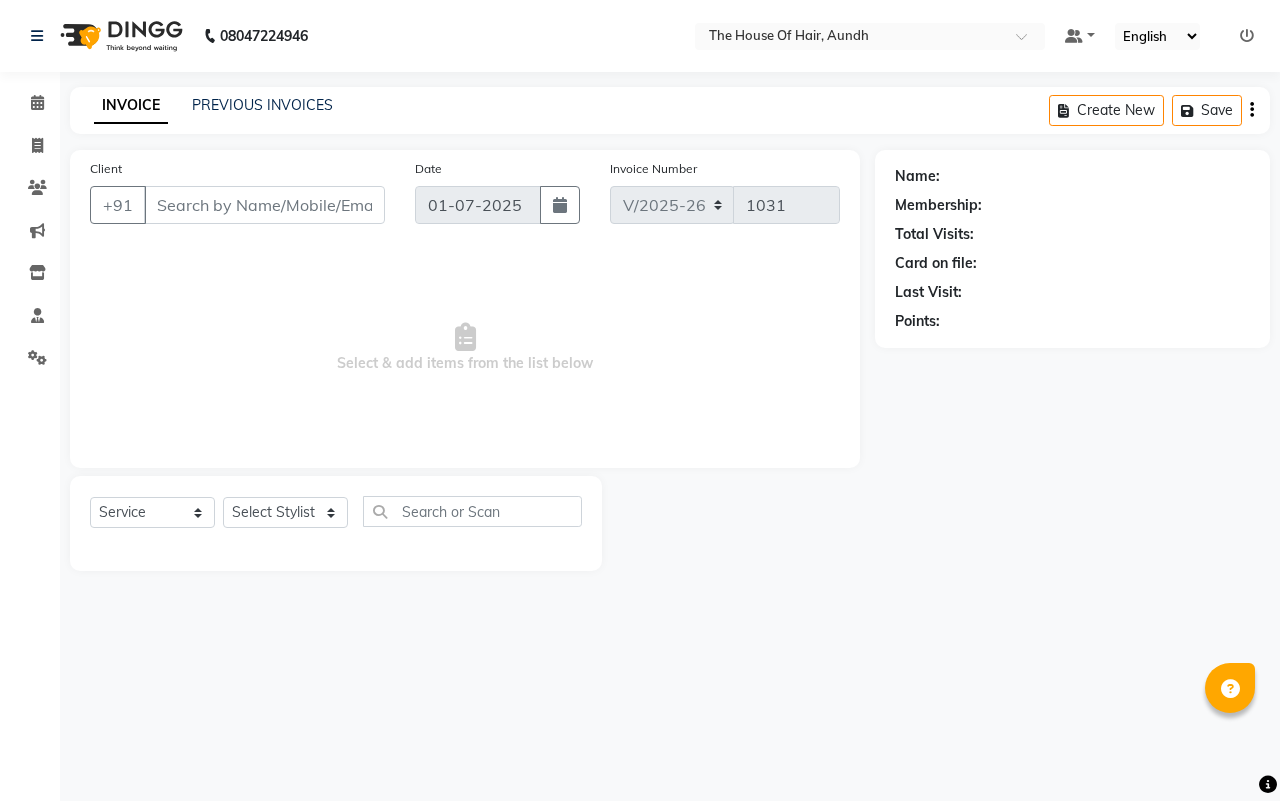 type on "9890659959" 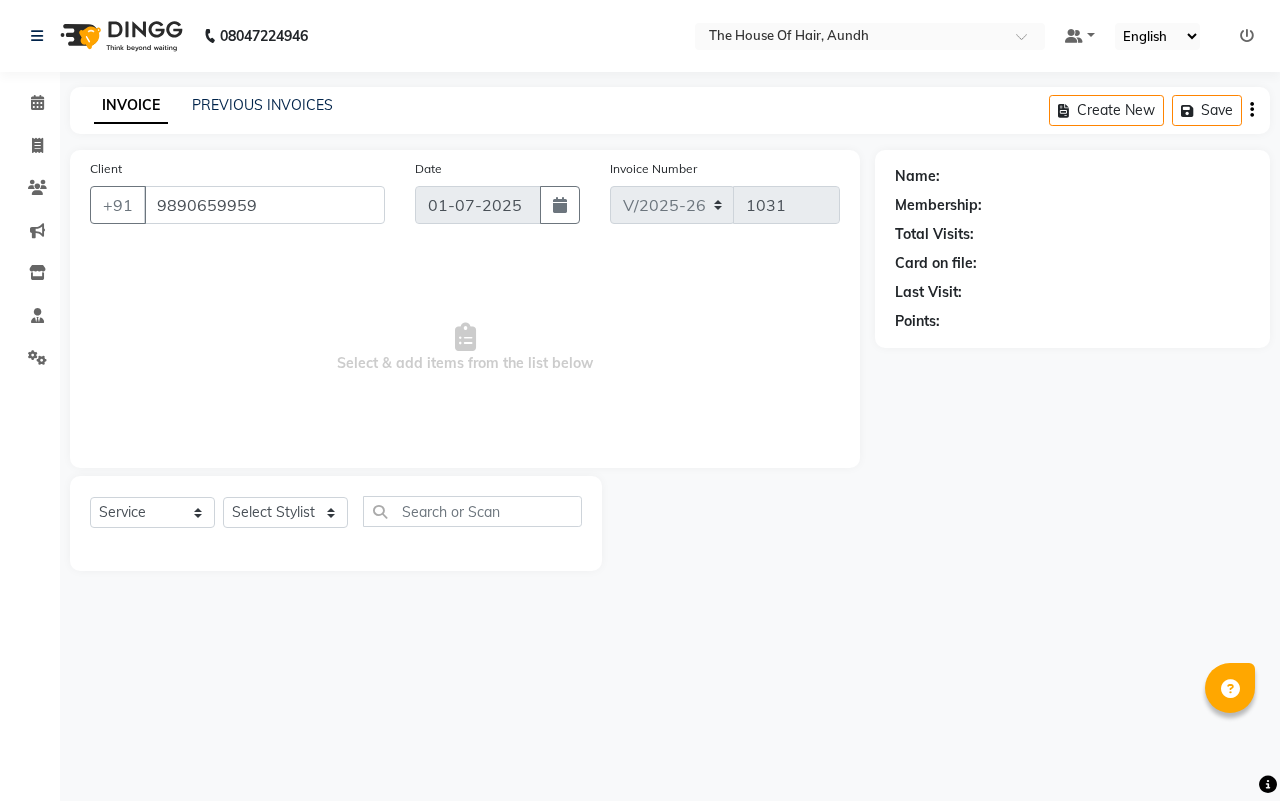 select on "6864" 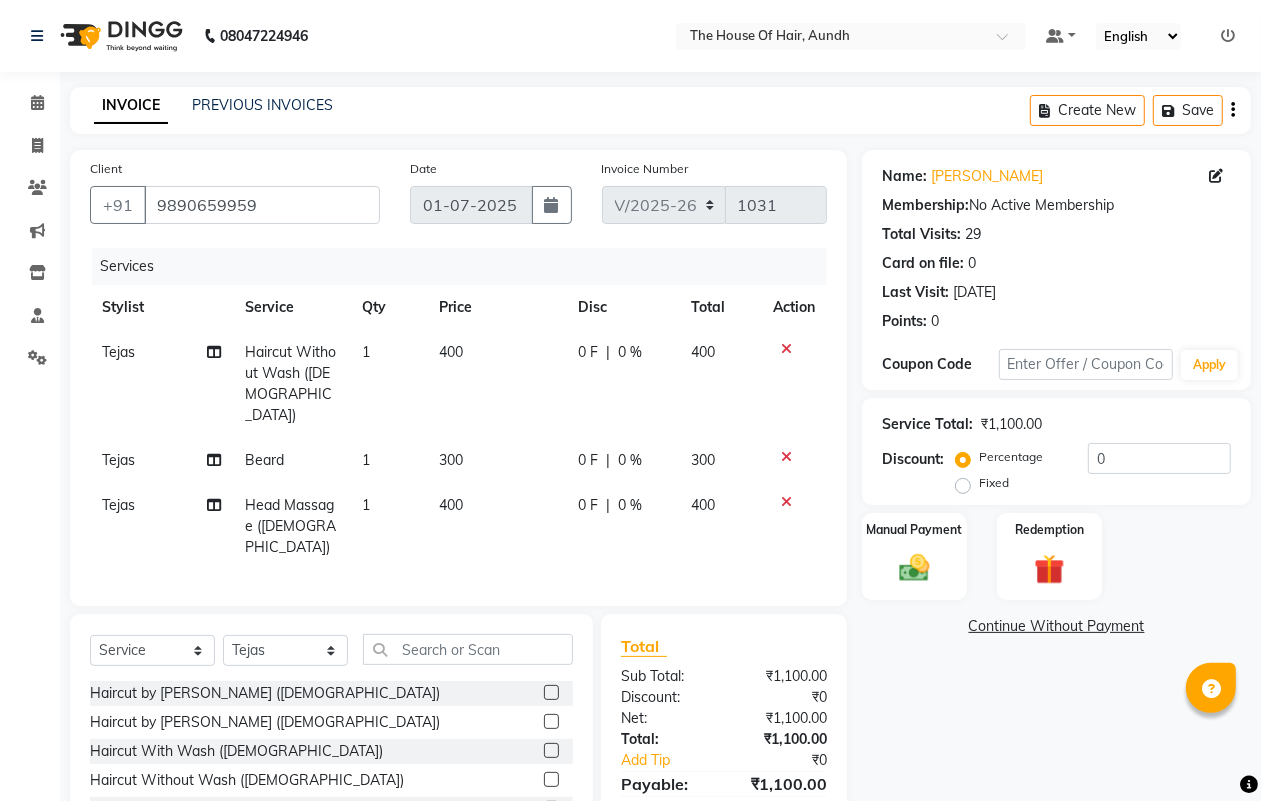 click 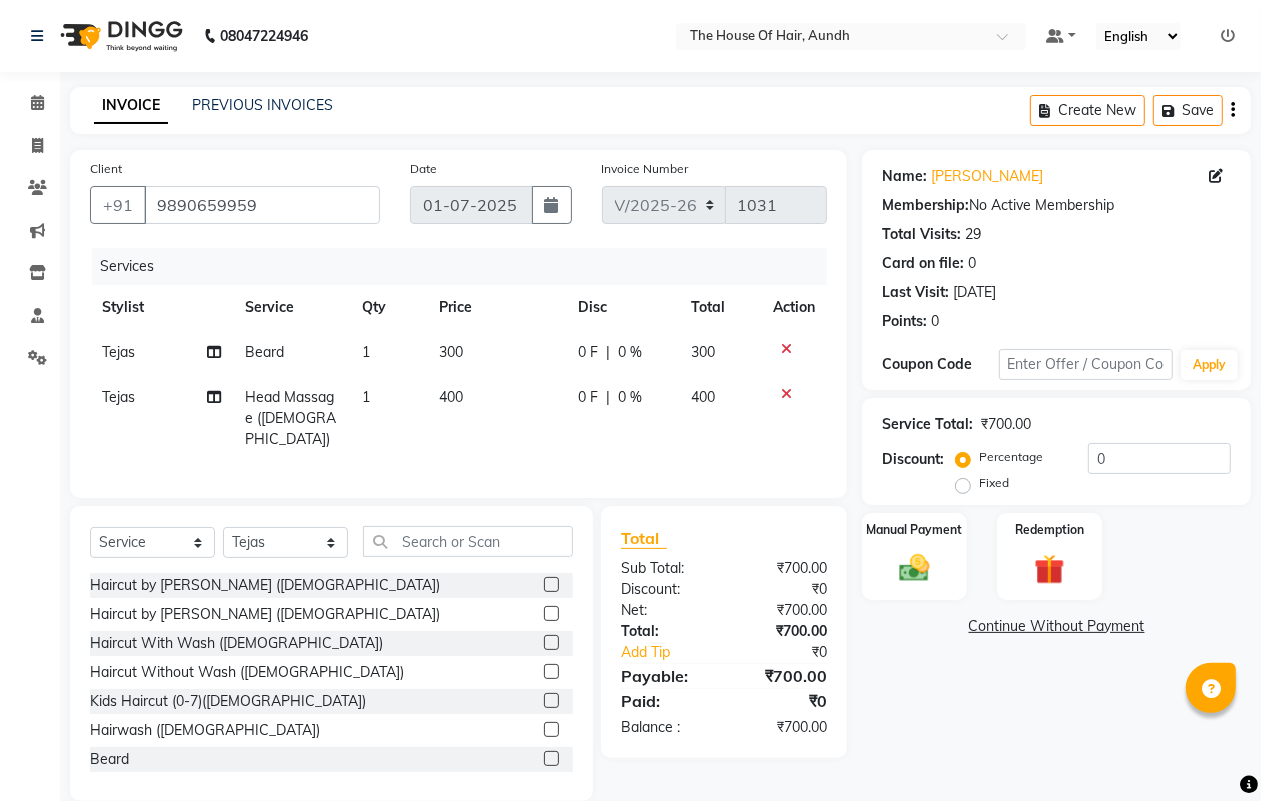 click 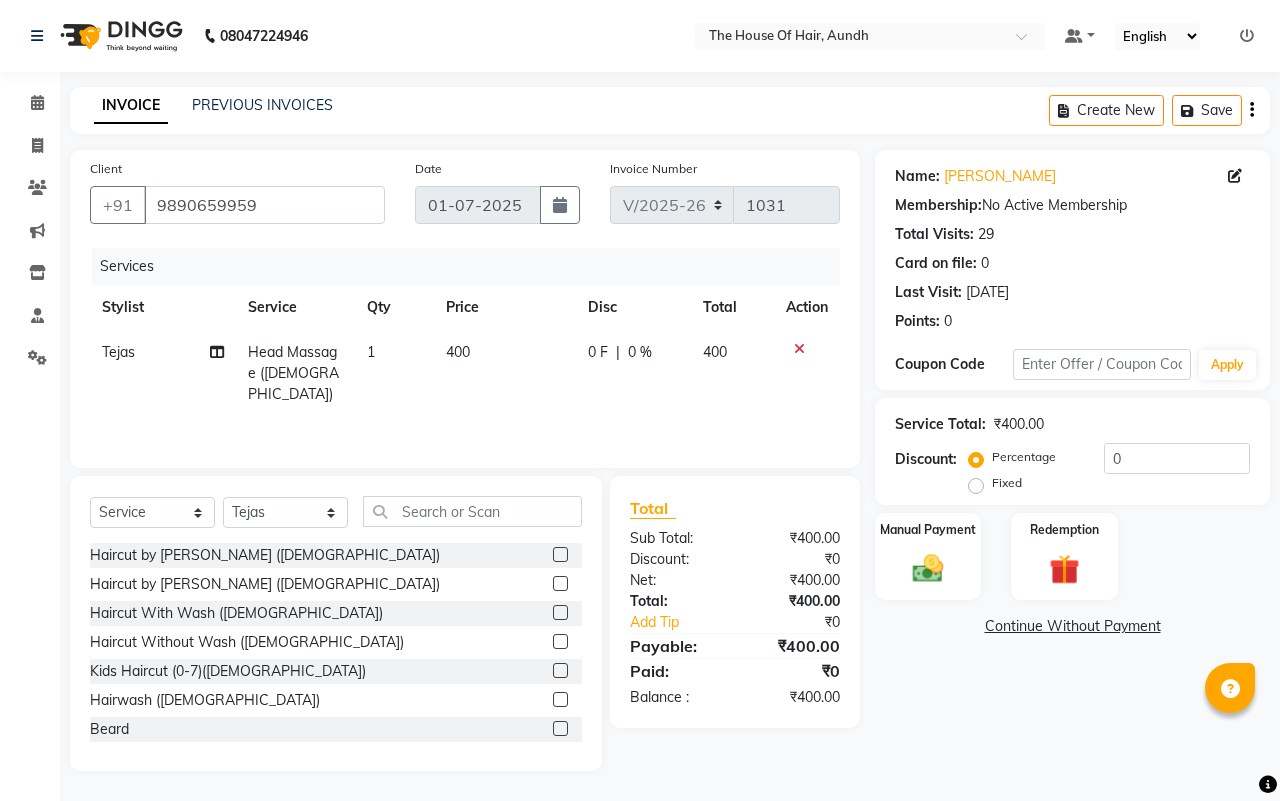 click 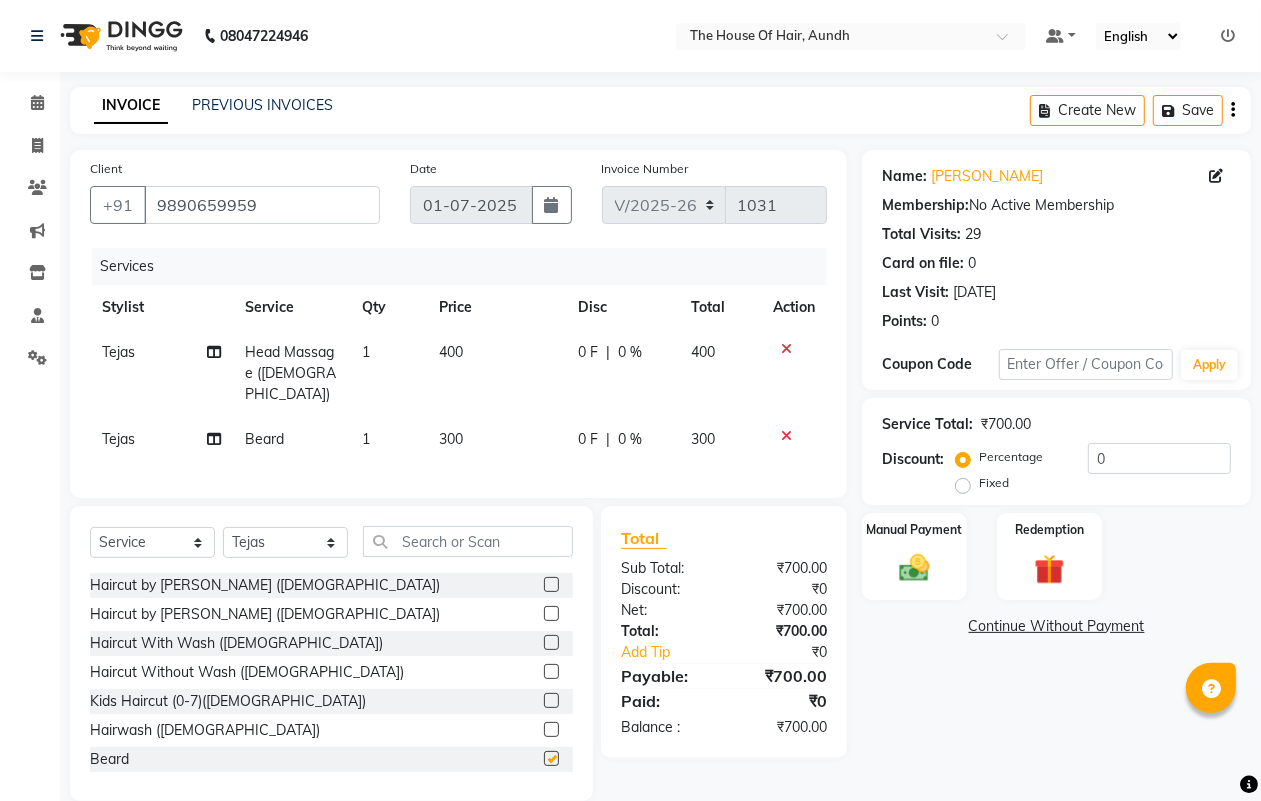 checkbox on "false" 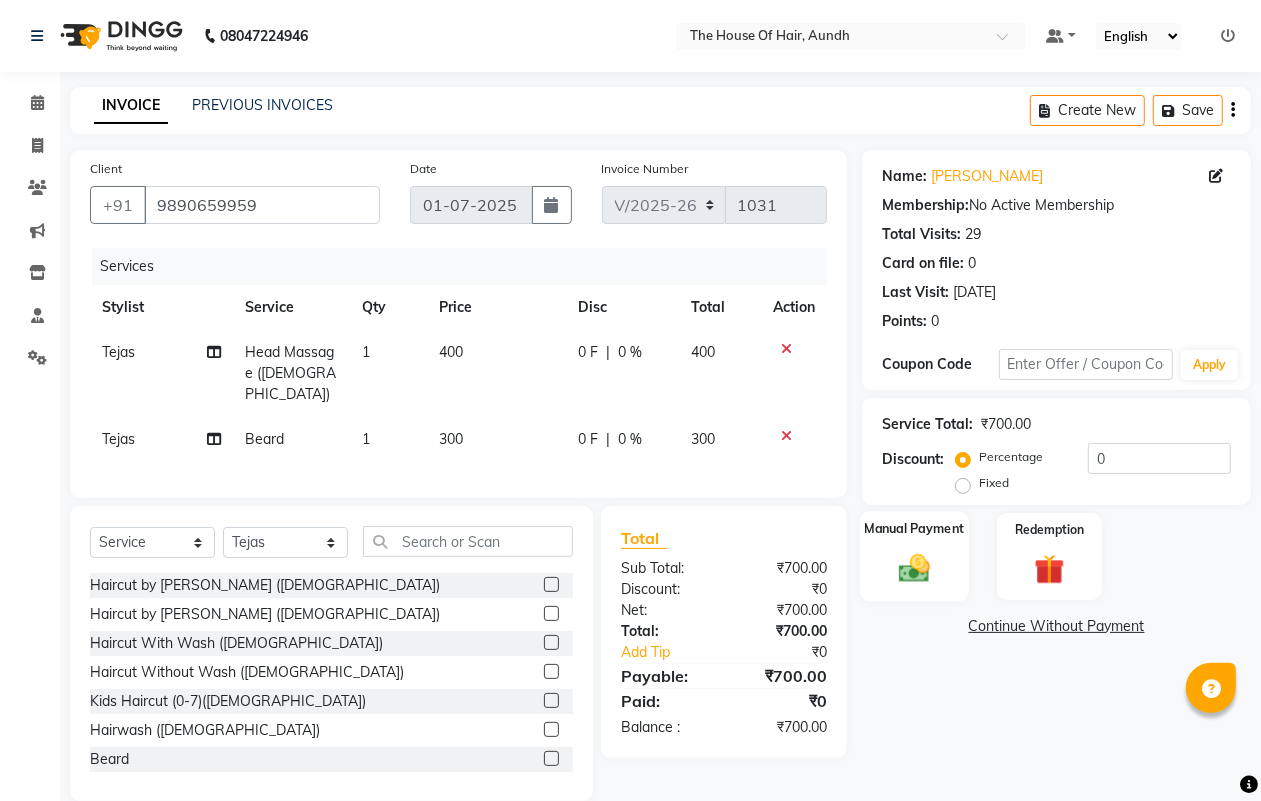 click 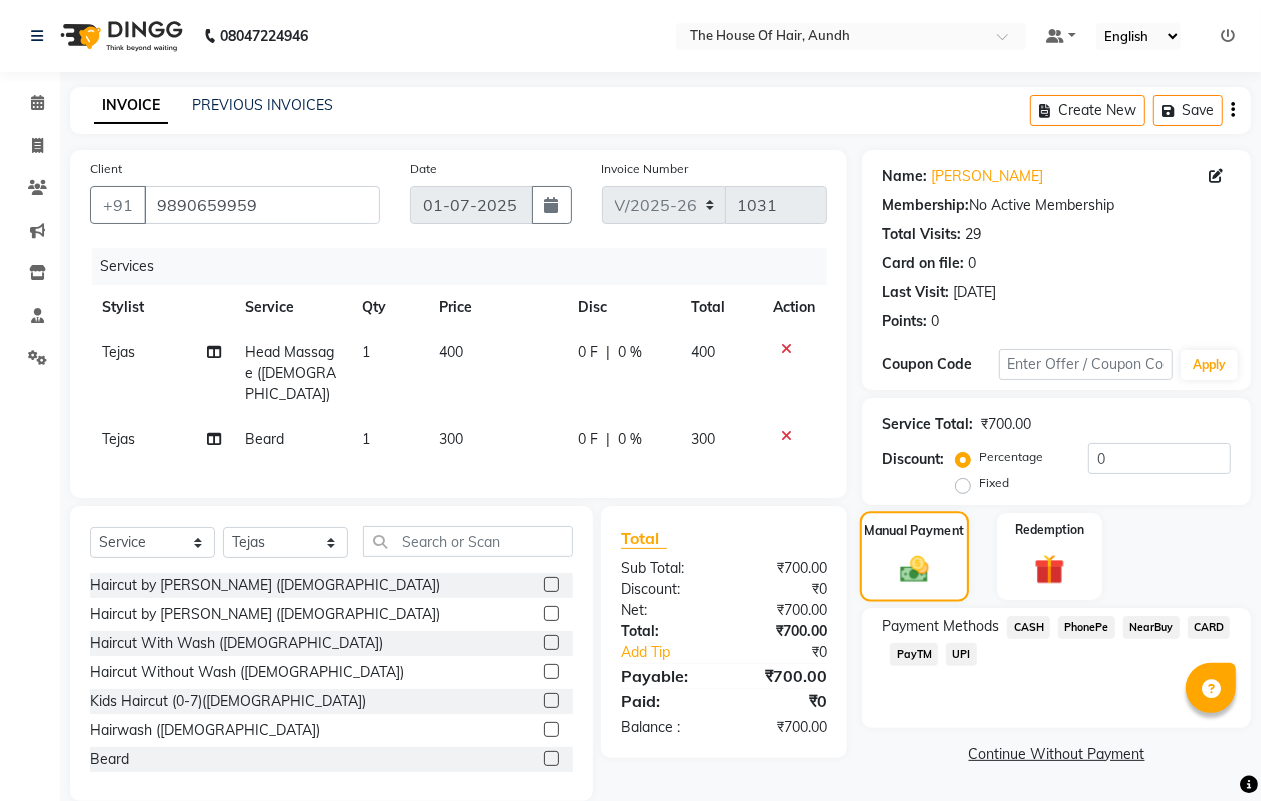 scroll, scrollTop: 27, scrollLeft: 0, axis: vertical 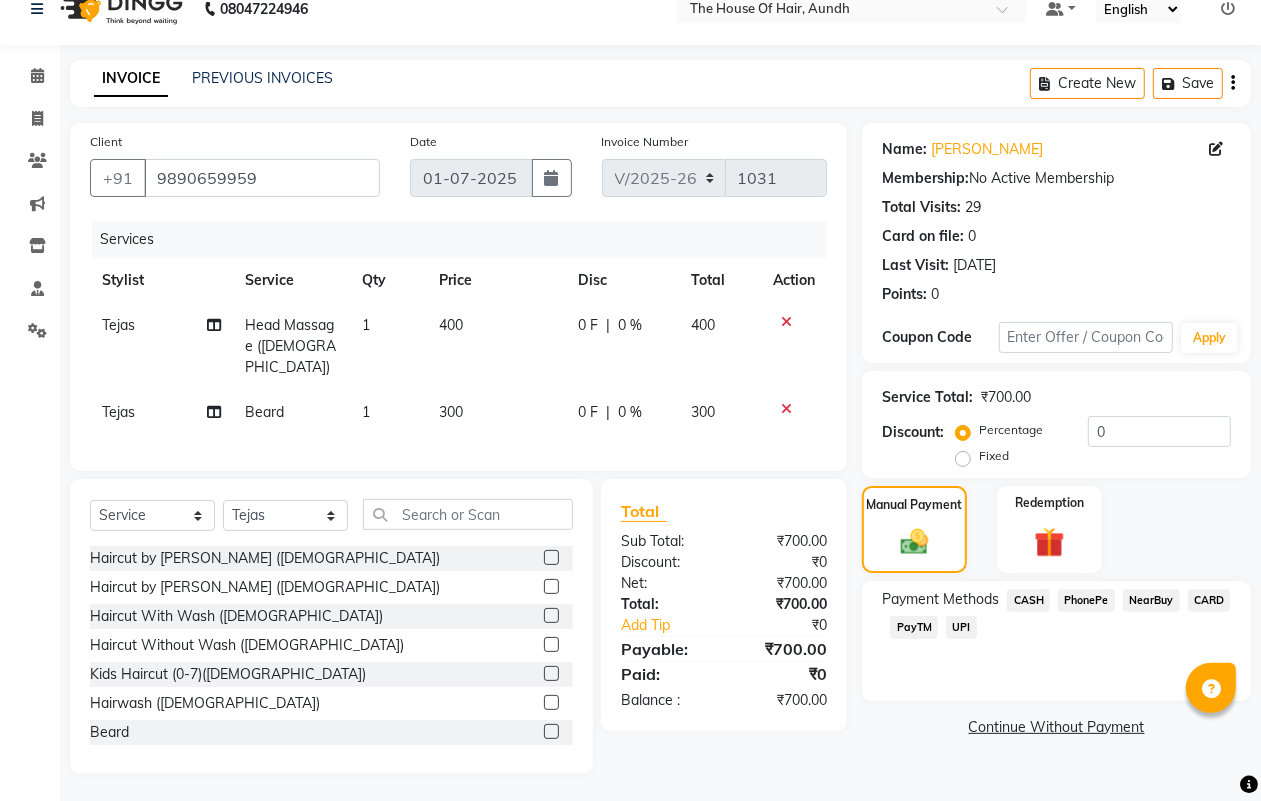 click on "CASH" 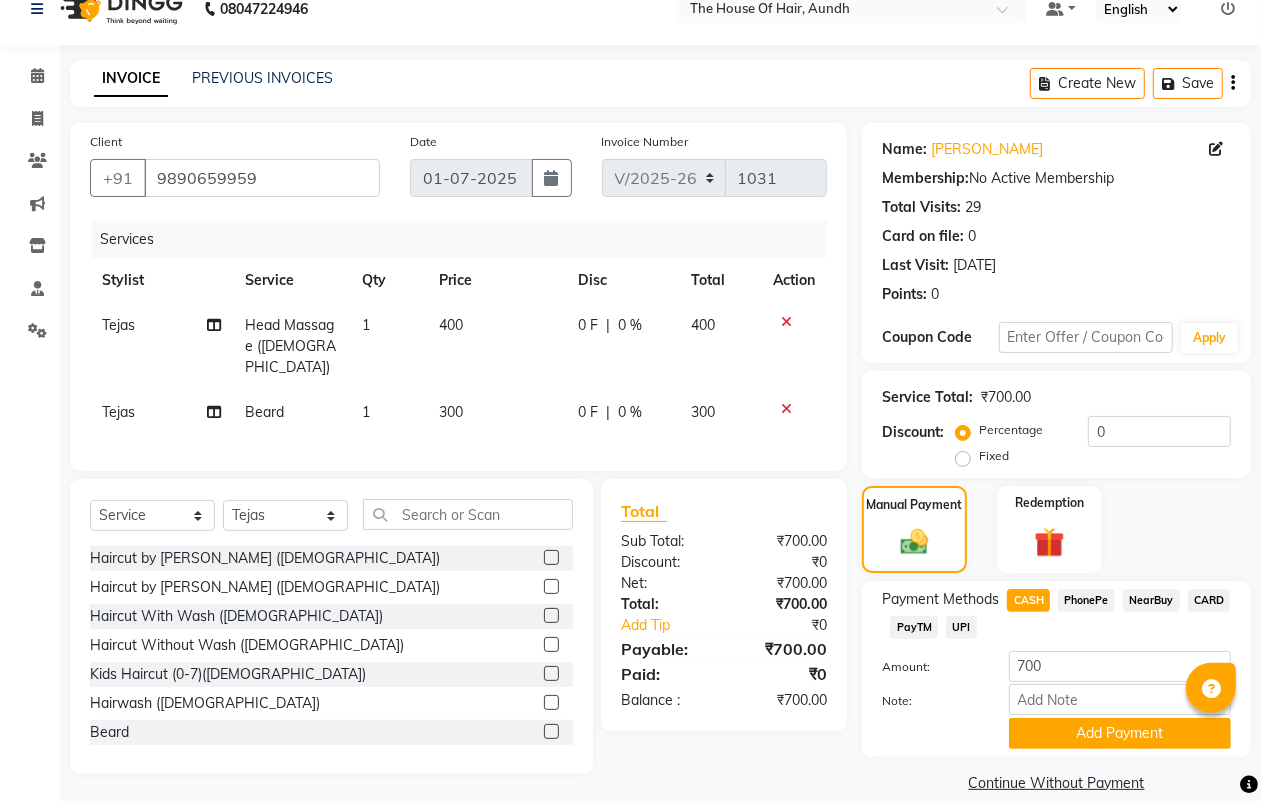 scroll, scrollTop: 52, scrollLeft: 0, axis: vertical 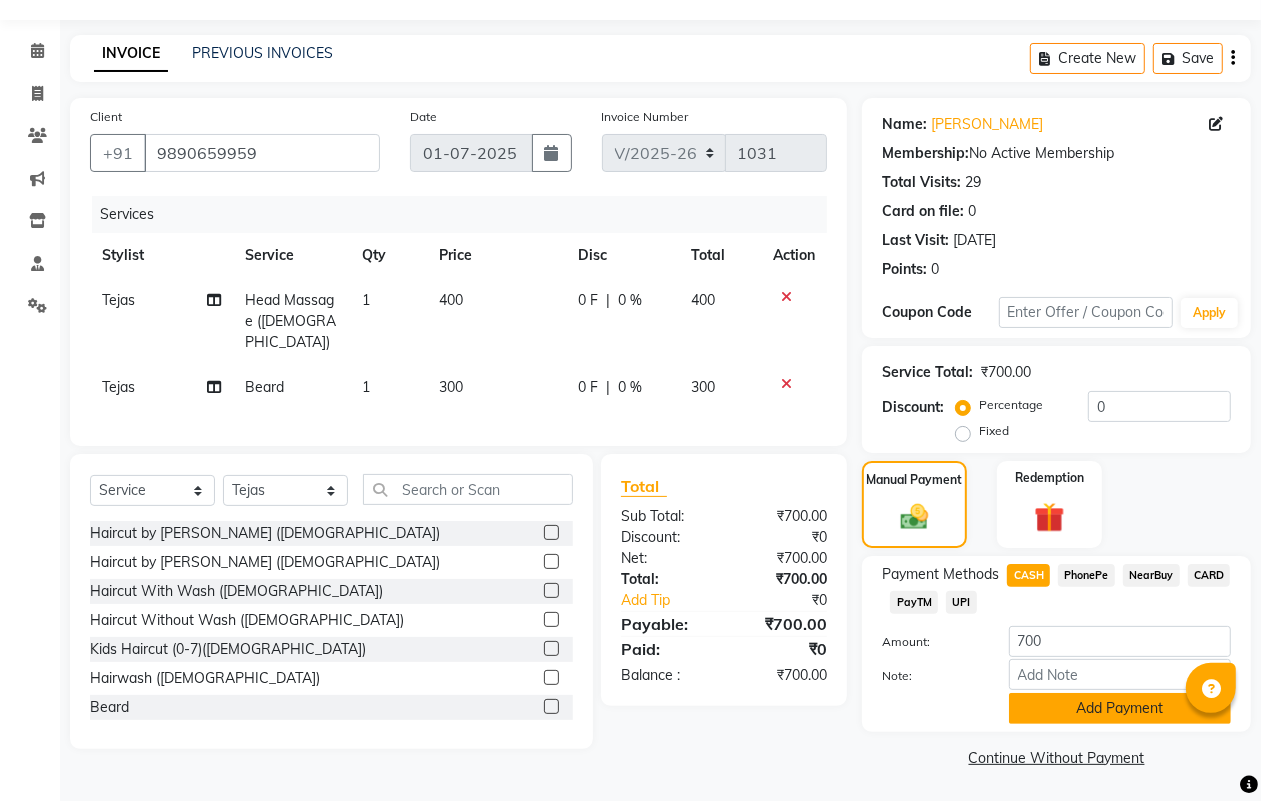 click on "Add Payment" 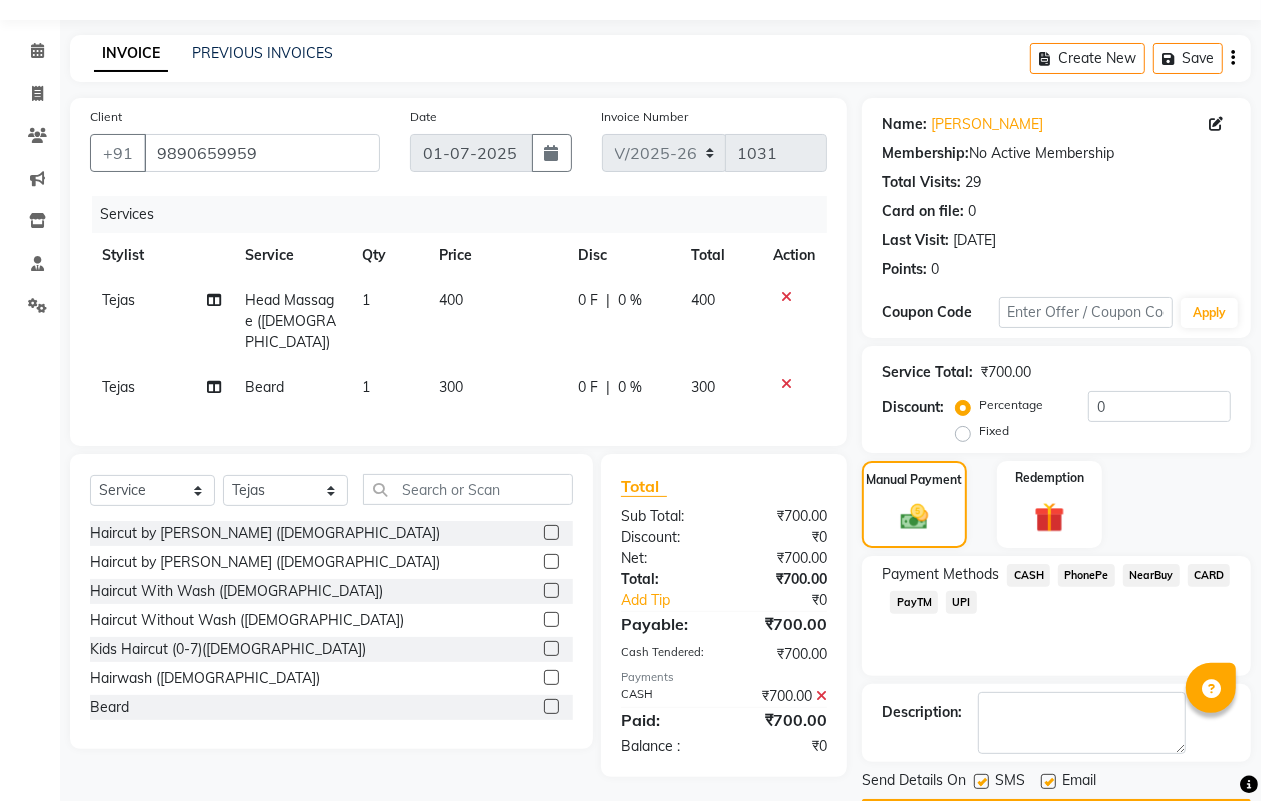 scroll, scrollTop: 111, scrollLeft: 0, axis: vertical 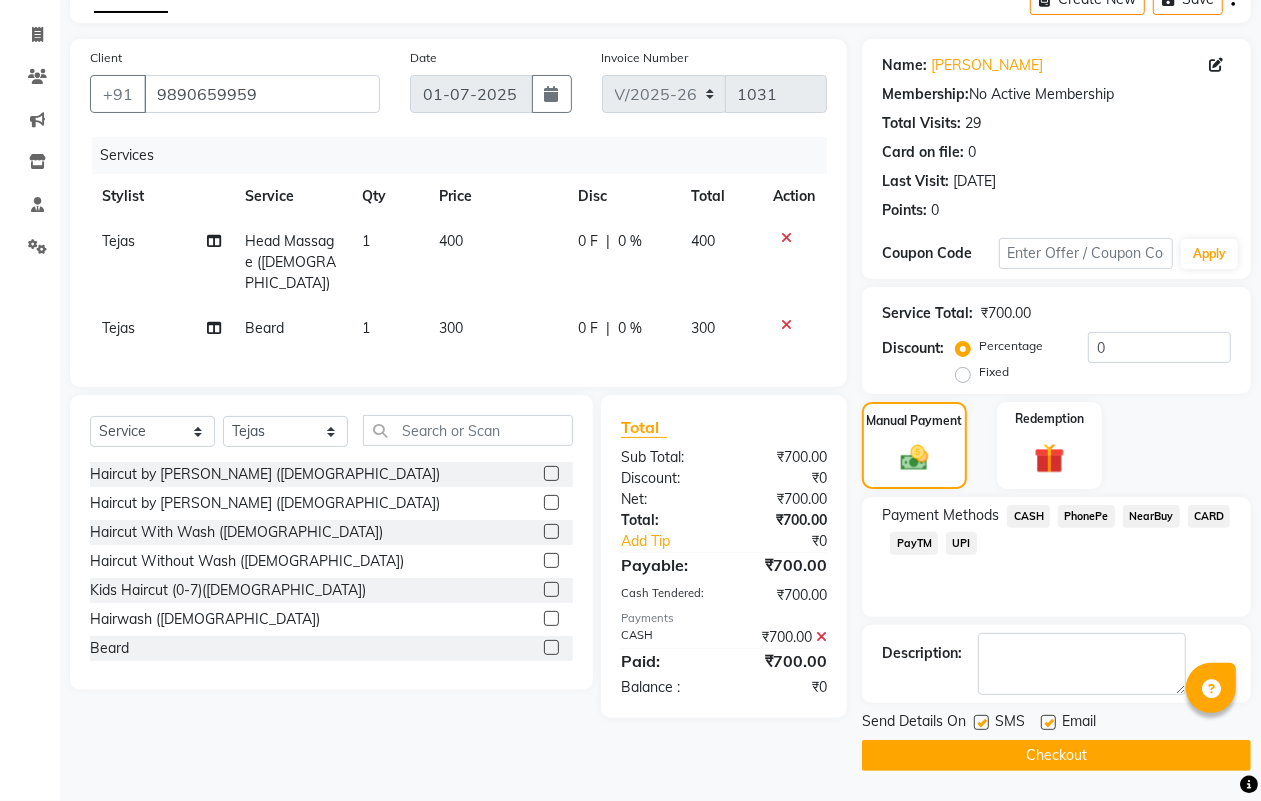 click on "Checkout" 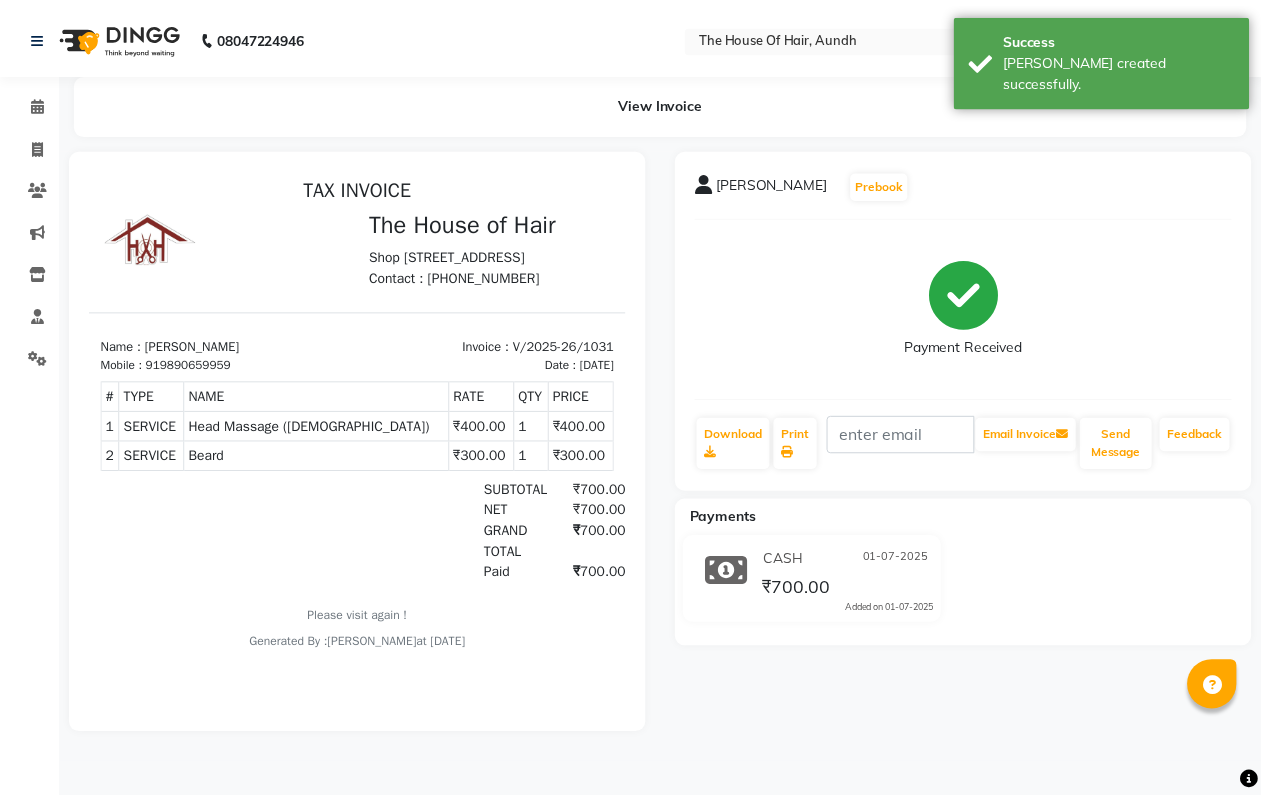 scroll, scrollTop: 0, scrollLeft: 0, axis: both 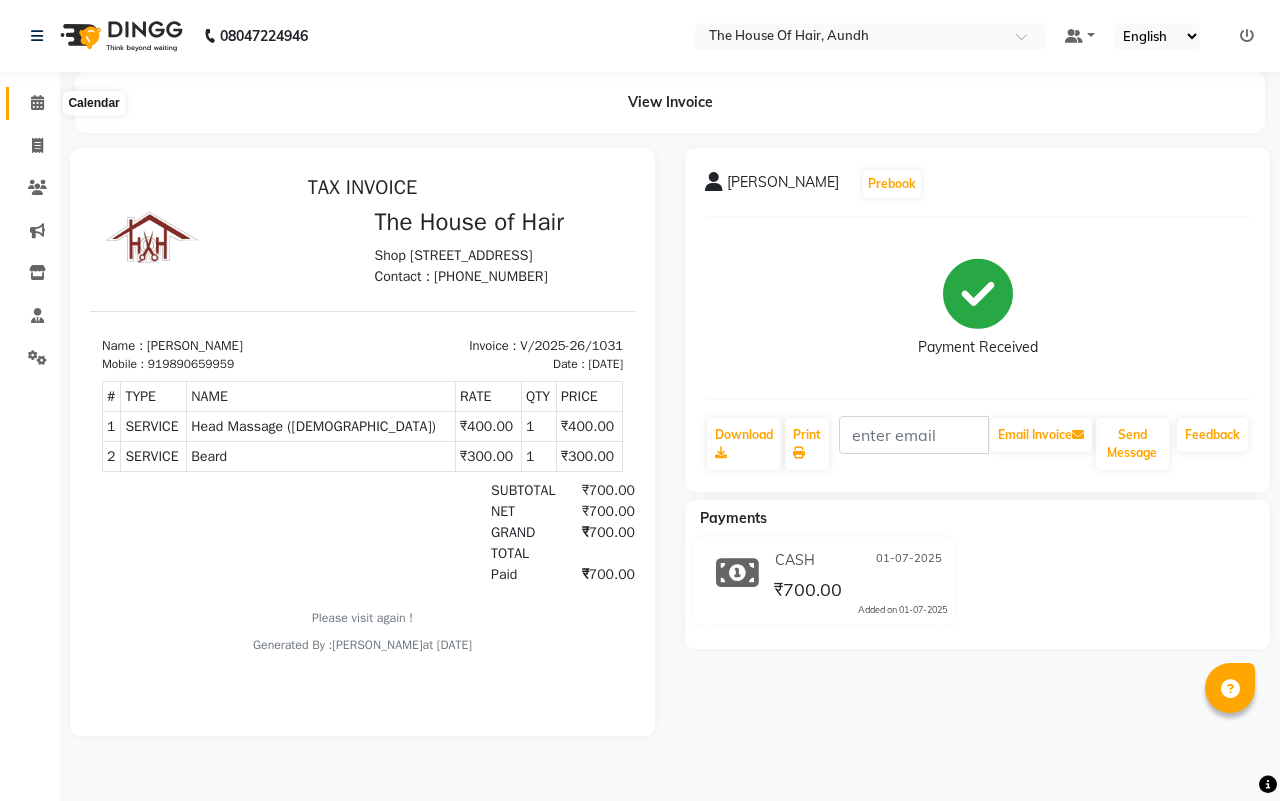 click 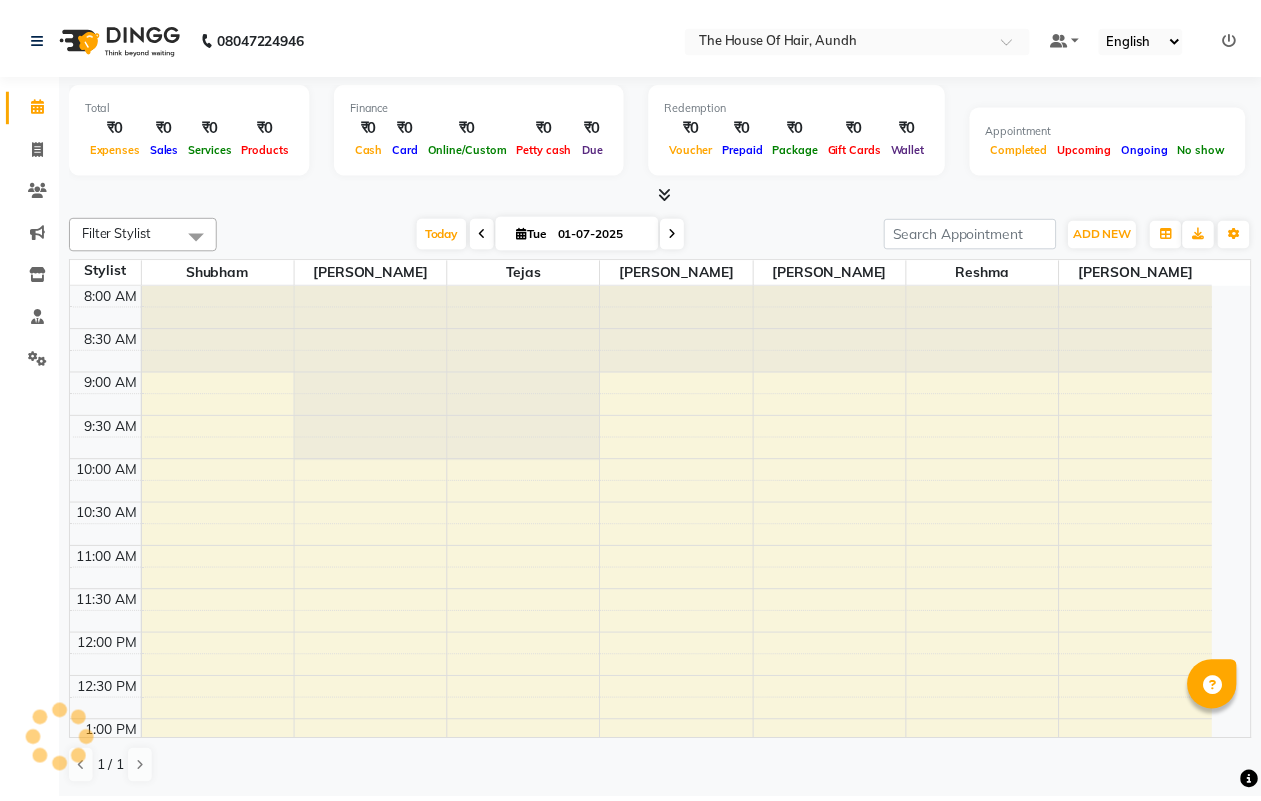 scroll, scrollTop: 535, scrollLeft: 0, axis: vertical 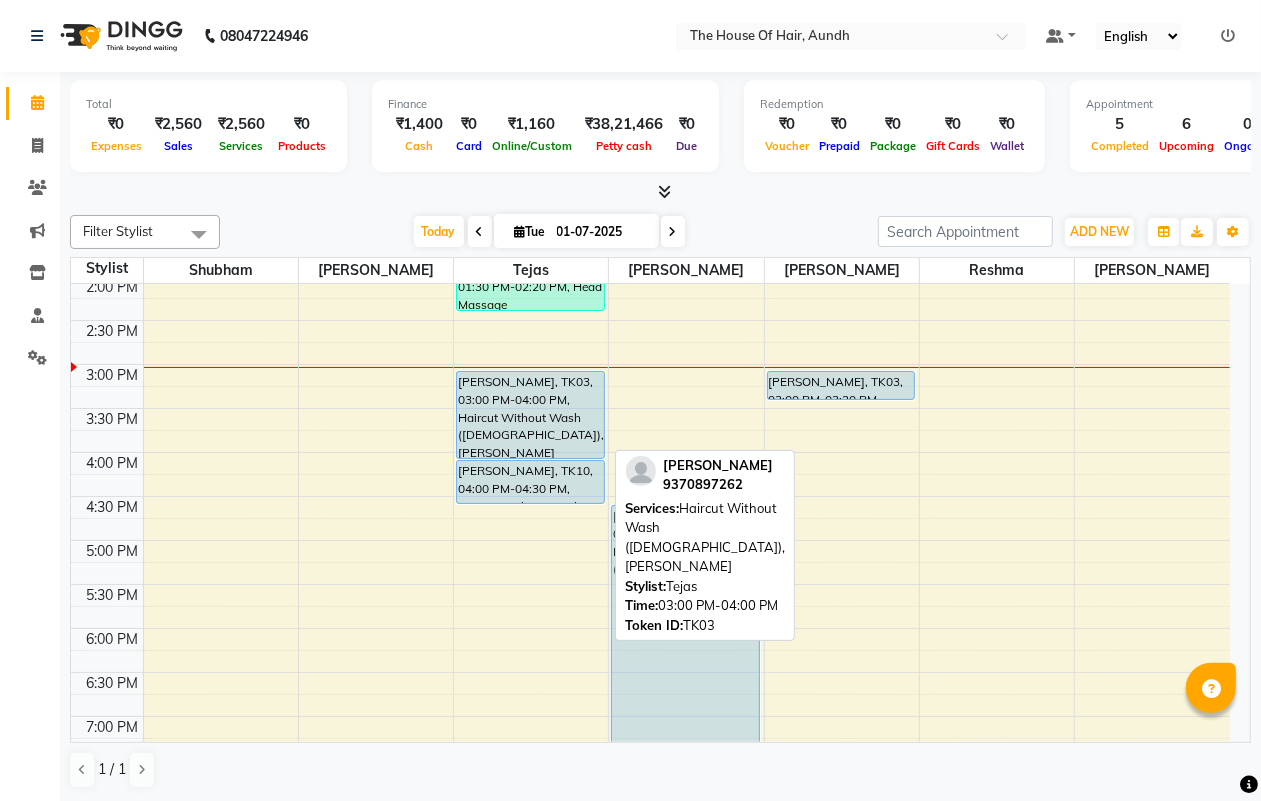 click on "[PERSON_NAME], TK03, 03:00 PM-04:00 PM, Haircut Without Wash ([DEMOGRAPHIC_DATA]),[PERSON_NAME]" at bounding box center [530, 415] 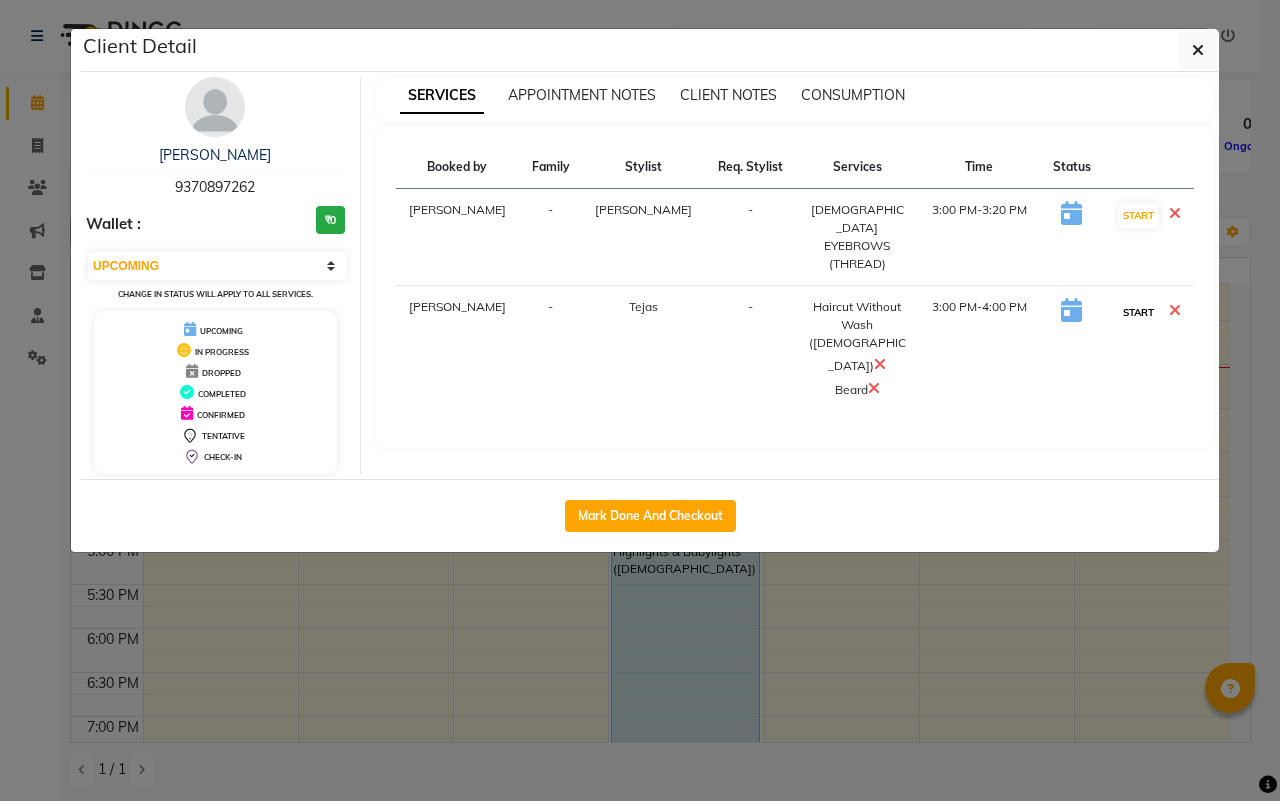 click on "START" at bounding box center (1138, 312) 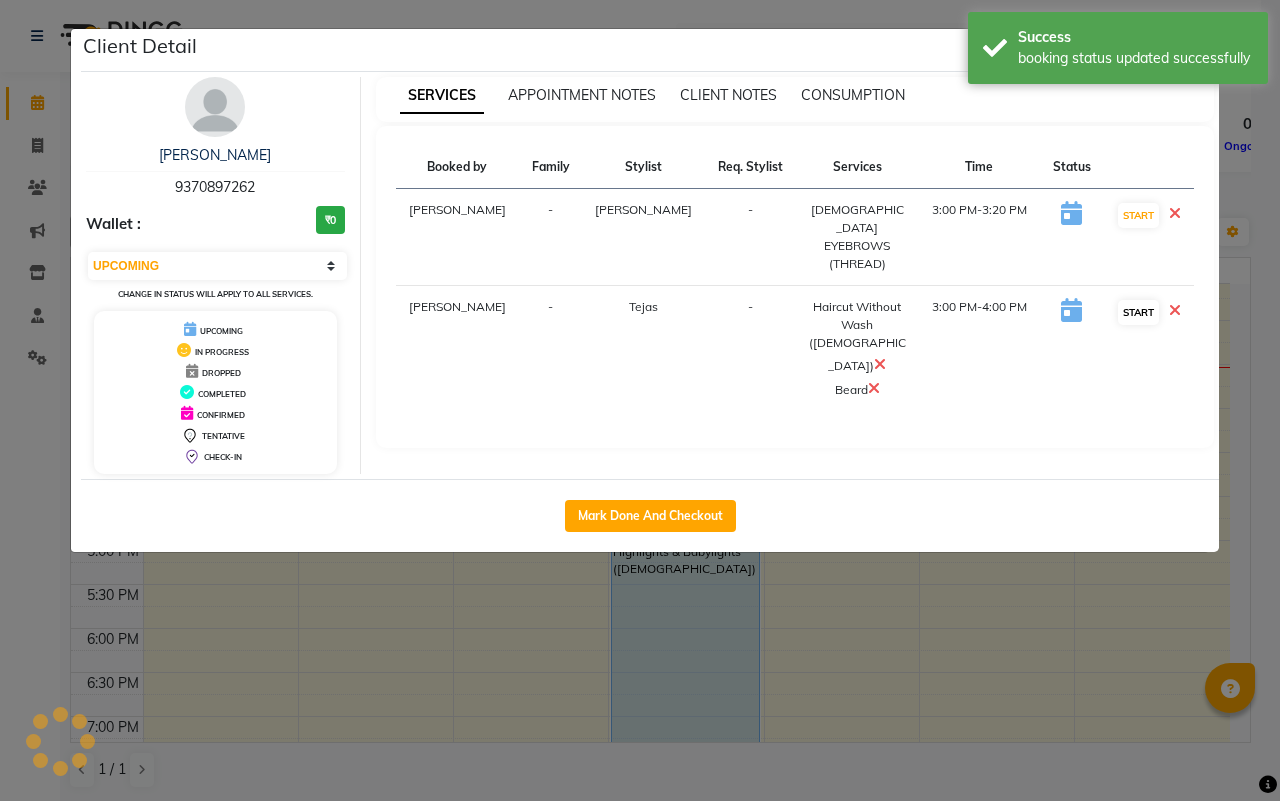 select on "select" 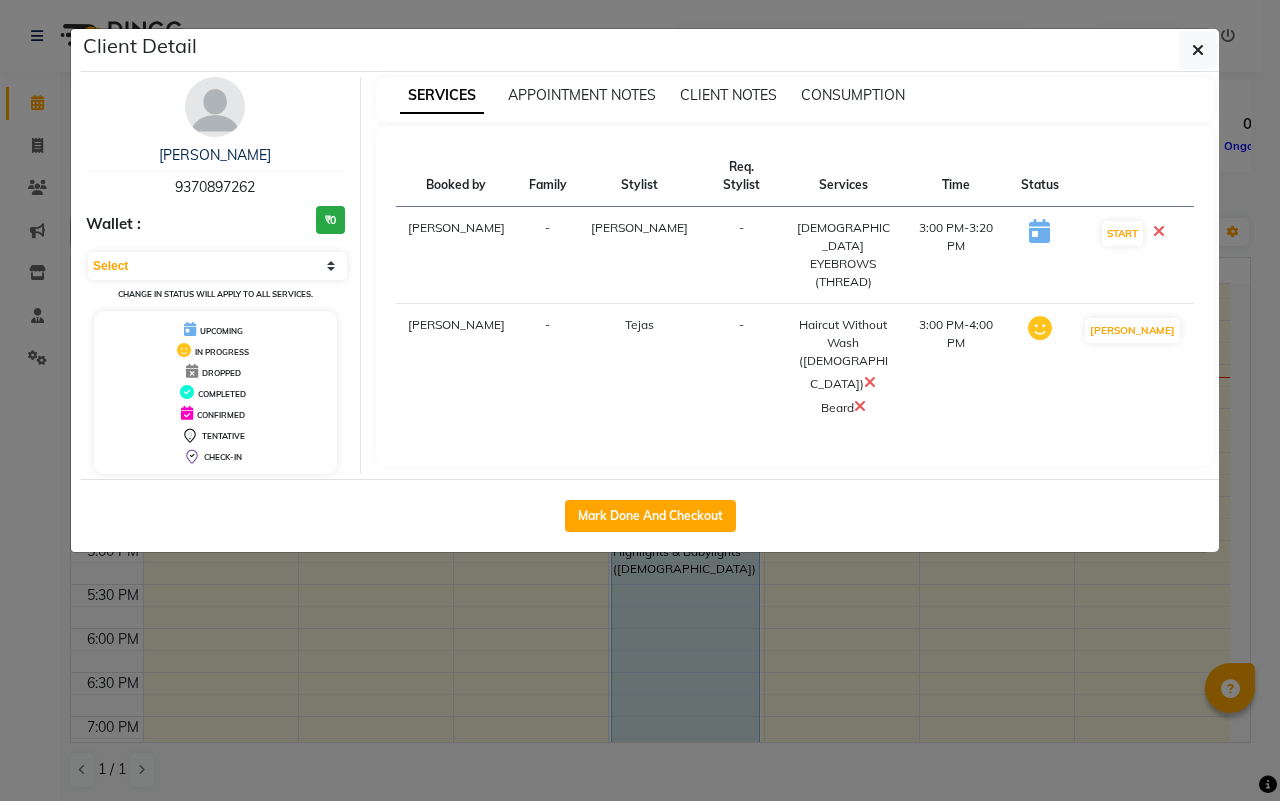 click at bounding box center (870, 382) 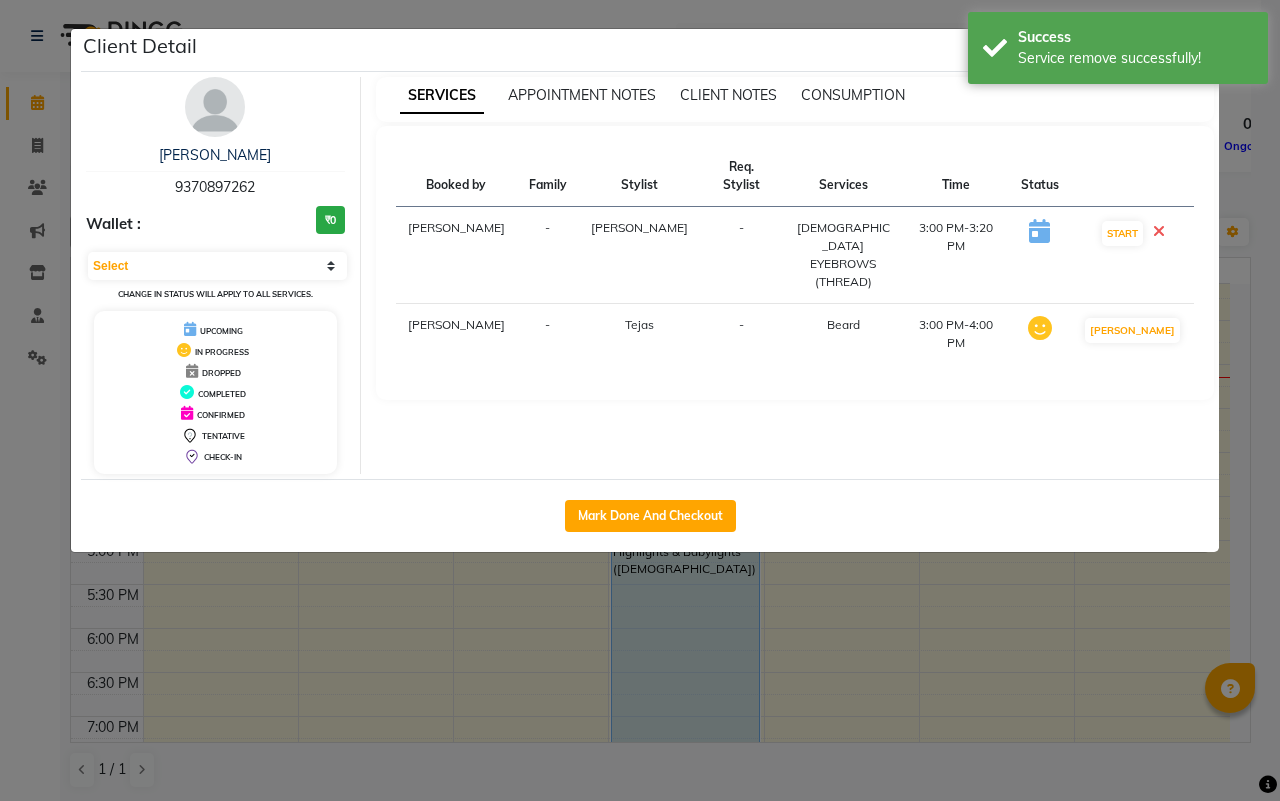 click on "Client Detail  [PERSON_NAME]   9370897262 Wallet : ₹0 Select IN SERVICE CONFIRMED TENTATIVE CHECK IN MARK DONE DROPPED UPCOMING Change in status will apply to all services. UPCOMING IN PROGRESS DROPPED COMPLETED CONFIRMED TENTATIVE CHECK-IN SERVICES APPOINTMENT NOTES CLIENT NOTES CONSUMPTION Booked by Family Stylist Req. Stylist Services Time Status  [PERSON_NAME] -  [DEMOGRAPHIC_DATA] EYEBROWS (THREAD)   3:00 PM-3:20 PM   START   [PERSON_NAME] -  [PERSON_NAME]   3:00 PM-4:00 PM   MARK DONE   Mark Done And Checkout" 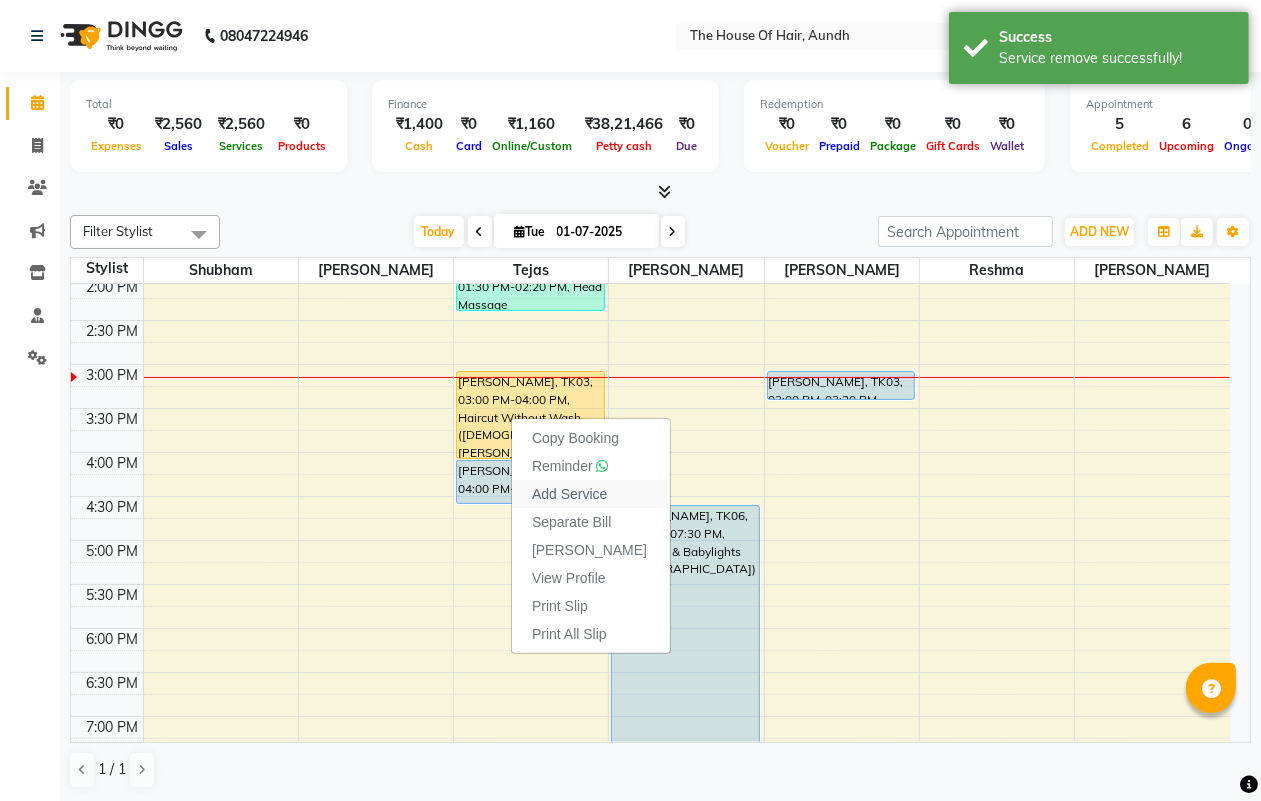 click on "Add Service" at bounding box center (569, 494) 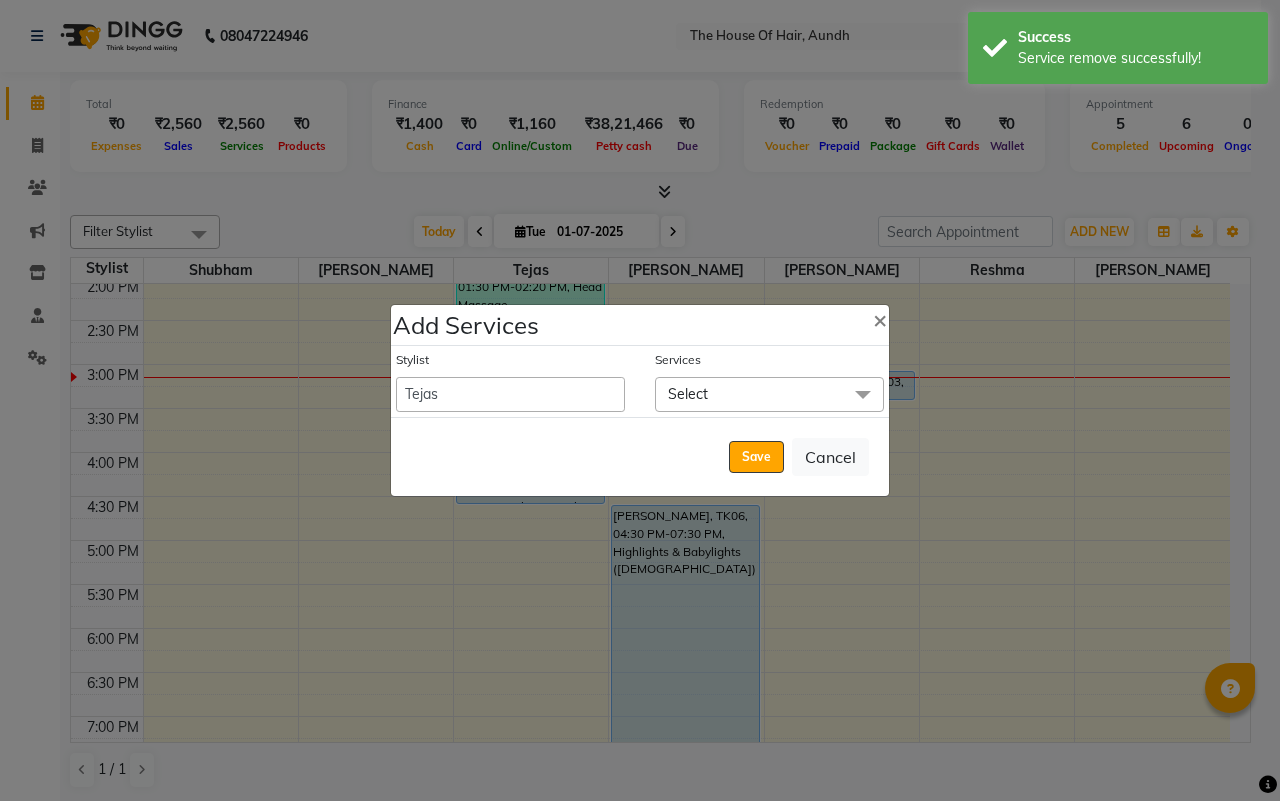 click on "Select" 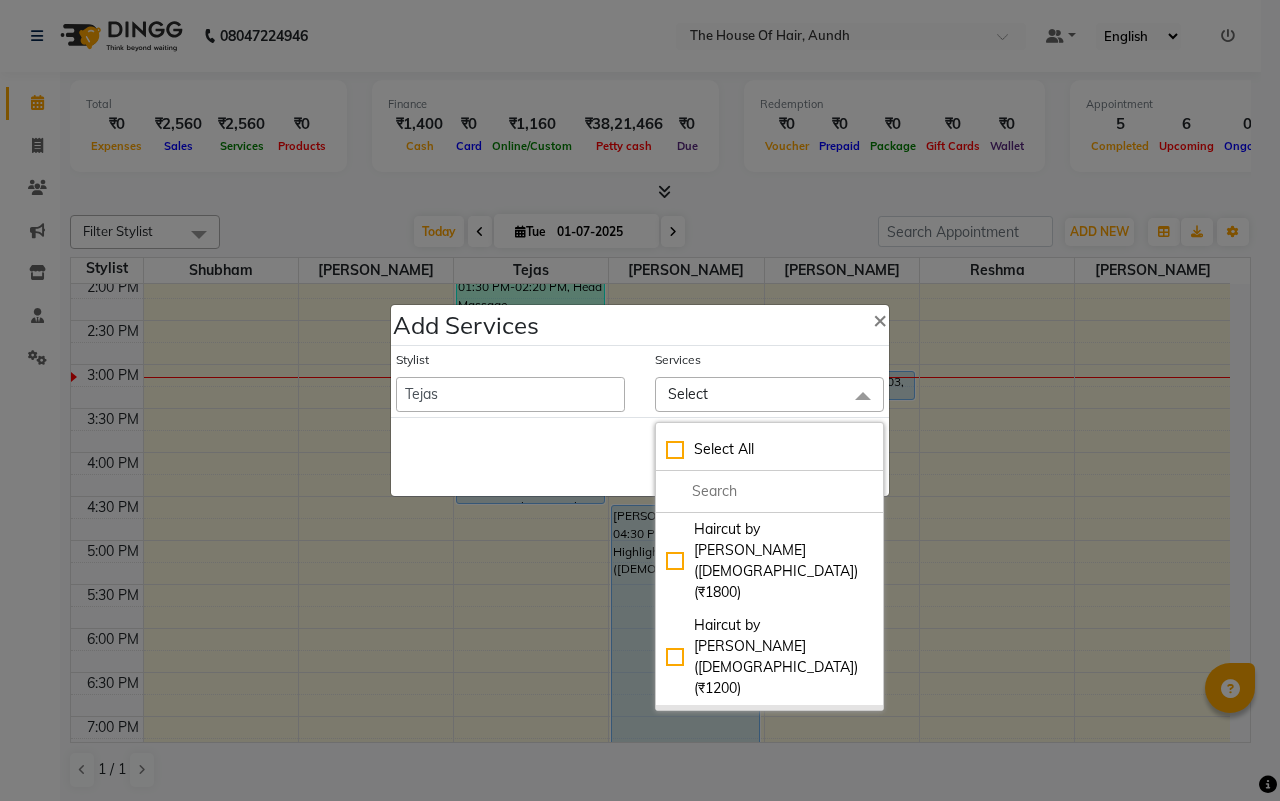 click on "Haircut With Wash ([DEMOGRAPHIC_DATA]) (₹500)" 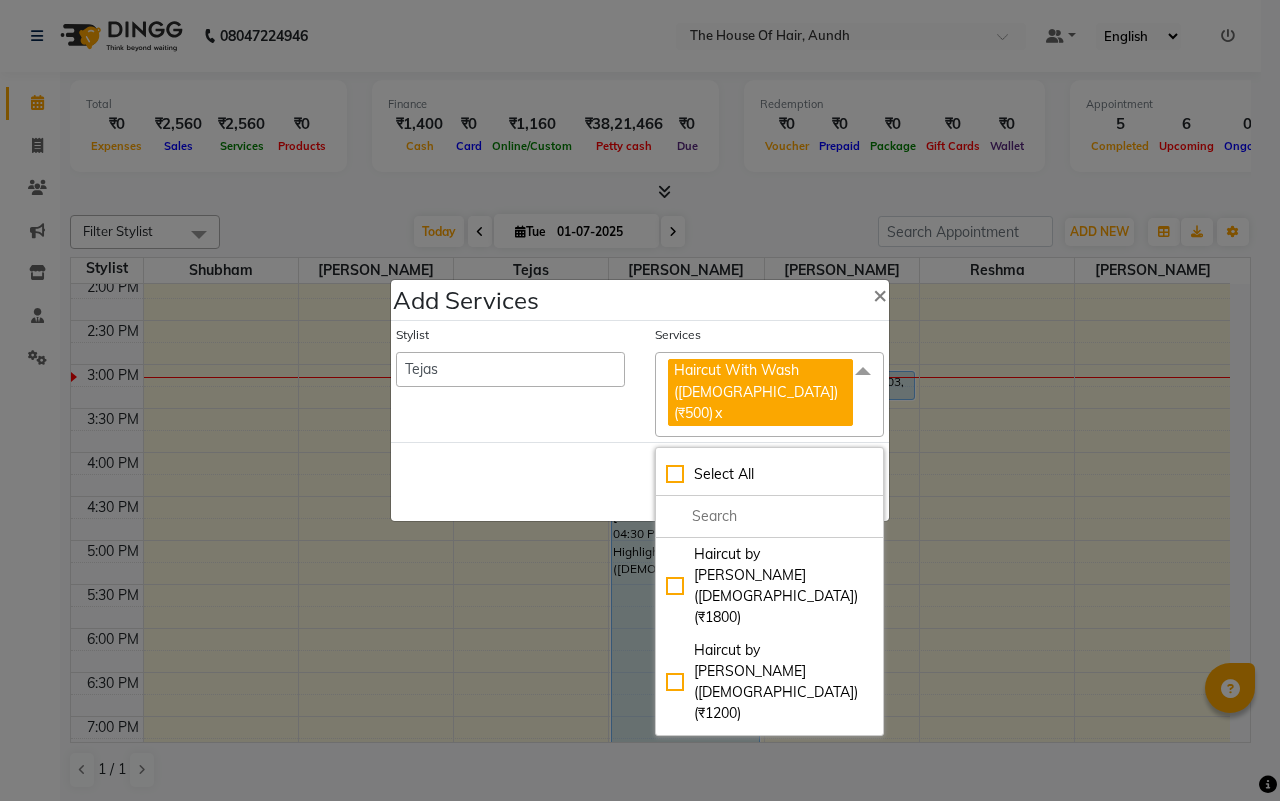 click on "Save   Cancel" 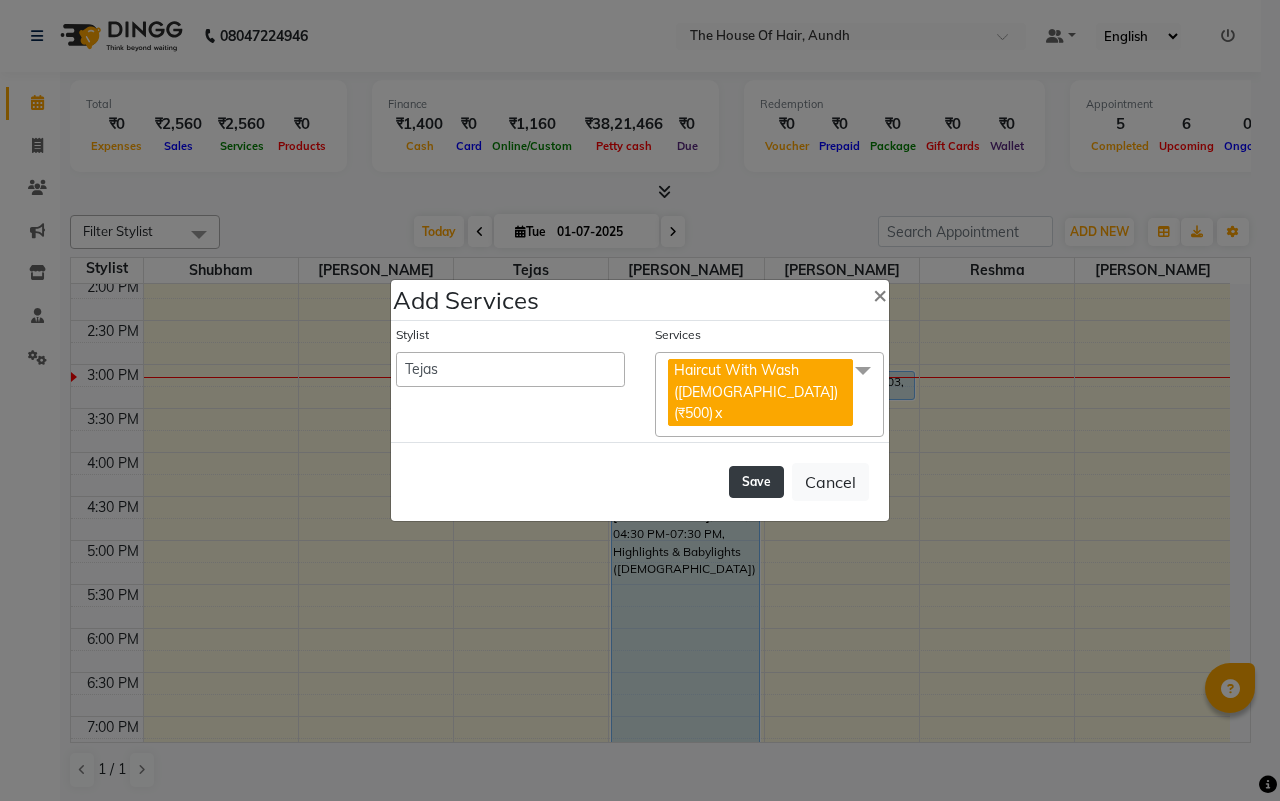 click on "Save" 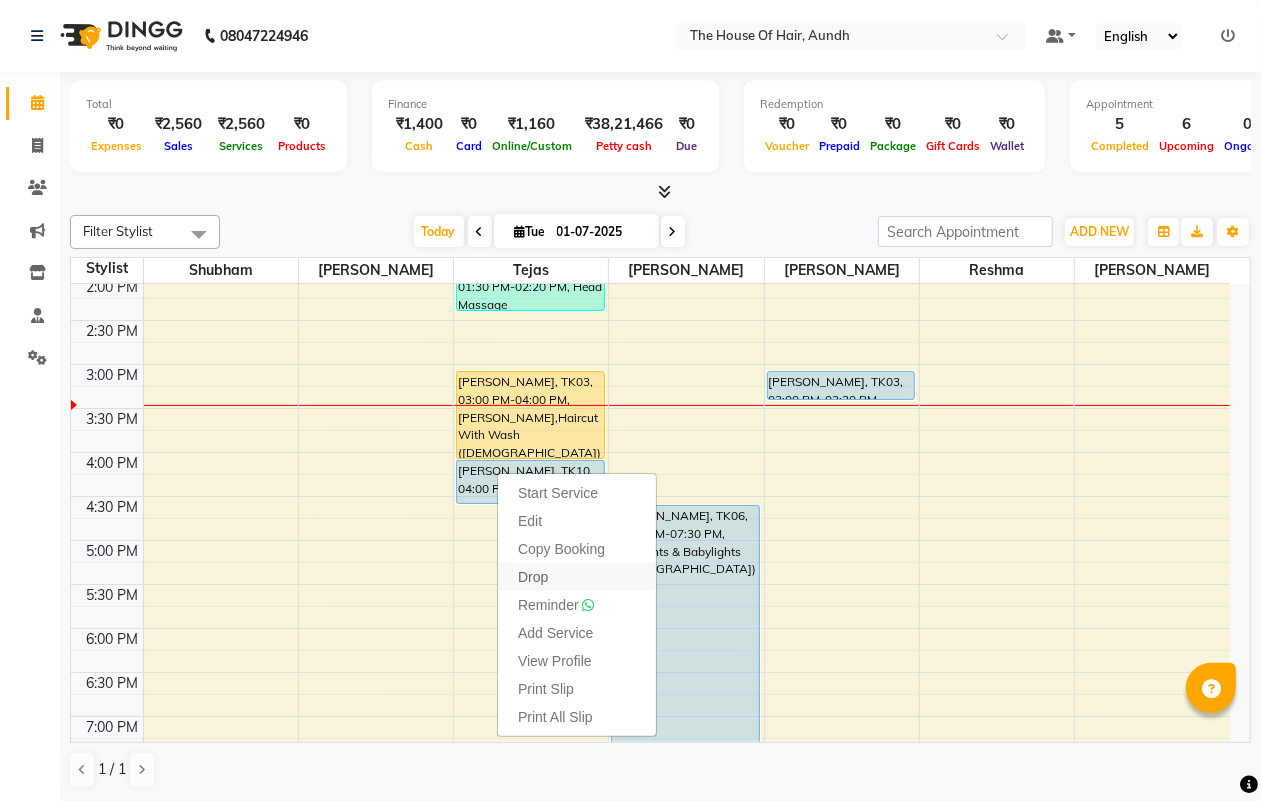 click on "Drop" at bounding box center (577, 577) 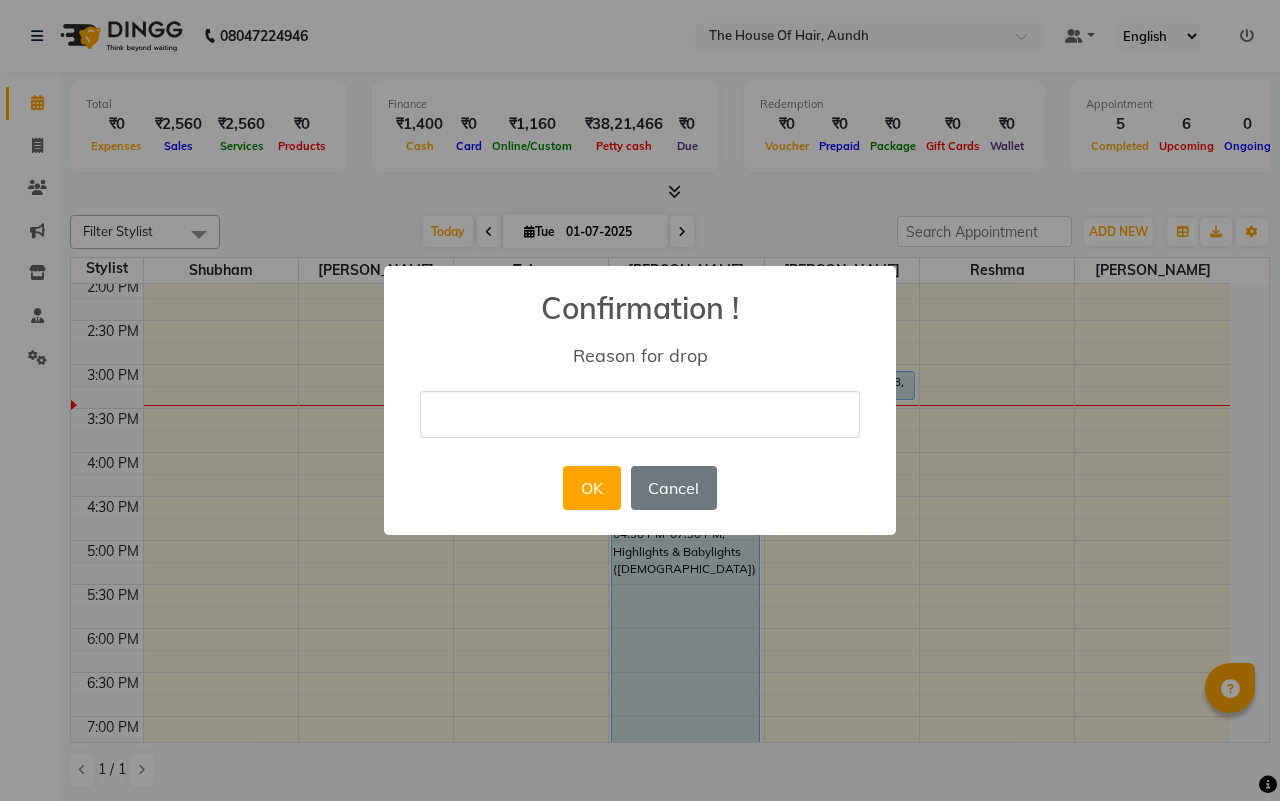 click at bounding box center [640, 414] 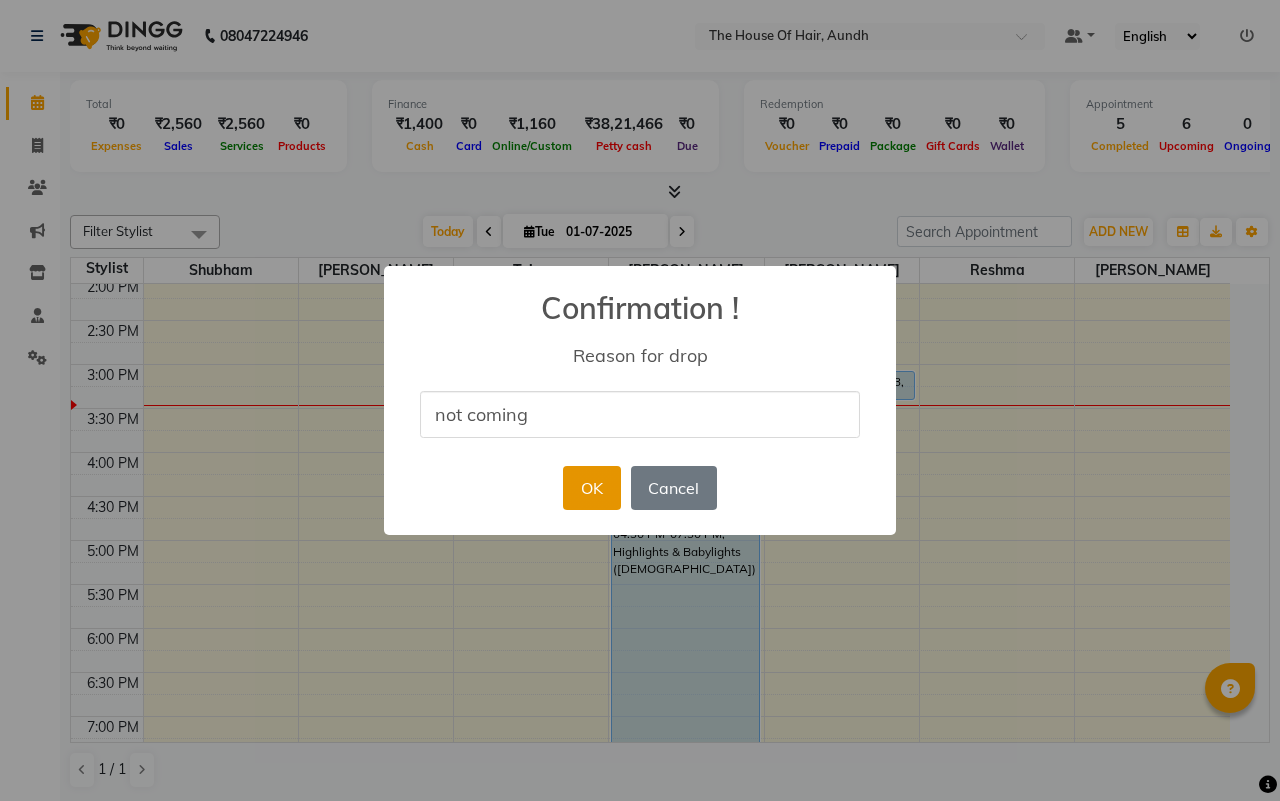 click on "OK" at bounding box center (591, 488) 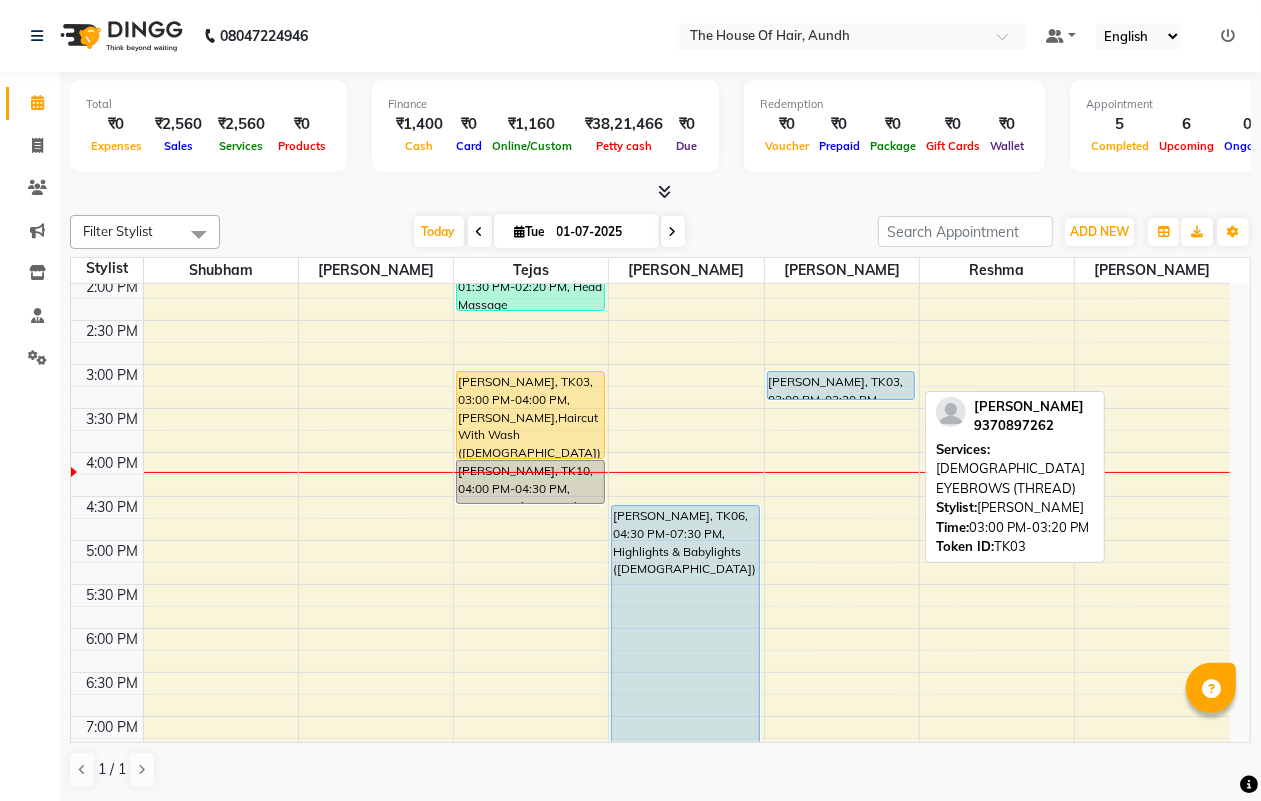 click on "[PERSON_NAME], TK03, 03:00 PM-03:20 PM, [DEMOGRAPHIC_DATA] EYEBROWS (THREAD)" at bounding box center [841, 385] 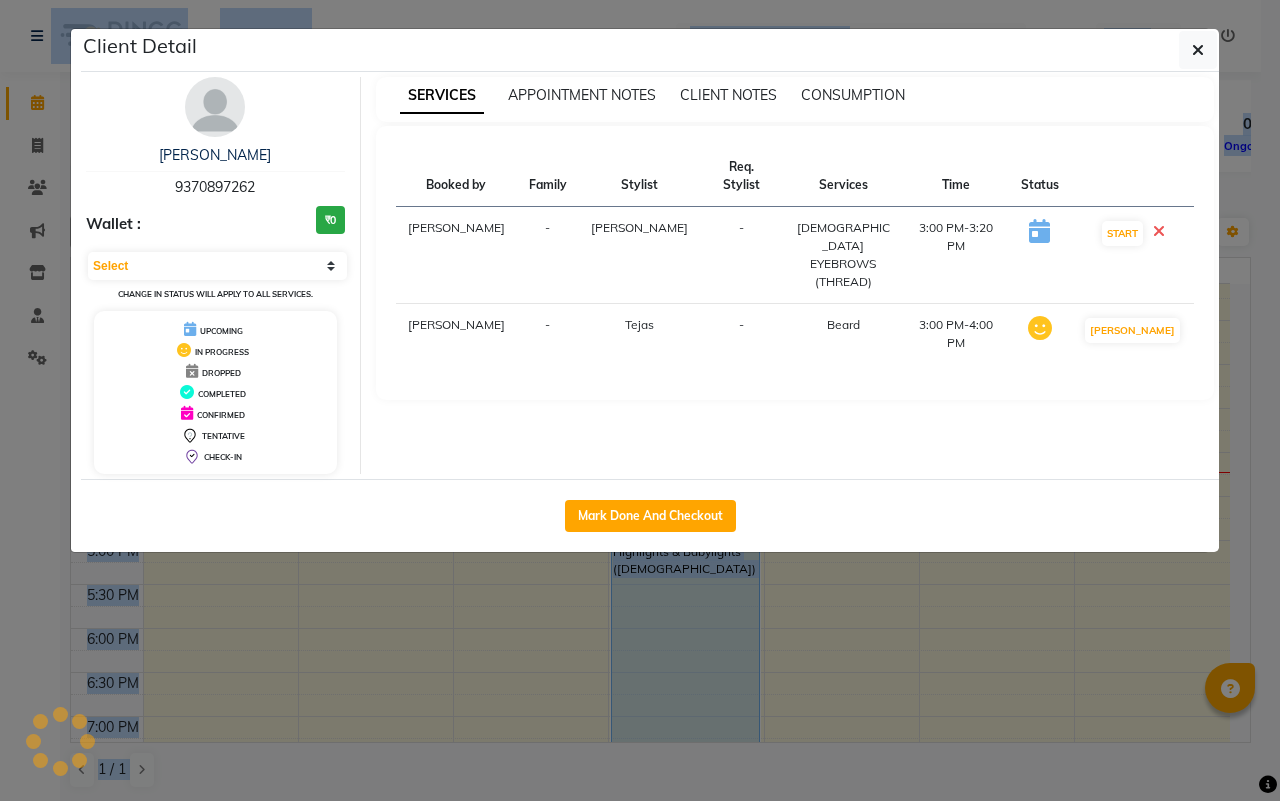 click on "[PERSON_NAME]   9370897262 Wallet : ₹0 Select IN SERVICE CONFIRMED TENTATIVE CHECK IN MARK DONE DROPPED UPCOMING Change in status will apply to all services. UPCOMING IN PROGRESS DROPPED COMPLETED CONFIRMED TENTATIVE CHECK-IN SERVICES APPOINTMENT NOTES CLIENT NOTES CONSUMPTION Booked by Family Stylist Req. Stylist Services Time Status  [PERSON_NAME] -  [DEMOGRAPHIC_DATA] EYEBROWS (THREAD)   3:00 PM-3:20 PM   START   [PERSON_NAME] -  [PERSON_NAME]   3:00 PM-4:00 PM   MARK DONE" at bounding box center (650, 275) 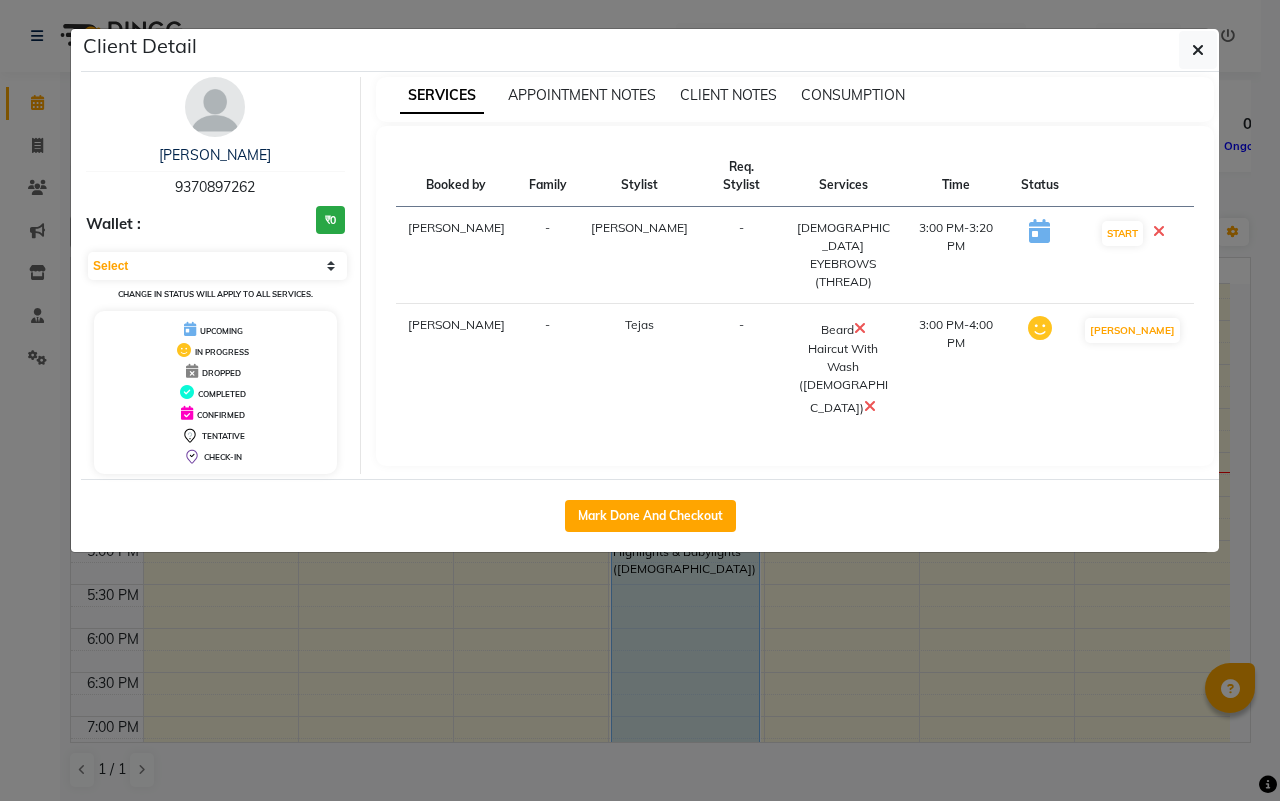 click on "Client Detail  [PERSON_NAME]   9370897262 Wallet : ₹0 Select IN SERVICE CONFIRMED TENTATIVE CHECK IN MARK DONE DROPPED UPCOMING Change in status will apply to all services. UPCOMING IN PROGRESS DROPPED COMPLETED CONFIRMED TENTATIVE CHECK-IN SERVICES APPOINTMENT NOTES CLIENT NOTES CONSUMPTION Booked by Family Stylist Req. Stylist Services Time Status  [PERSON_NAME] -  [DEMOGRAPHIC_DATA] EYEBROWS (THREAD)   3:00 PM-3:20 PM   START   [PERSON_NAME] -  [PERSON_NAME]   Haircut With Wash ([DEMOGRAPHIC_DATA])   3:00 PM-4:00 PM   MARK DONE   Mark Done And Checkout" 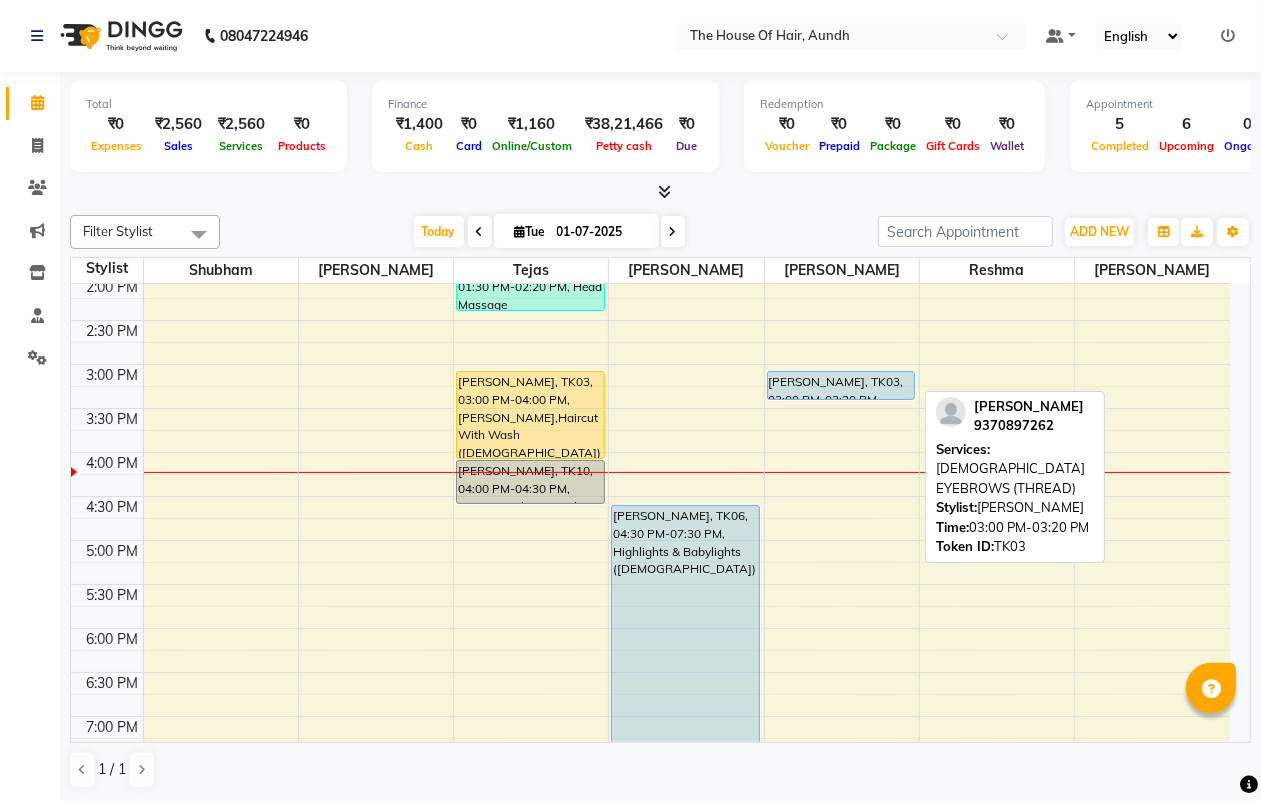 click on "[PERSON_NAME], TK03, 03:00 PM-03:20 PM, [DEMOGRAPHIC_DATA] EYEBROWS (THREAD)" at bounding box center [841, 385] 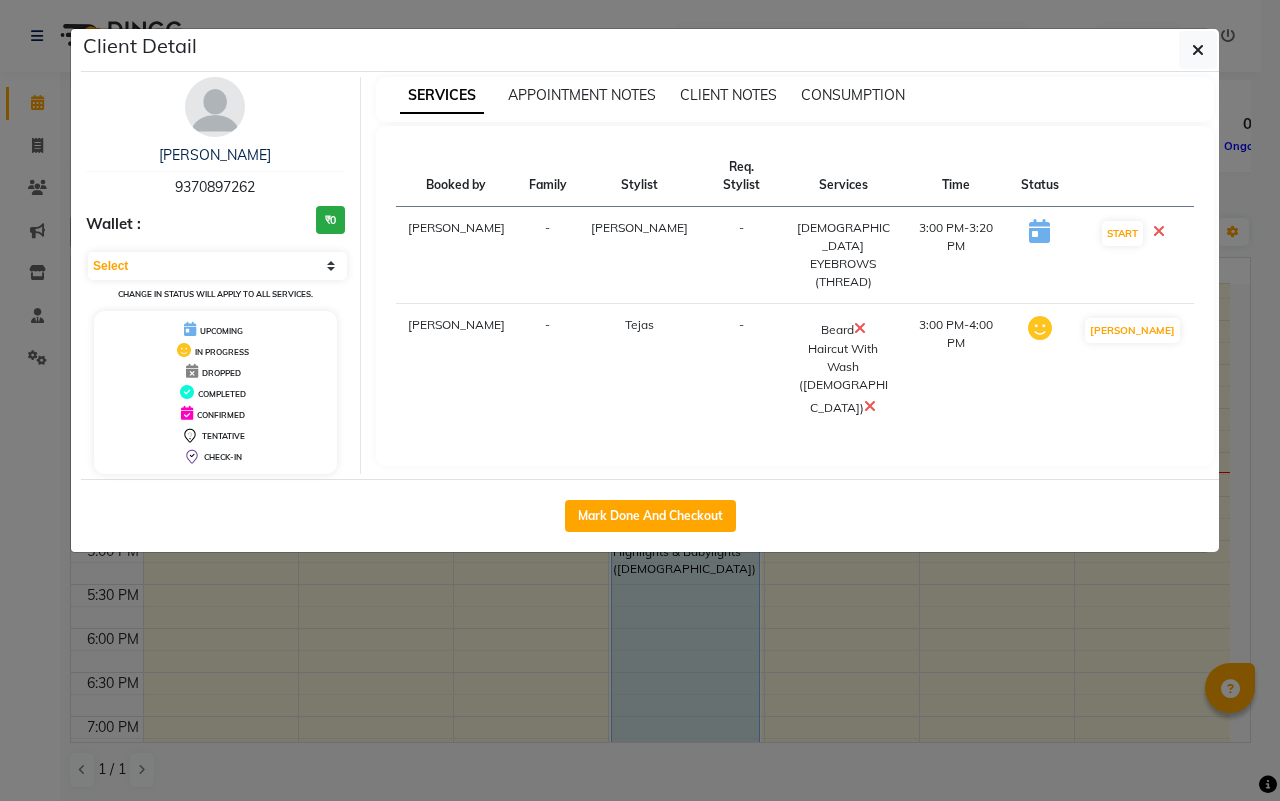 click on "SERVICES APPOINTMENT NOTES CLIENT NOTES CONSUMPTION Booked by Family Stylist Req. Stylist Services Time Status  [PERSON_NAME] -  [DEMOGRAPHIC_DATA] EYEBROWS (THREAD)   3:00 PM-3:20 PM   START   [PERSON_NAME] -  [PERSON_NAME]   Haircut With Wash ([DEMOGRAPHIC_DATA])   3:00 PM-4:00 PM   MARK DONE" at bounding box center [795, 275] 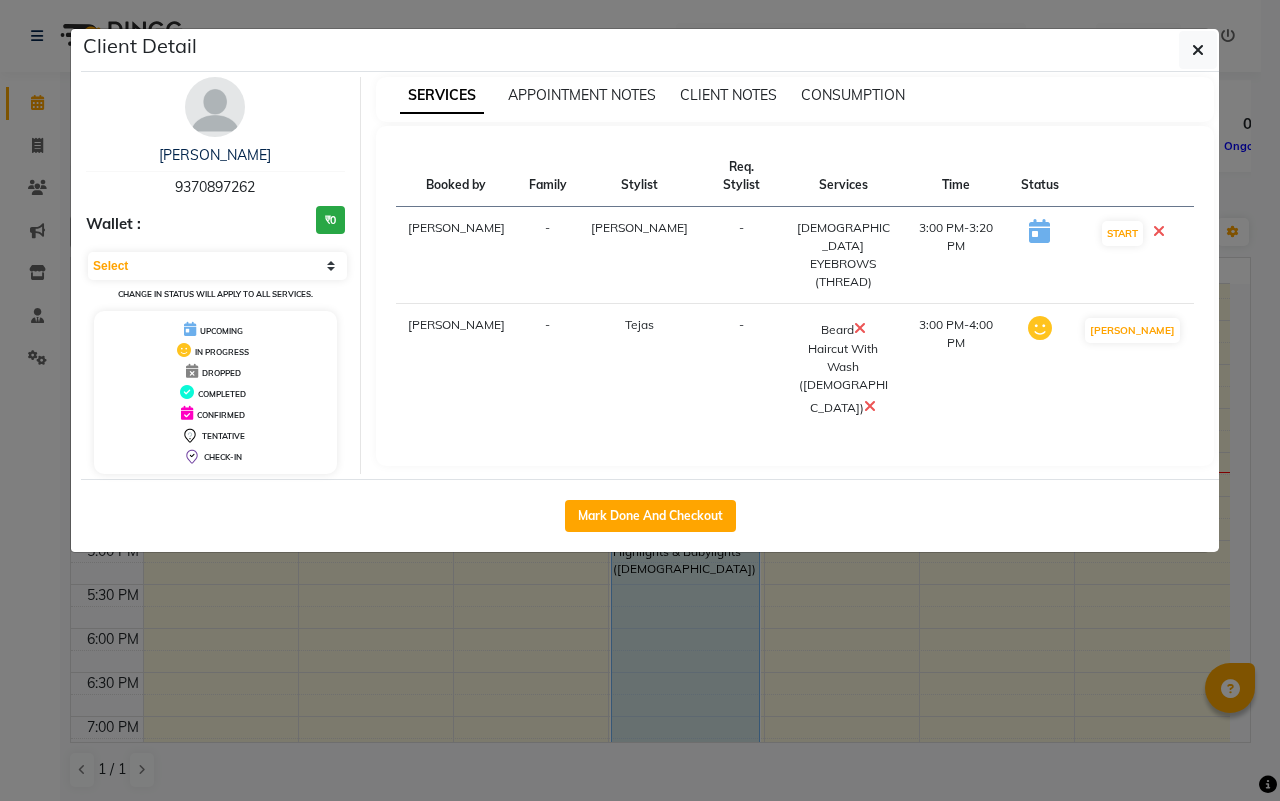 drag, startPoint x: 843, startPoint y: 688, endPoint x: 842, endPoint y: 658, distance: 30.016663 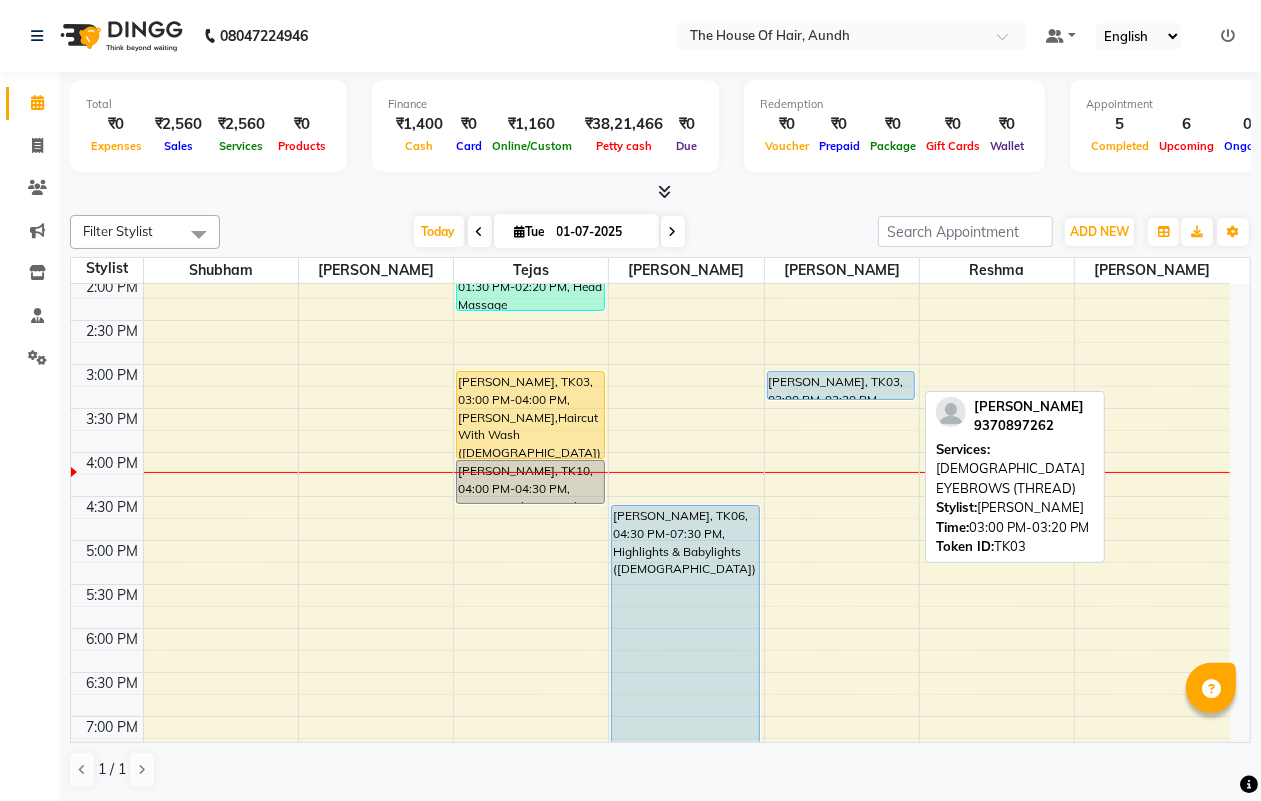 click on "[PERSON_NAME], TK03, 03:00 PM-03:20 PM, [DEMOGRAPHIC_DATA] EYEBROWS (THREAD)" at bounding box center (841, 385) 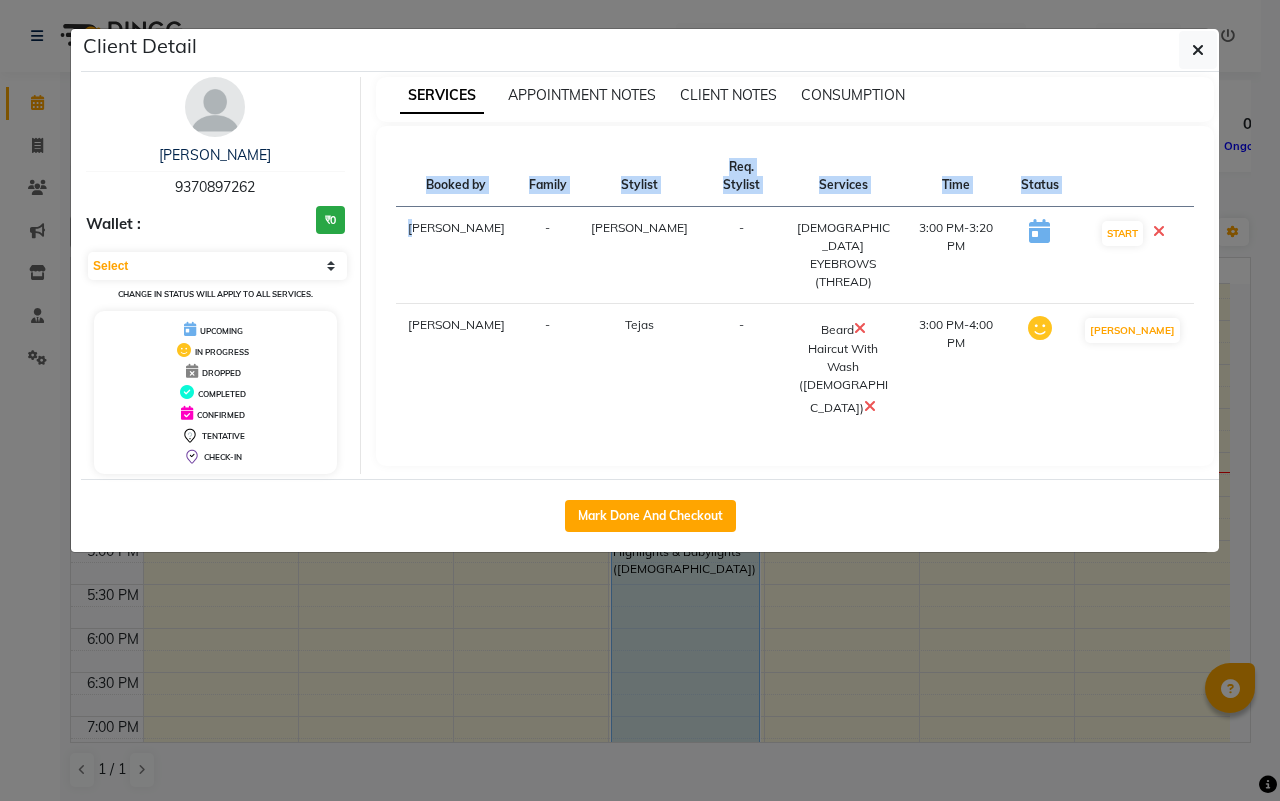 click on "Client Detail  [PERSON_NAME]   9370897262 Wallet : ₹0 Select IN SERVICE CONFIRMED TENTATIVE CHECK IN MARK DONE DROPPED UPCOMING Change in status will apply to all services. UPCOMING IN PROGRESS DROPPED COMPLETED CONFIRMED TENTATIVE CHECK-IN SERVICES APPOINTMENT NOTES CLIENT NOTES CONSUMPTION Booked by Family Stylist Req. Stylist Services Time Status  [PERSON_NAME] -  [DEMOGRAPHIC_DATA] EYEBROWS (THREAD)   3:00 PM-3:20 PM   START   [PERSON_NAME] -  [PERSON_NAME]   Haircut With Wash ([DEMOGRAPHIC_DATA])   3:00 PM-4:00 PM   MARK DONE   Mark Done And Checkout" 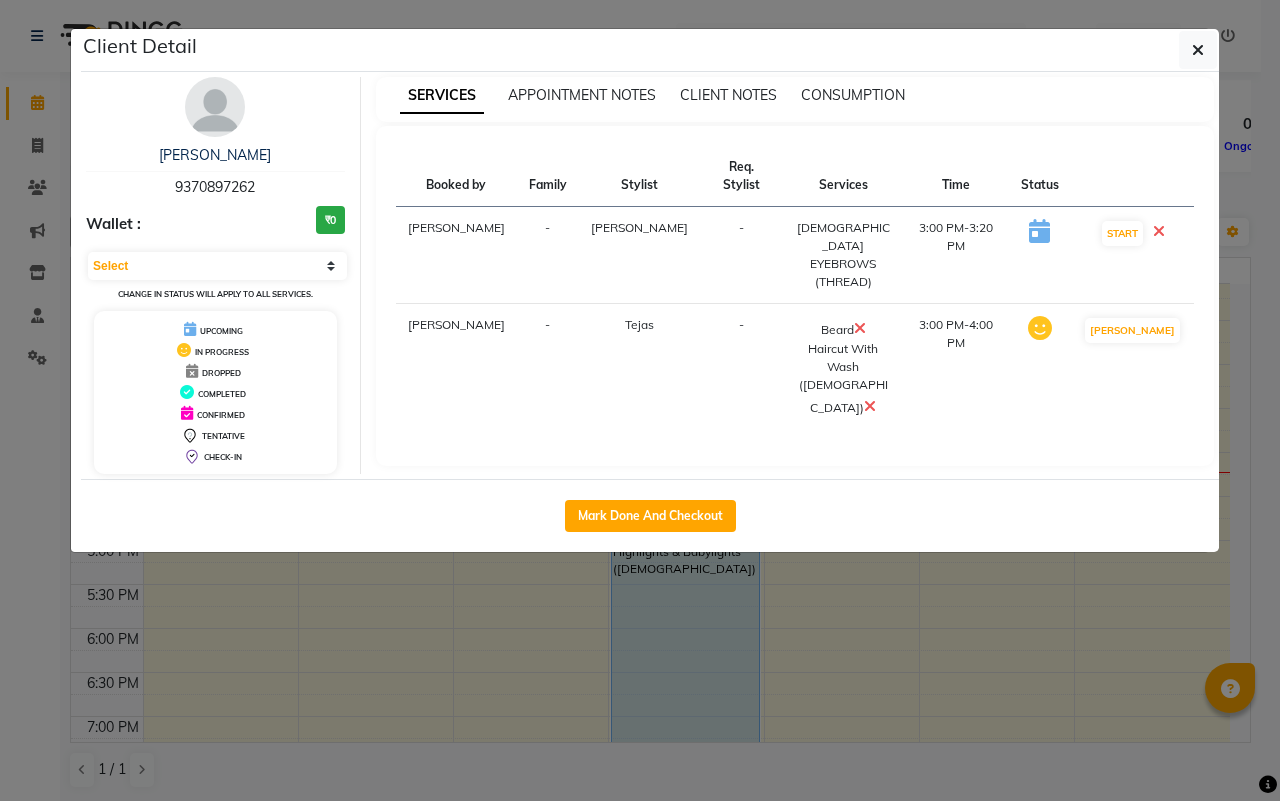 click on "Client Detail  [PERSON_NAME]   9370897262 Wallet : ₹0 Select IN SERVICE CONFIRMED TENTATIVE CHECK IN MARK DONE DROPPED UPCOMING Change in status will apply to all services. UPCOMING IN PROGRESS DROPPED COMPLETED CONFIRMED TENTATIVE CHECK-IN SERVICES APPOINTMENT NOTES CLIENT NOTES CONSUMPTION Booked by Family Stylist Req. Stylist Services Time Status  [PERSON_NAME] -  [DEMOGRAPHIC_DATA] EYEBROWS (THREAD)   3:00 PM-3:20 PM   START   [PERSON_NAME] -  [PERSON_NAME]   Haircut With Wash ([DEMOGRAPHIC_DATA])   3:00 PM-4:00 PM   MARK DONE   Mark Done And Checkout" 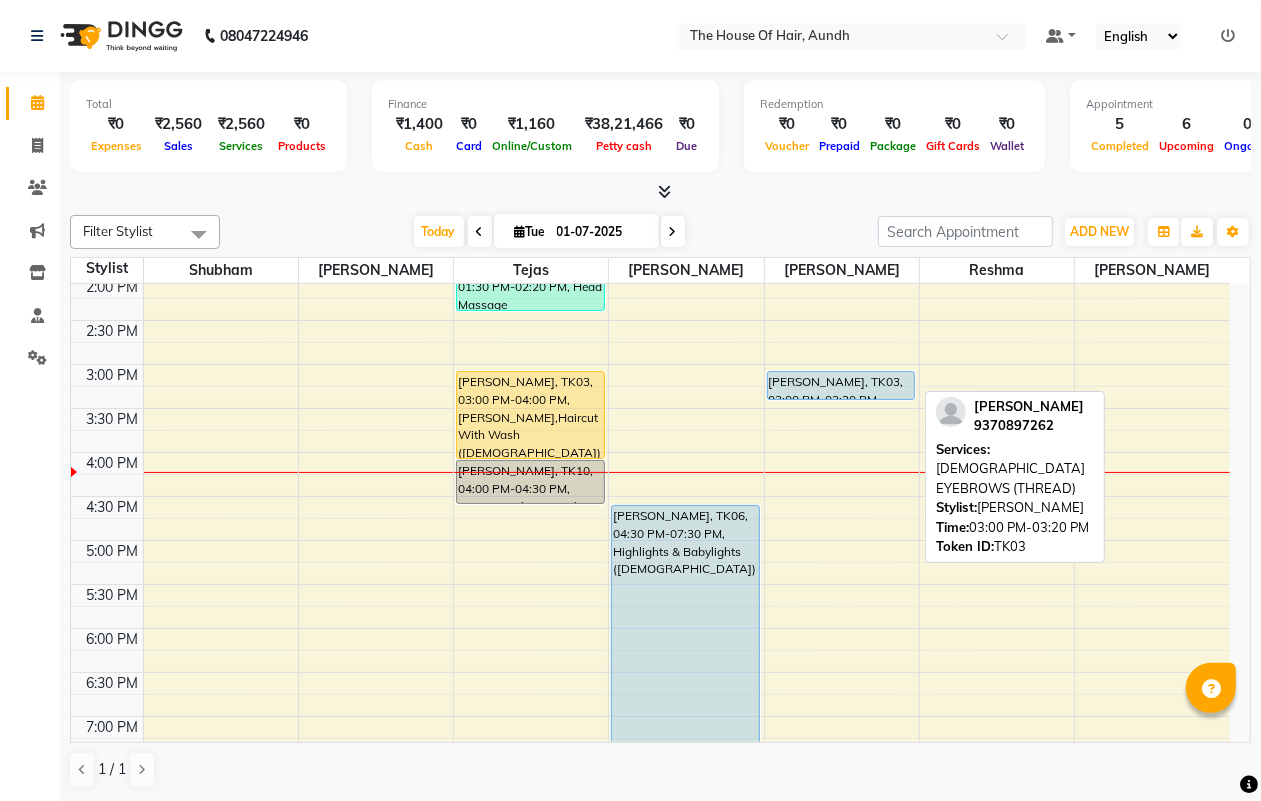 click on "[PERSON_NAME], TK03, 03:00 PM-03:20 PM, [DEMOGRAPHIC_DATA] EYEBROWS (THREAD)" at bounding box center (841, 385) 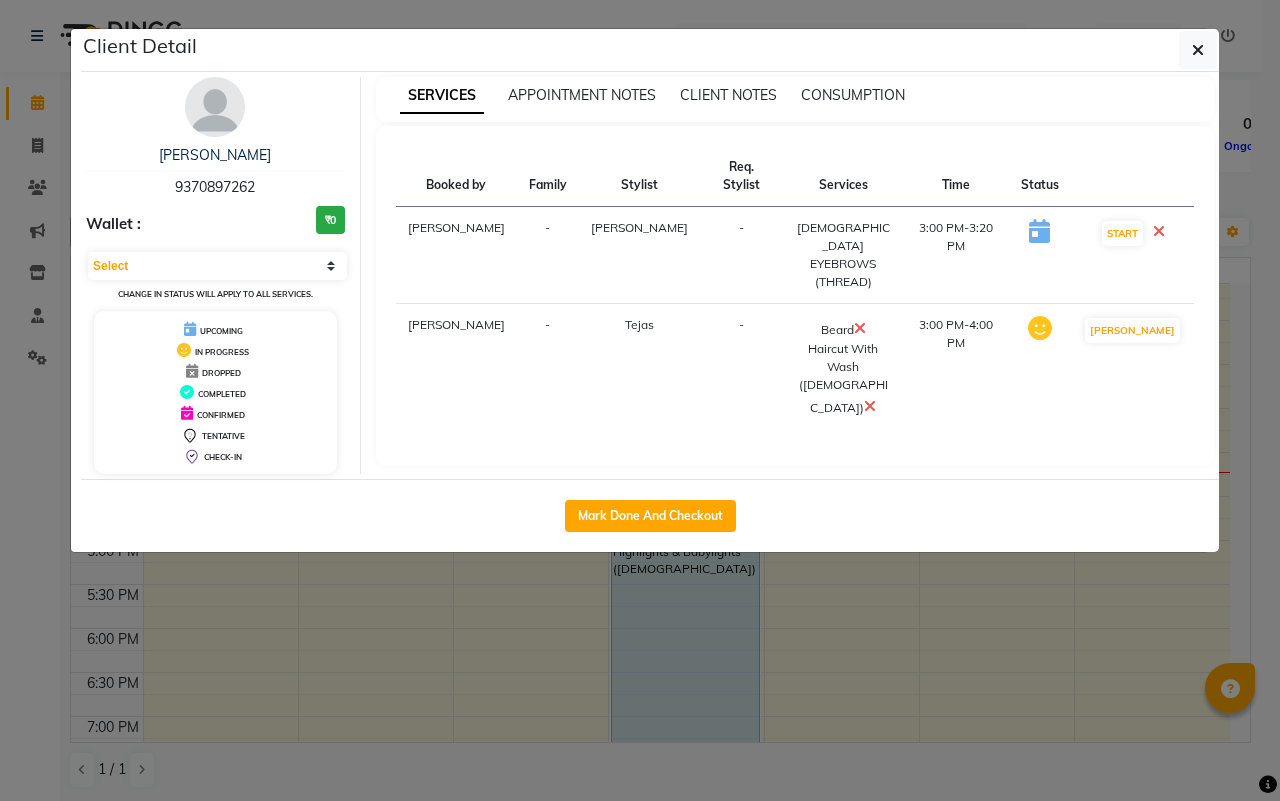 click on "[PERSON_NAME]   9370897262 Wallet : ₹0 Select IN SERVICE CONFIRMED TENTATIVE CHECK IN MARK DONE DROPPED UPCOMING Change in status will apply to all services. UPCOMING IN PROGRESS DROPPED COMPLETED CONFIRMED TENTATIVE CHECK-IN SERVICES APPOINTMENT NOTES CLIENT NOTES CONSUMPTION Booked by Family Stylist Req. Stylist Services Time Status  [PERSON_NAME] -  [DEMOGRAPHIC_DATA] EYEBROWS (THREAD)   3:00 PM-3:20 PM   START   [PERSON_NAME] -  [PERSON_NAME]   Haircut With Wash ([DEMOGRAPHIC_DATA])   3:00 PM-4:00 PM   MARK DONE" at bounding box center [650, 275] 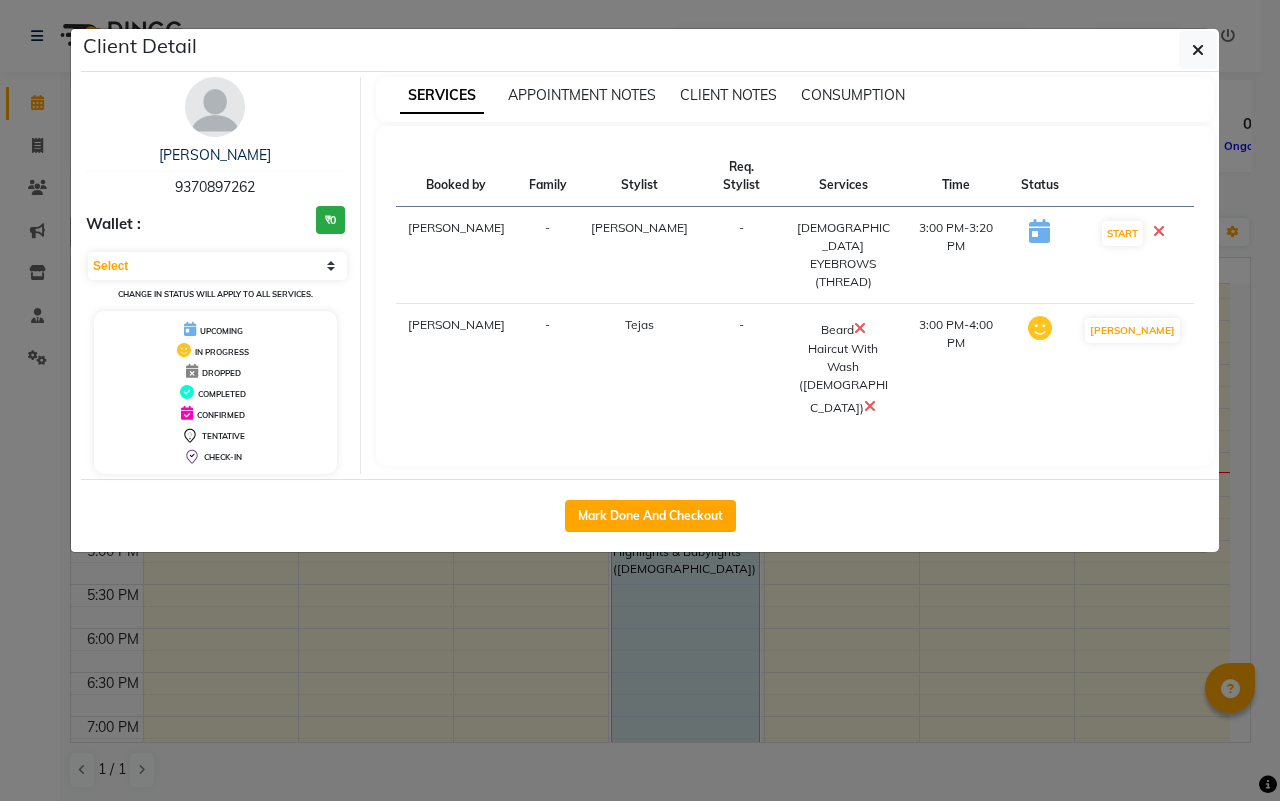 click on "Client Detail  [PERSON_NAME]   9370897262 Wallet : ₹0 Select IN SERVICE CONFIRMED TENTATIVE CHECK IN MARK DONE DROPPED UPCOMING Change in status will apply to all services. UPCOMING IN PROGRESS DROPPED COMPLETED CONFIRMED TENTATIVE CHECK-IN SERVICES APPOINTMENT NOTES CLIENT NOTES CONSUMPTION Booked by Family Stylist Req. Stylist Services Time Status  [PERSON_NAME] -  [DEMOGRAPHIC_DATA] EYEBROWS (THREAD)   3:00 PM-3:20 PM   START   [PERSON_NAME] -  [PERSON_NAME]   Haircut With Wash ([DEMOGRAPHIC_DATA])   3:00 PM-4:00 PM   MARK DONE   Mark Done And Checkout" 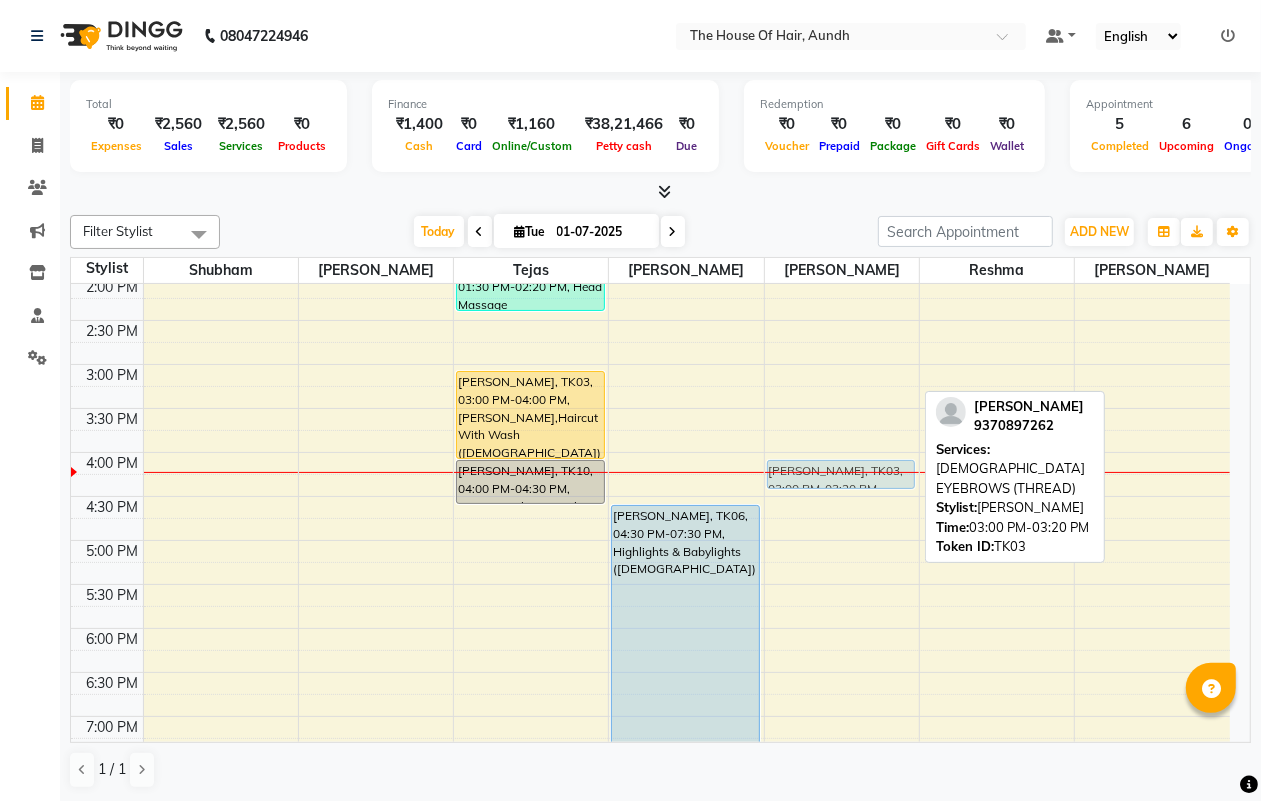 drag, startPoint x: 848, startPoint y: 382, endPoint x: 842, endPoint y: 467, distance: 85.2115 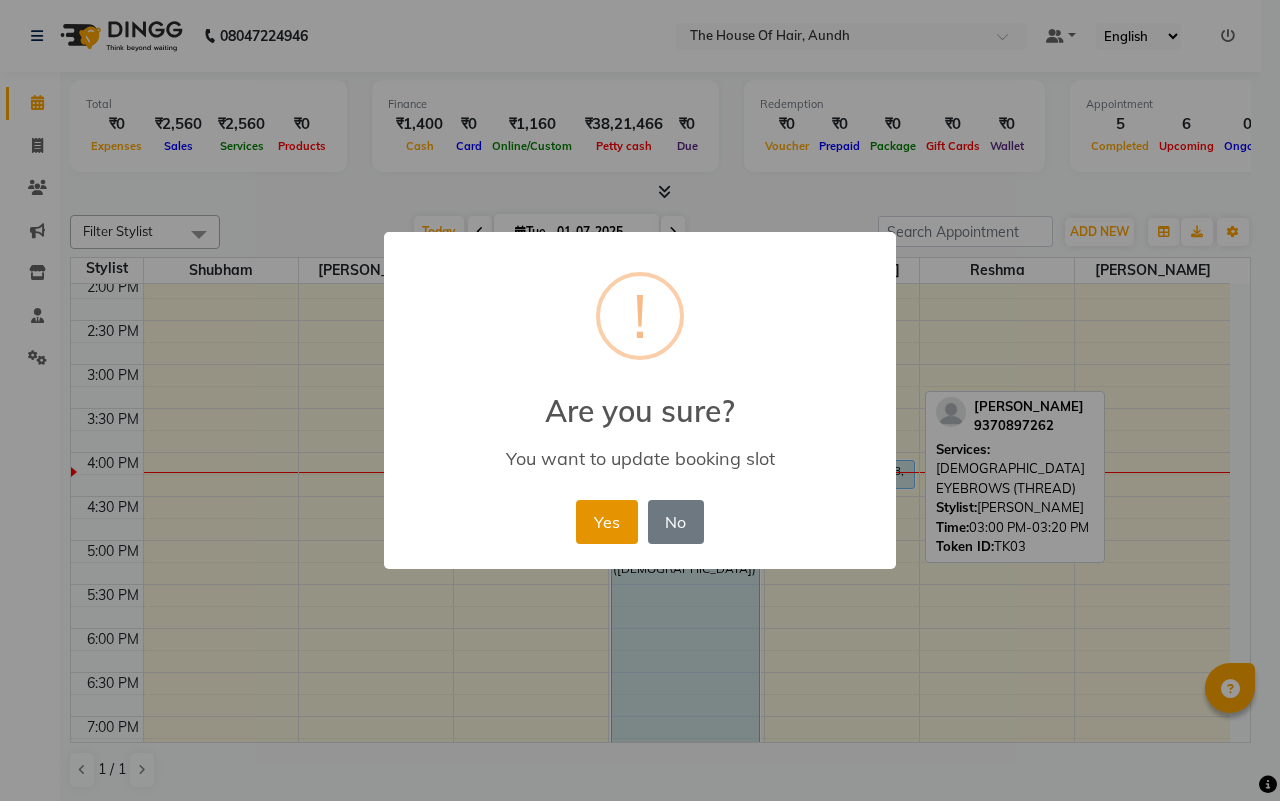 click on "Yes" at bounding box center [606, 522] 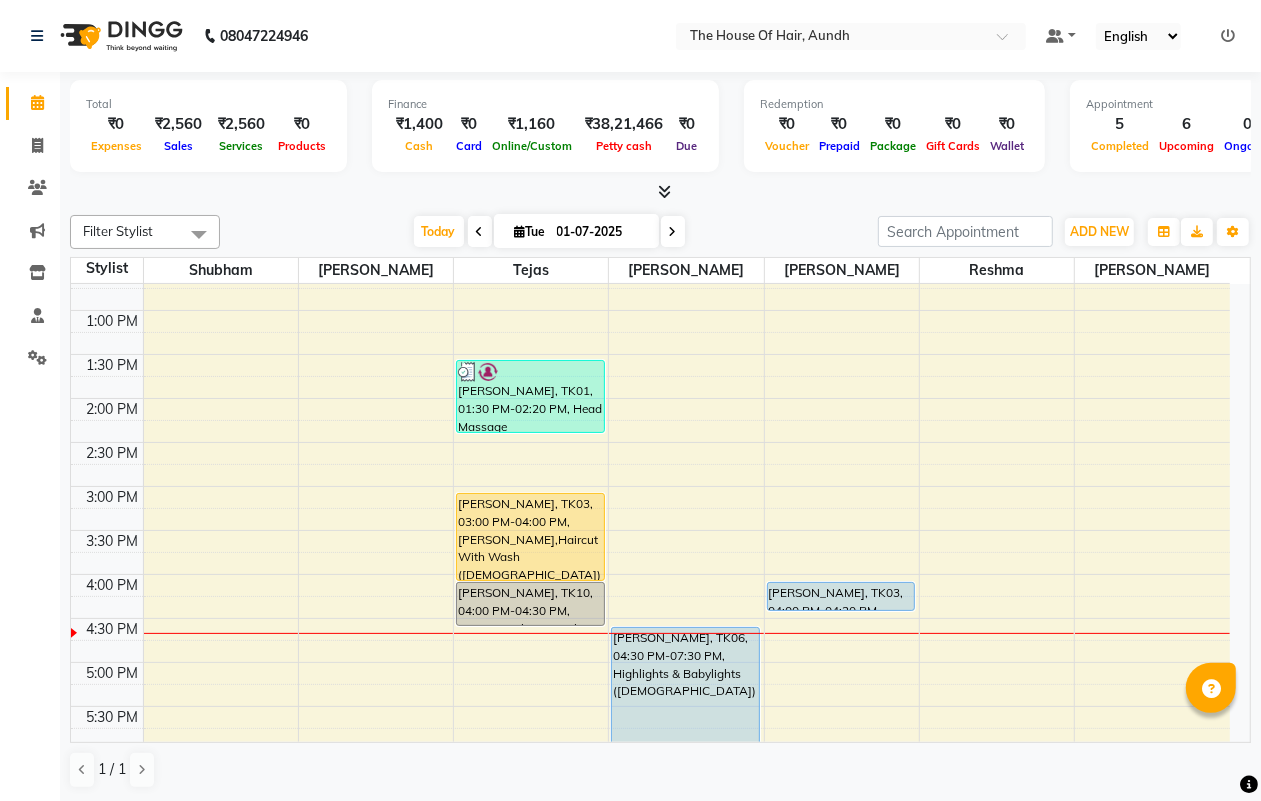 scroll, scrollTop: 410, scrollLeft: 0, axis: vertical 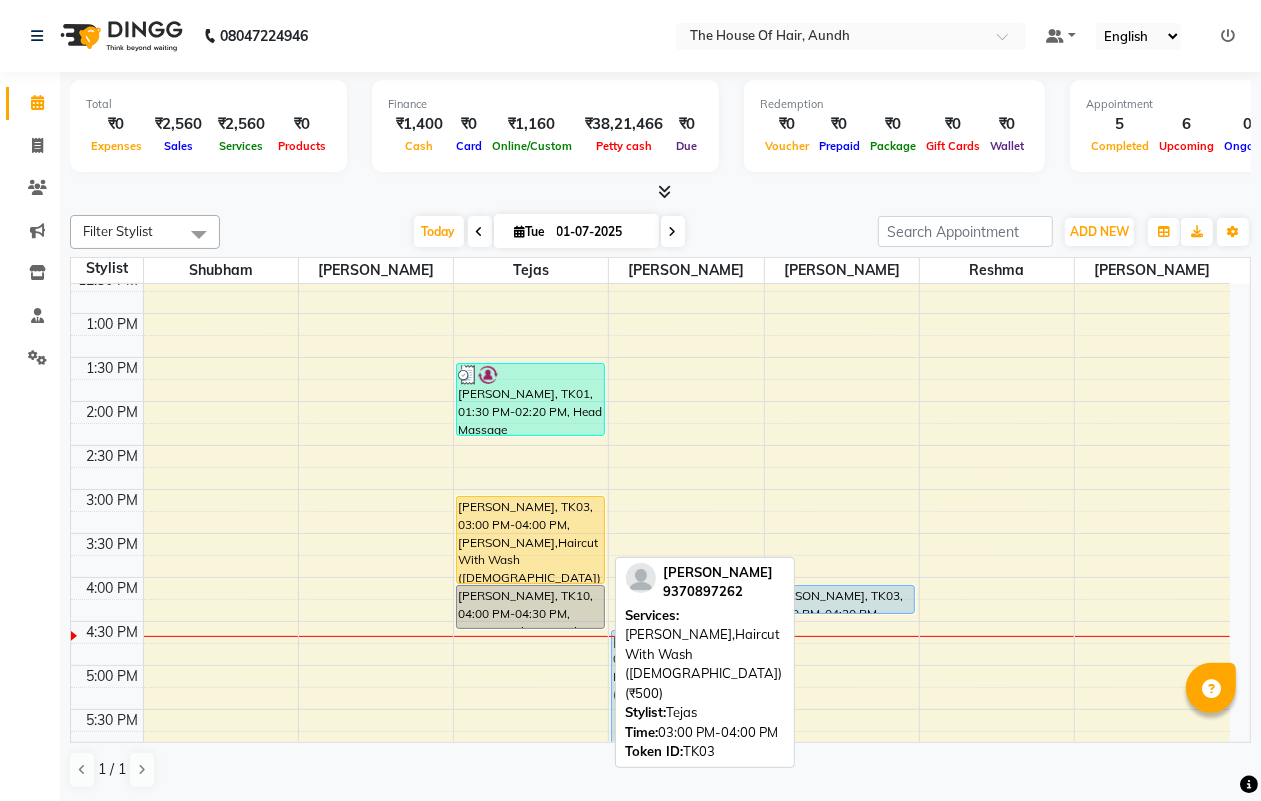click on "[PERSON_NAME], TK03, 03:00 PM-04:00 PM, [PERSON_NAME],Haircut With Wash ([DEMOGRAPHIC_DATA]) (₹500)" at bounding box center [530, 540] 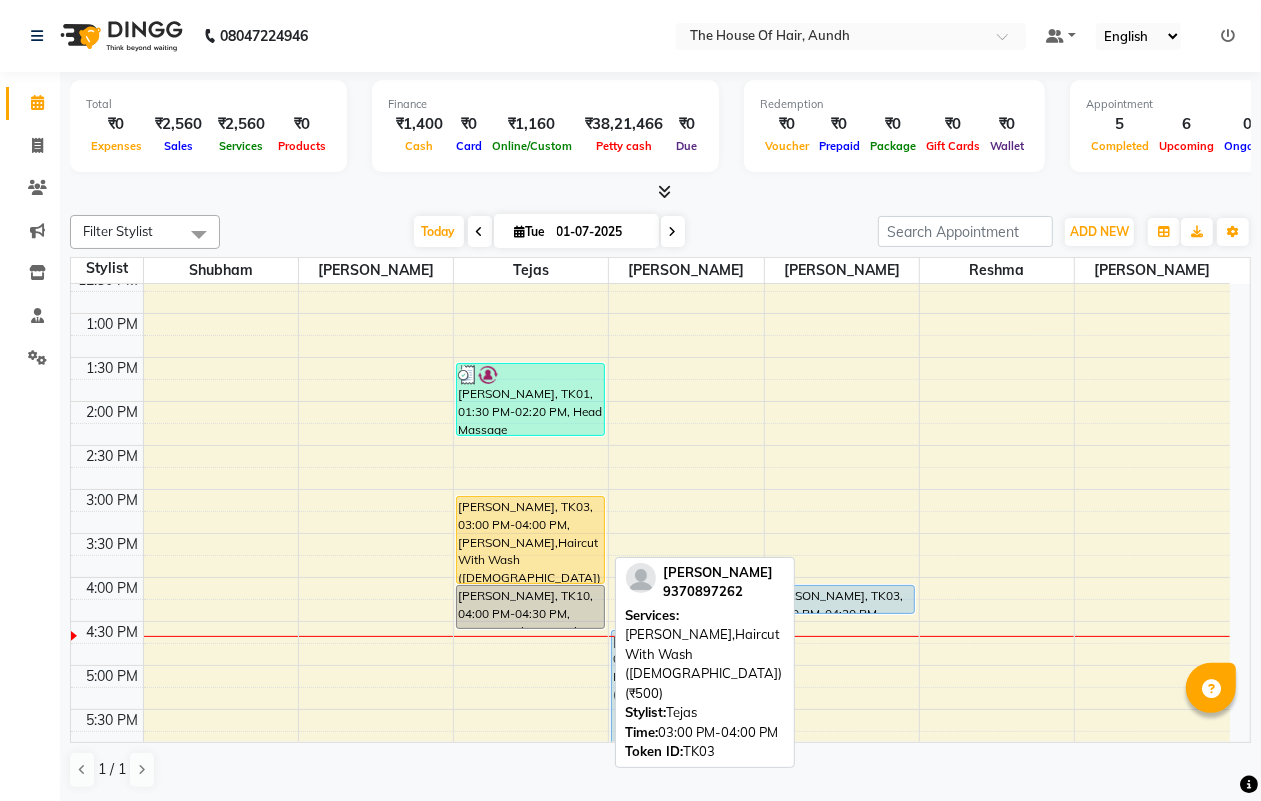 click on "[PERSON_NAME], TK03, 03:00 PM-04:00 PM, [PERSON_NAME],Haircut With Wash ([DEMOGRAPHIC_DATA]) (₹500)" at bounding box center [530, 540] 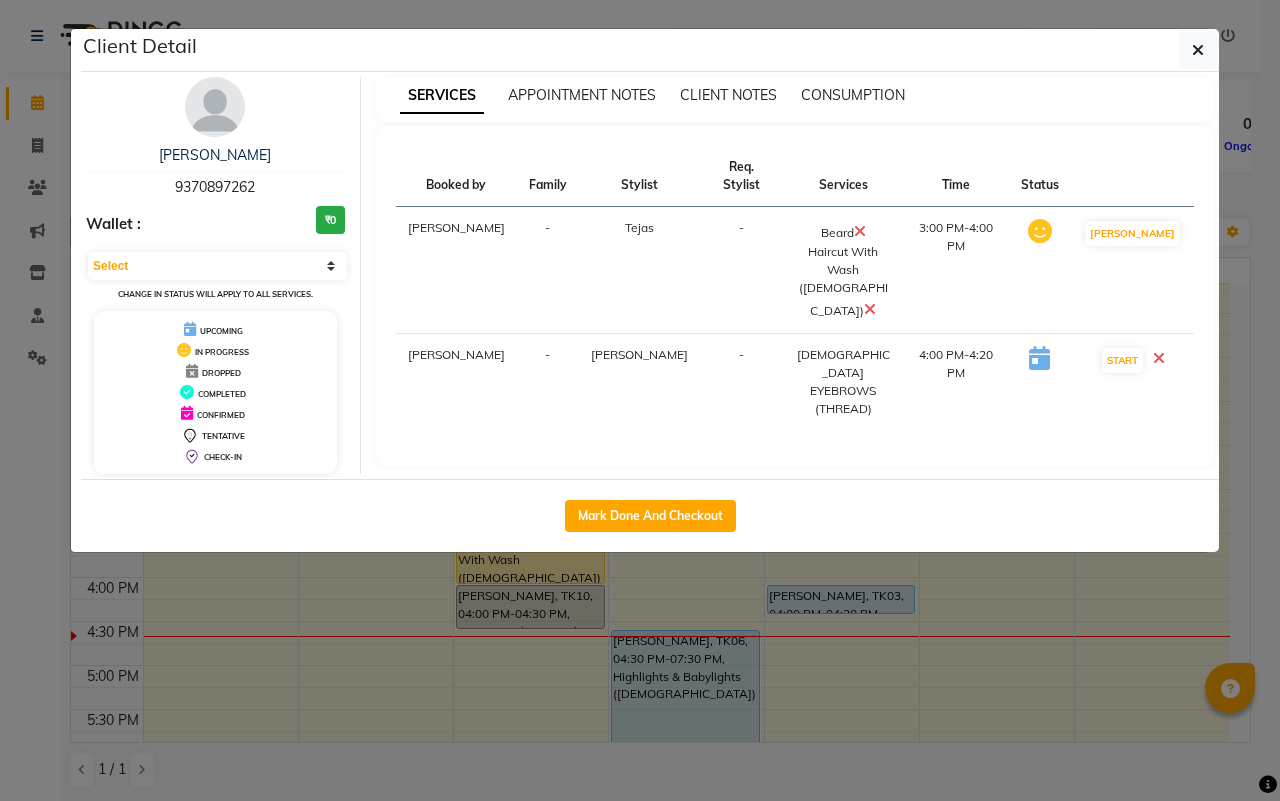 click at bounding box center (1159, 358) 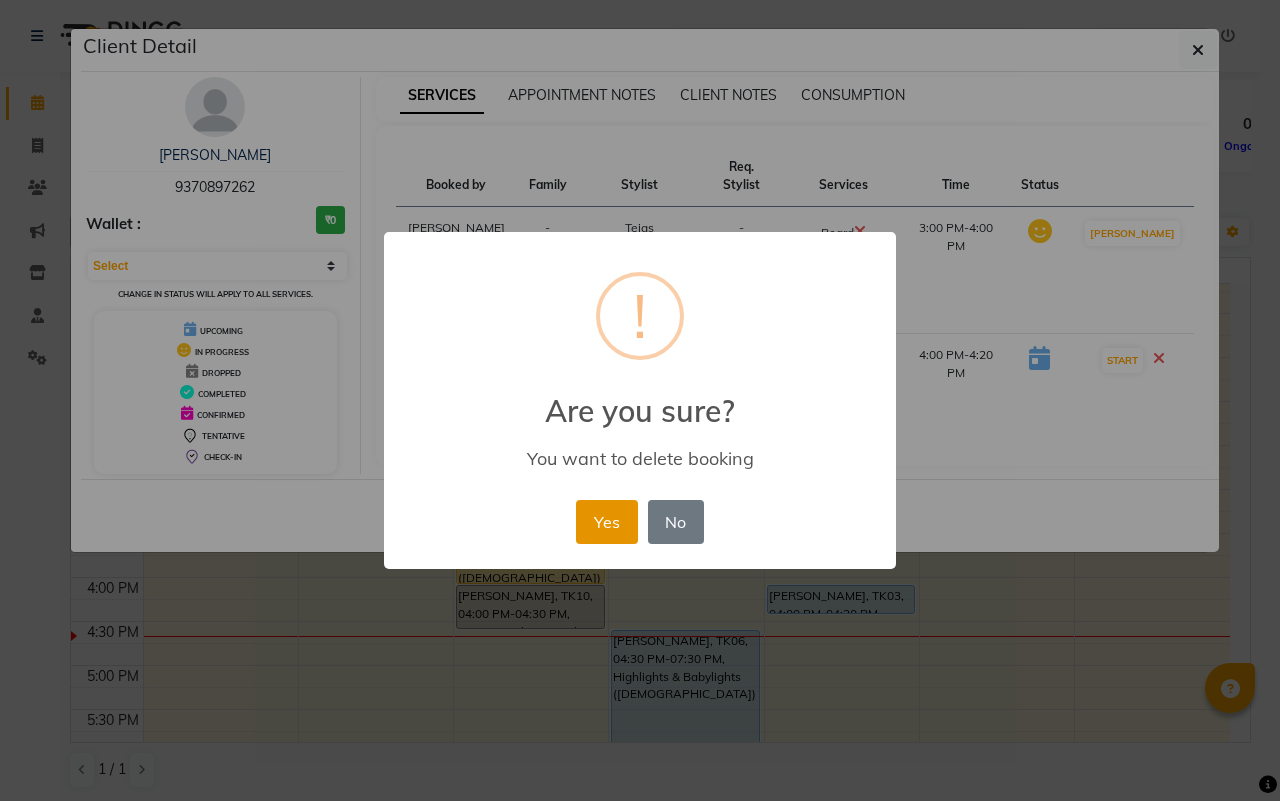 click on "Yes" at bounding box center (606, 522) 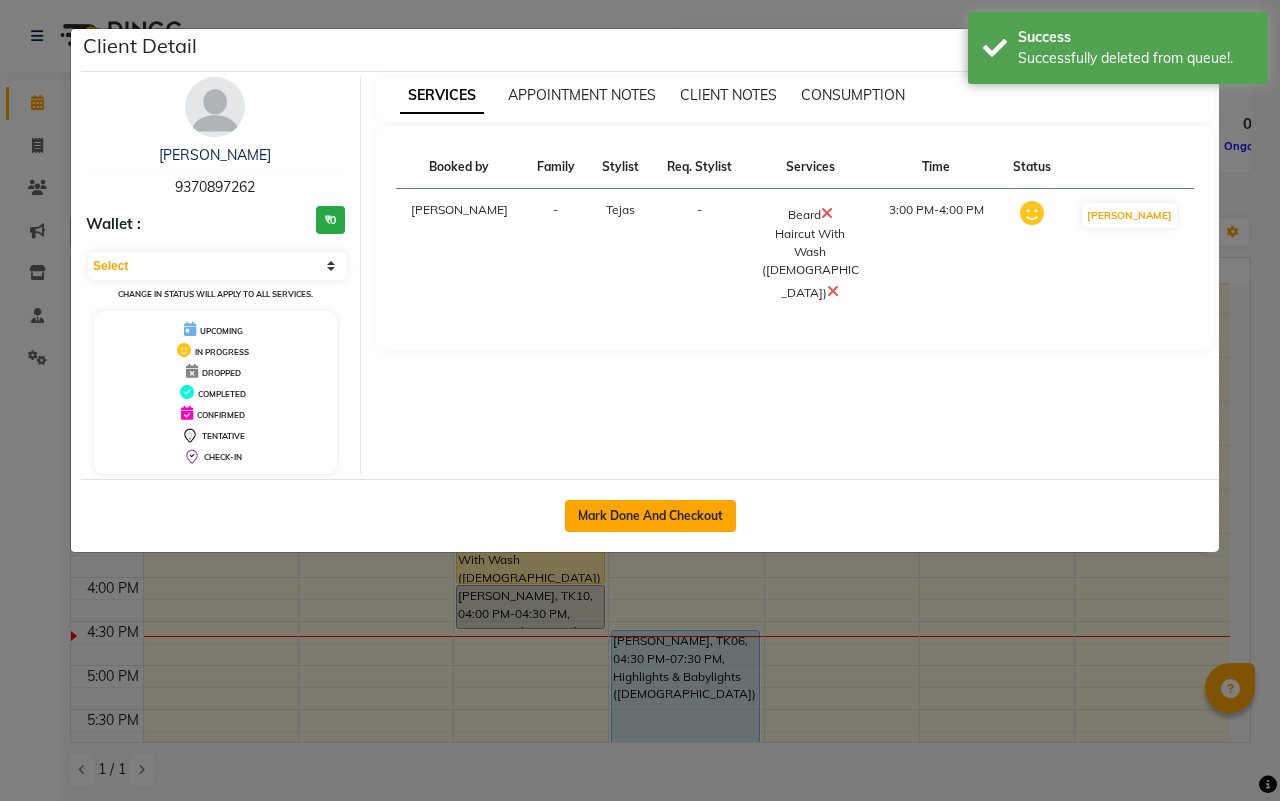 click on "Mark Done And Checkout" 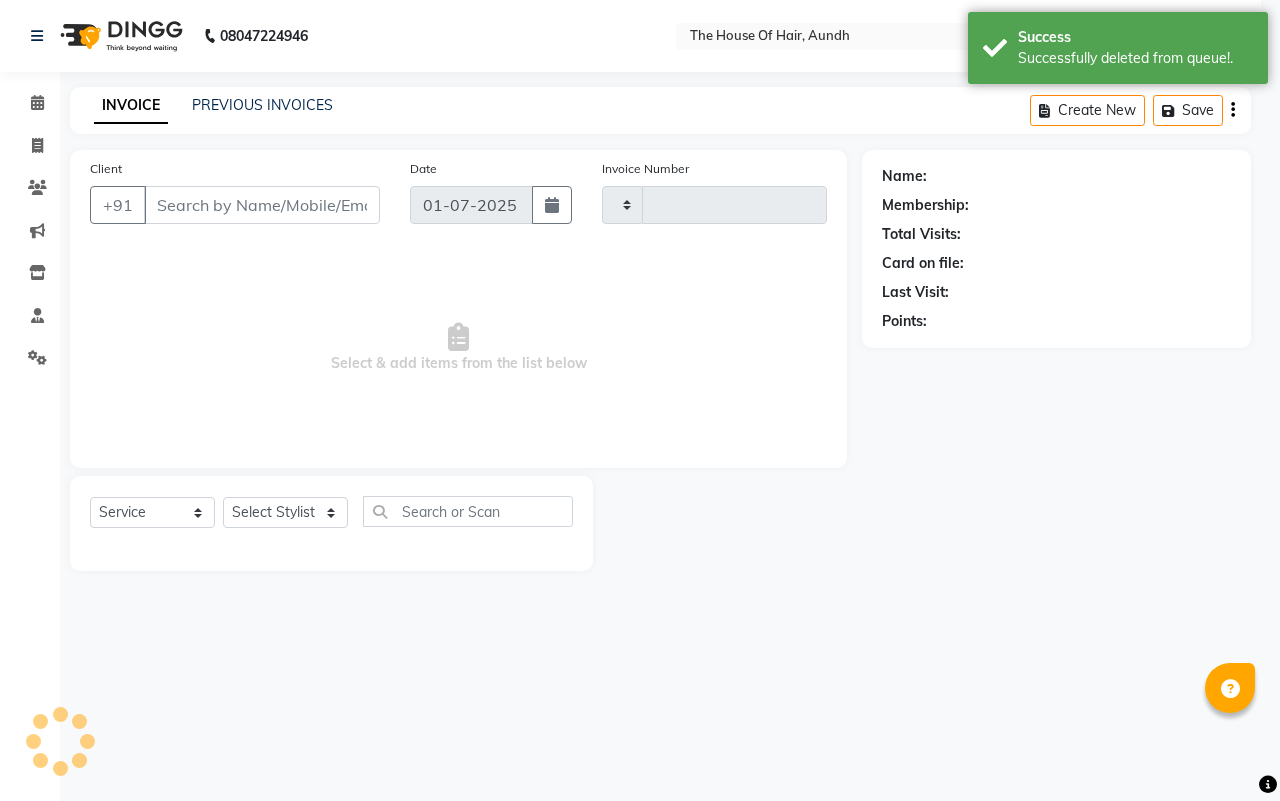 type on "1032" 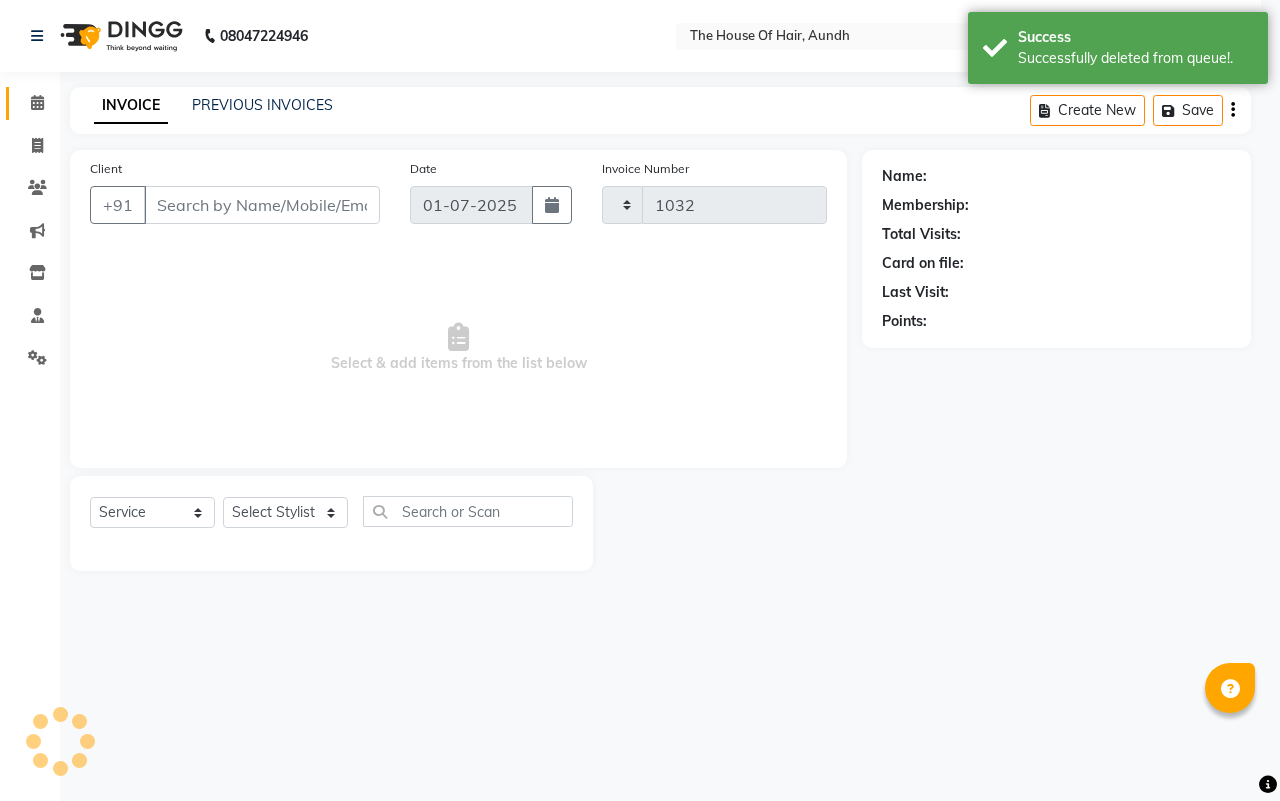 select on "26" 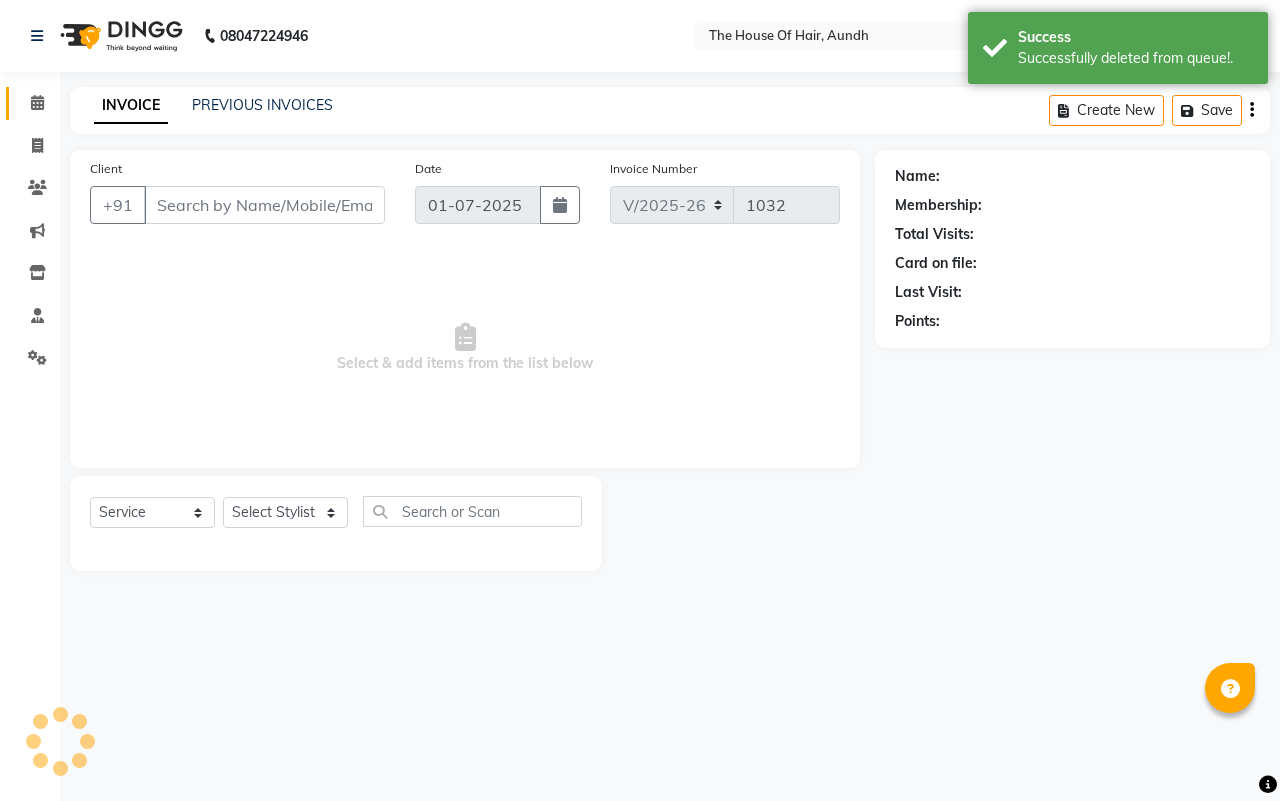 type on "9370897262" 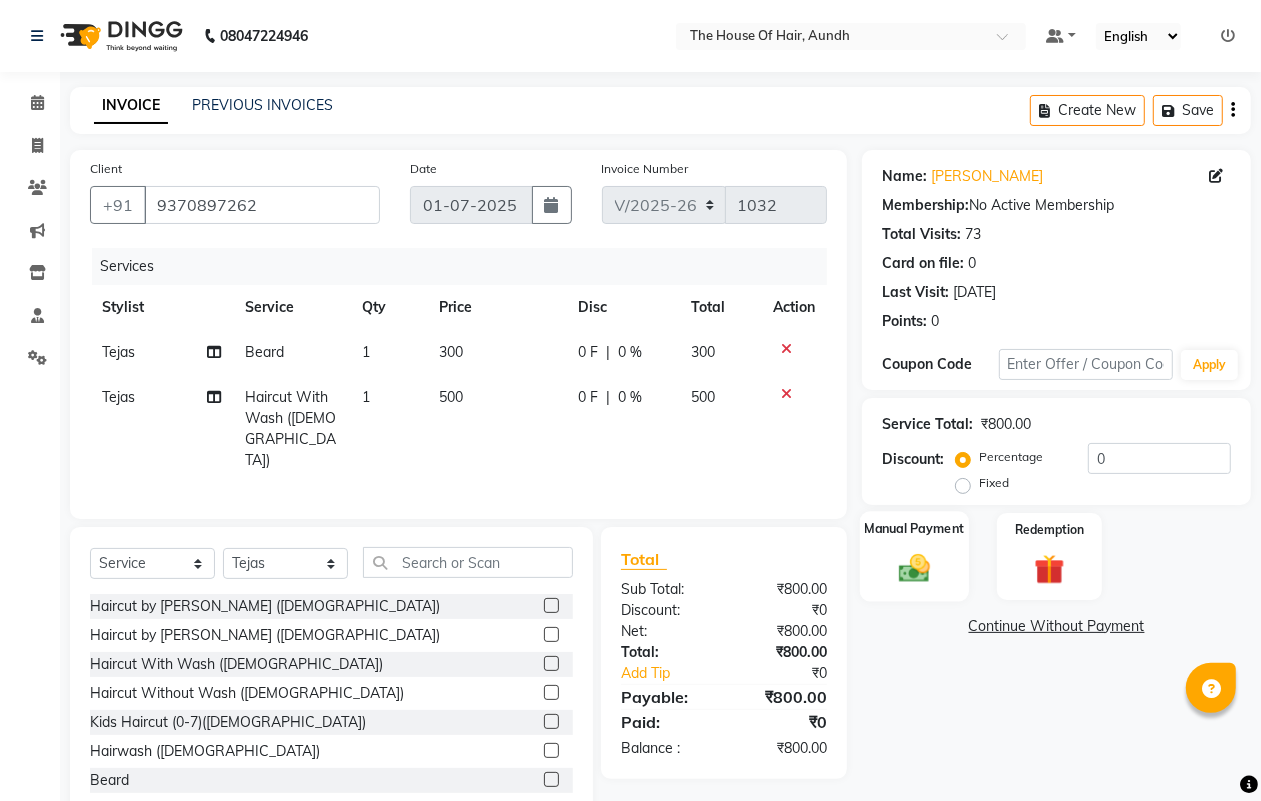 click 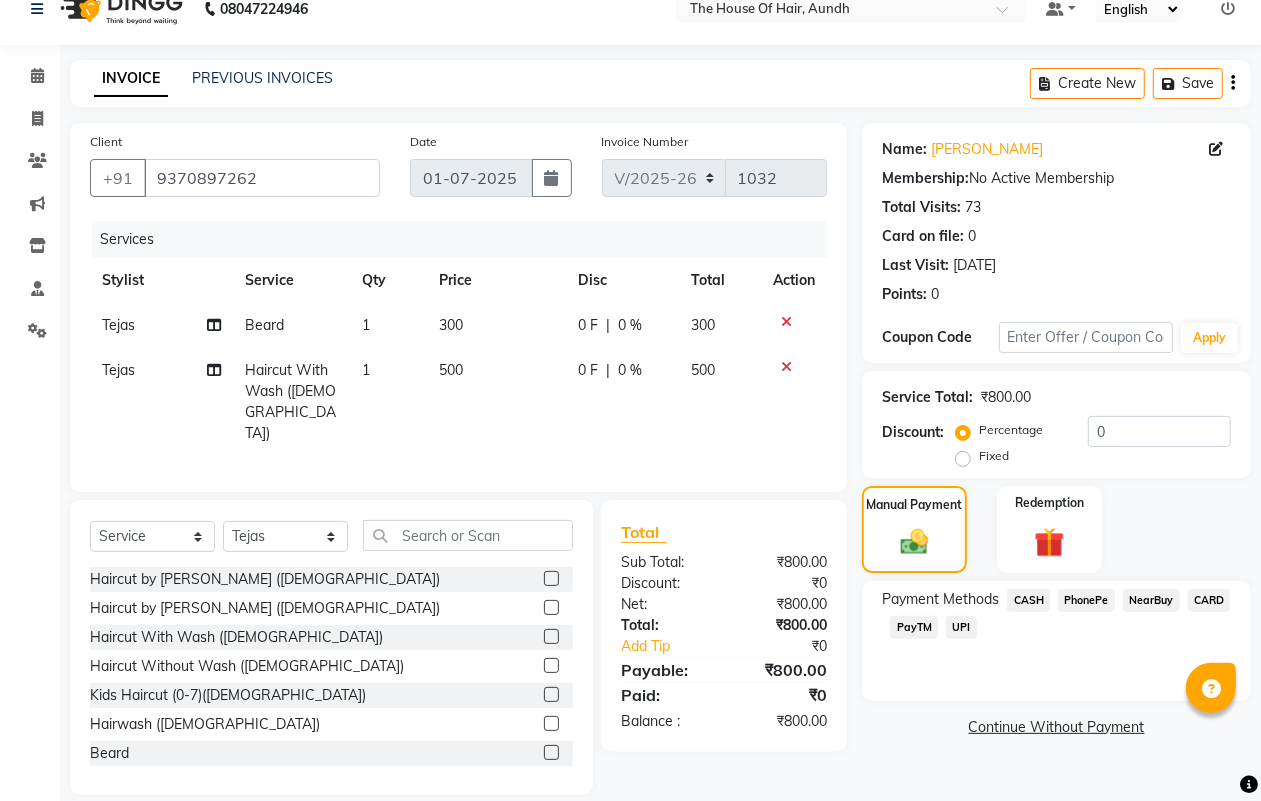 scroll, scrollTop: 0, scrollLeft: 0, axis: both 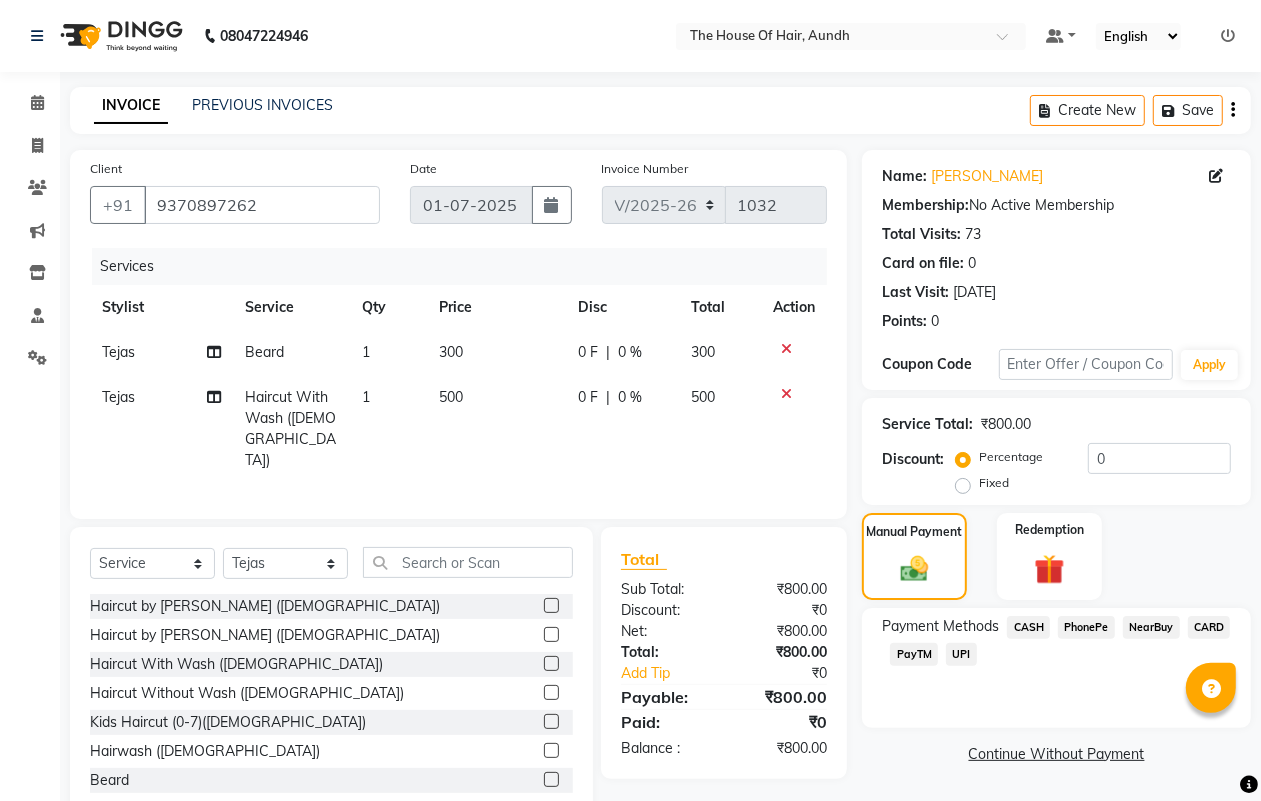 click on "UPI" 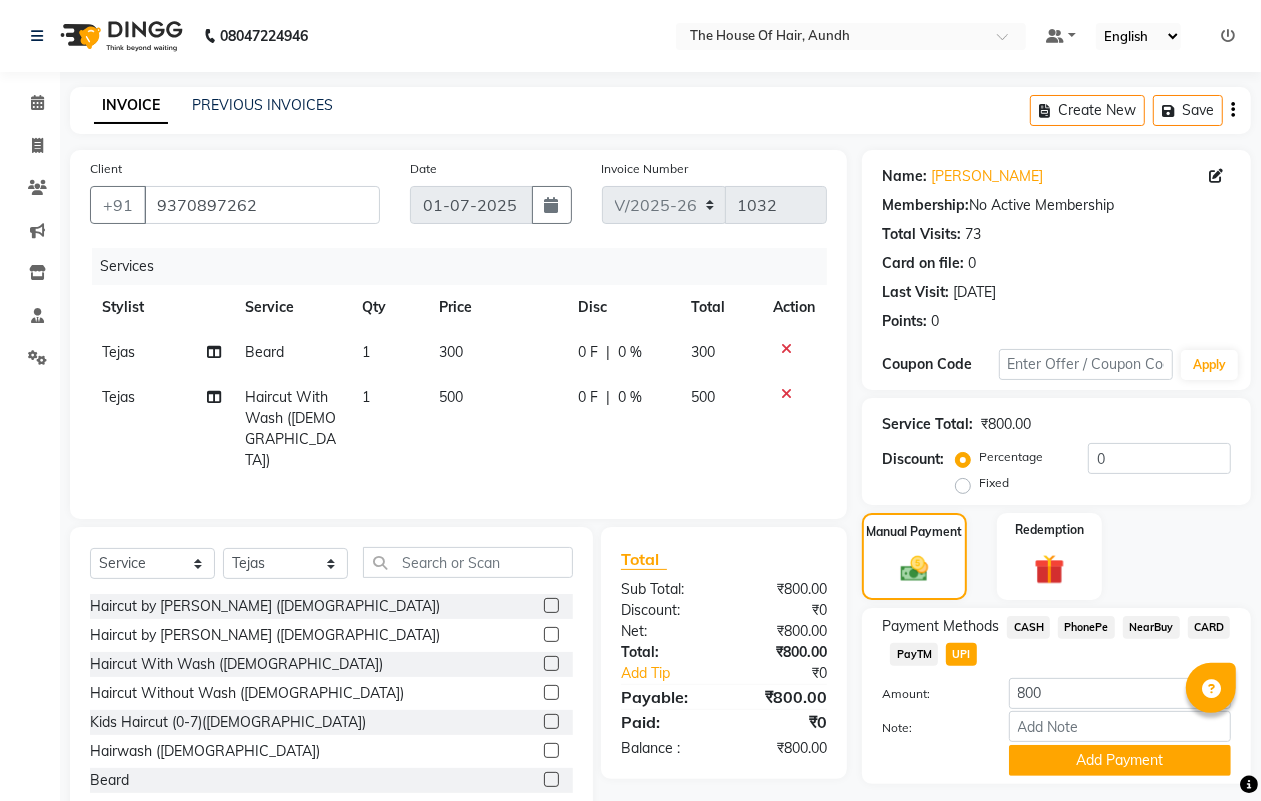 scroll, scrollTop: 52, scrollLeft: 0, axis: vertical 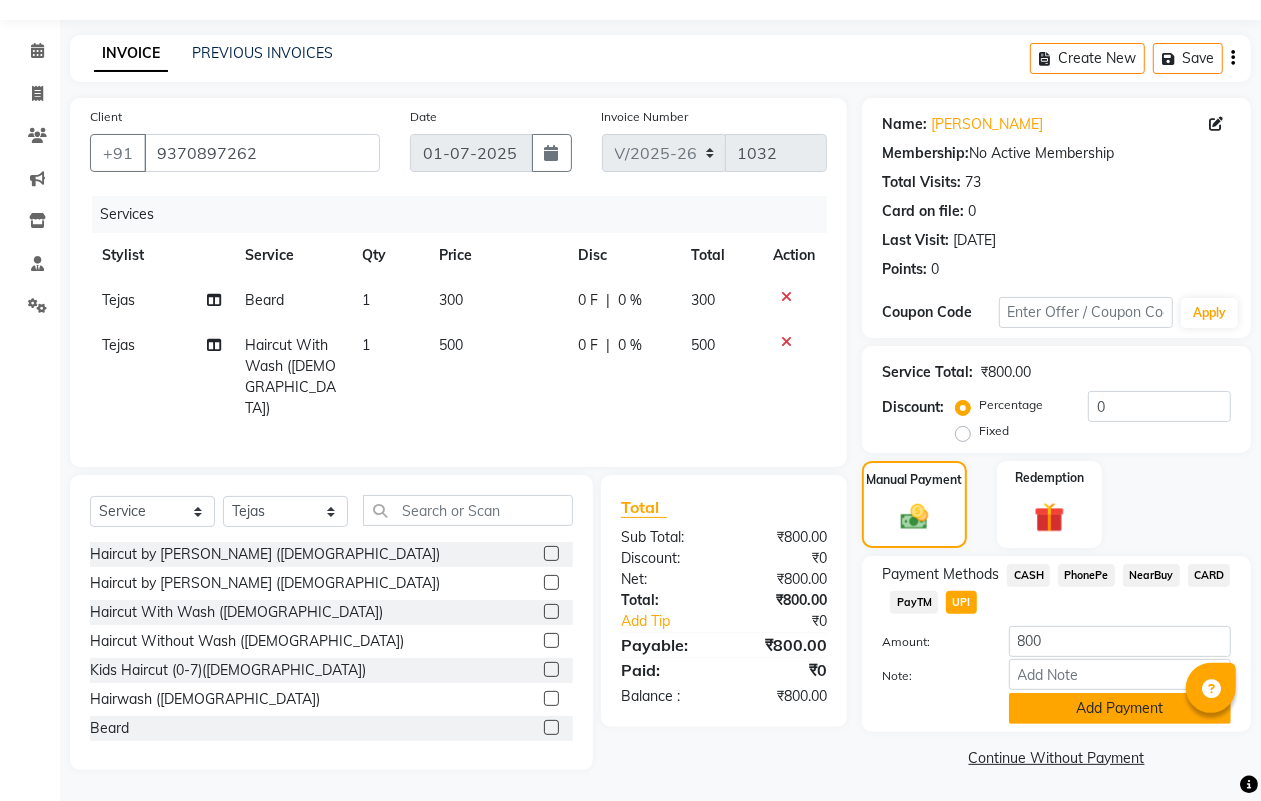 click on "Add Payment" 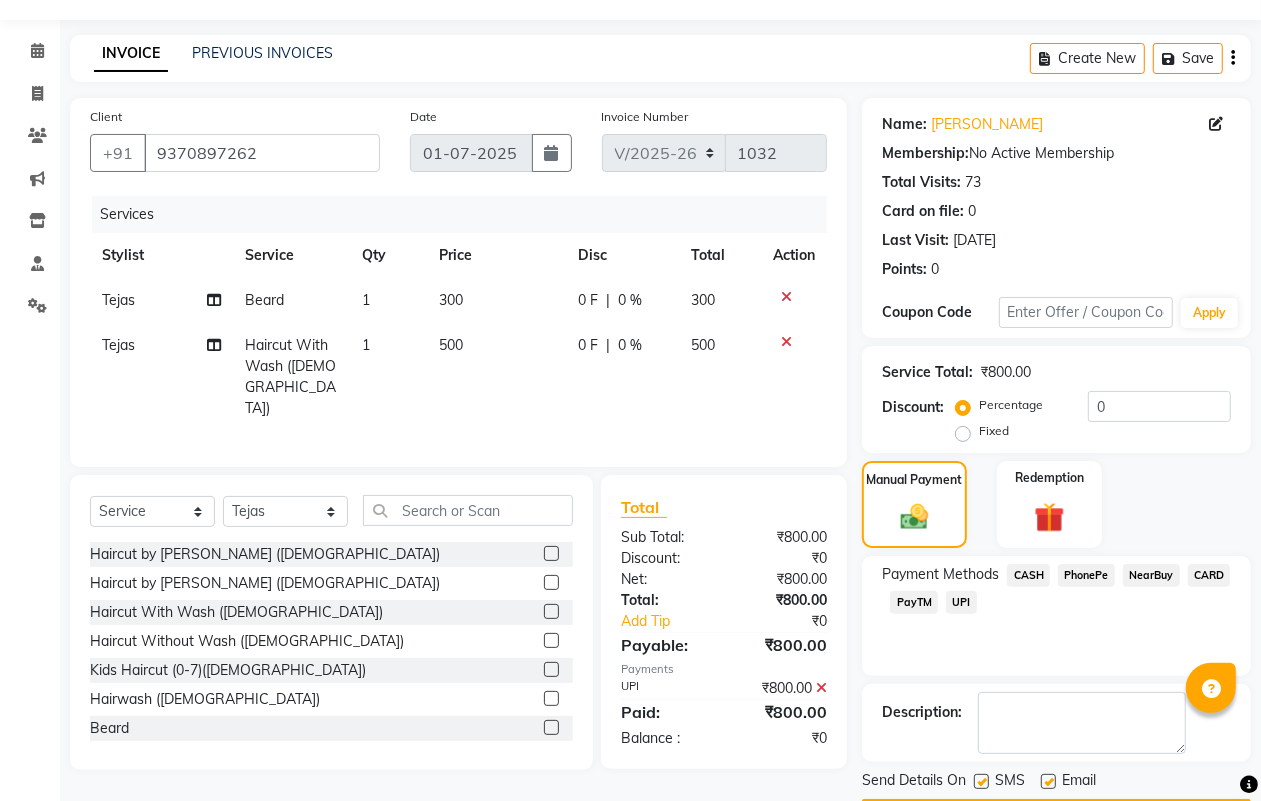 scroll, scrollTop: 111, scrollLeft: 0, axis: vertical 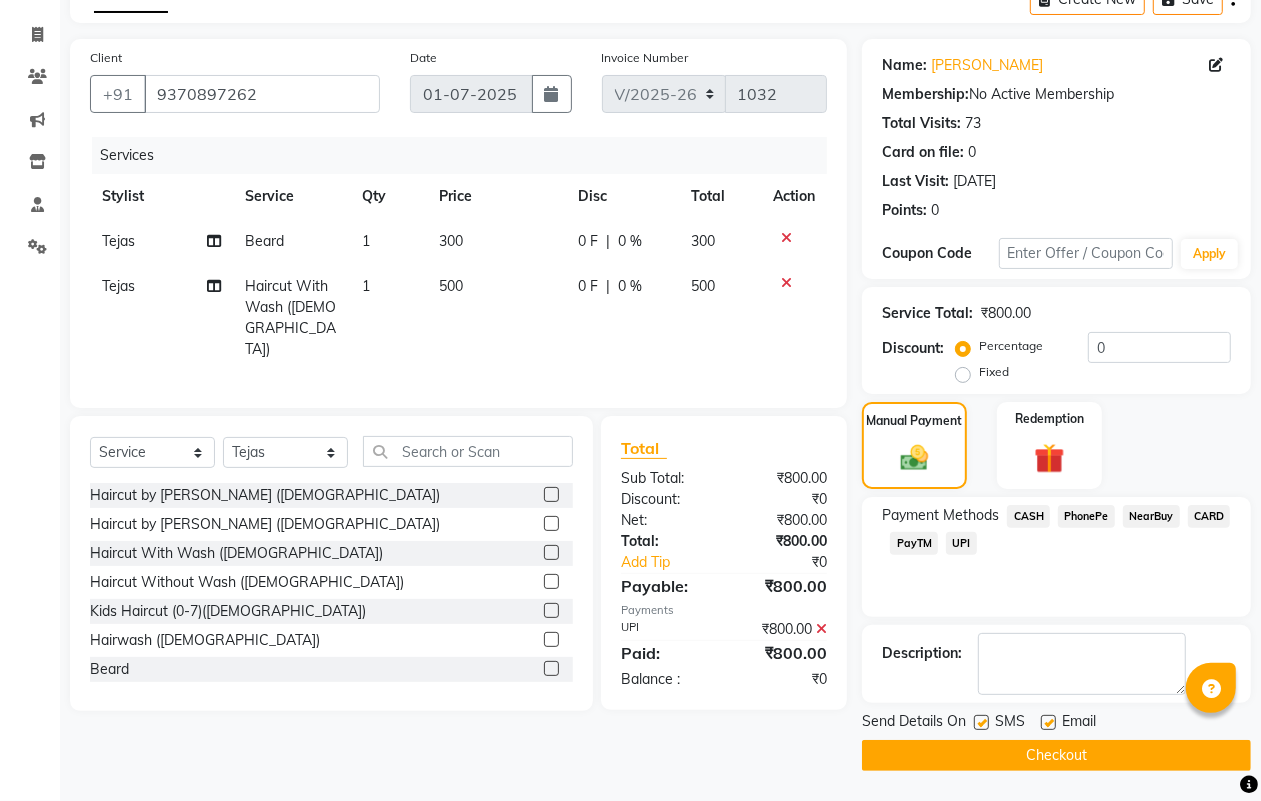 click on "UPI" 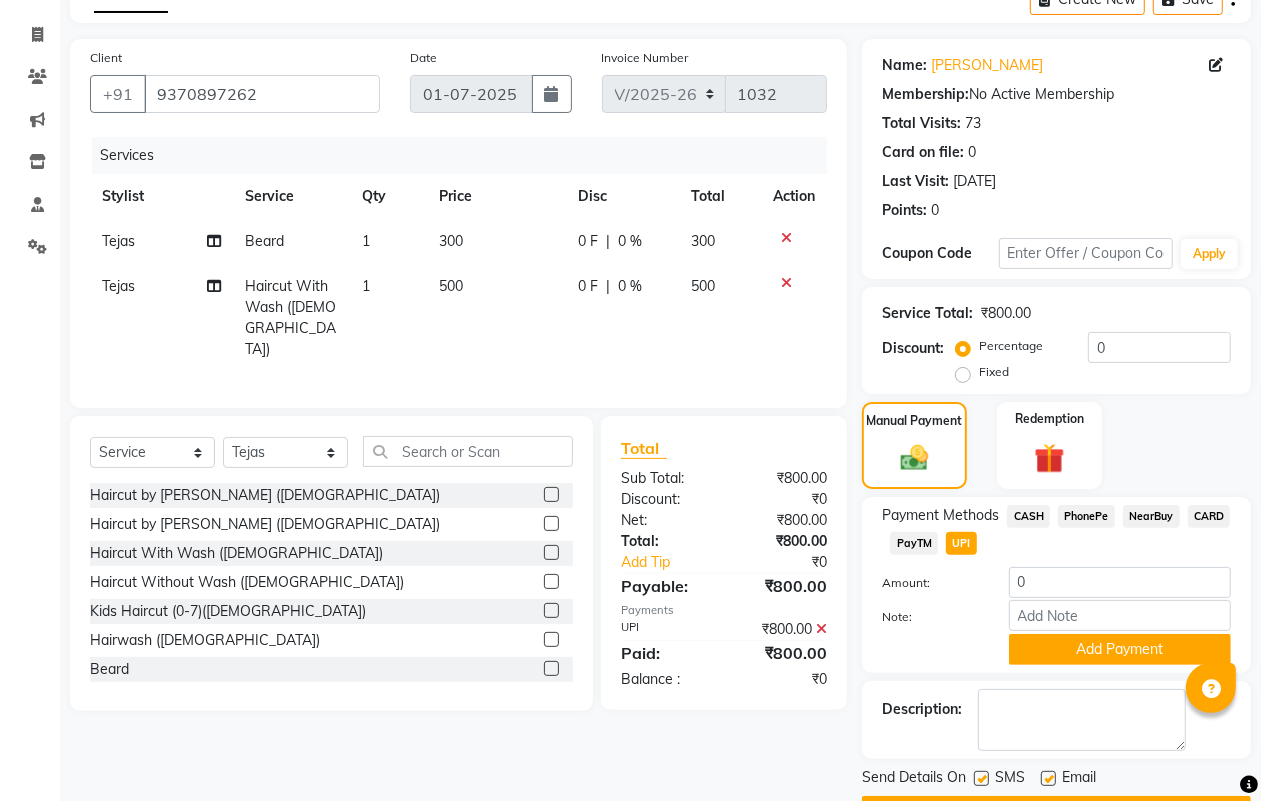 scroll, scrollTop: 166, scrollLeft: 0, axis: vertical 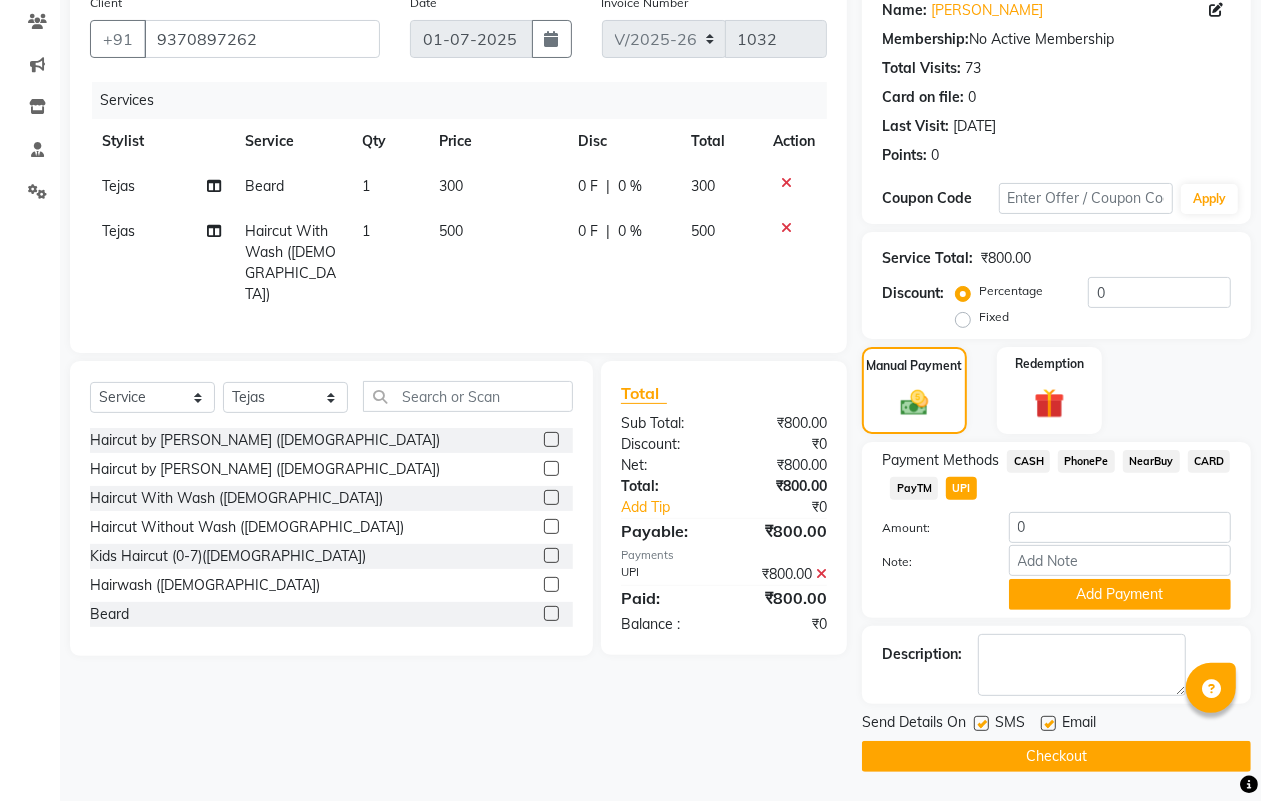 click 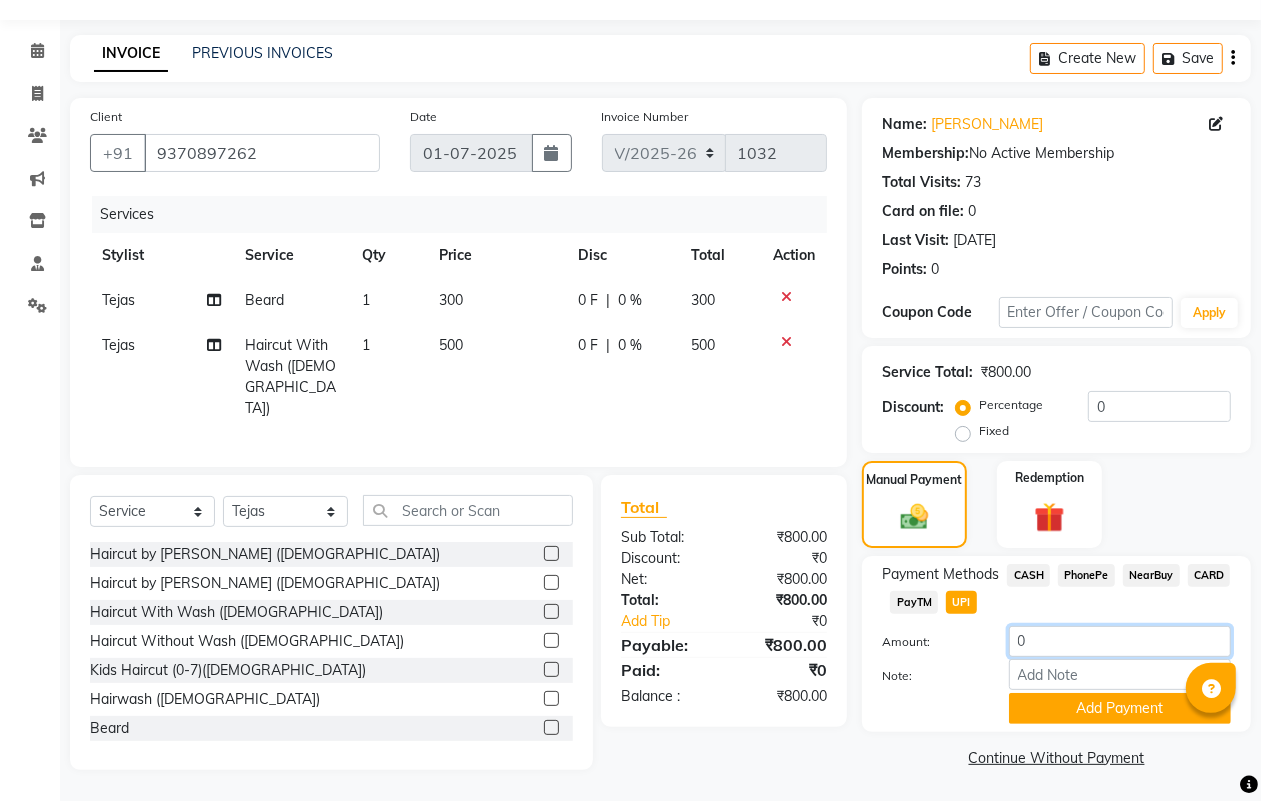 click on "0" 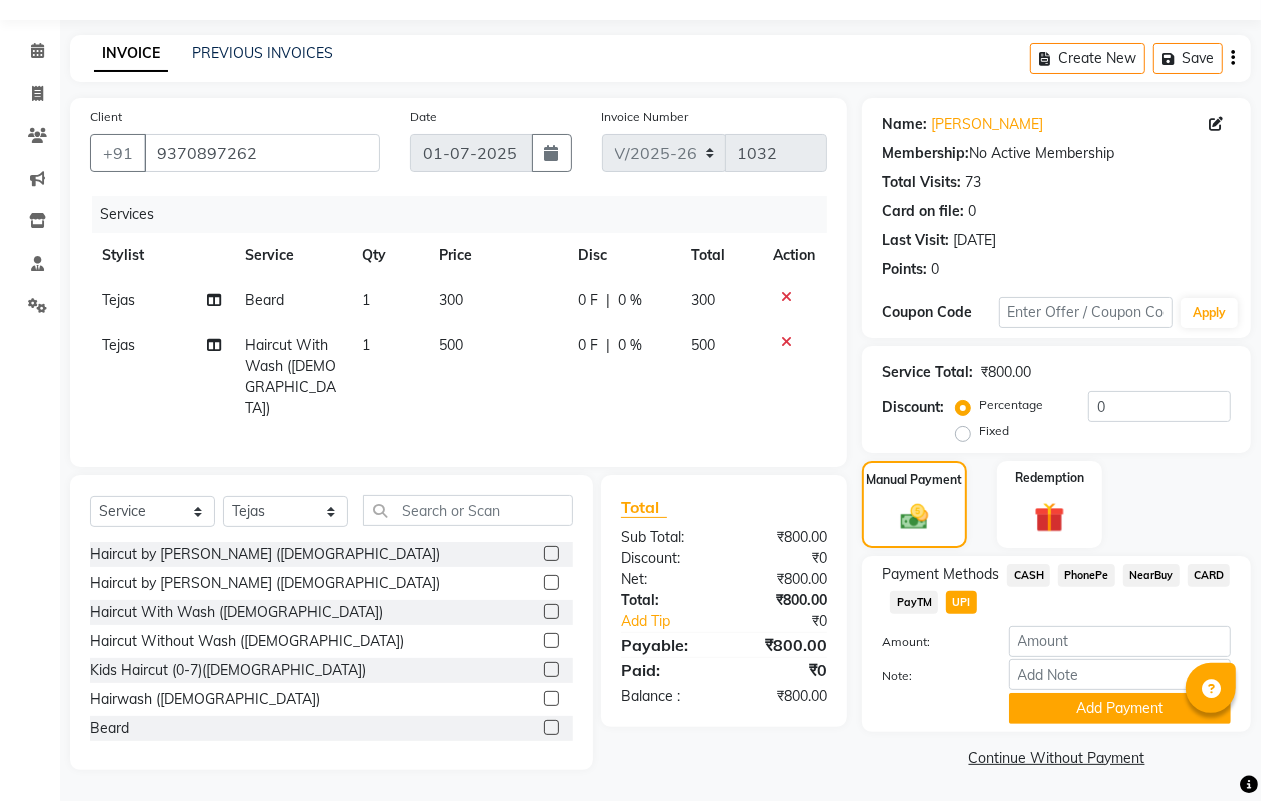 click on "CASH" 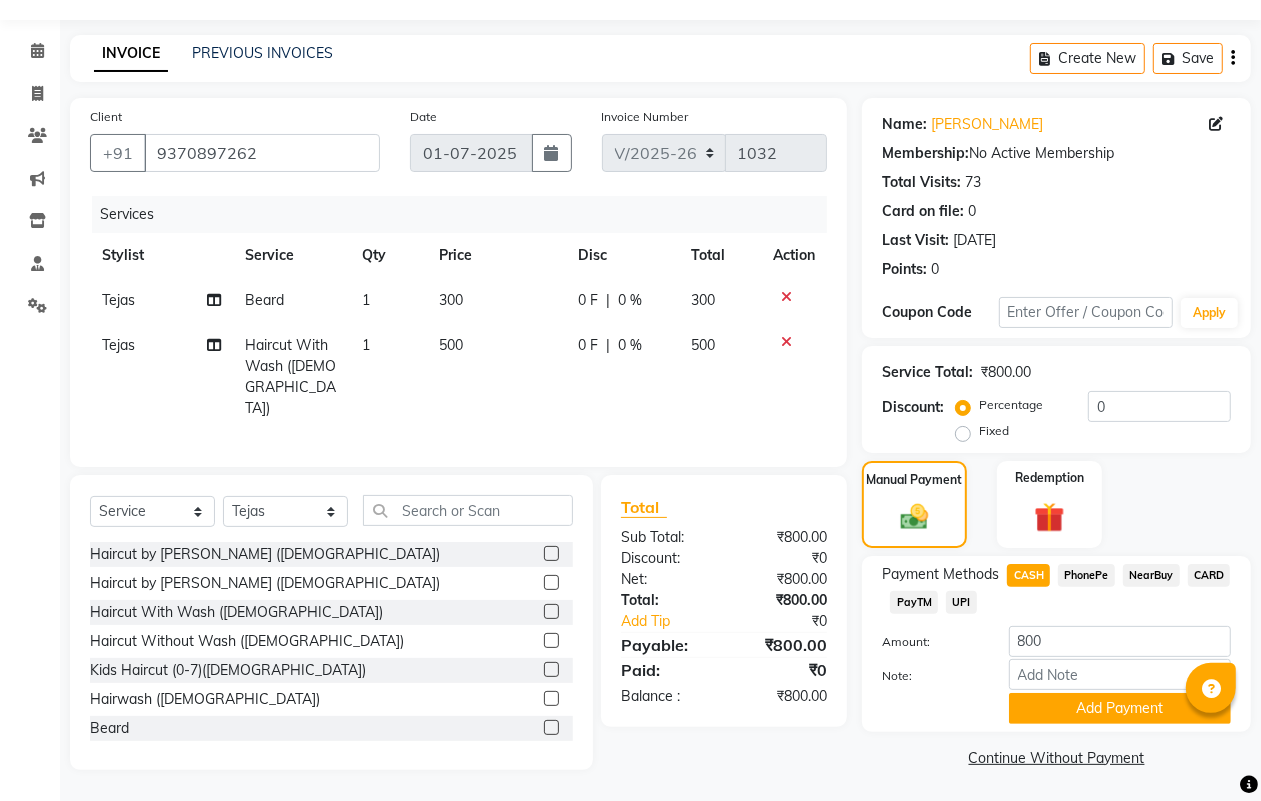 click on "UPI" 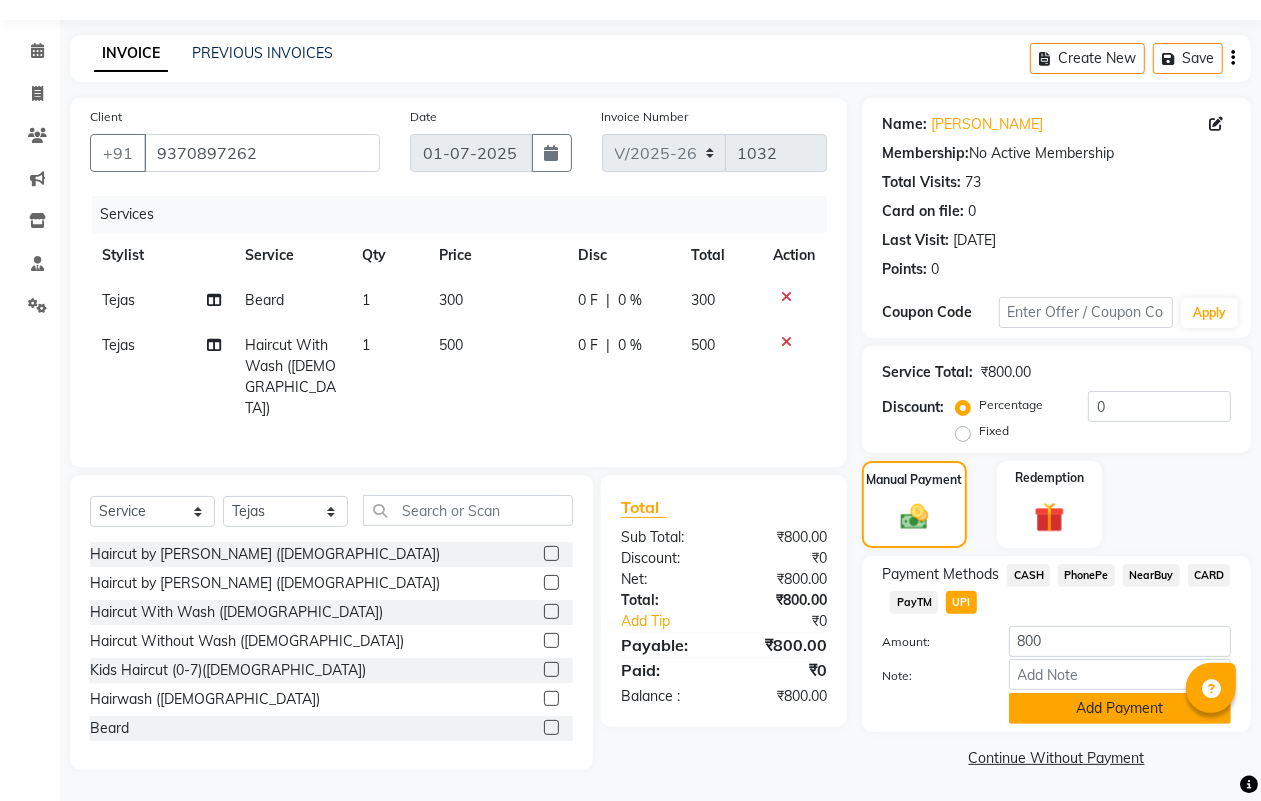 click on "Add Payment" 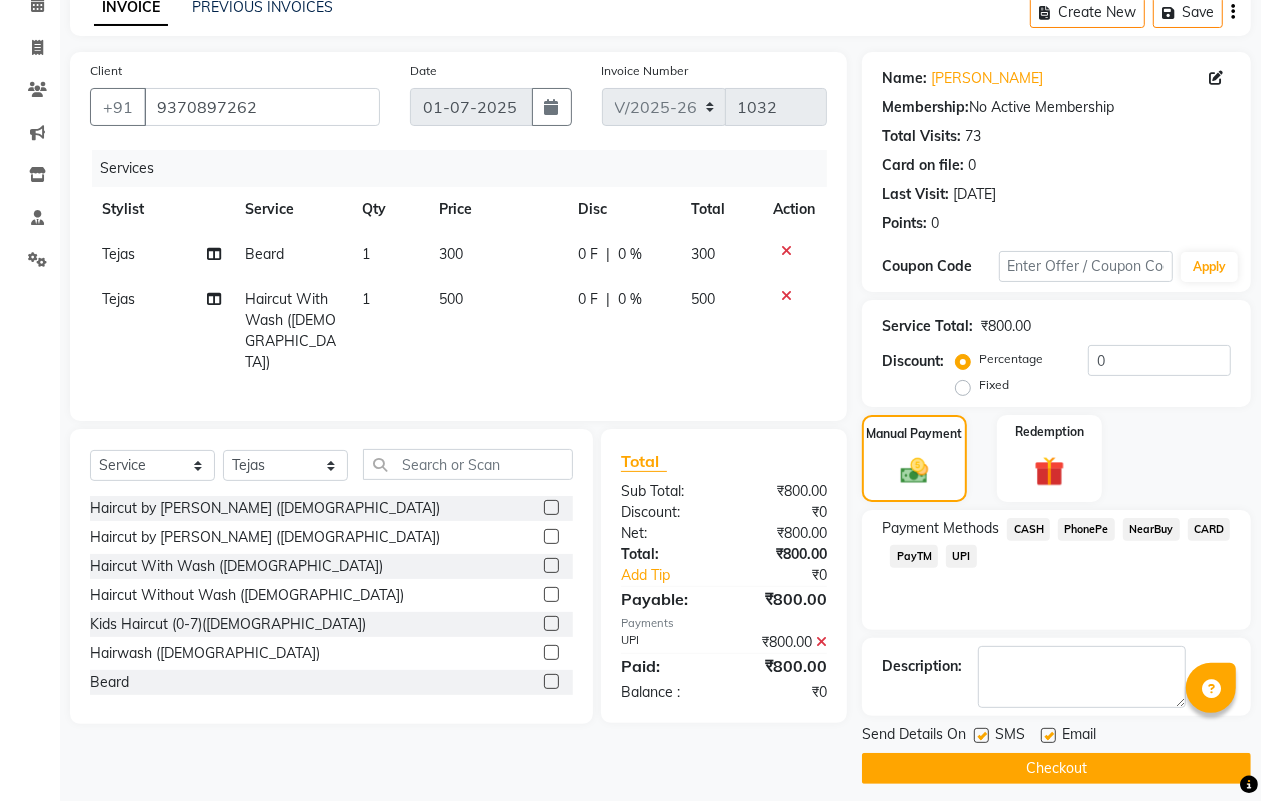 scroll, scrollTop: 111, scrollLeft: 0, axis: vertical 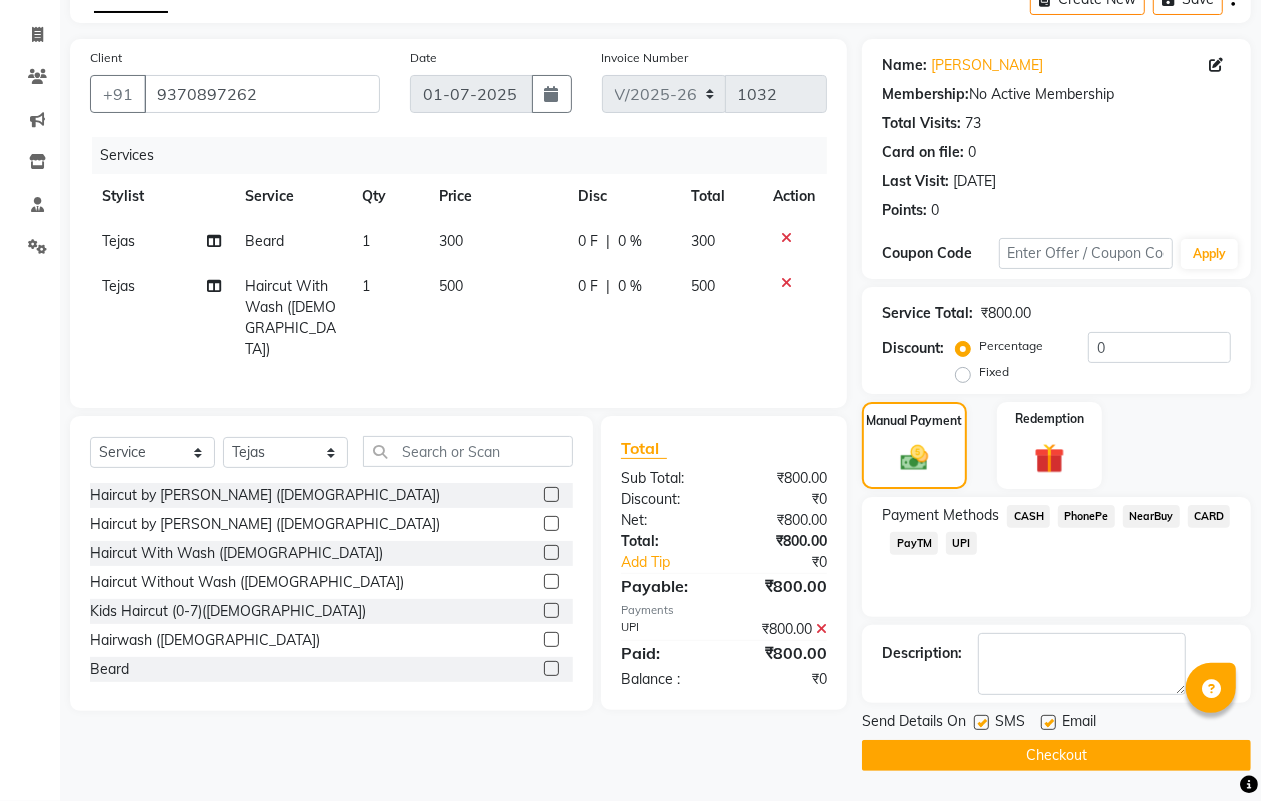 click on "Checkout" 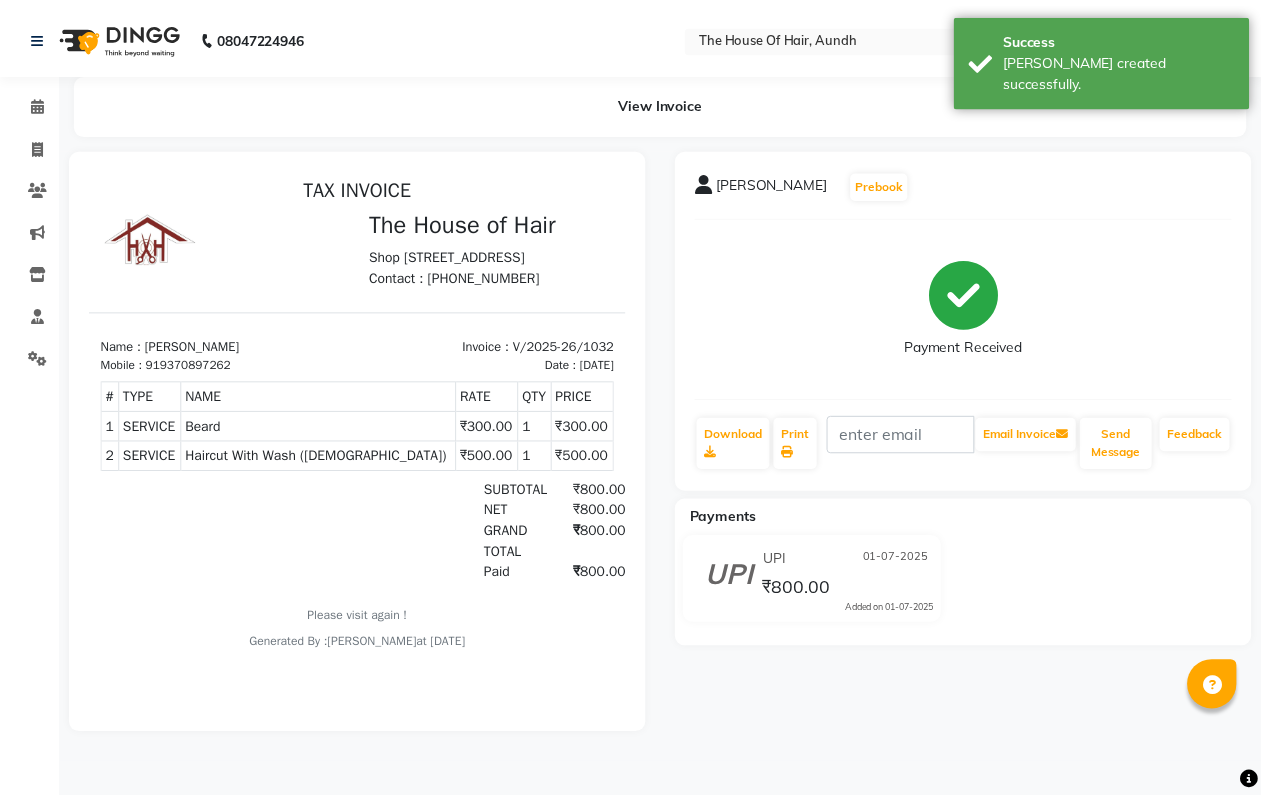scroll, scrollTop: 0, scrollLeft: 0, axis: both 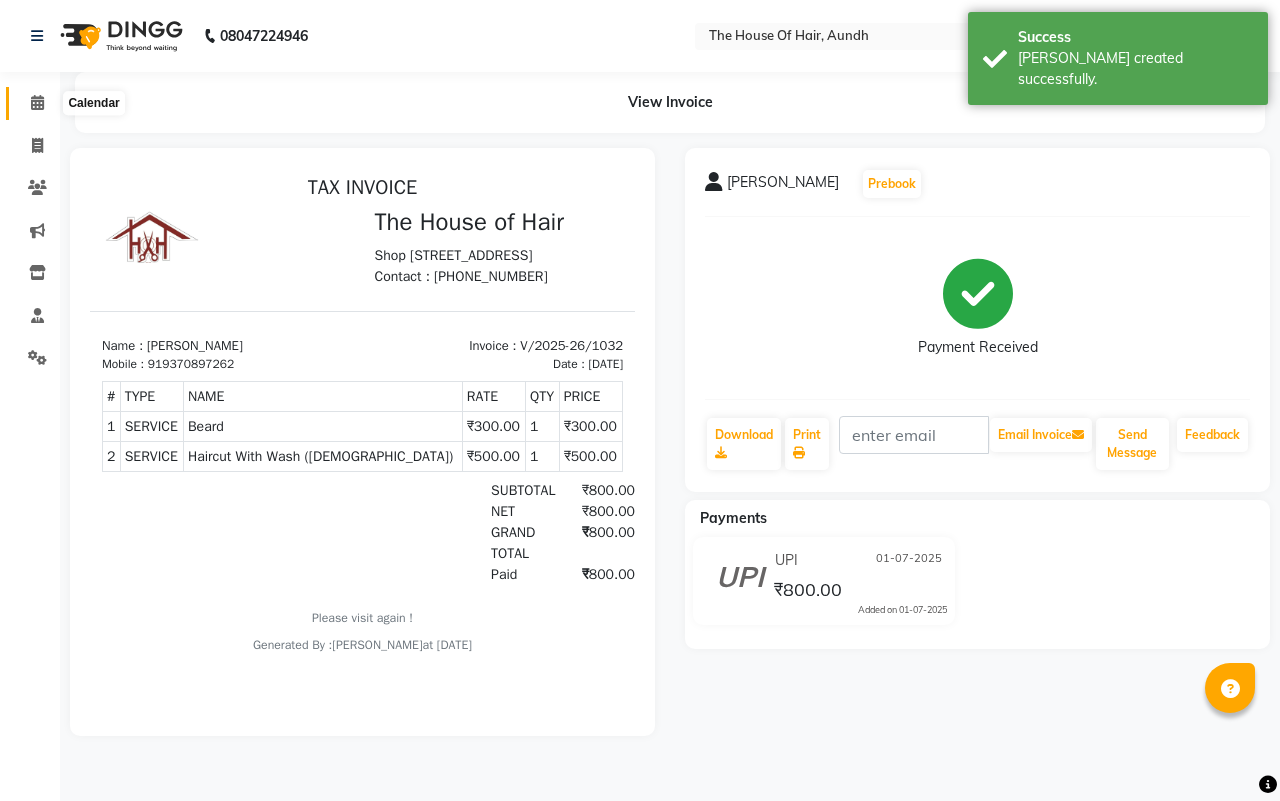 click 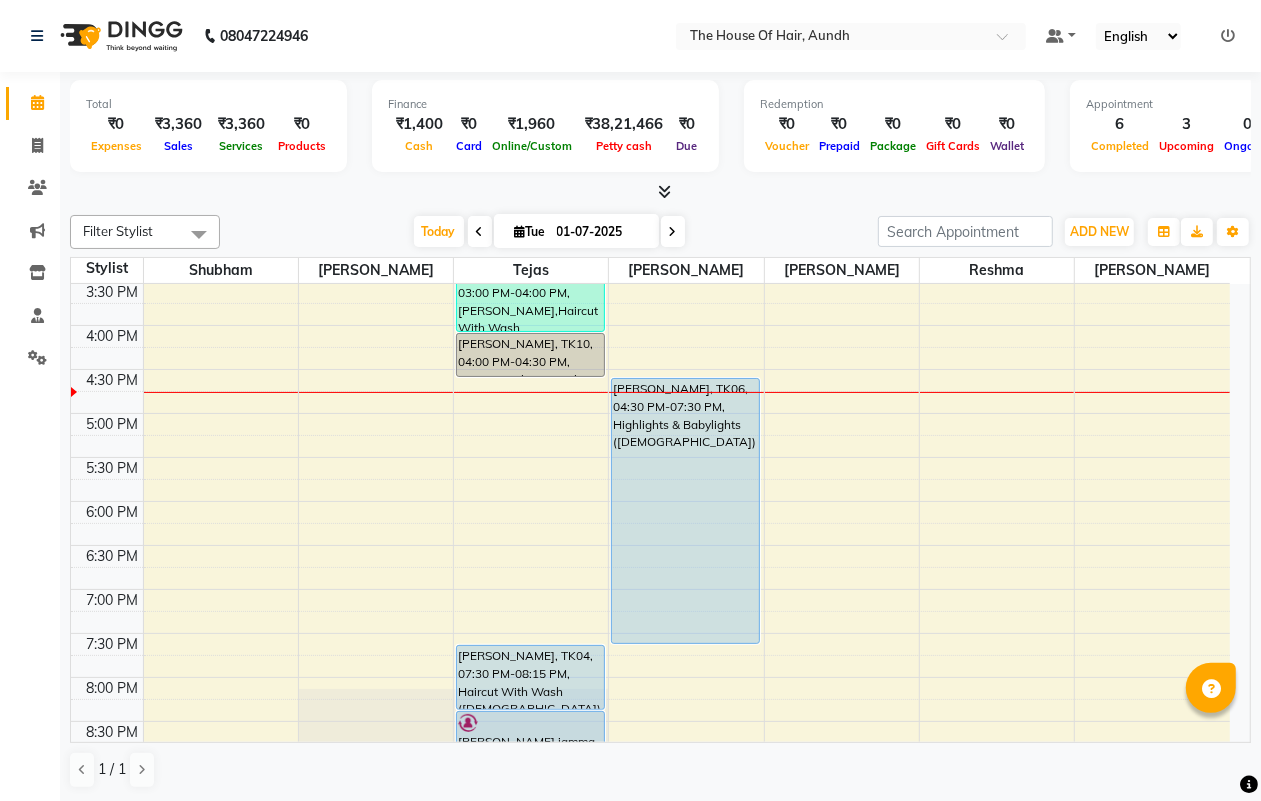 scroll, scrollTop: 787, scrollLeft: 0, axis: vertical 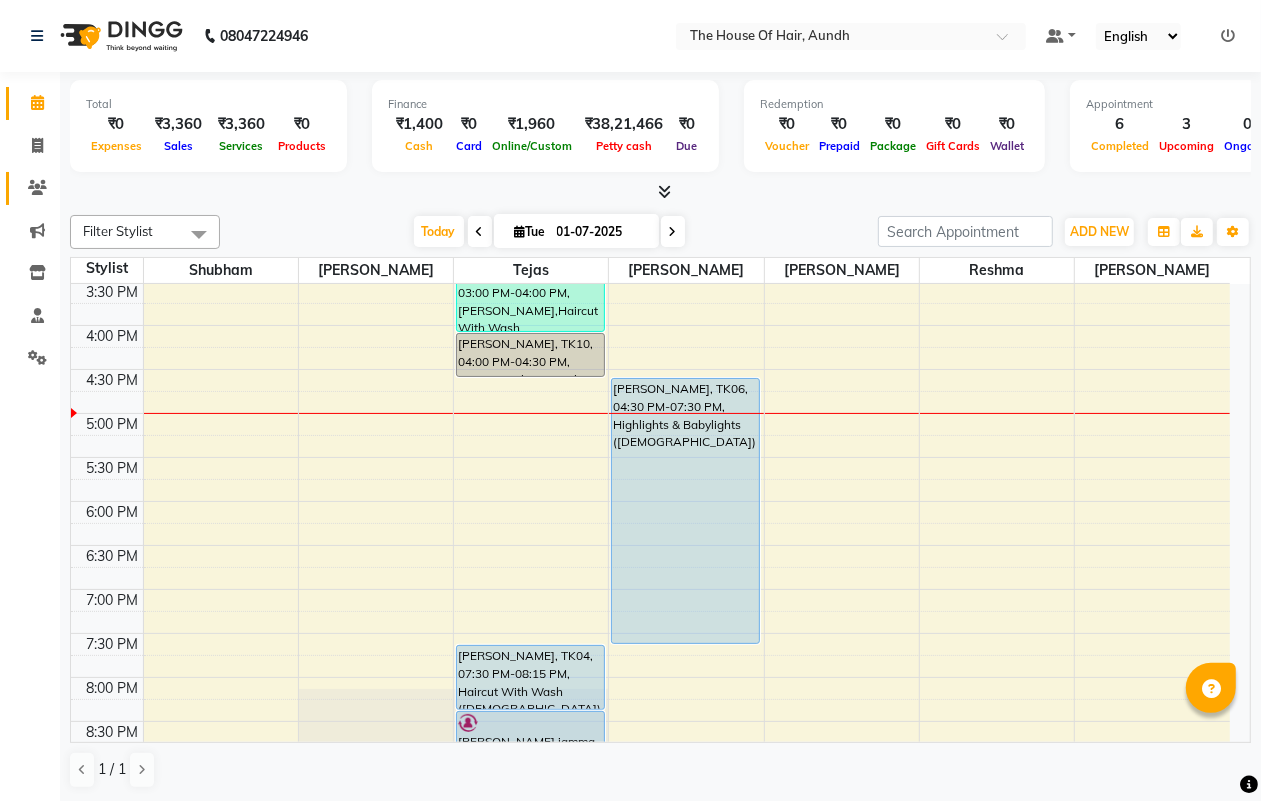 click 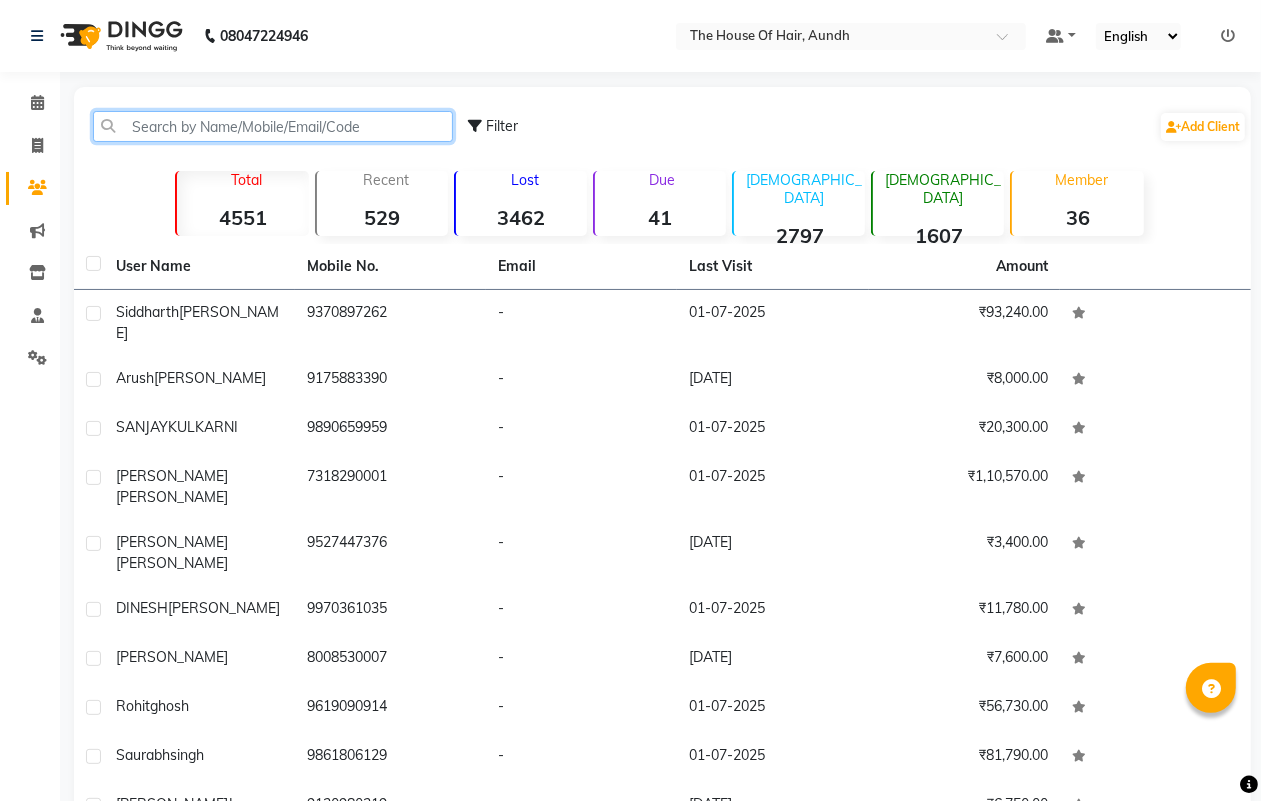 click 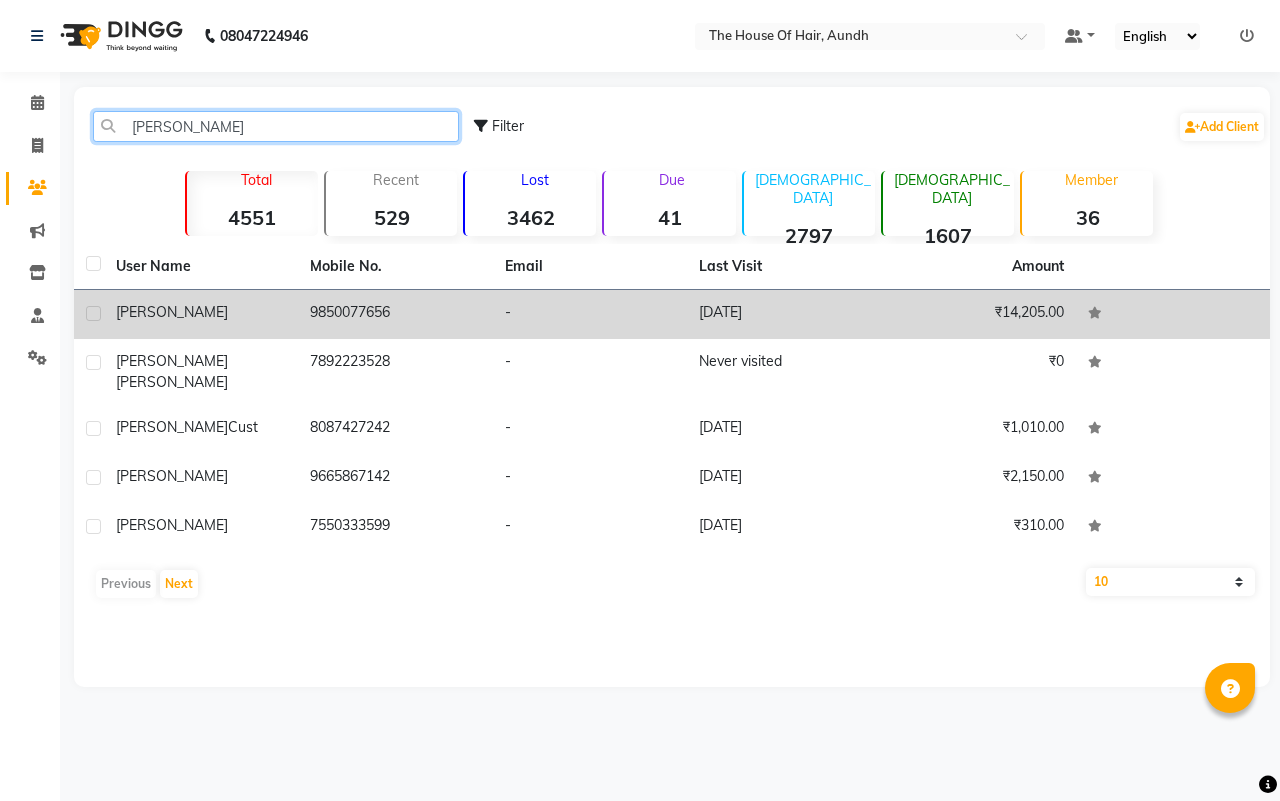 type on "[PERSON_NAME]" 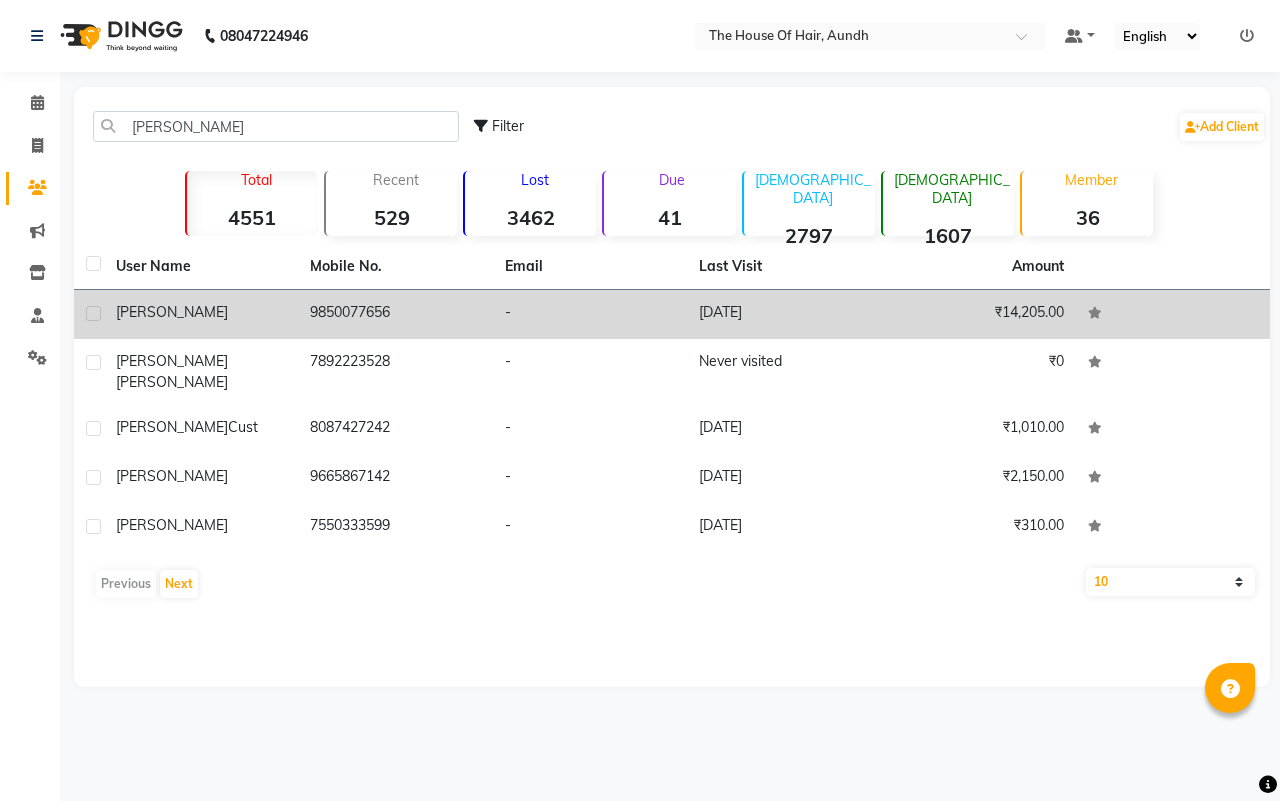 click on "9850077656" 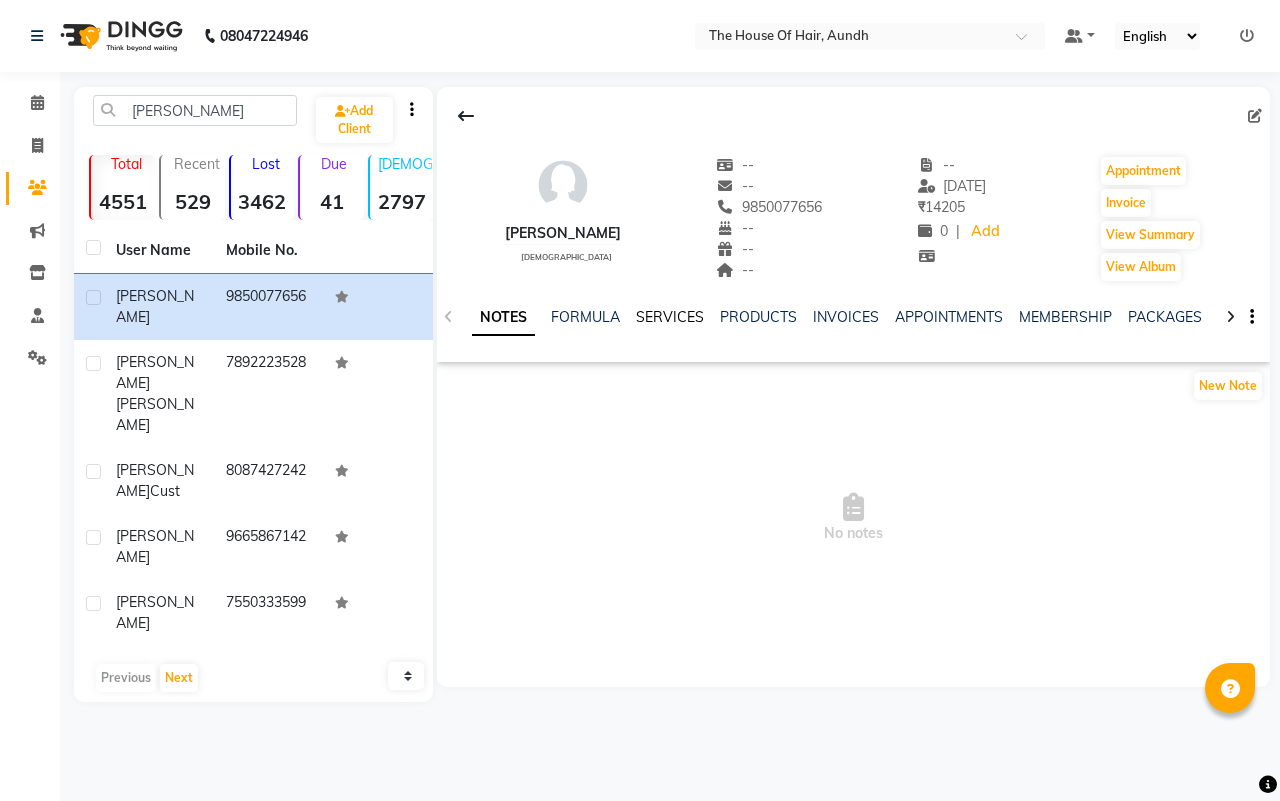 click on "SERVICES" 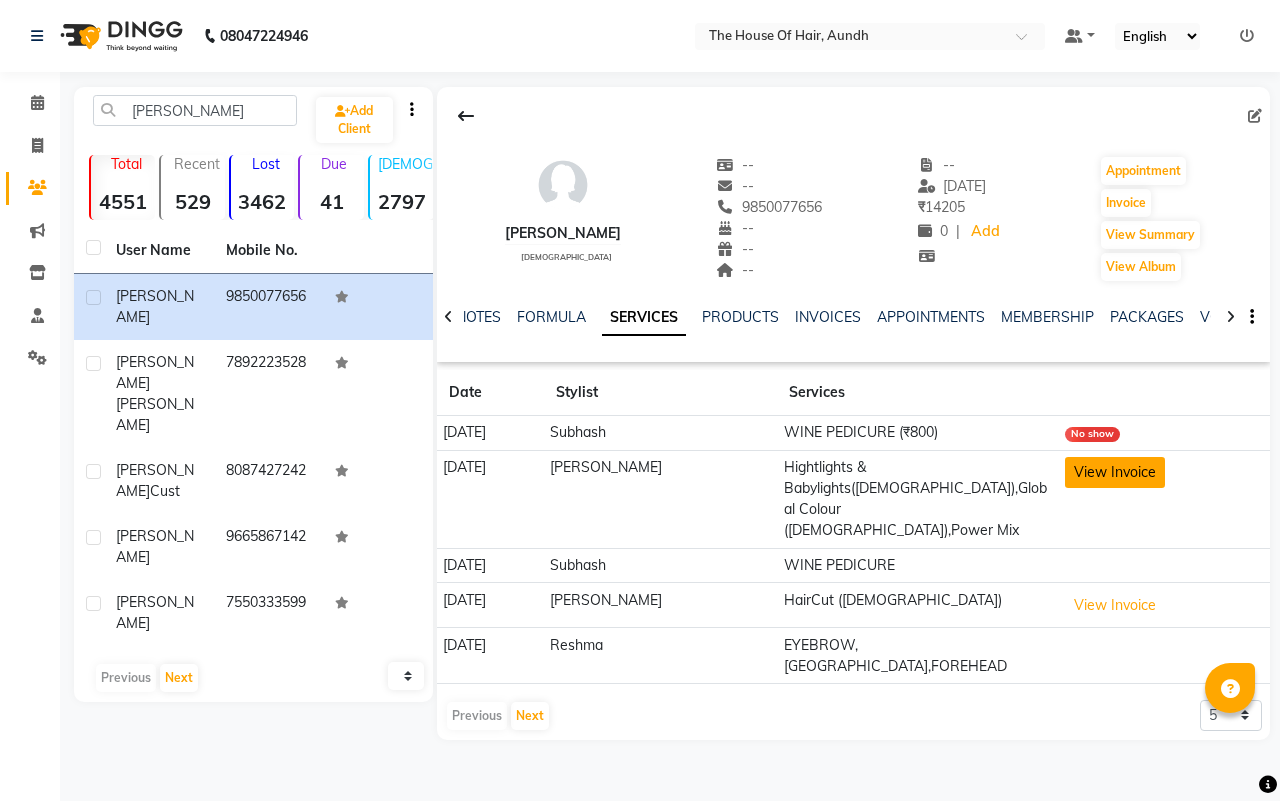 click on "View Invoice" 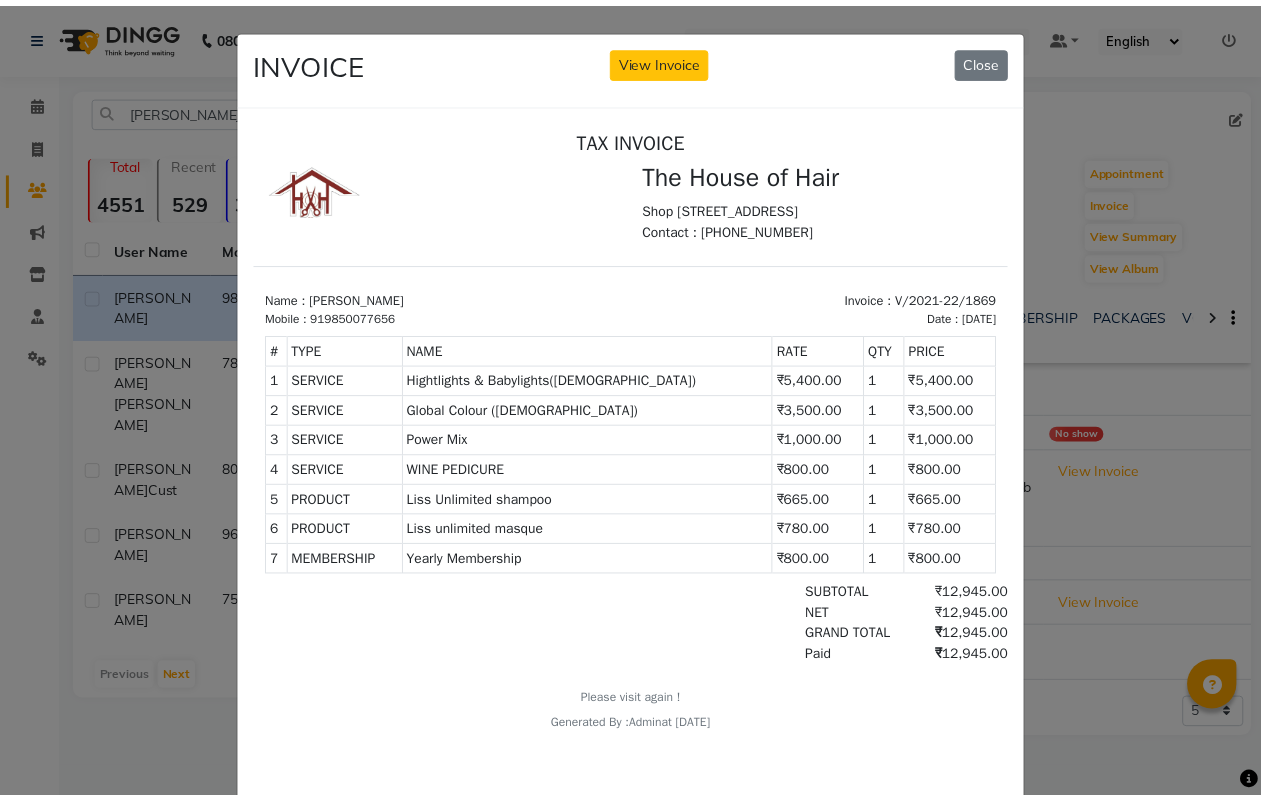 scroll, scrollTop: 16, scrollLeft: 0, axis: vertical 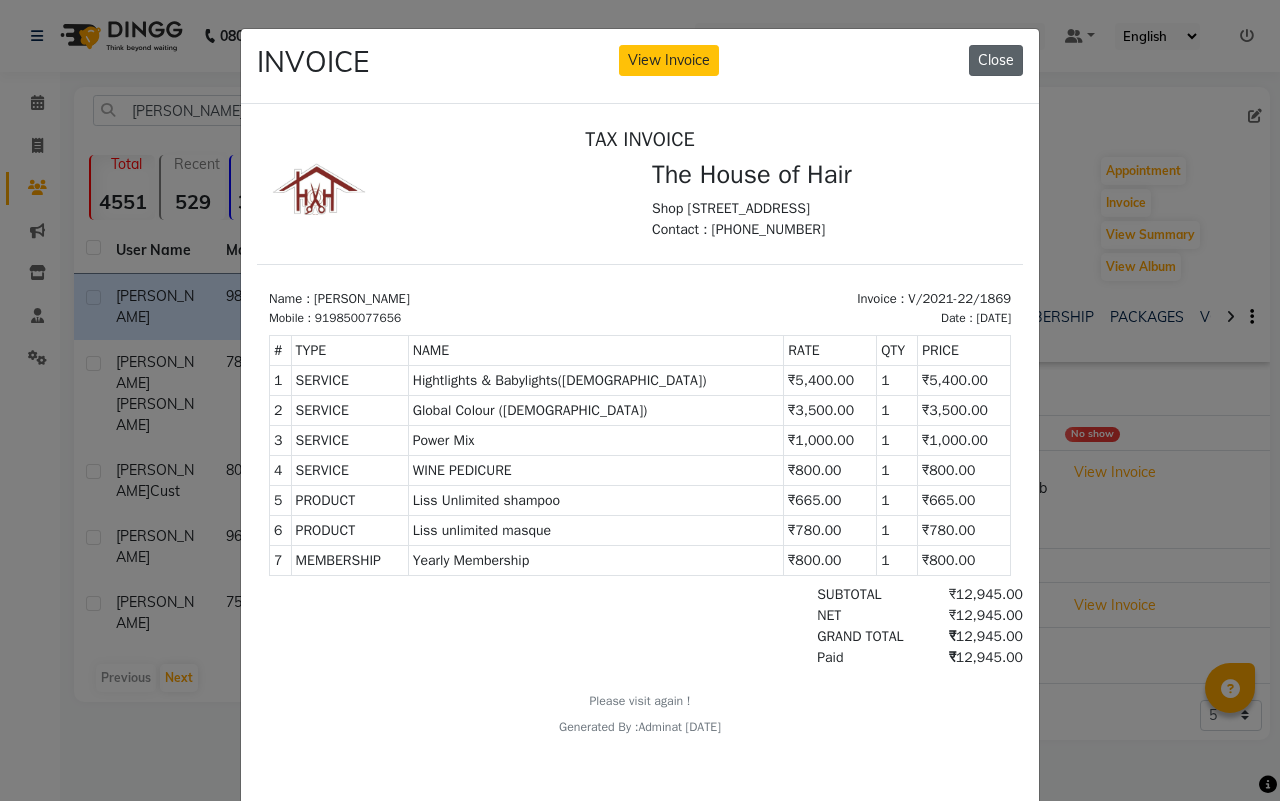 click on "Close" 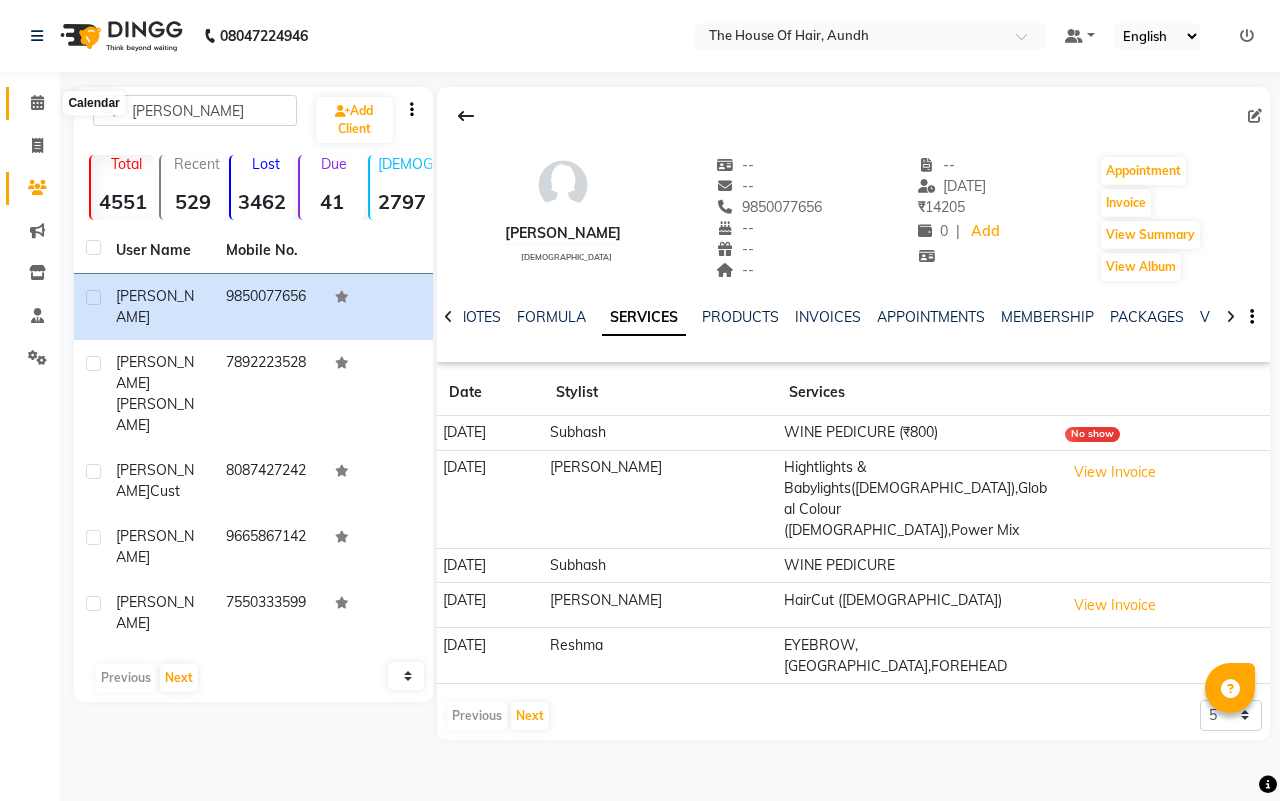 click 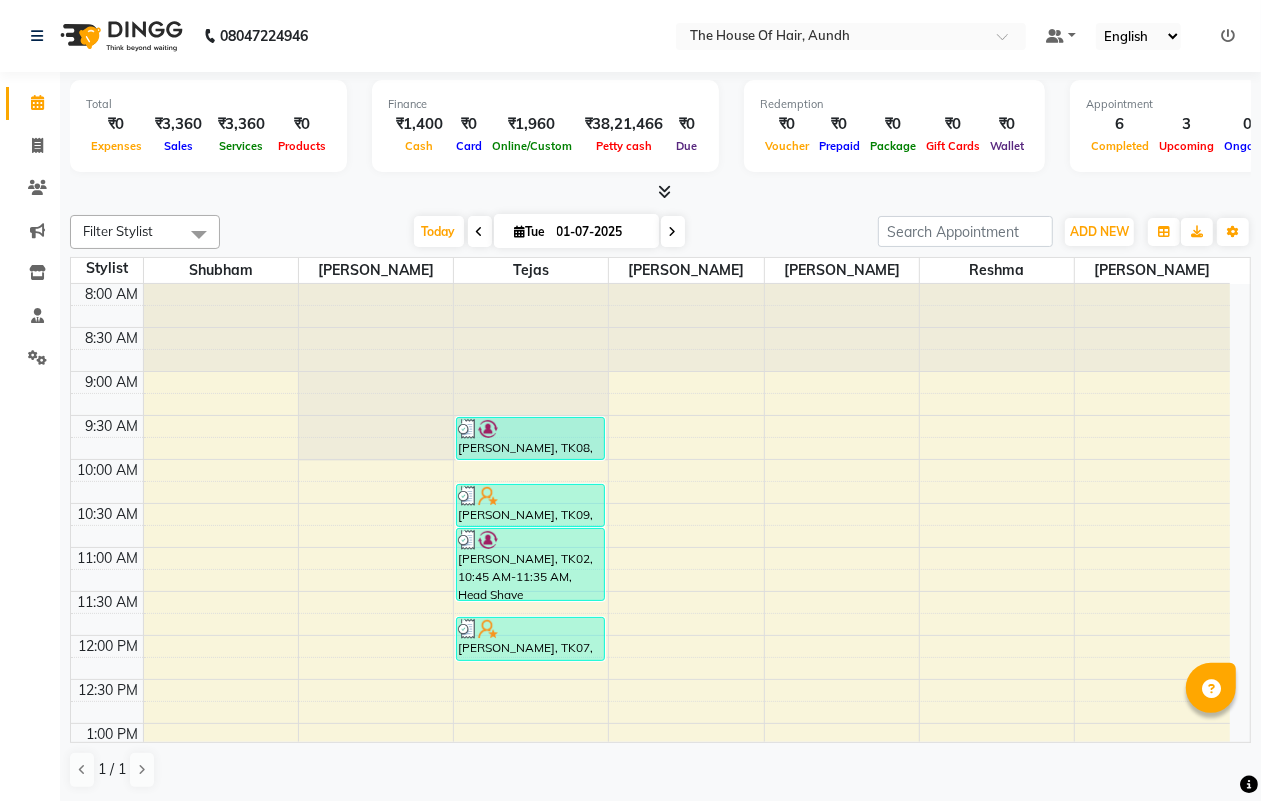scroll, scrollTop: 500, scrollLeft: 0, axis: vertical 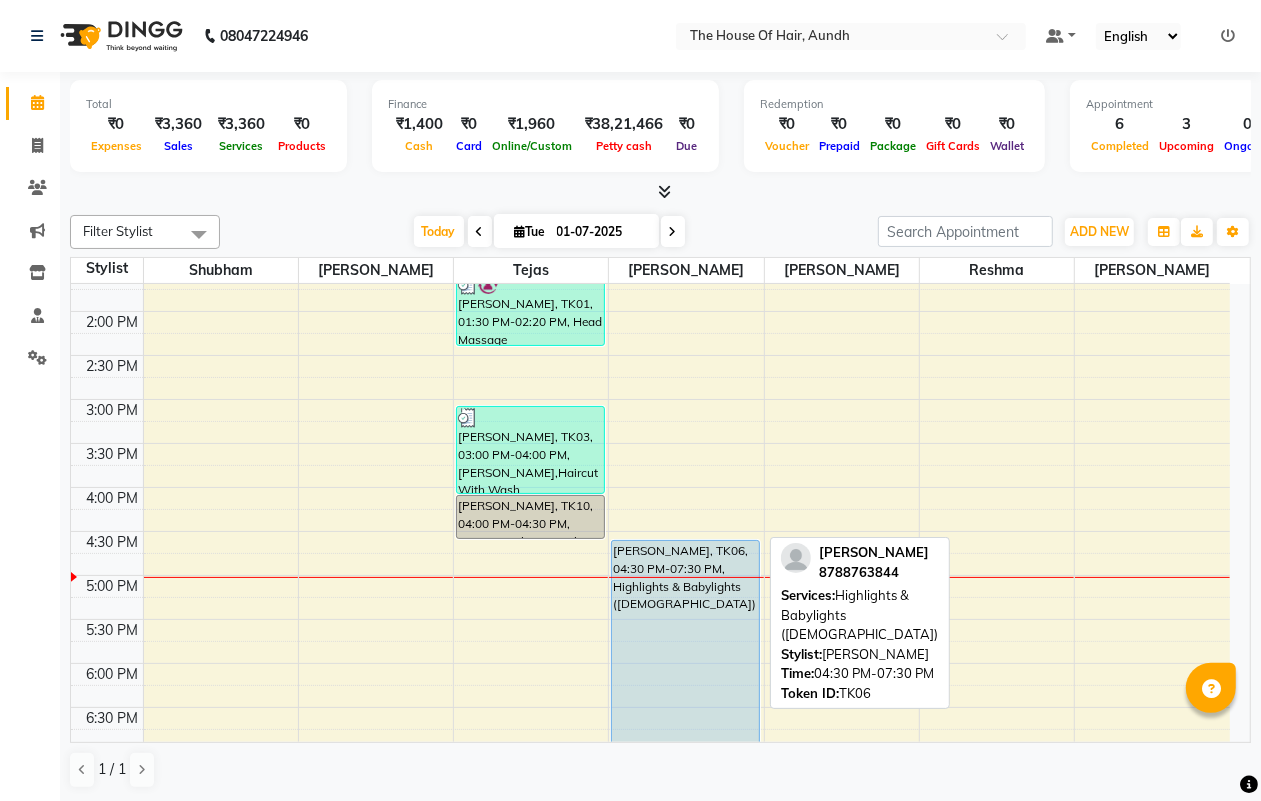 click on "[PERSON_NAME], TK06, 04:30 PM-07:30 PM, Highlights & Babylights ([DEMOGRAPHIC_DATA])" at bounding box center [685, 673] 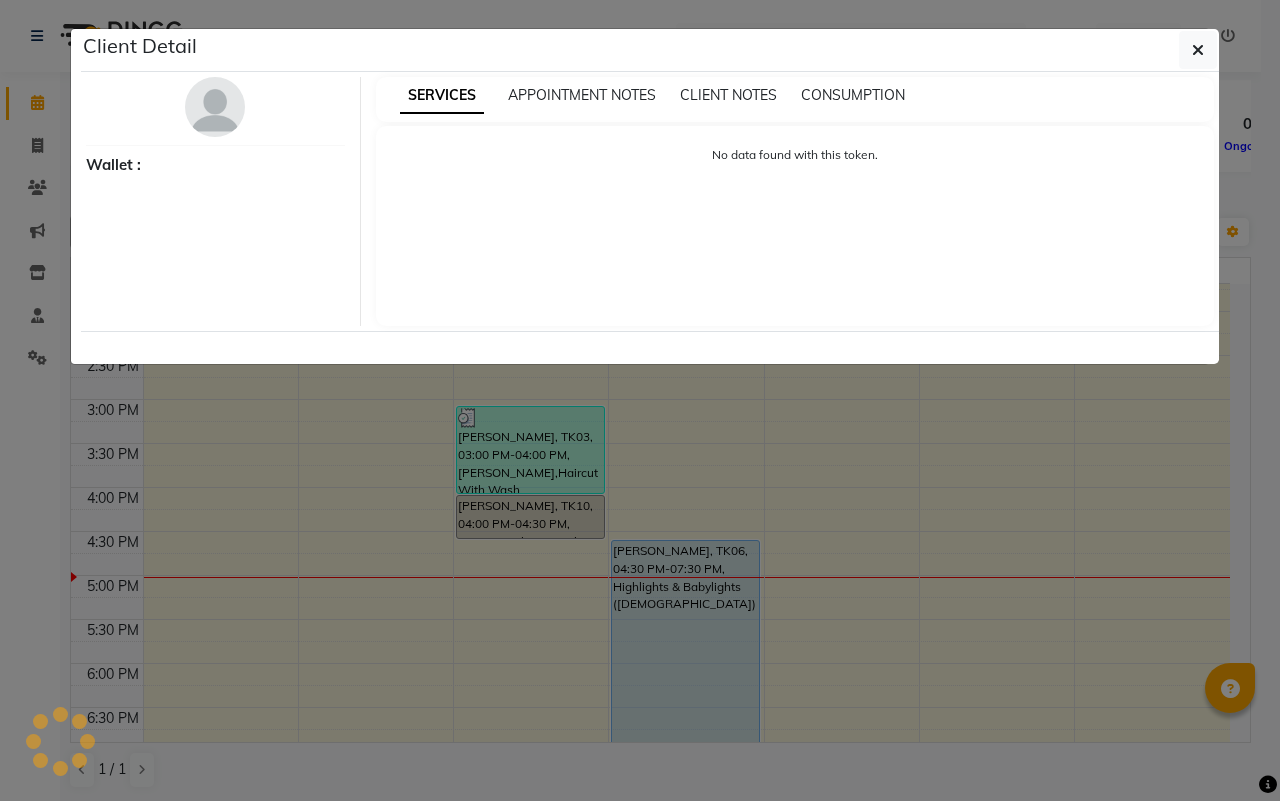 select on "5" 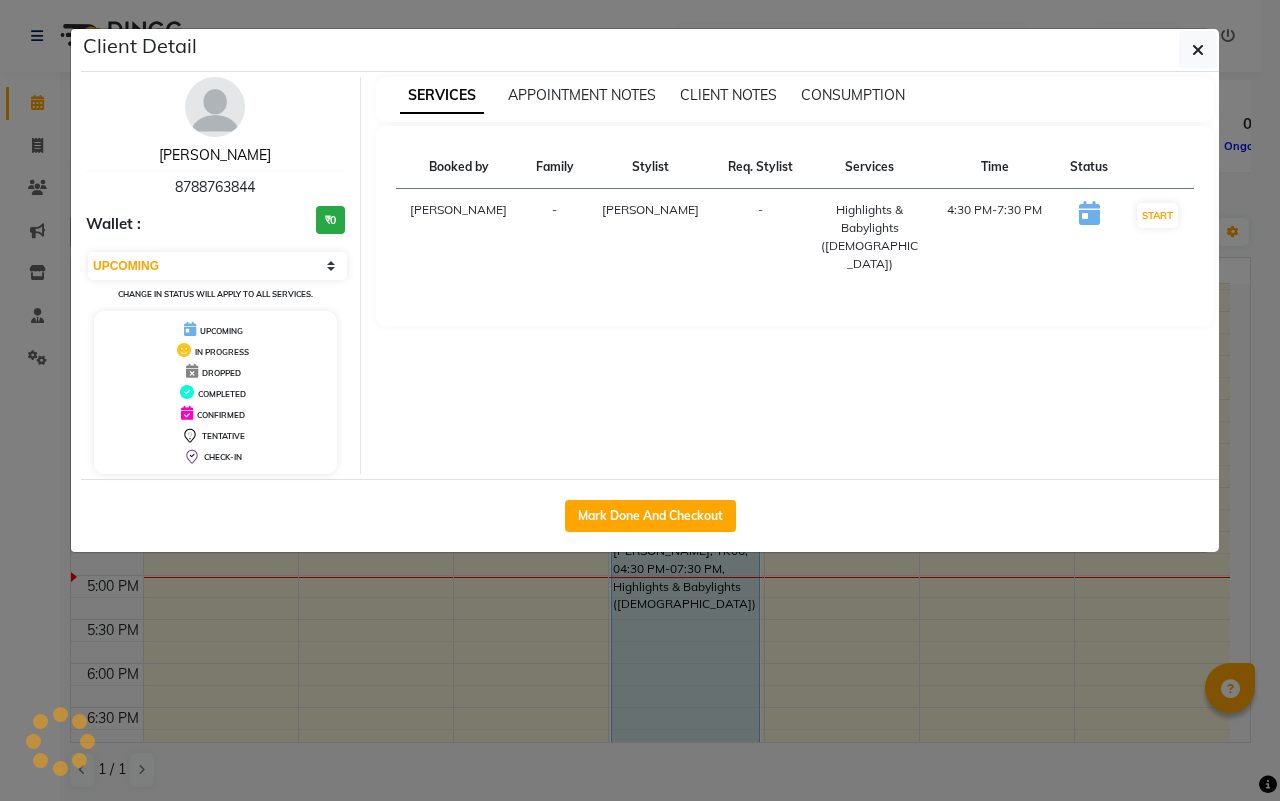 click on "[PERSON_NAME]" at bounding box center [215, 155] 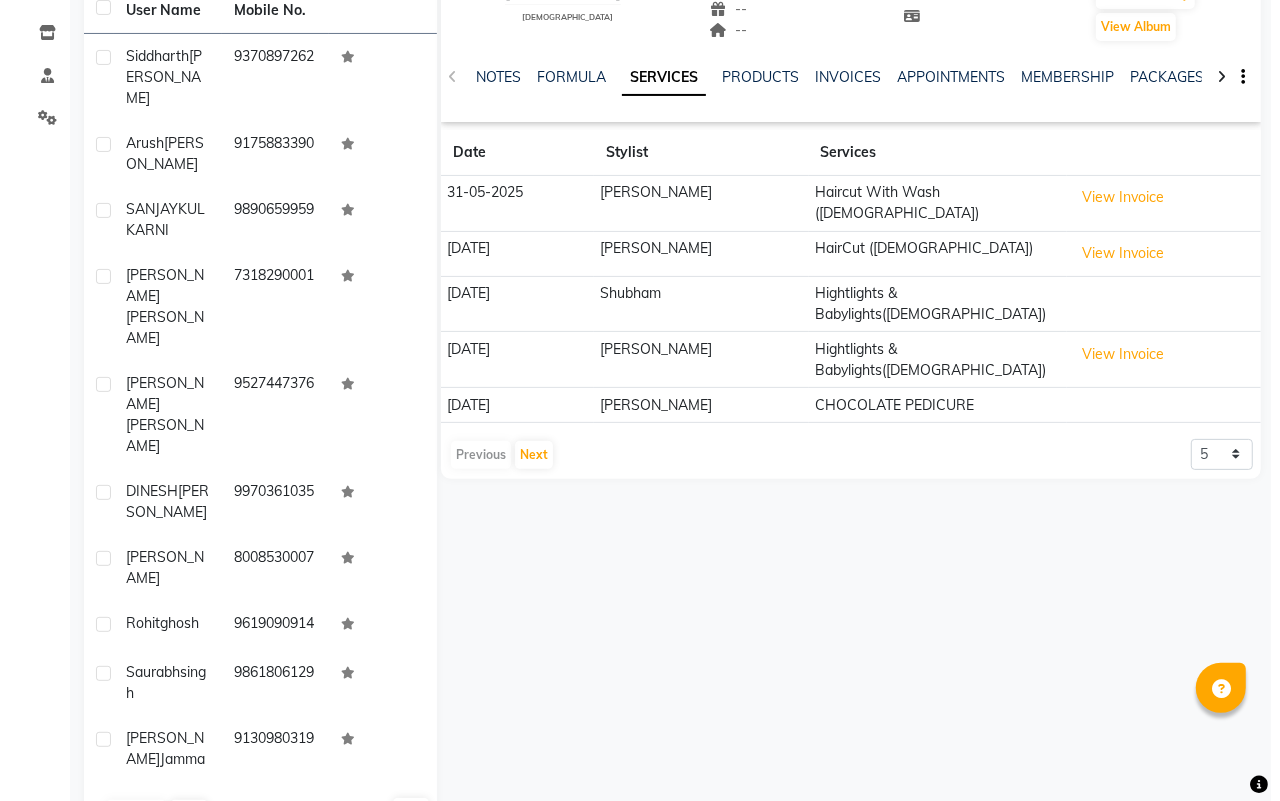 scroll, scrollTop: 115, scrollLeft: 0, axis: vertical 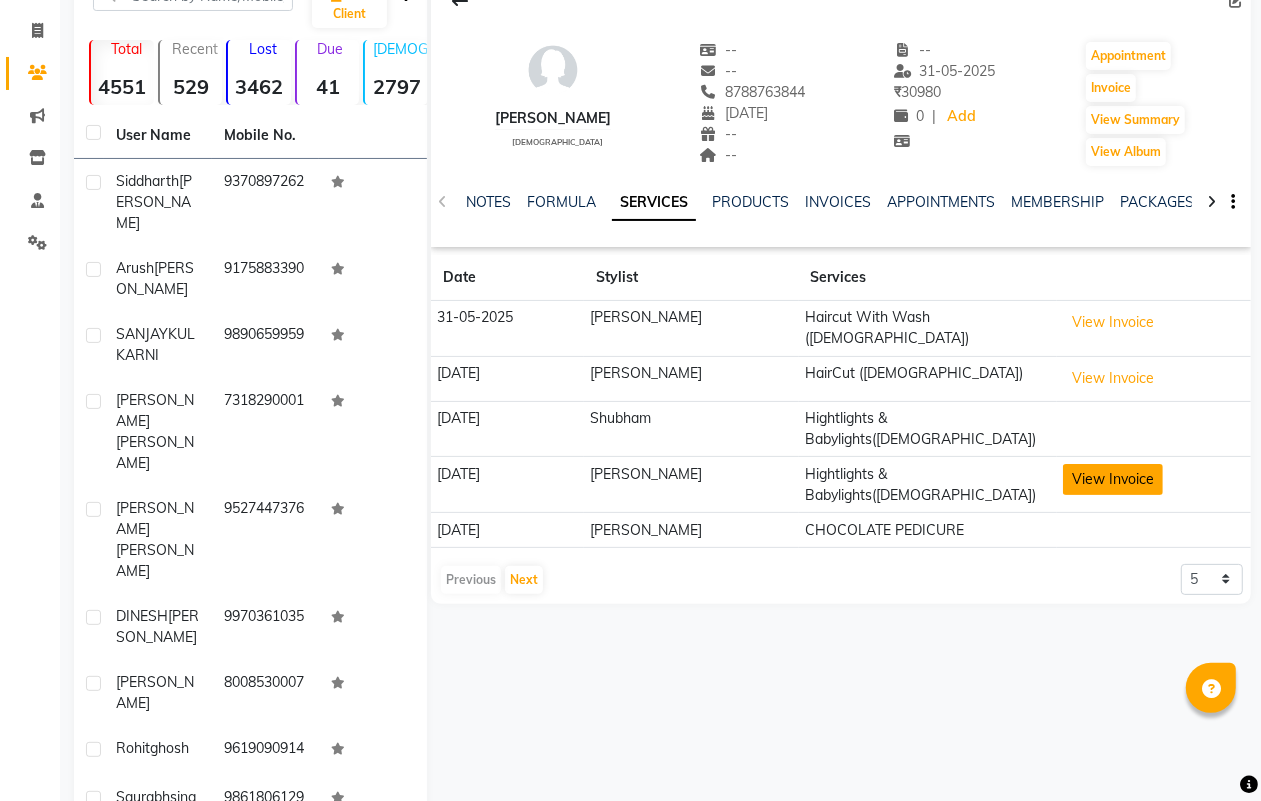 click on "View Invoice" 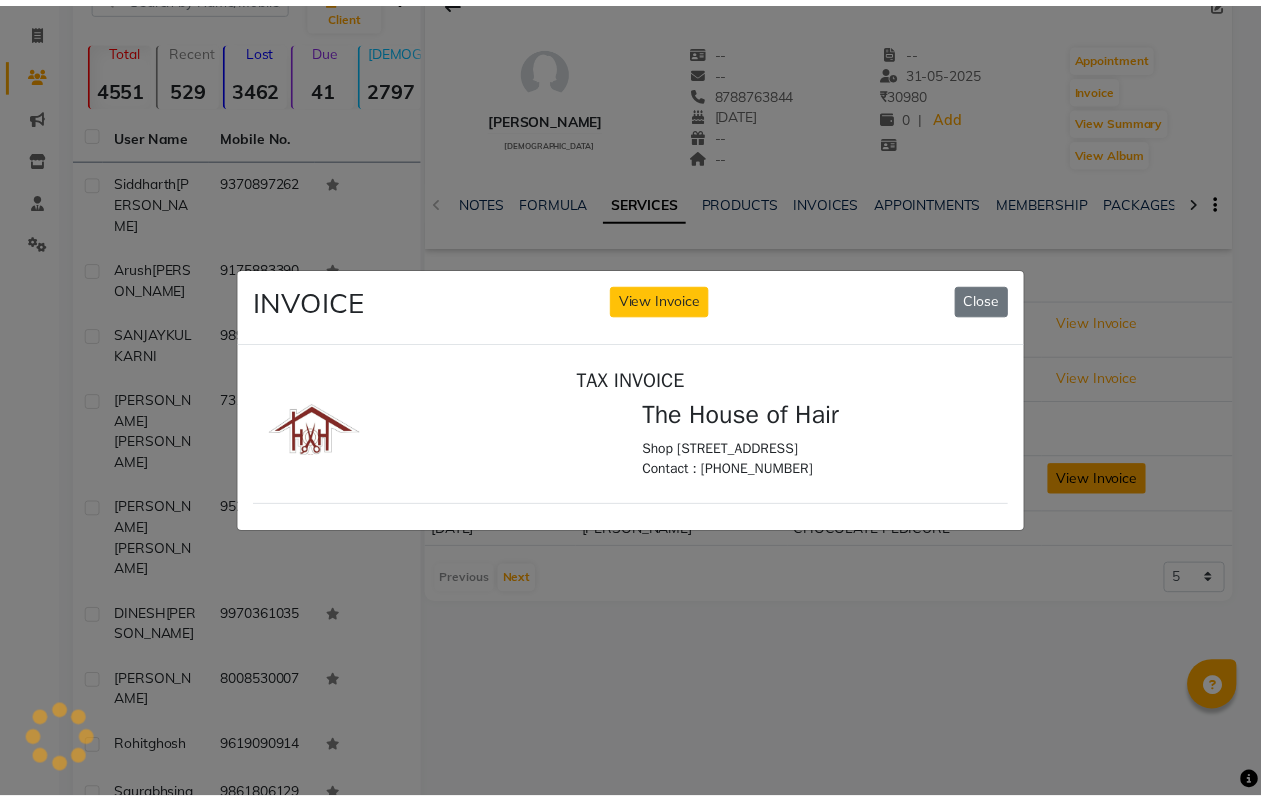scroll, scrollTop: 0, scrollLeft: 0, axis: both 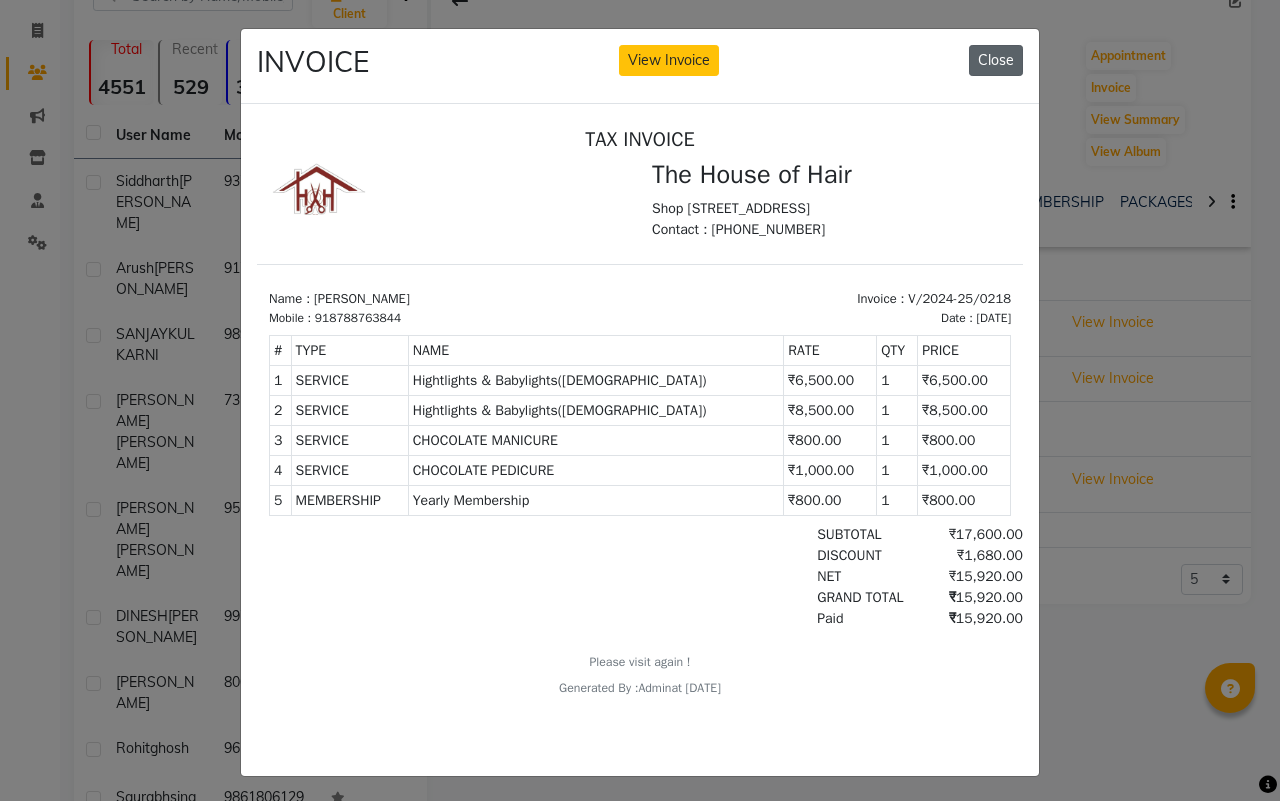 click on "Close" 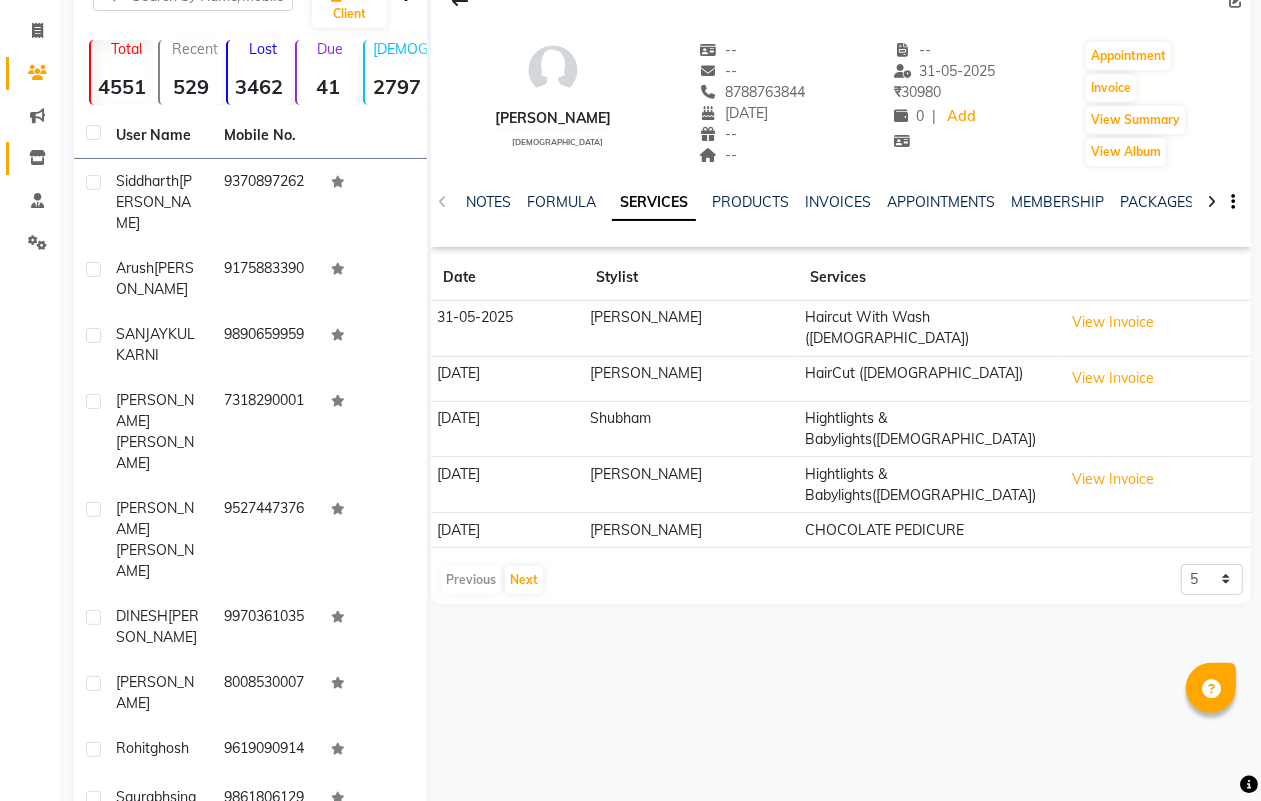 scroll, scrollTop: 0, scrollLeft: 0, axis: both 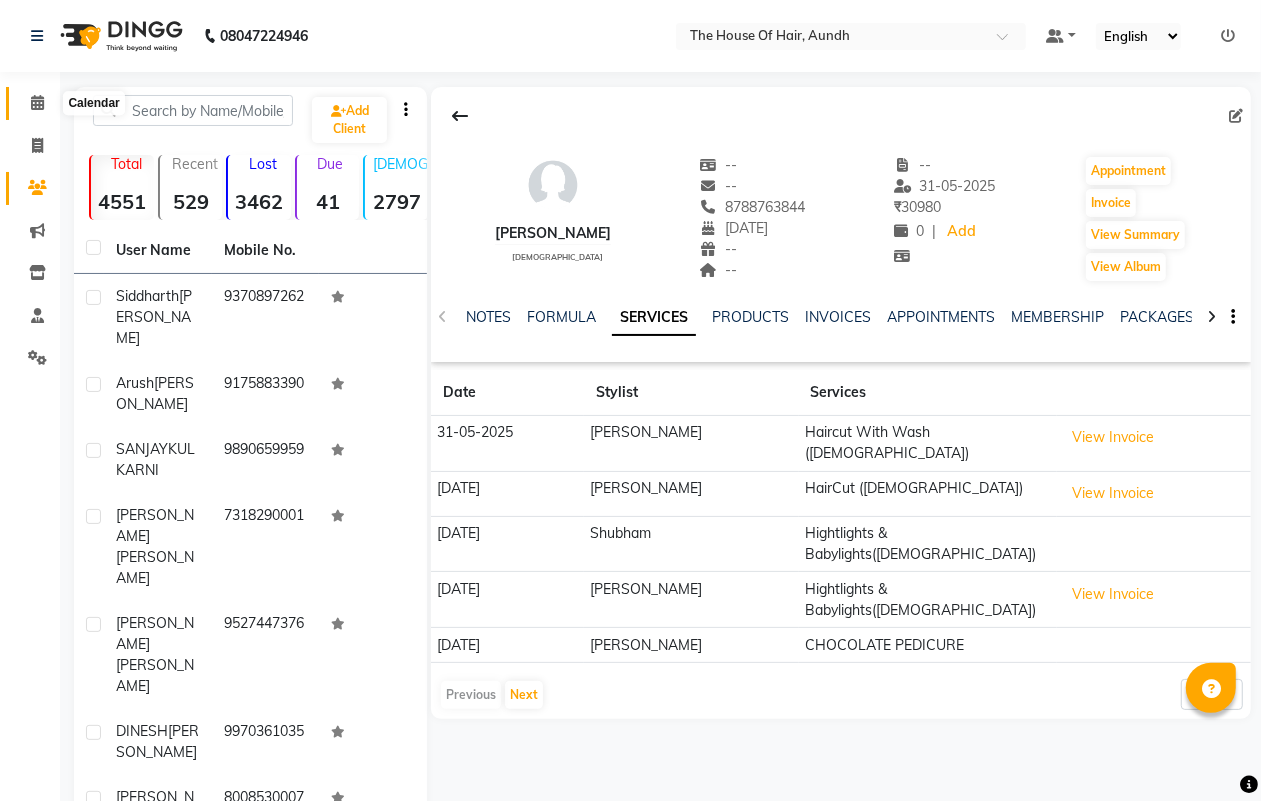 click 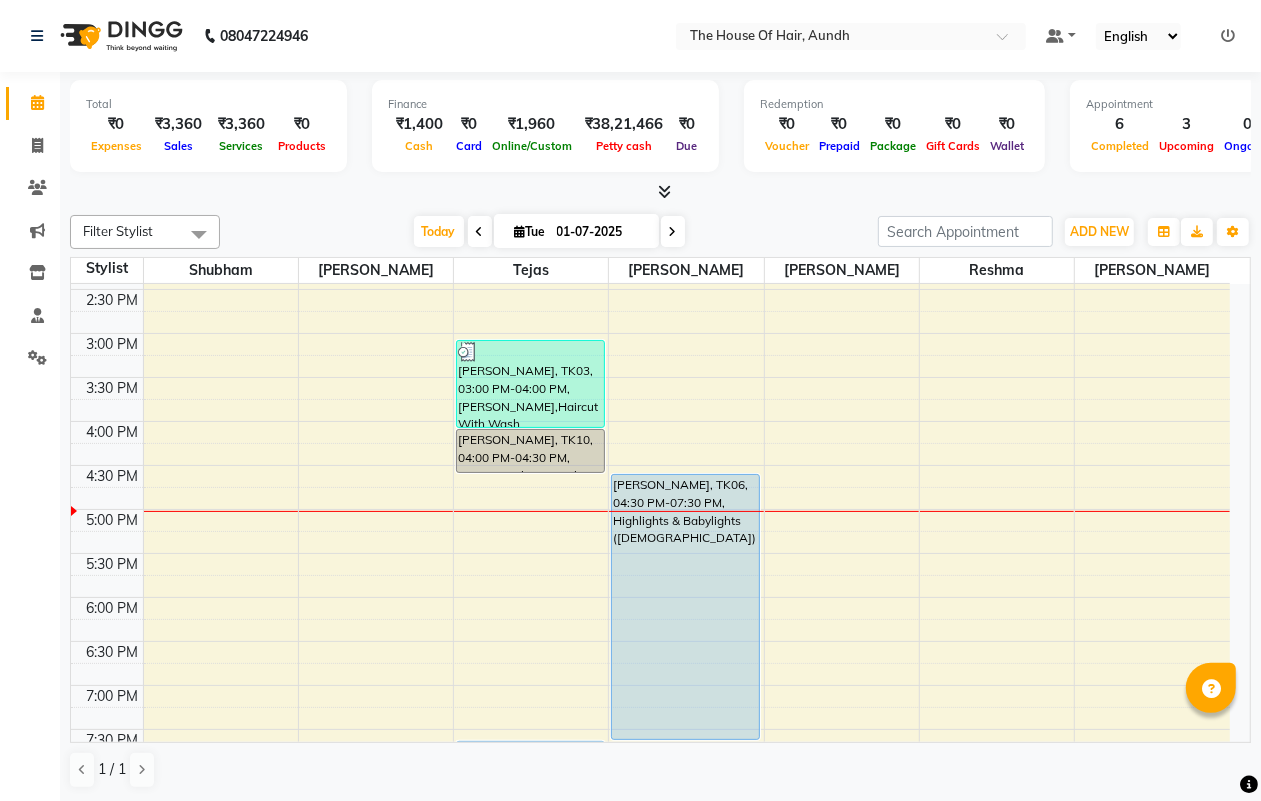 scroll, scrollTop: 625, scrollLeft: 0, axis: vertical 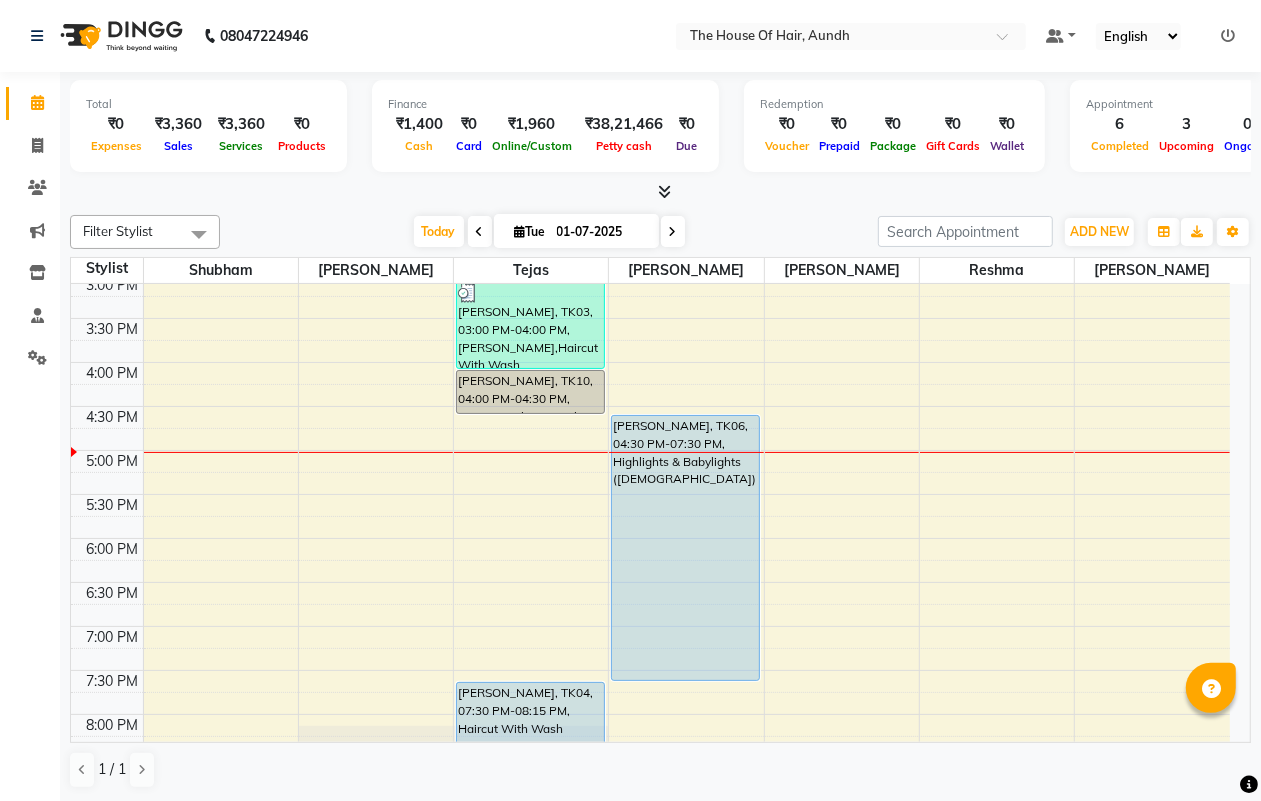click on "8:00 AM 8:30 AM 9:00 AM 9:30 AM 10:00 AM 10:30 AM 11:00 AM 11:30 AM 12:00 PM 12:30 PM 1:00 PM 1:30 PM 2:00 PM 2:30 PM 3:00 PM 3:30 PM 4:00 PM 4:30 PM 5:00 PM 5:30 PM 6:00 PM 6:30 PM 7:00 PM 7:30 PM 8:00 PM 8:30 PM 9:00 PM 9:30 PM     [PERSON_NAME], TK08, 09:30 AM-10:00 AM, Side Locks (Head) With [MEDICAL_DATA]      [PERSON_NAME], TK09, 10:15 AM-10:45 AM, [PERSON_NAME]     [PERSON_NAME], TK02, 10:45 AM-11:35 AM, Head Shave ([DEMOGRAPHIC_DATA]),[PERSON_NAME] Yadav, TK07, 11:45 AM-12:15 PM, [PERSON_NAME], TK01, 01:30 PM-02:20 PM, Head Massage ([DEMOGRAPHIC_DATA]),[PERSON_NAME]     [PERSON_NAME], TK03, 03:00 PM-04:00 PM, [PERSON_NAME],Haircut With Wash ([DEMOGRAPHIC_DATA]) (₹500)    [PERSON_NAME], TK10, 04:00 PM-04:30 PM, Haircut Without Wash ([DEMOGRAPHIC_DATA])    [PERSON_NAME], TK04, 07:30 PM-08:15 PM, Haircut With Wash ([DEMOGRAPHIC_DATA]),Hairwash ([DEMOGRAPHIC_DATA])     [PERSON_NAME] jamma, TK05, 08:15 PM-08:45 PM, Haircut Without Wash ([DEMOGRAPHIC_DATA])    [PERSON_NAME], TK06, 04:30 PM-07:30 PM, Highlights & Babylights ([DEMOGRAPHIC_DATA])" at bounding box center [650, 274] 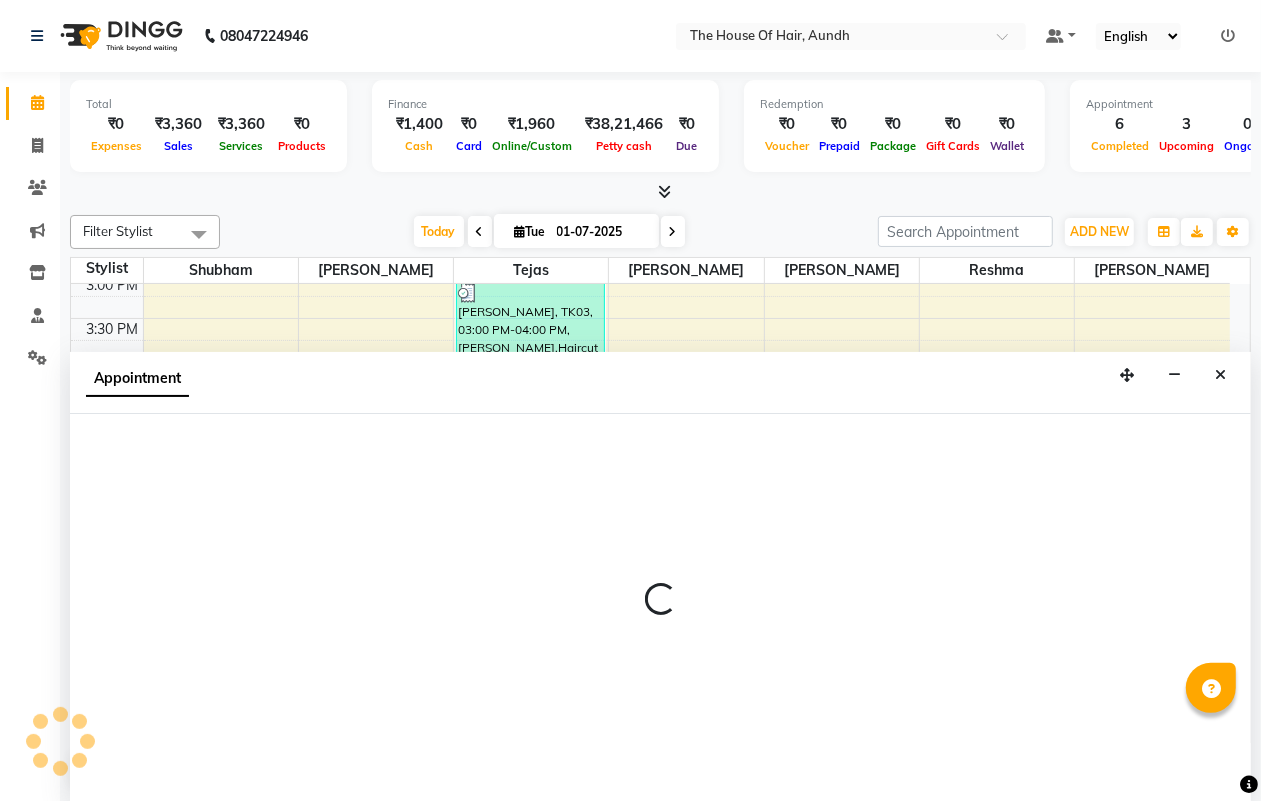 scroll, scrollTop: 1, scrollLeft: 0, axis: vertical 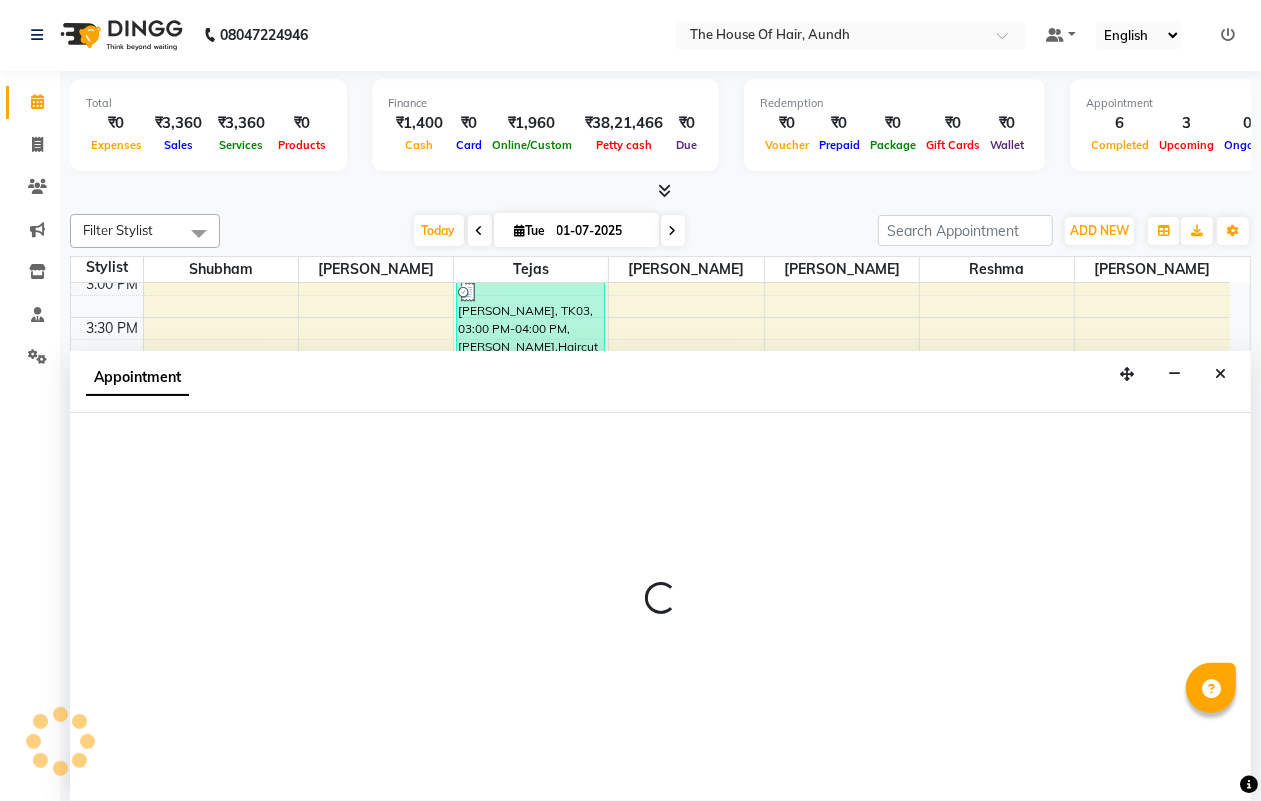 select on "32779" 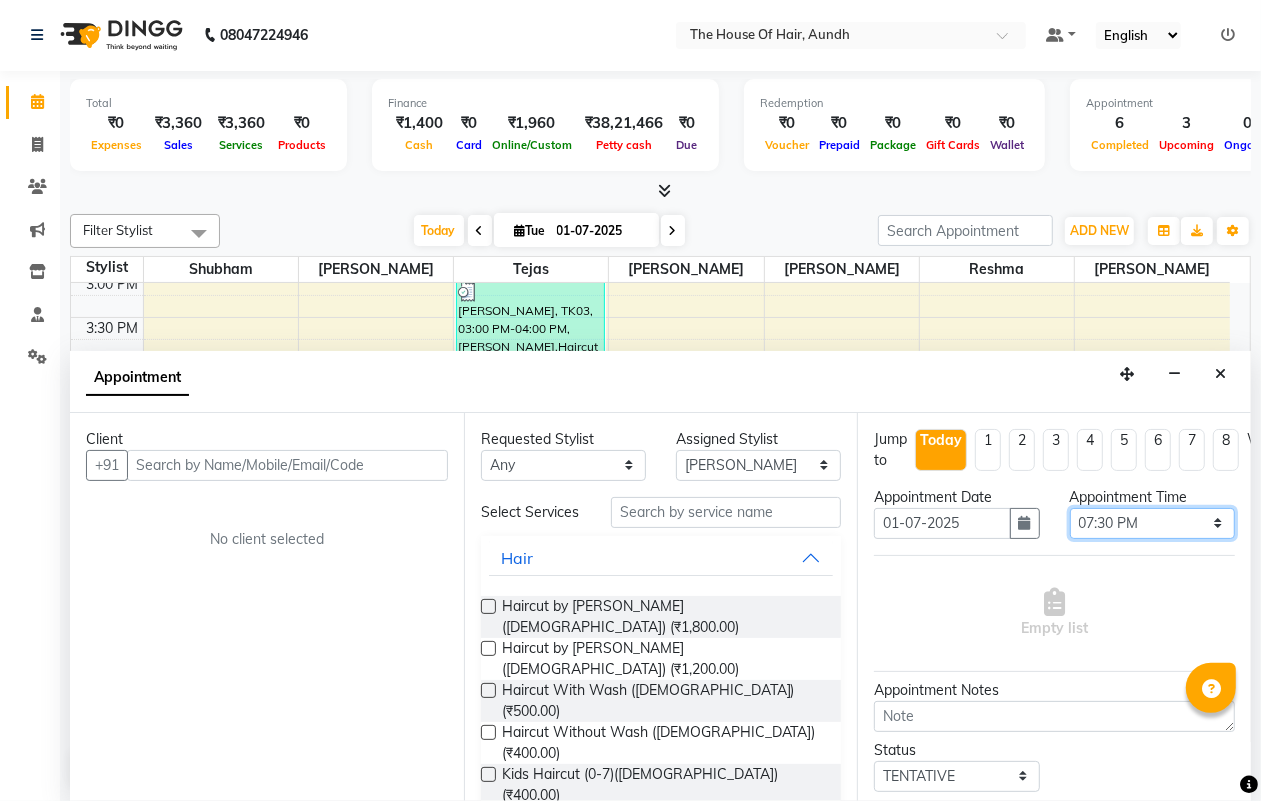 click on "Select 09:00 AM 09:15 AM 09:30 AM 09:45 AM 10:00 AM 10:15 AM 10:30 AM 10:45 AM 11:00 AM 11:15 AM 11:30 AM 11:45 AM 12:00 PM 12:15 PM 12:30 PM 12:45 PM 01:00 PM 01:15 PM 01:30 PM 01:45 PM 02:00 PM 02:15 PM 02:30 PM 02:45 PM 03:00 PM 03:15 PM 03:30 PM 03:45 PM 04:00 PM 04:15 PM 04:30 PM 04:45 PM 05:00 PM 05:15 PM 05:30 PM 05:45 PM 06:00 PM 06:15 PM 06:30 PM 06:45 PM 07:00 PM 07:15 PM 07:30 PM 07:45 PM 08:00 PM 08:15 PM 08:30 PM 08:45 PM 09:00 PM 09:15 PM 09:30 PM" at bounding box center (1152, 523) 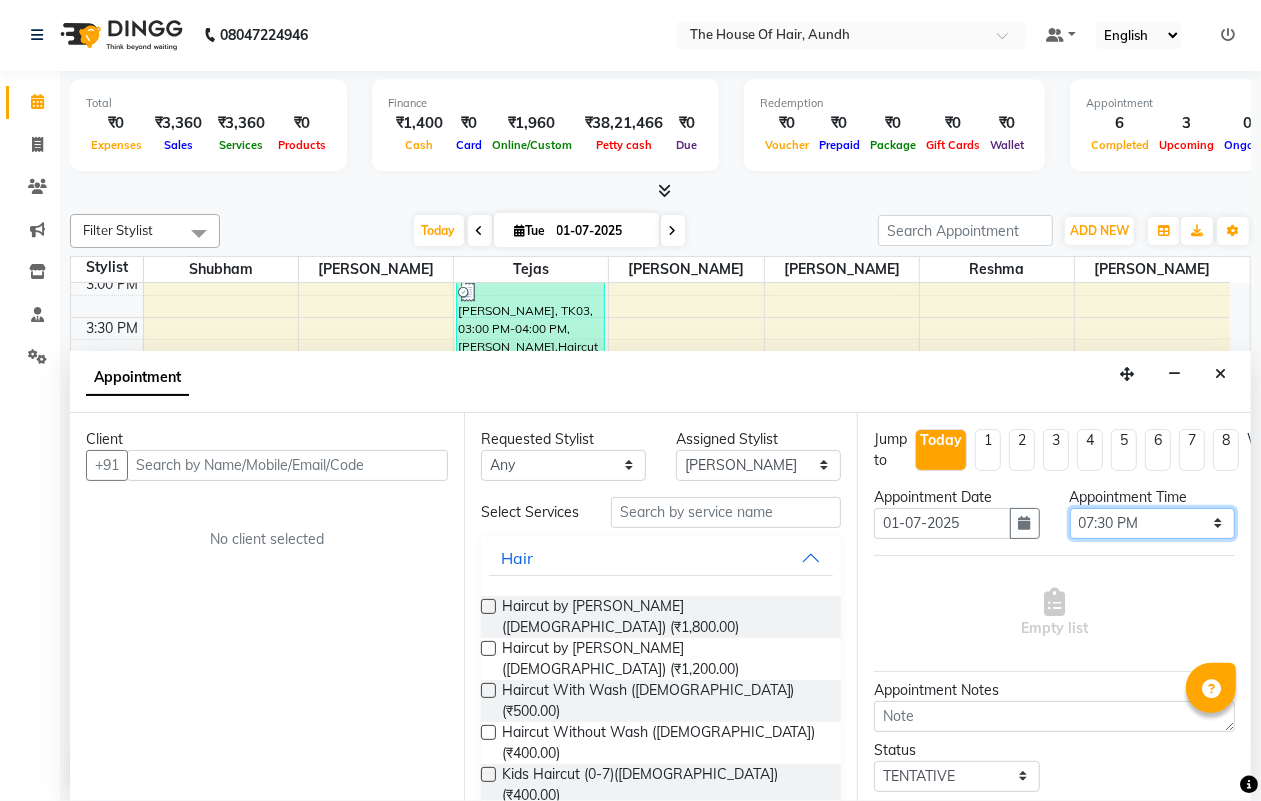 select on "1020" 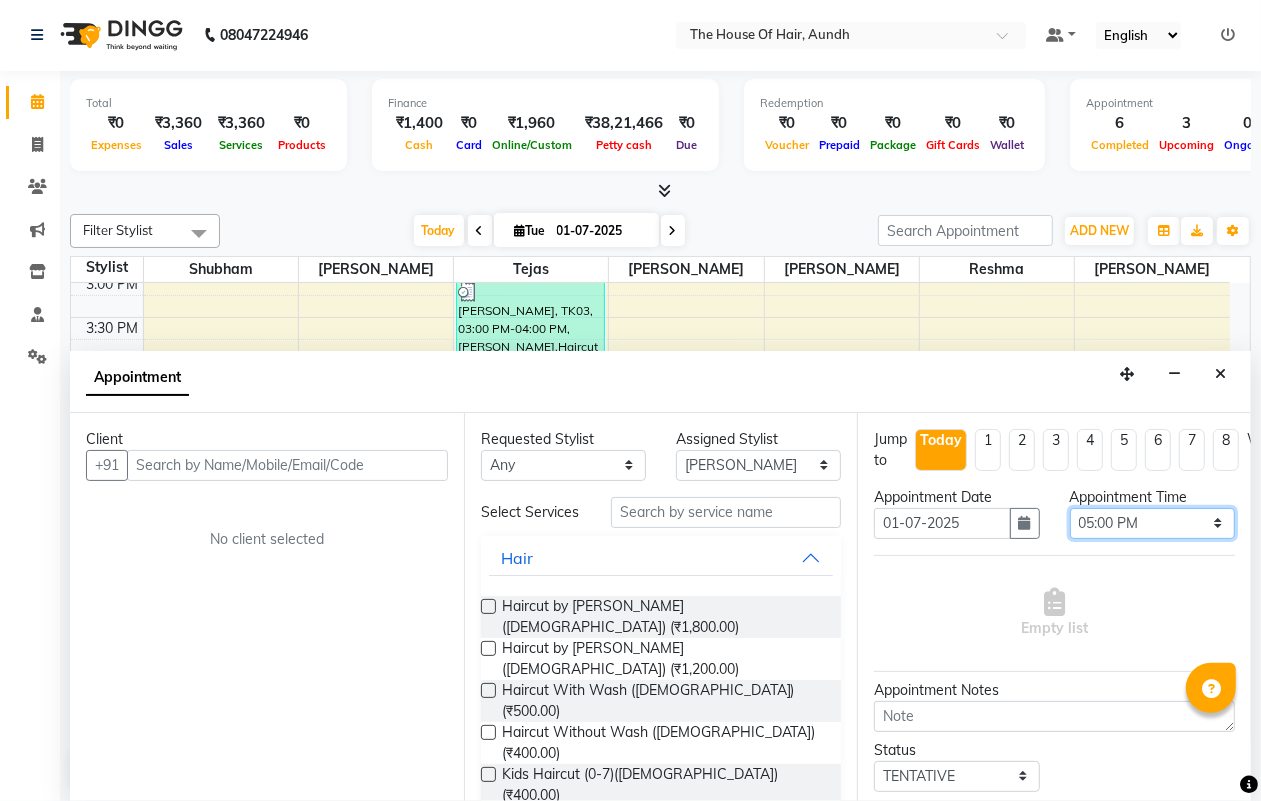 click on "Select 09:00 AM 09:15 AM 09:30 AM 09:45 AM 10:00 AM 10:15 AM 10:30 AM 10:45 AM 11:00 AM 11:15 AM 11:30 AM 11:45 AM 12:00 PM 12:15 PM 12:30 PM 12:45 PM 01:00 PM 01:15 PM 01:30 PM 01:45 PM 02:00 PM 02:15 PM 02:30 PM 02:45 PM 03:00 PM 03:15 PM 03:30 PM 03:45 PM 04:00 PM 04:15 PM 04:30 PM 04:45 PM 05:00 PM 05:15 PM 05:30 PM 05:45 PM 06:00 PM 06:15 PM 06:30 PM 06:45 PM 07:00 PM 07:15 PM 07:30 PM 07:45 PM 08:00 PM 08:15 PM 08:30 PM 08:45 PM 09:00 PM 09:15 PM 09:30 PM" at bounding box center (1152, 523) 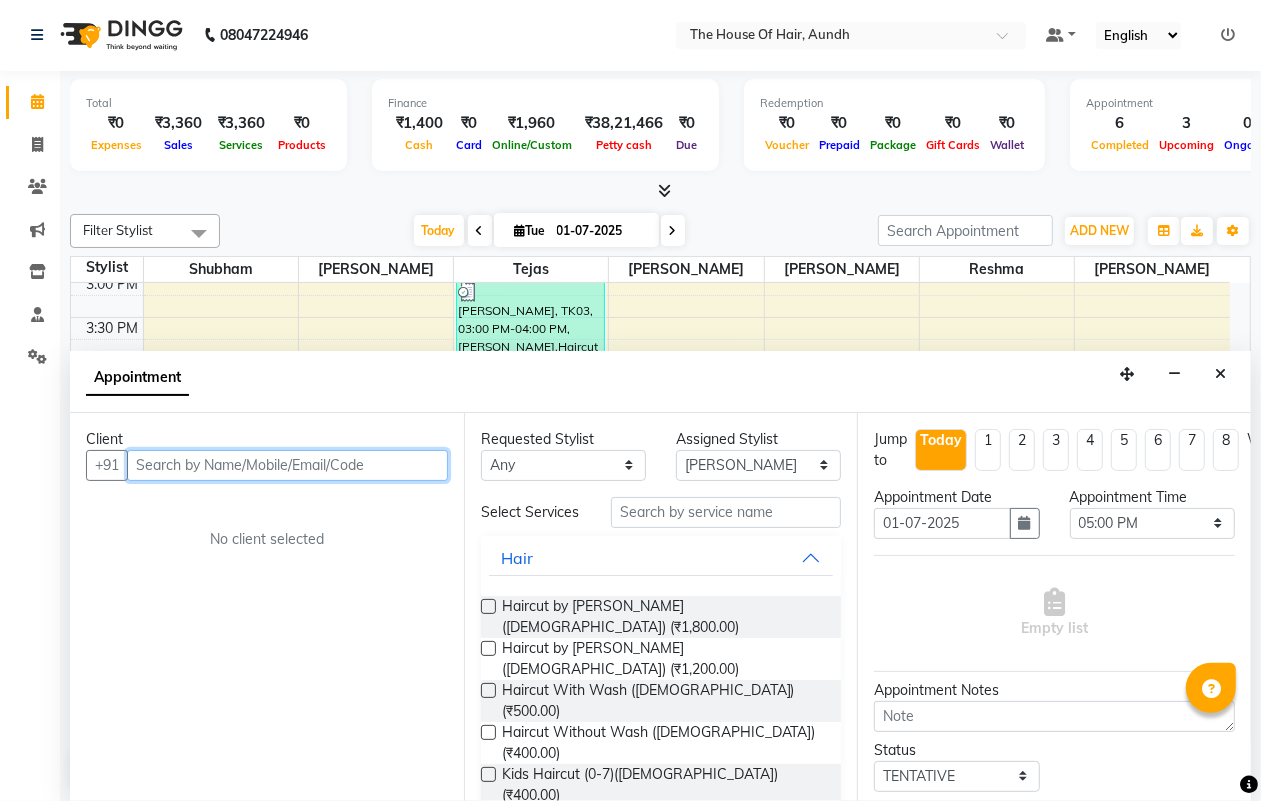 click at bounding box center (287, 465) 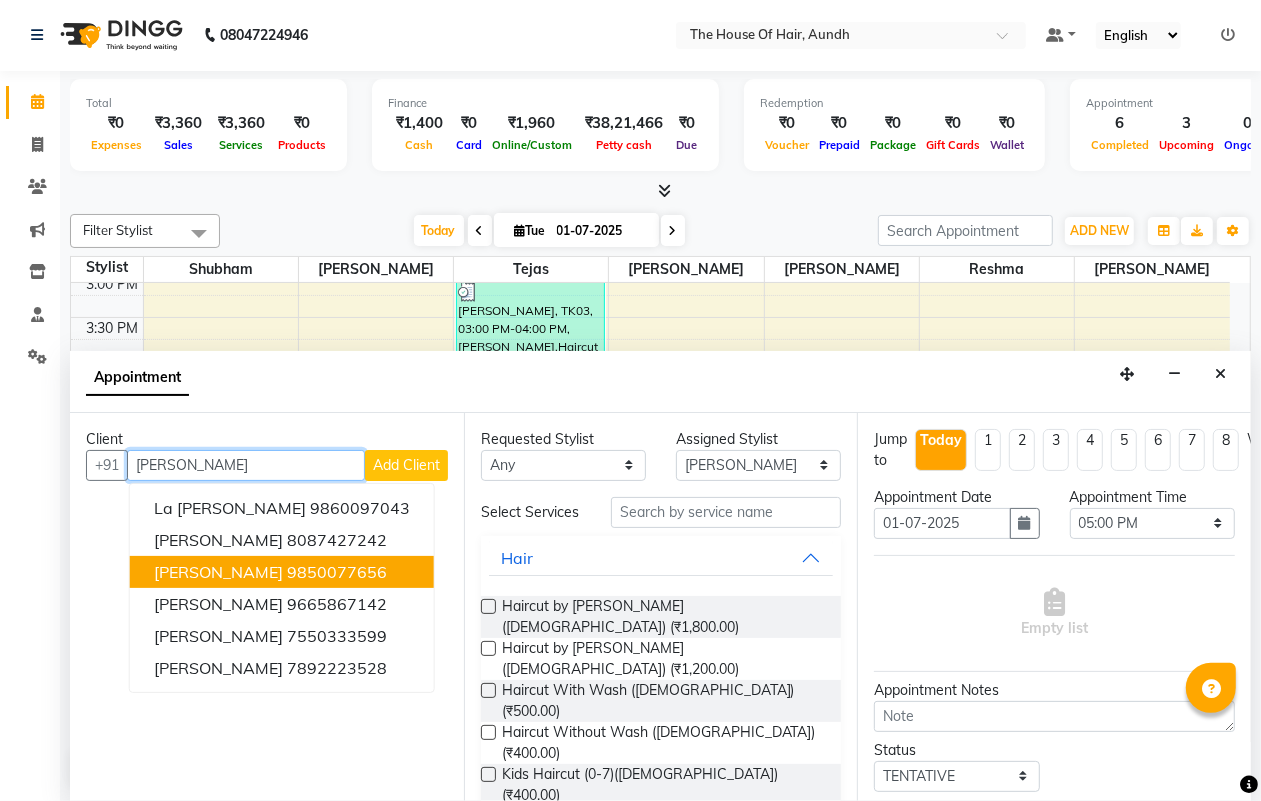 click on "9850077656" at bounding box center [337, 572] 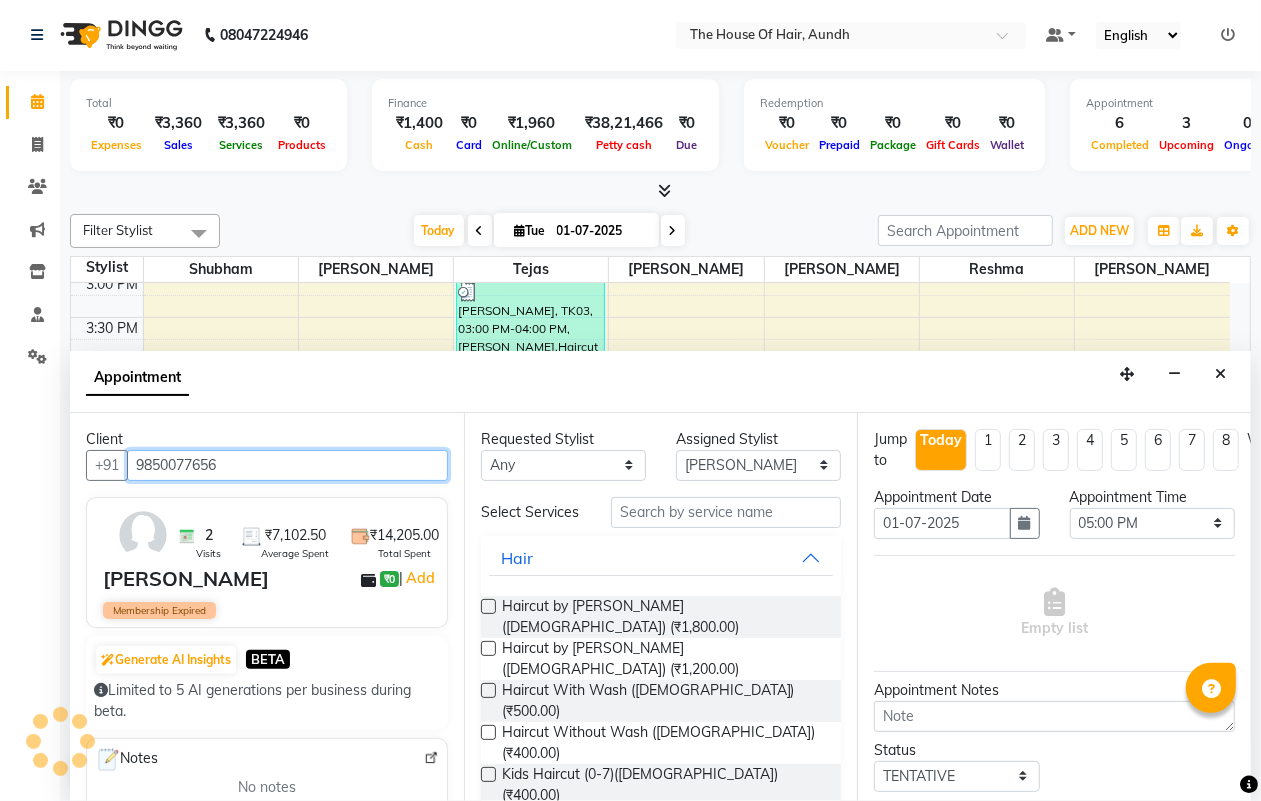 type on "9850077656" 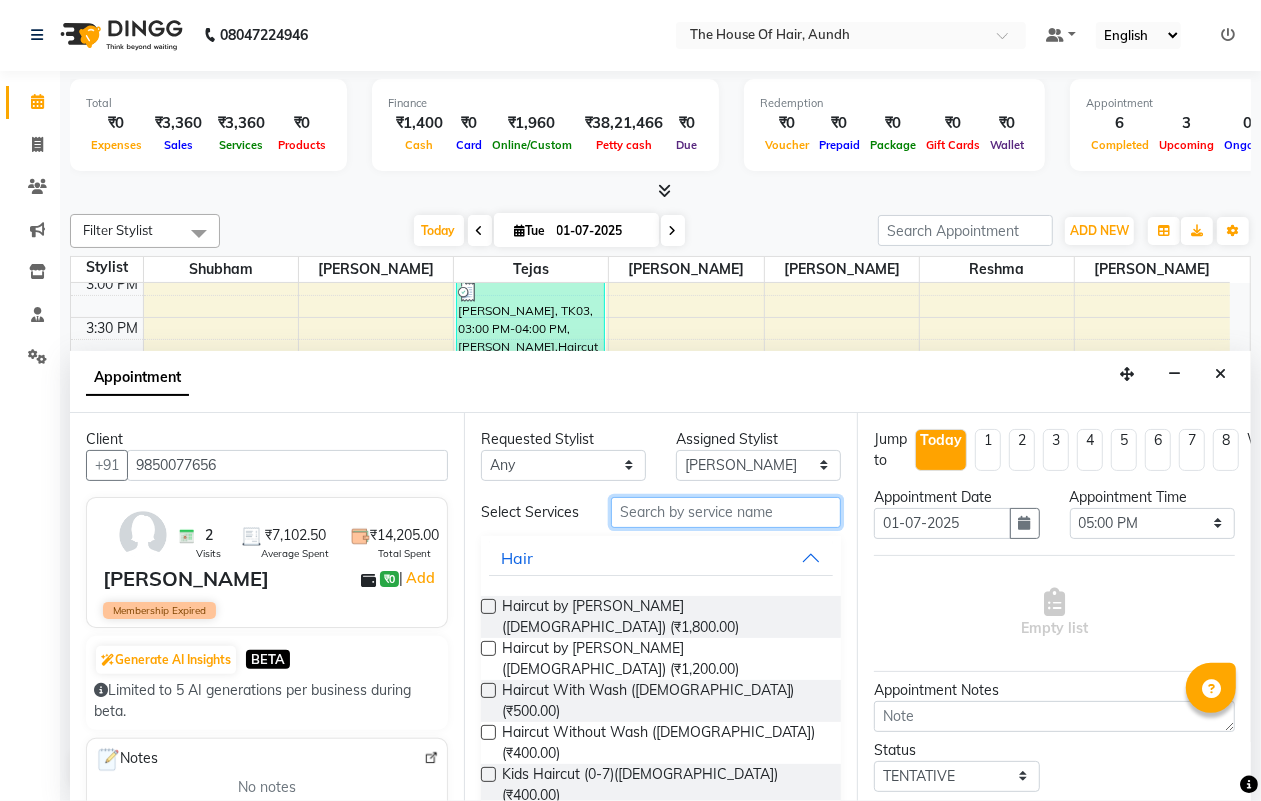 click at bounding box center [726, 512] 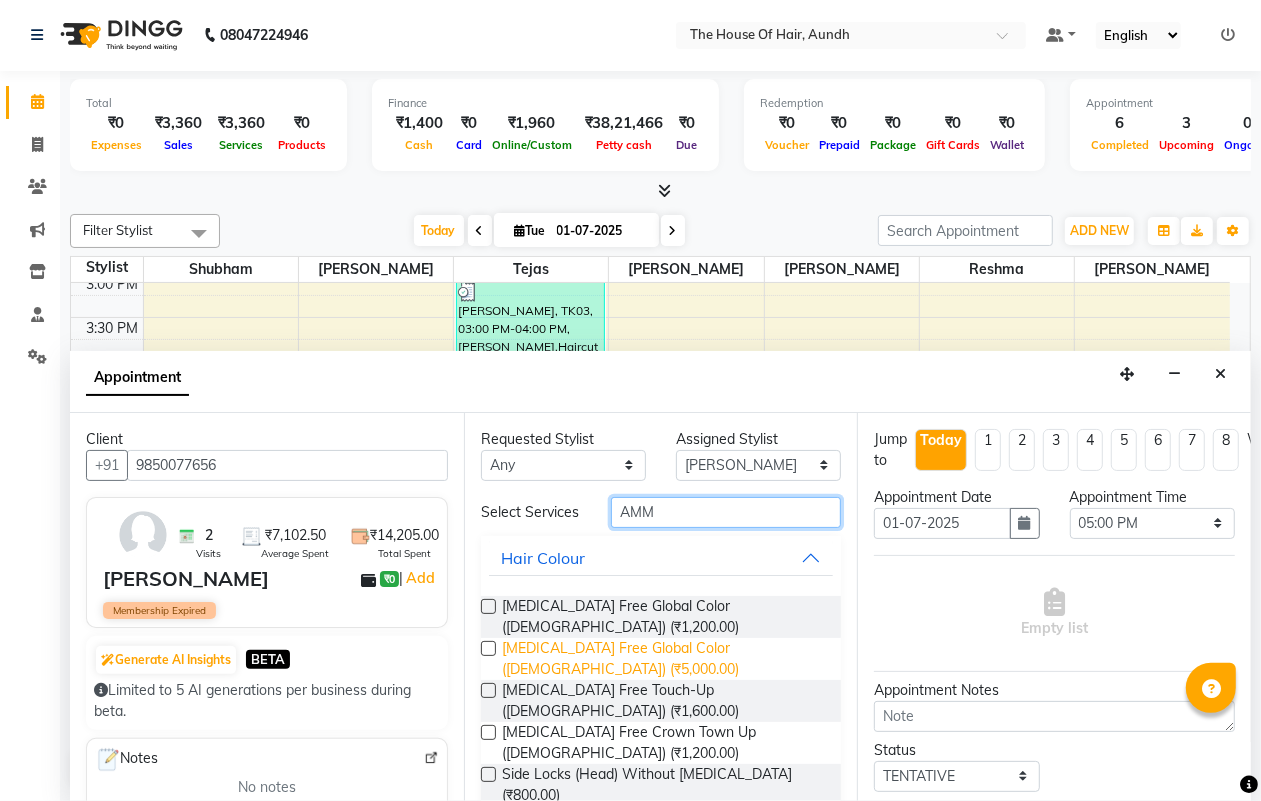 type on "AMM" 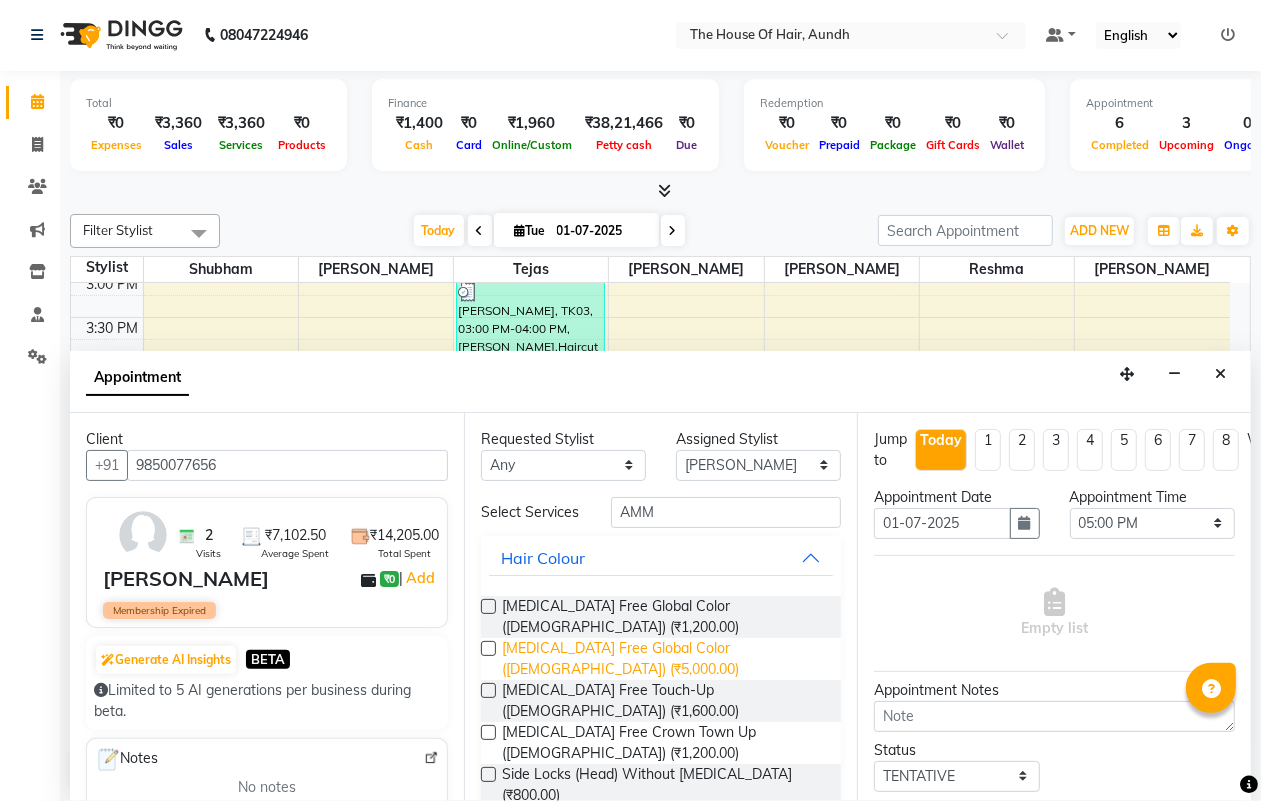 click on "[MEDICAL_DATA] Free Global Color ([DEMOGRAPHIC_DATA]) (₹5,000.00)" at bounding box center [664, 659] 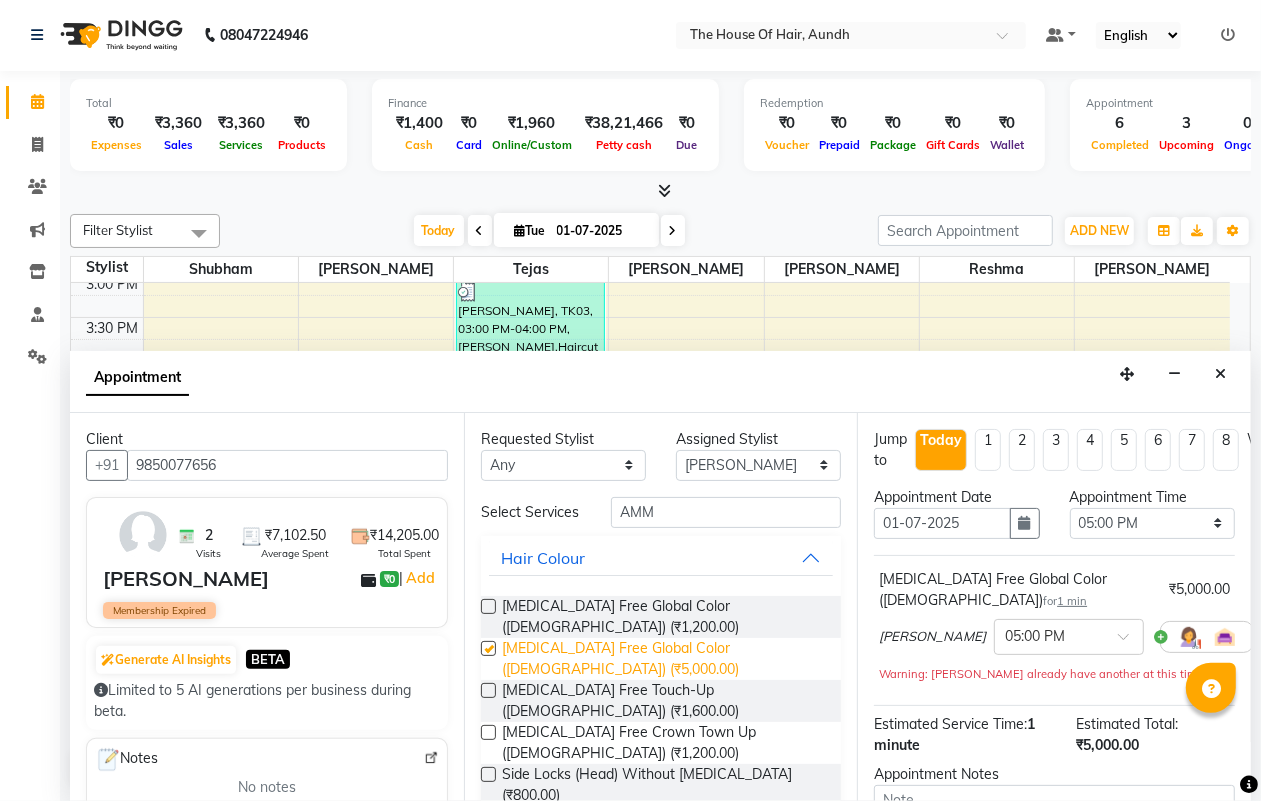 checkbox on "false" 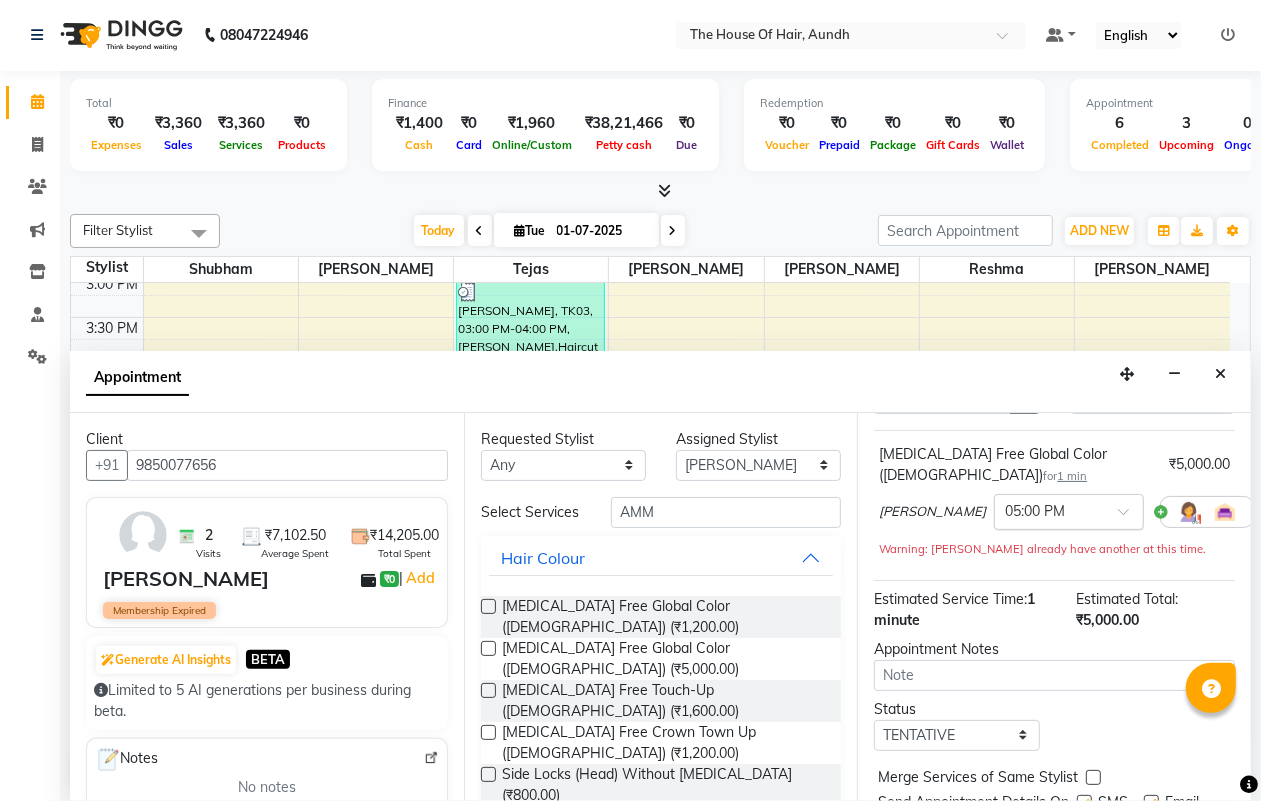 scroll, scrollTop: 240, scrollLeft: 0, axis: vertical 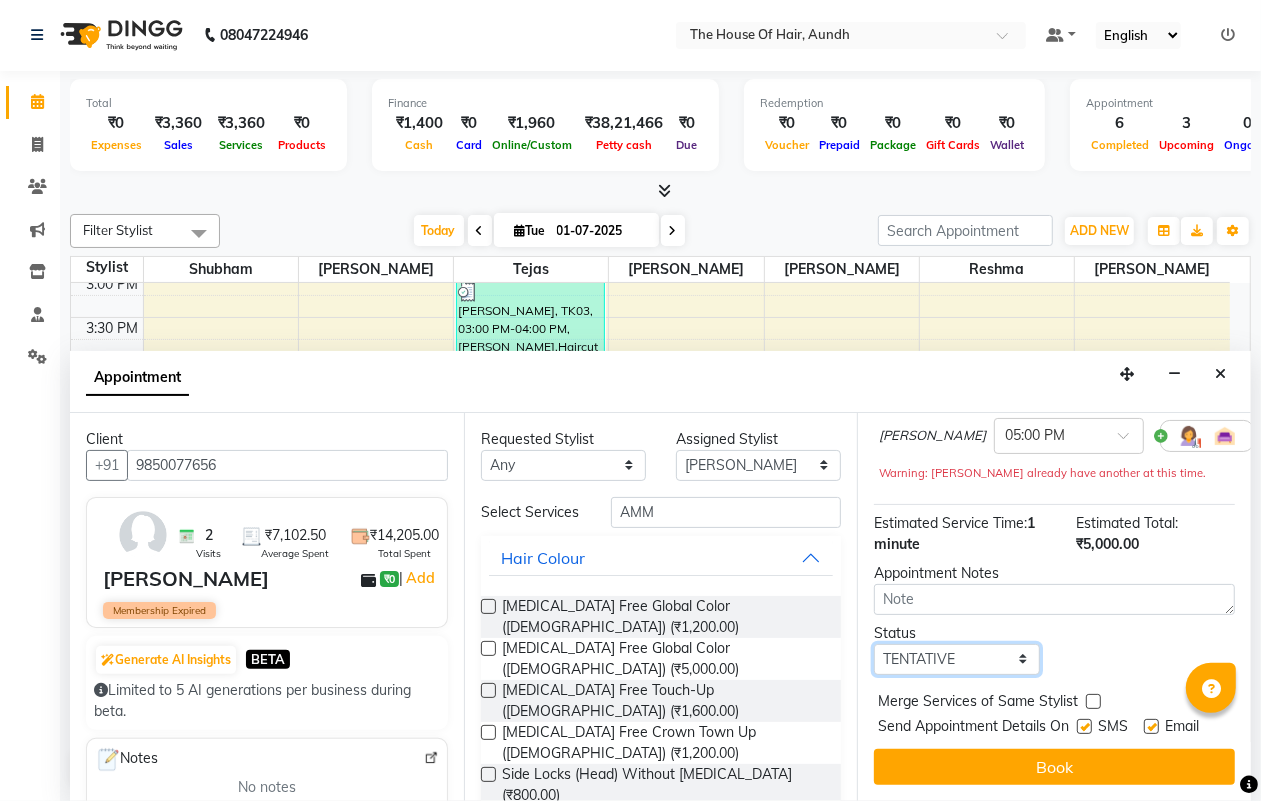 click on "Select TENTATIVE CONFIRM CHECK-IN UPCOMING" at bounding box center [956, 659] 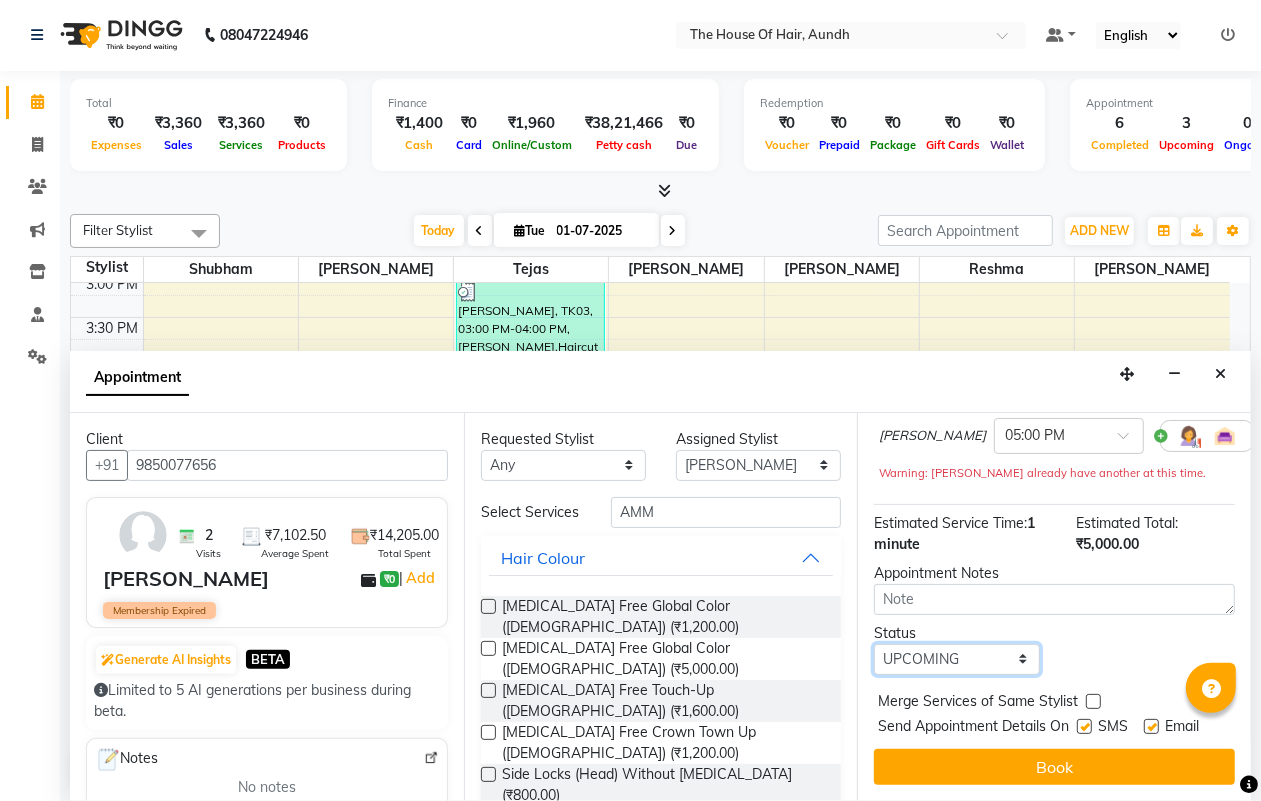 click on "Select TENTATIVE CONFIRM CHECK-IN UPCOMING" at bounding box center (956, 659) 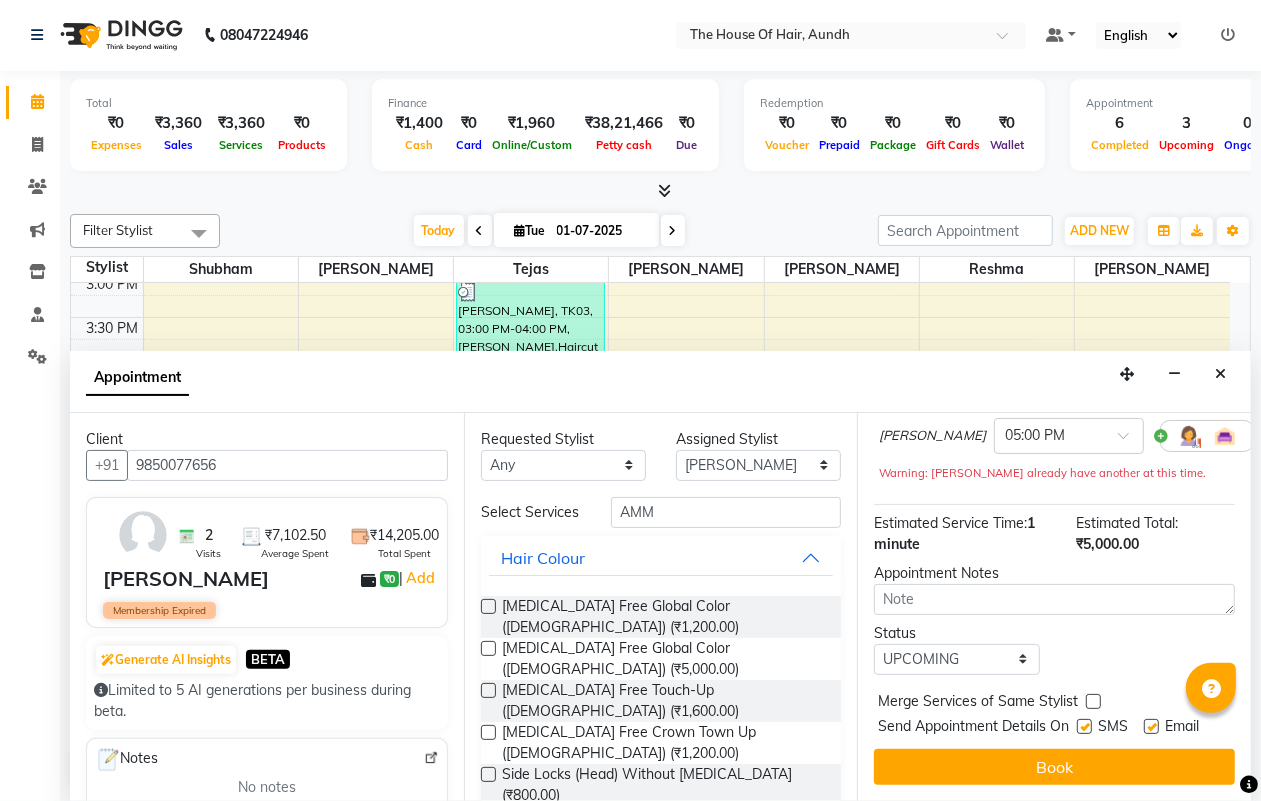 click at bounding box center [1093, 701] 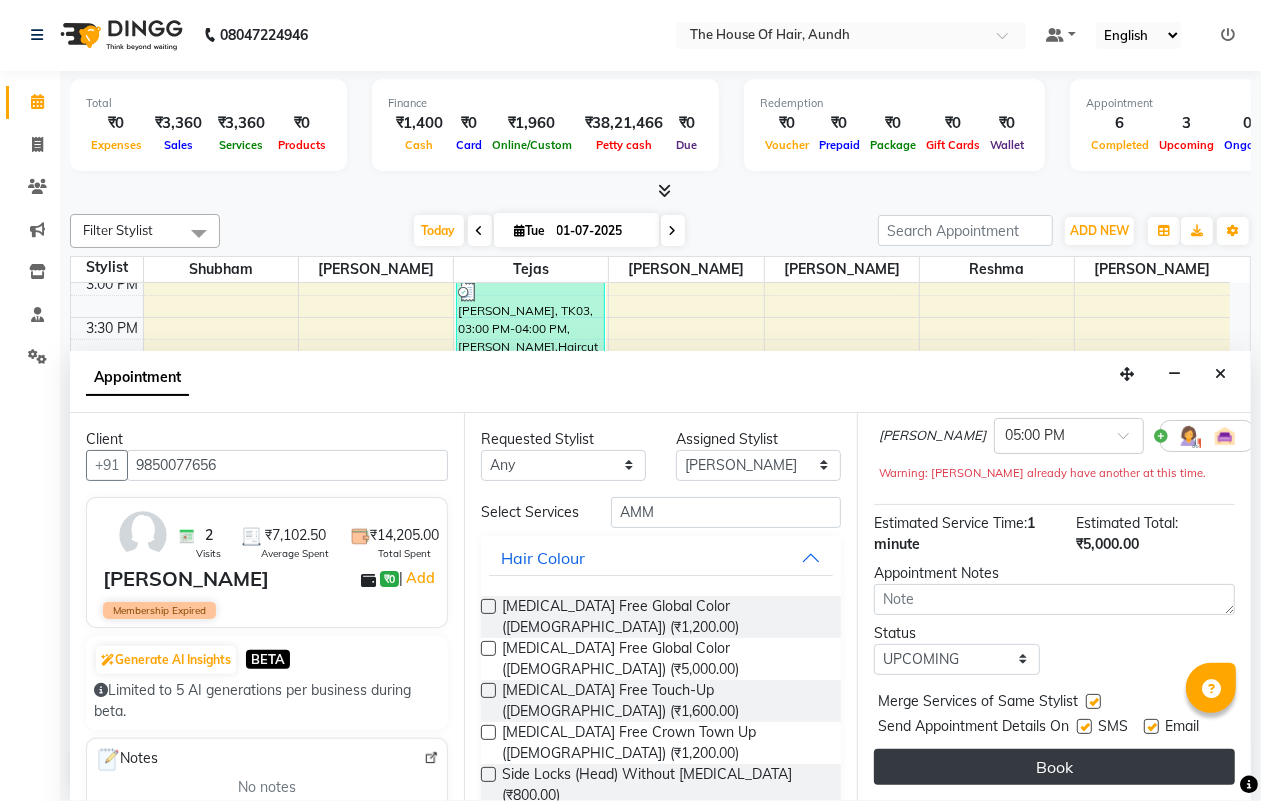 click on "Book" at bounding box center [1054, 767] 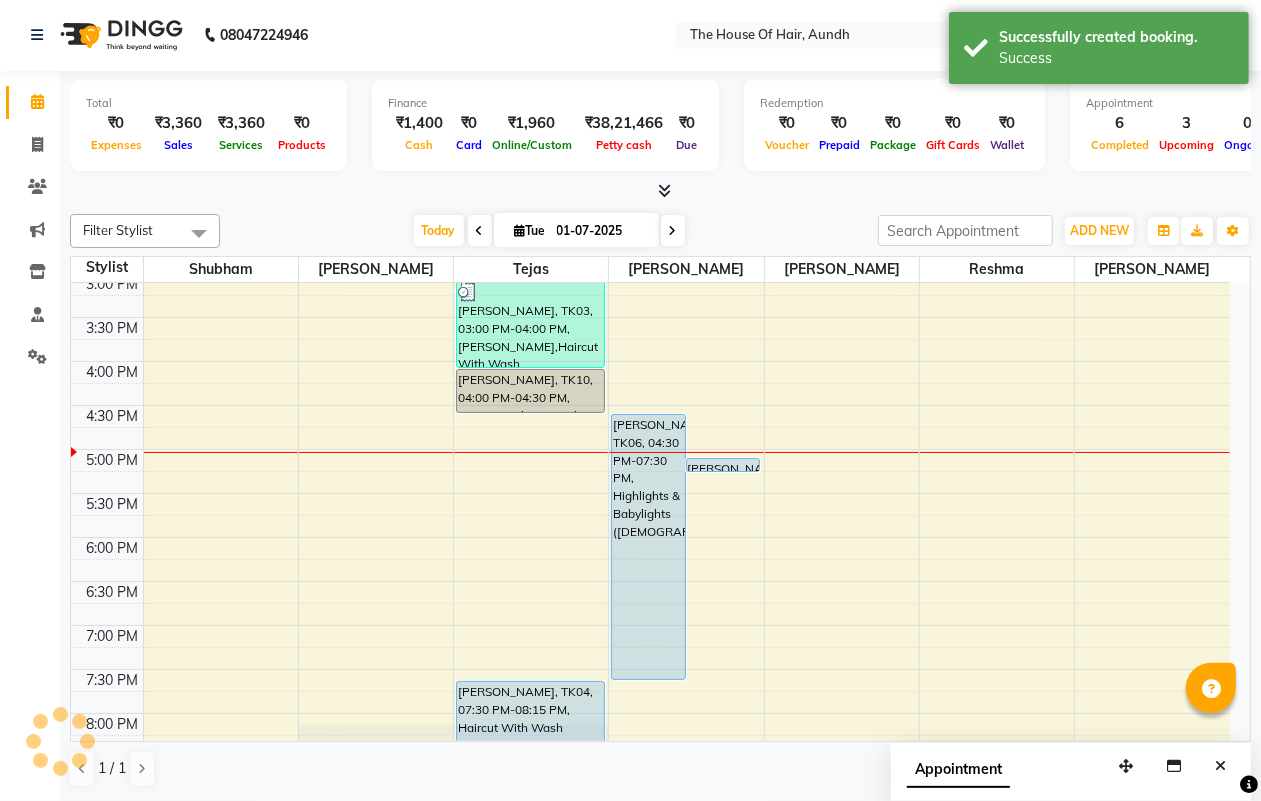 scroll, scrollTop: 0, scrollLeft: 0, axis: both 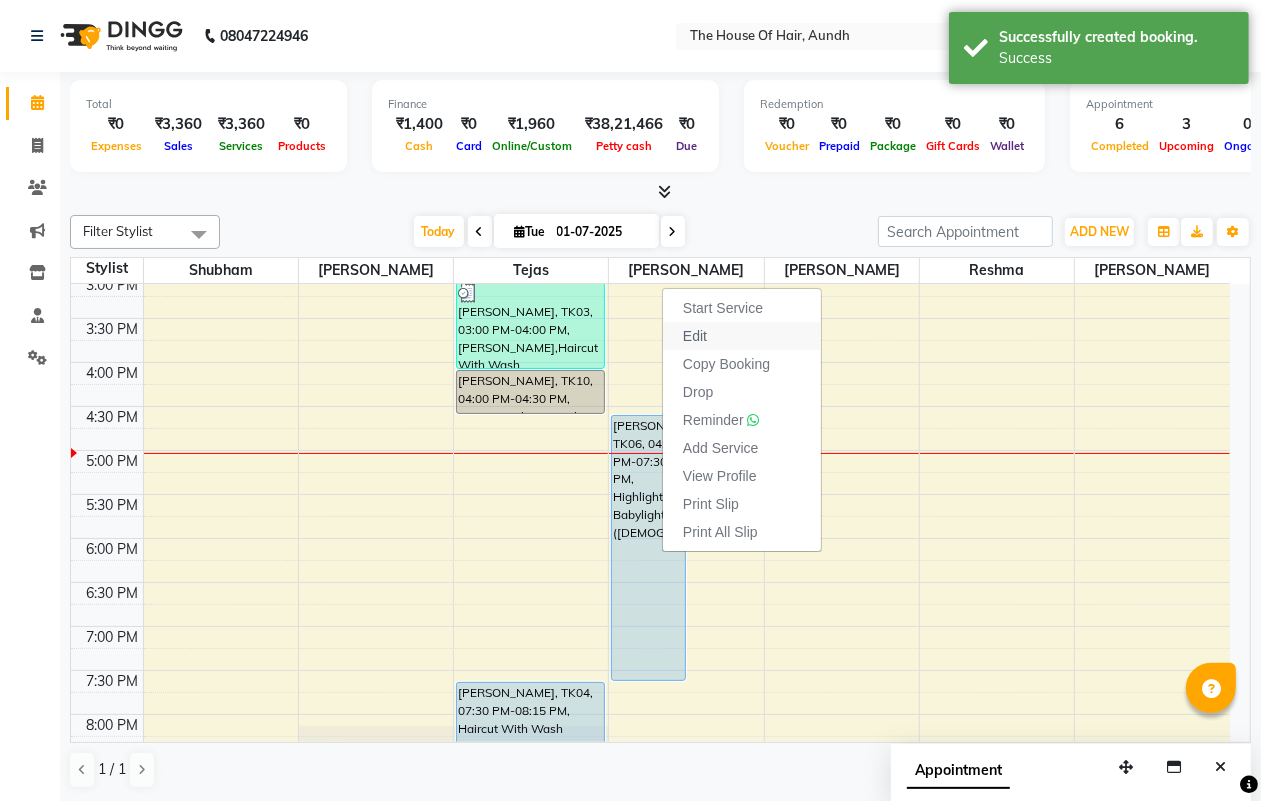 click on "Edit" at bounding box center [742, 336] 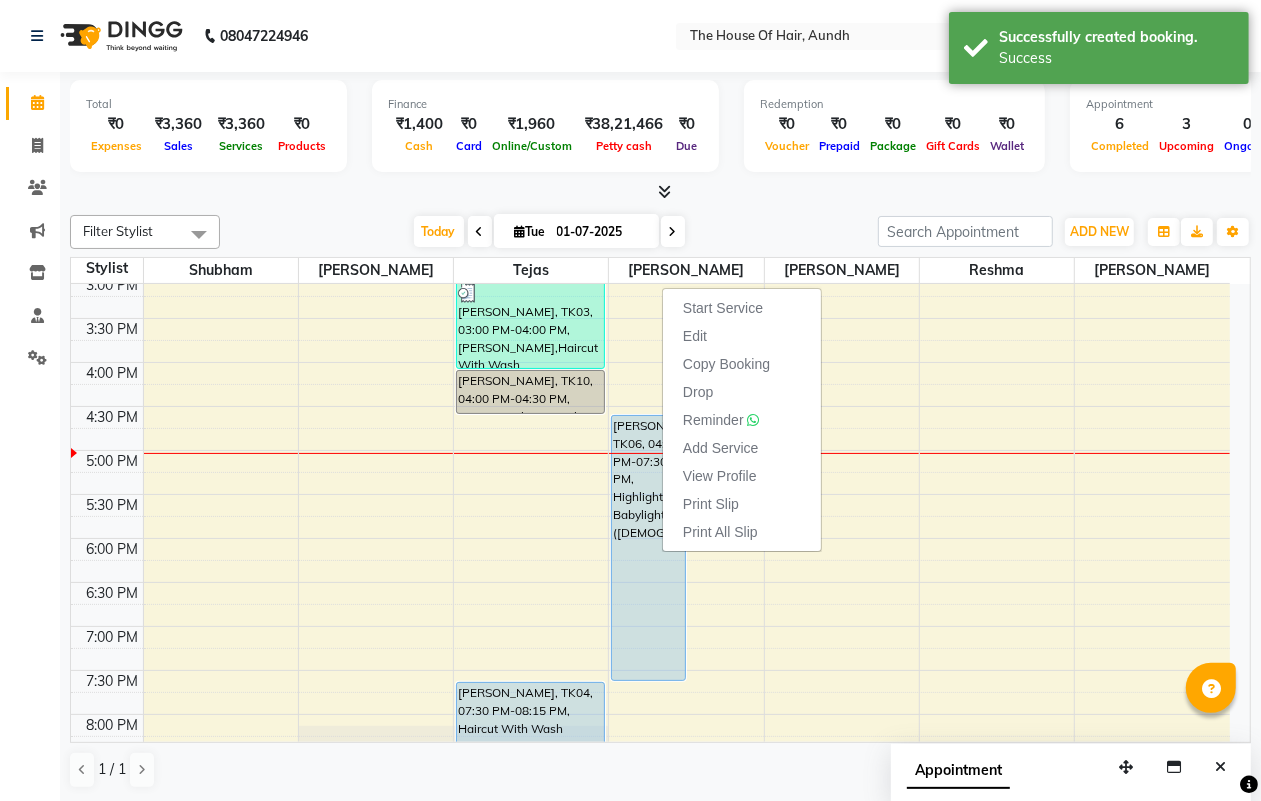 select on "tentative" 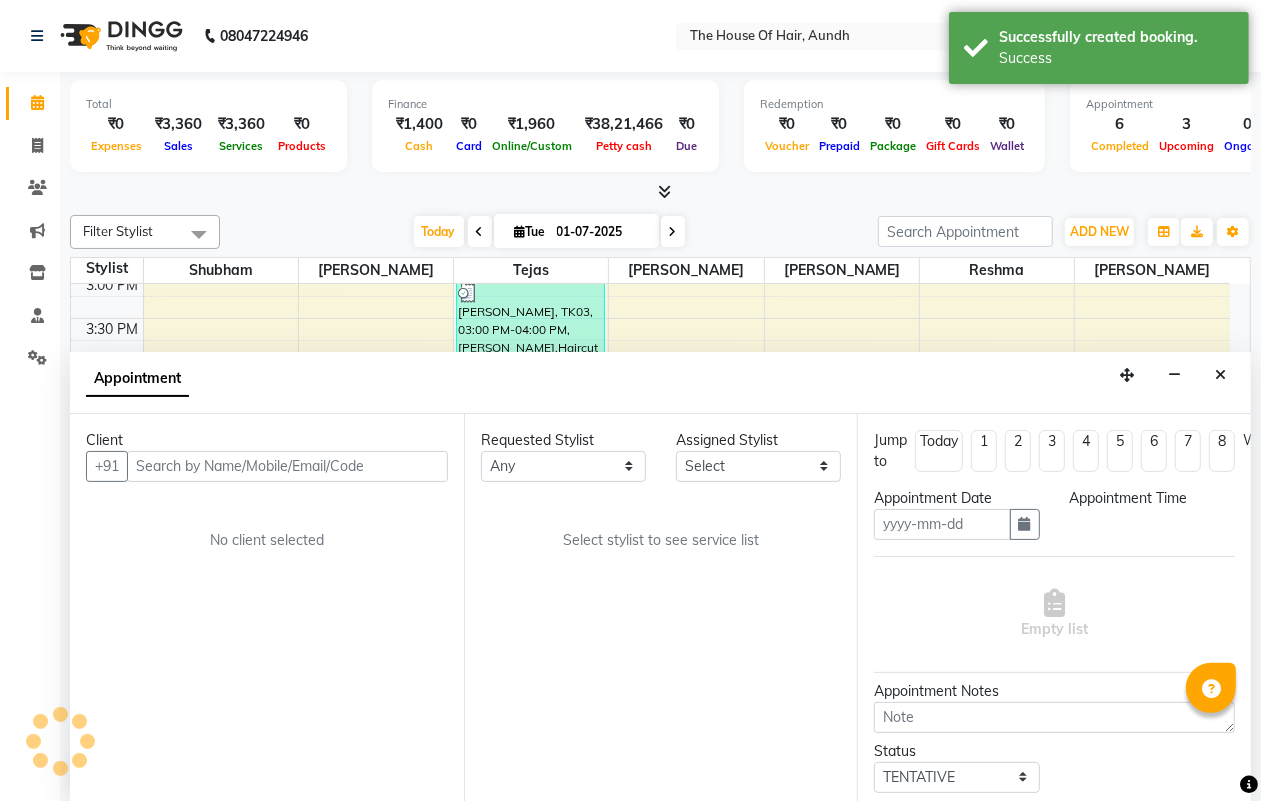 scroll, scrollTop: 1, scrollLeft: 0, axis: vertical 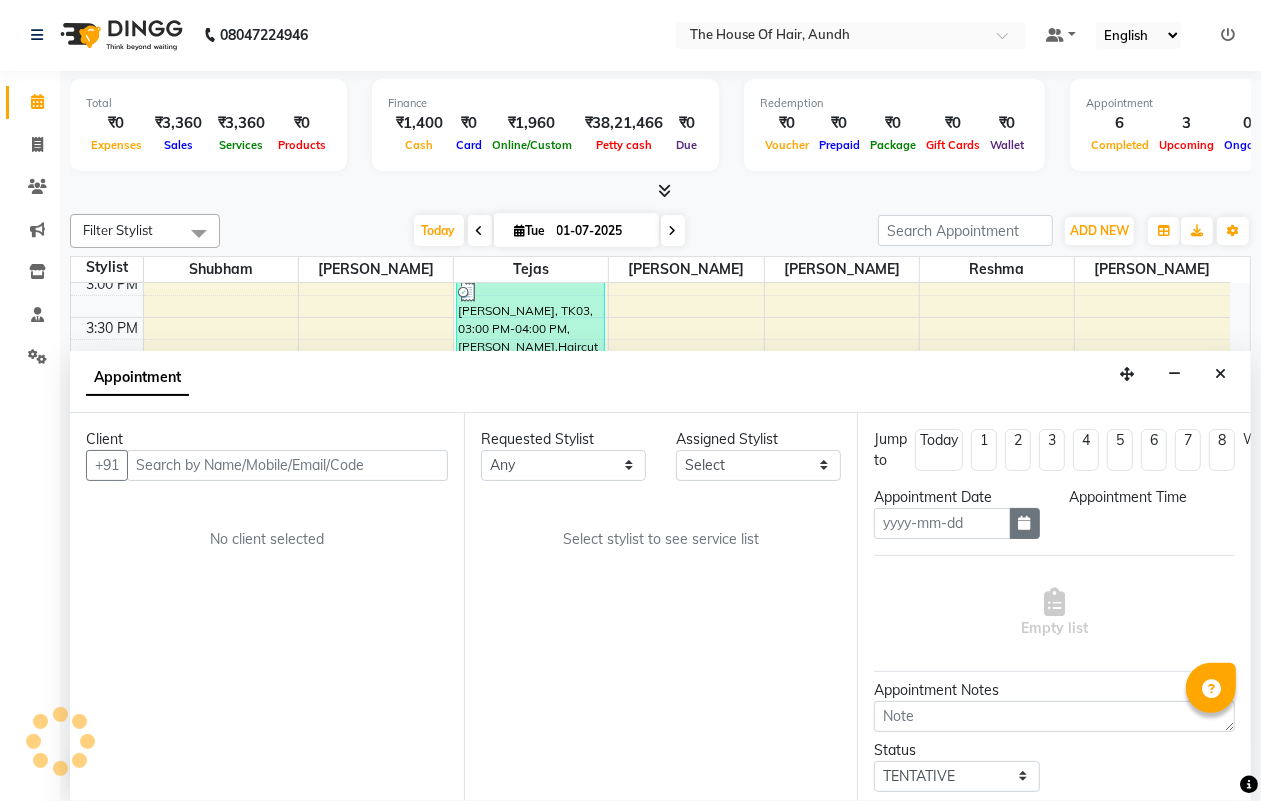 click at bounding box center (1025, 523) 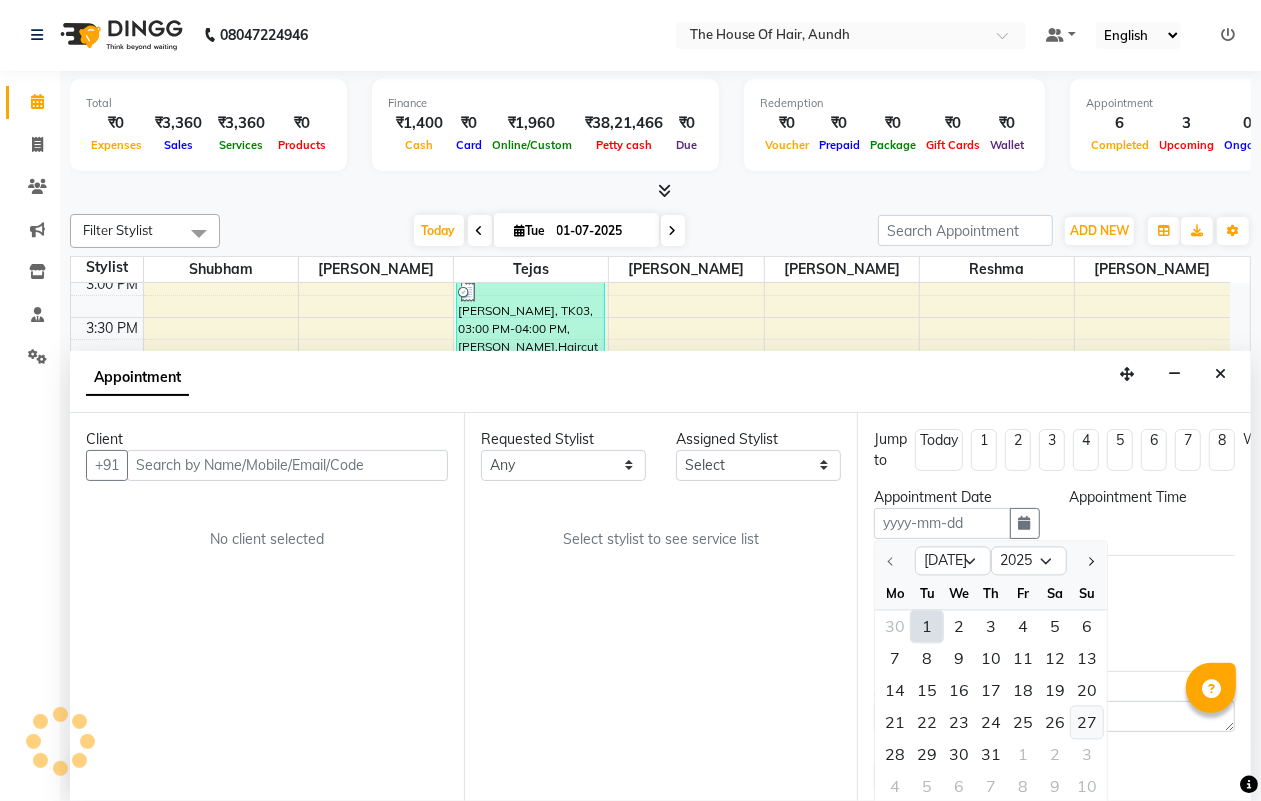 click on "27" at bounding box center (1087, 722) 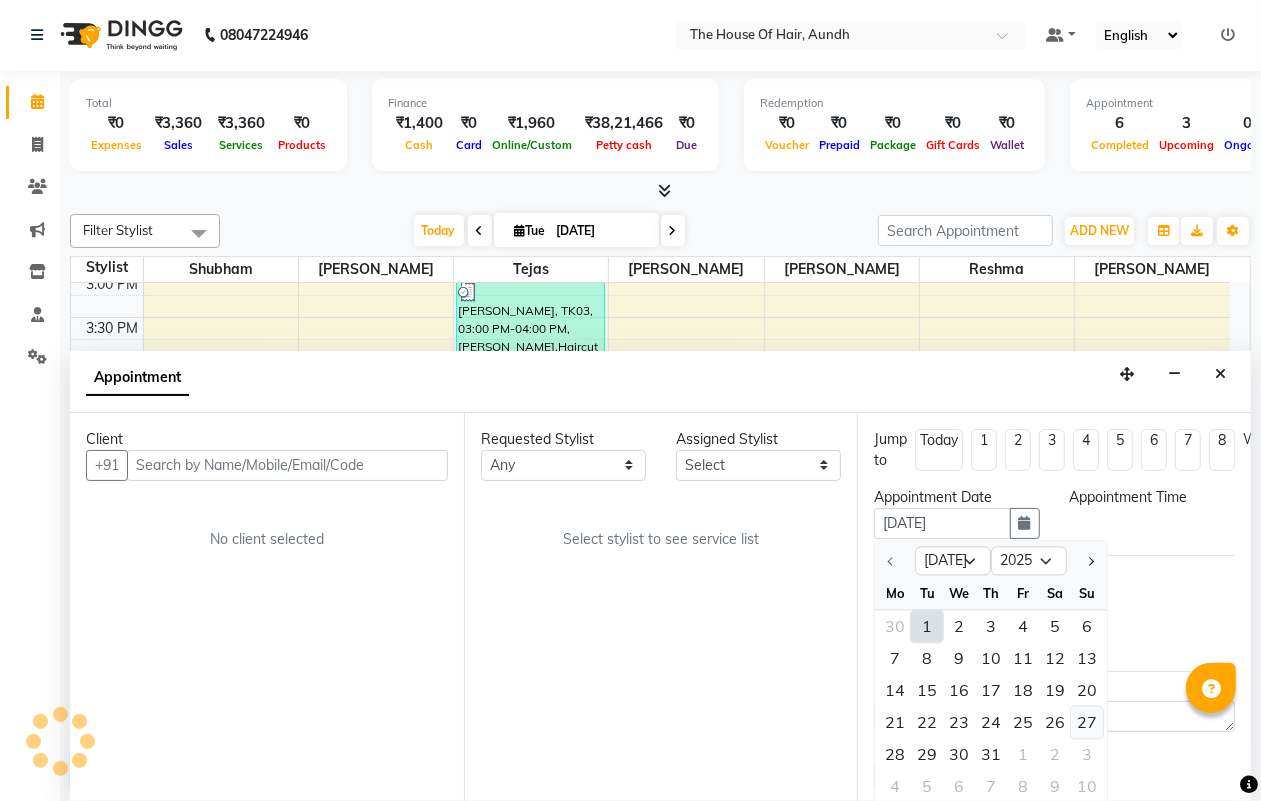 scroll, scrollTop: 0, scrollLeft: 0, axis: both 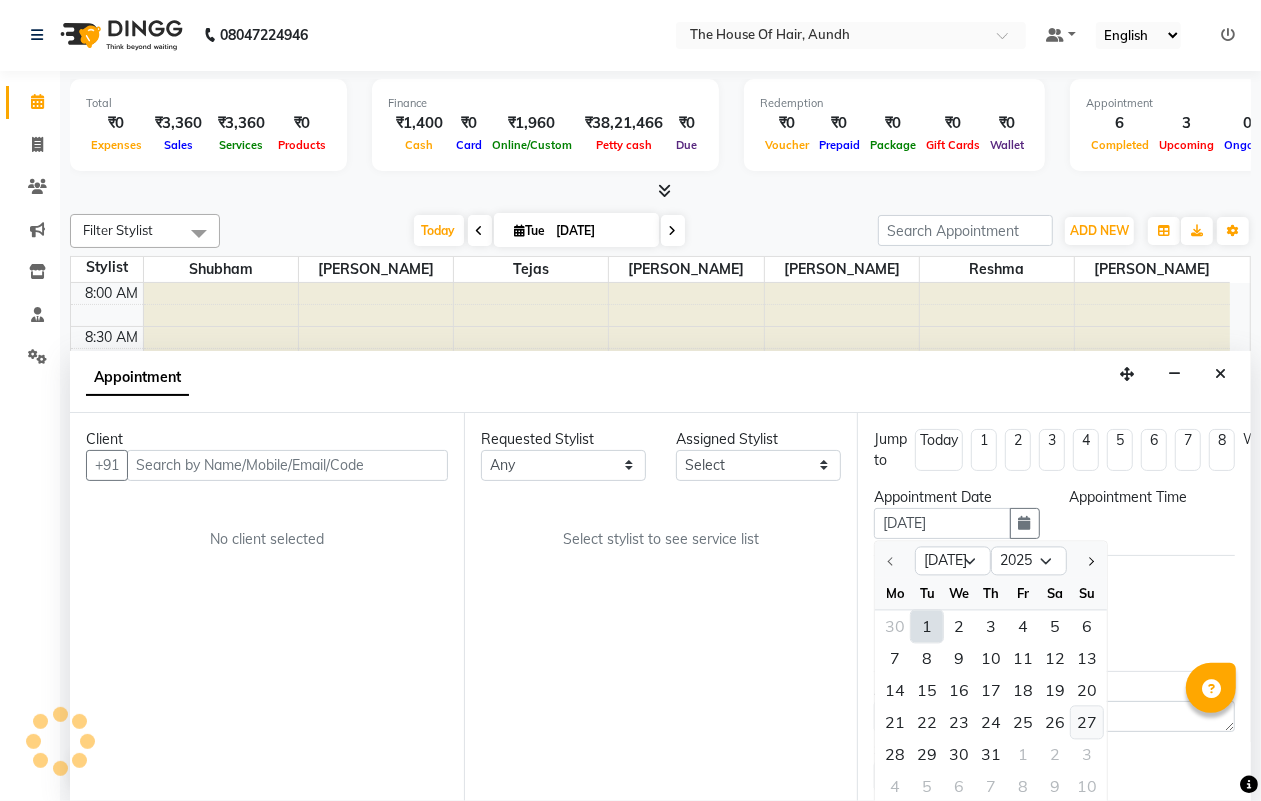 select on "540" 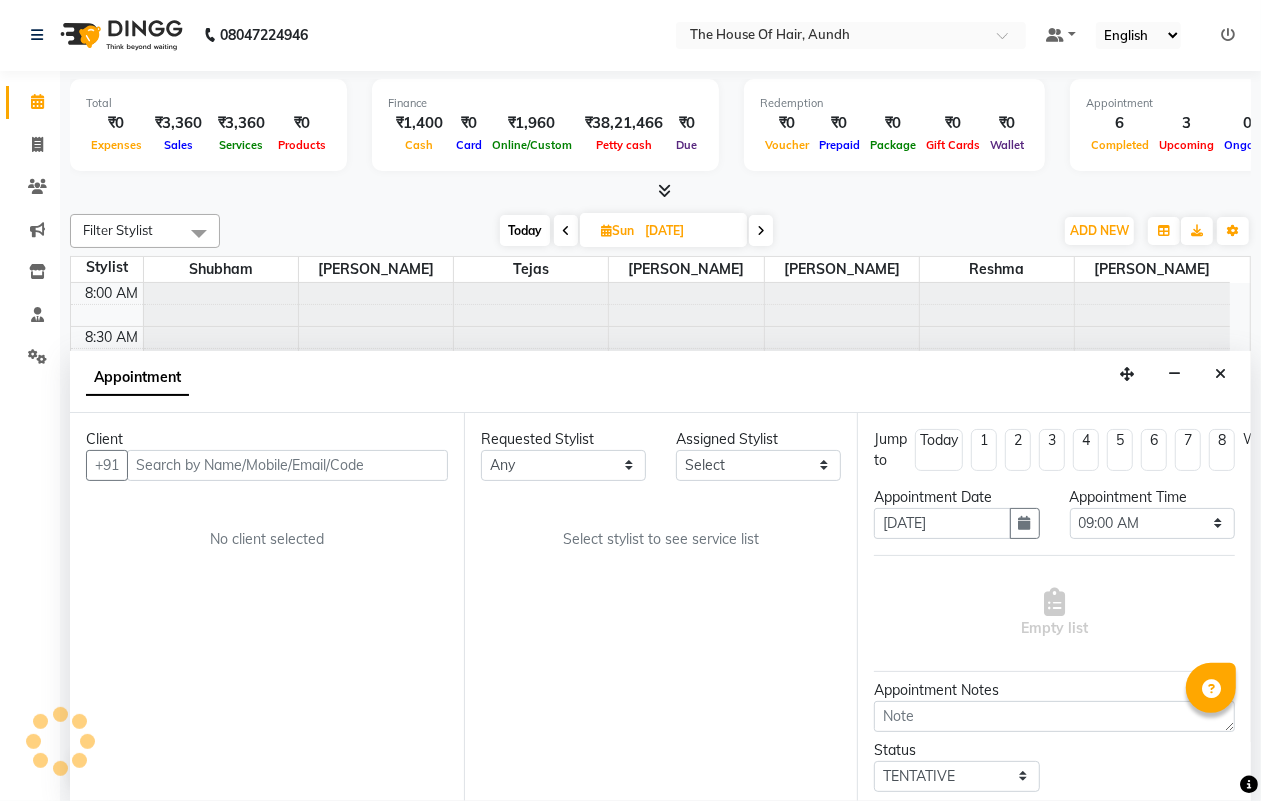 type on "01-07-2025" 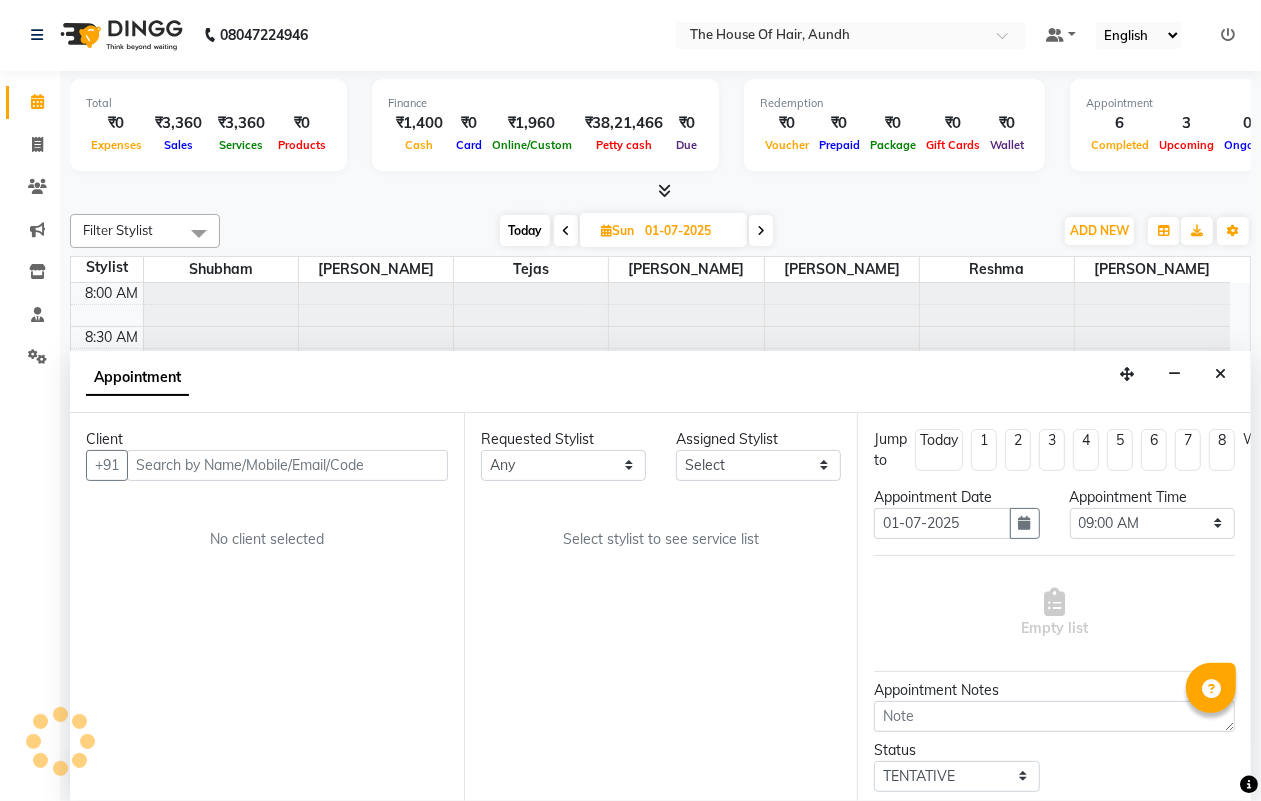 select on "upcoming" 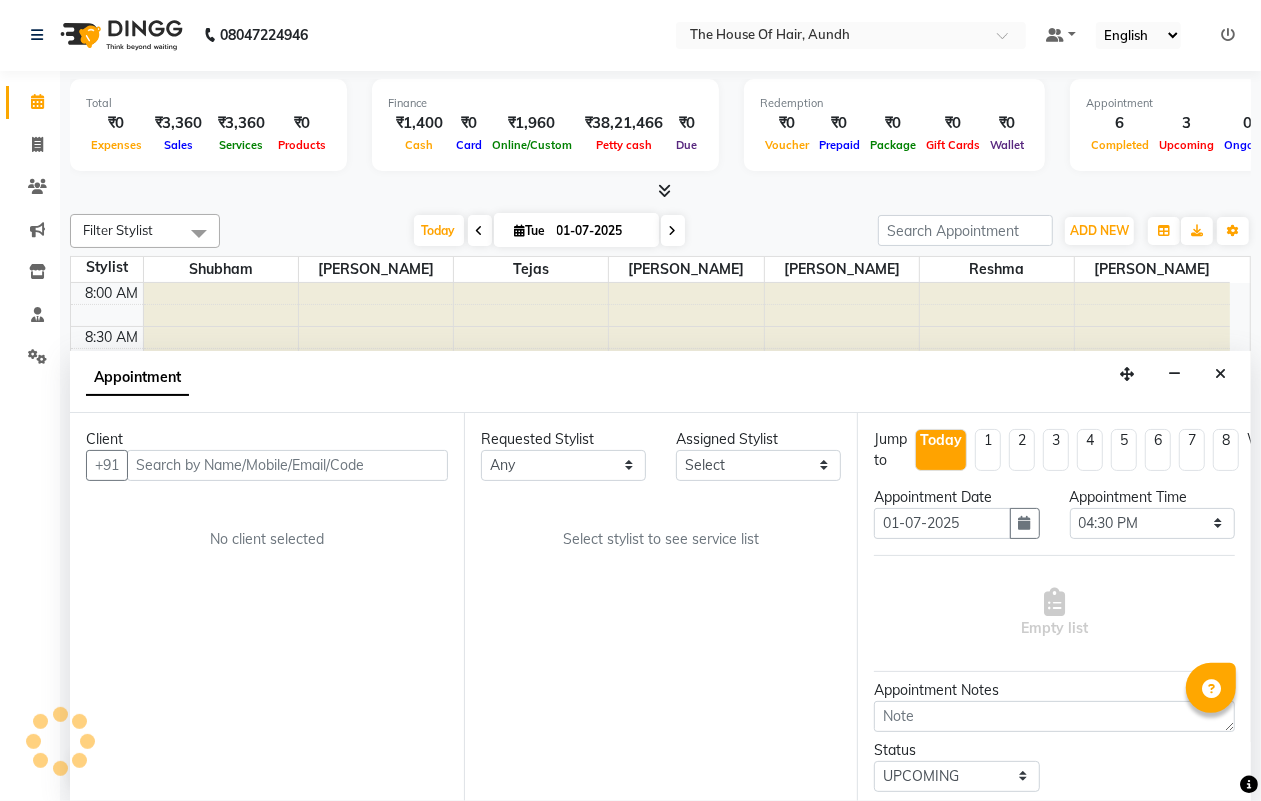 scroll, scrollTop: 81, scrollLeft: 0, axis: vertical 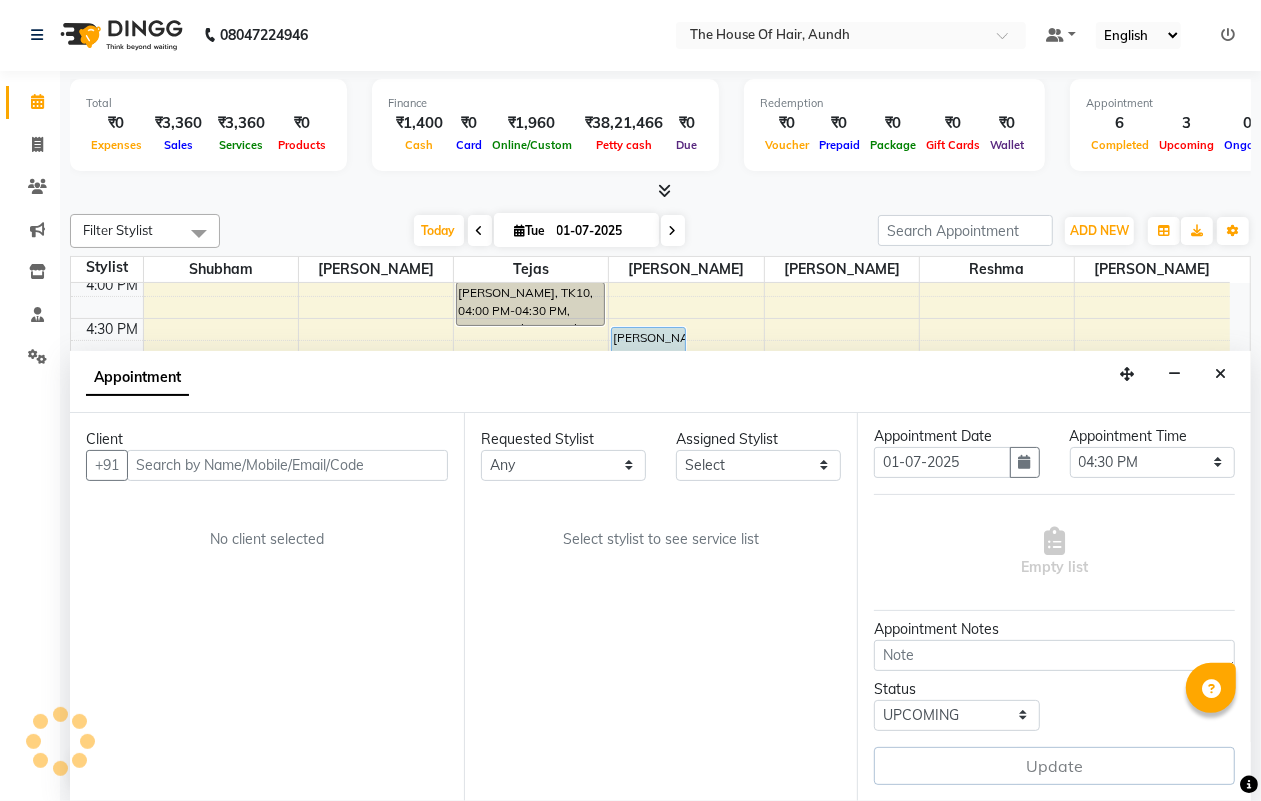 select on "32779" 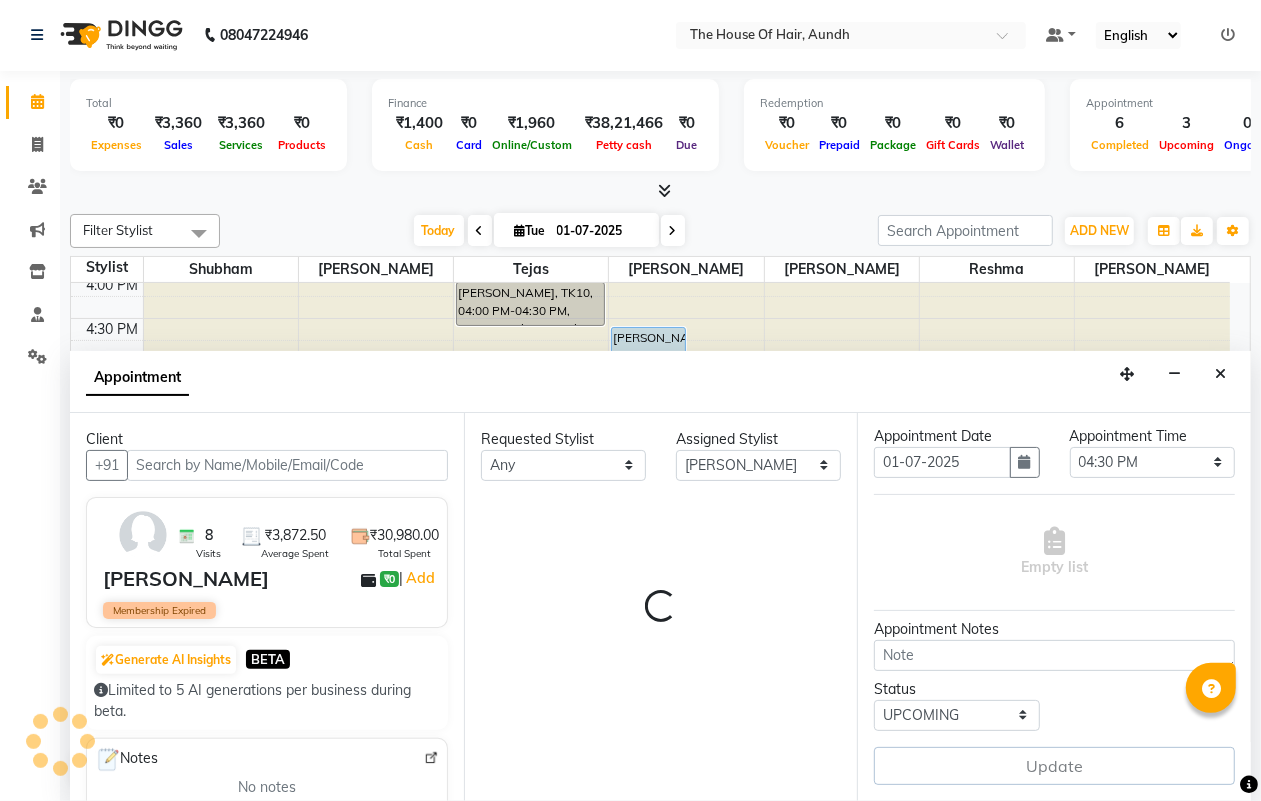 select on "284" 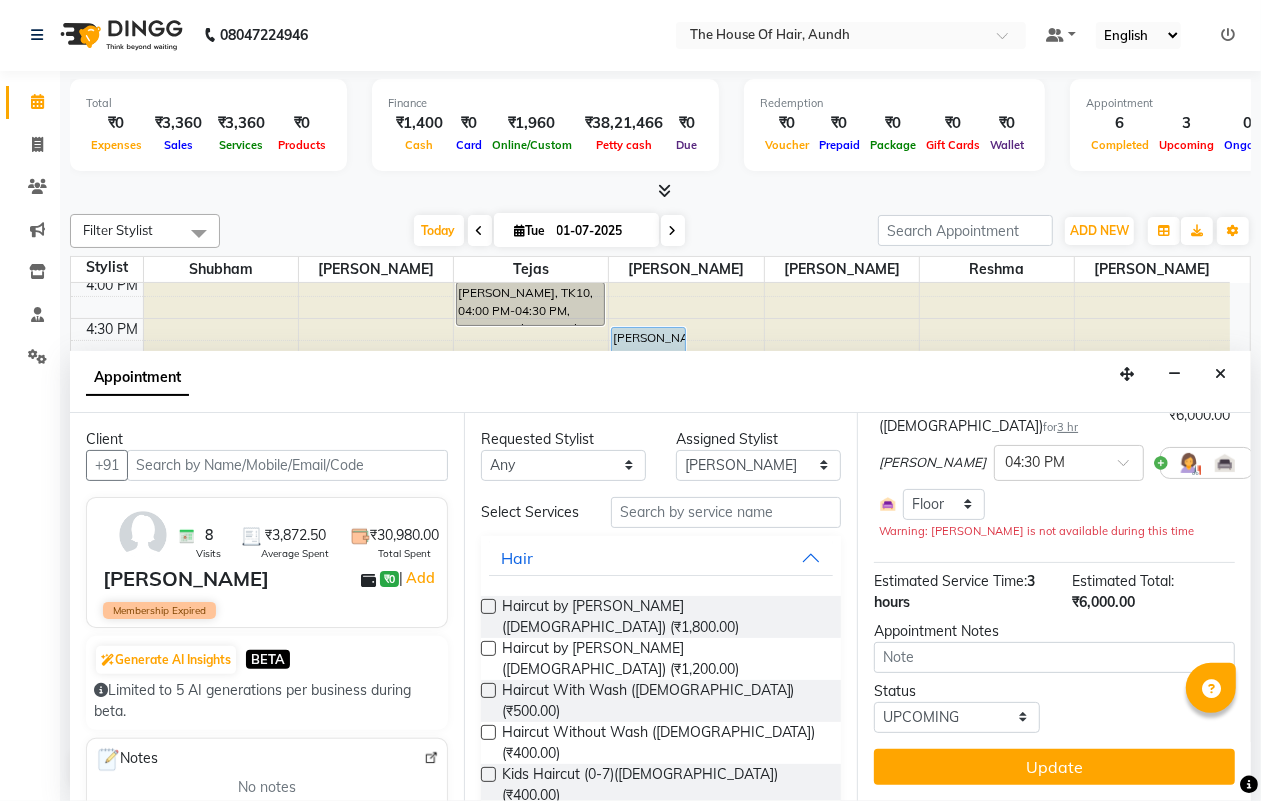 scroll, scrollTop: 176, scrollLeft: 0, axis: vertical 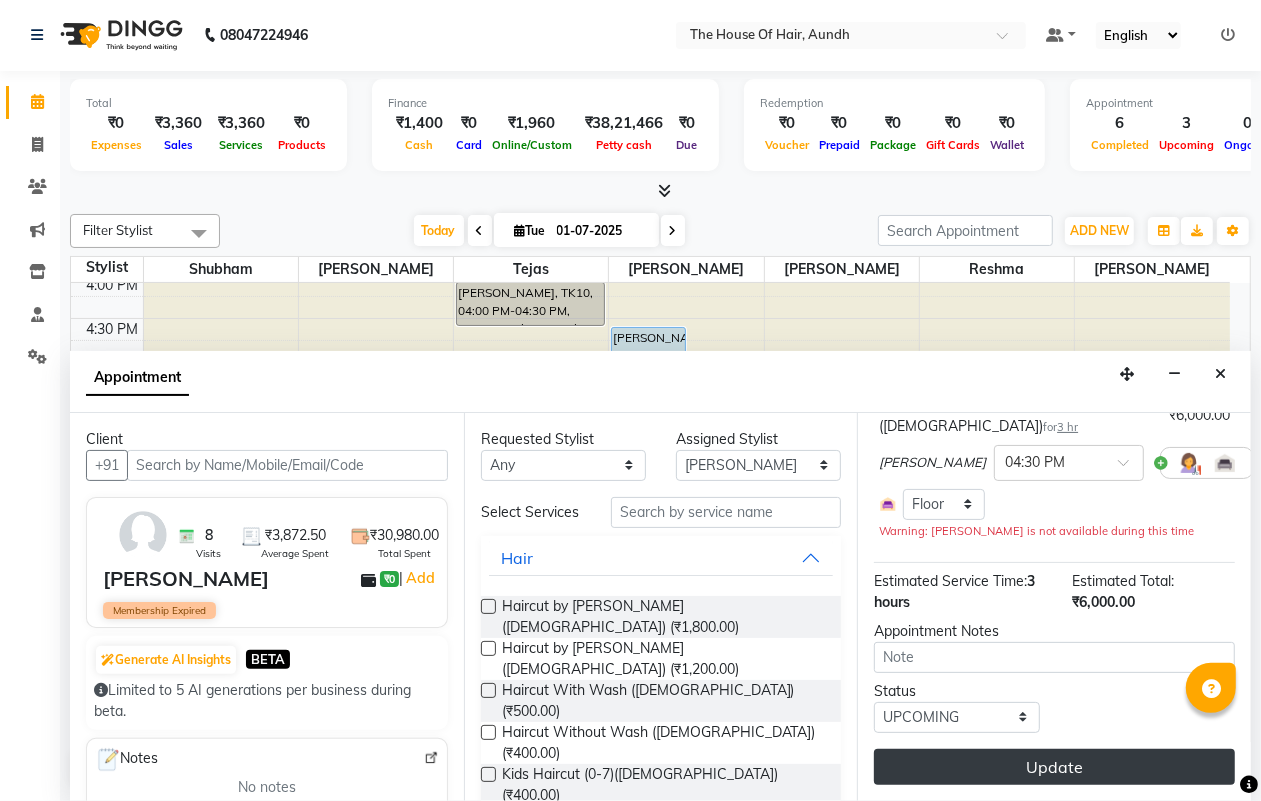 click on "Update" at bounding box center (1054, 767) 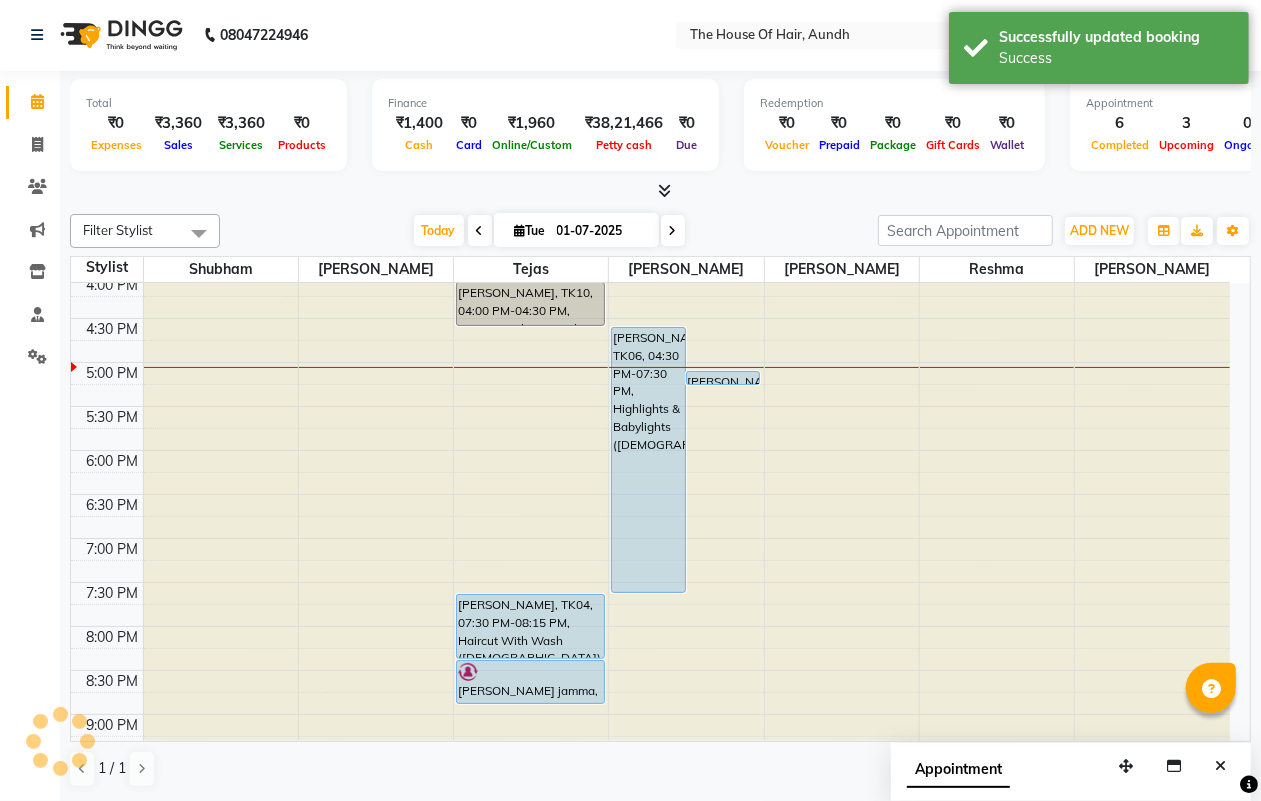 scroll, scrollTop: 0, scrollLeft: 0, axis: both 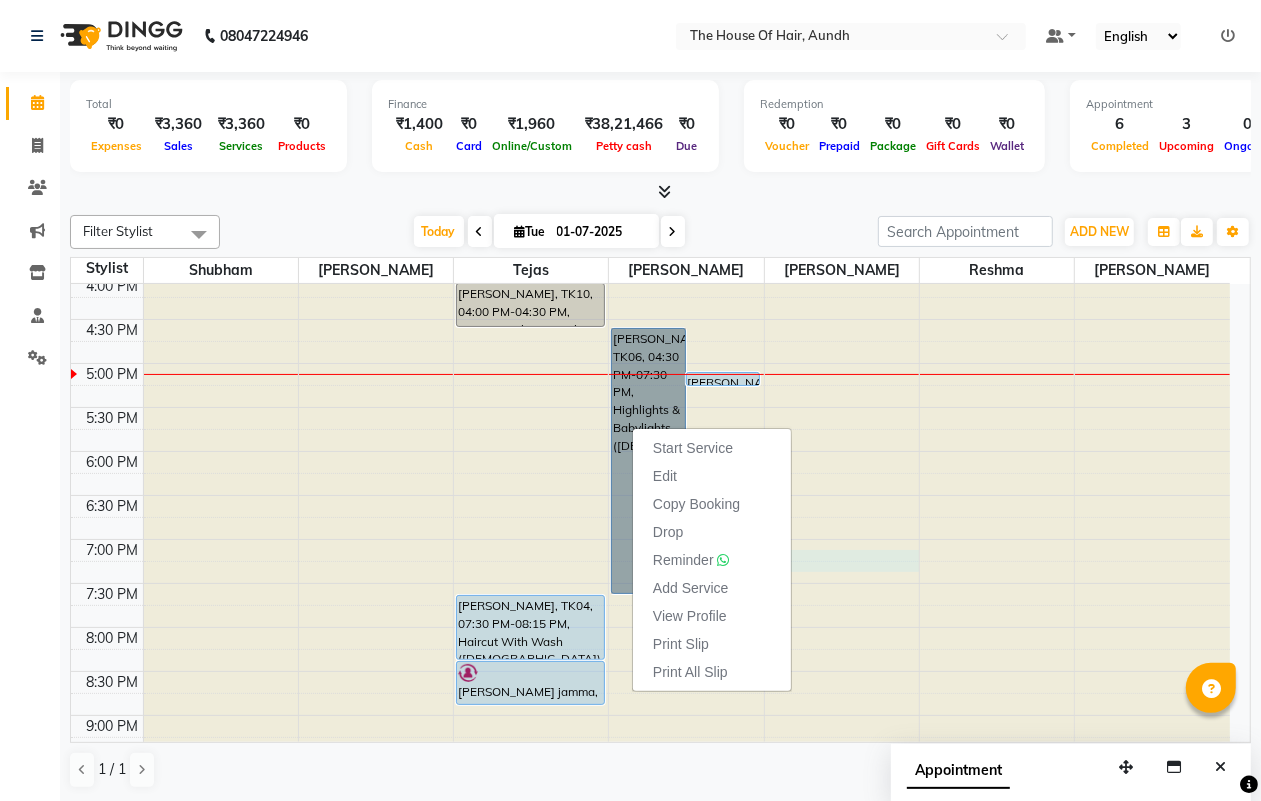 click at bounding box center [842, -428] 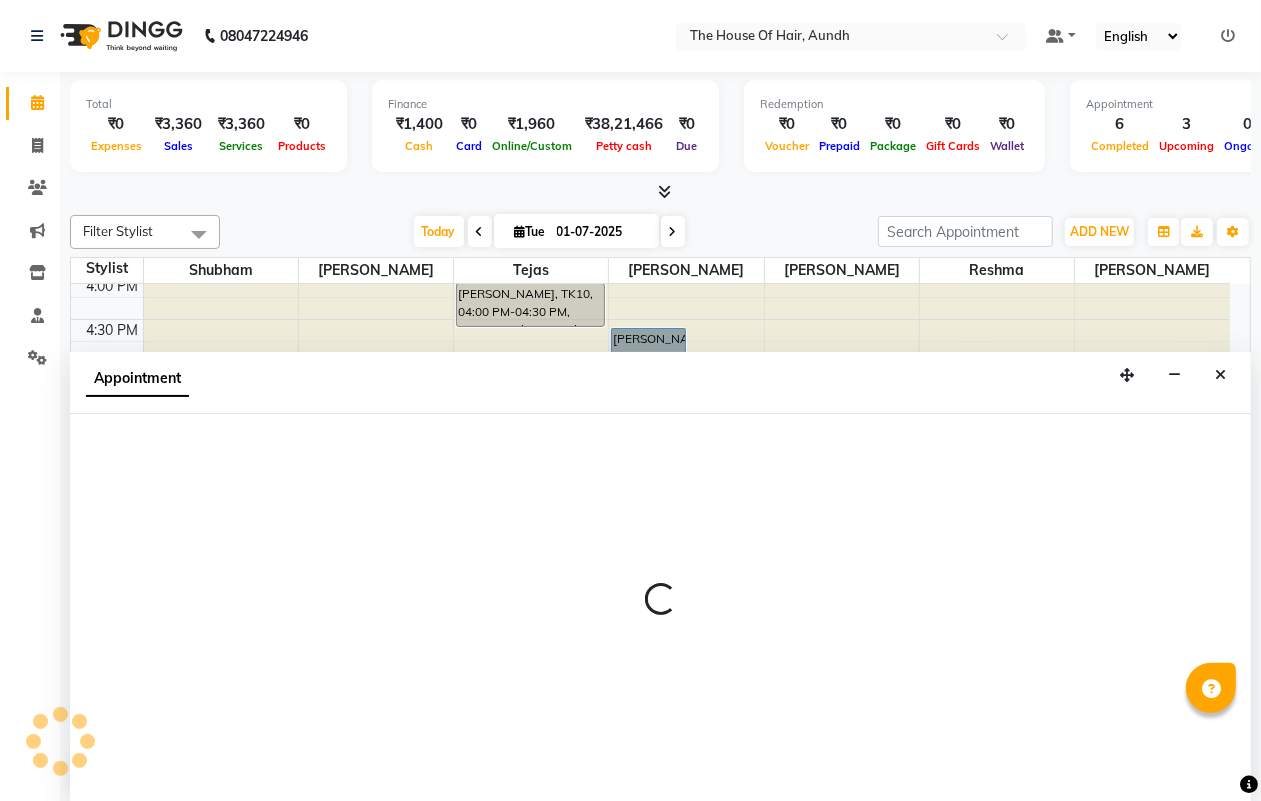 scroll, scrollTop: 1, scrollLeft: 0, axis: vertical 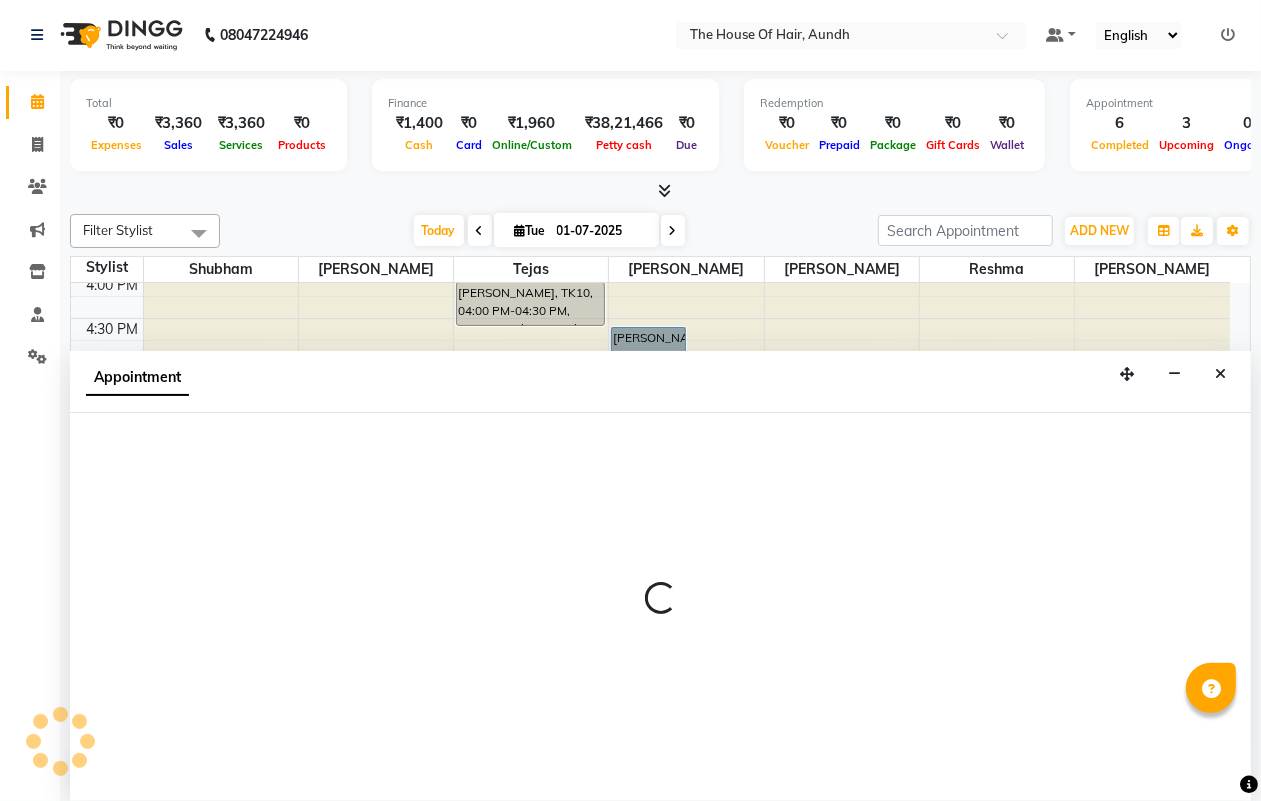 select on "26084" 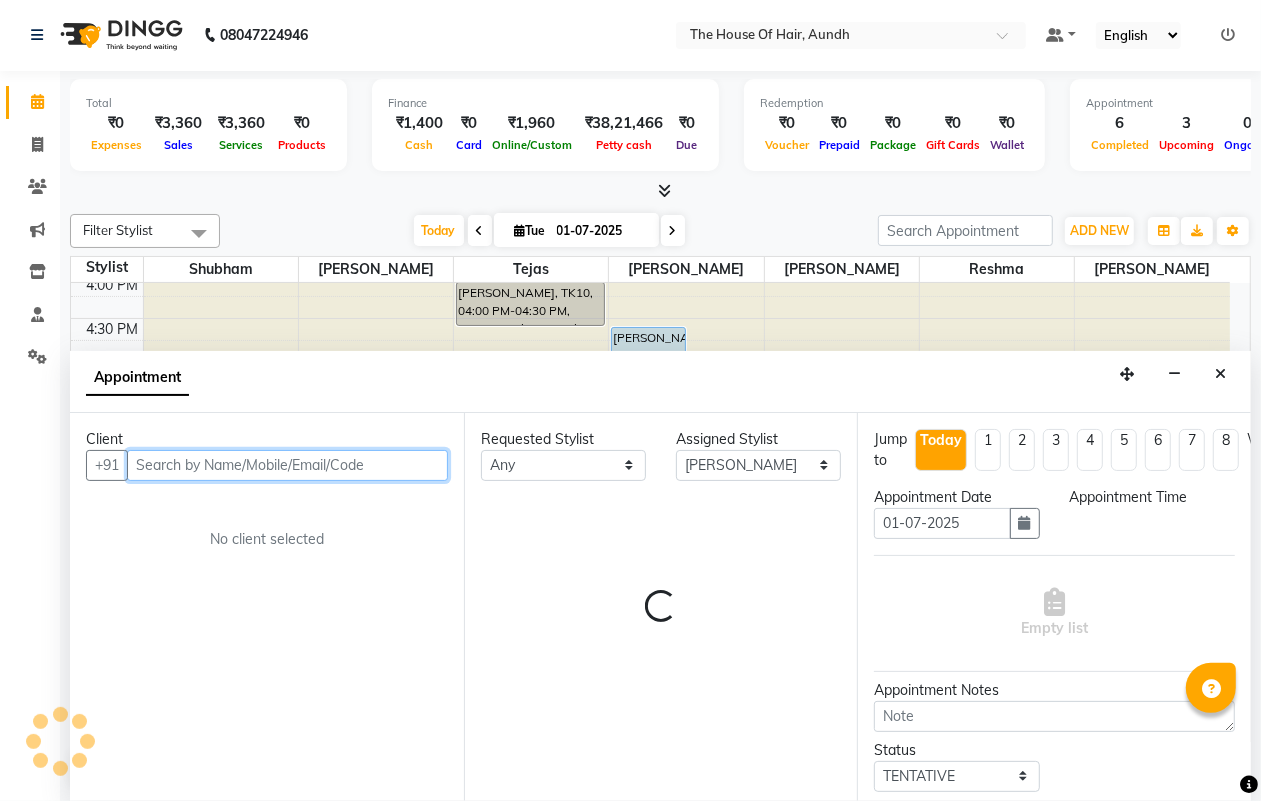 select on "1140" 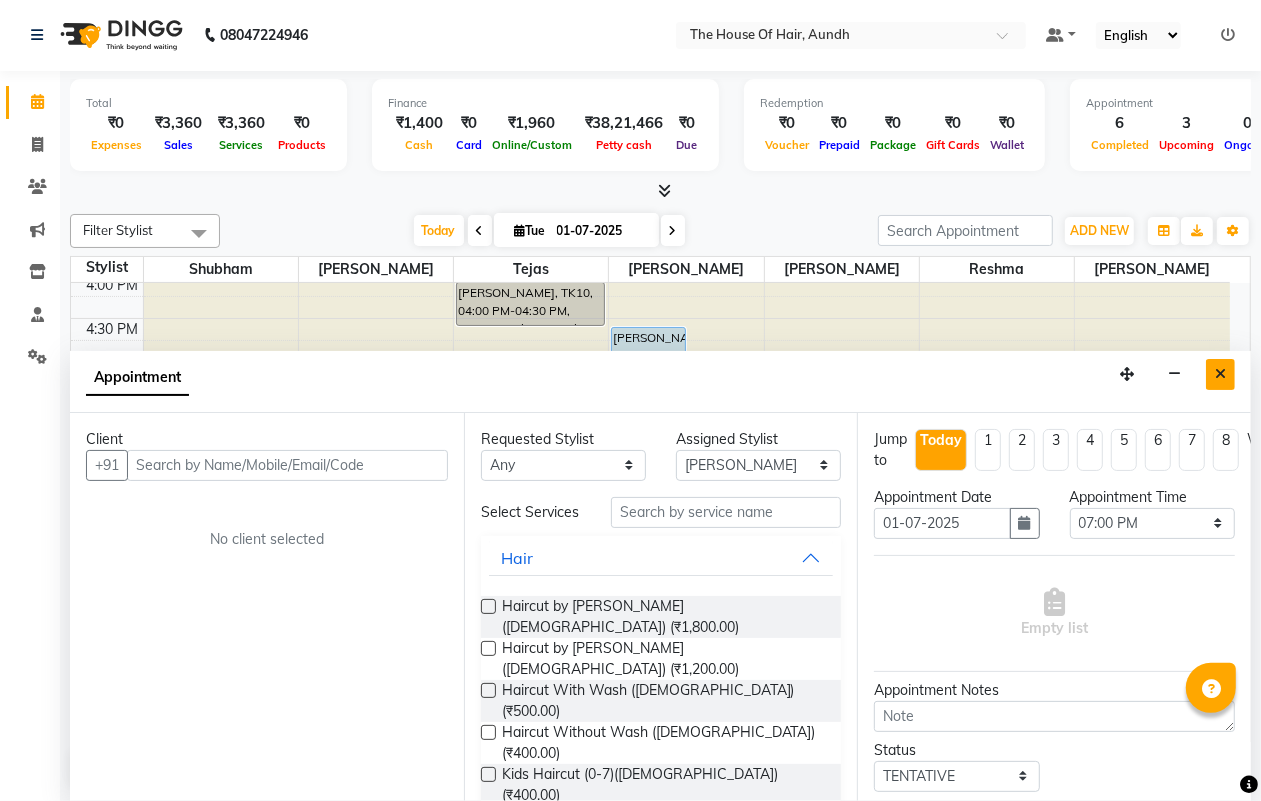click at bounding box center [1220, 374] 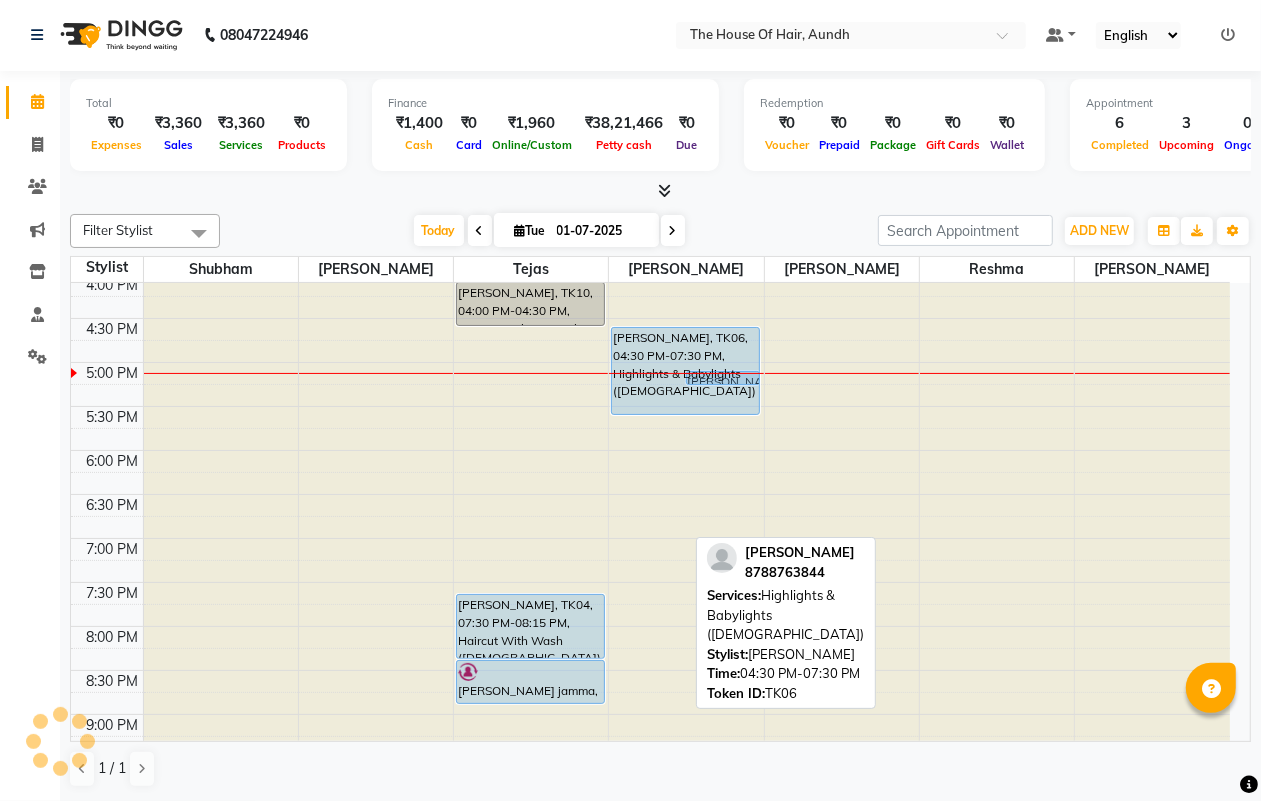 drag, startPoint x: 651, startPoint y: 588, endPoint x: 667, endPoint y: 401, distance: 187.68324 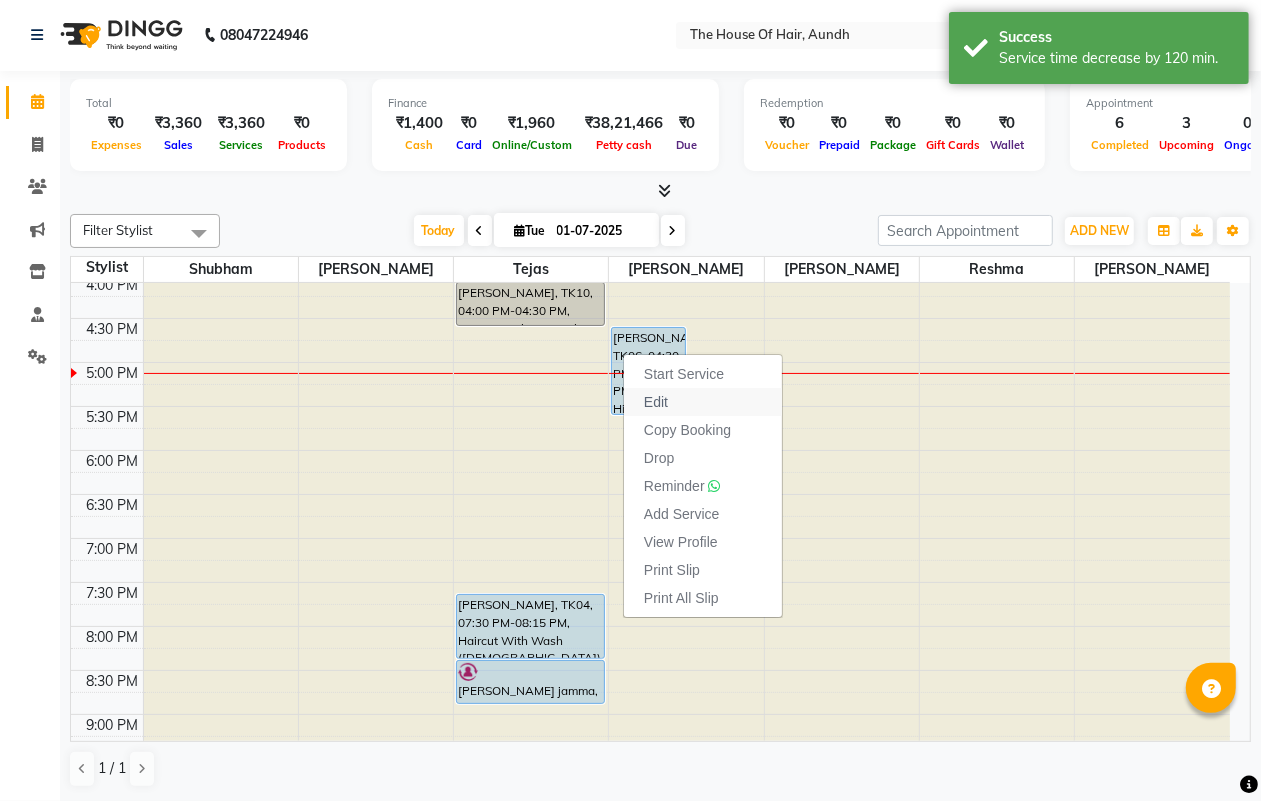 click on "Edit" at bounding box center [656, 402] 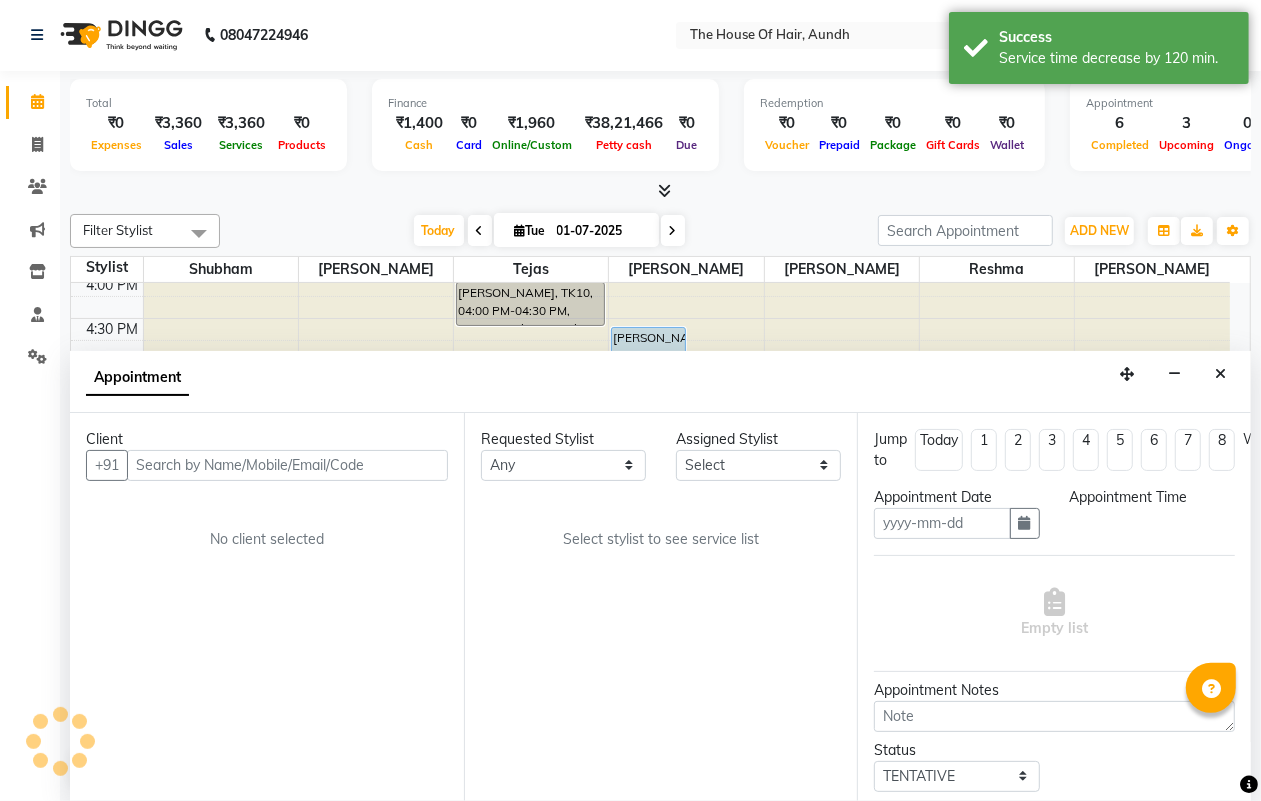 type on "01-07-2025" 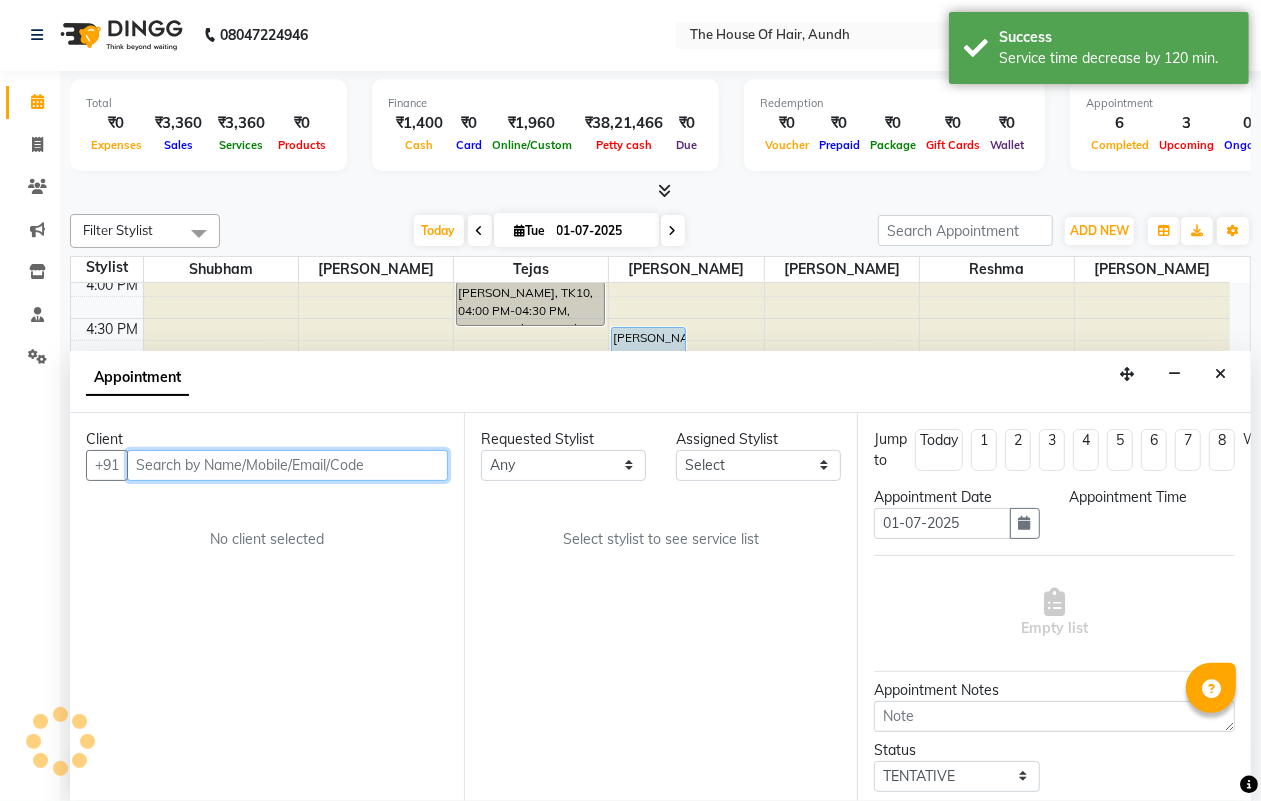 select on "upcoming" 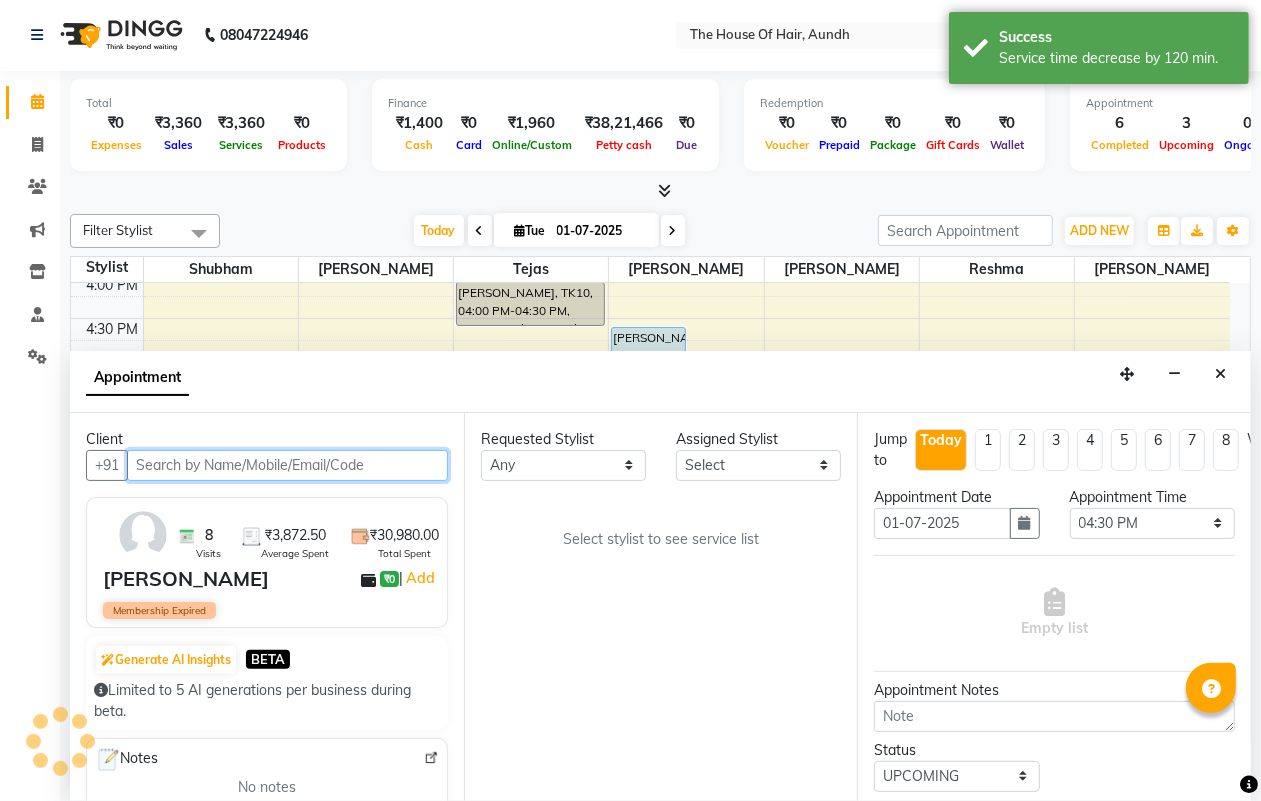 scroll, scrollTop: 787, scrollLeft: 0, axis: vertical 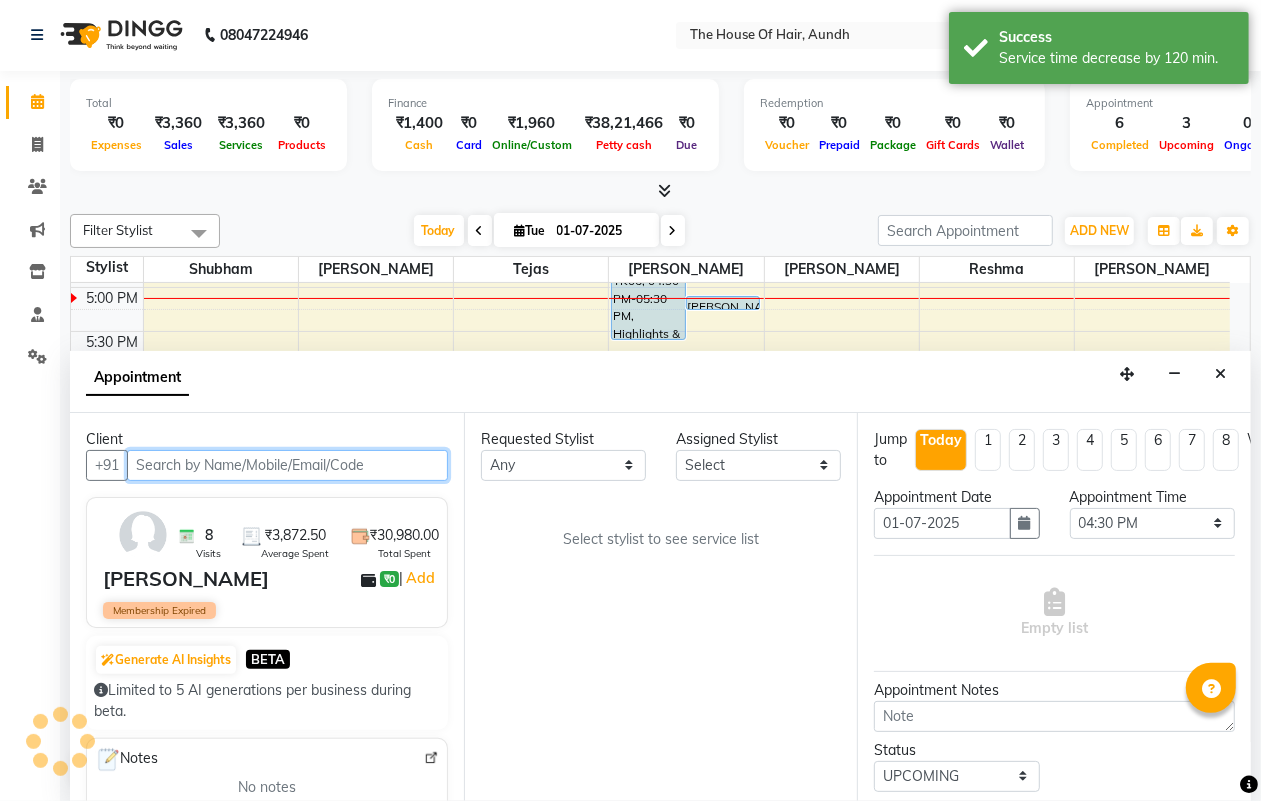 select on "32779" 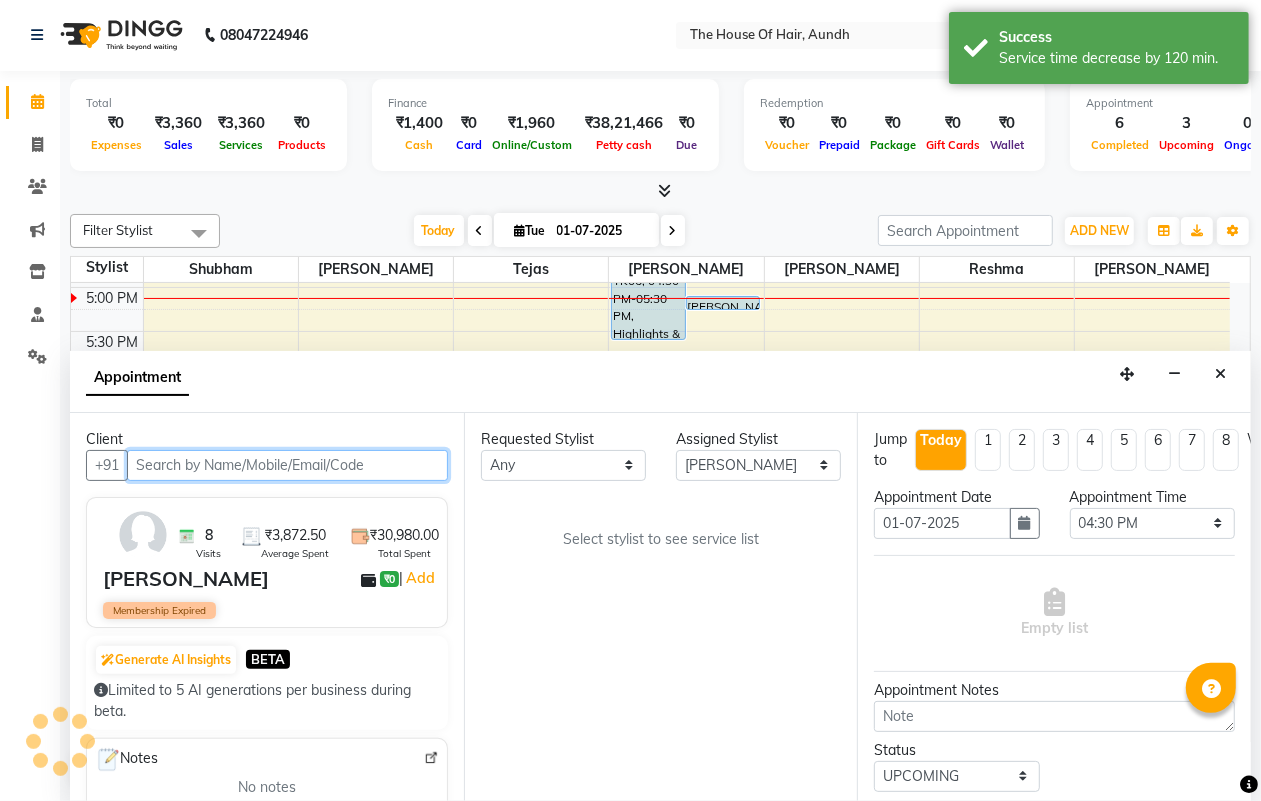 select on "284" 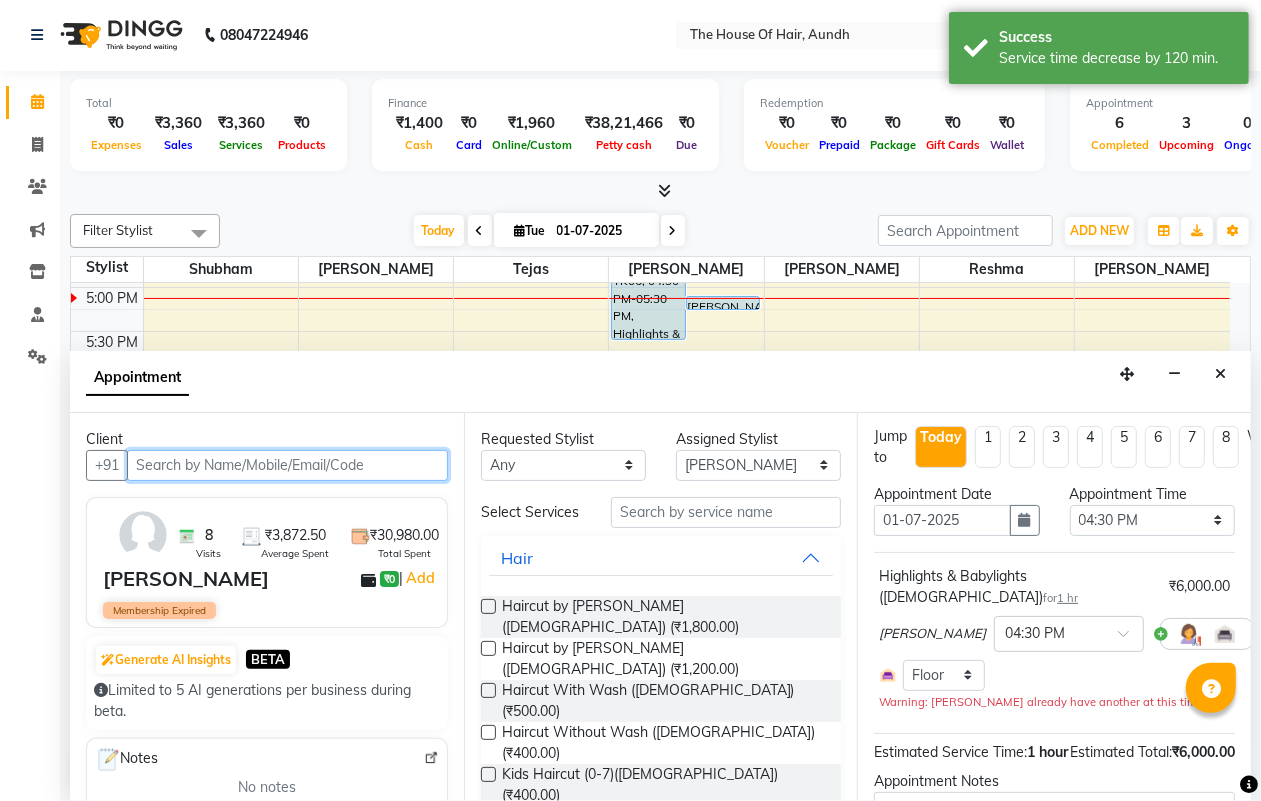 scroll, scrollTop: 0, scrollLeft: 0, axis: both 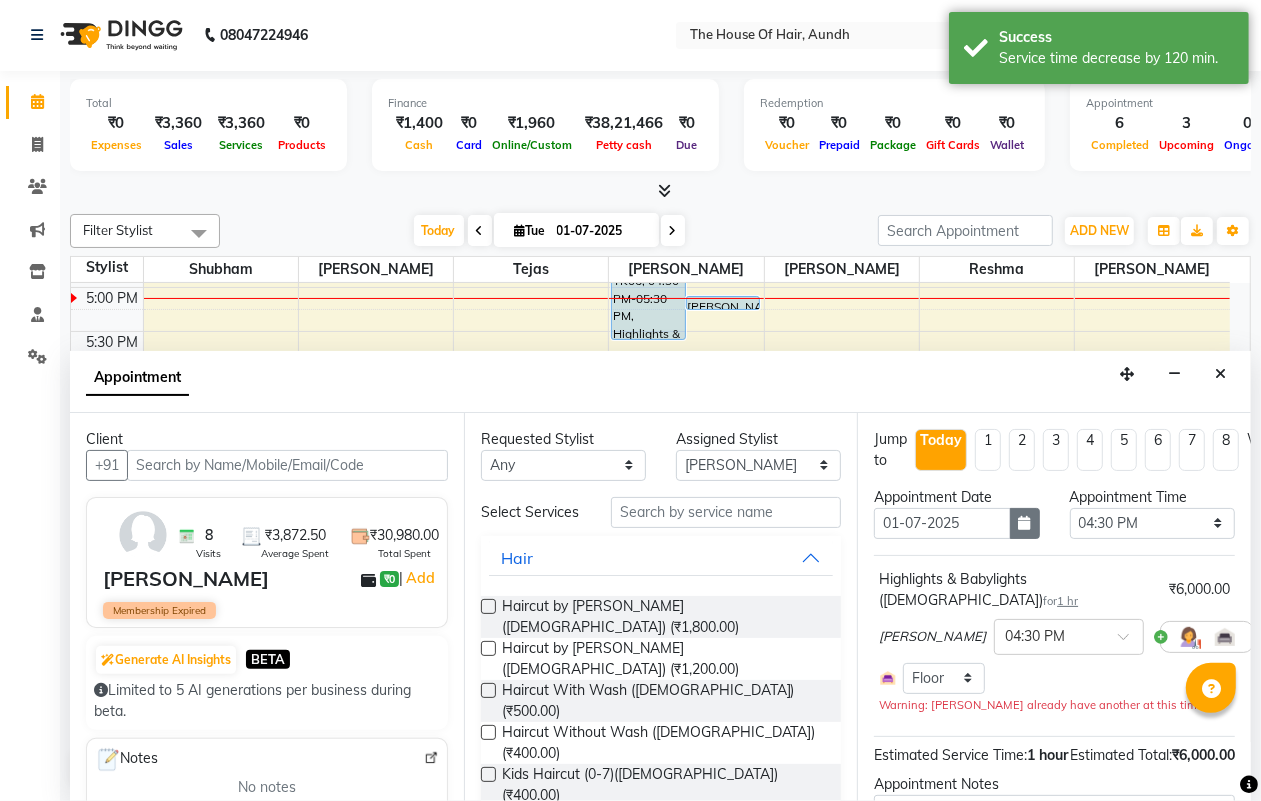 click at bounding box center (1025, 523) 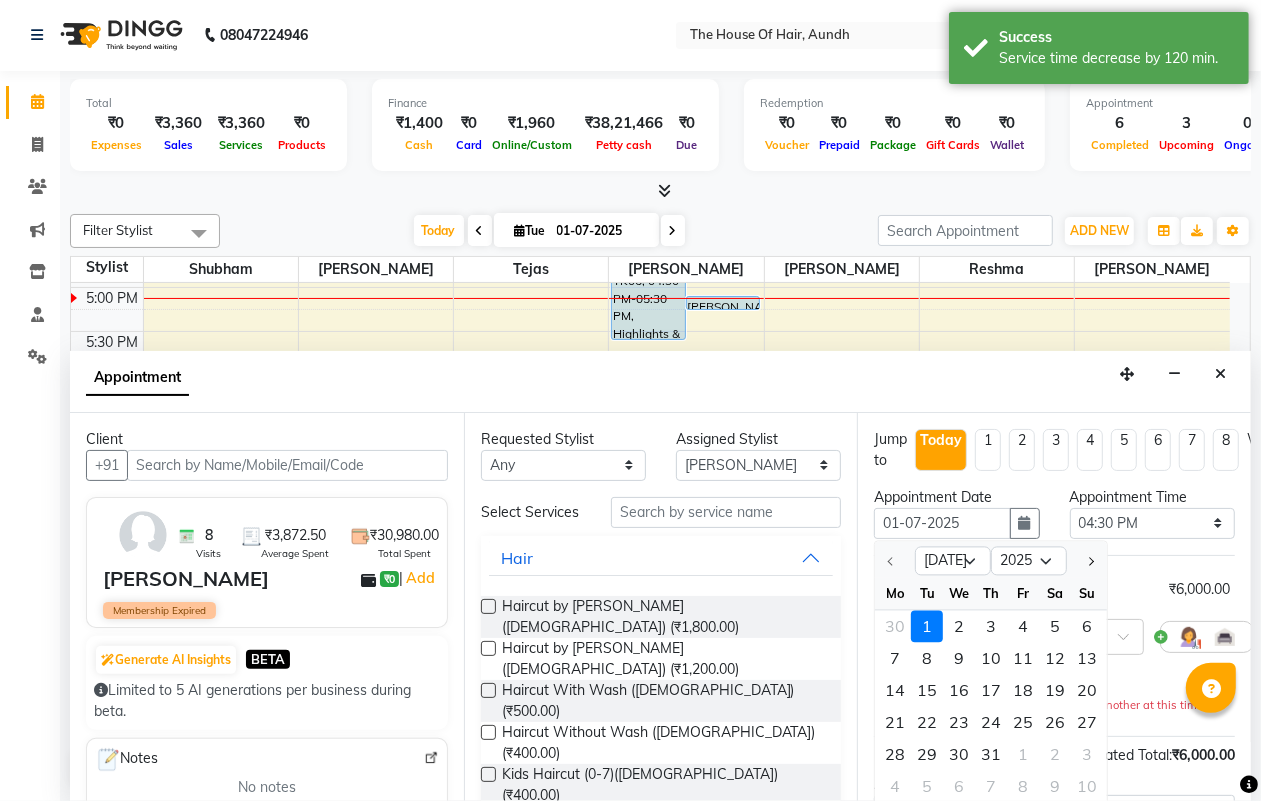 click on "25" at bounding box center [1023, 722] 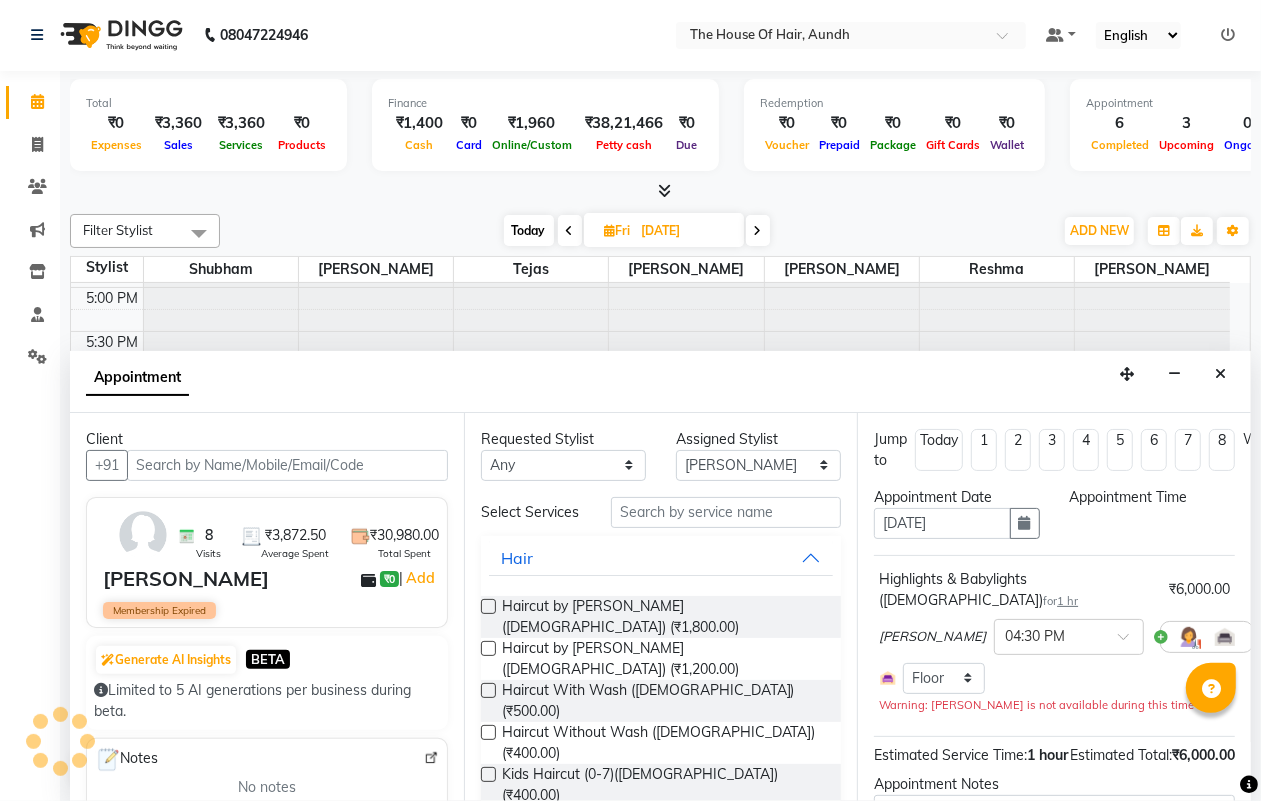 scroll, scrollTop: 0, scrollLeft: 0, axis: both 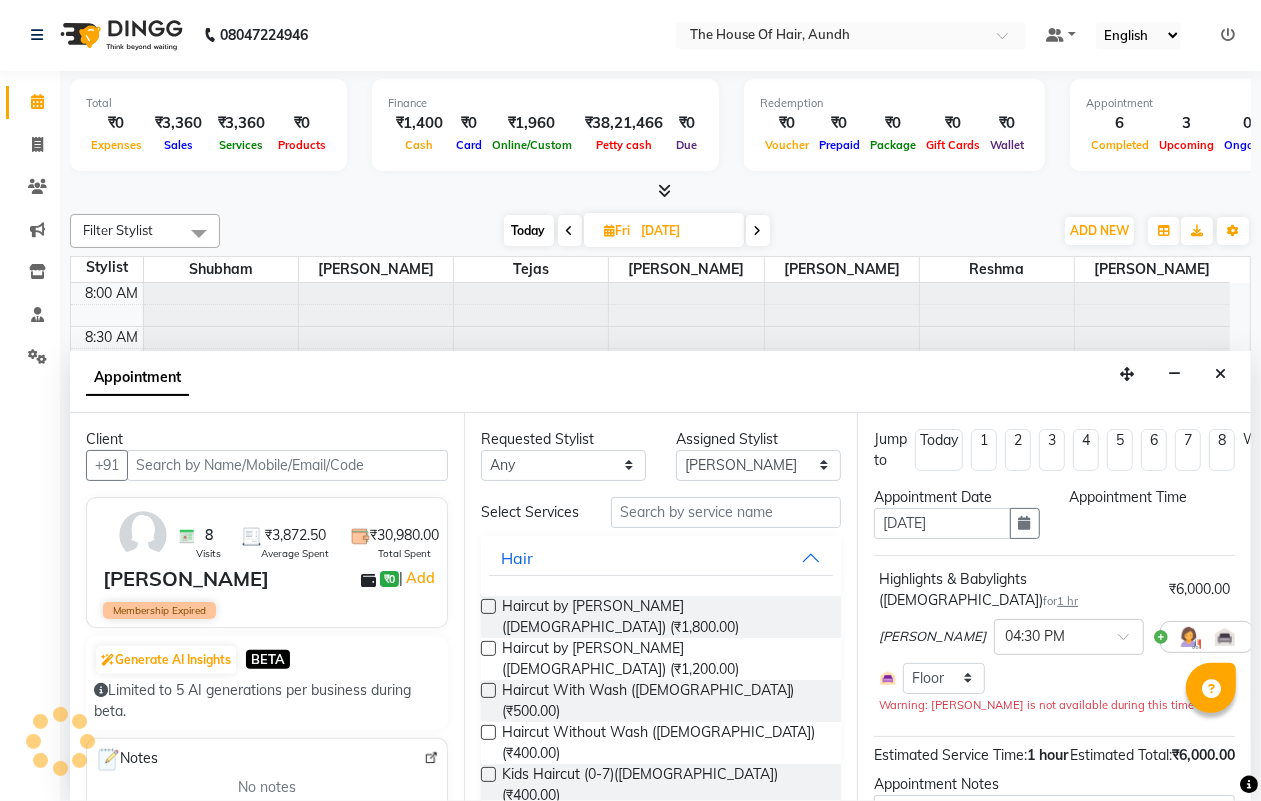 select on "990" 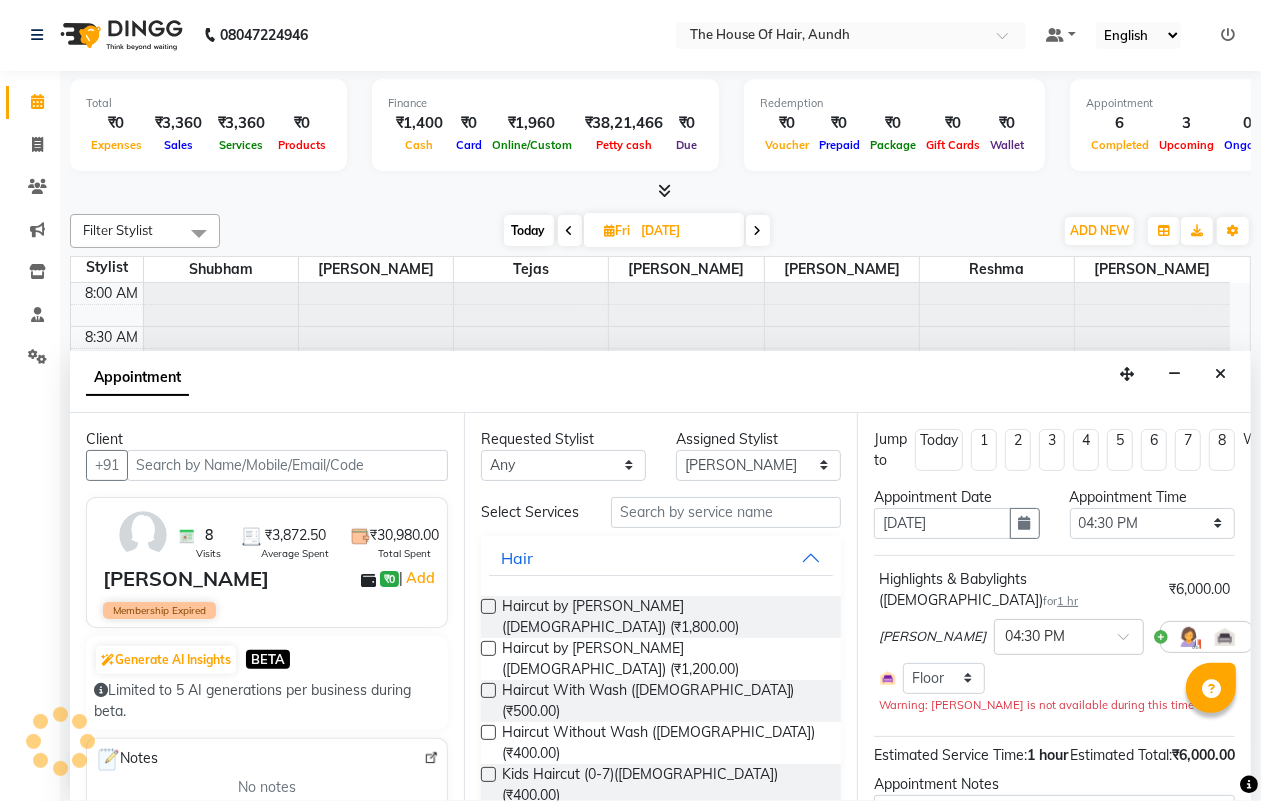 scroll, scrollTop: 787, scrollLeft: 0, axis: vertical 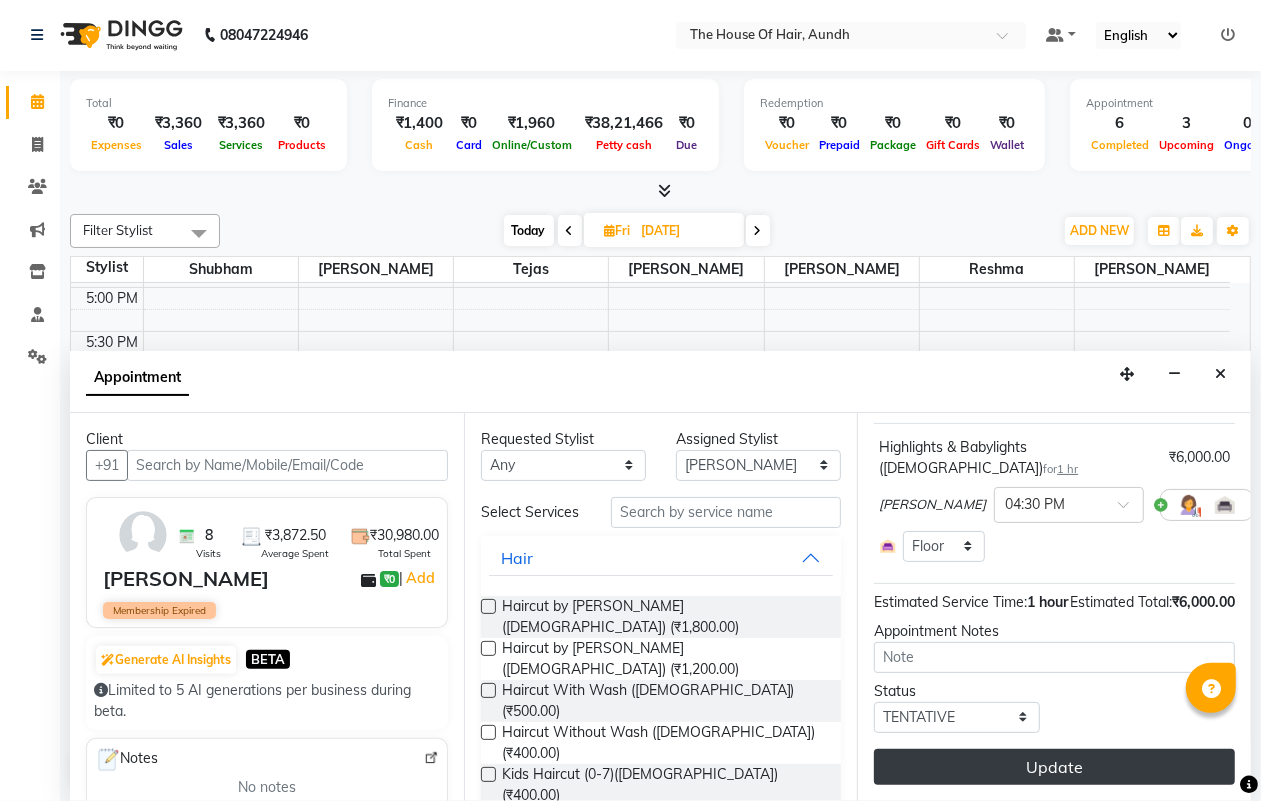 click on "Update" at bounding box center (1054, 767) 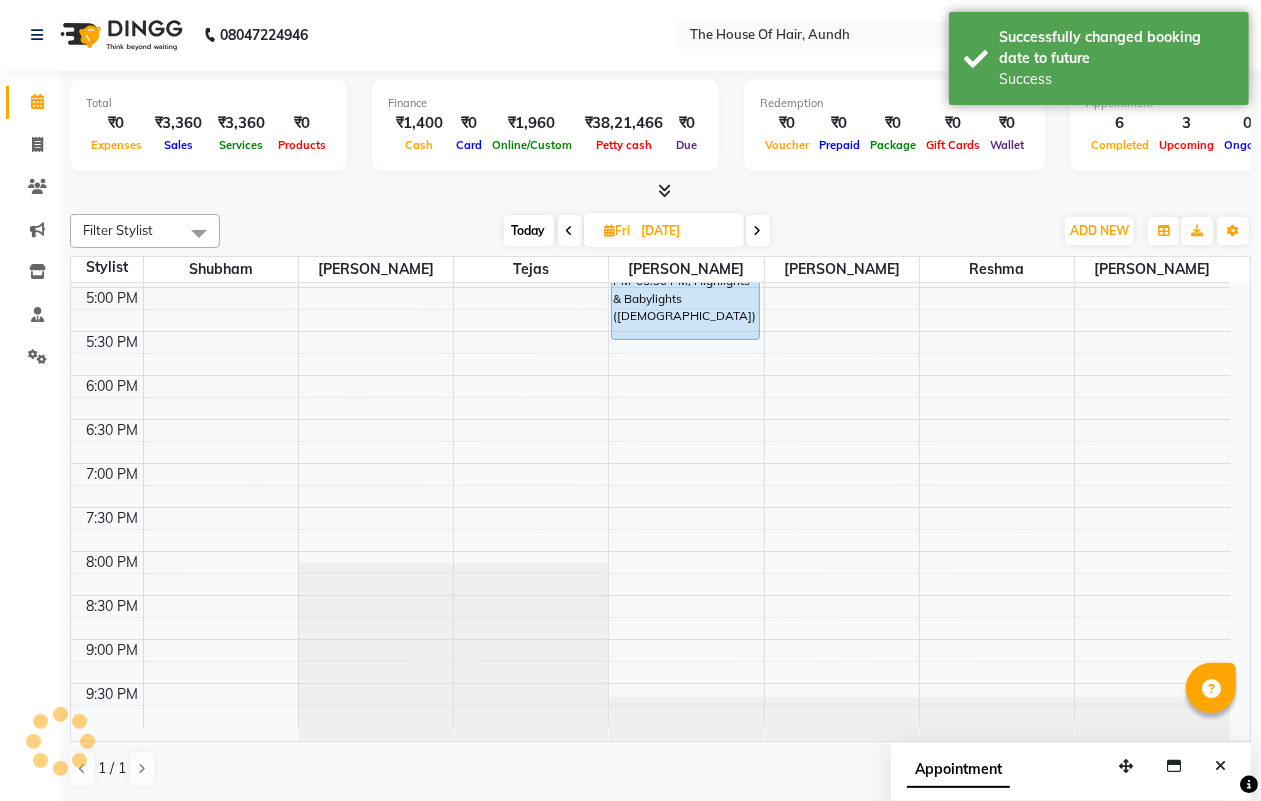 scroll, scrollTop: 0, scrollLeft: 0, axis: both 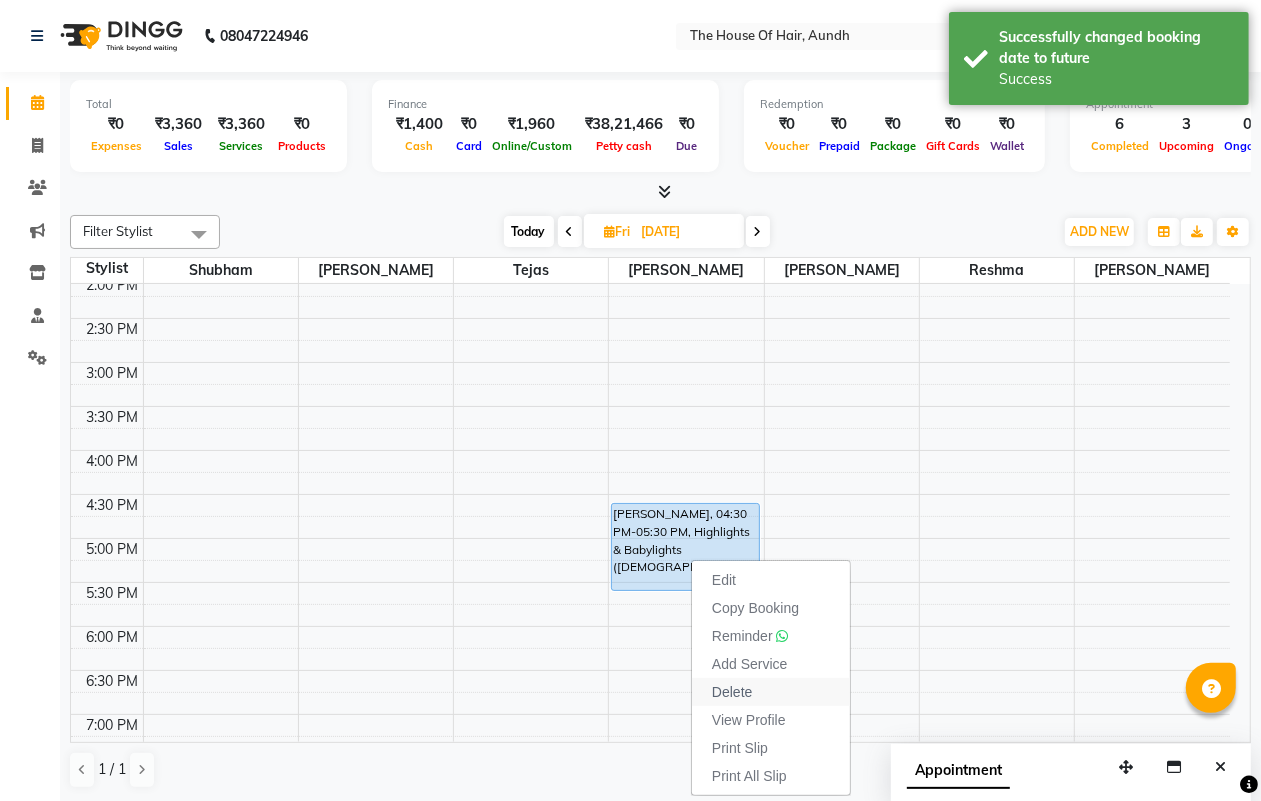 click on "Delete" at bounding box center [732, 692] 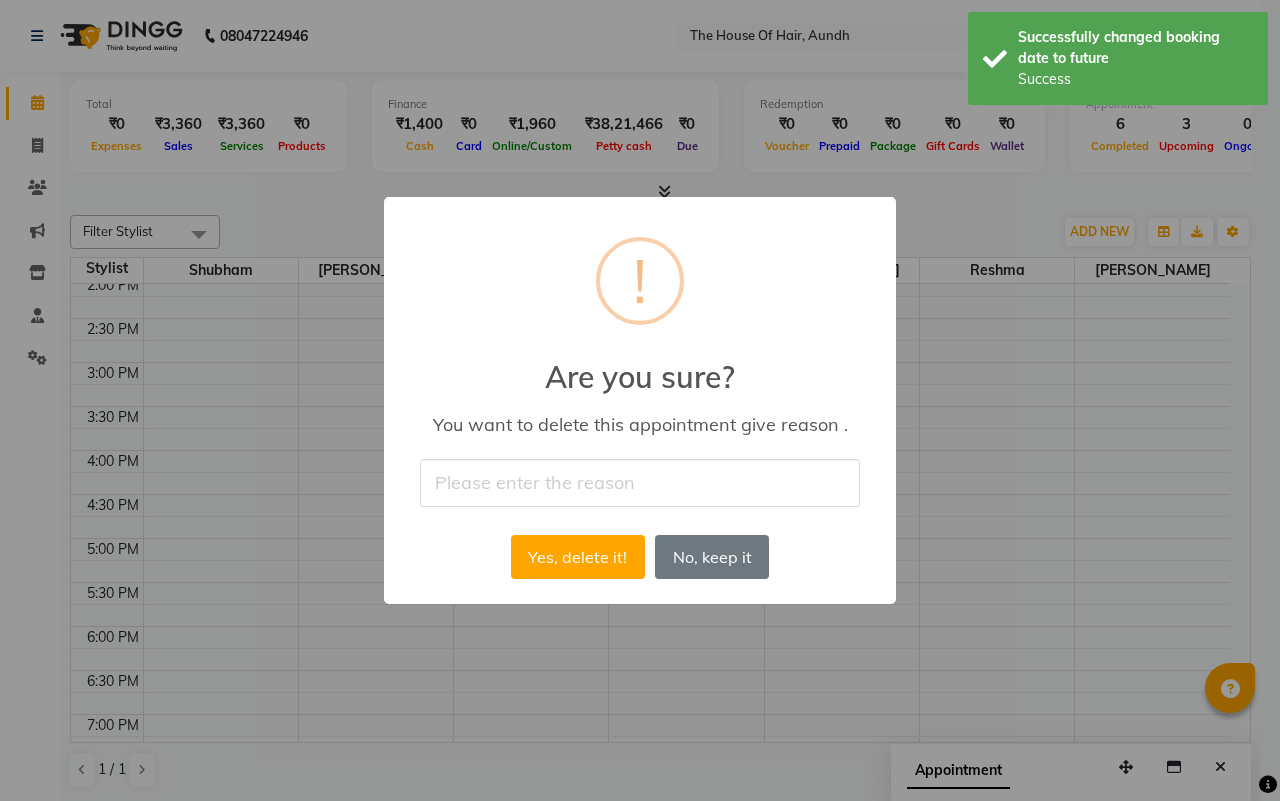 click at bounding box center [640, 482] 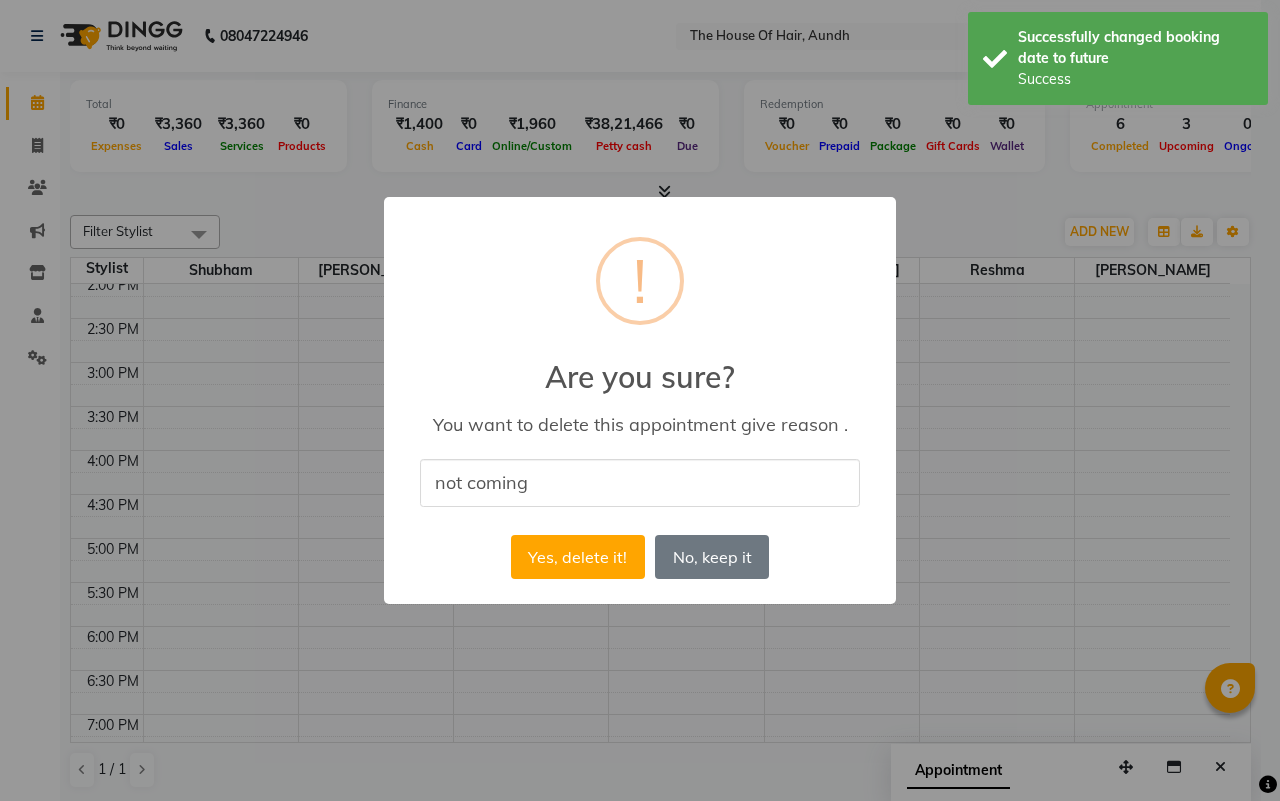click on "Yes, delete it!" at bounding box center [578, 557] 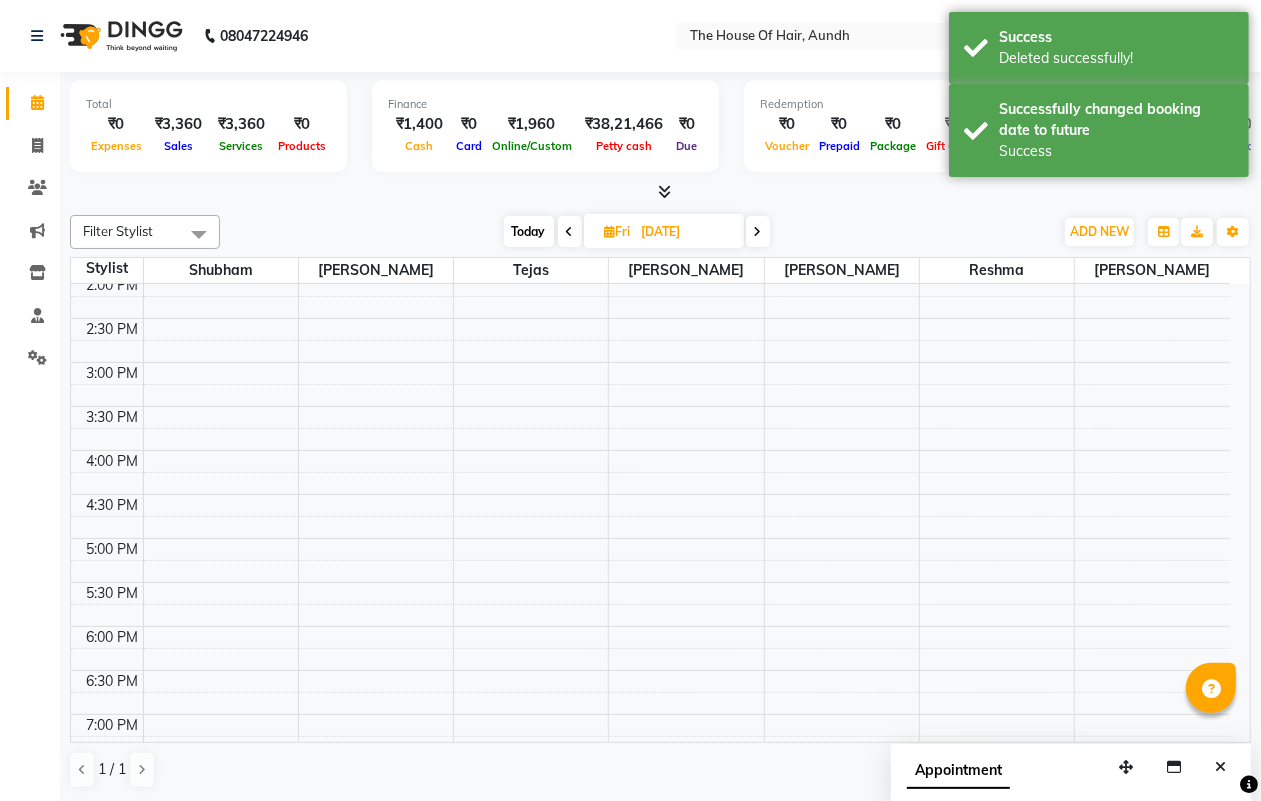 click on "Today" at bounding box center (529, 231) 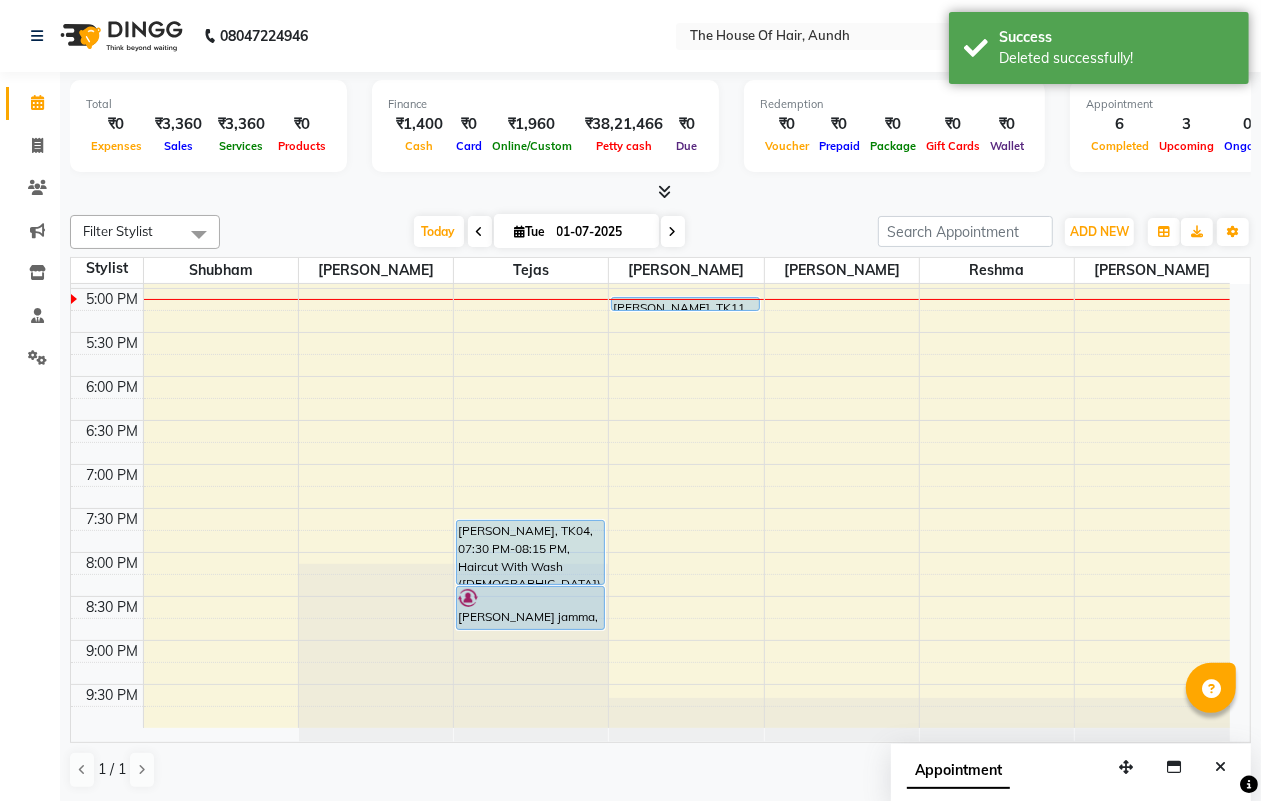 scroll, scrollTop: 662, scrollLeft: 0, axis: vertical 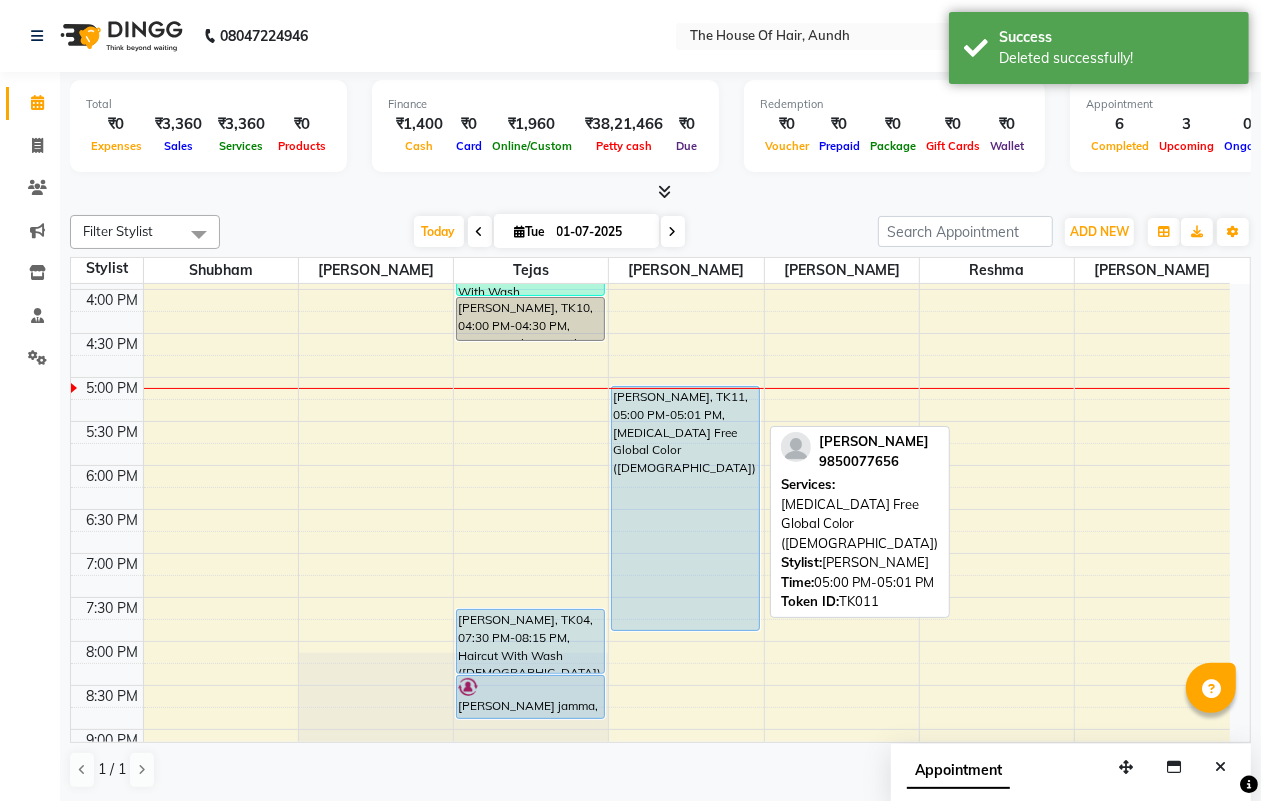drag, startPoint x: 686, startPoint y: 433, endPoint x: 661, endPoint y: 647, distance: 215.45534 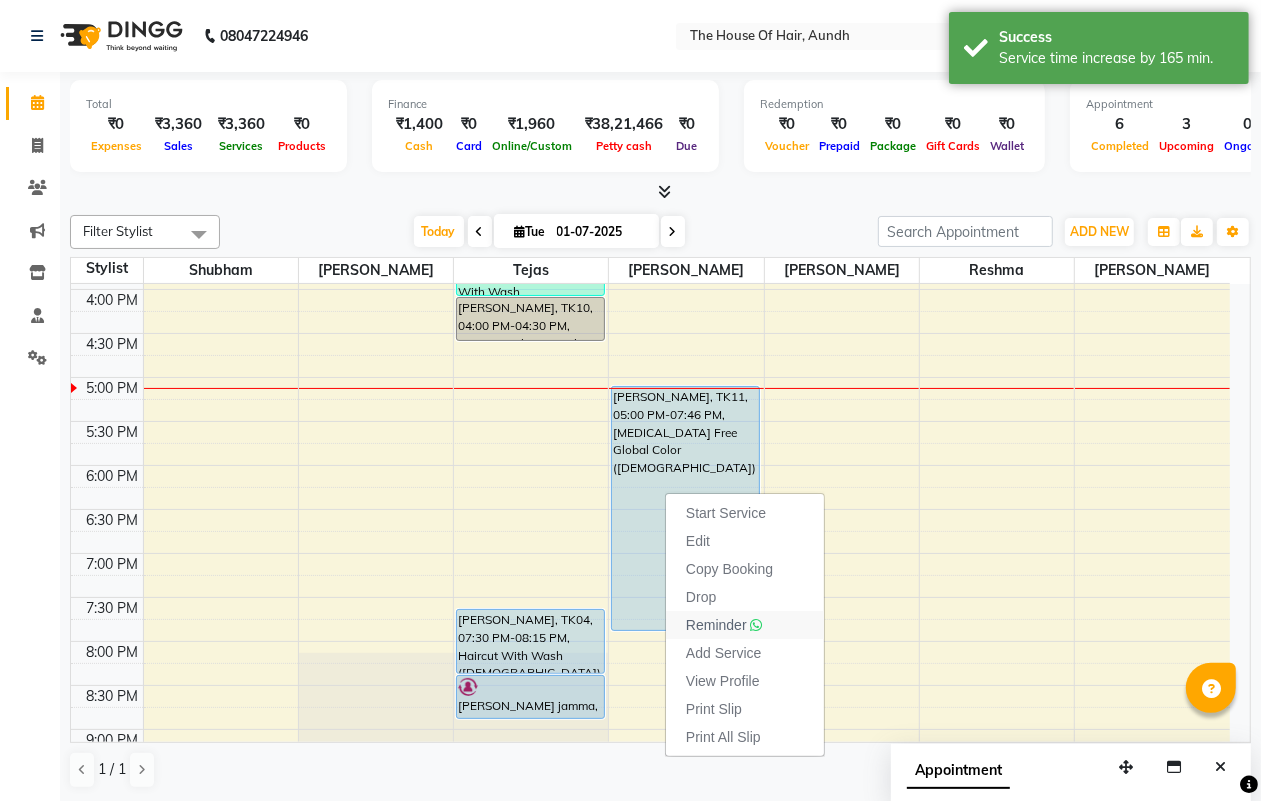 click on "Reminder" at bounding box center (716, 625) 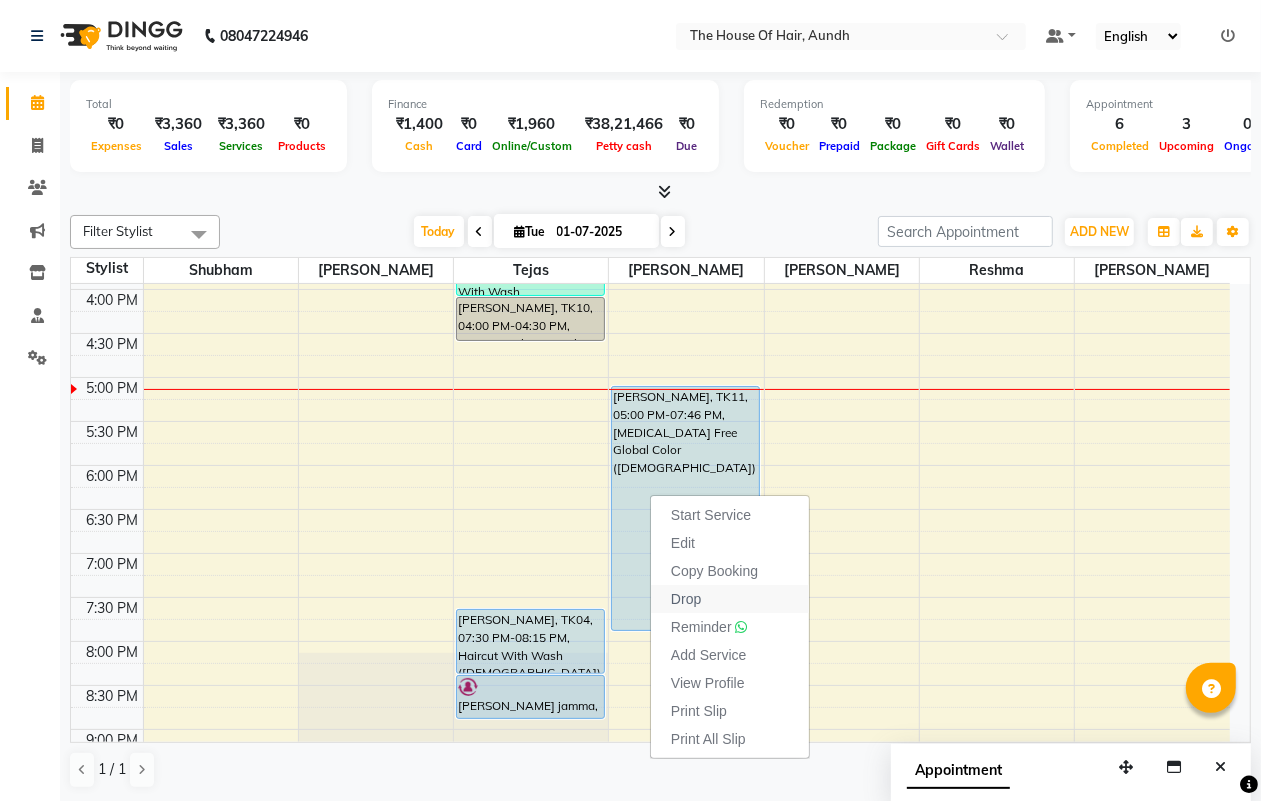 click on "Drop" at bounding box center [730, 599] 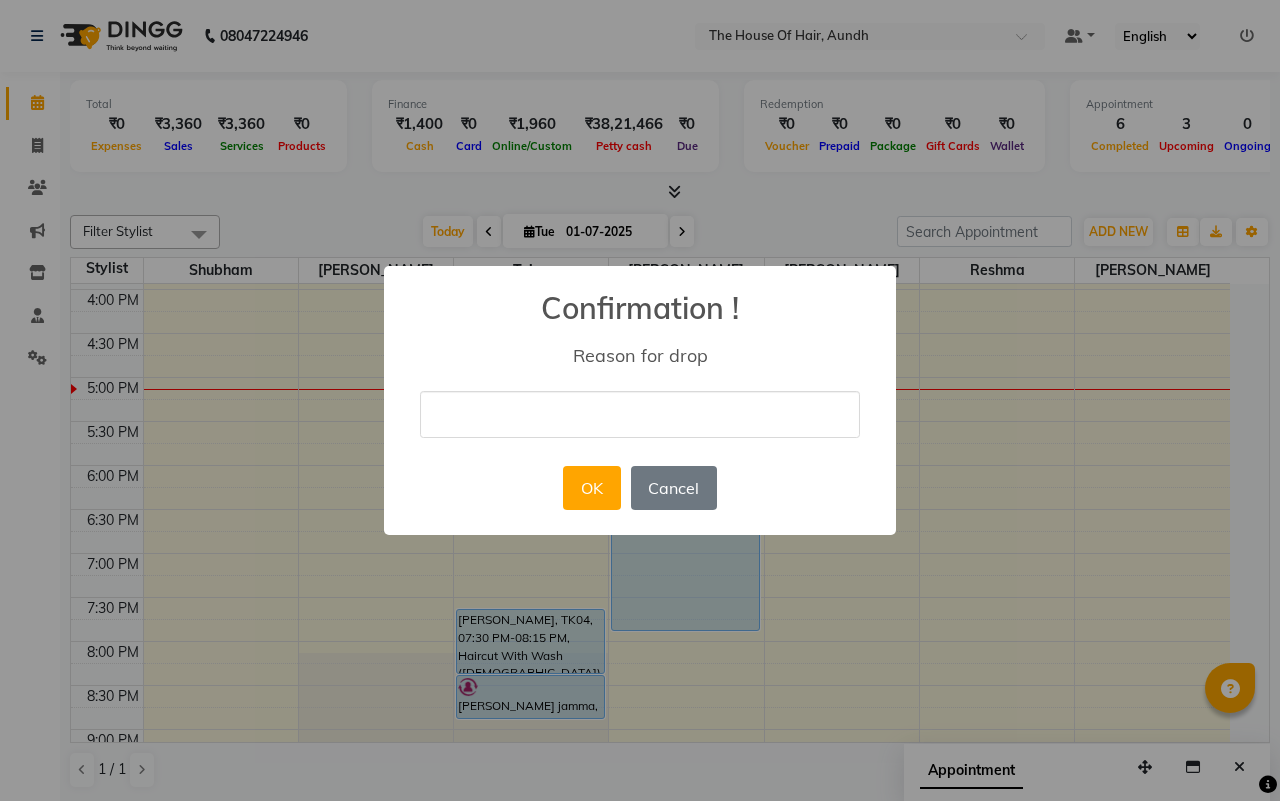 click at bounding box center [640, 414] 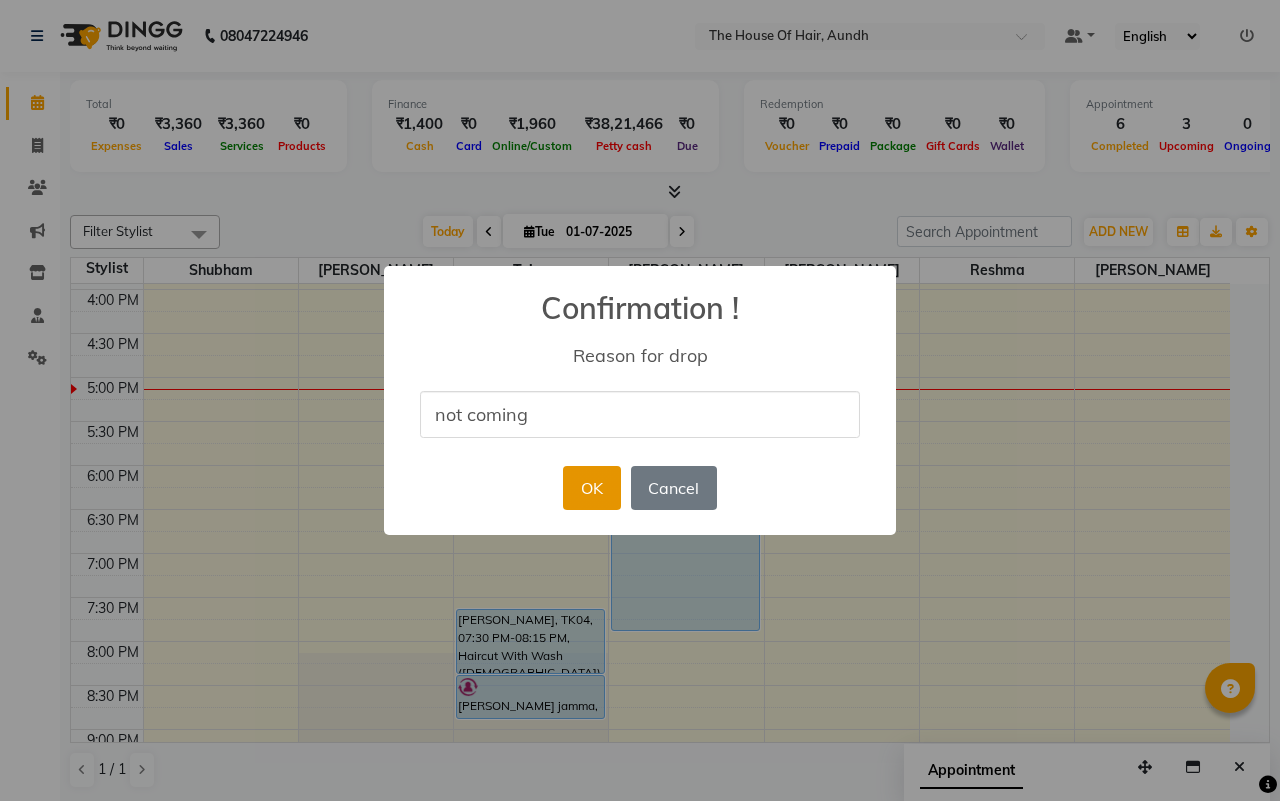 click on "OK" at bounding box center [591, 488] 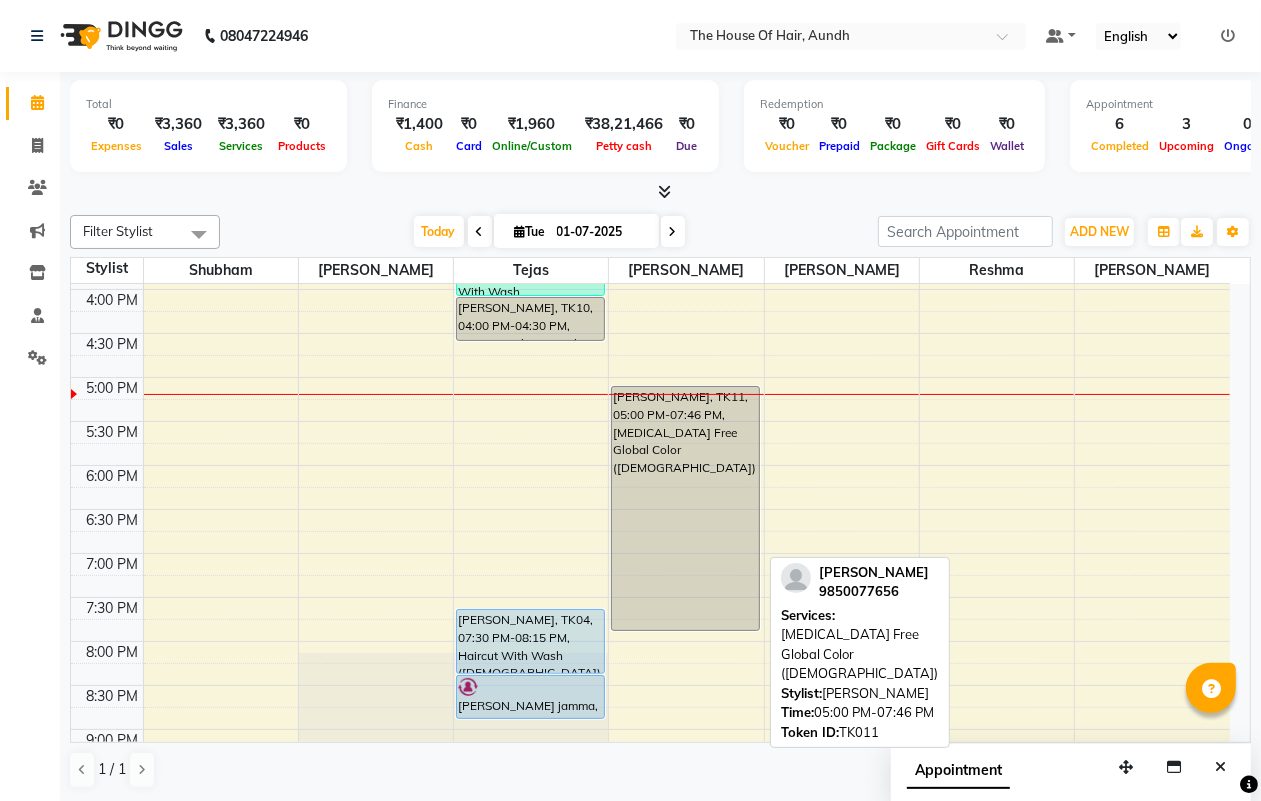 click on "[PERSON_NAME], TK11, 05:00 PM-07:46 PM, [MEDICAL_DATA] Free Global Color ([DEMOGRAPHIC_DATA])" at bounding box center (685, 508) 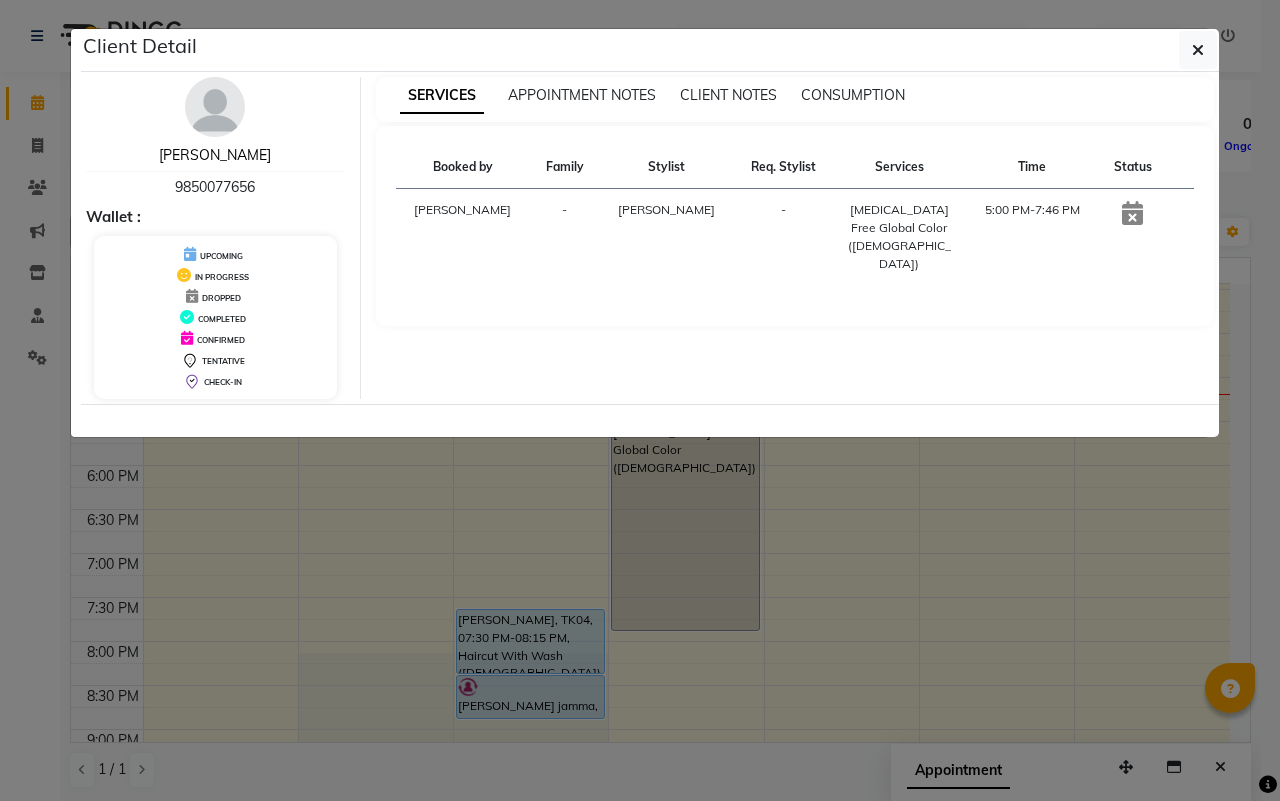 click on "[PERSON_NAME]" at bounding box center [215, 155] 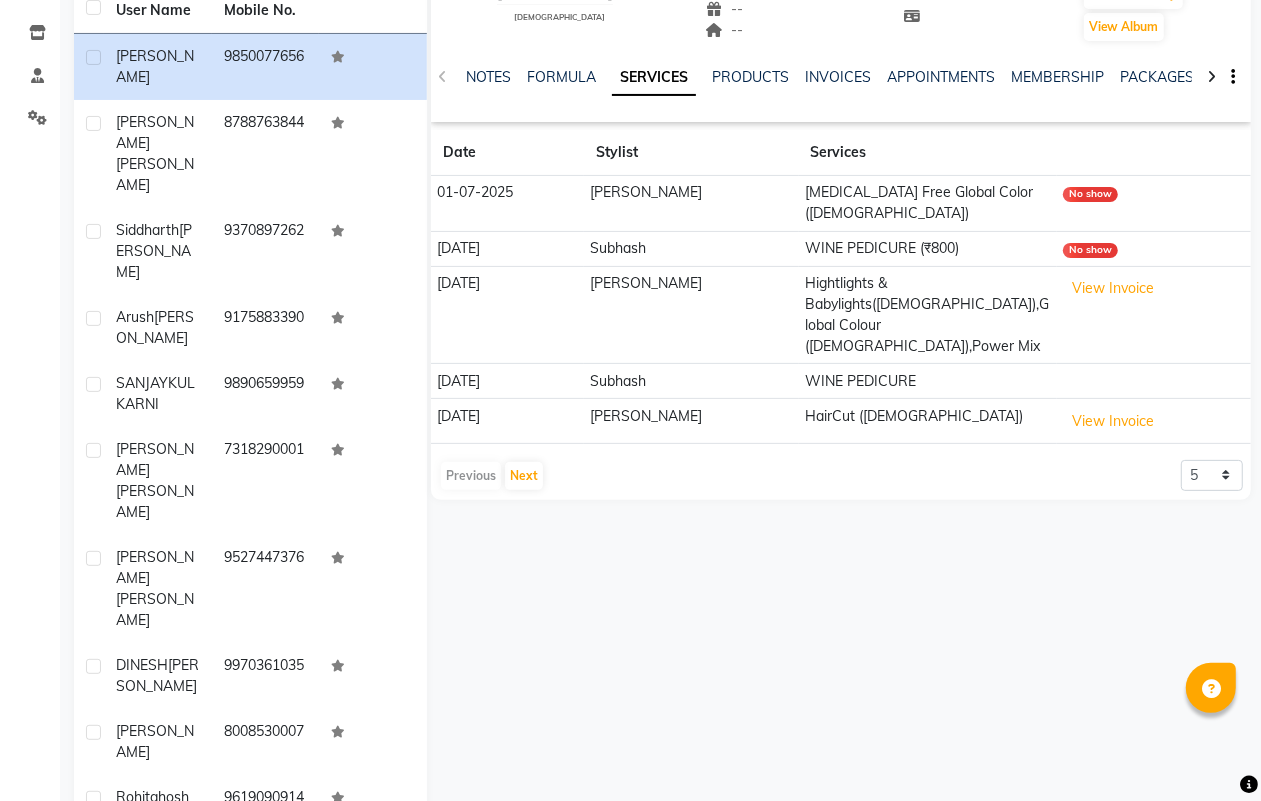 scroll, scrollTop: 0, scrollLeft: 0, axis: both 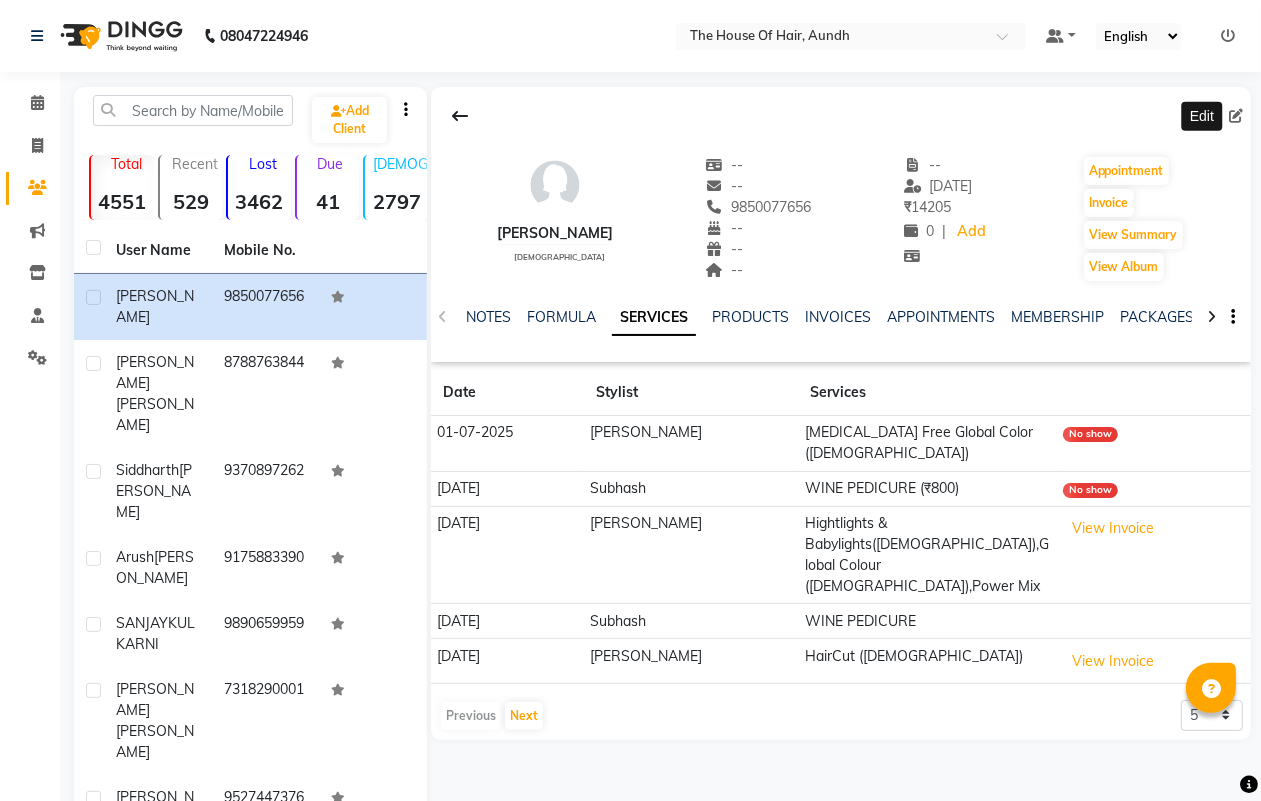 click 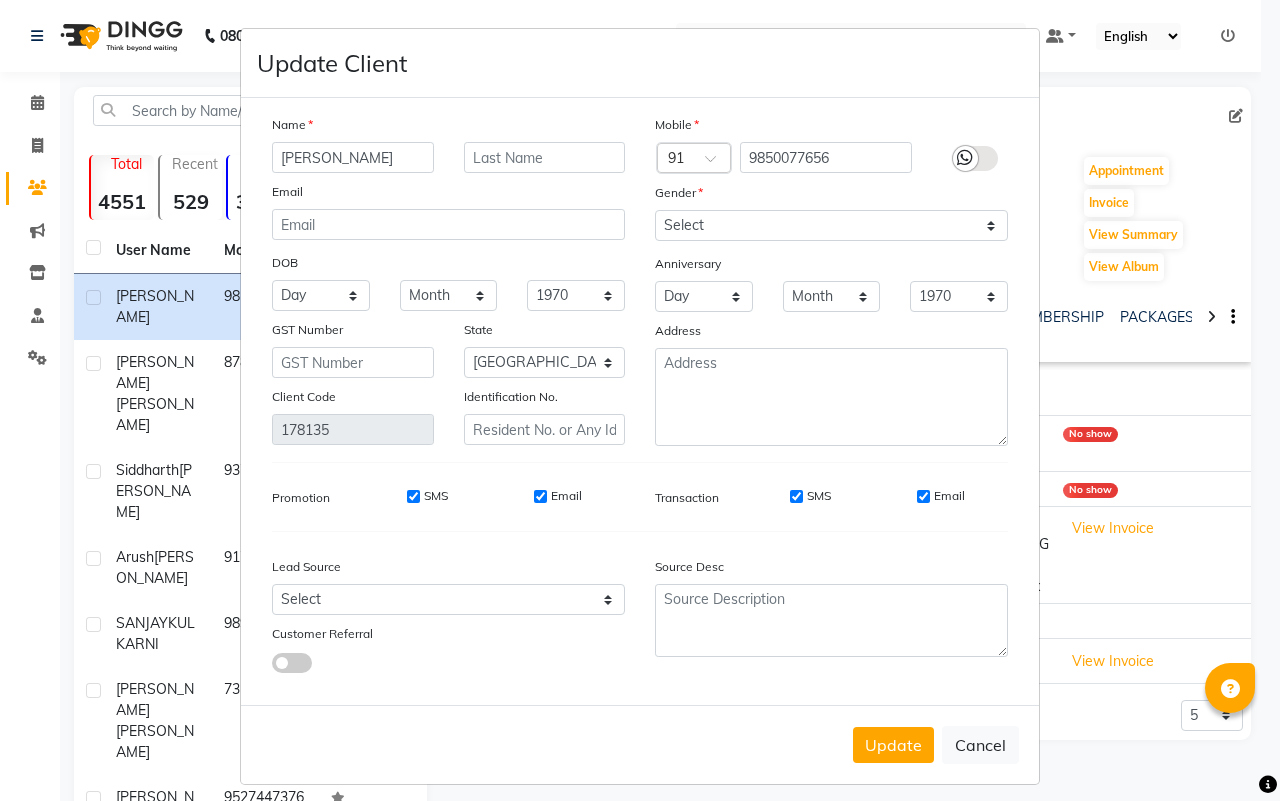 click on "[PERSON_NAME]" at bounding box center [353, 157] 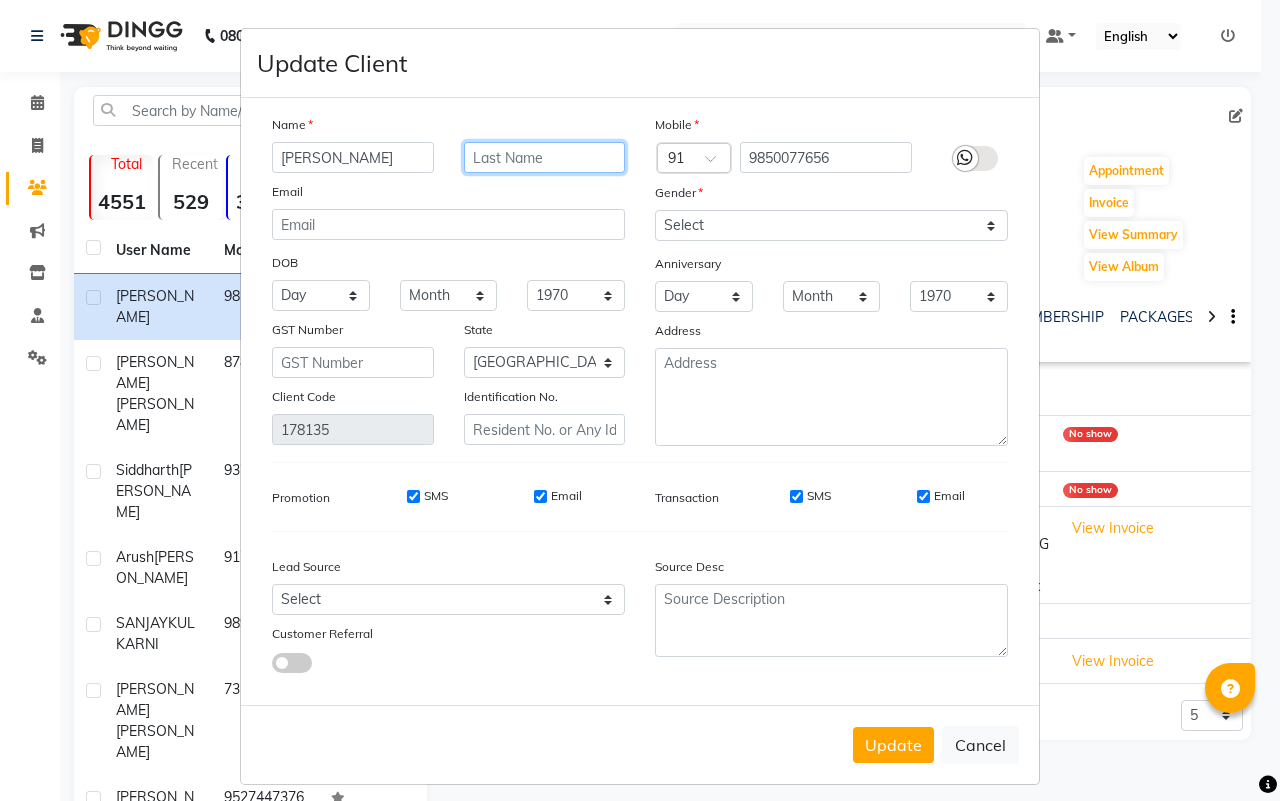 click at bounding box center (545, 157) 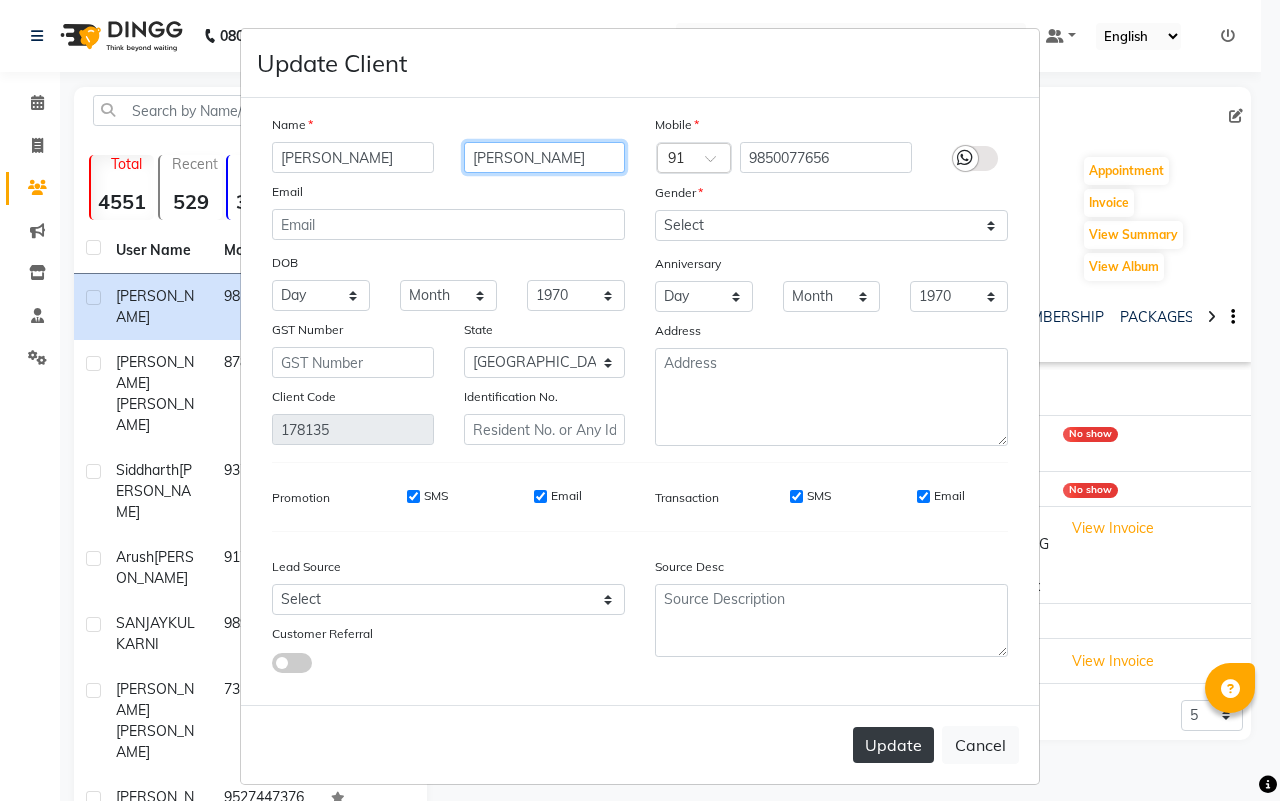 type on "[PERSON_NAME]" 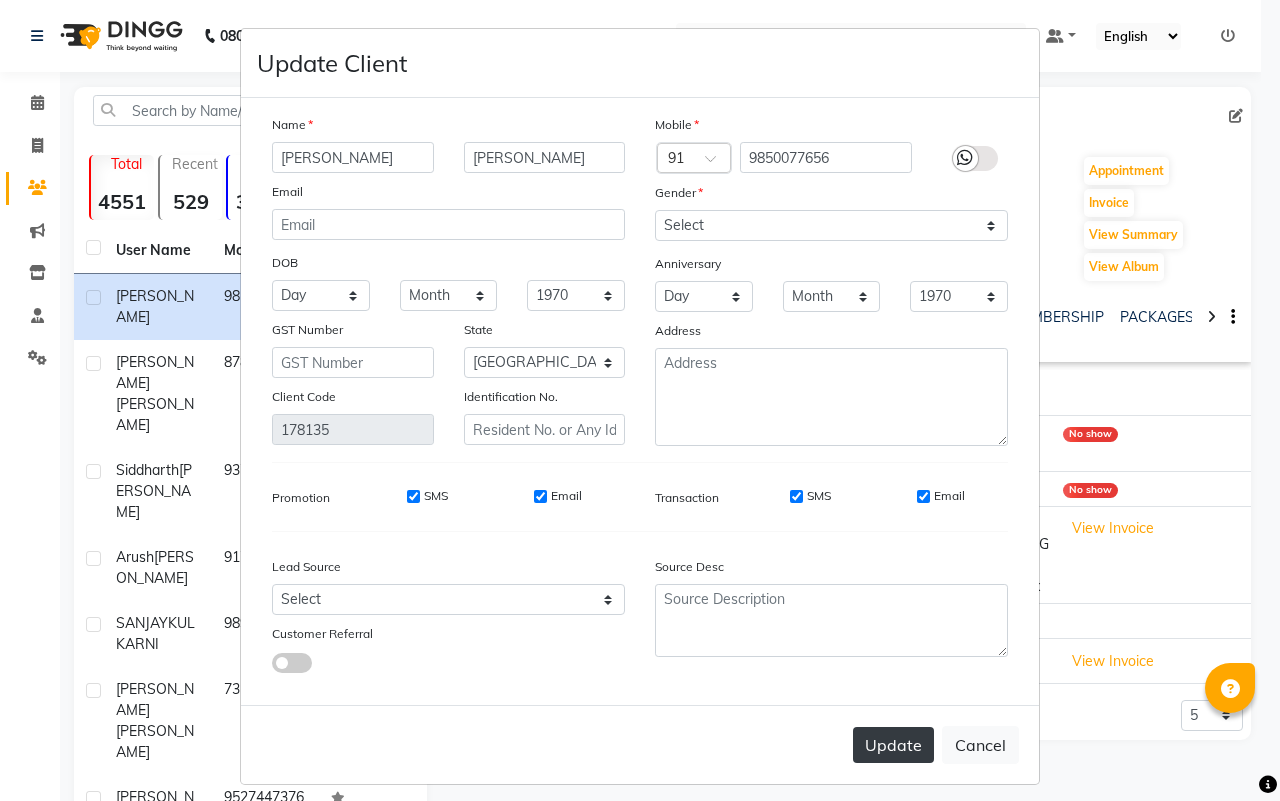 click on "Update" at bounding box center (893, 745) 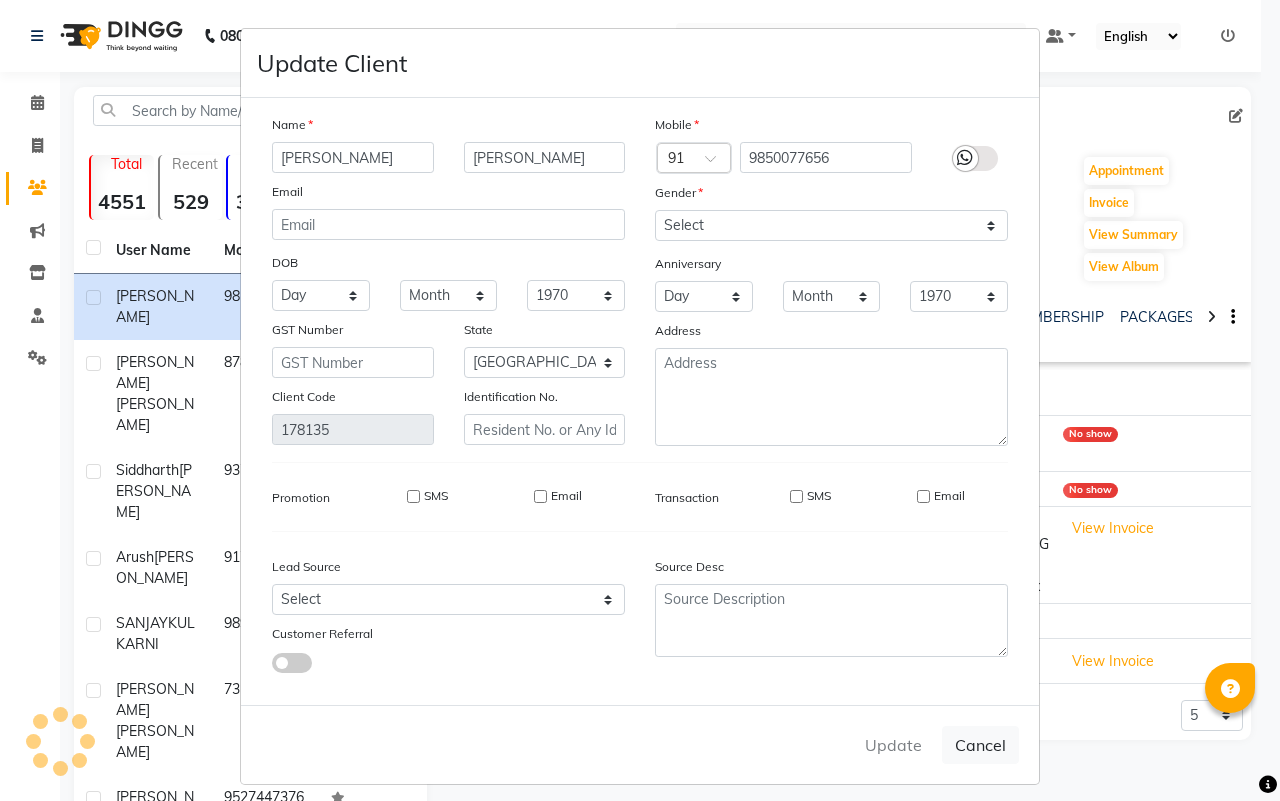 type 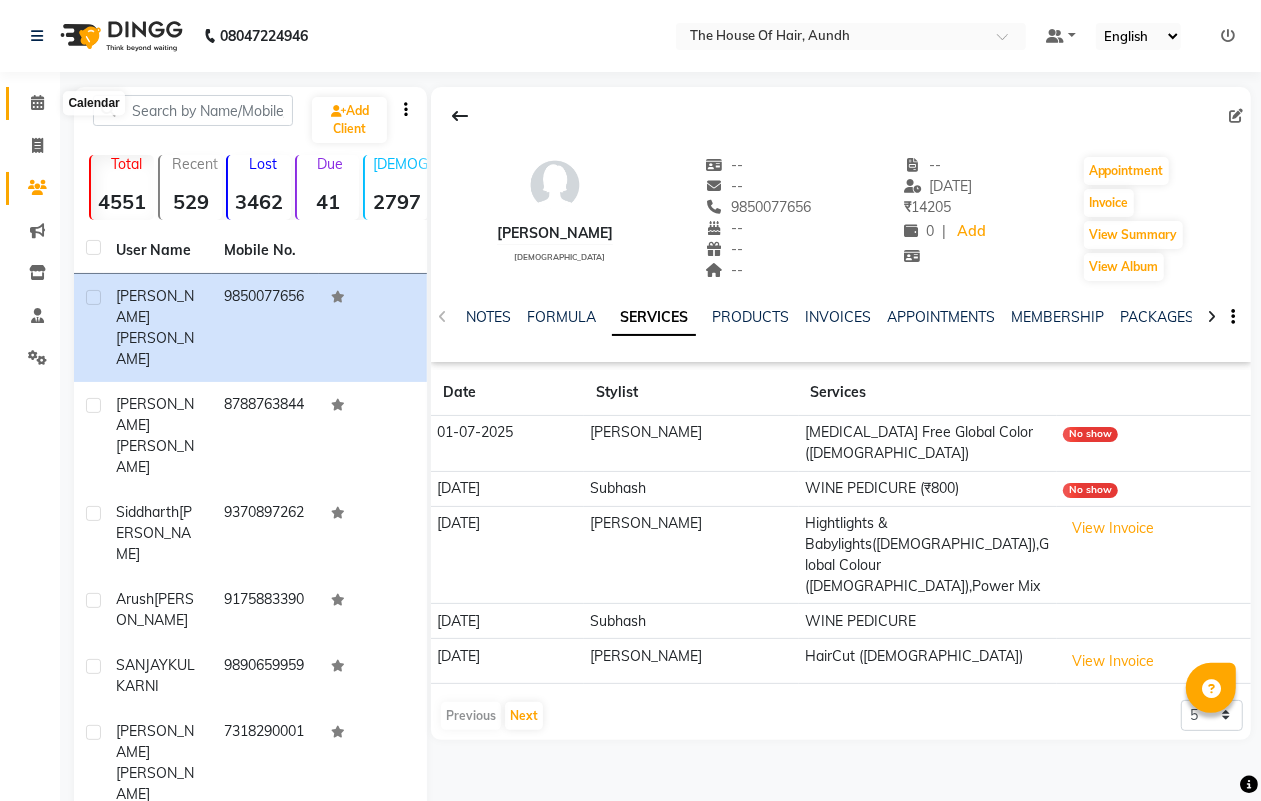click 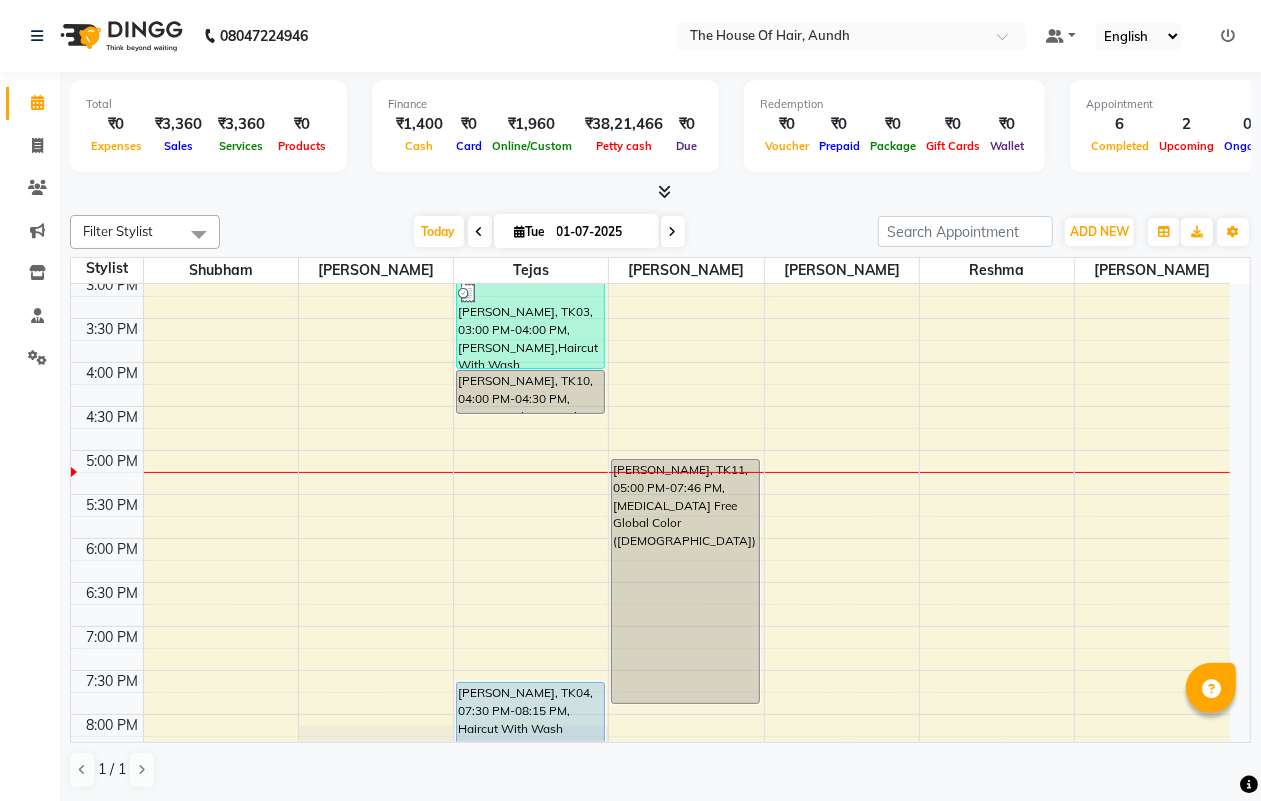 scroll, scrollTop: 500, scrollLeft: 0, axis: vertical 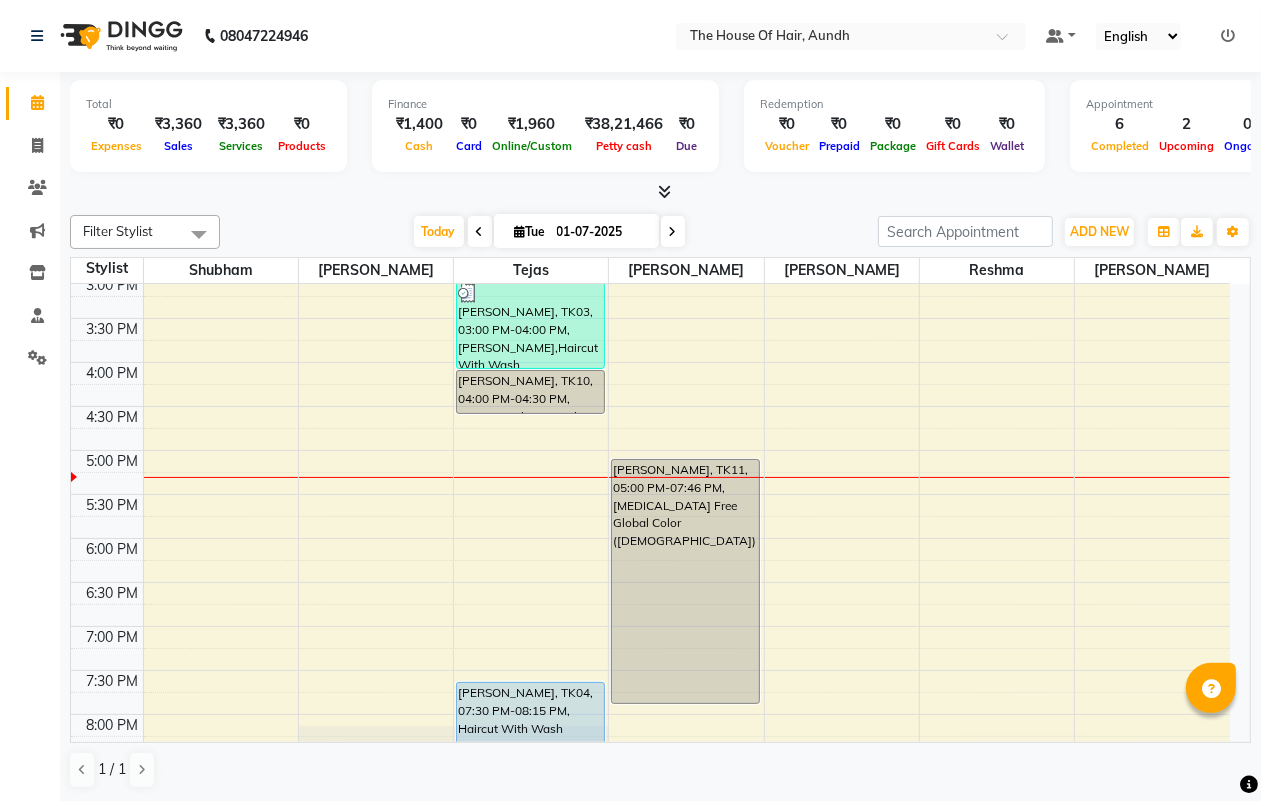 click at bounding box center (673, 232) 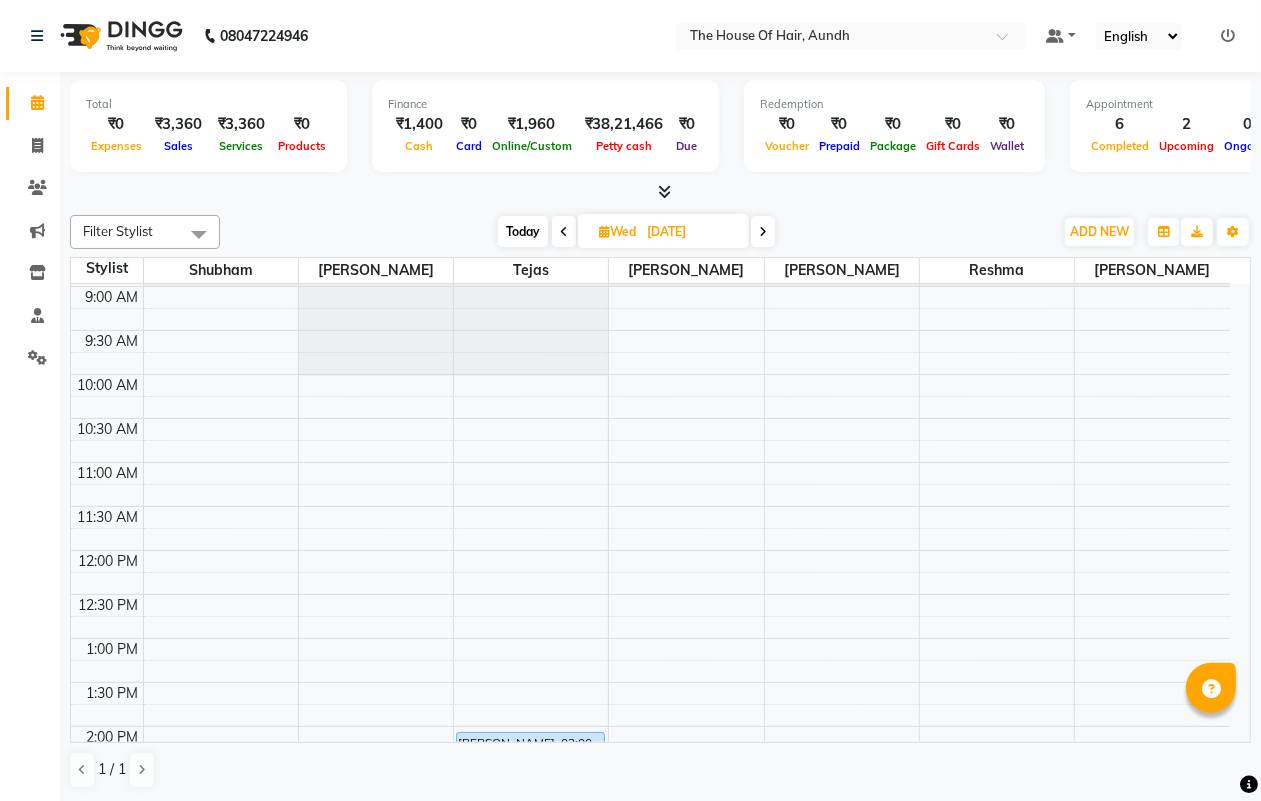 scroll, scrollTop: 0, scrollLeft: 0, axis: both 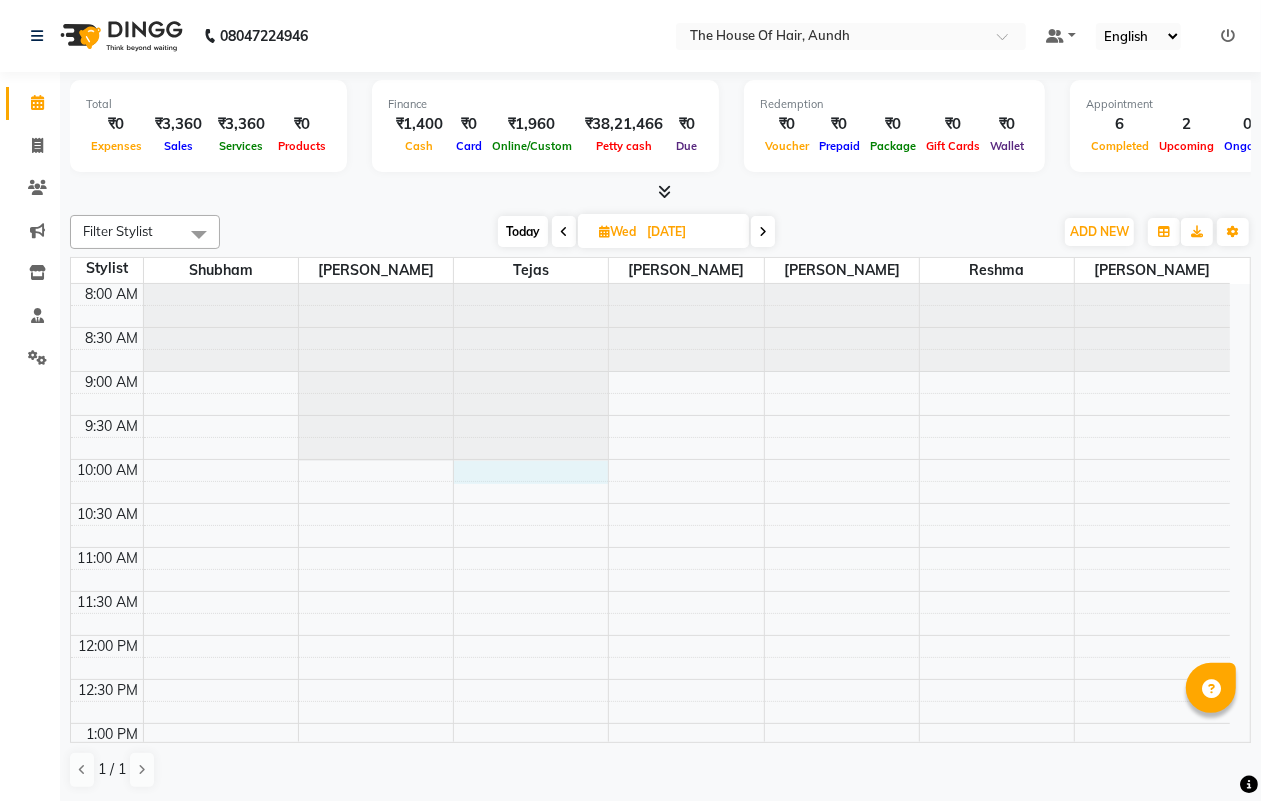 click on "8:00 AM 8:30 AM 9:00 AM 9:30 AM 10:00 AM 10:30 AM 11:00 AM 11:30 AM 12:00 PM 12:30 PM 1:00 PM 1:30 PM 2:00 PM 2:30 PM 3:00 PM 3:30 PM 4:00 PM 4:30 PM 5:00 PM 5:30 PM 6:00 PM 6:30 PM 7:00 PM 7:30 PM 8:00 PM 8:30 PM 9:00 PM 9:30 PM    [PERSON_NAME], 02:00 PM-02:30 PM, Haircut Without Wash ([DEMOGRAPHIC_DATA])    [PERSON_NAME], 04:00 PM-04:45 PM, Haircut With Wash ([DEMOGRAPHIC_DATA])" at bounding box center [650, 899] 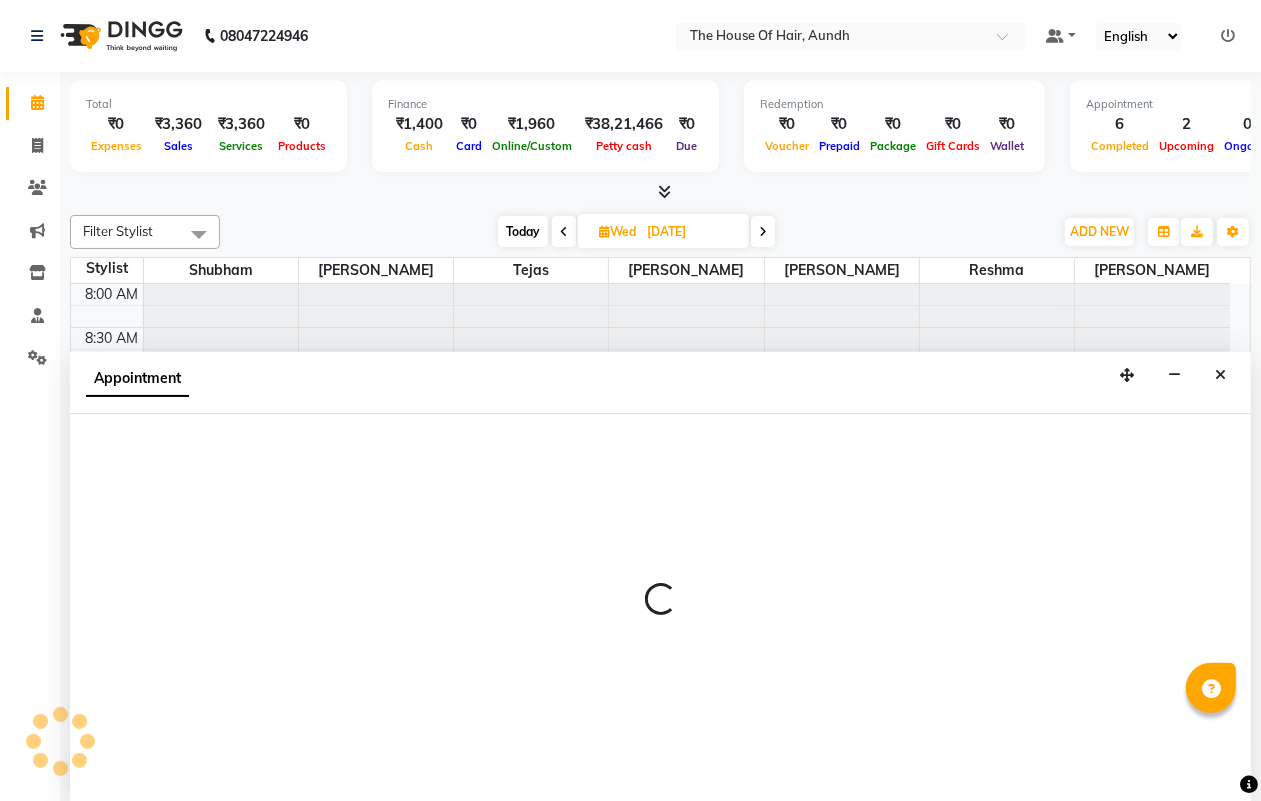 scroll, scrollTop: 1, scrollLeft: 0, axis: vertical 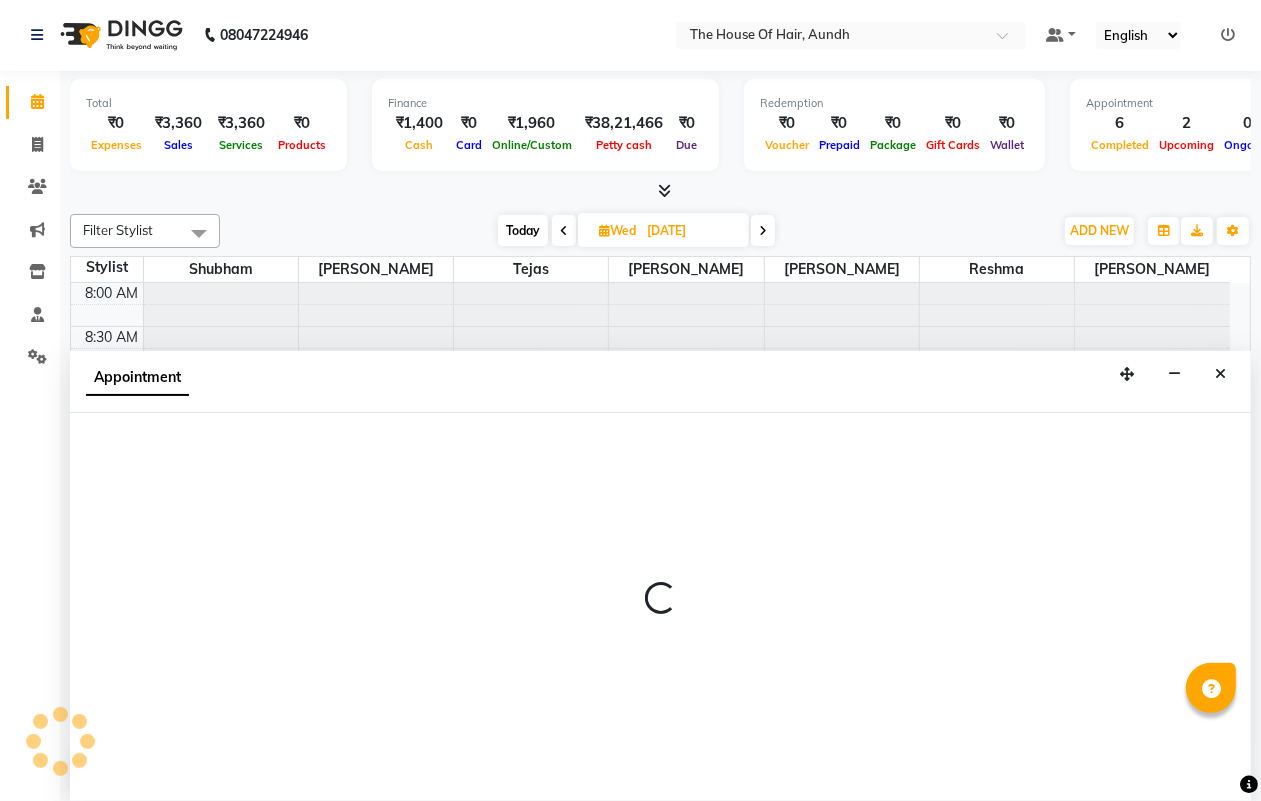 select on "6864" 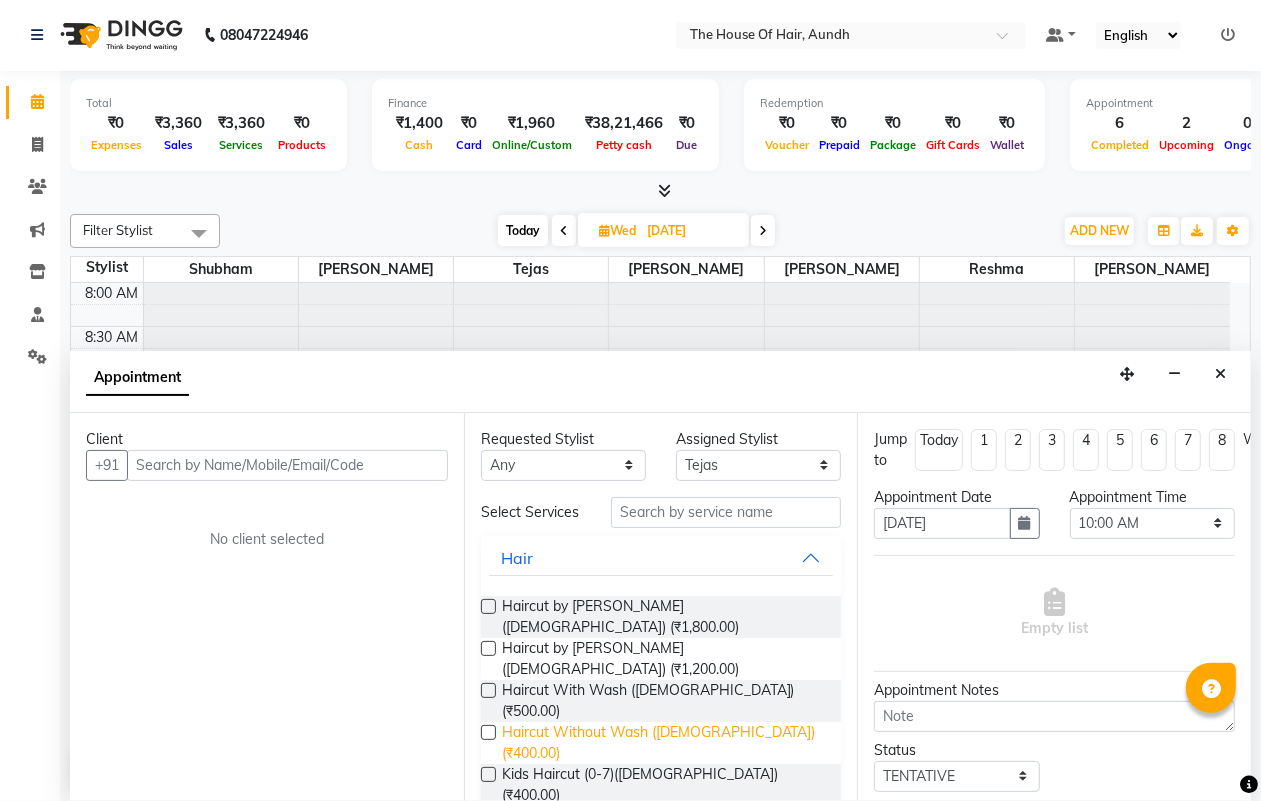 click on "Haircut Without Wash ([DEMOGRAPHIC_DATA]) (₹400.00)" at bounding box center (664, 743) 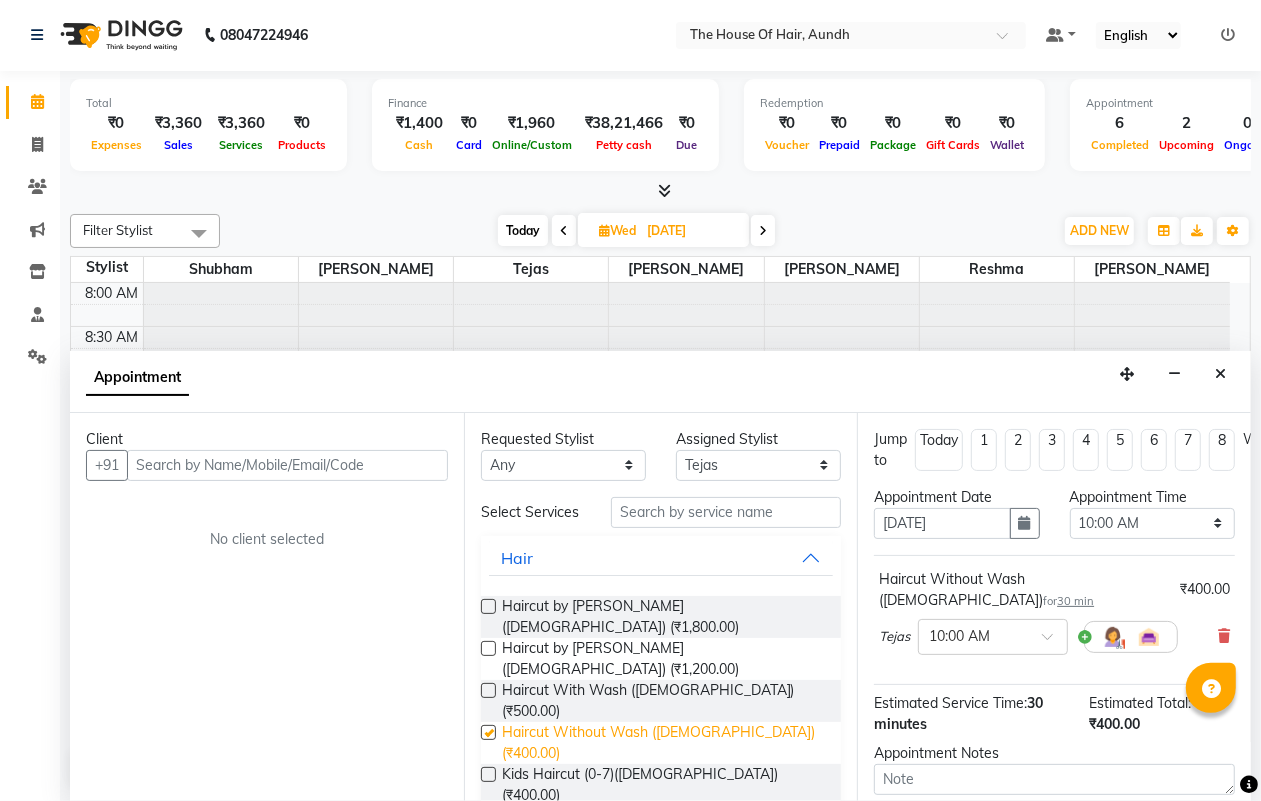 checkbox on "false" 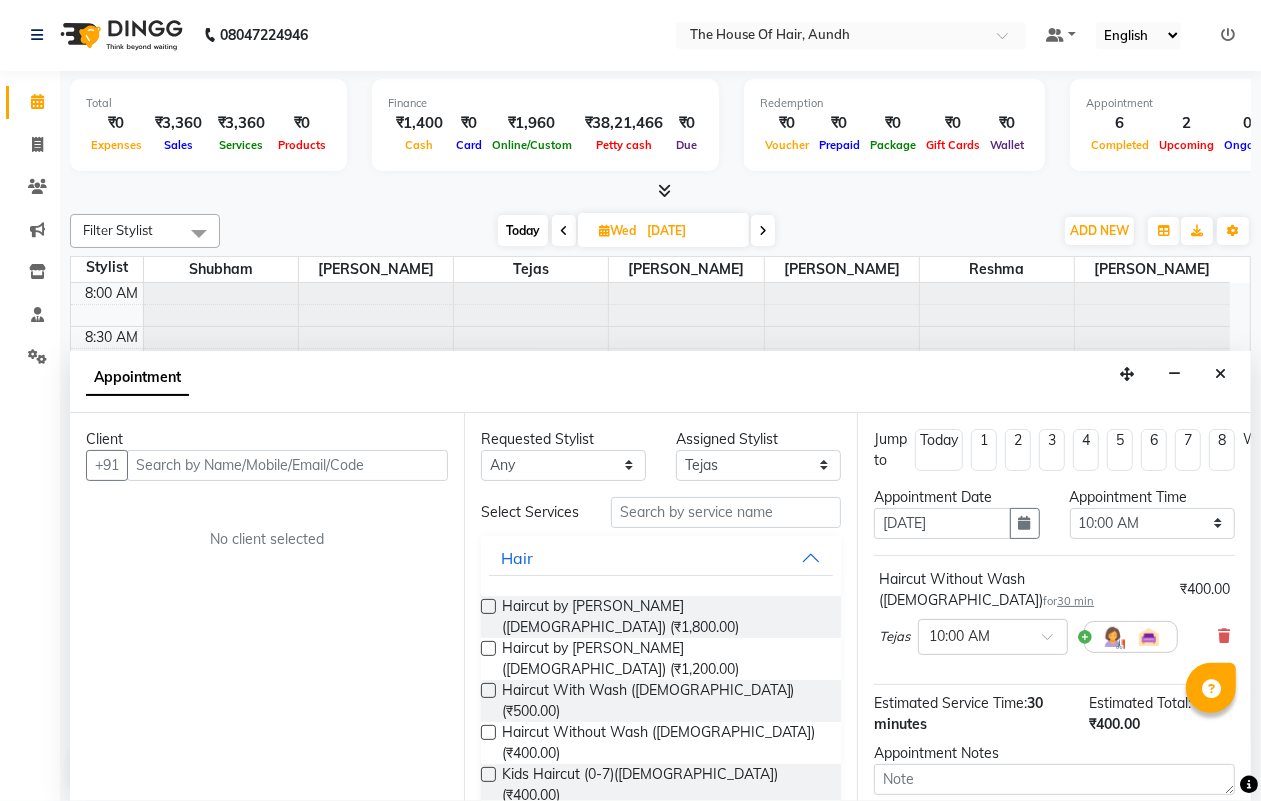 click on "[PERSON_NAME] (₹300.00)" at bounding box center [589, 843] 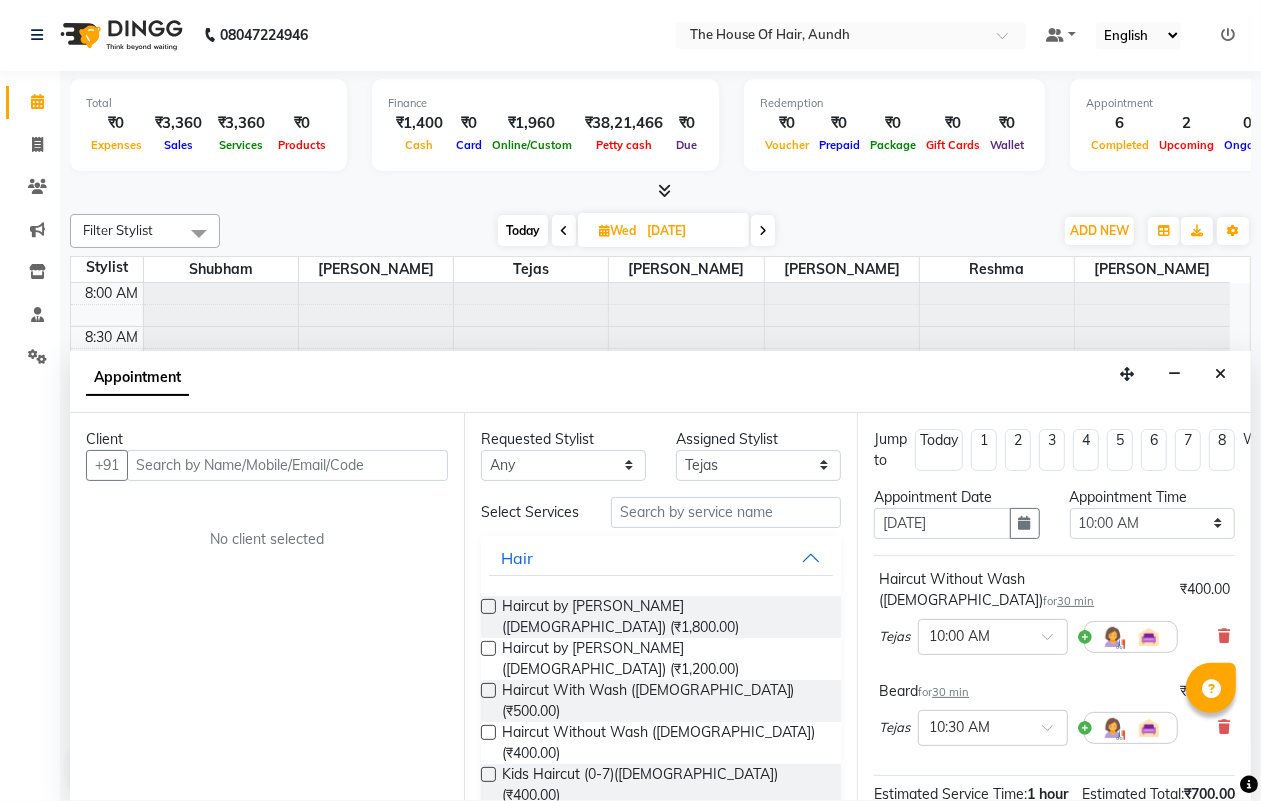 checkbox on "false" 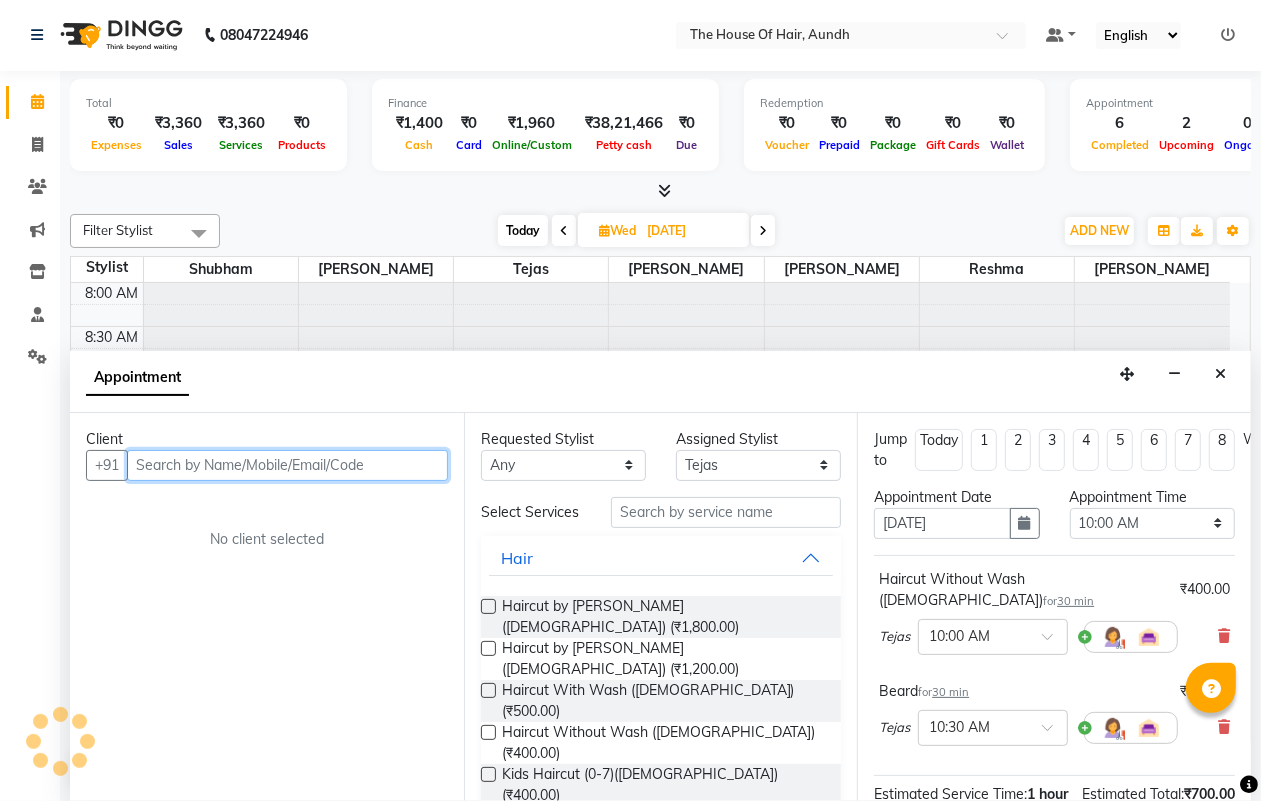 click at bounding box center [287, 465] 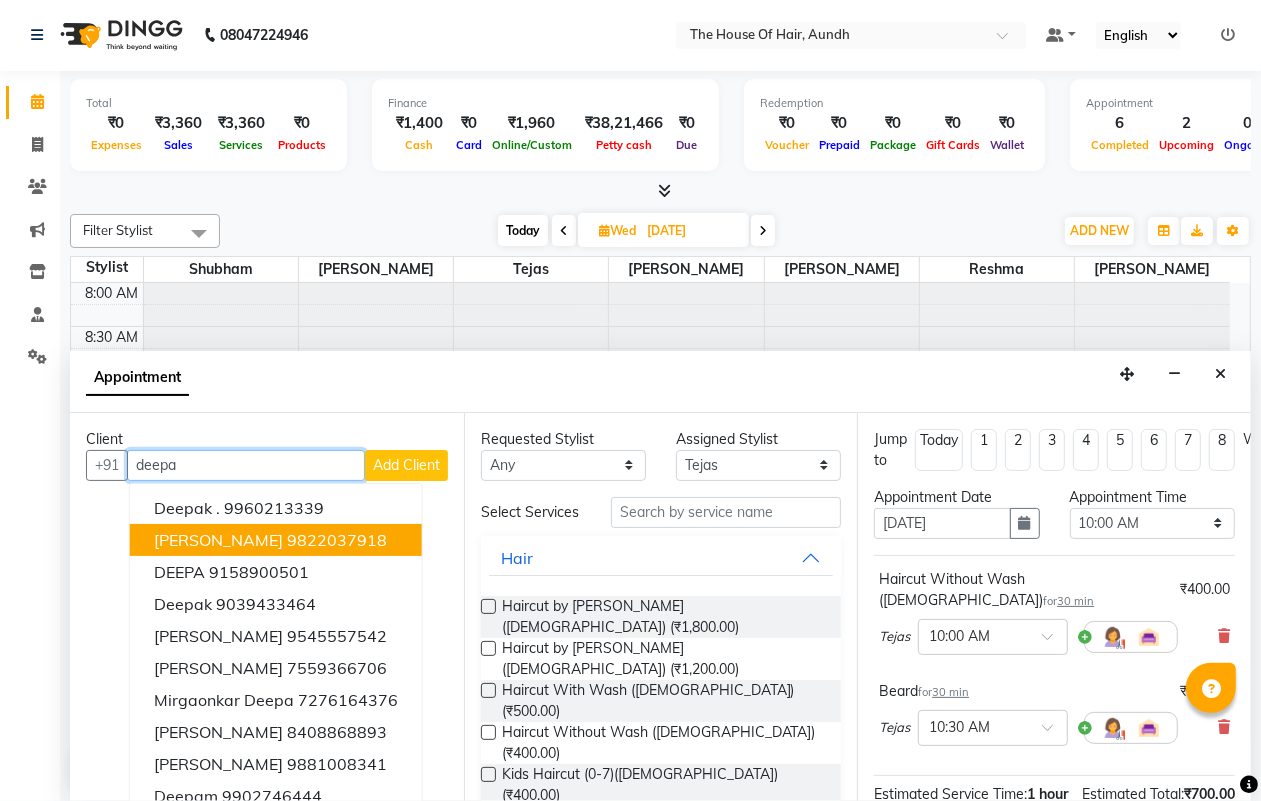 click on "[PERSON_NAME]" at bounding box center [218, 540] 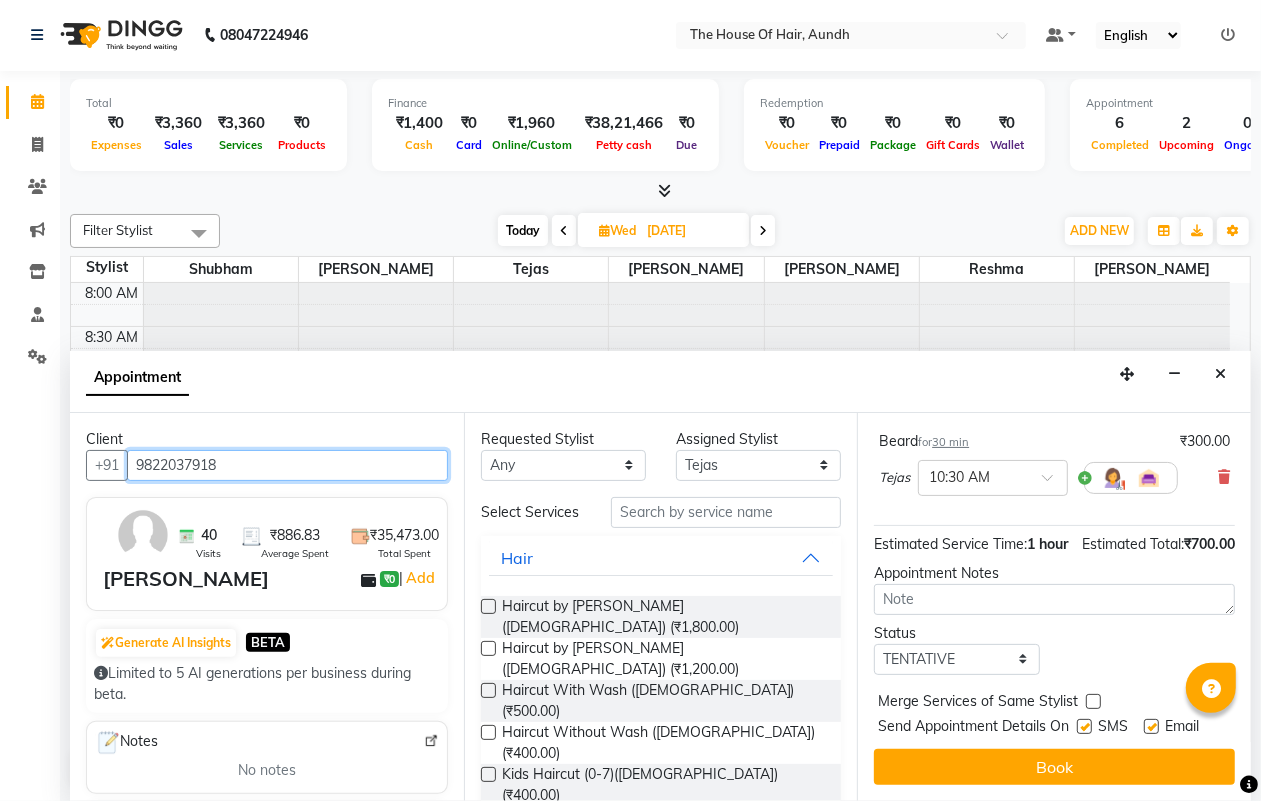 scroll, scrollTop: 286, scrollLeft: 0, axis: vertical 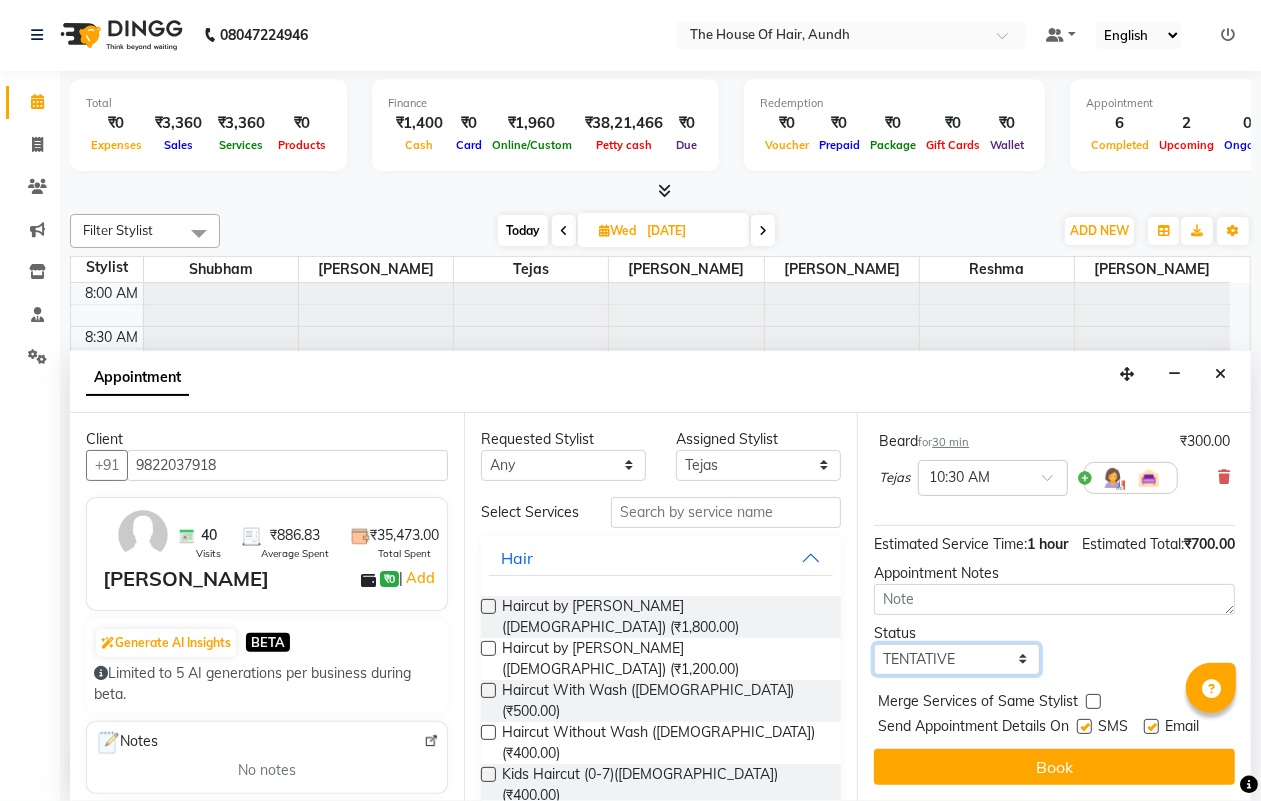 click on "Select TENTATIVE CONFIRM UPCOMING" at bounding box center (956, 659) 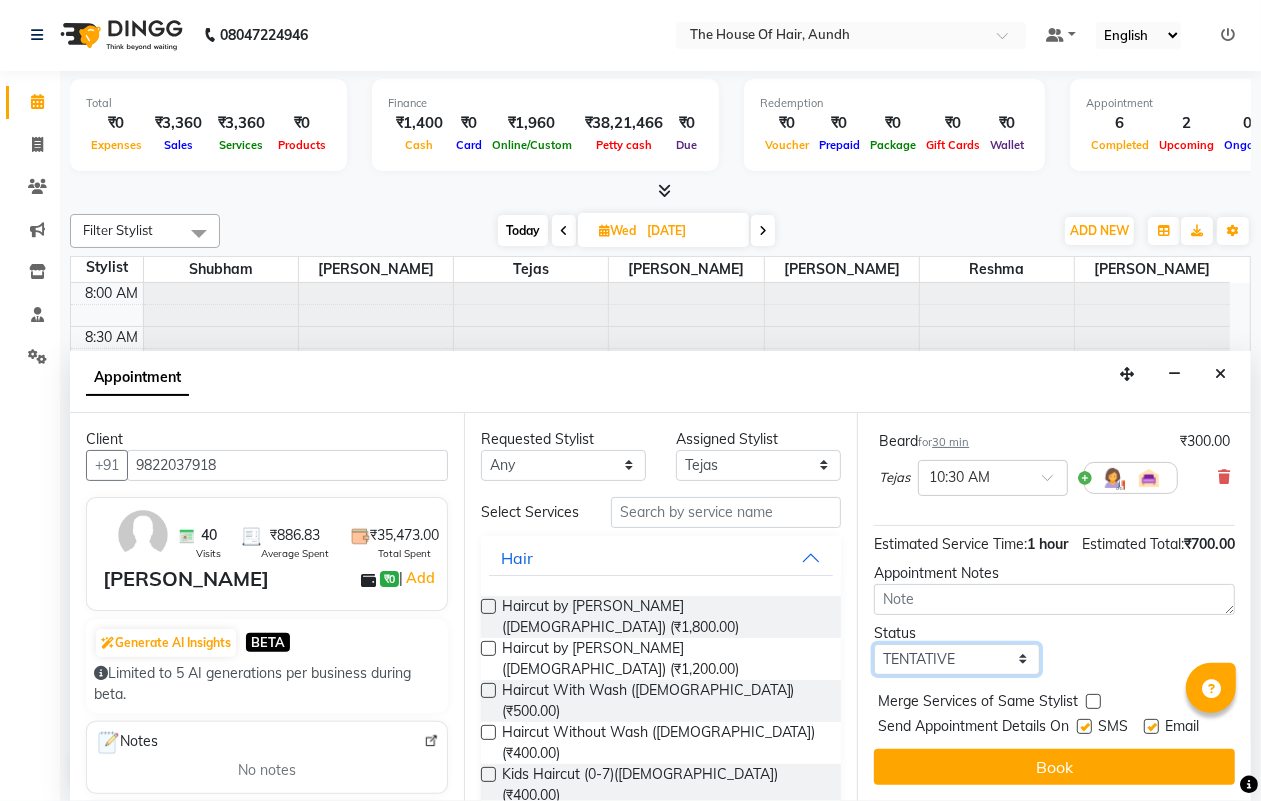 select on "upcoming" 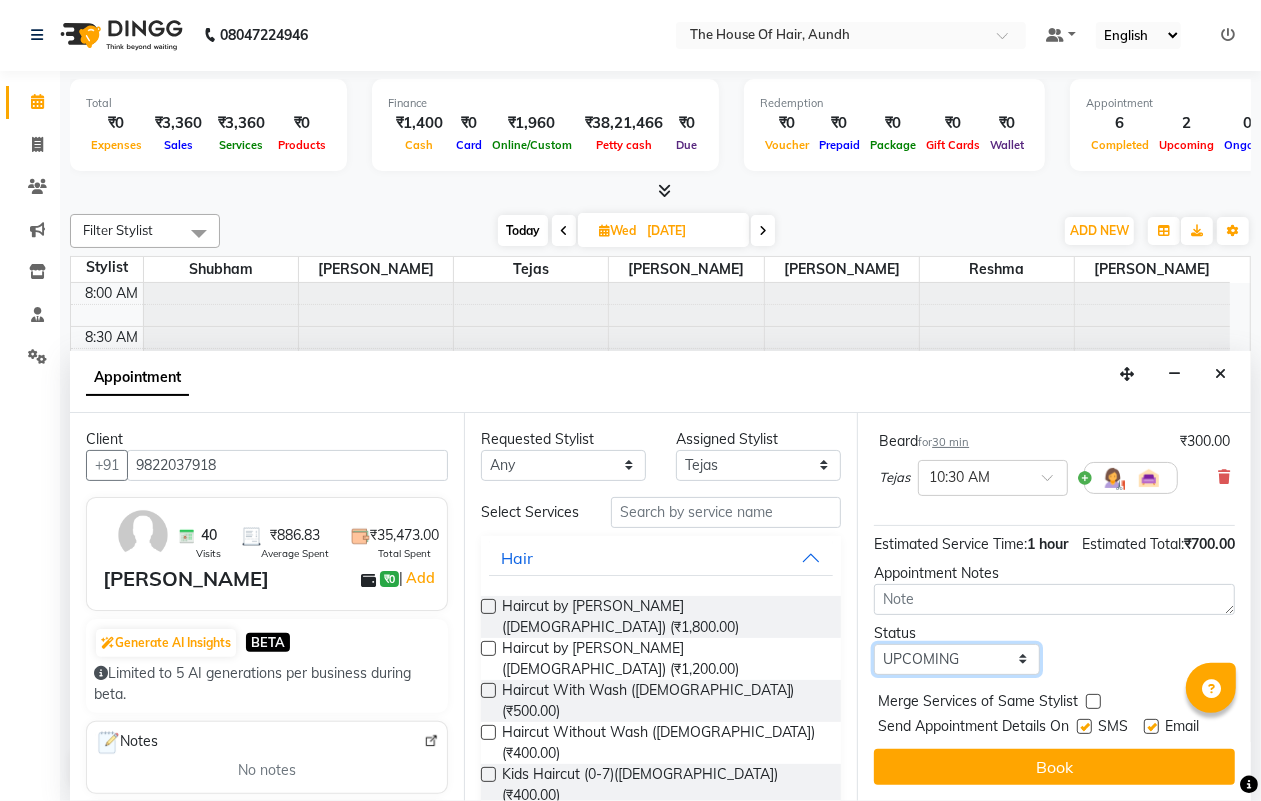 click on "Select TENTATIVE CONFIRM UPCOMING" at bounding box center [956, 659] 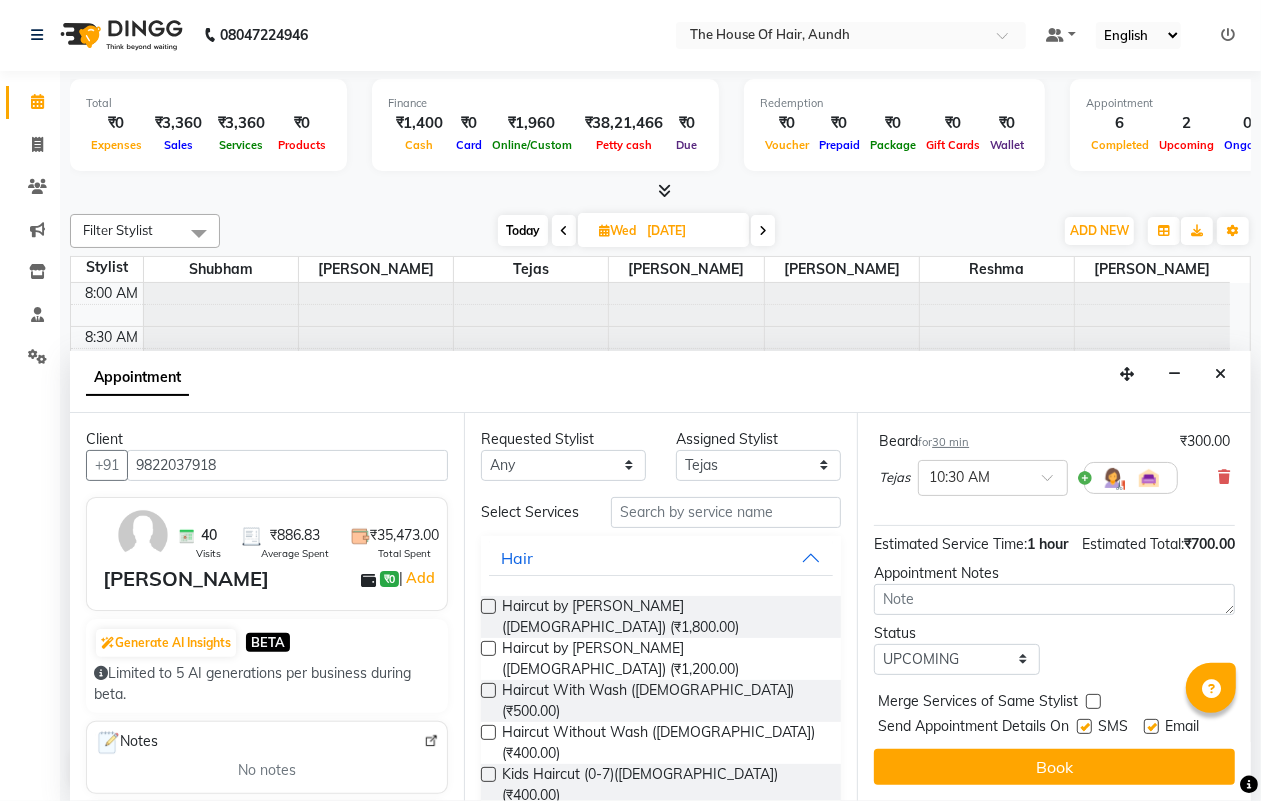click at bounding box center [1093, 701] 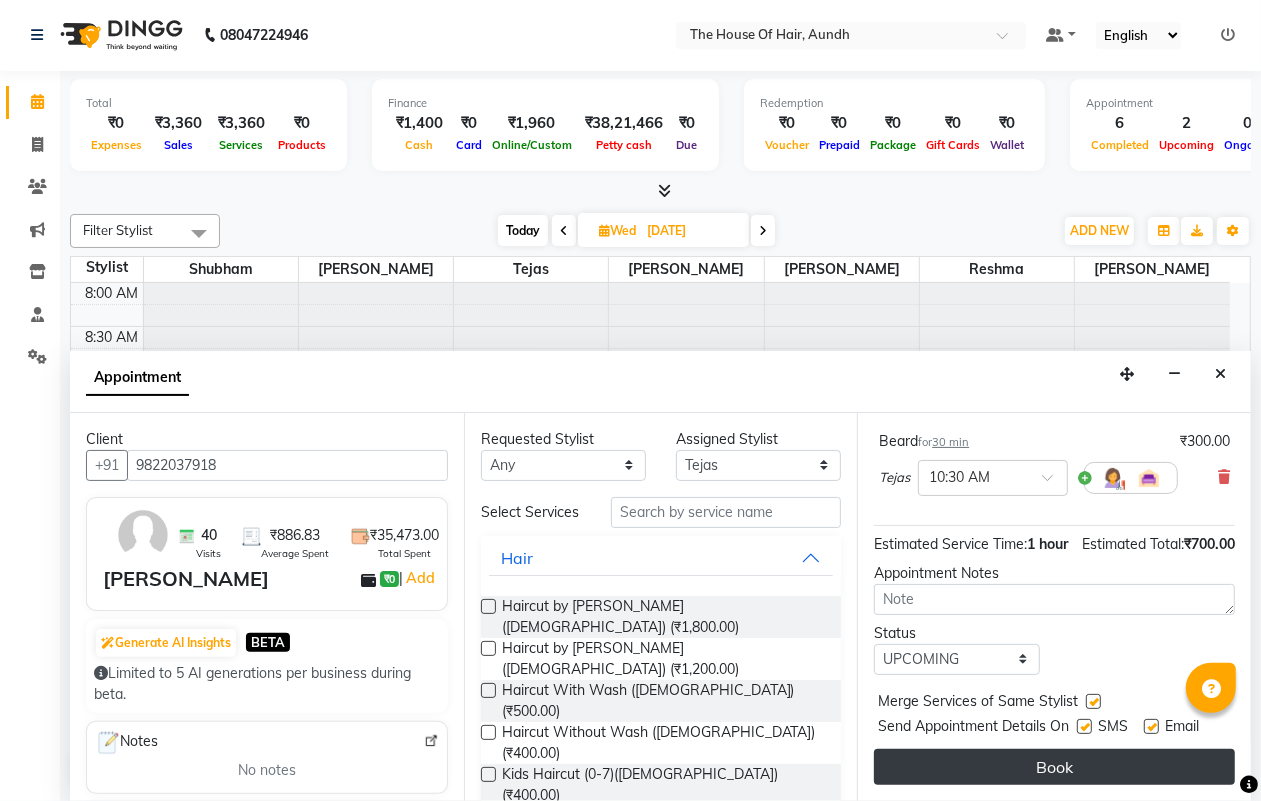 click on "Book" at bounding box center (1054, 767) 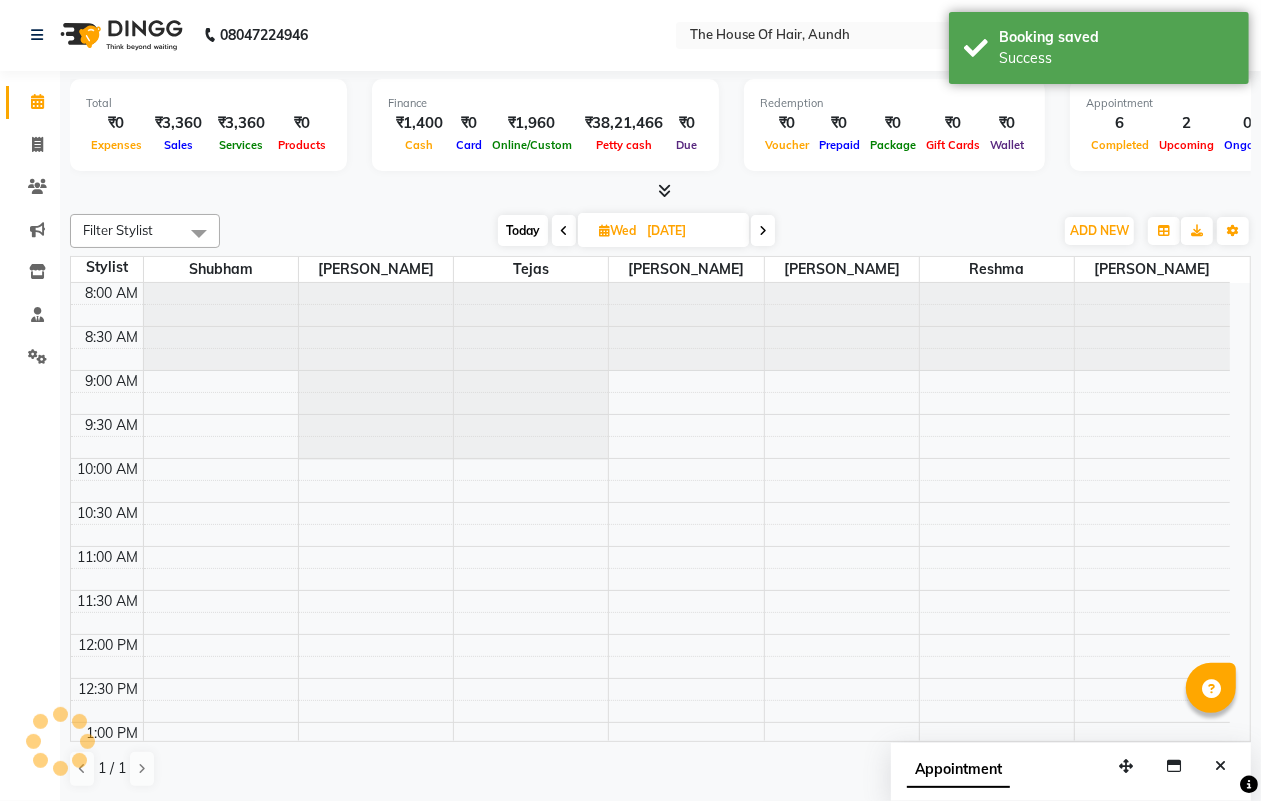 scroll, scrollTop: 0, scrollLeft: 0, axis: both 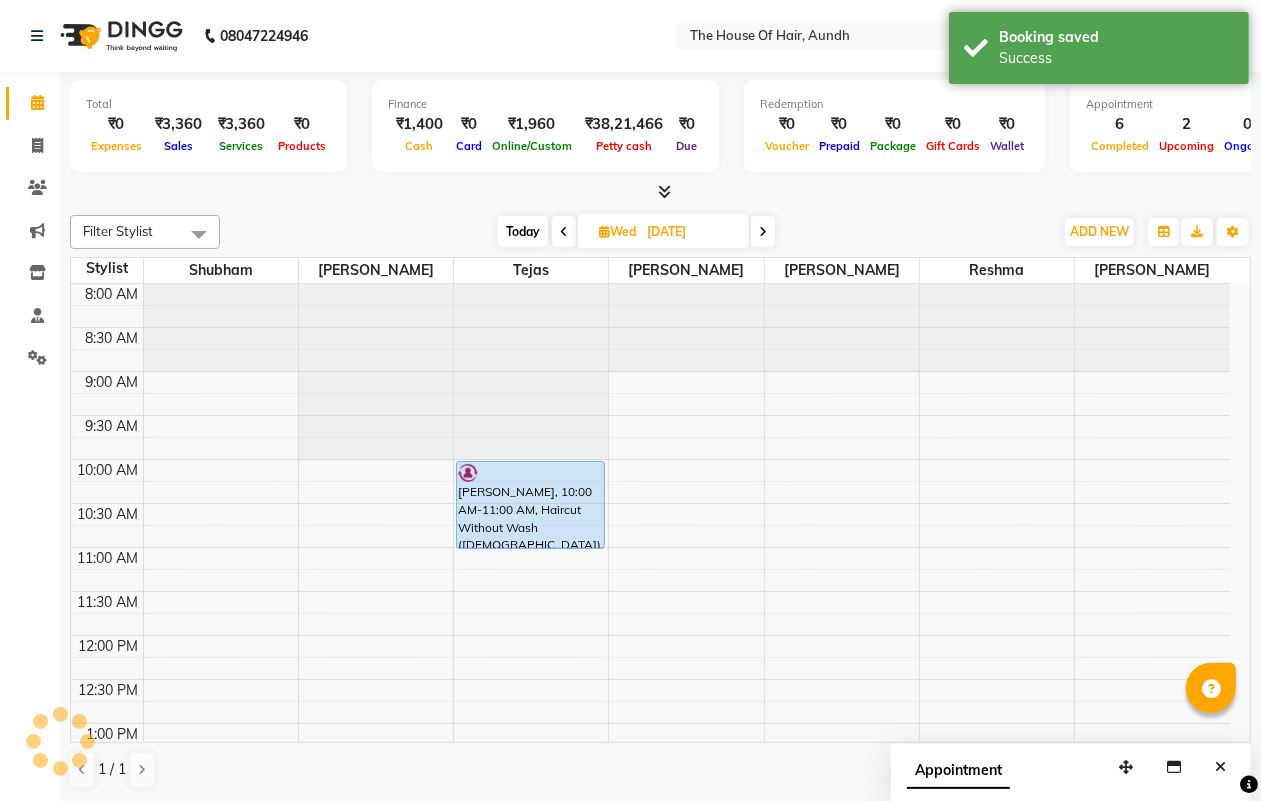 click on "Today" at bounding box center (523, 231) 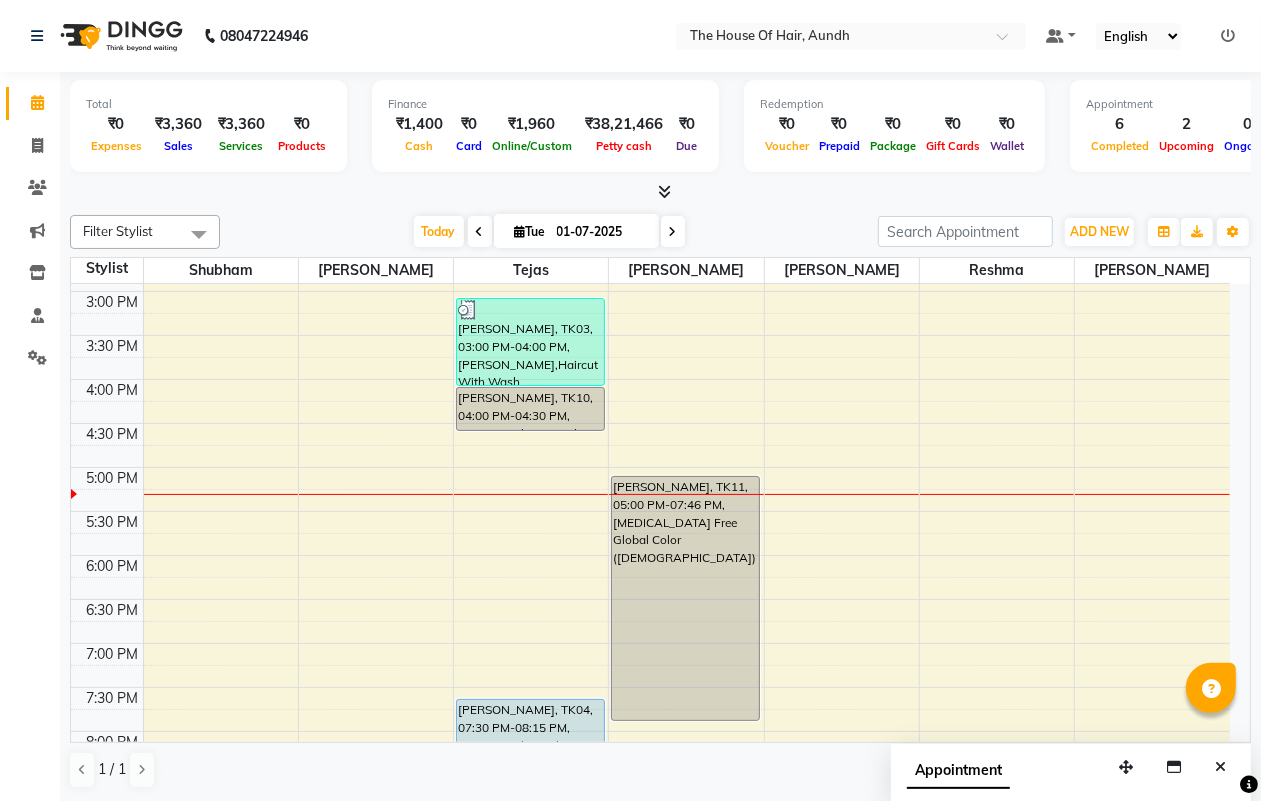 scroll, scrollTop: 662, scrollLeft: 0, axis: vertical 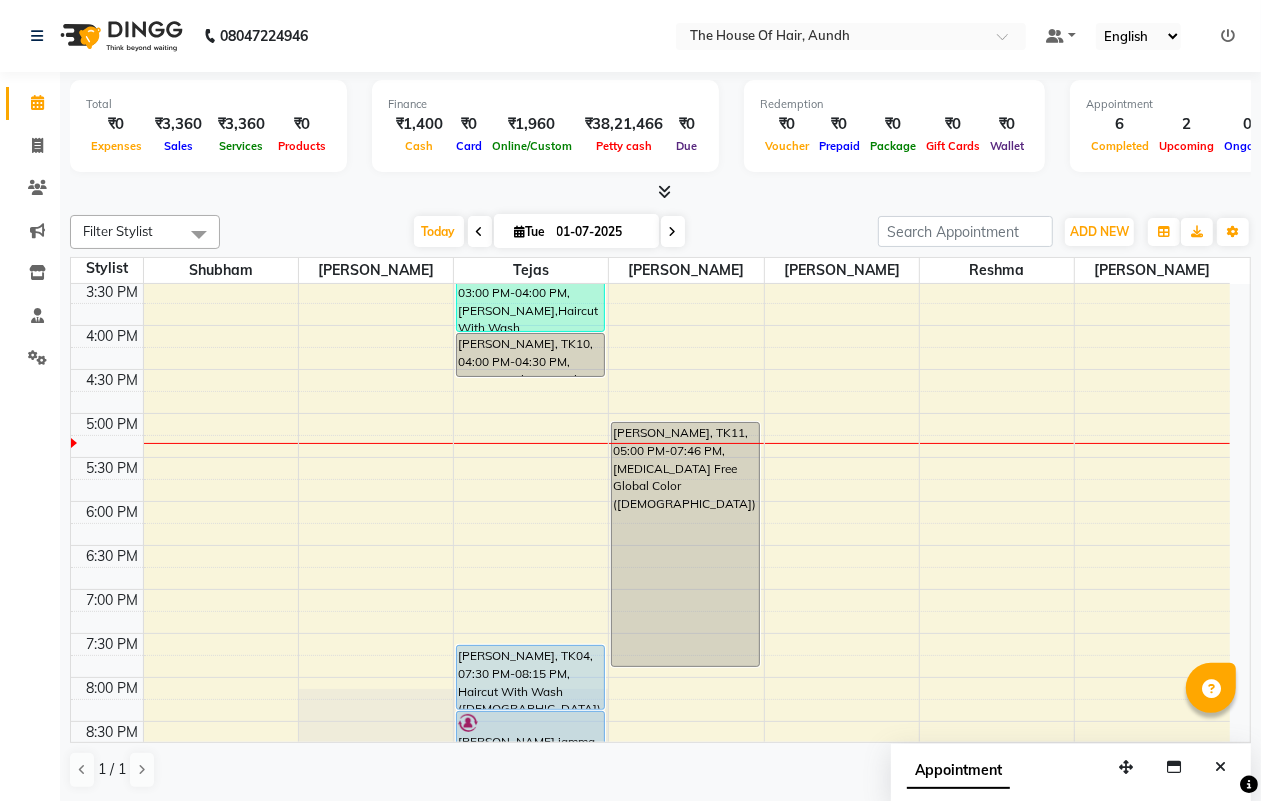 click at bounding box center [673, 232] 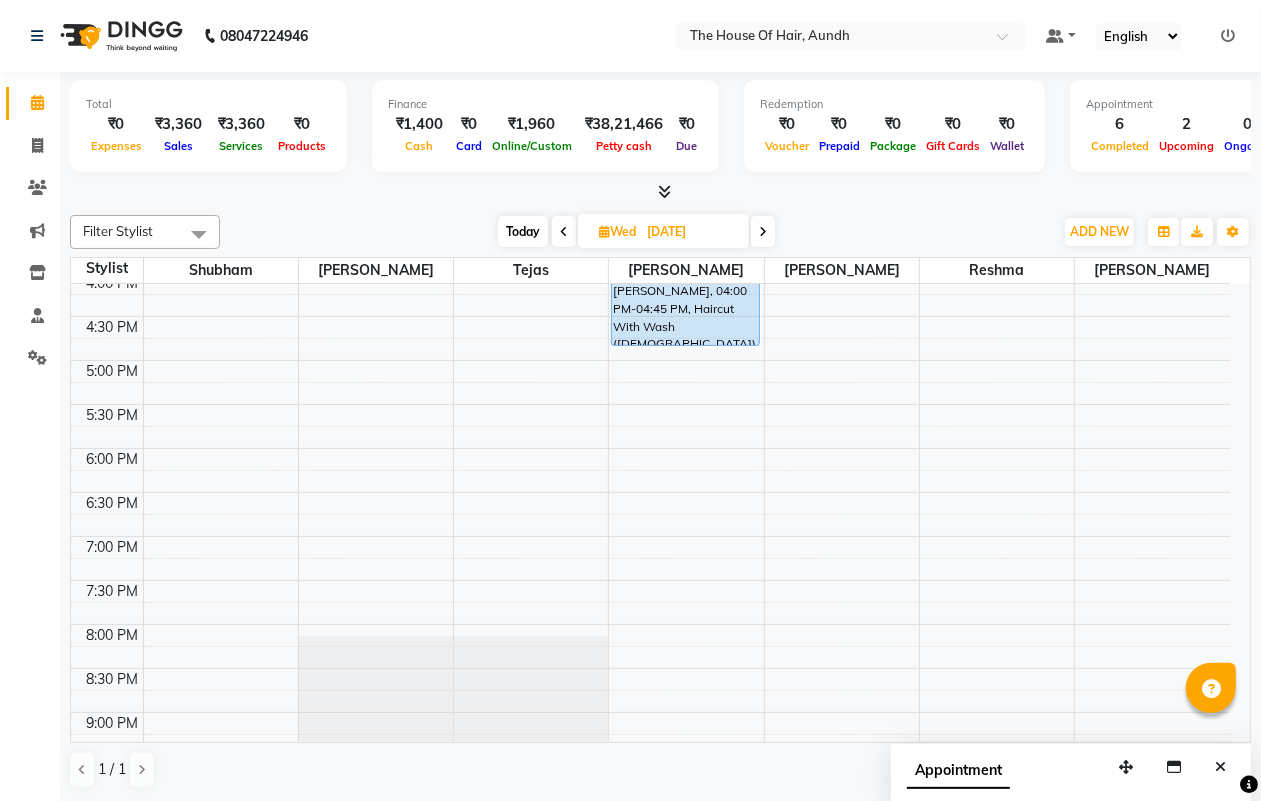 scroll, scrollTop: 662, scrollLeft: 0, axis: vertical 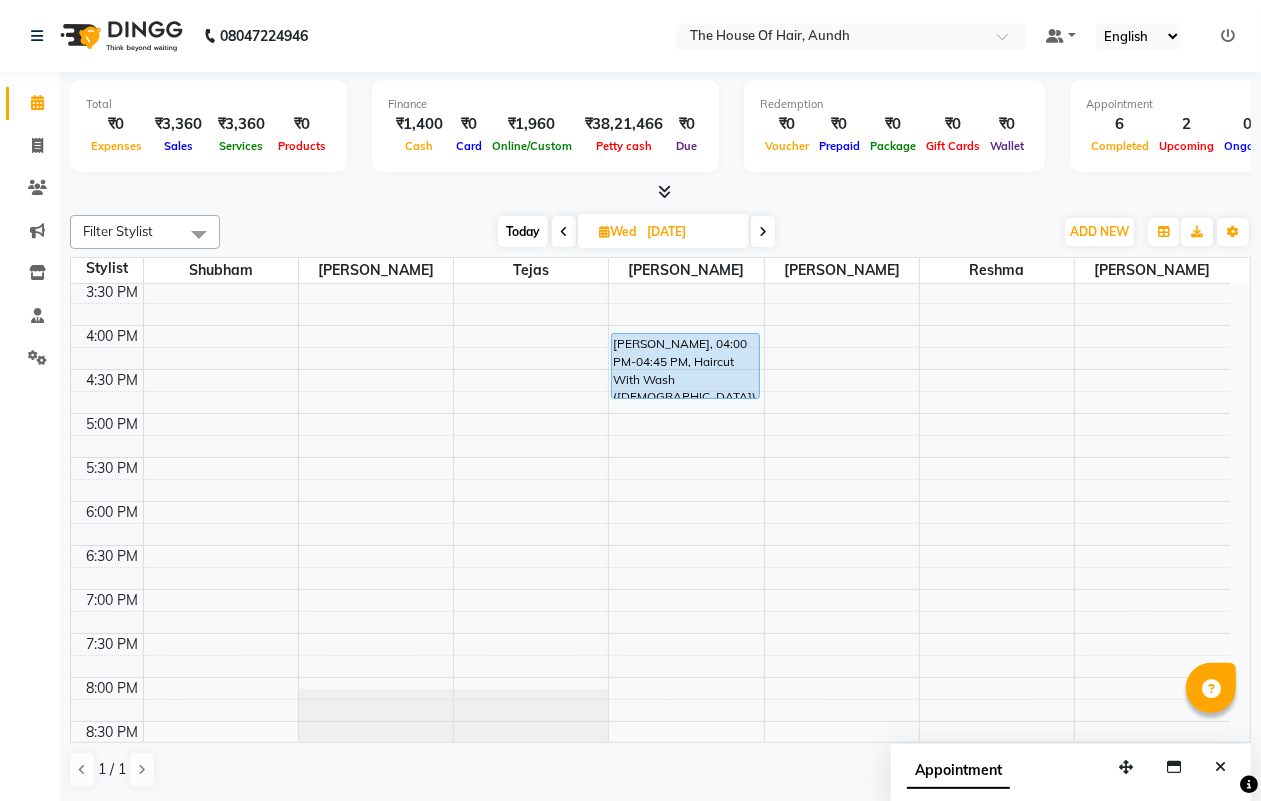 click on "8:00 AM 8:30 AM 9:00 AM 9:30 AM 10:00 AM 10:30 AM 11:00 AM 11:30 AM 12:00 PM 12:30 PM 1:00 PM 1:30 PM 2:00 PM 2:30 PM 3:00 PM 3:30 PM 4:00 PM 4:30 PM 5:00 PM 5:30 PM 6:00 PM 6:30 PM 7:00 PM 7:30 PM 8:00 PM 8:30 PM 9:00 PM 9:30 PM     [PERSON_NAME], 10:00 AM-11:00 AM, Haircut Without Wash ([DEMOGRAPHIC_DATA]),[PERSON_NAME]    [PERSON_NAME], 02:00 PM-02:30 PM, Haircut Without Wash ([DEMOGRAPHIC_DATA])    [PERSON_NAME], 04:00 PM-04:45 PM, Haircut With Wash ([DEMOGRAPHIC_DATA])" at bounding box center (650, 237) 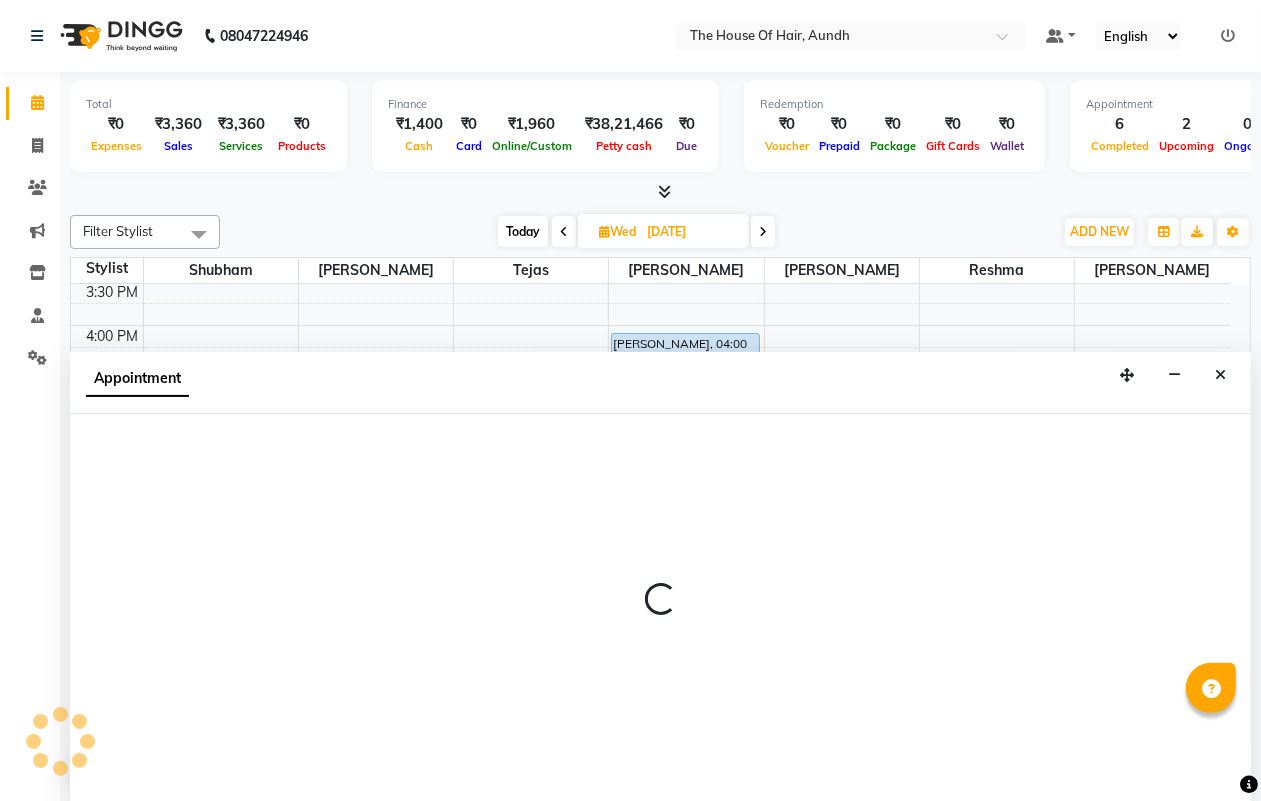 select on "1059" 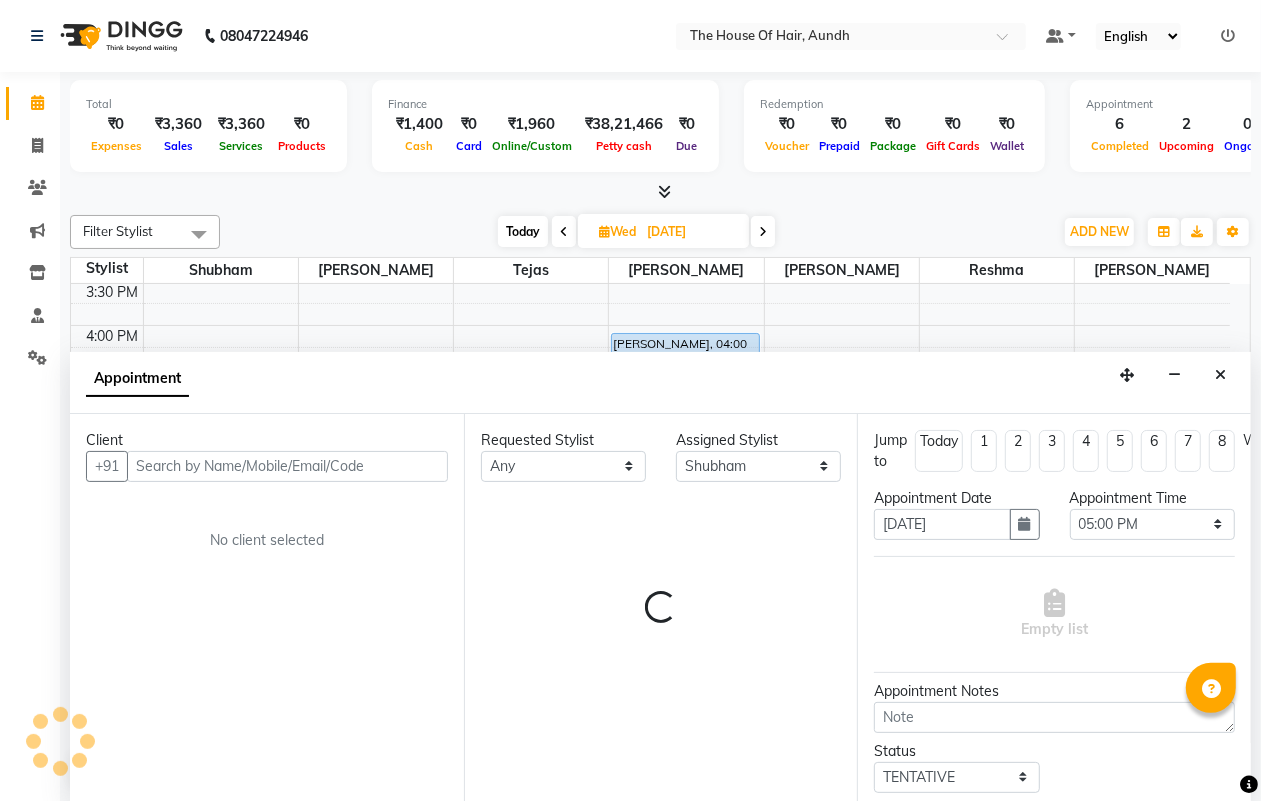 scroll, scrollTop: 1, scrollLeft: 0, axis: vertical 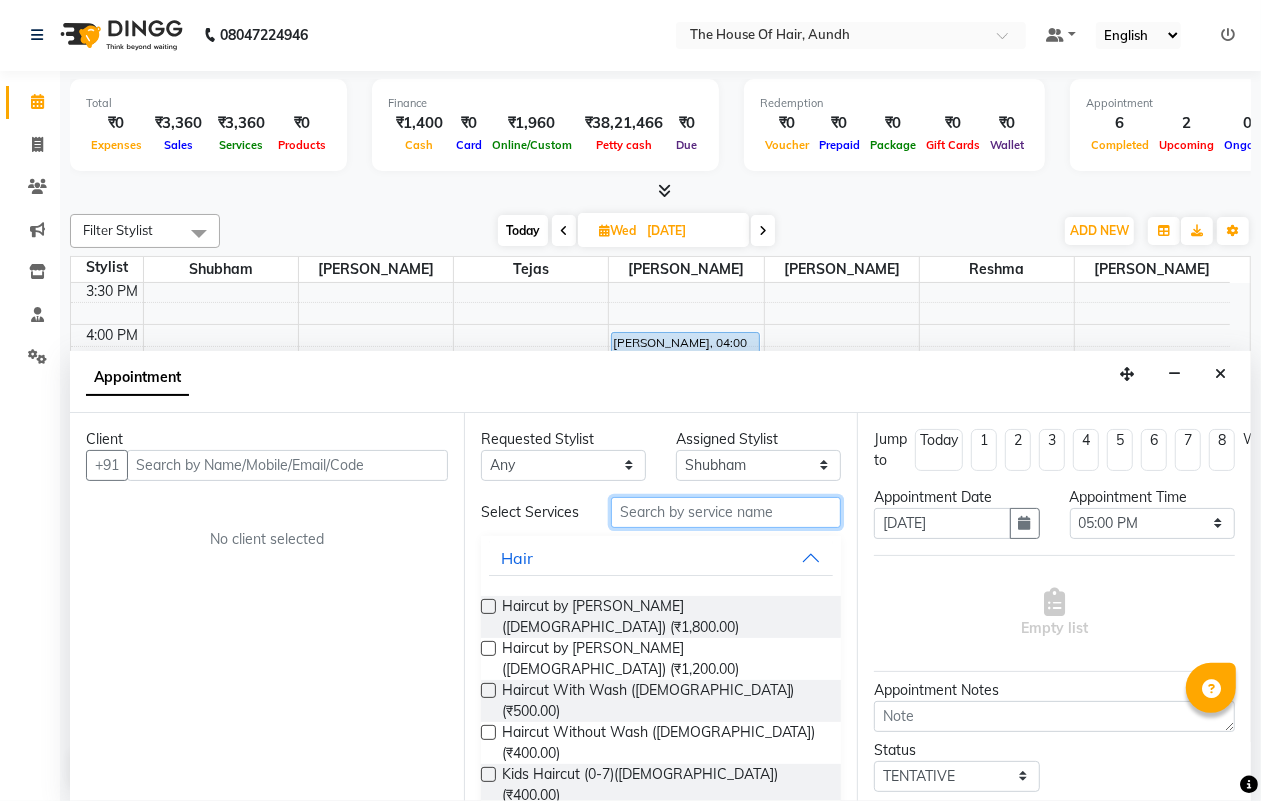 click at bounding box center (726, 512) 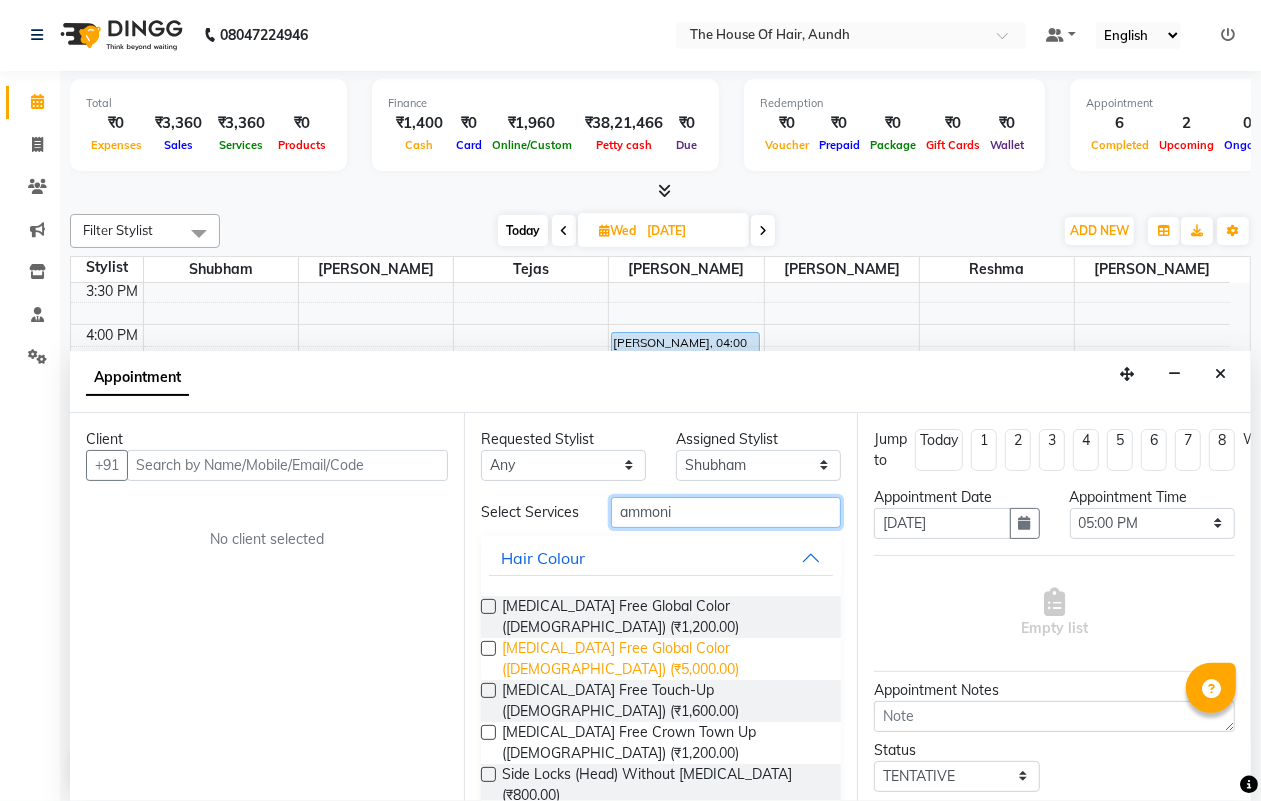 type on "ammoni" 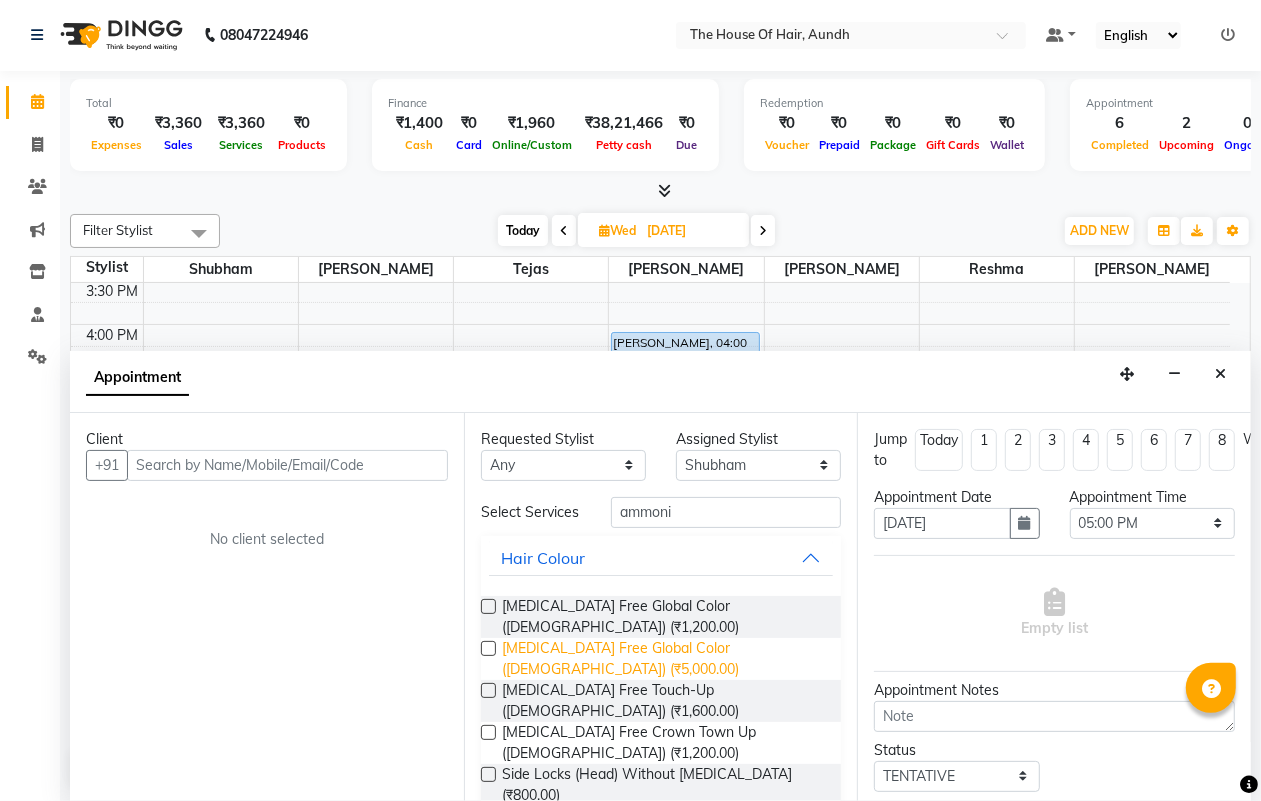 click on "[MEDICAL_DATA] Free Global Color ([DEMOGRAPHIC_DATA]) (₹5,000.00)" at bounding box center (664, 659) 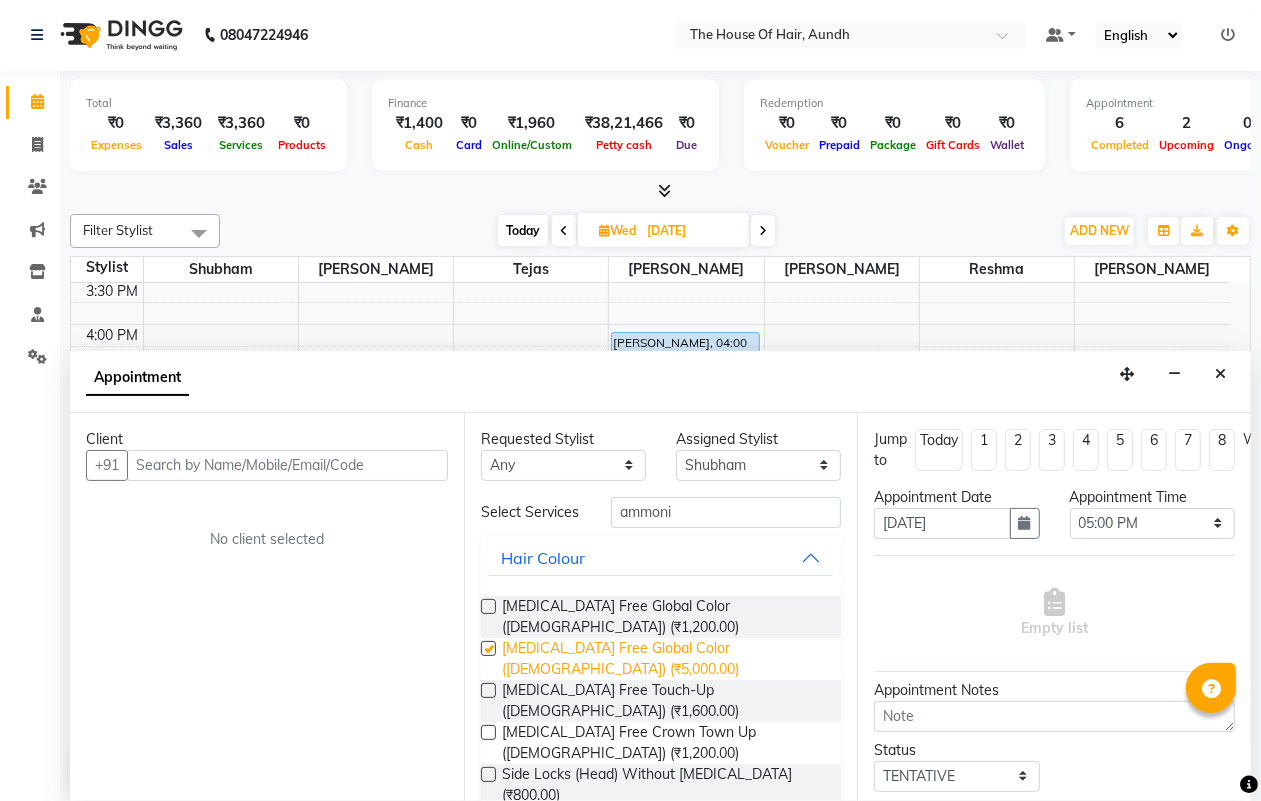 checkbox on "false" 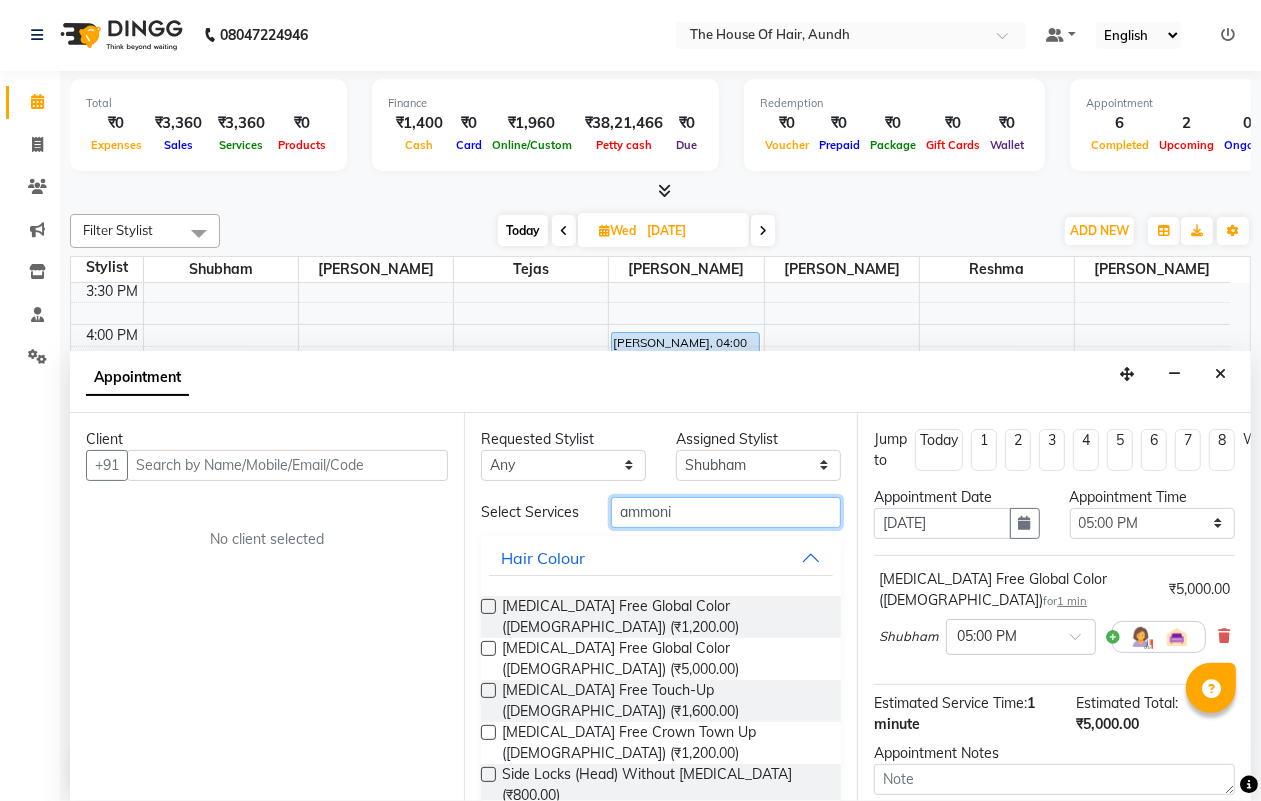 click on "ammoni" at bounding box center [726, 512] 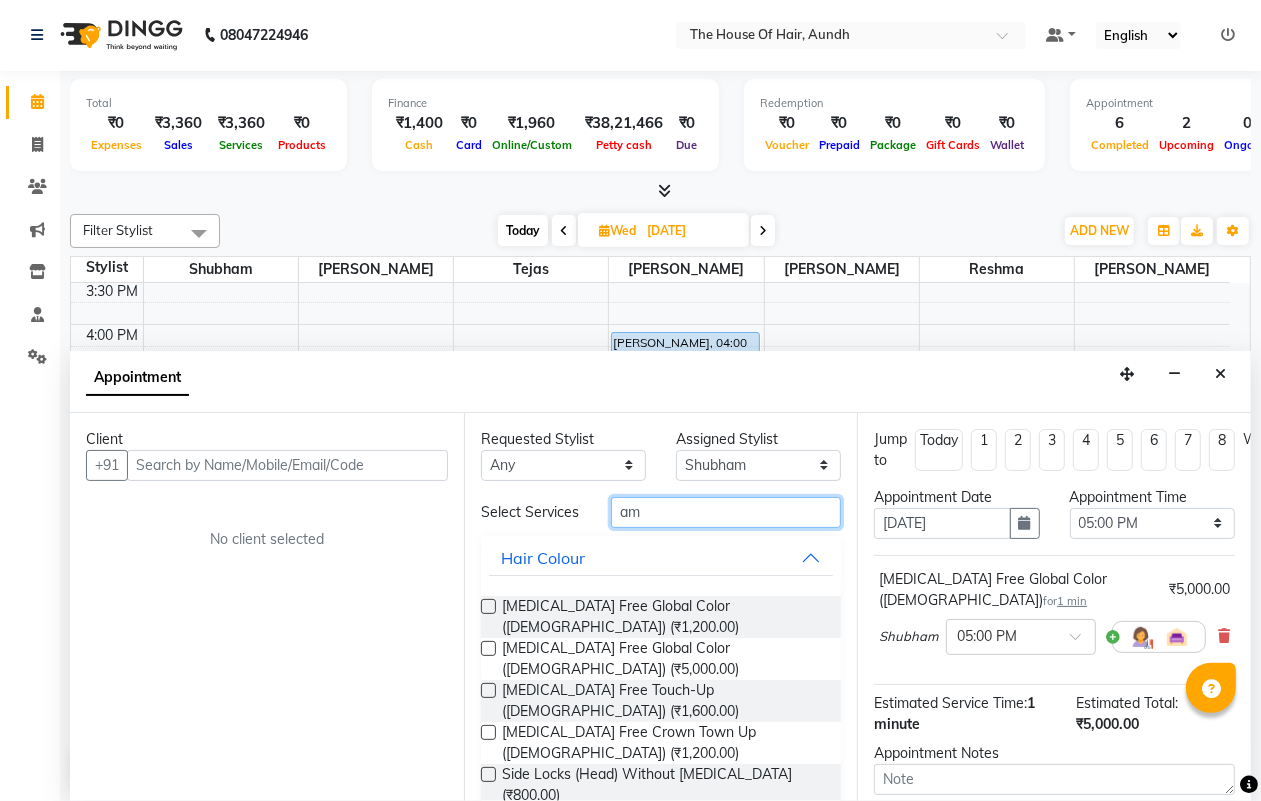 type on "a" 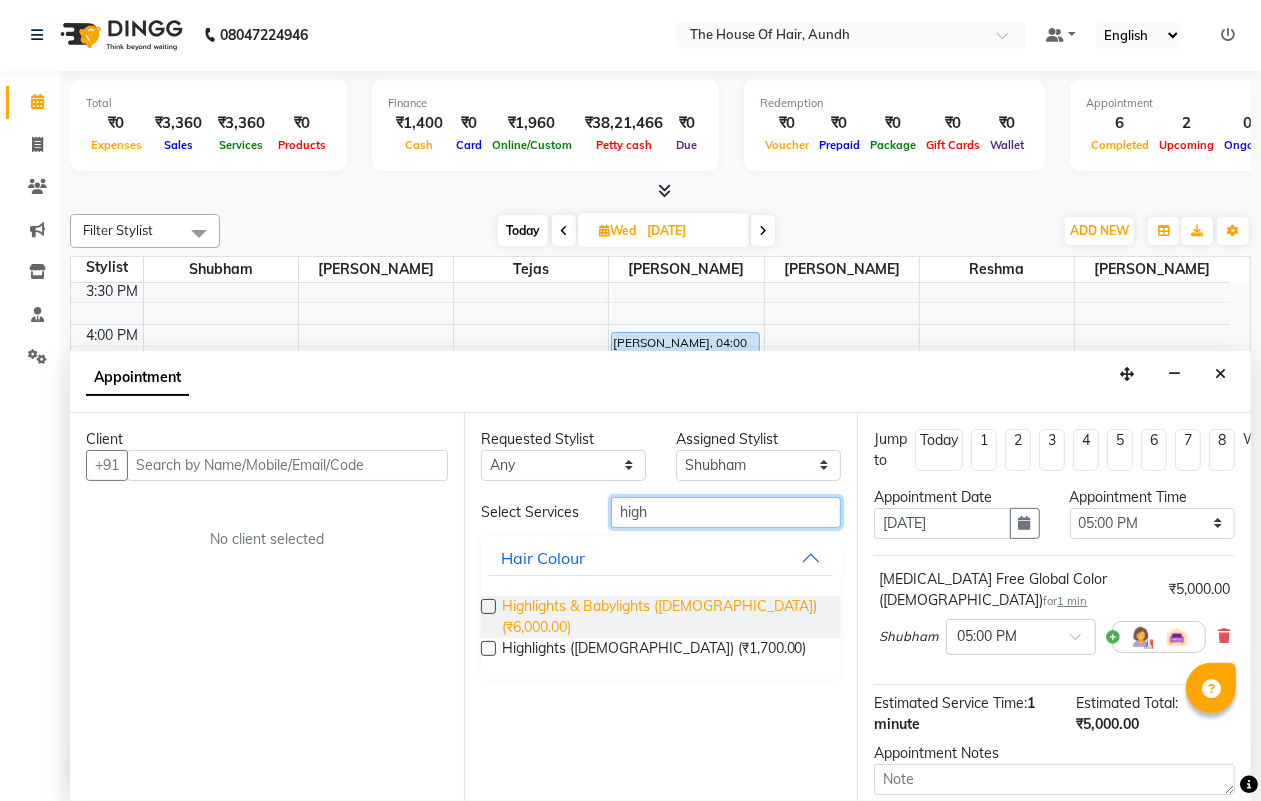 type on "high" 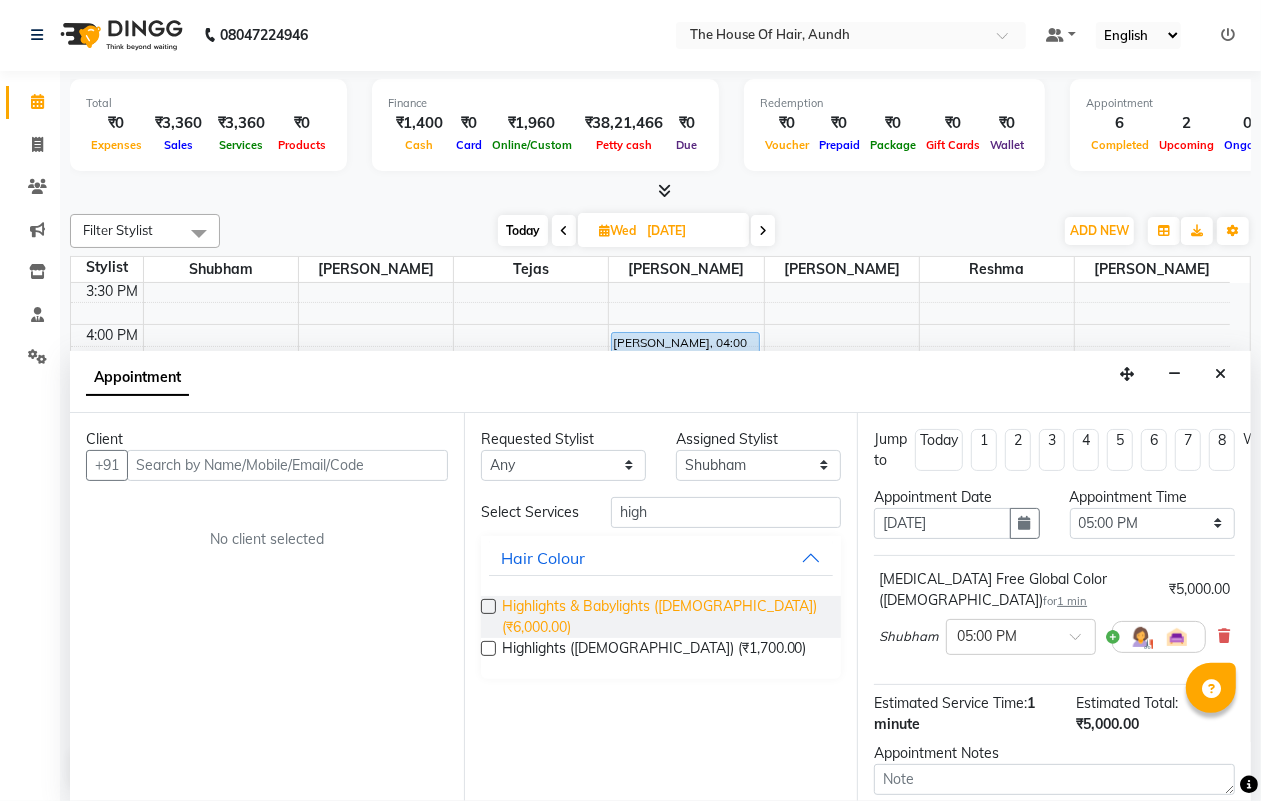 click on "Highlights & Babylights ([DEMOGRAPHIC_DATA]) (₹6,000.00)" at bounding box center [664, 617] 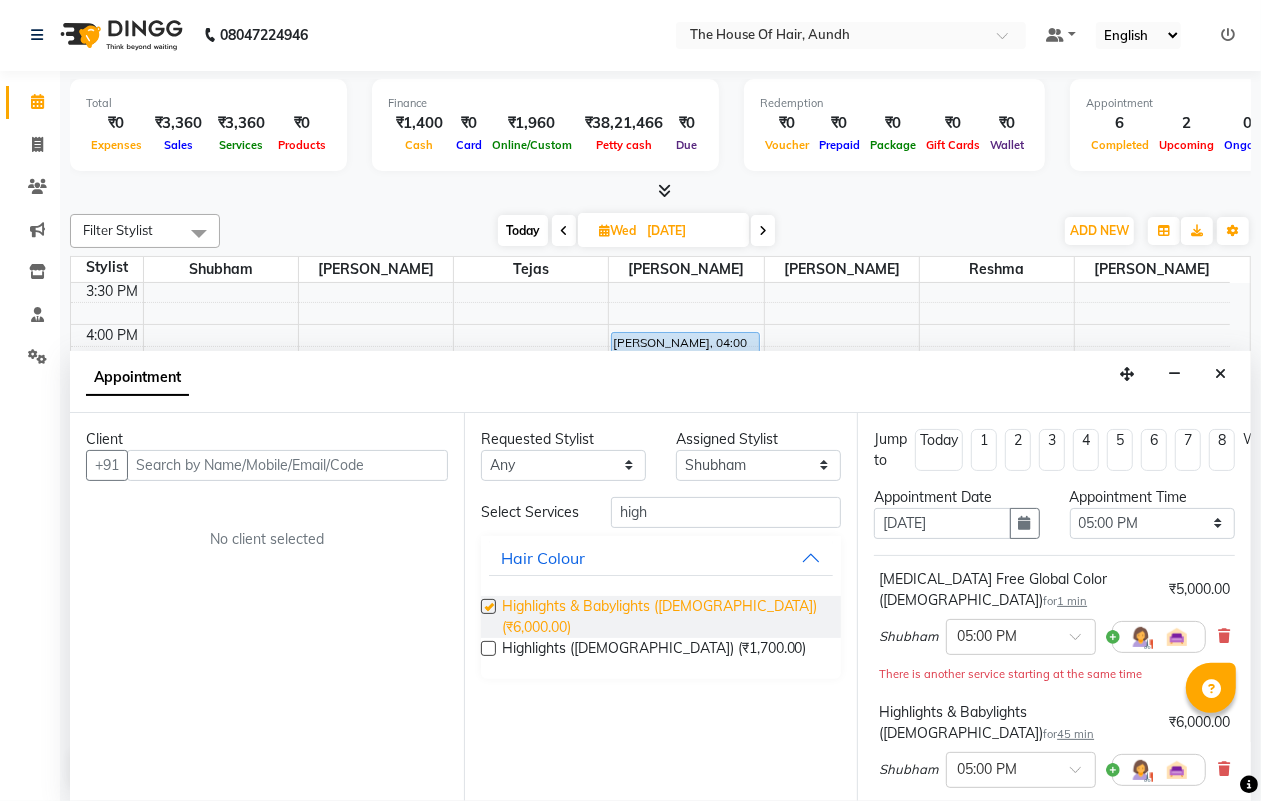 checkbox on "false" 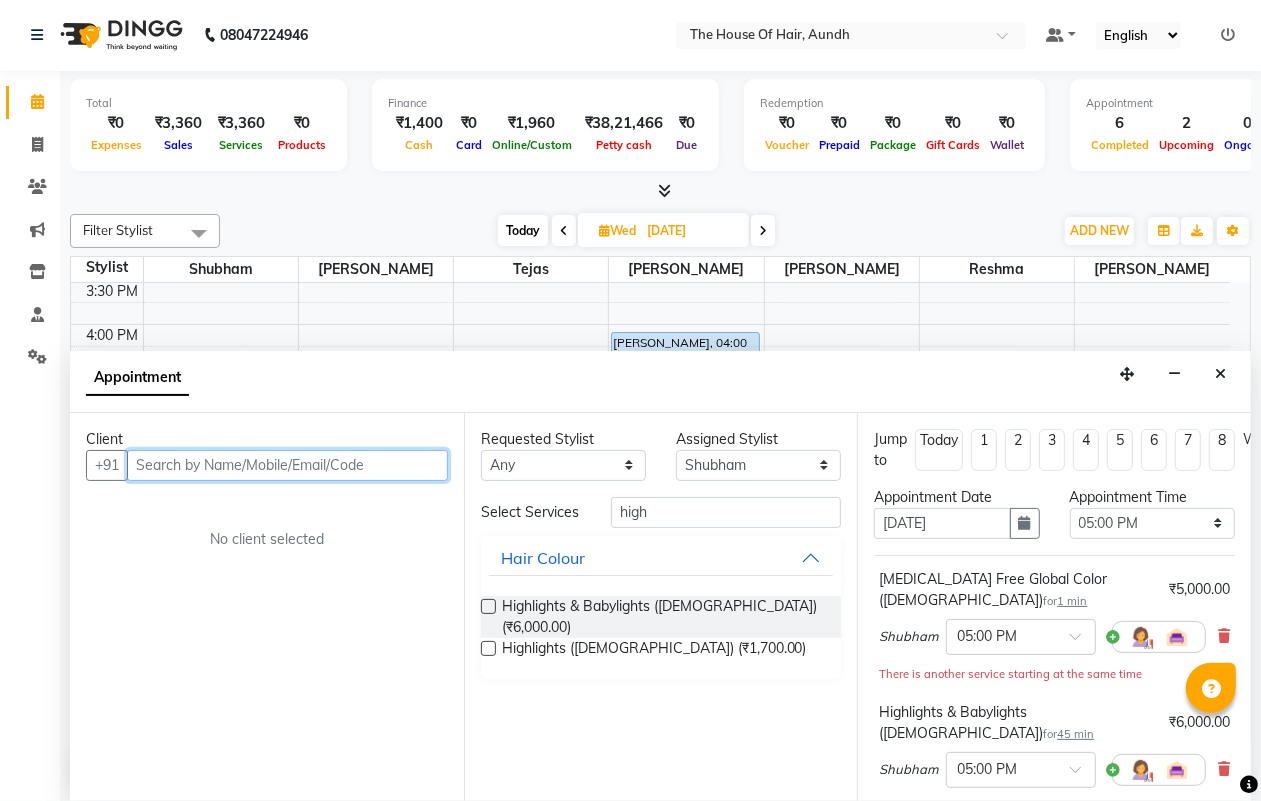 click at bounding box center (287, 465) 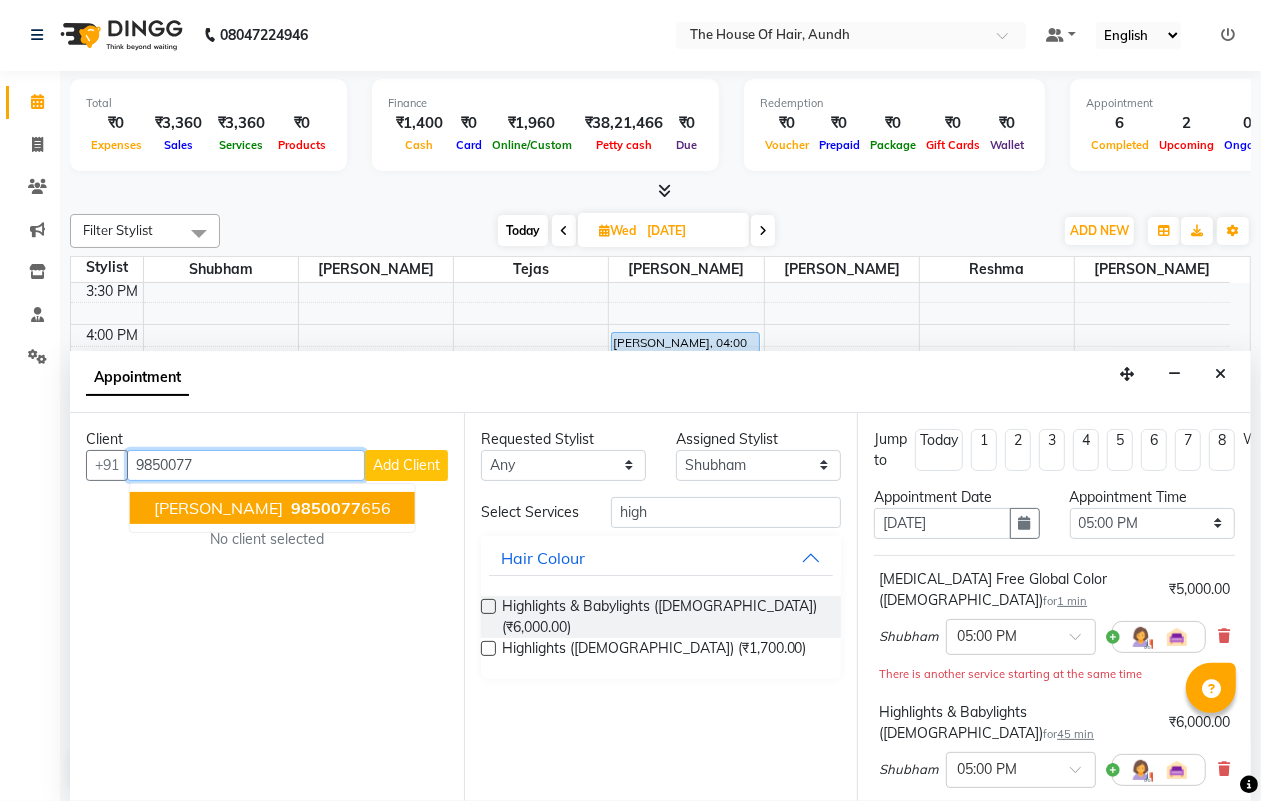 click on "9850077" at bounding box center (326, 508) 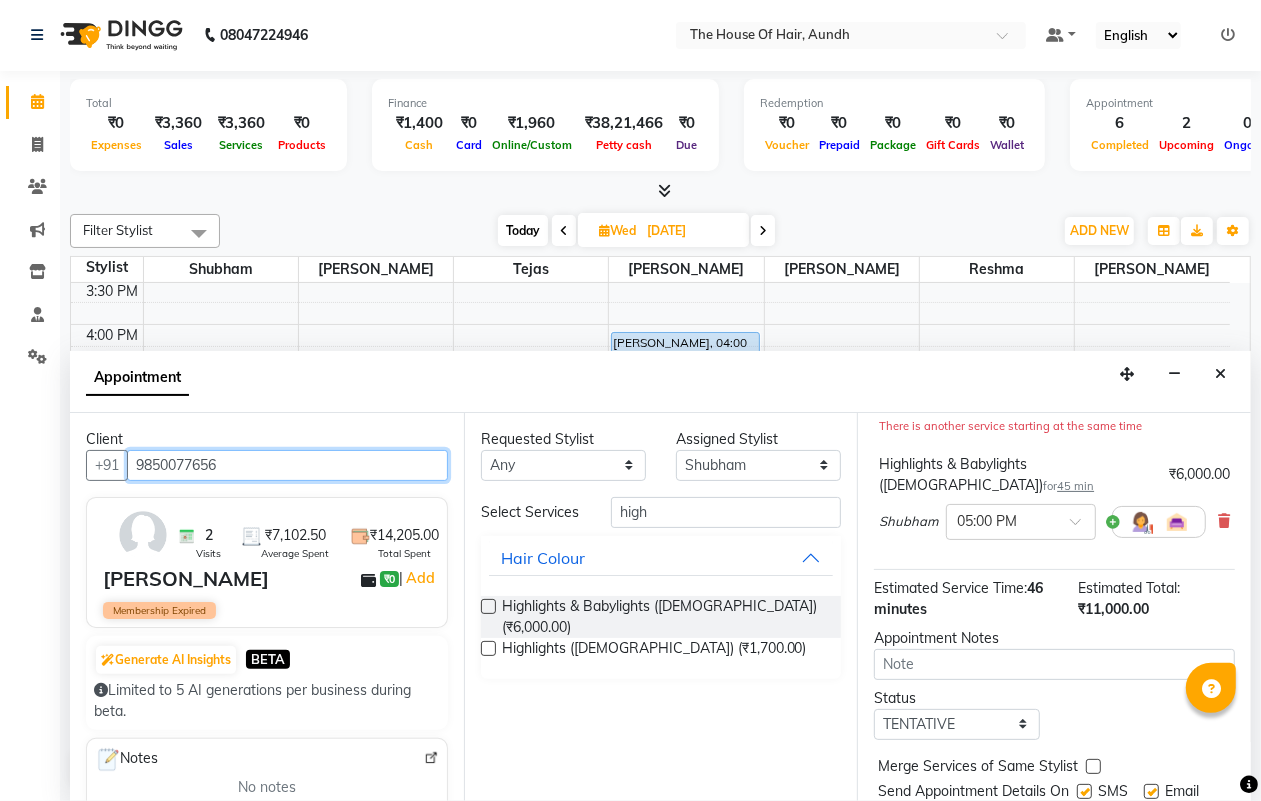 scroll, scrollTop: 250, scrollLeft: 0, axis: vertical 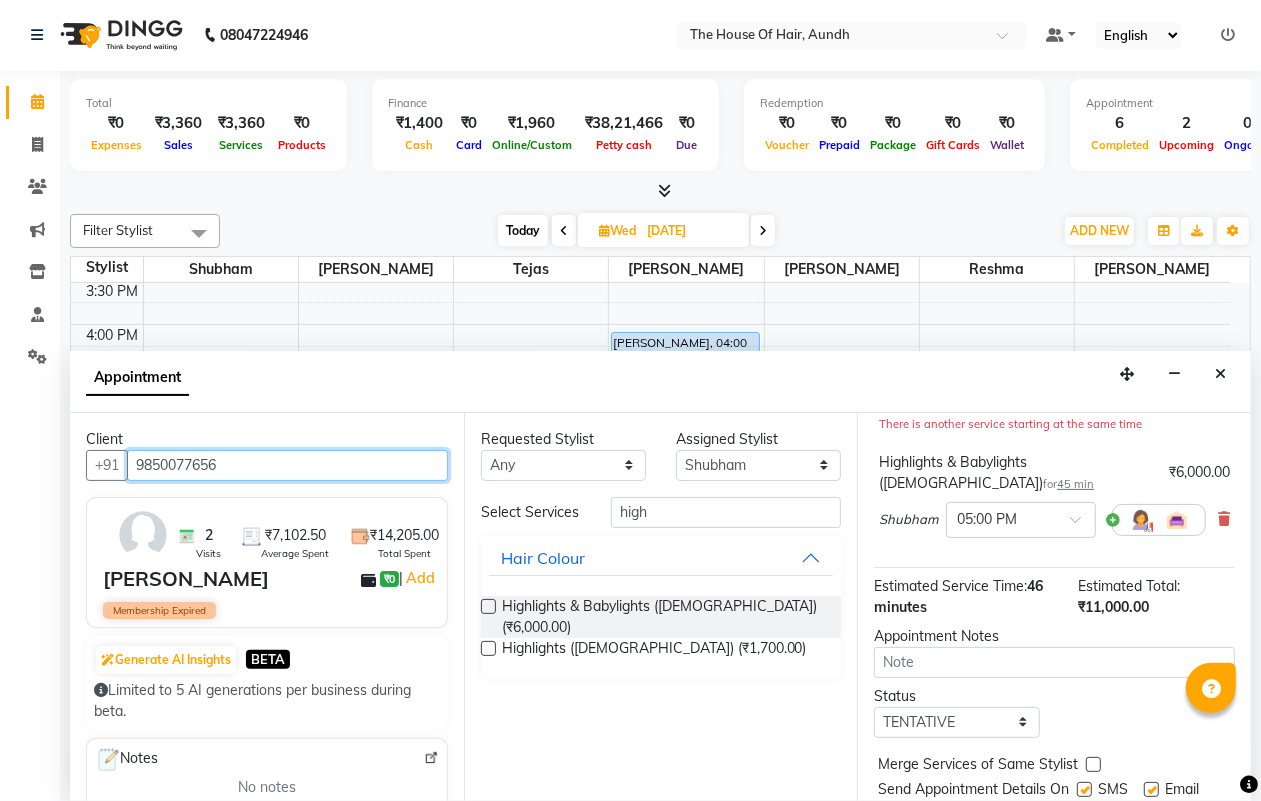 type on "9850077656" 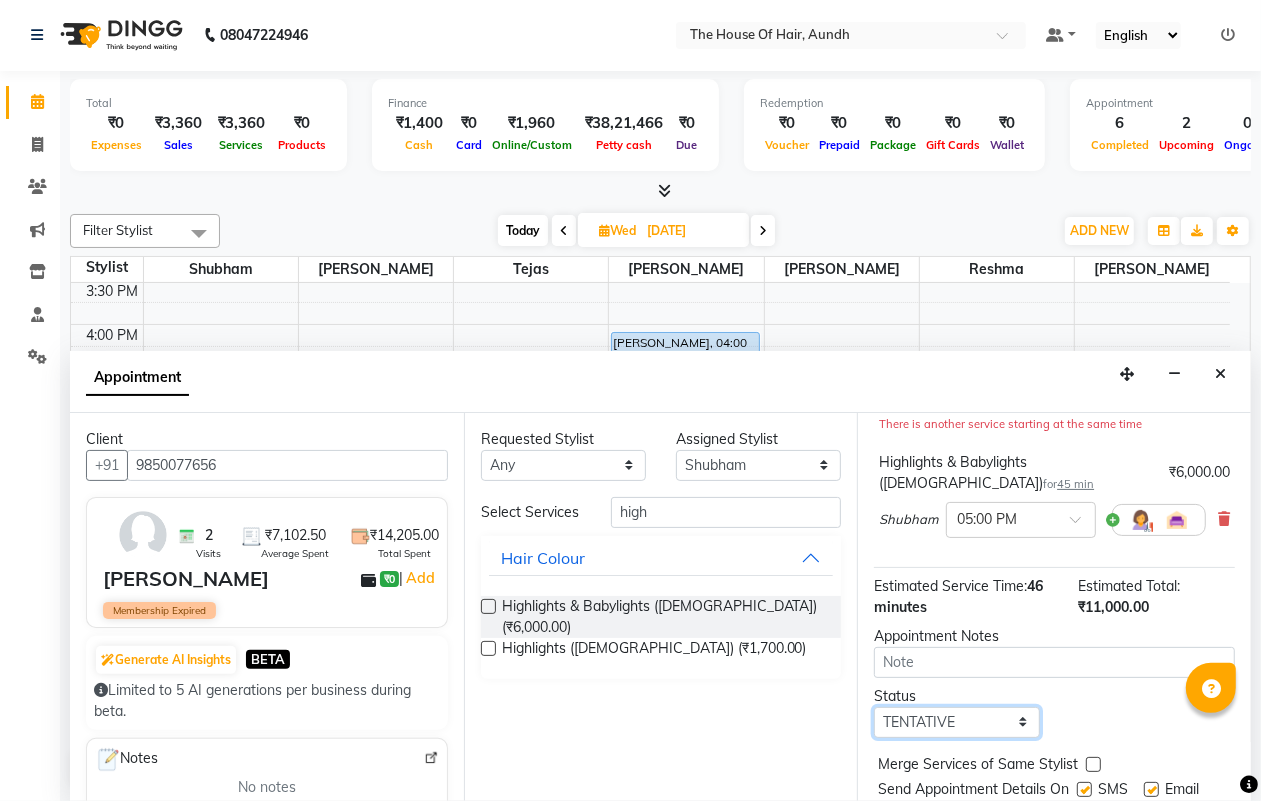 click on "Select TENTATIVE CONFIRM UPCOMING" at bounding box center [956, 722] 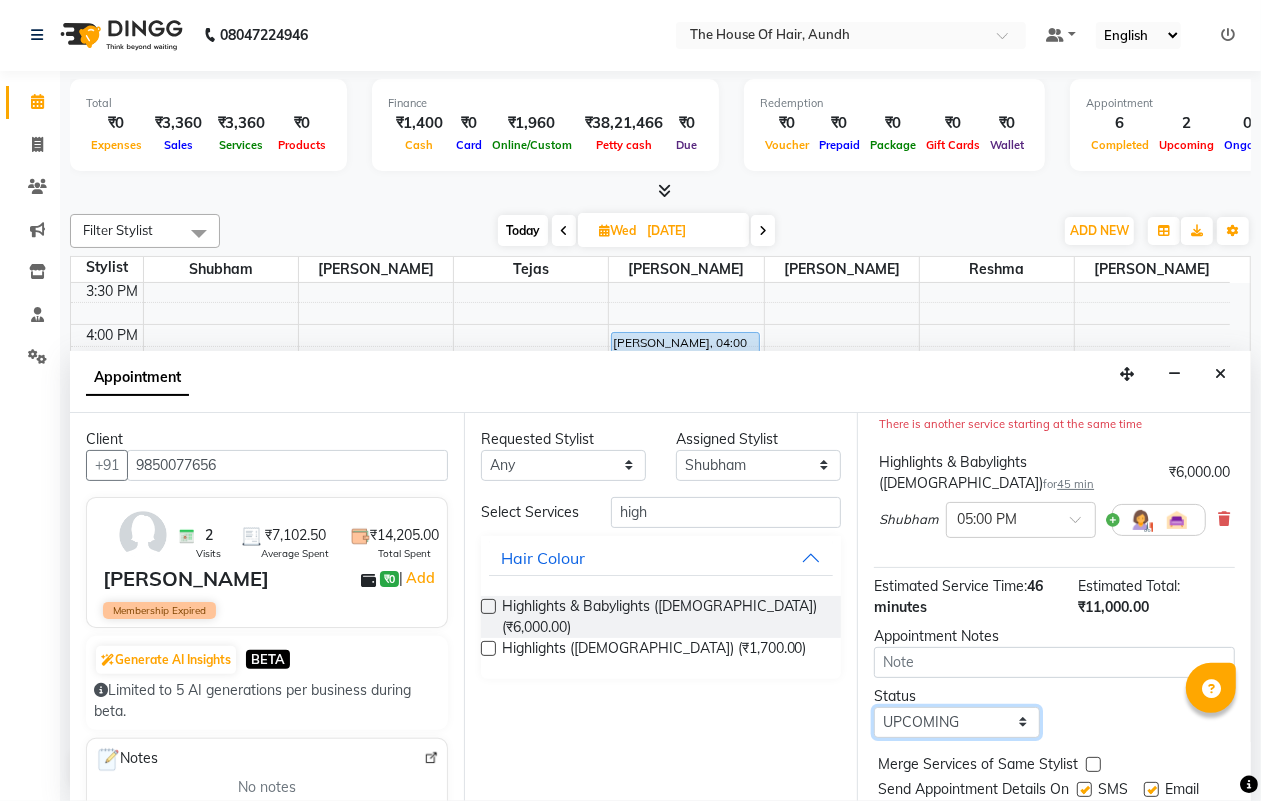 click on "Select TENTATIVE CONFIRM UPCOMING" at bounding box center (956, 722) 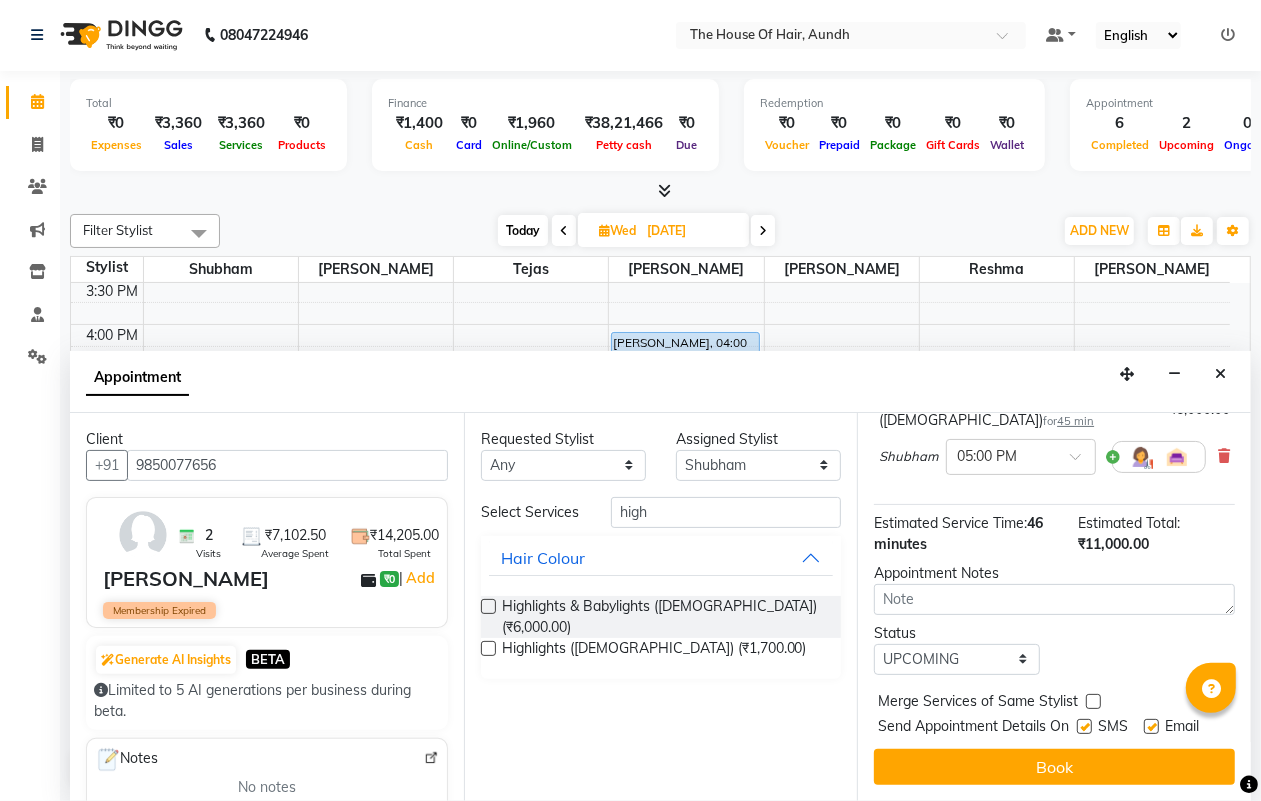 click at bounding box center (1093, 701) 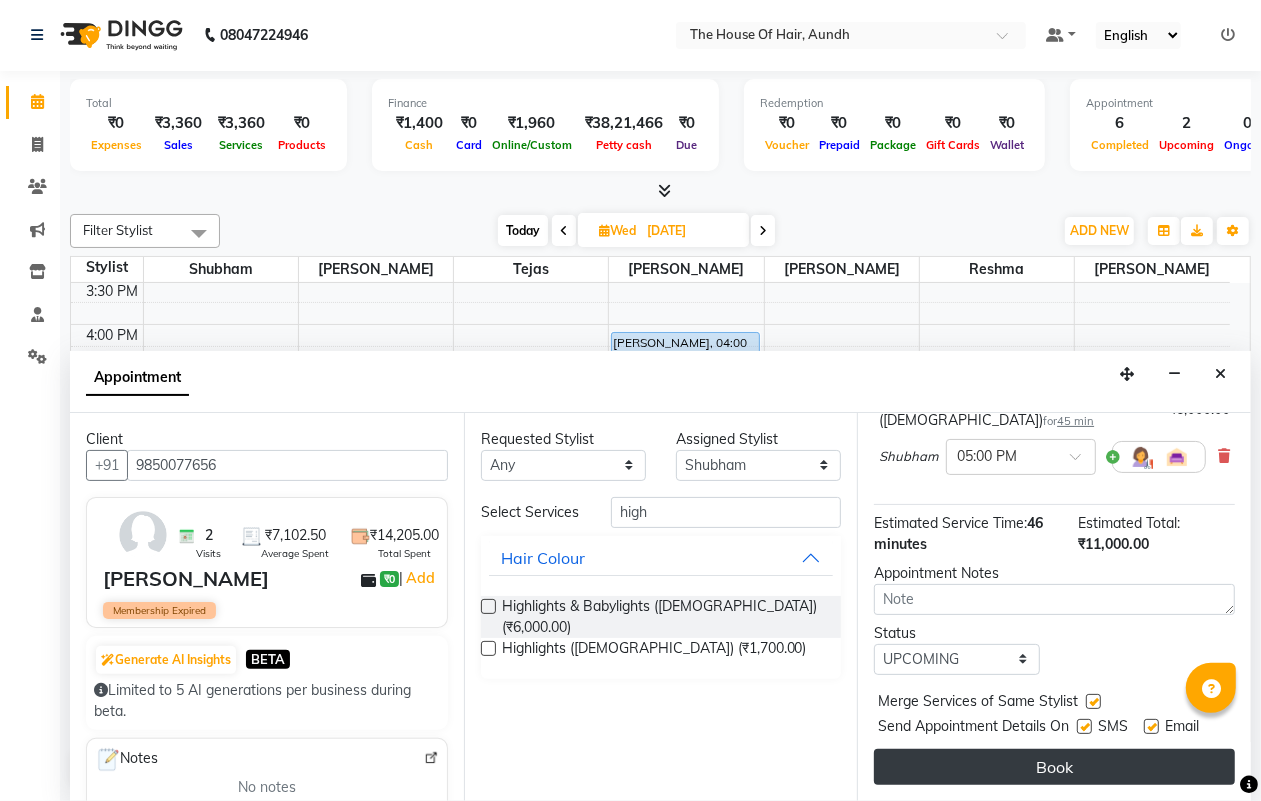click on "Book" at bounding box center (1054, 767) 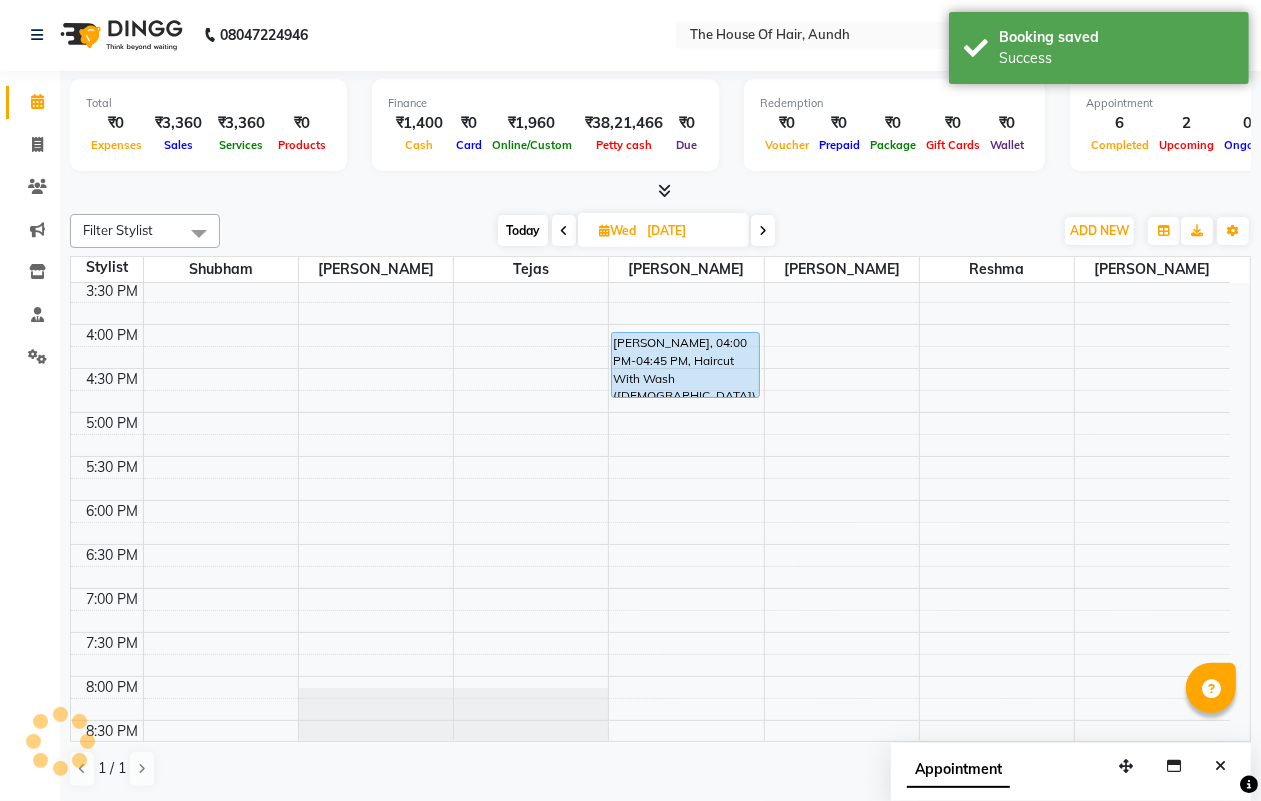 scroll, scrollTop: 0, scrollLeft: 0, axis: both 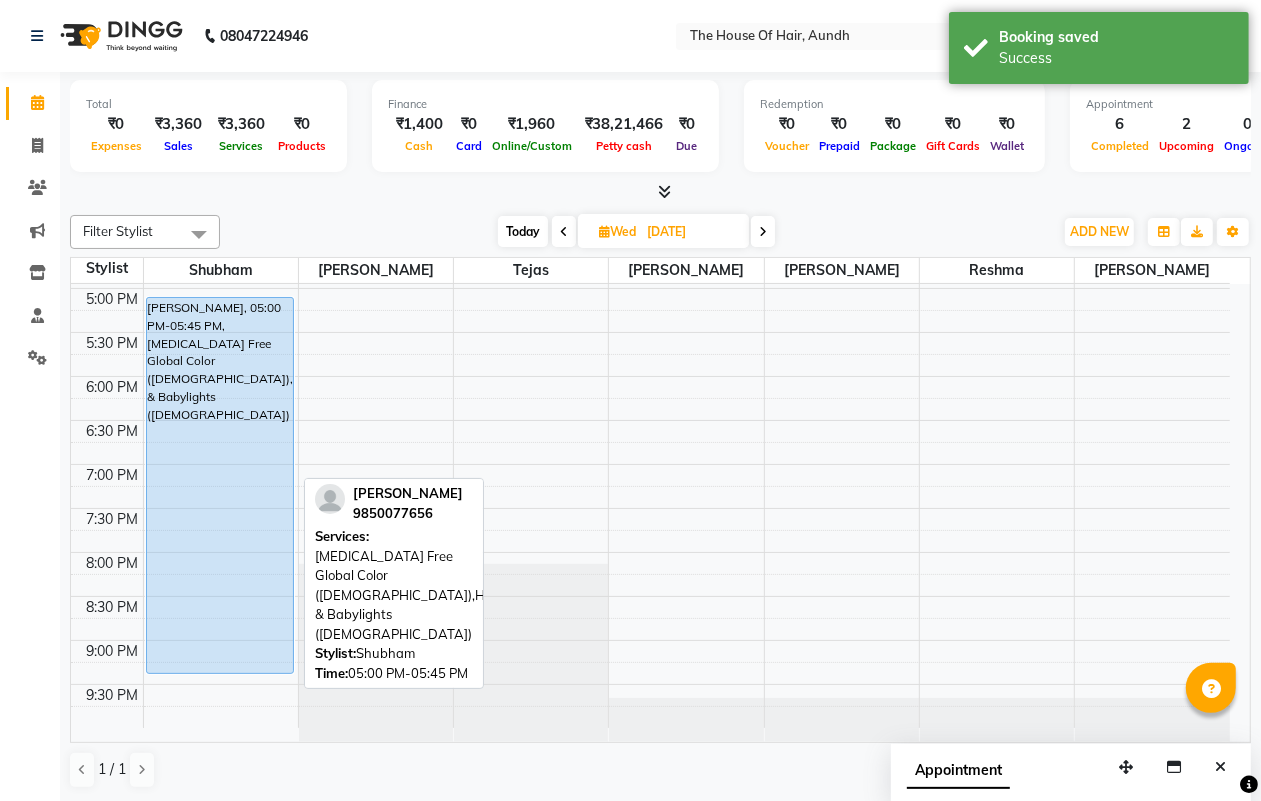 drag, startPoint x: 205, startPoint y: 482, endPoint x: 202, endPoint y: 667, distance: 185.02432 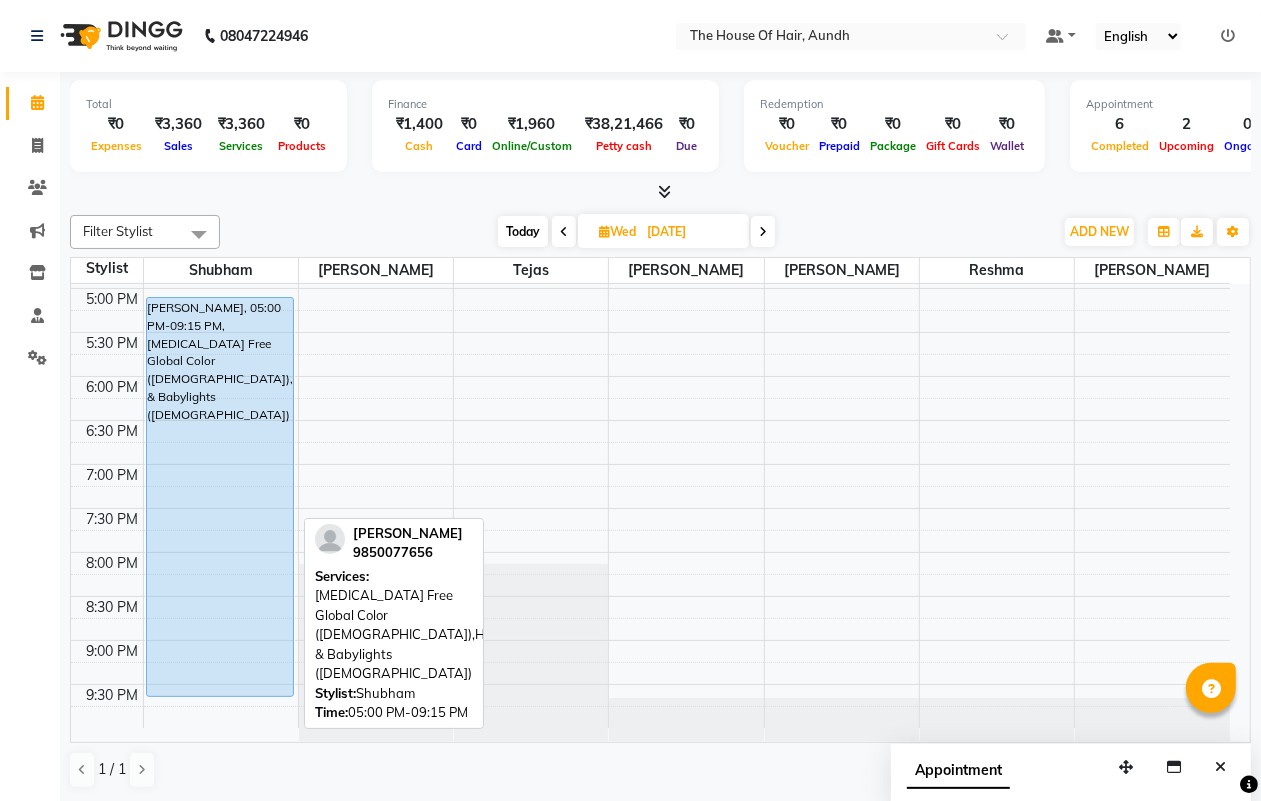drag, startPoint x: 206, startPoint y: 671, endPoint x: 202, endPoint y: 693, distance: 22.36068 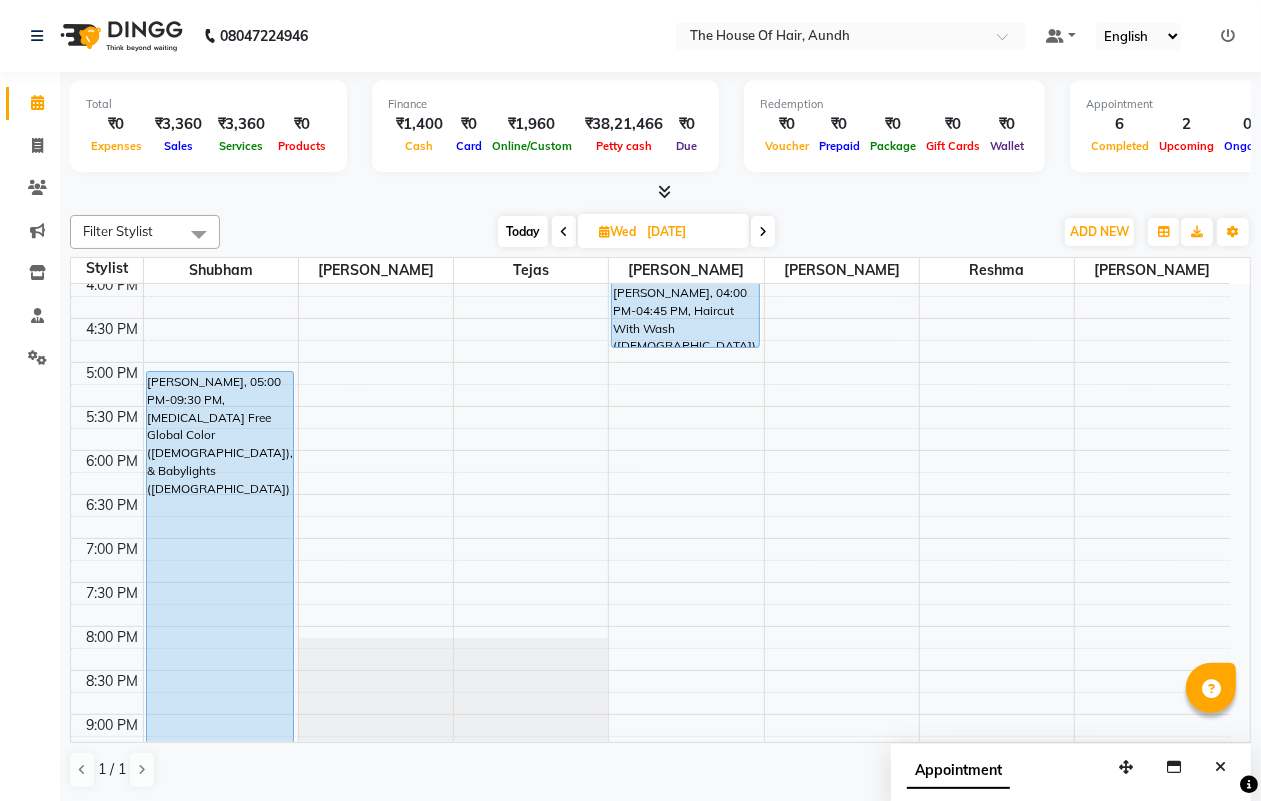 scroll, scrollTop: 662, scrollLeft: 0, axis: vertical 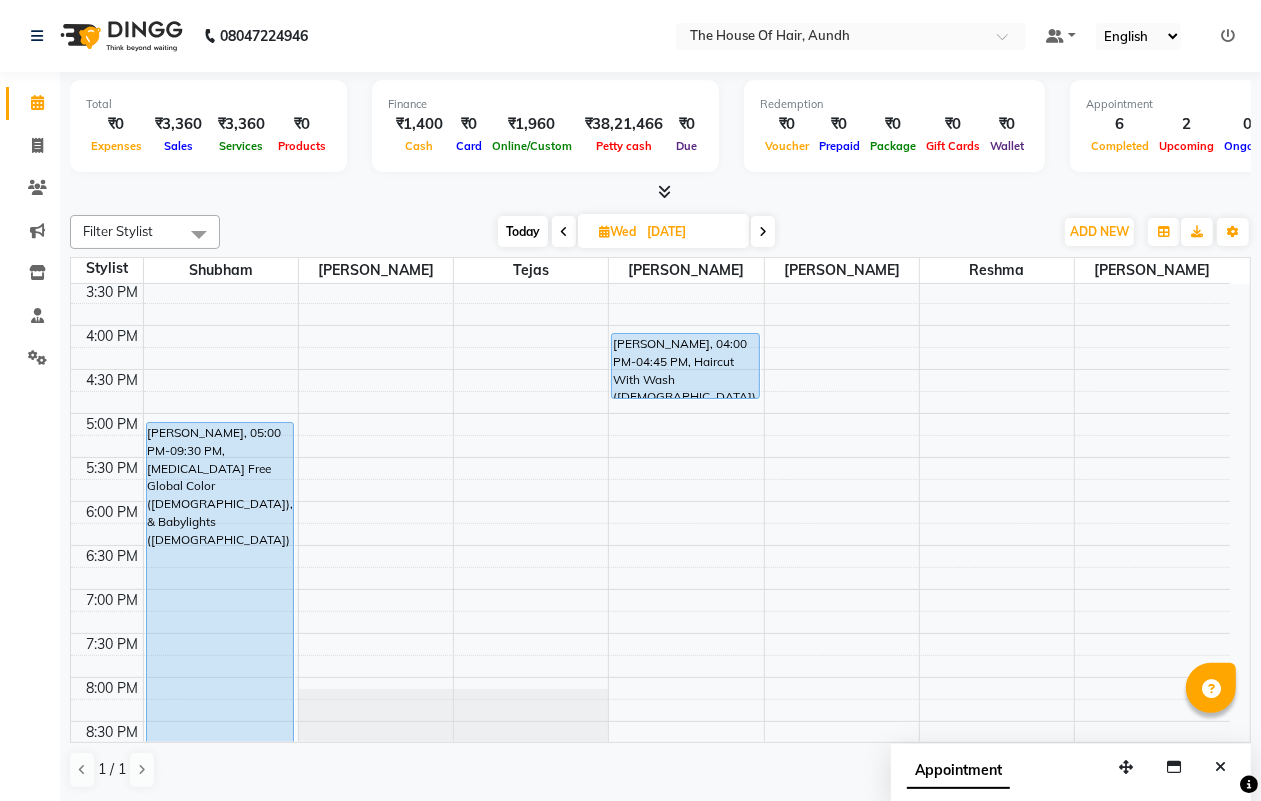 click on "Today" at bounding box center (523, 231) 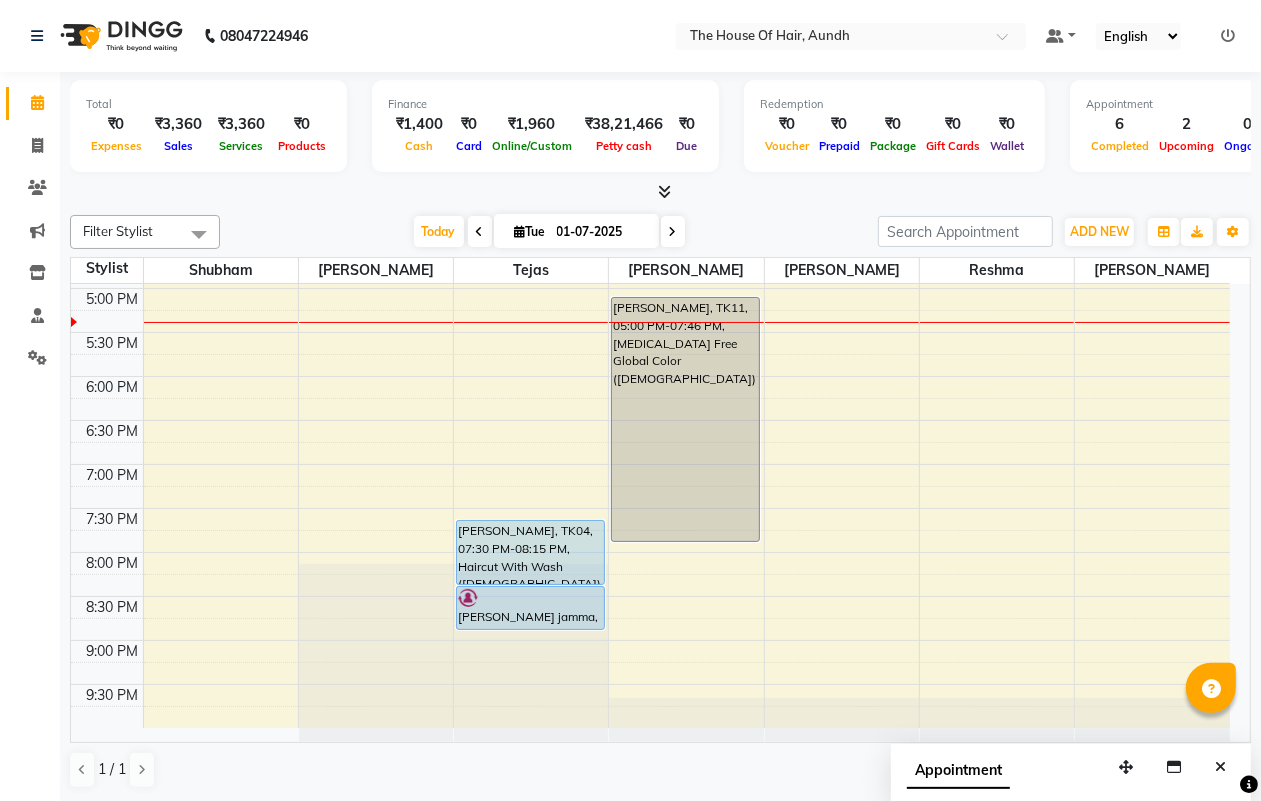 scroll, scrollTop: 662, scrollLeft: 0, axis: vertical 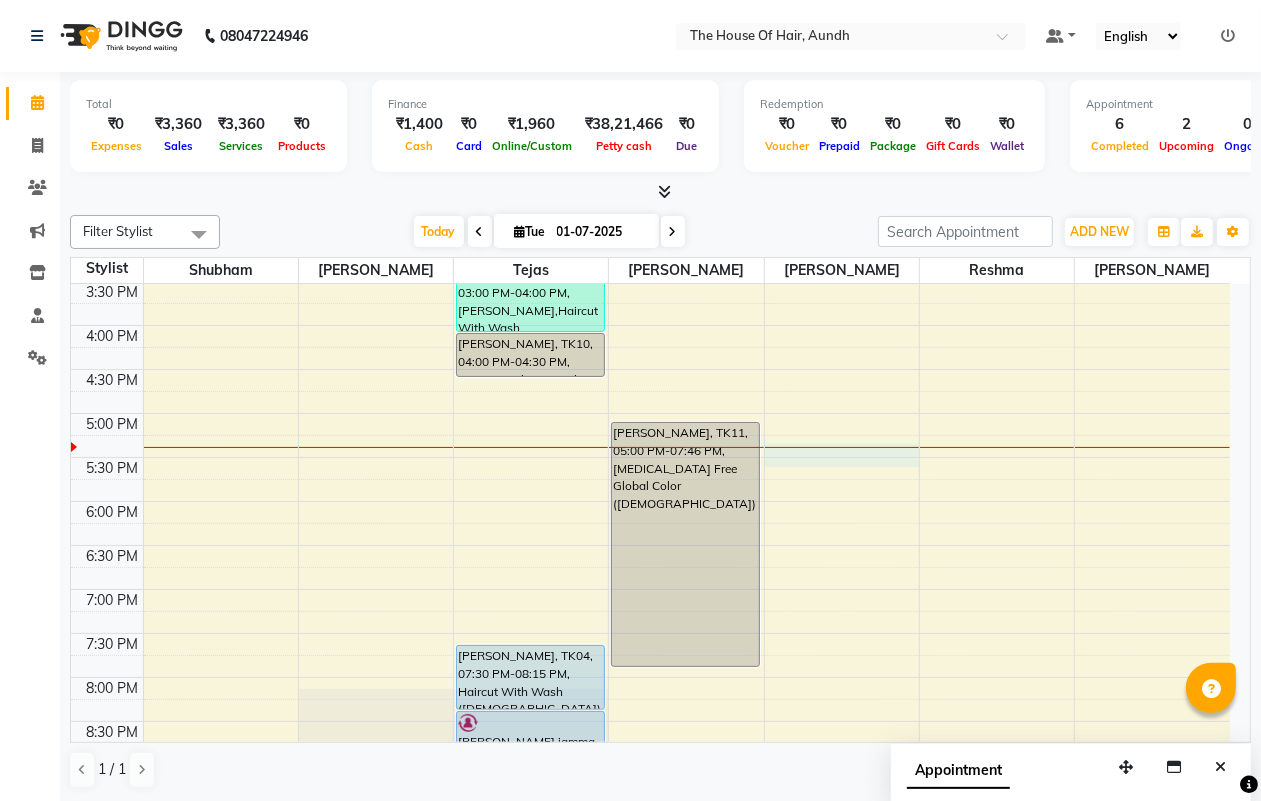 click on "8:00 AM 8:30 AM 9:00 AM 9:30 AM 10:00 AM 10:30 AM 11:00 AM 11:30 AM 12:00 PM 12:30 PM 1:00 PM 1:30 PM 2:00 PM 2:30 PM 3:00 PM 3:30 PM 4:00 PM 4:30 PM 5:00 PM 5:30 PM 6:00 PM 6:30 PM 7:00 PM 7:30 PM 8:00 PM 8:30 PM 9:00 PM 9:30 PM     [PERSON_NAME], TK08, 09:30 AM-10:00 AM, Side Locks (Head) With [MEDICAL_DATA]      [PERSON_NAME], TK09, 10:15 AM-10:45 AM, [PERSON_NAME]     [PERSON_NAME], TK02, 10:45 AM-11:35 AM, Head Shave ([DEMOGRAPHIC_DATA]),[PERSON_NAME] Yadav, TK07, 11:45 AM-12:15 PM, [PERSON_NAME], TK01, 01:30 PM-02:20 PM, Head Massage ([DEMOGRAPHIC_DATA]),[PERSON_NAME]     [PERSON_NAME], TK03, 03:00 PM-04:00 PM, [PERSON_NAME],Haircut With Wash ([DEMOGRAPHIC_DATA]) (₹500)    [PERSON_NAME], TK10, 04:00 PM-04:30 PM, Haircut Without Wash ([DEMOGRAPHIC_DATA])    [PERSON_NAME], TK04, 07:30 PM-08:15 PM, Haircut With Wash ([DEMOGRAPHIC_DATA]),Hairwash ([DEMOGRAPHIC_DATA])     [PERSON_NAME] jamma, TK05, 08:15 PM-08:45 PM, Haircut Without Wash ([DEMOGRAPHIC_DATA])    [PERSON_NAME], TK11, 05:00 PM-07:46 PM, [MEDICAL_DATA] Free Global Color ([DEMOGRAPHIC_DATA])" at bounding box center (650, 237) 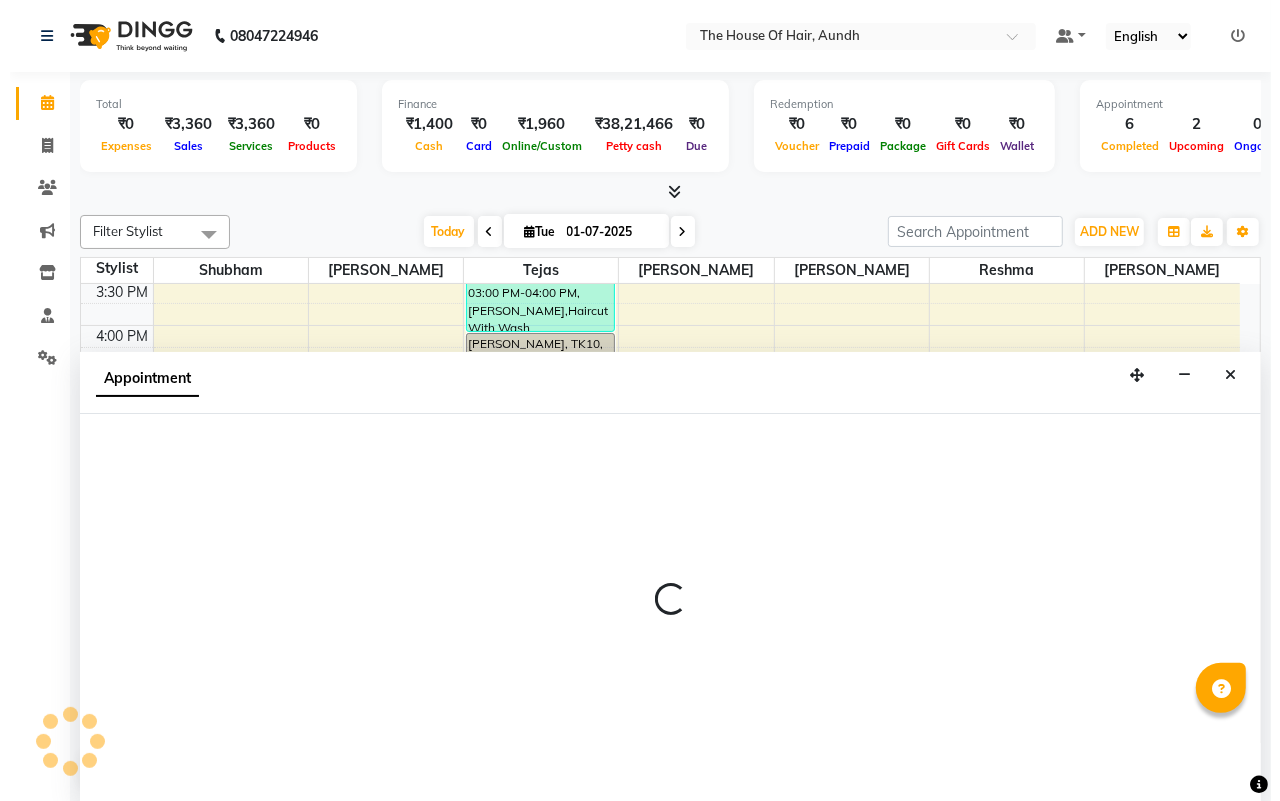 scroll, scrollTop: 1, scrollLeft: 0, axis: vertical 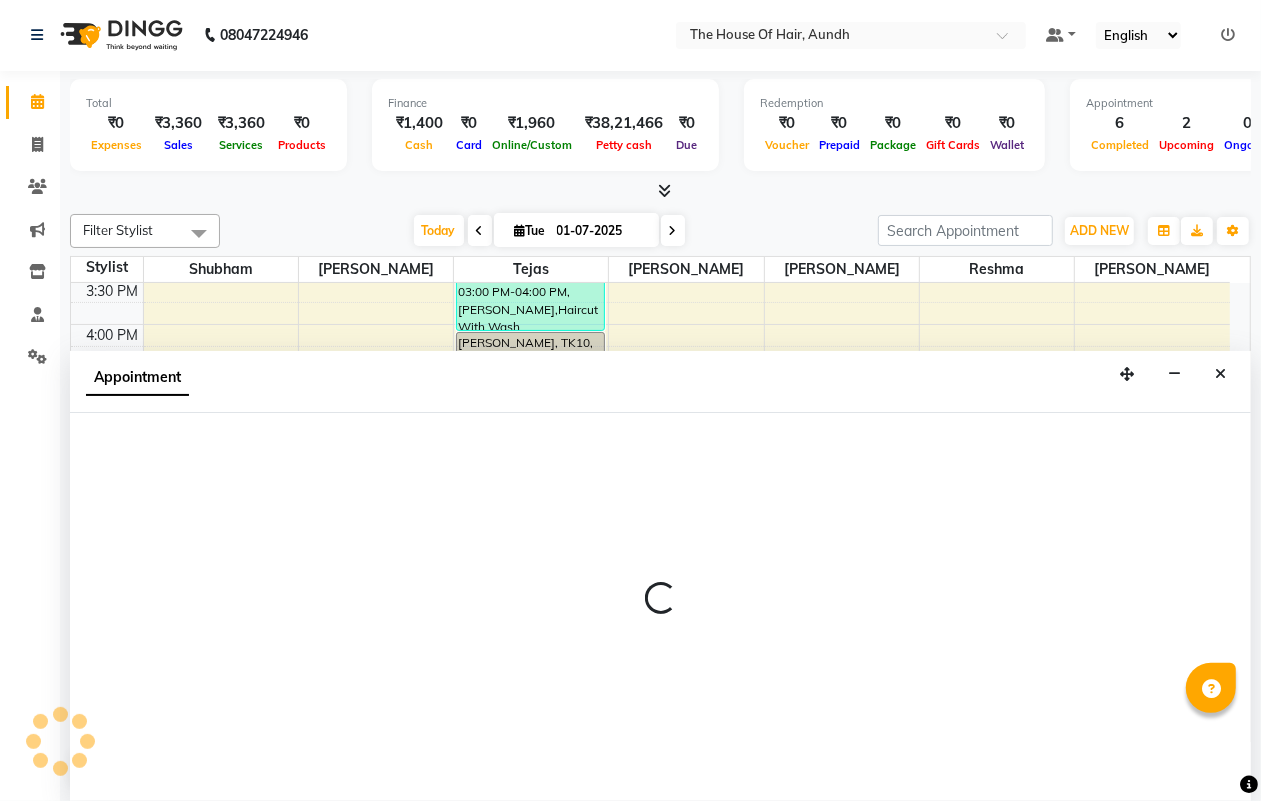select on "26084" 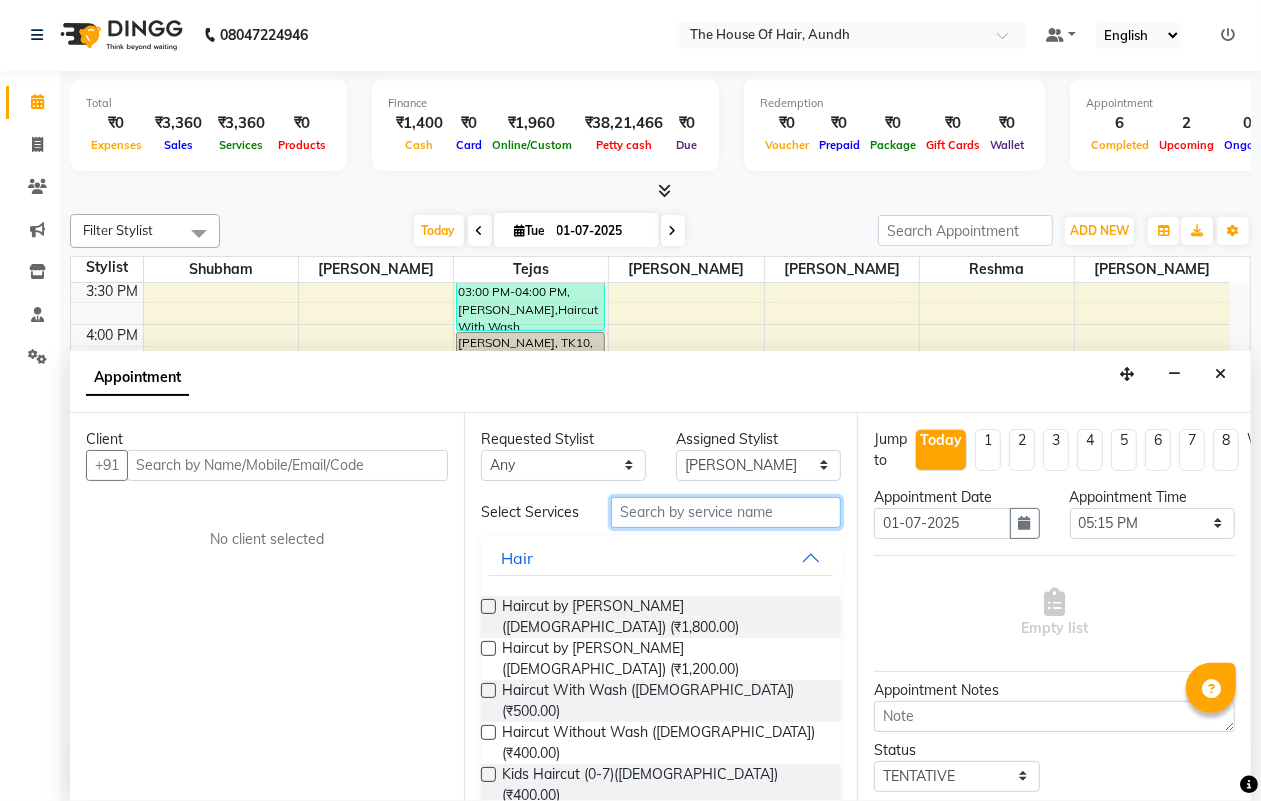 click at bounding box center [726, 512] 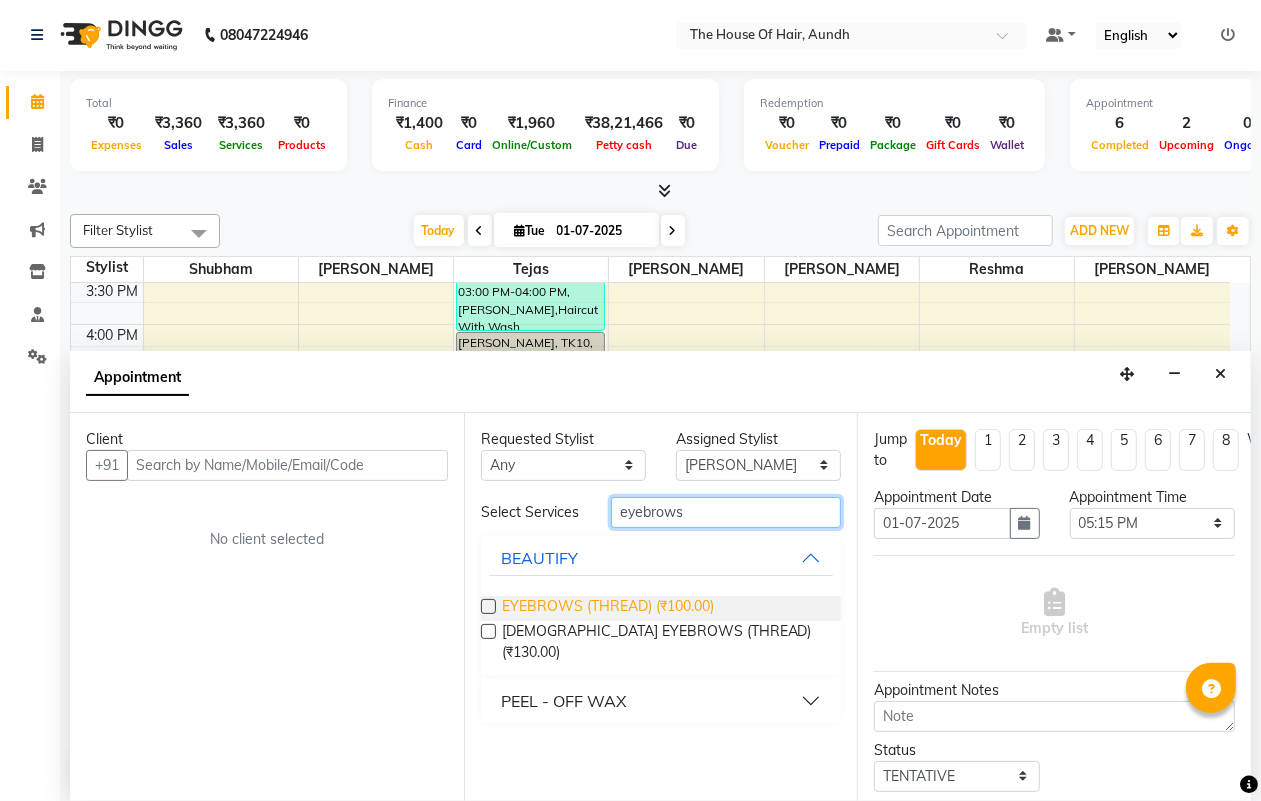 type on "eyebrows" 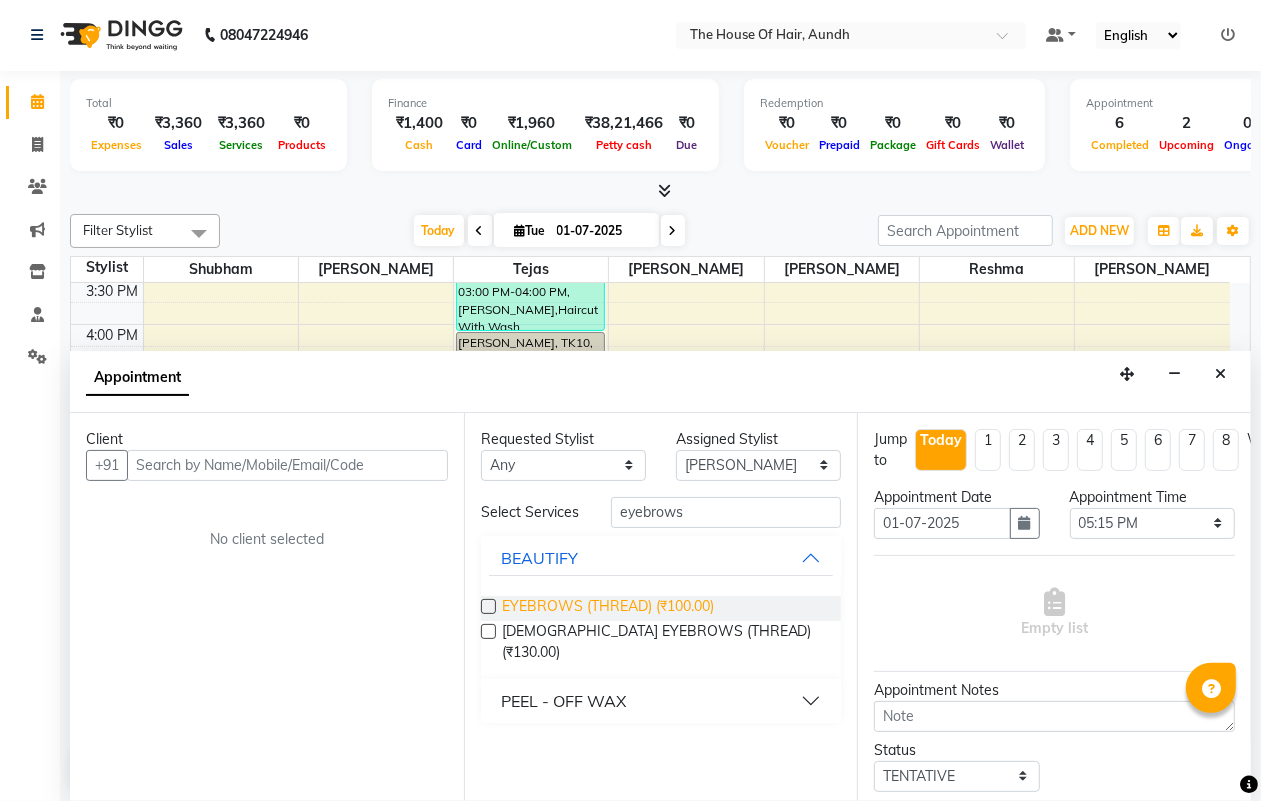 click on "EYEBROWS (THREAD) (₹100.00)" at bounding box center [608, 608] 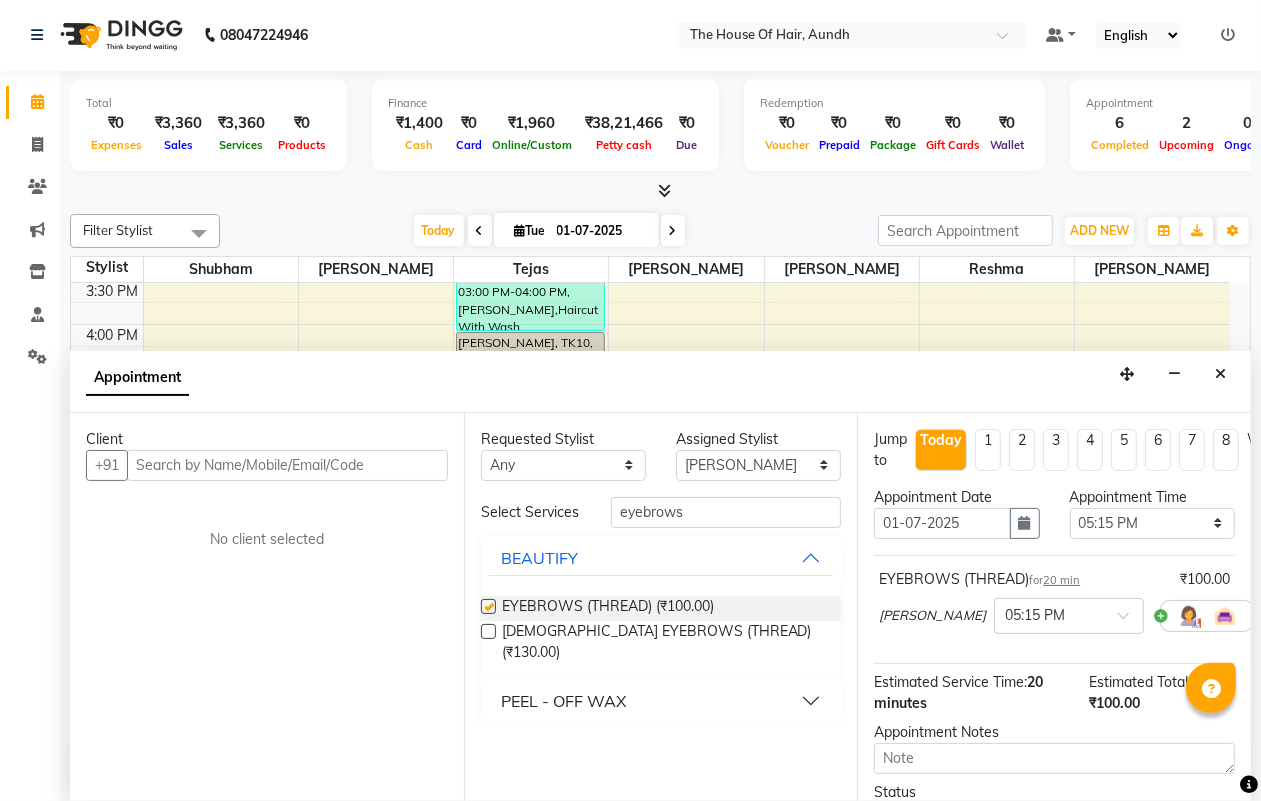 checkbox on "false" 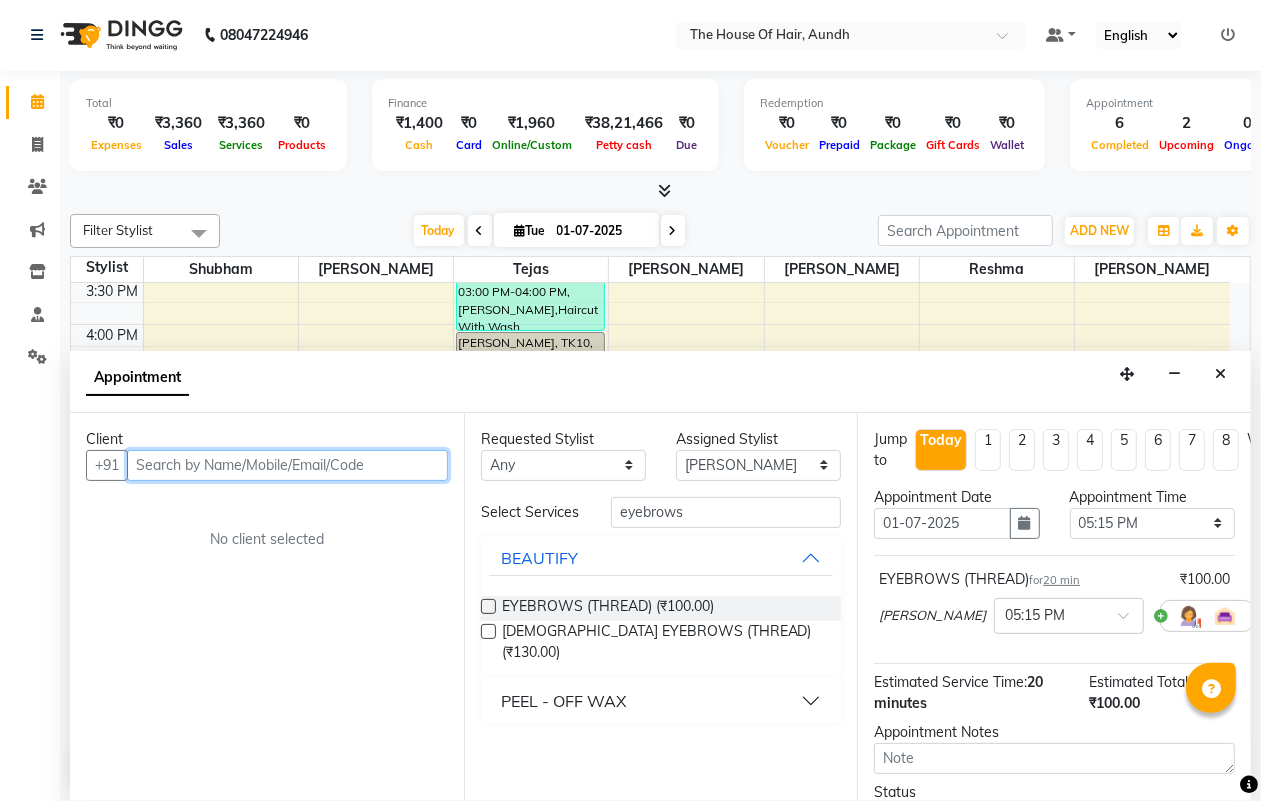 click at bounding box center [287, 465] 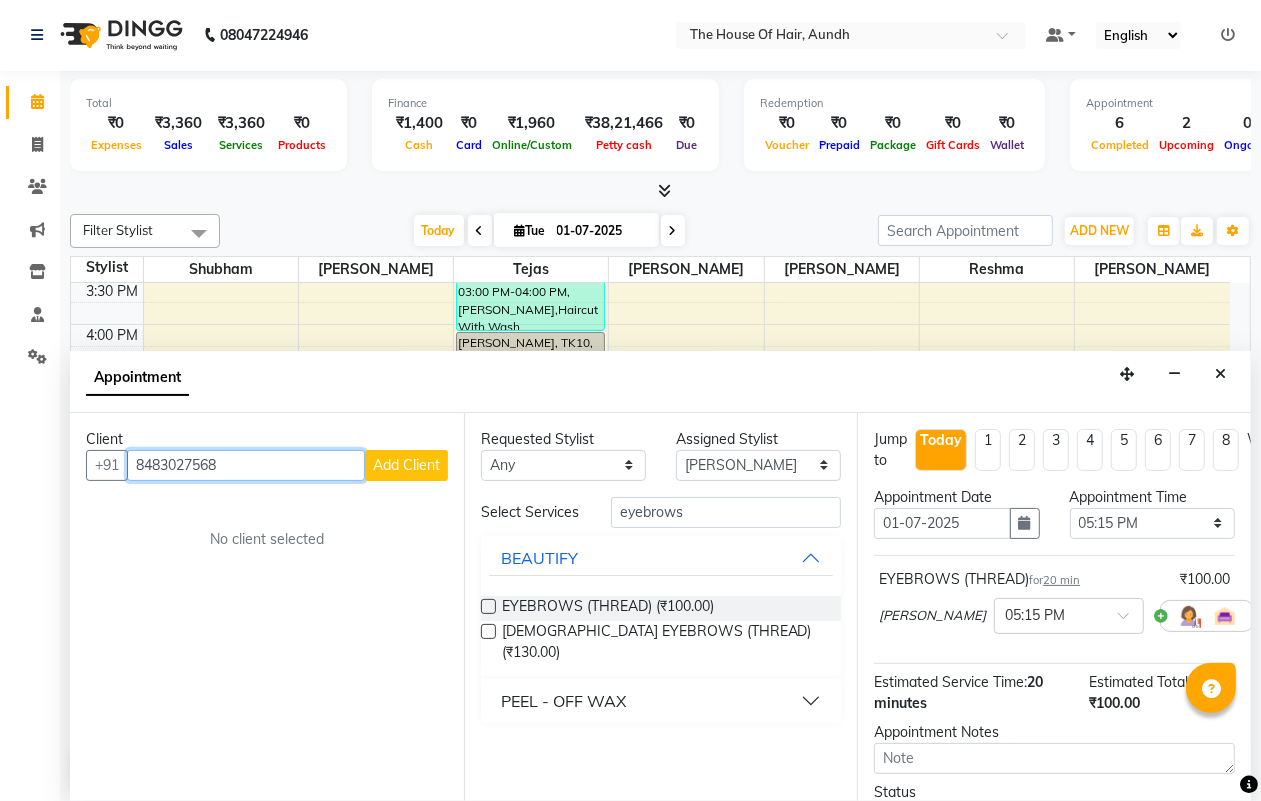 type on "8483027568" 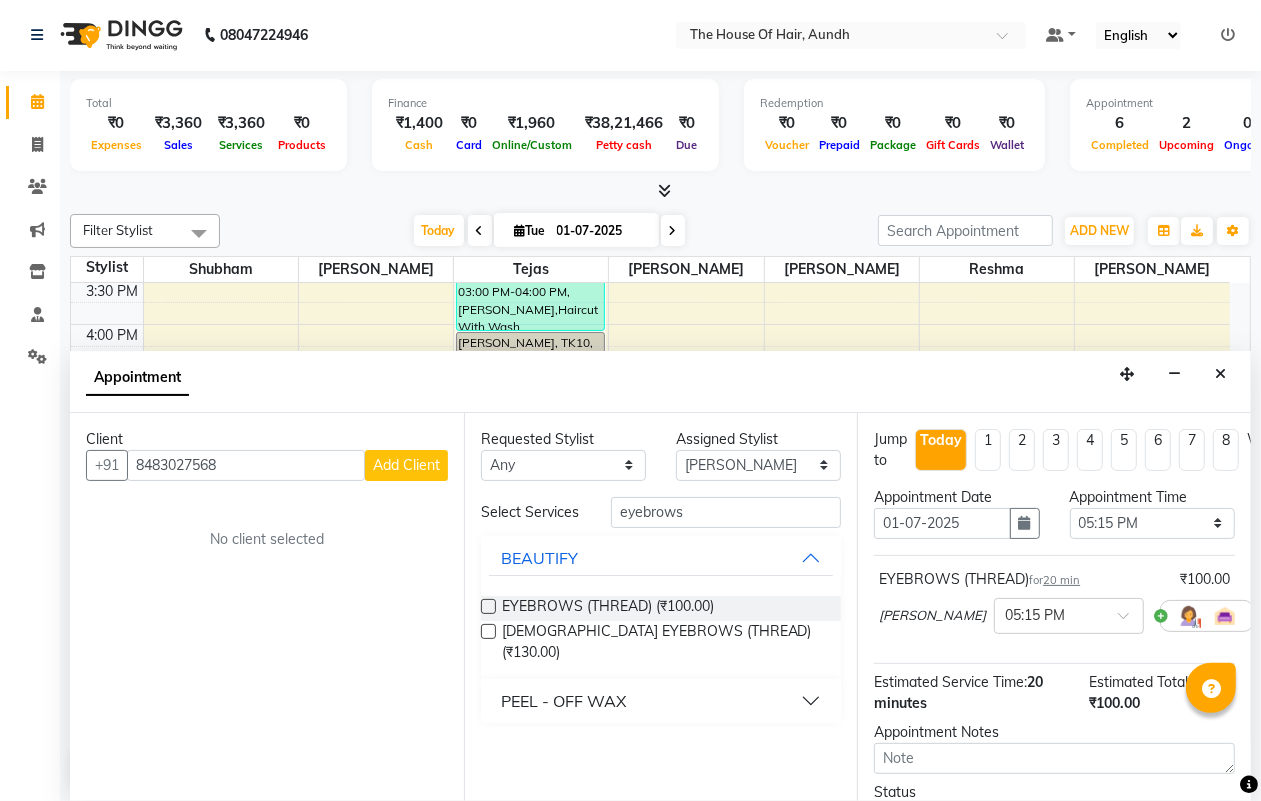 click on "Add Client" at bounding box center (406, 465) 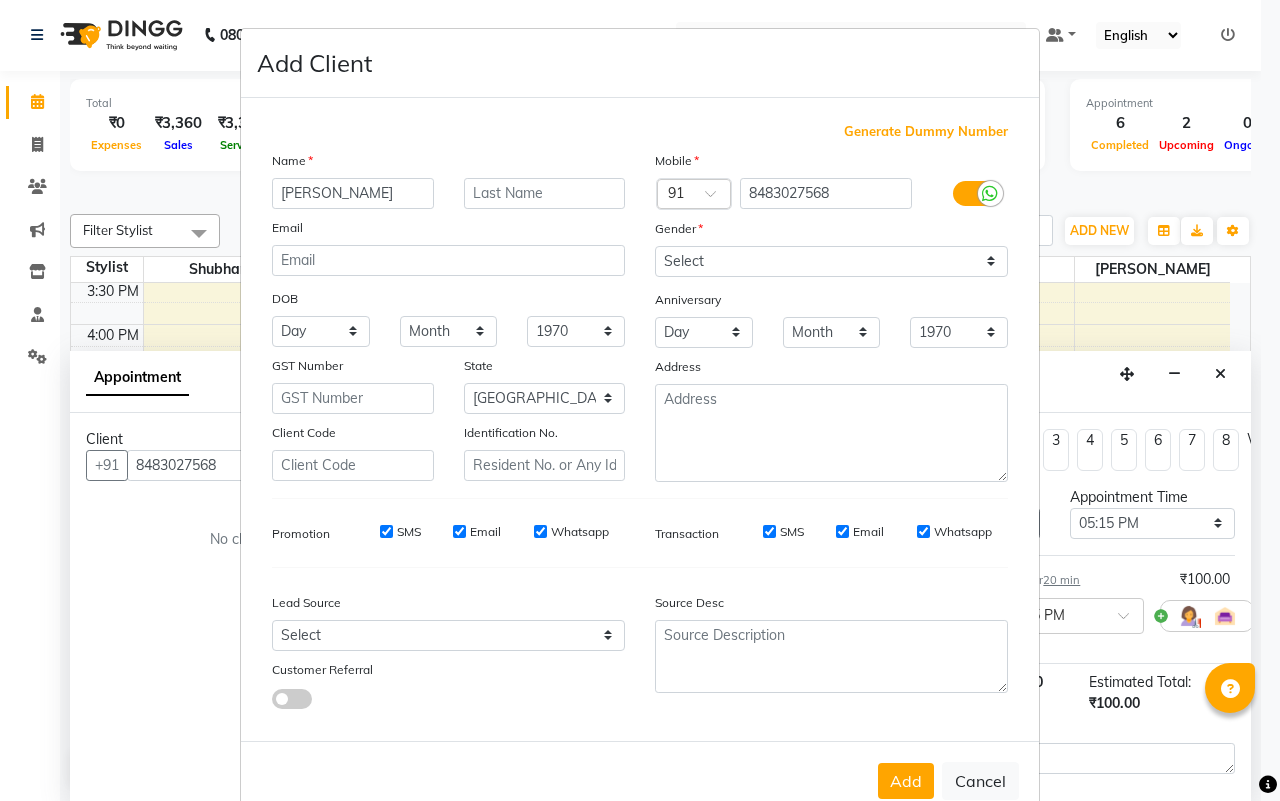 click on "[PERSON_NAME]" at bounding box center [353, 193] 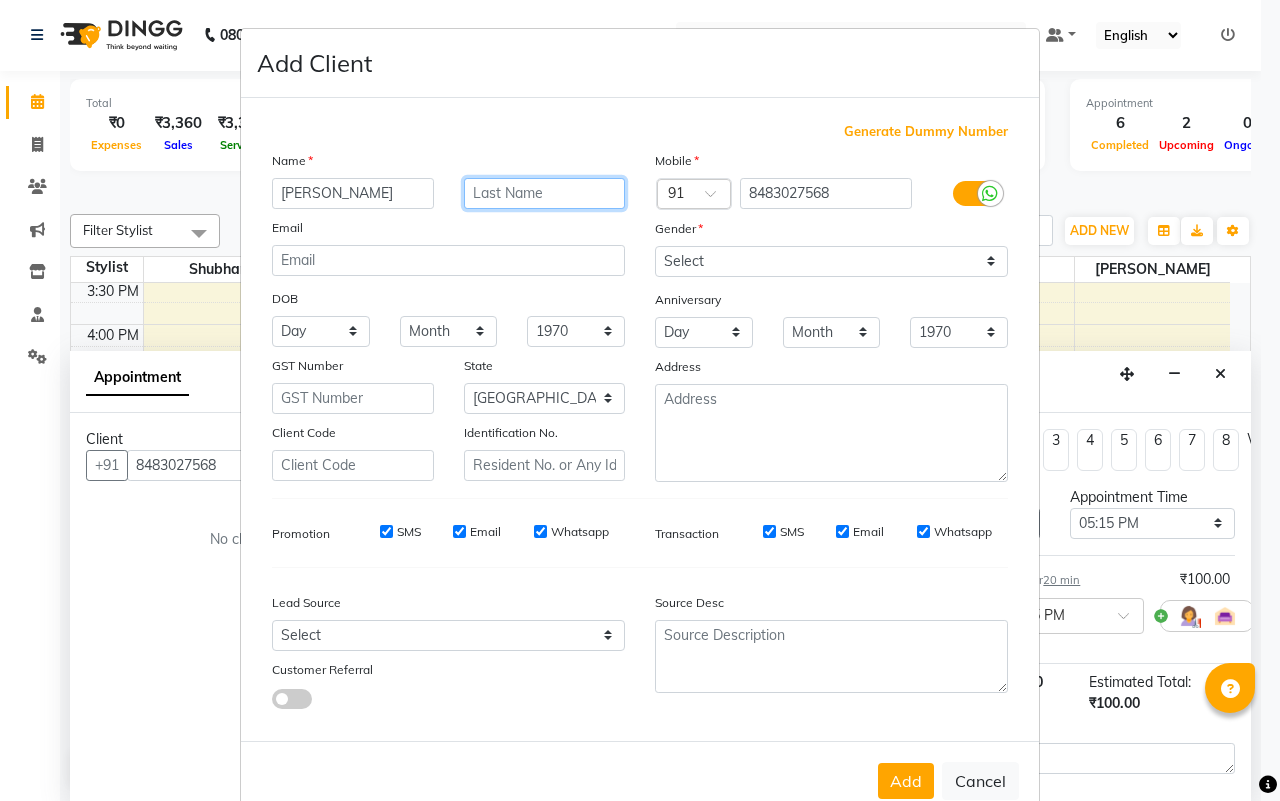 click at bounding box center (545, 193) 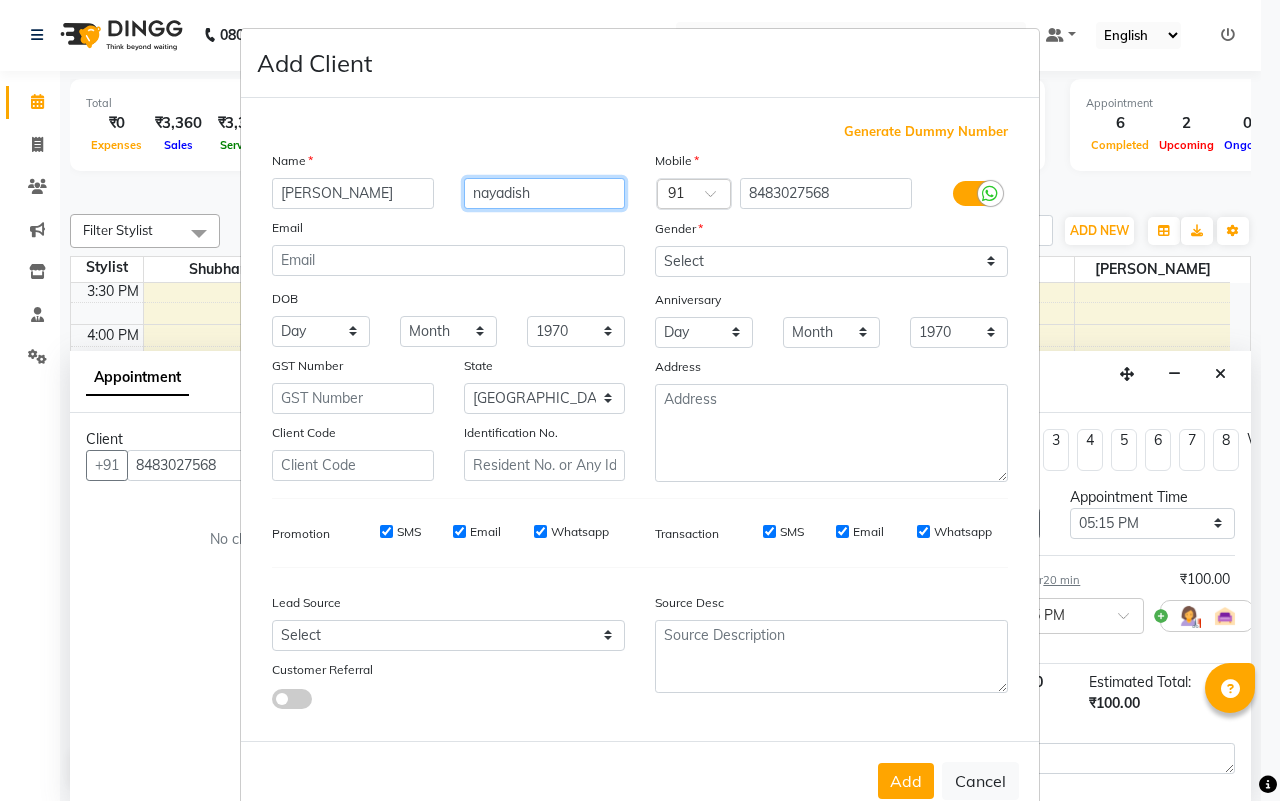 type on "nayadish" 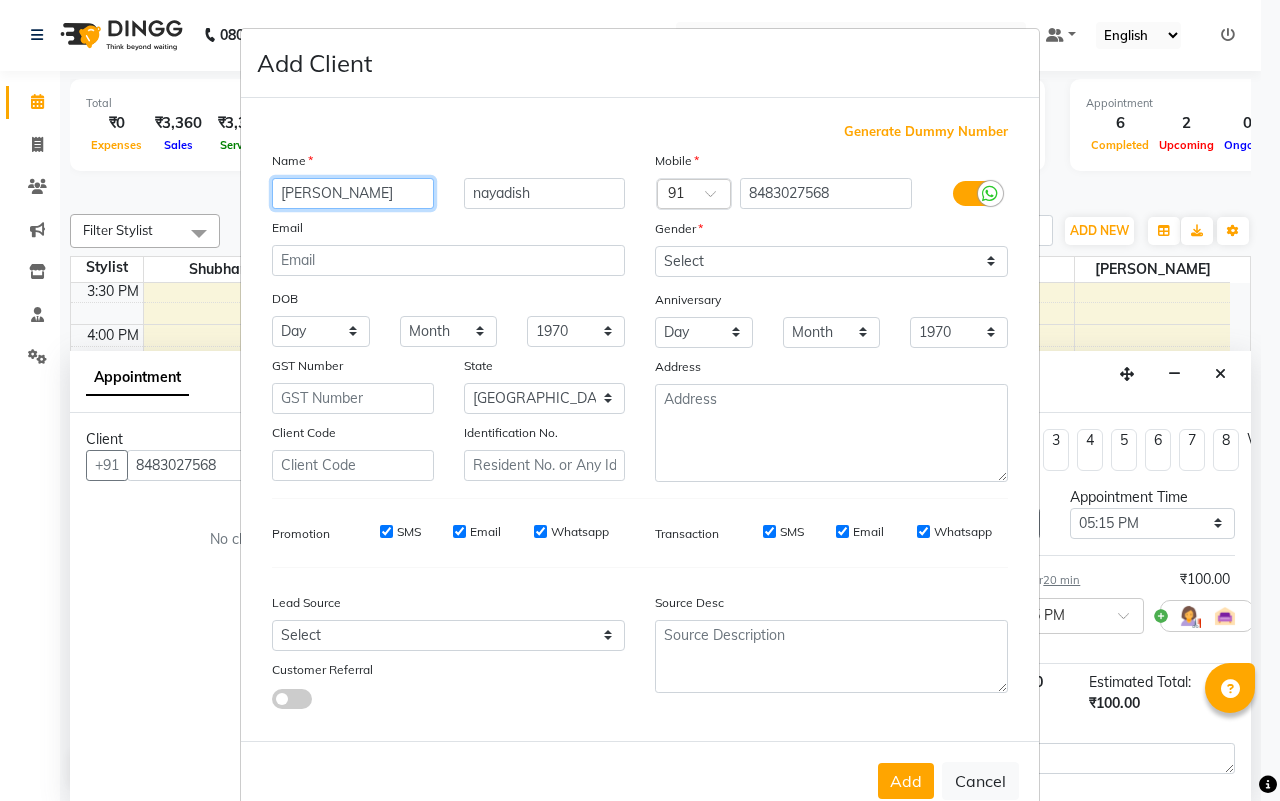 click on "[PERSON_NAME]" at bounding box center [353, 193] 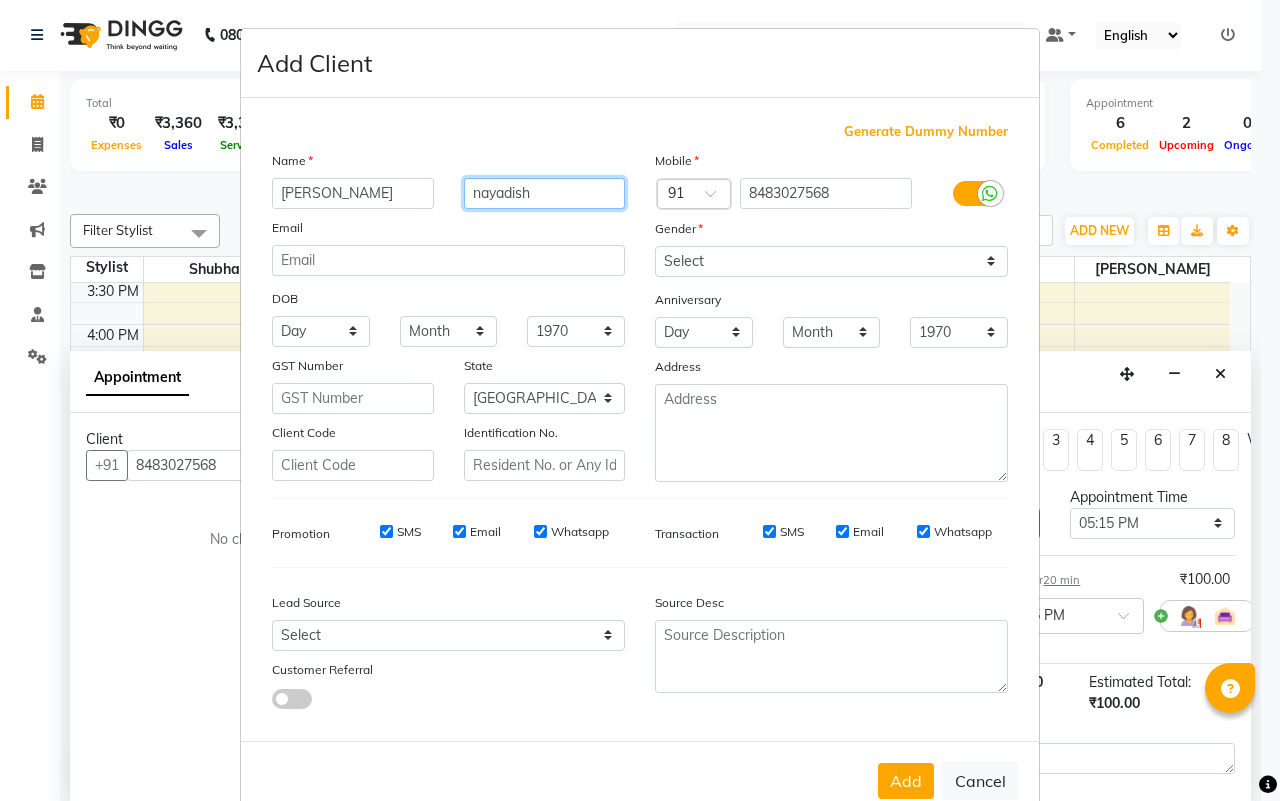 click on "nayadish" at bounding box center (545, 193) 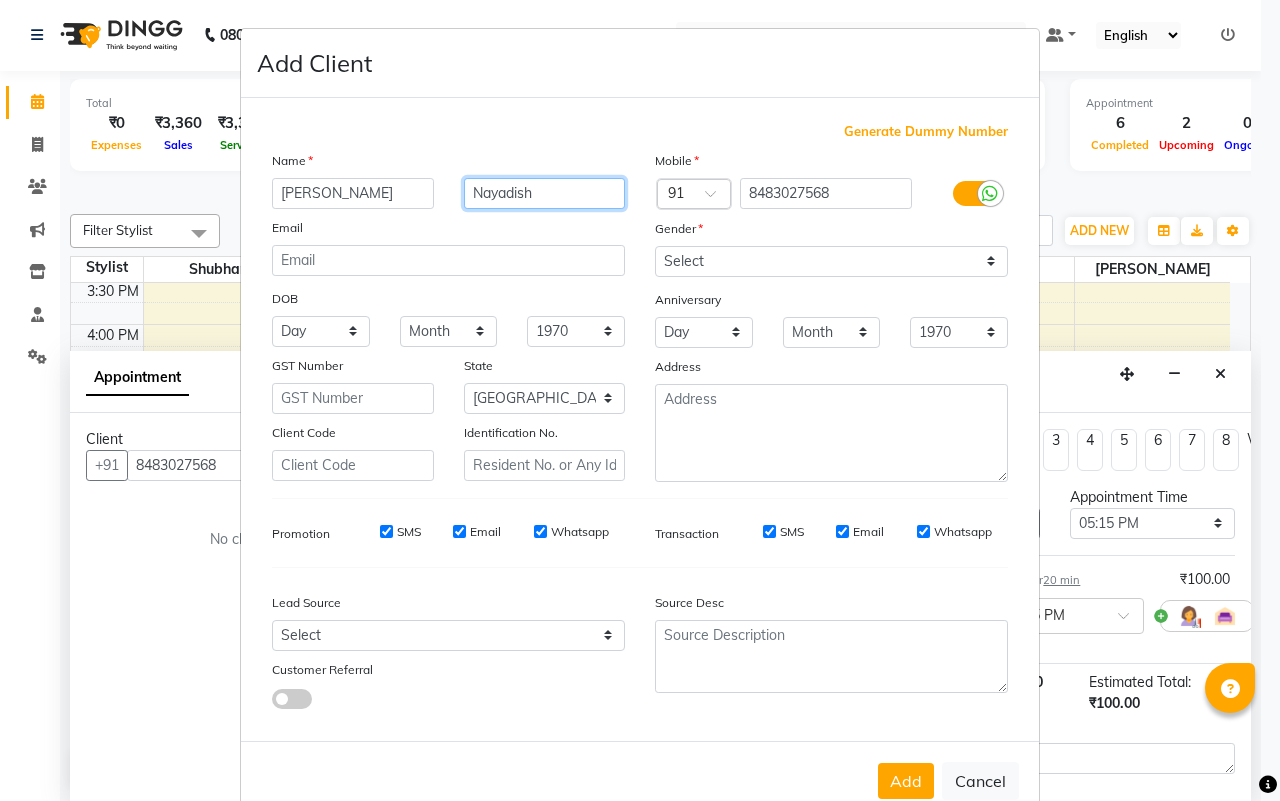 type on "Nayadish" 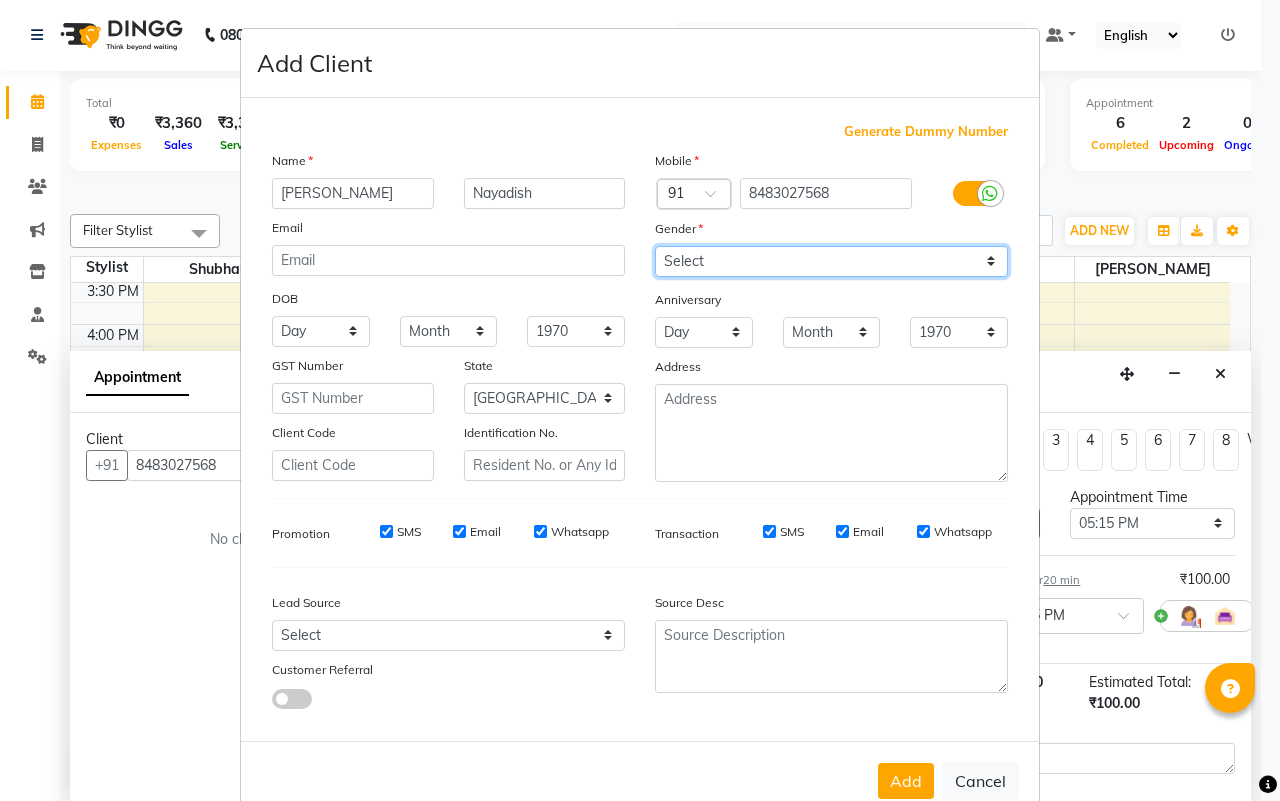 click on "Select [DEMOGRAPHIC_DATA] [DEMOGRAPHIC_DATA] Other Prefer Not To Say" at bounding box center (831, 261) 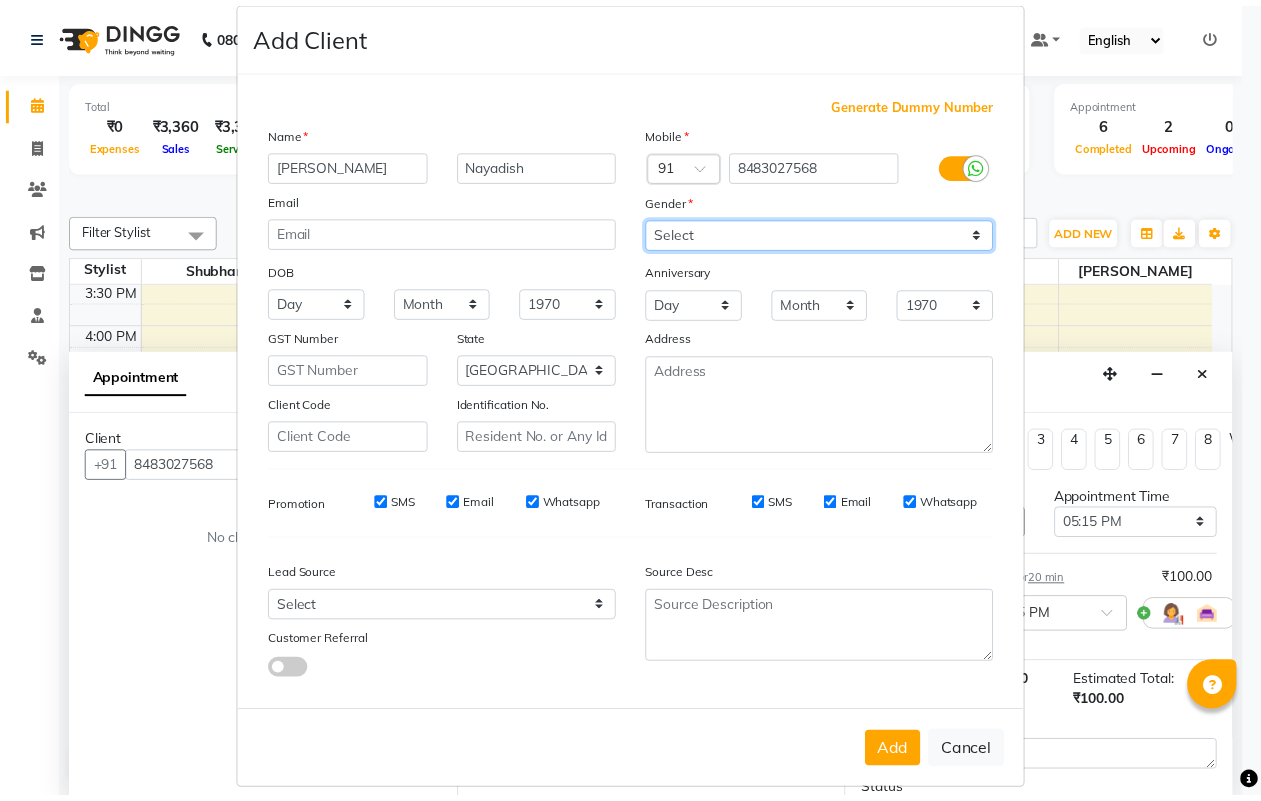 scroll, scrollTop: 43, scrollLeft: 0, axis: vertical 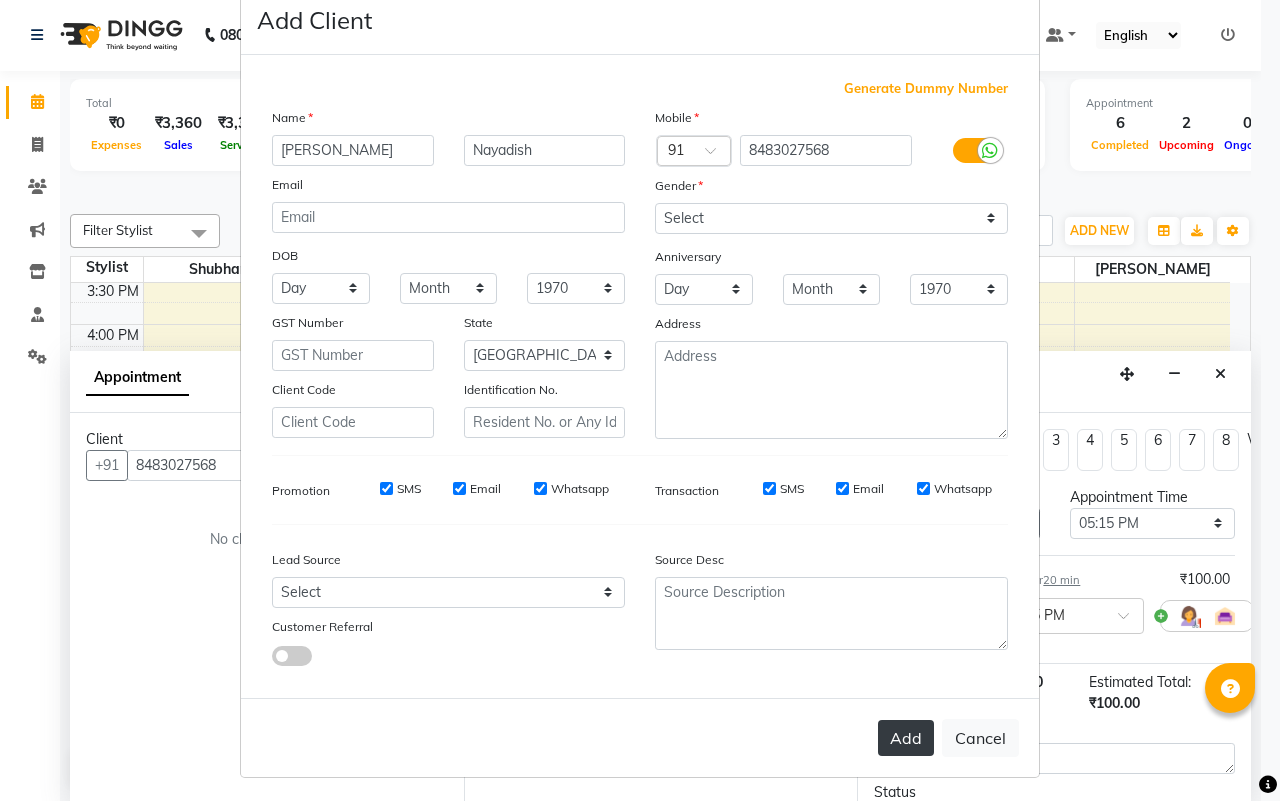 click on "Add" at bounding box center (906, 738) 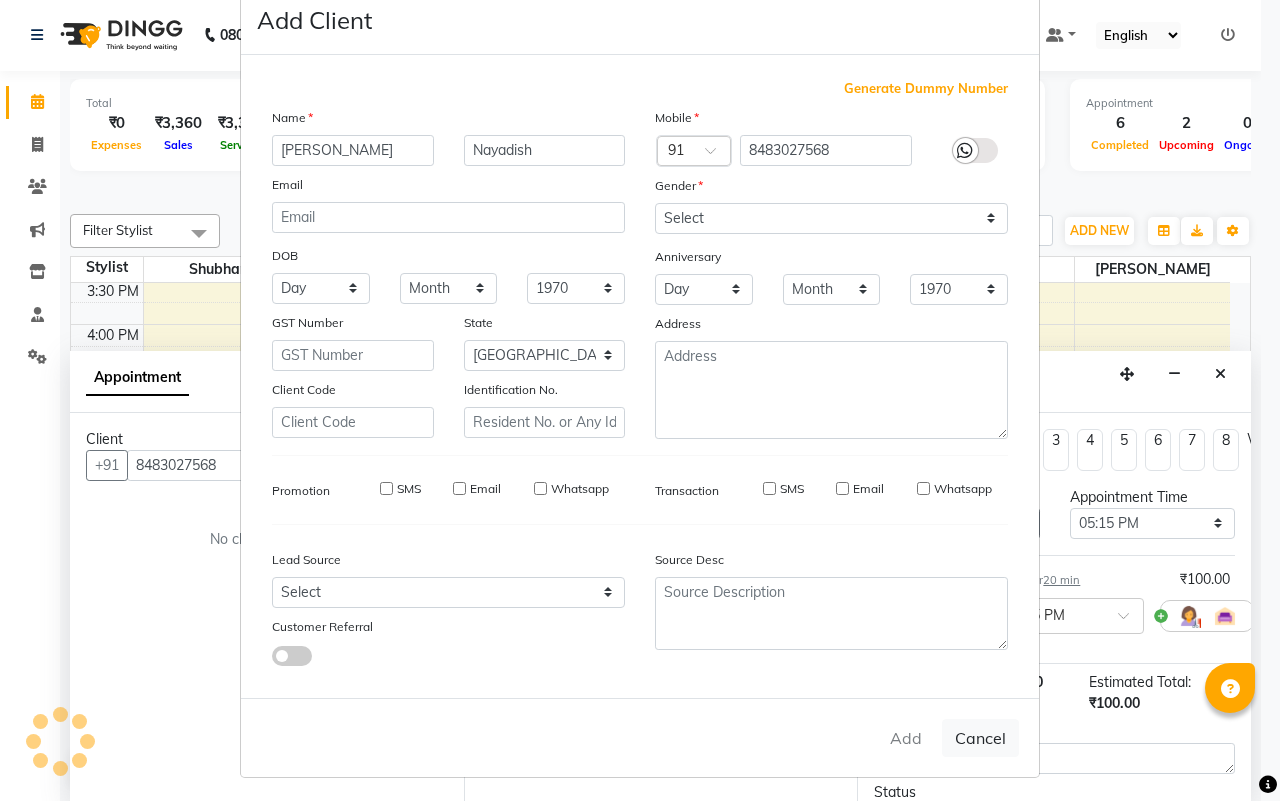type 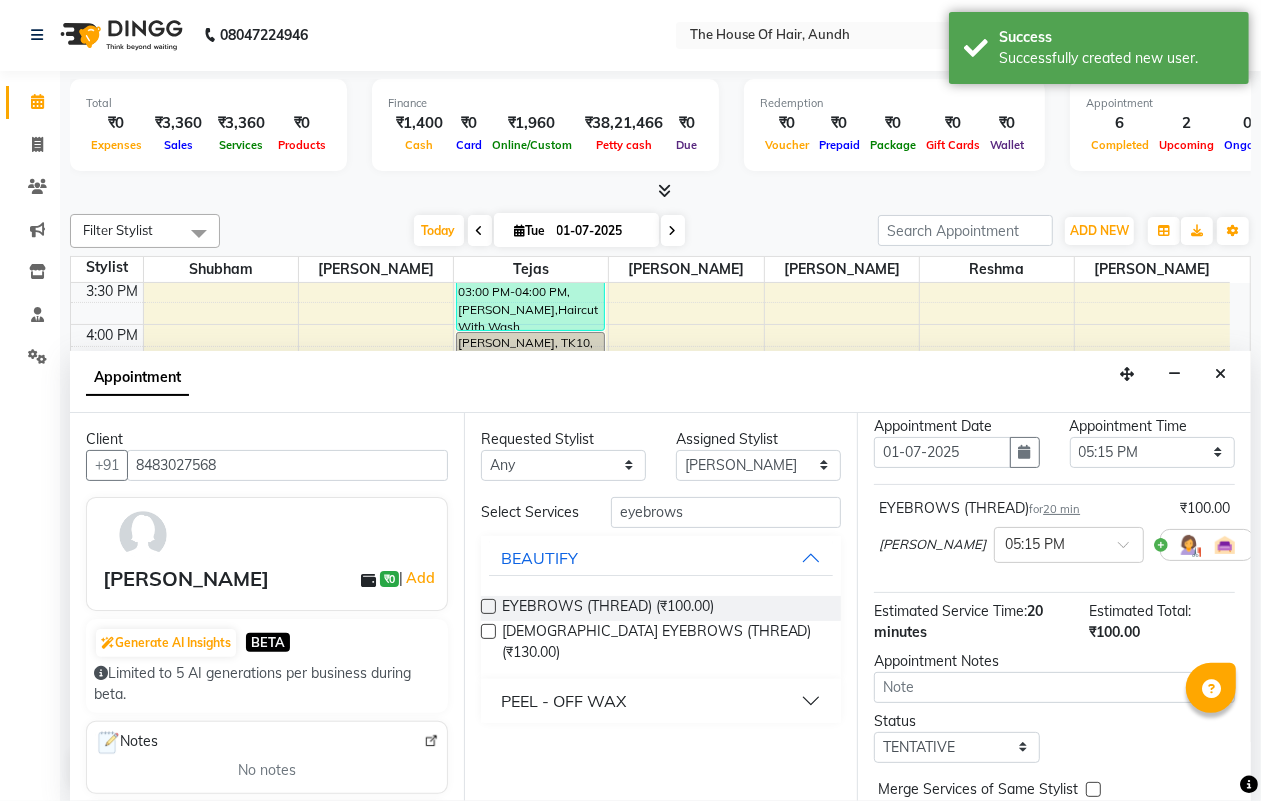 scroll, scrollTop: 125, scrollLeft: 0, axis: vertical 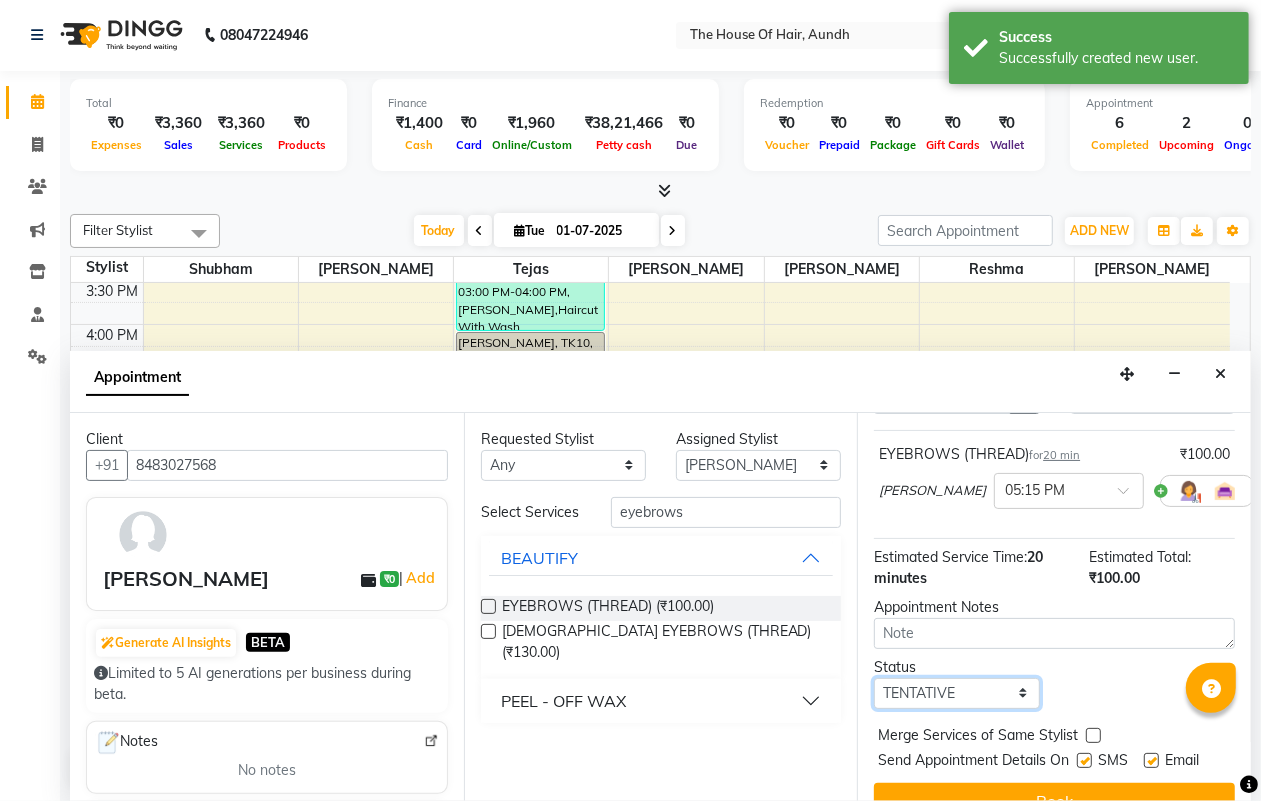 click on "Select TENTATIVE CONFIRM CHECK-IN UPCOMING" at bounding box center [956, 693] 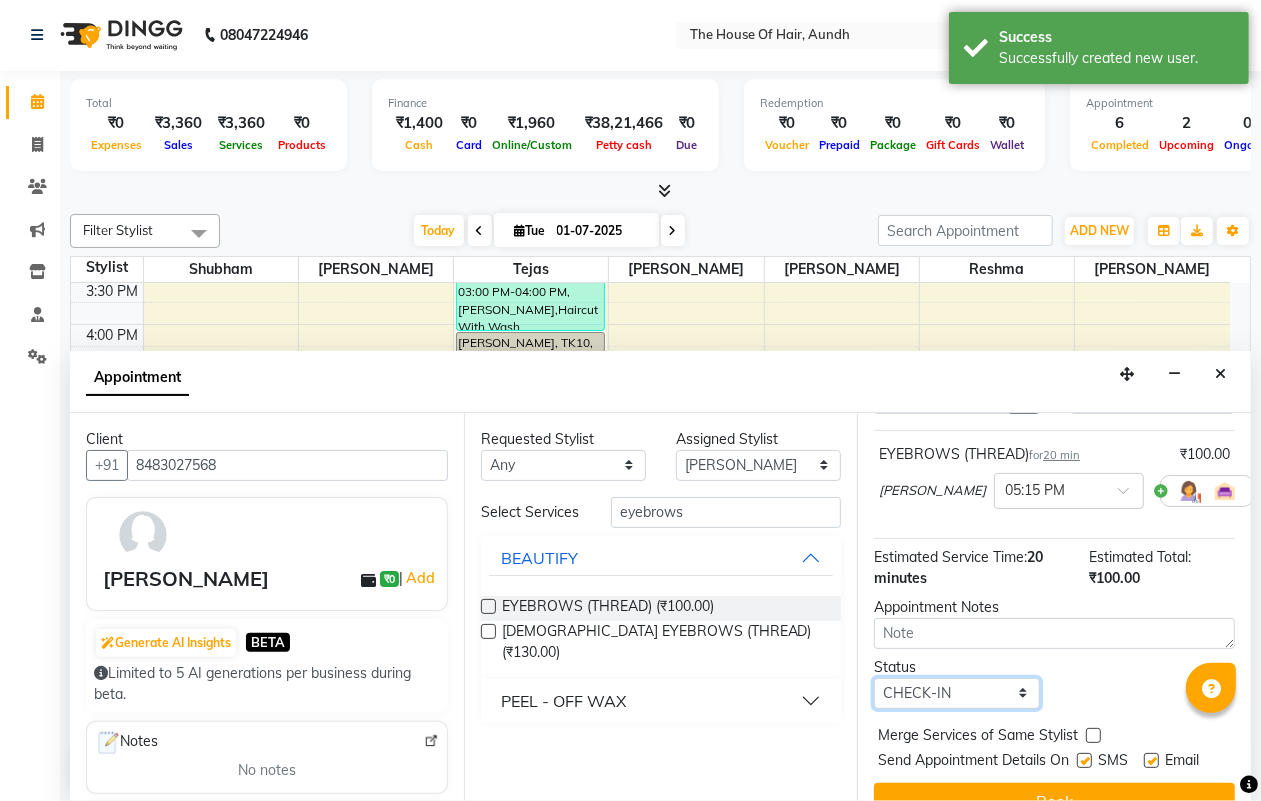 click on "Select TENTATIVE CONFIRM CHECK-IN UPCOMING" at bounding box center (956, 693) 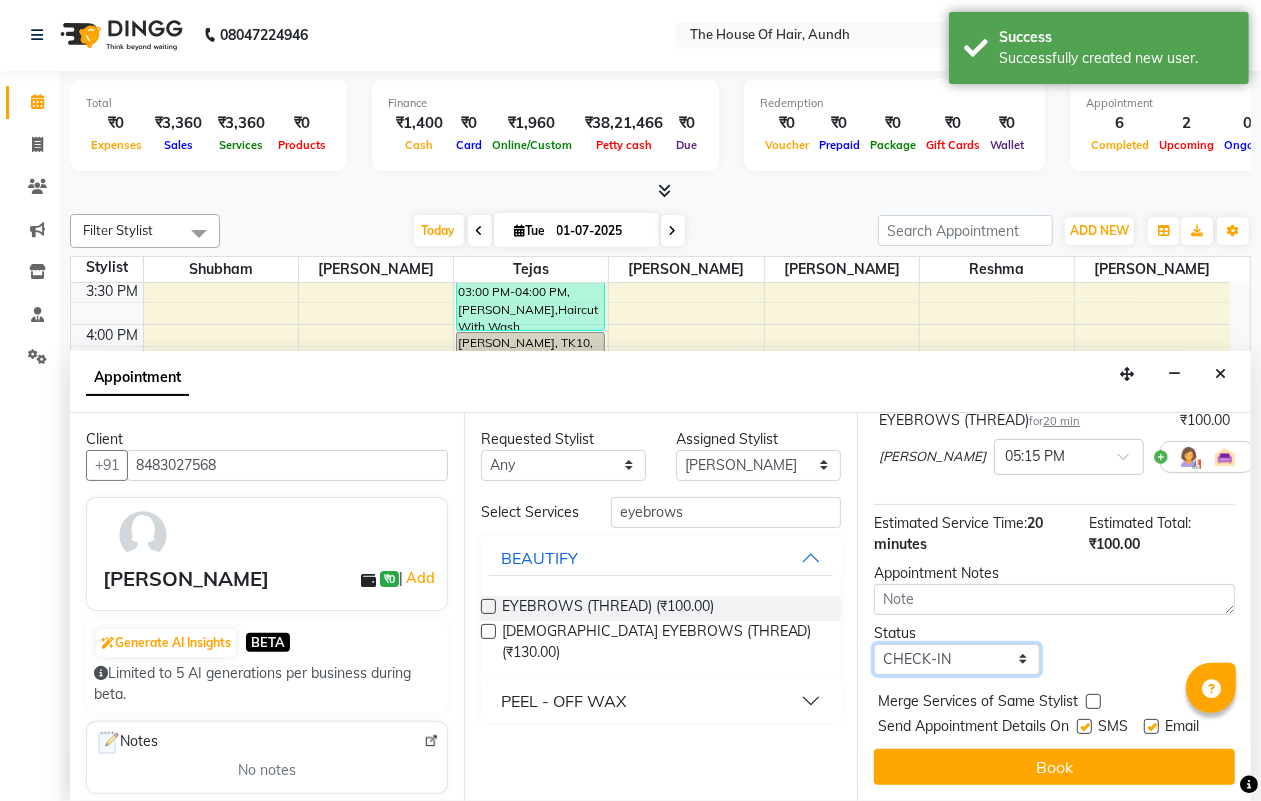 scroll, scrollTop: 198, scrollLeft: 0, axis: vertical 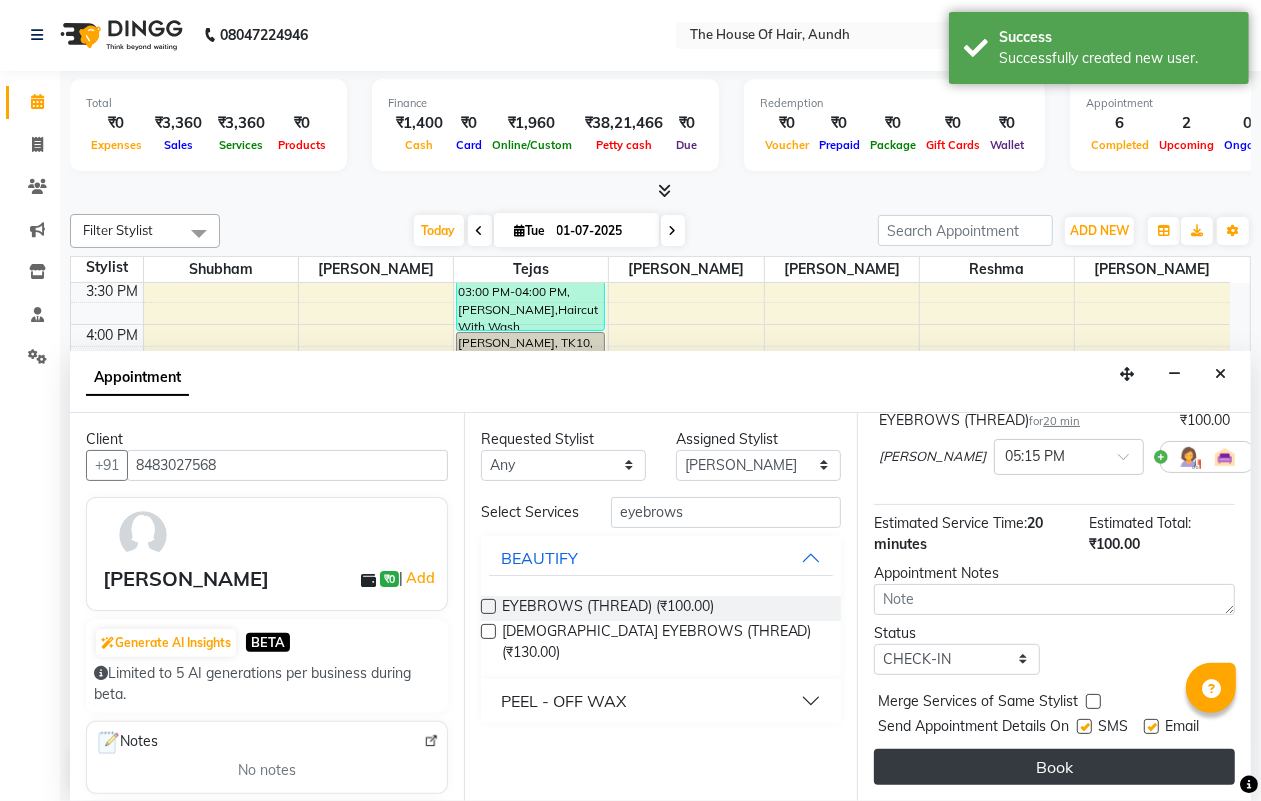 click on "Book" at bounding box center [1054, 767] 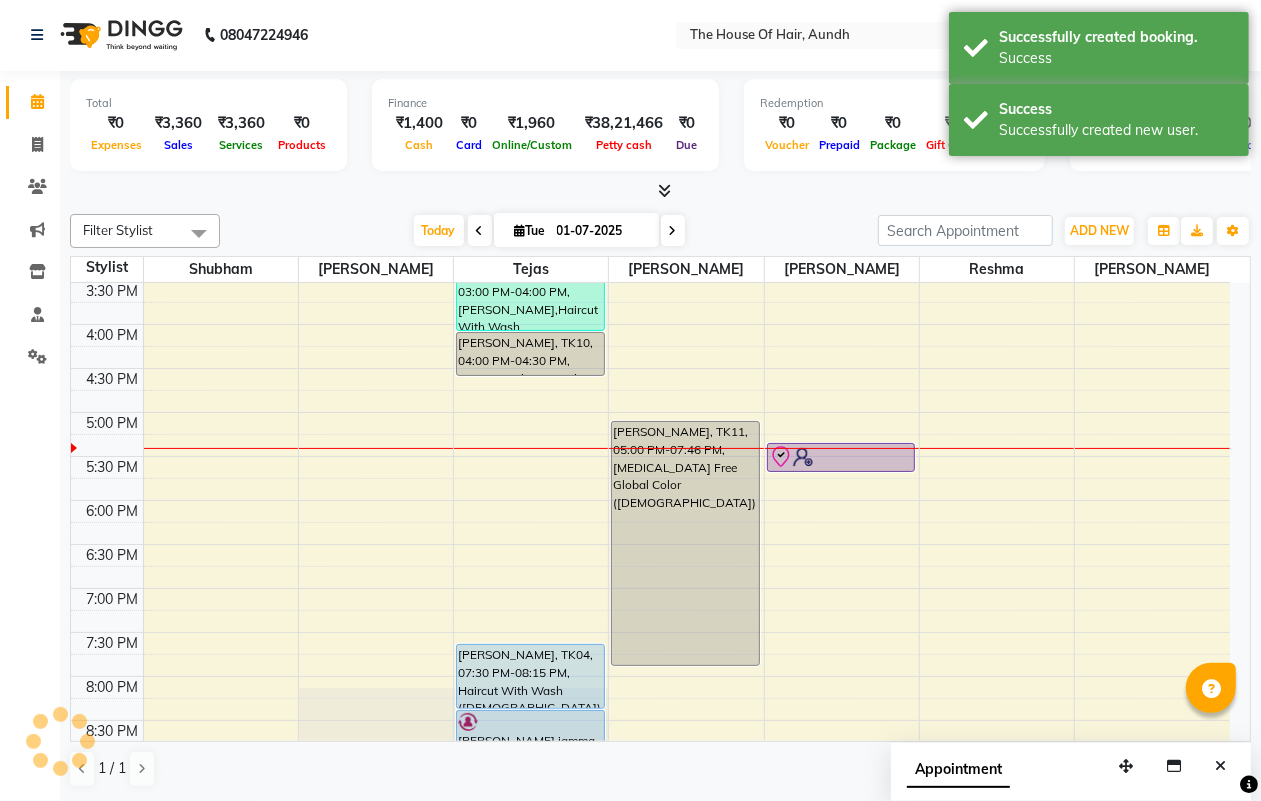 scroll, scrollTop: 0, scrollLeft: 0, axis: both 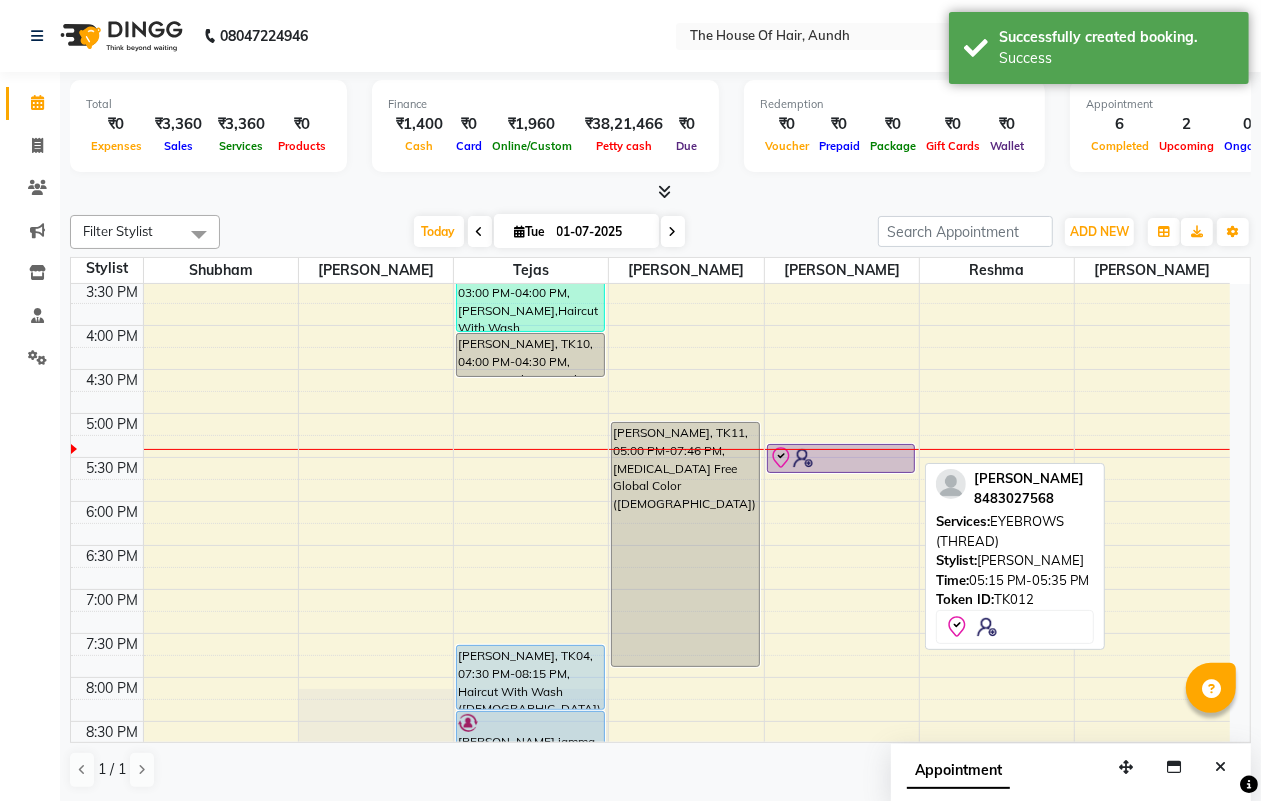 click at bounding box center [841, 458] 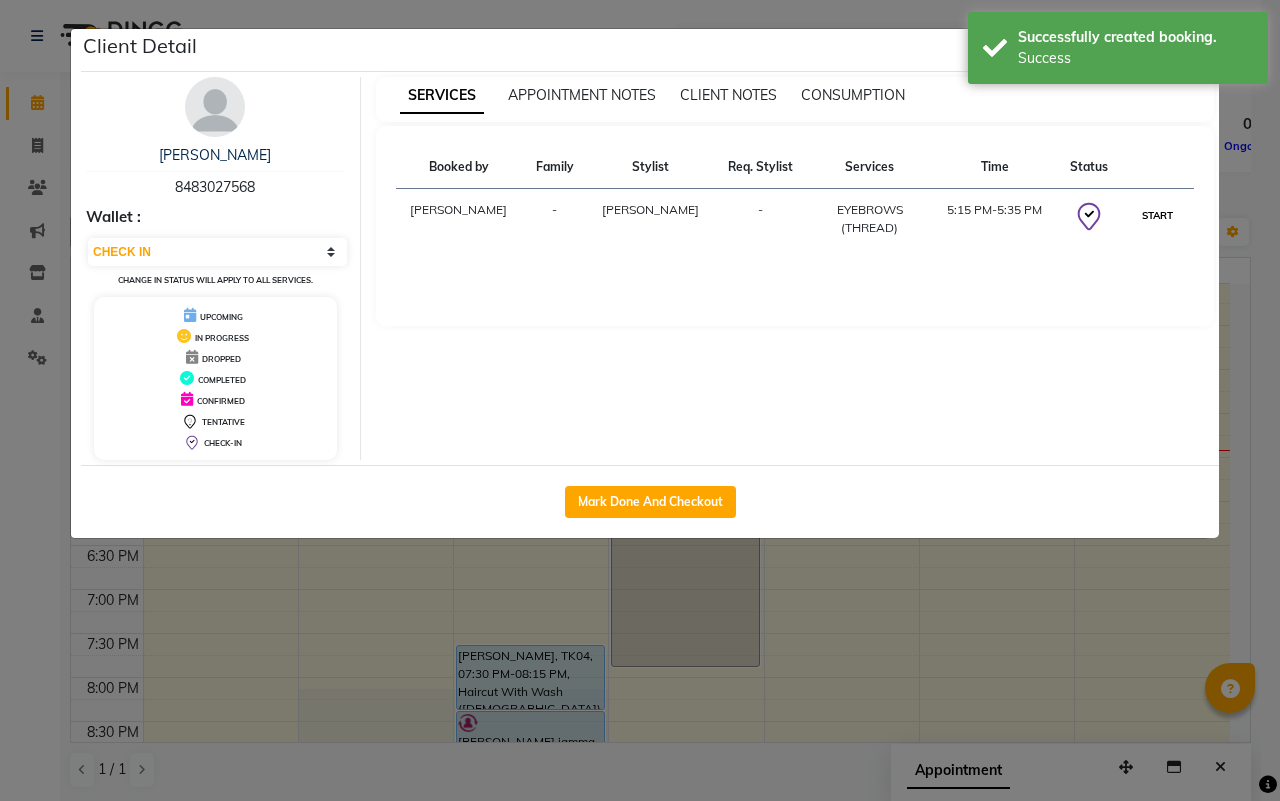 click on "START" at bounding box center (1157, 215) 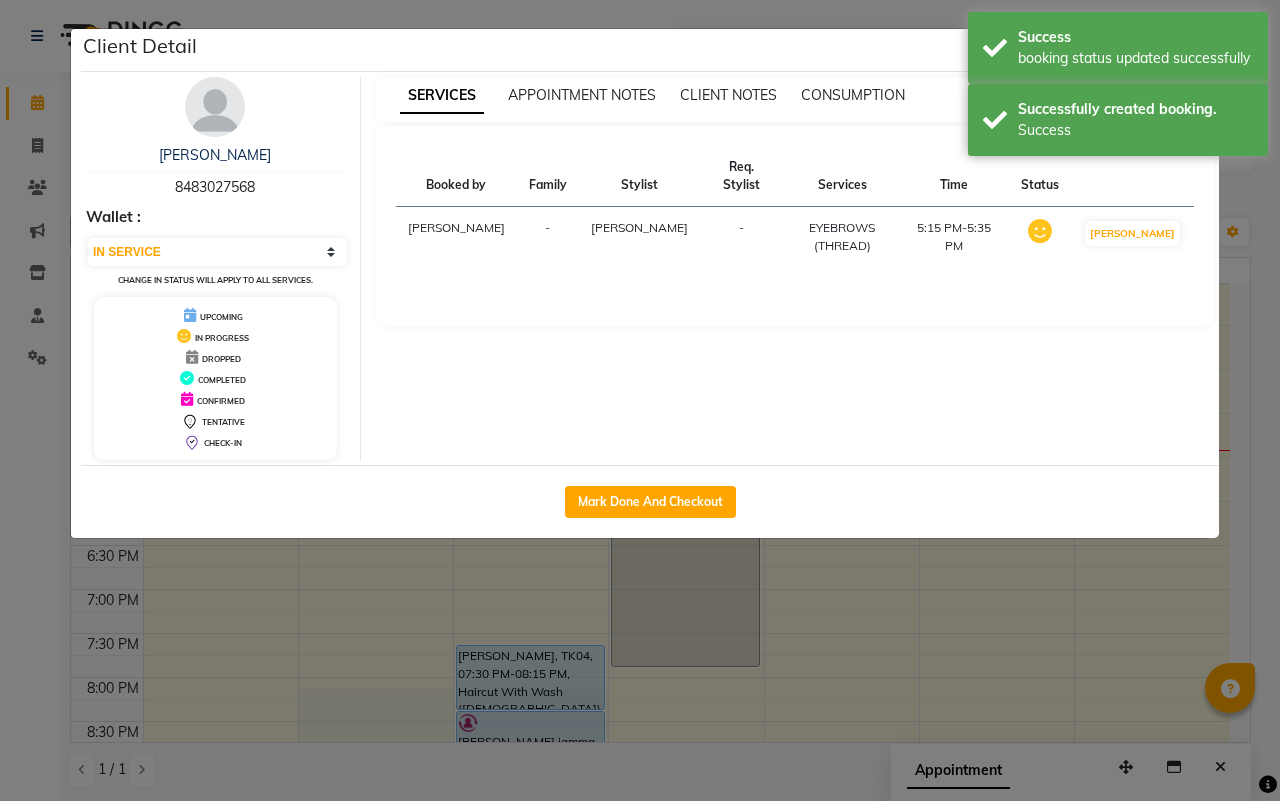 click on "Client Detail  [PERSON_NAME]   8483027568 Wallet : Select IN SERVICE CONFIRMED TENTATIVE CHECK IN MARK DONE DROPPED UPCOMING Change in status will apply to all services. UPCOMING IN PROGRESS DROPPED COMPLETED CONFIRMED TENTATIVE CHECK-IN SERVICES APPOINTMENT NOTES CLIENT NOTES CONSUMPTION Booked by Family Stylist Req. Stylist Services Time Status  [PERSON_NAME] -  EYEBROWS (THREAD)   5:15 PM-5:35 PM   MARK DONE   Mark Done And Checkout" 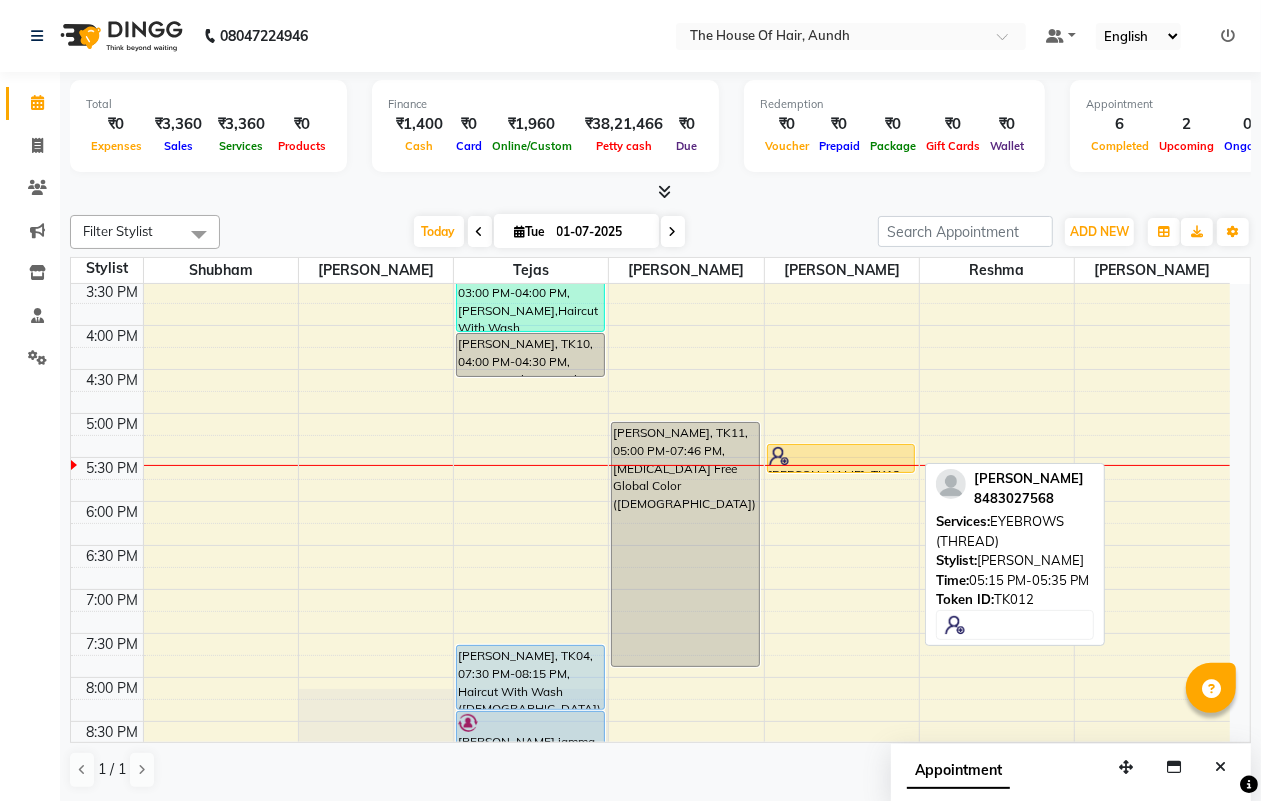 click at bounding box center [841, 456] 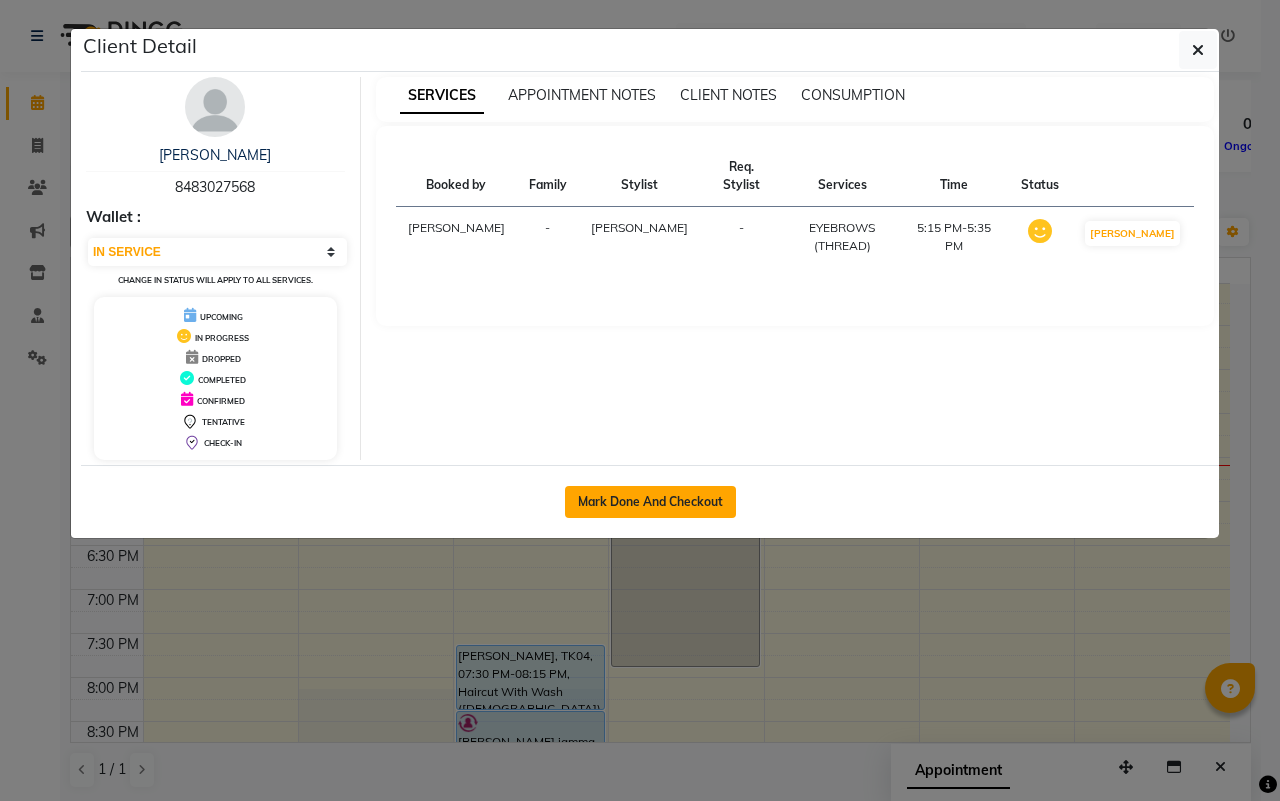 click on "Mark Done And Checkout" 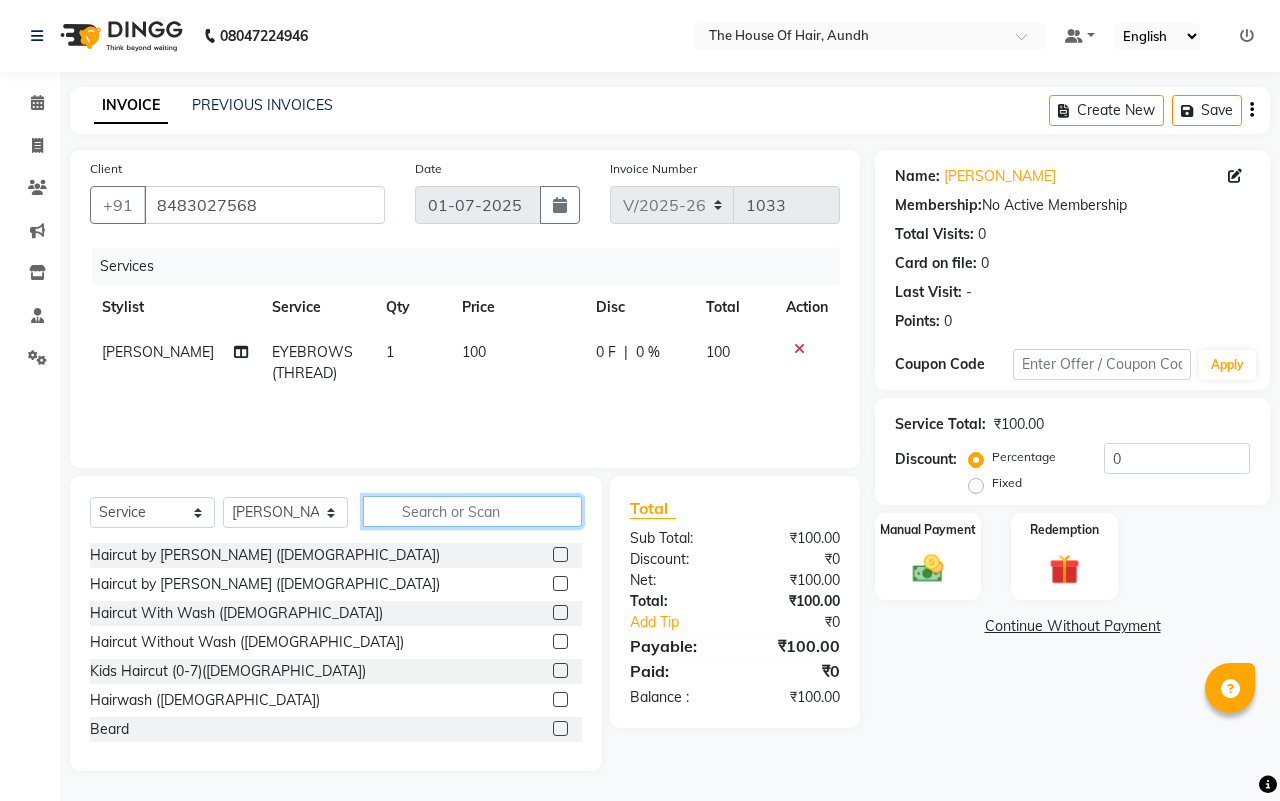 click 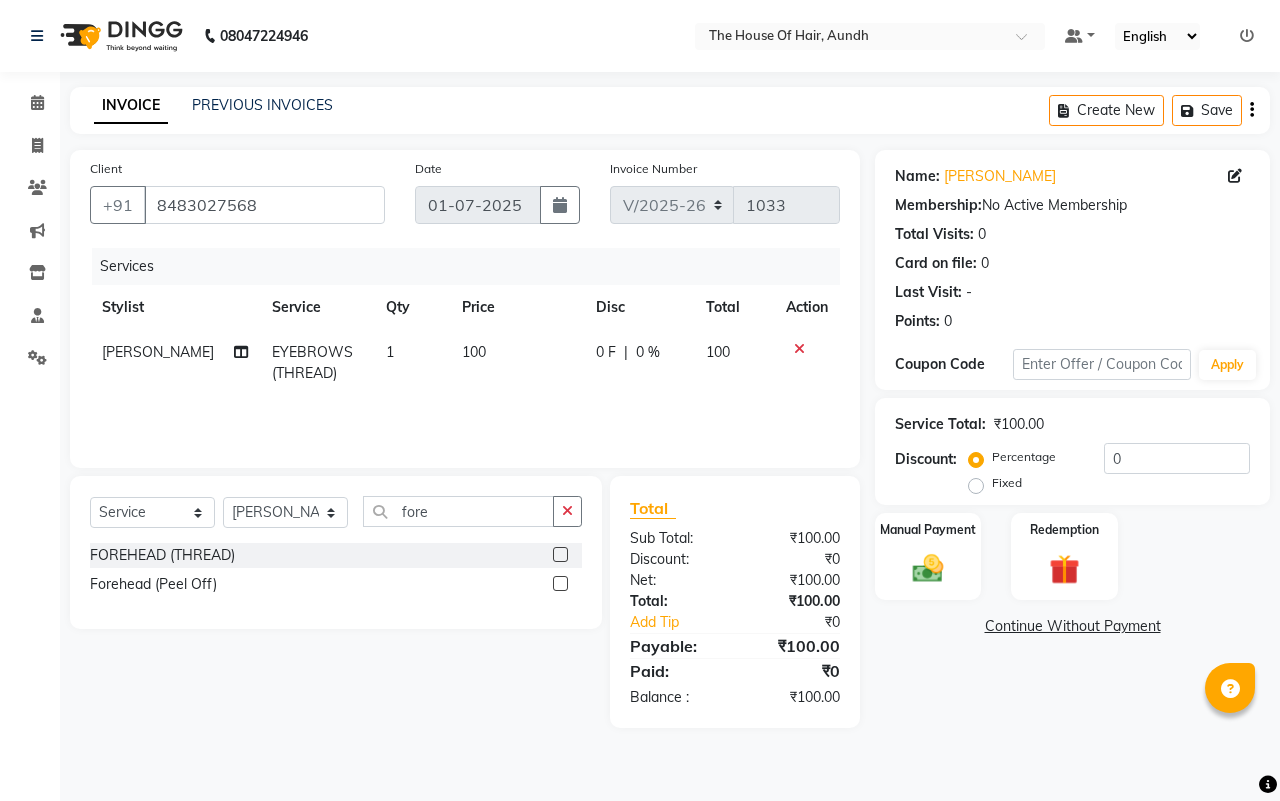 click 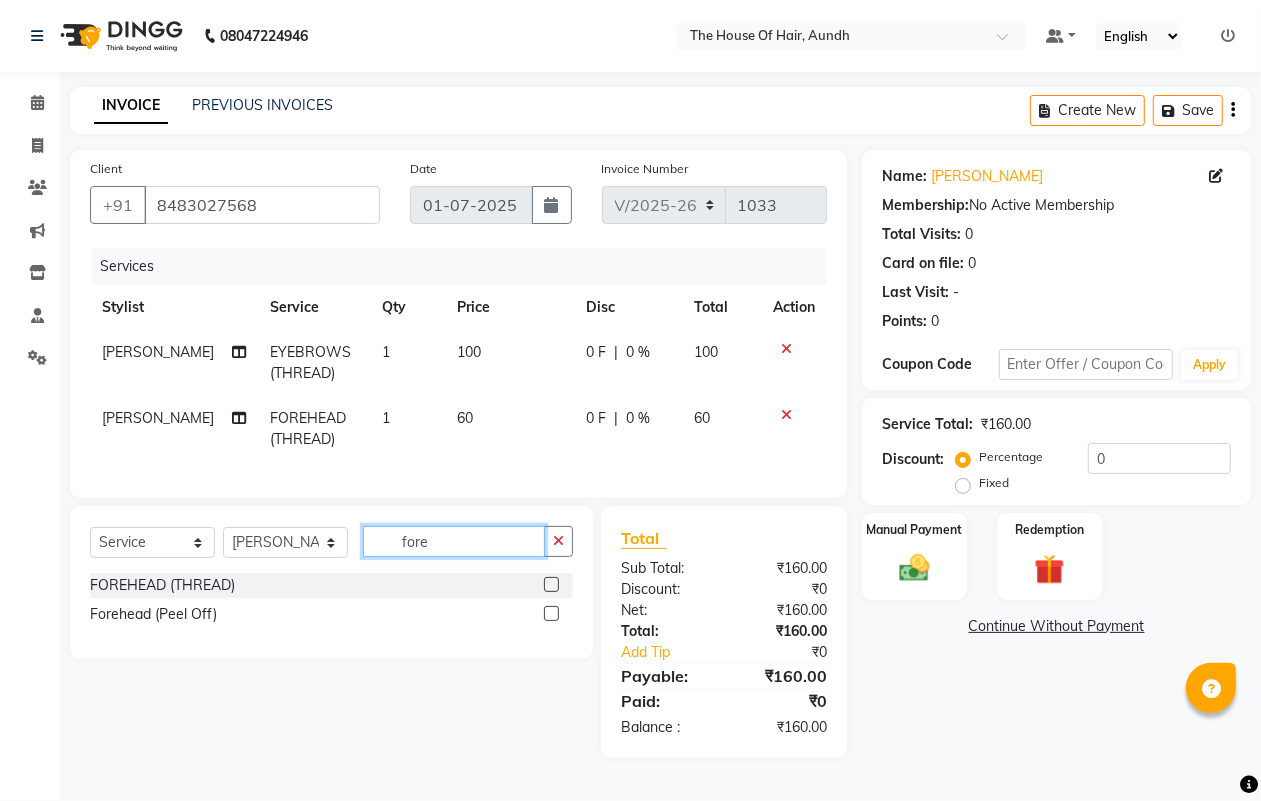 click on "fore" 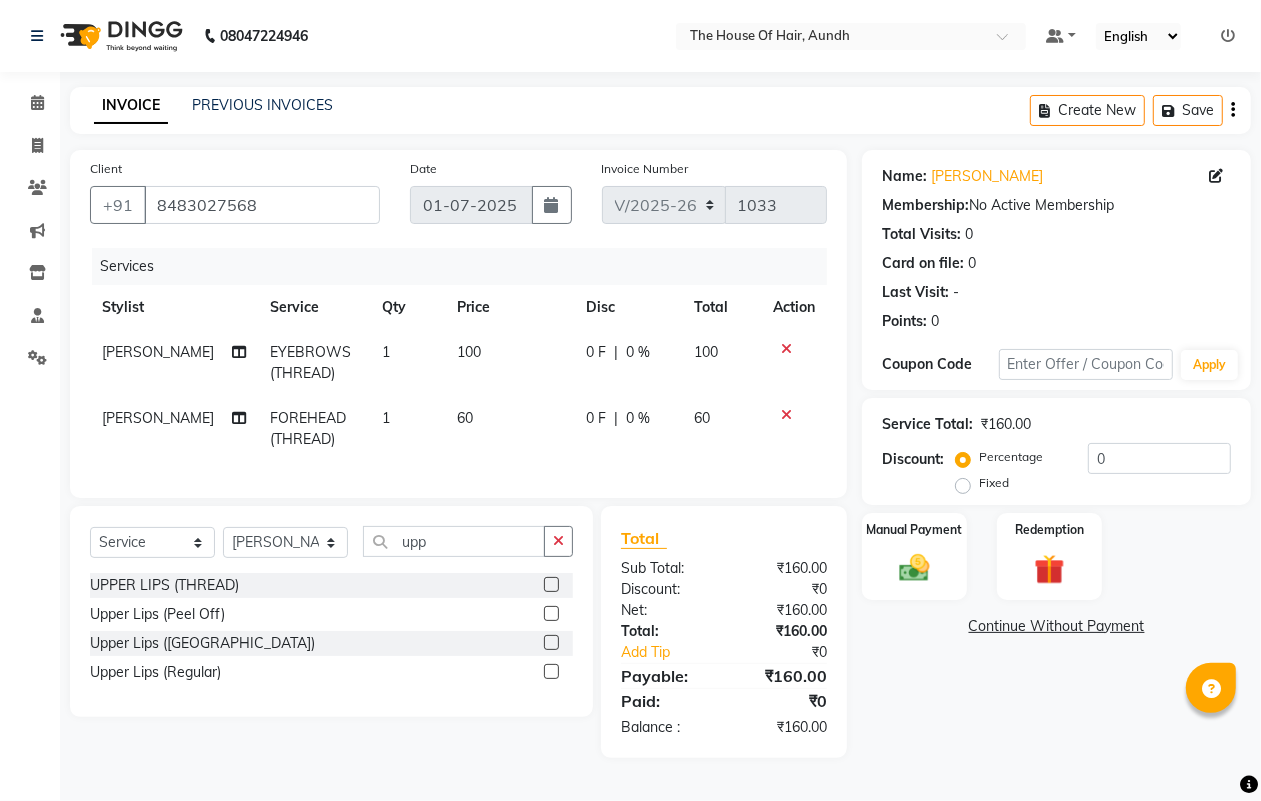 click 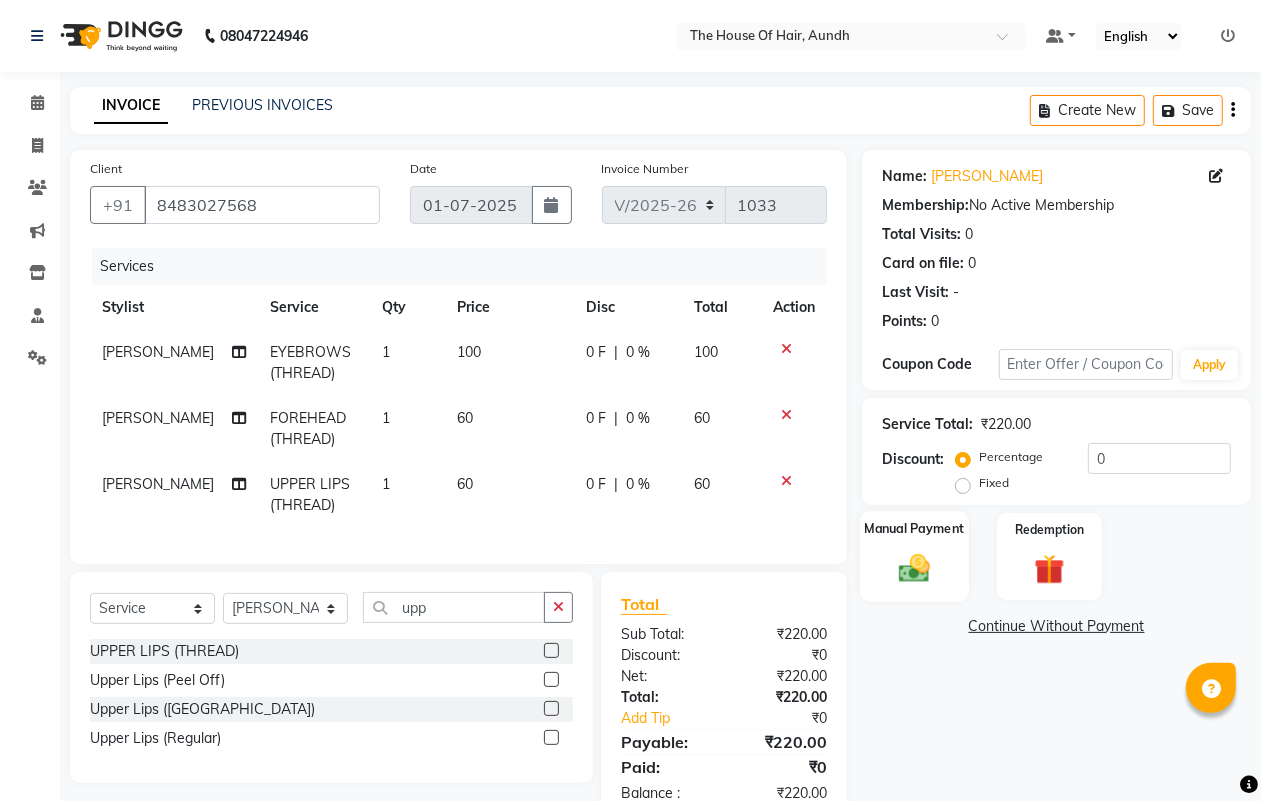 click 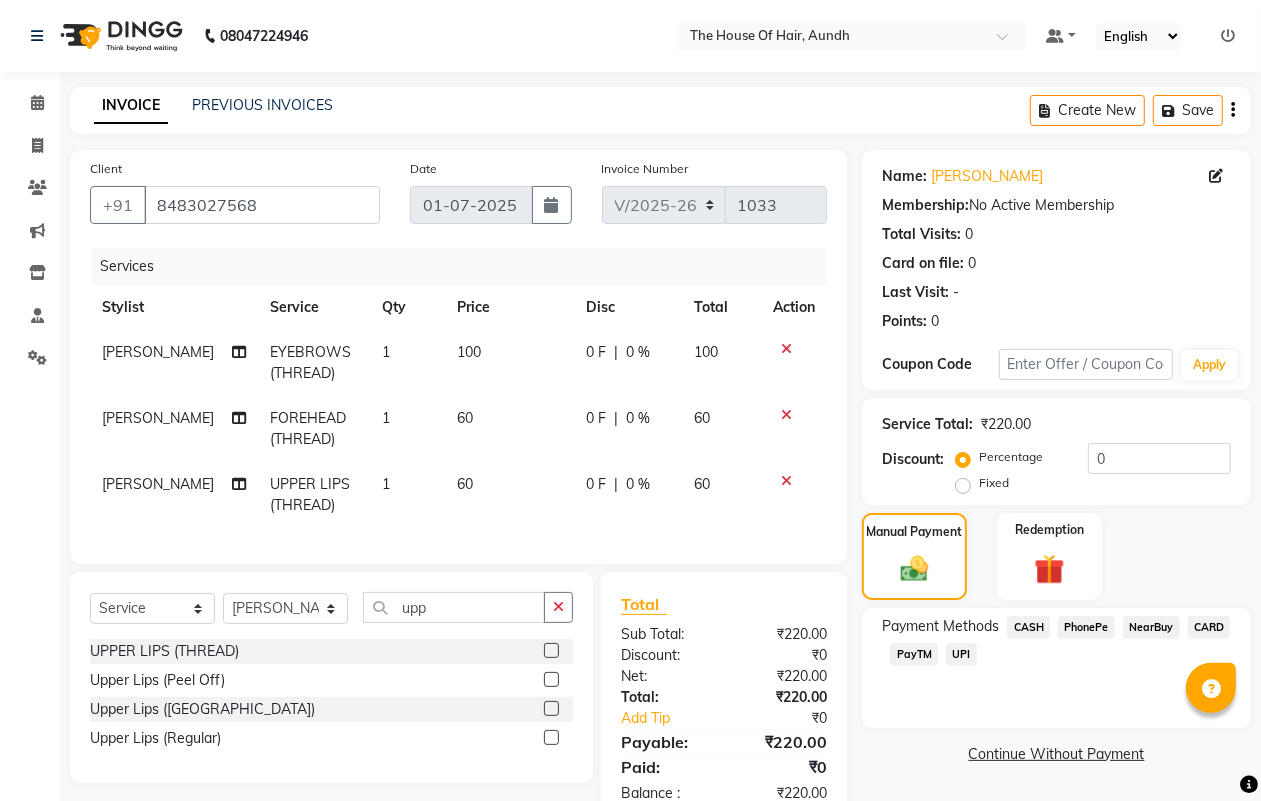 scroll, scrollTop: 71, scrollLeft: 0, axis: vertical 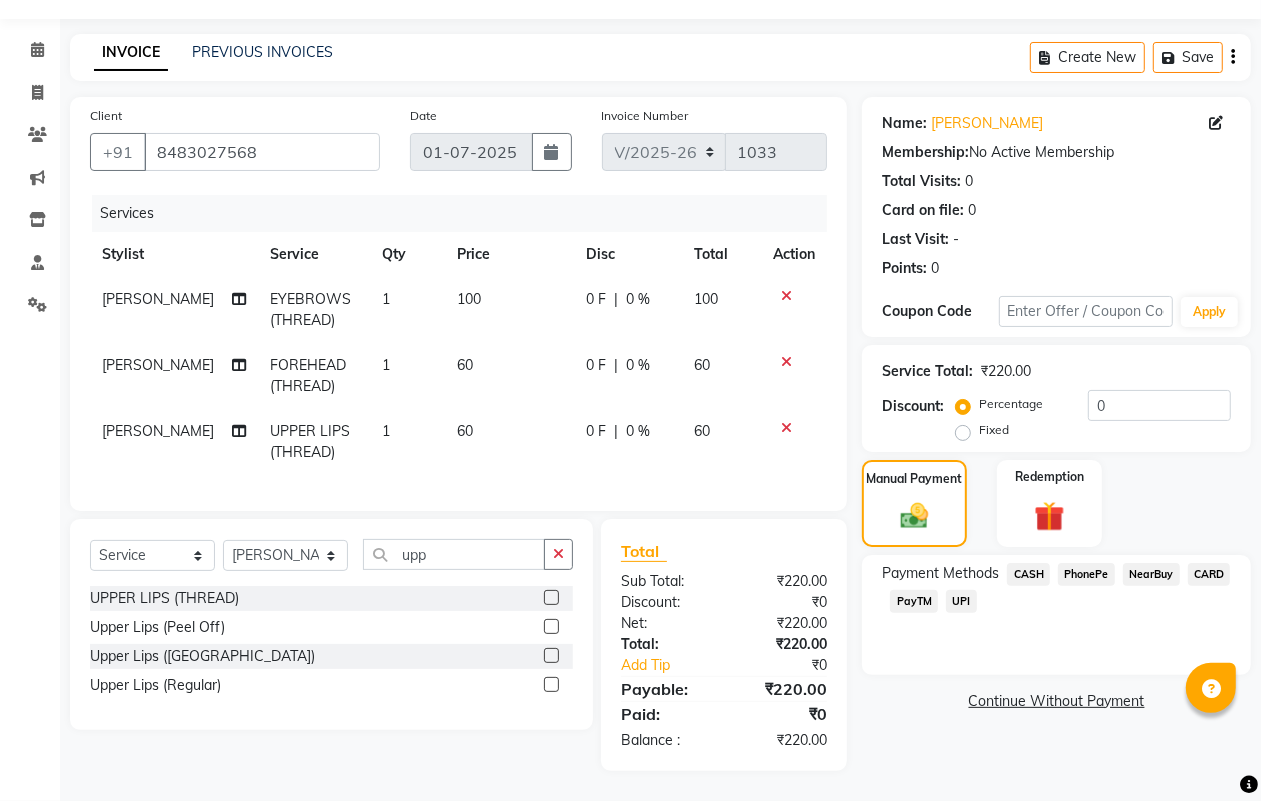 click on "UPI" 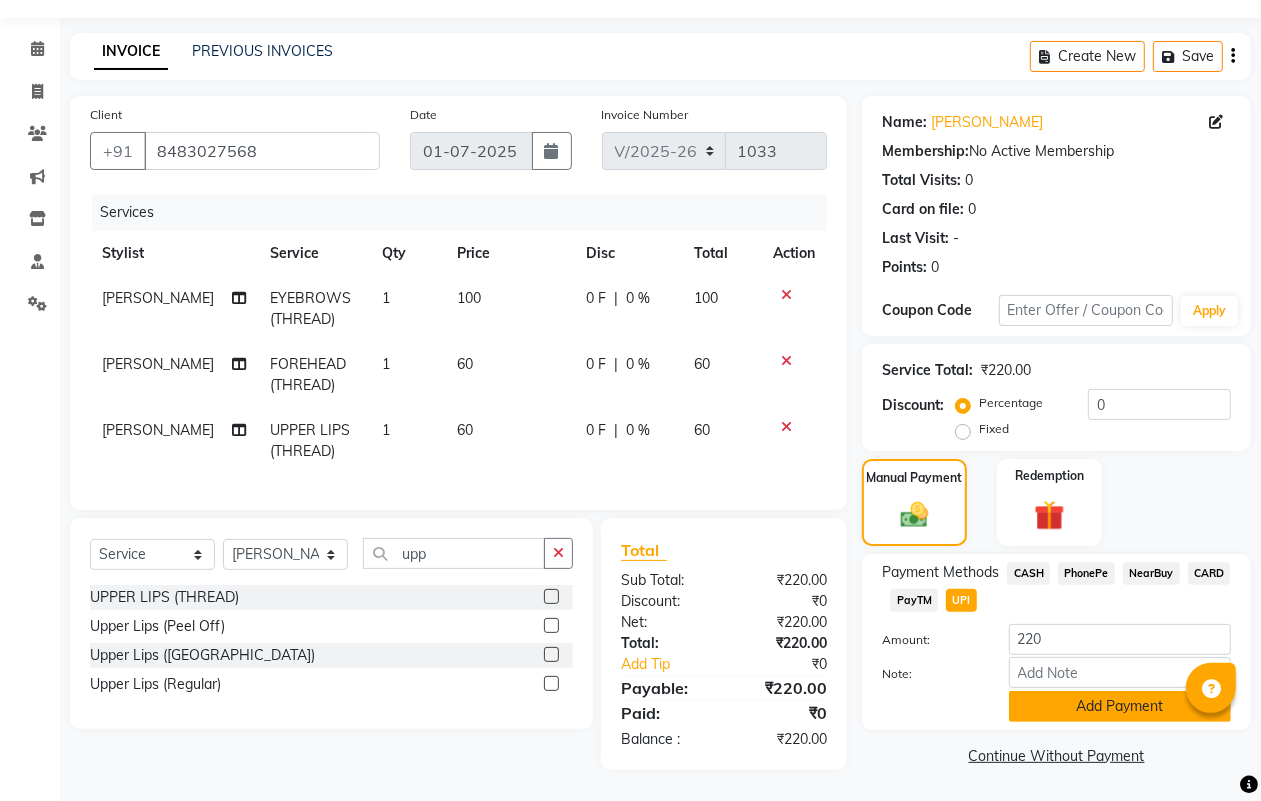 click on "Add Payment" 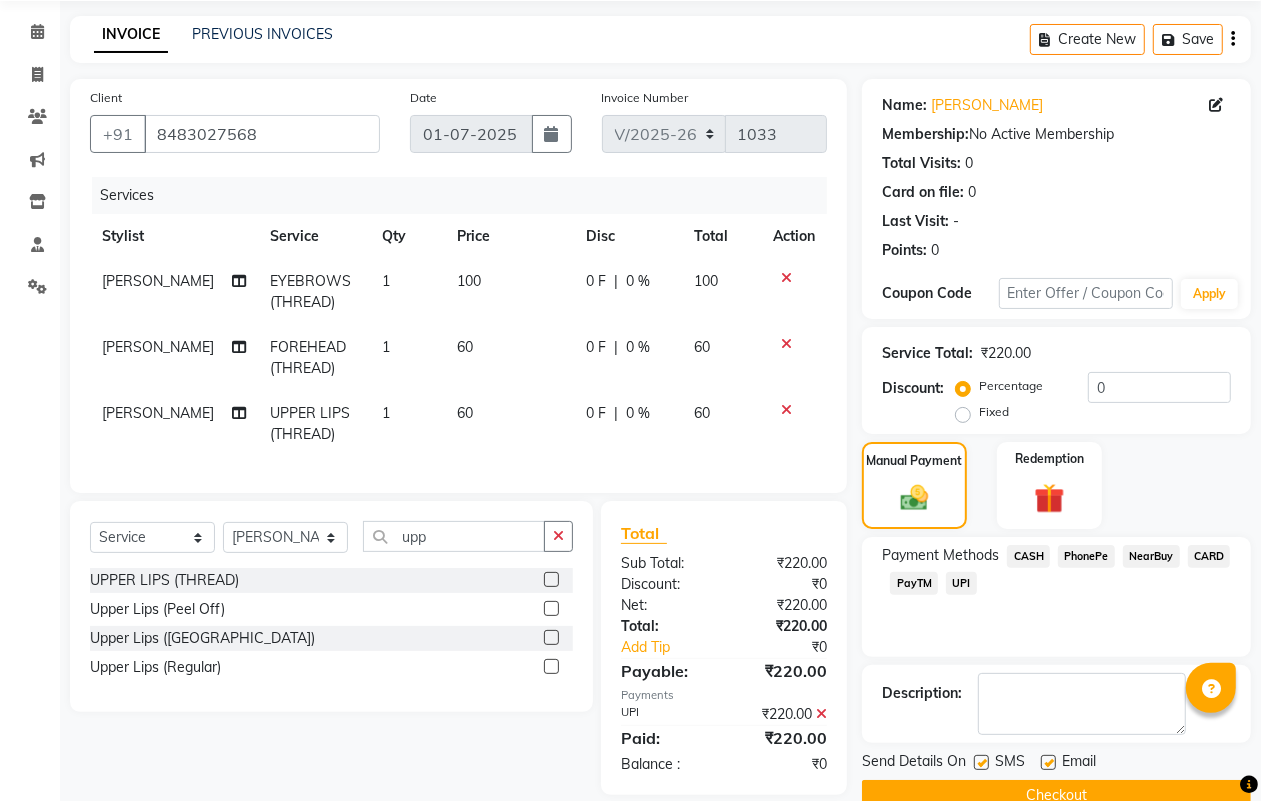 scroll, scrollTop: 113, scrollLeft: 0, axis: vertical 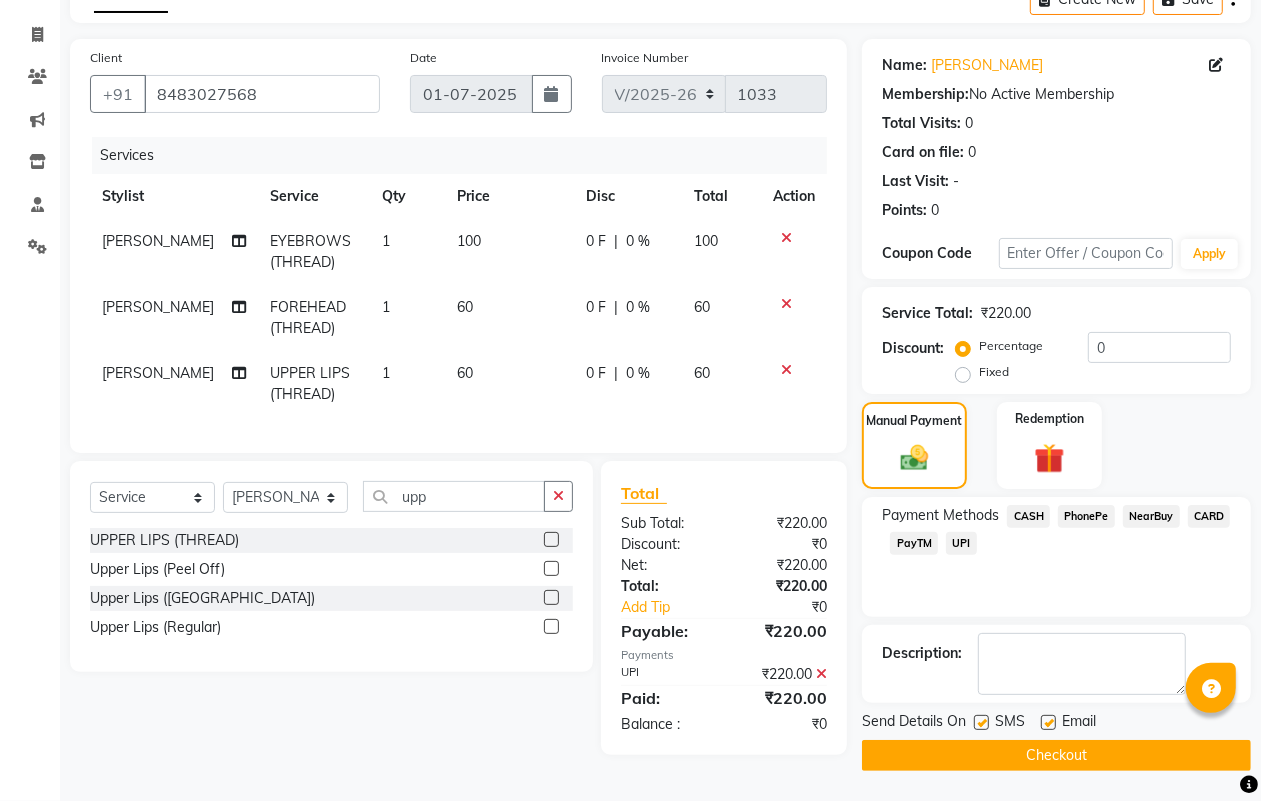 click on "Checkout" 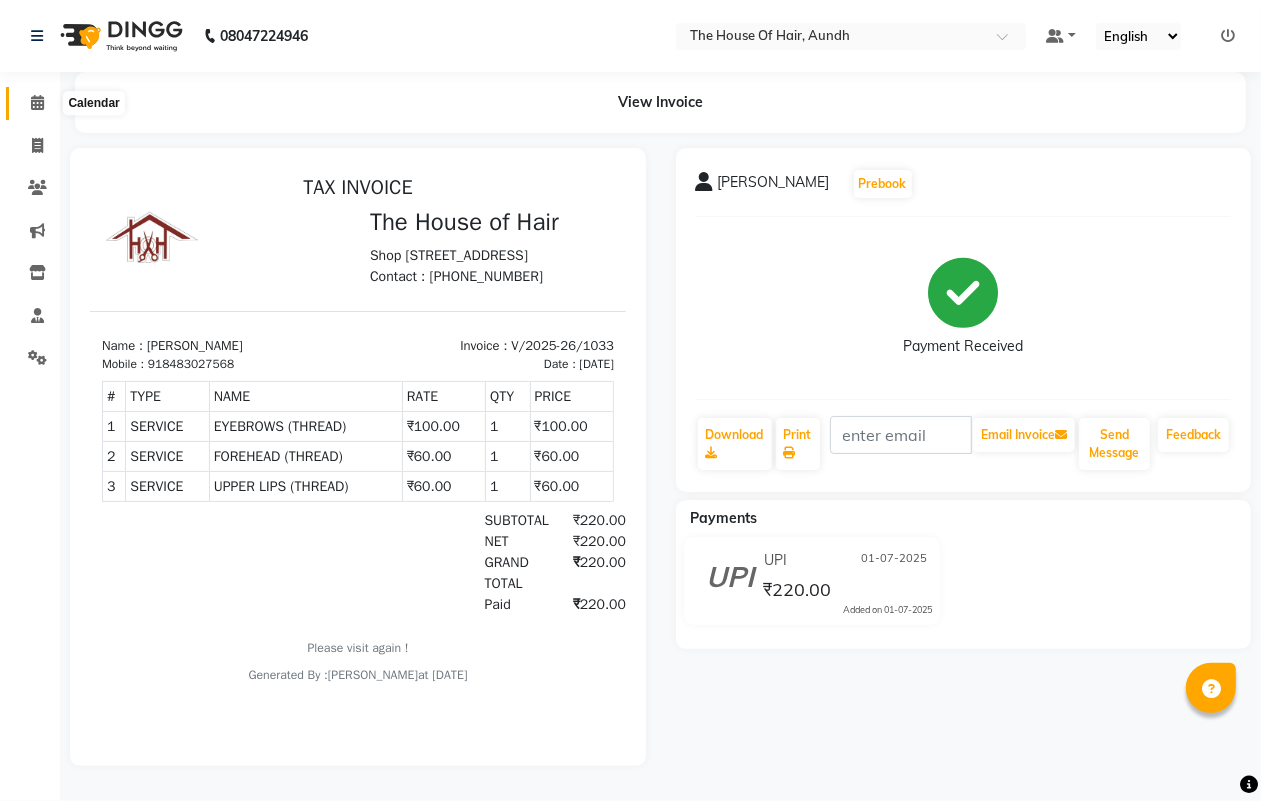 scroll, scrollTop: 0, scrollLeft: 0, axis: both 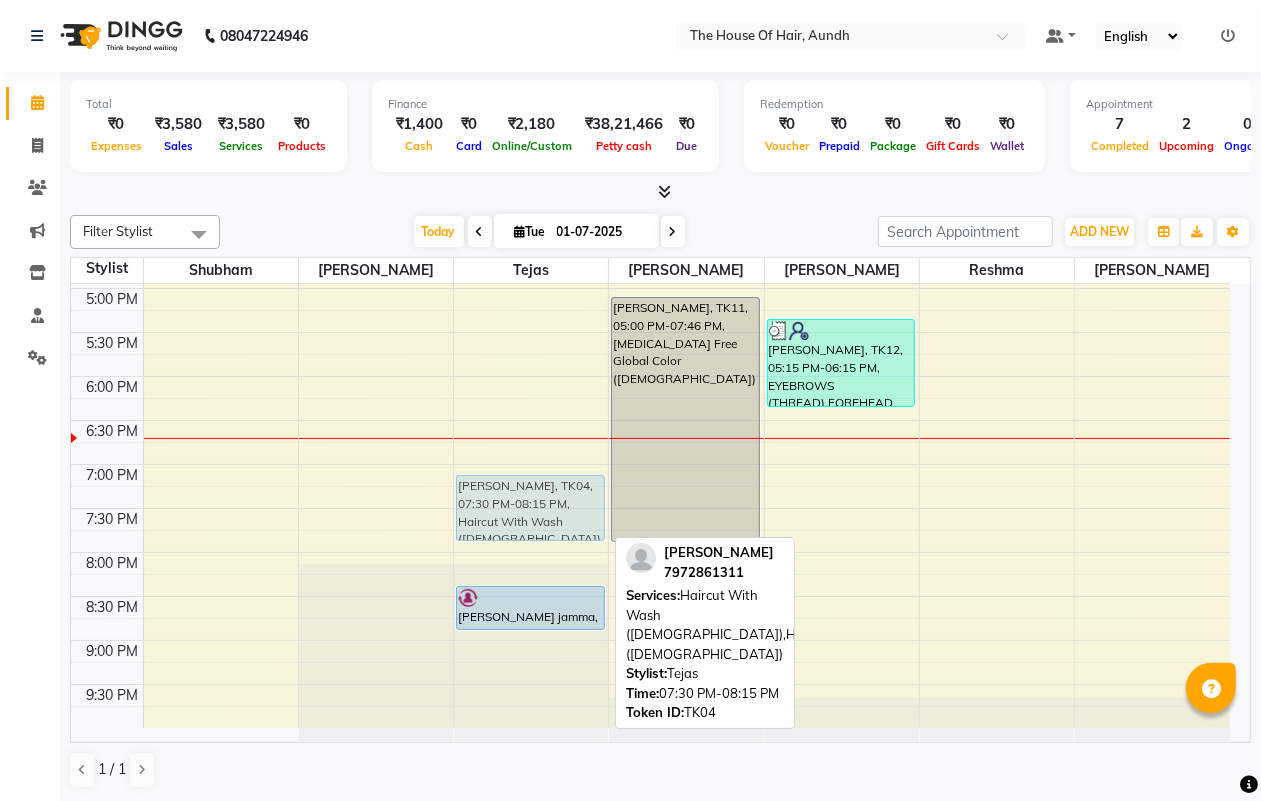 drag, startPoint x: 492, startPoint y: 546, endPoint x: 495, endPoint y: 503, distance: 43.104523 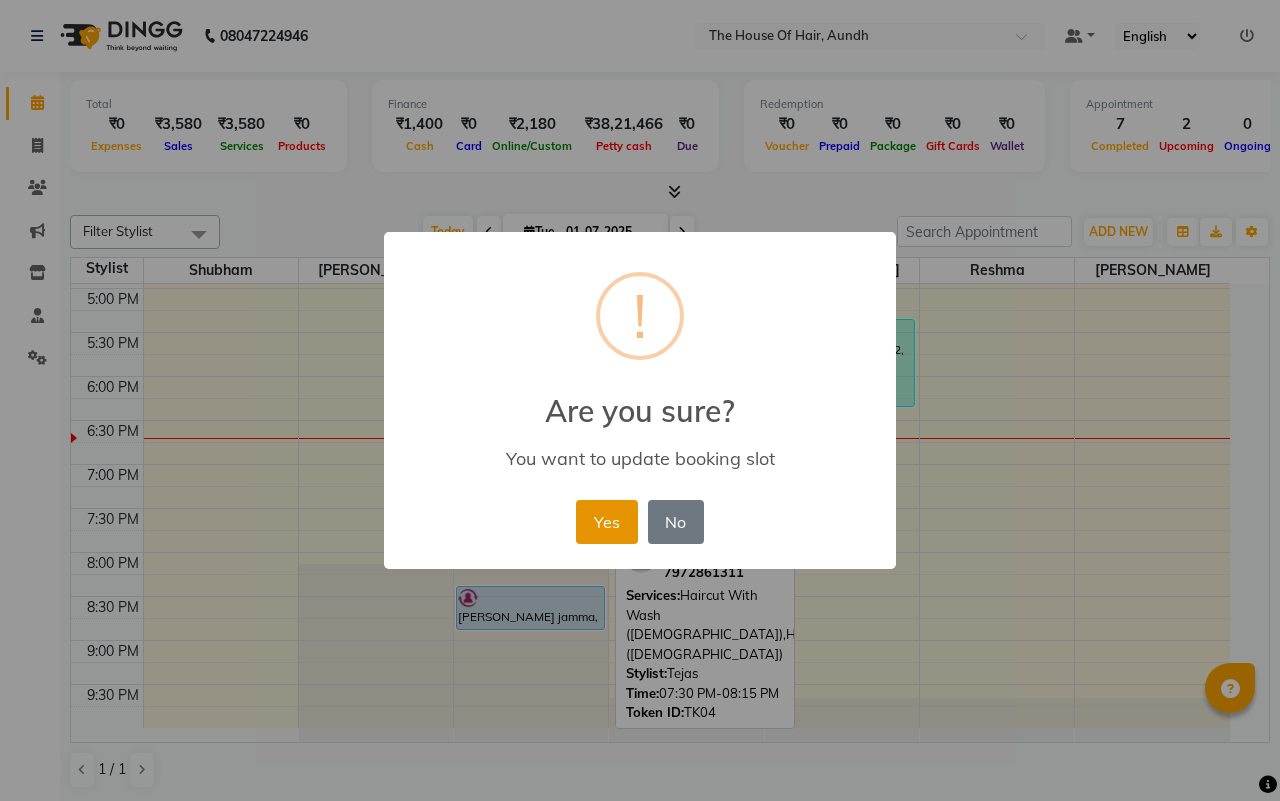 click on "Yes" at bounding box center [606, 522] 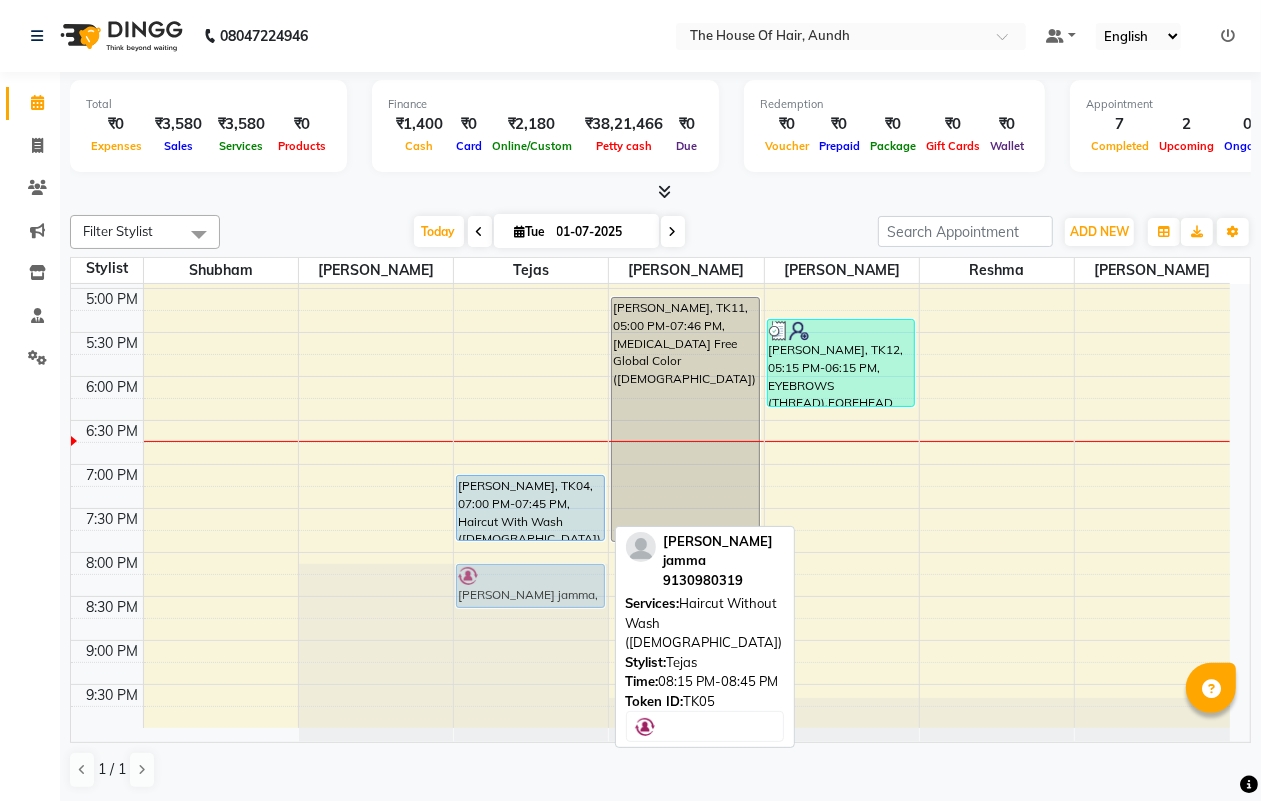 drag, startPoint x: 508, startPoint y: 601, endPoint x: 511, endPoint y: 580, distance: 21.213203 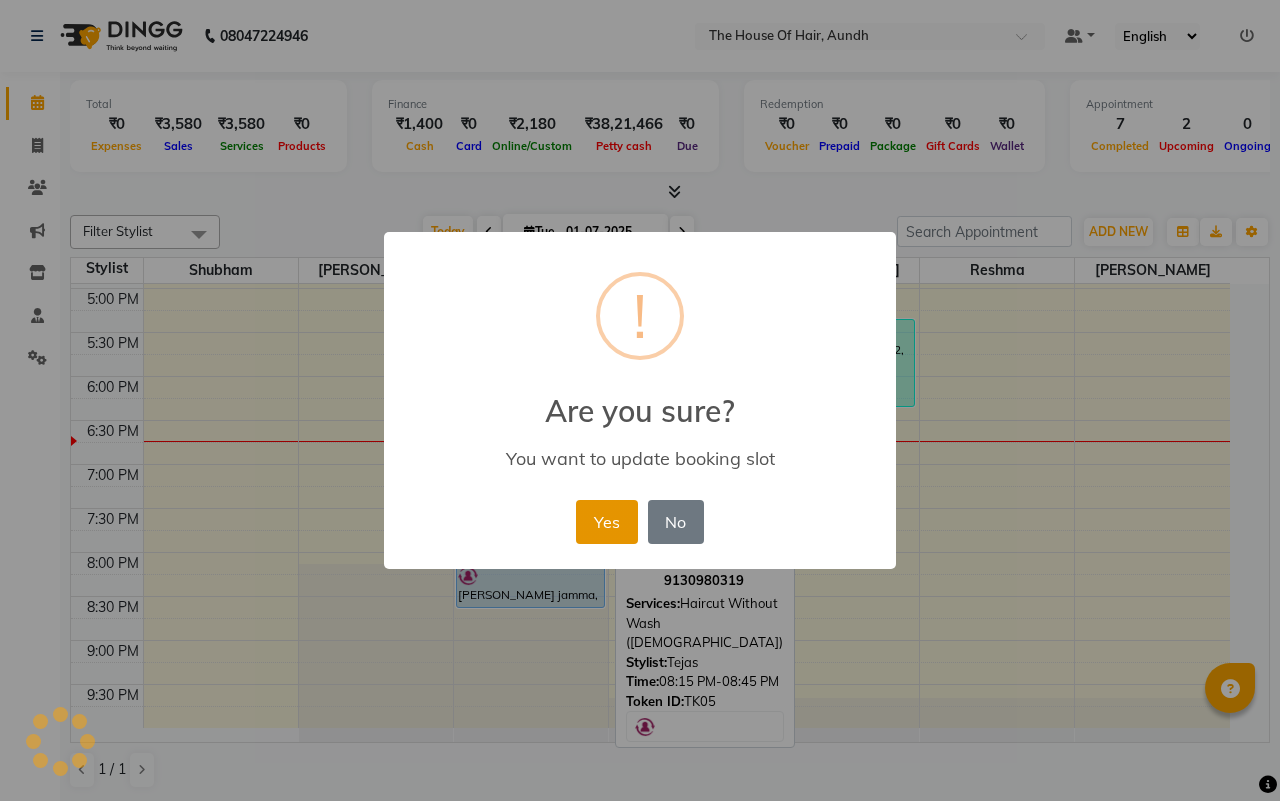 click on "Yes" at bounding box center [606, 522] 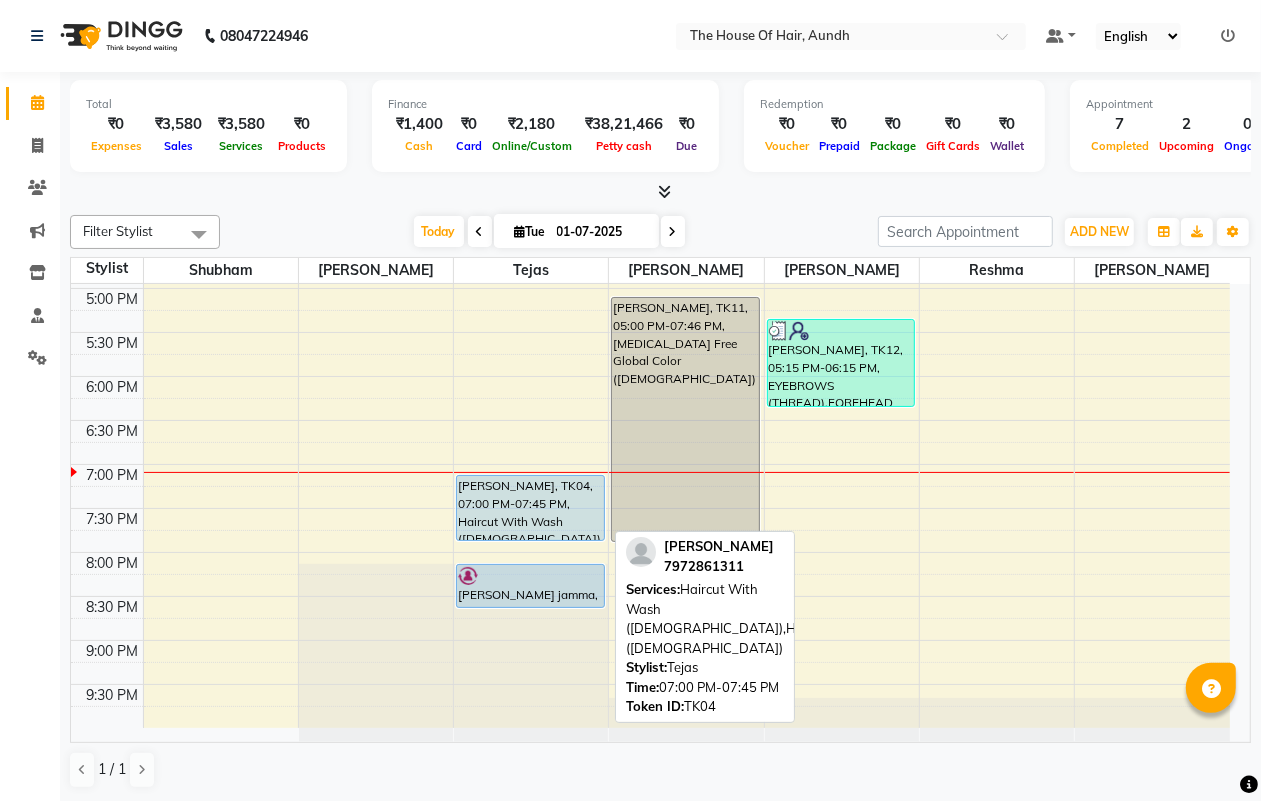 click on "[PERSON_NAME], TK04, 07:00 PM-07:45 PM, Haircut With Wash ([DEMOGRAPHIC_DATA]),Hairwash ([DEMOGRAPHIC_DATA])" at bounding box center (530, 508) 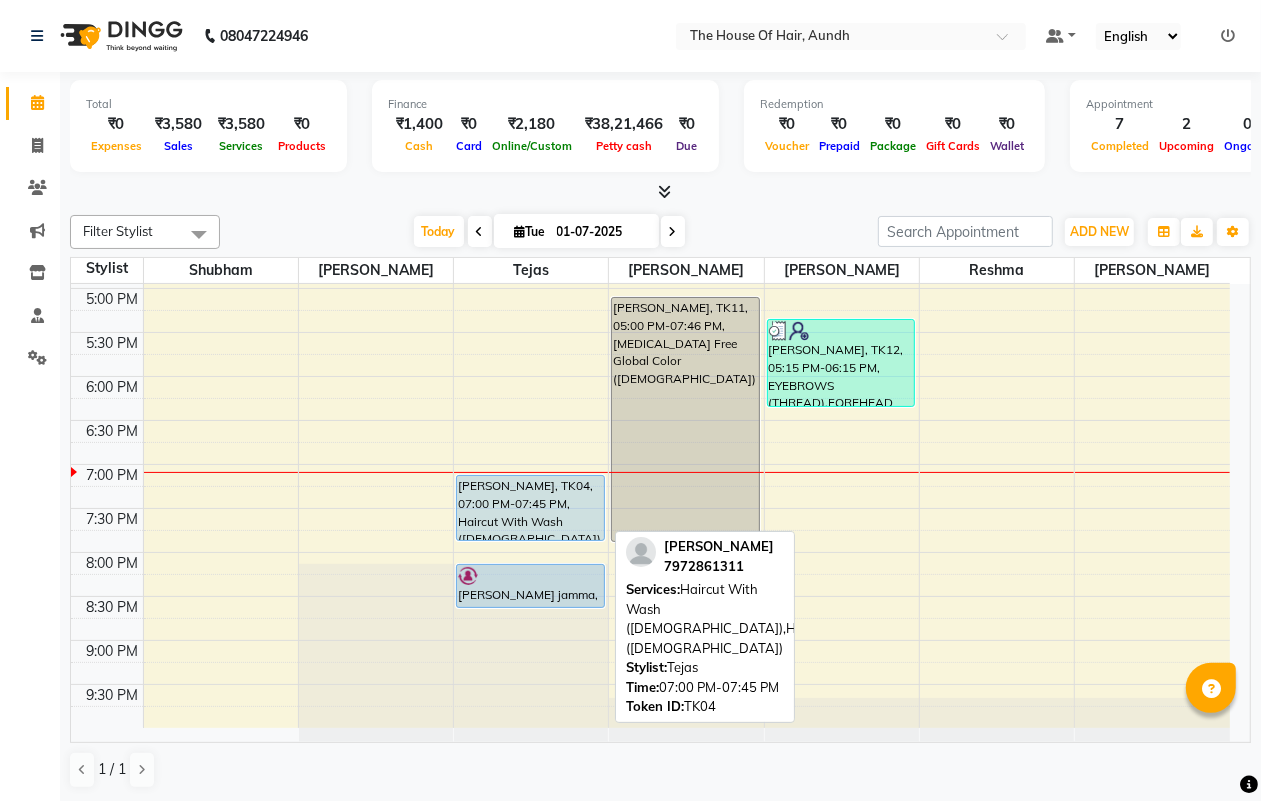 click on "[PERSON_NAME], TK04, 07:00 PM-07:45 PM, Haircut With Wash ([DEMOGRAPHIC_DATA]),Hairwash ([DEMOGRAPHIC_DATA])" at bounding box center (530, 508) 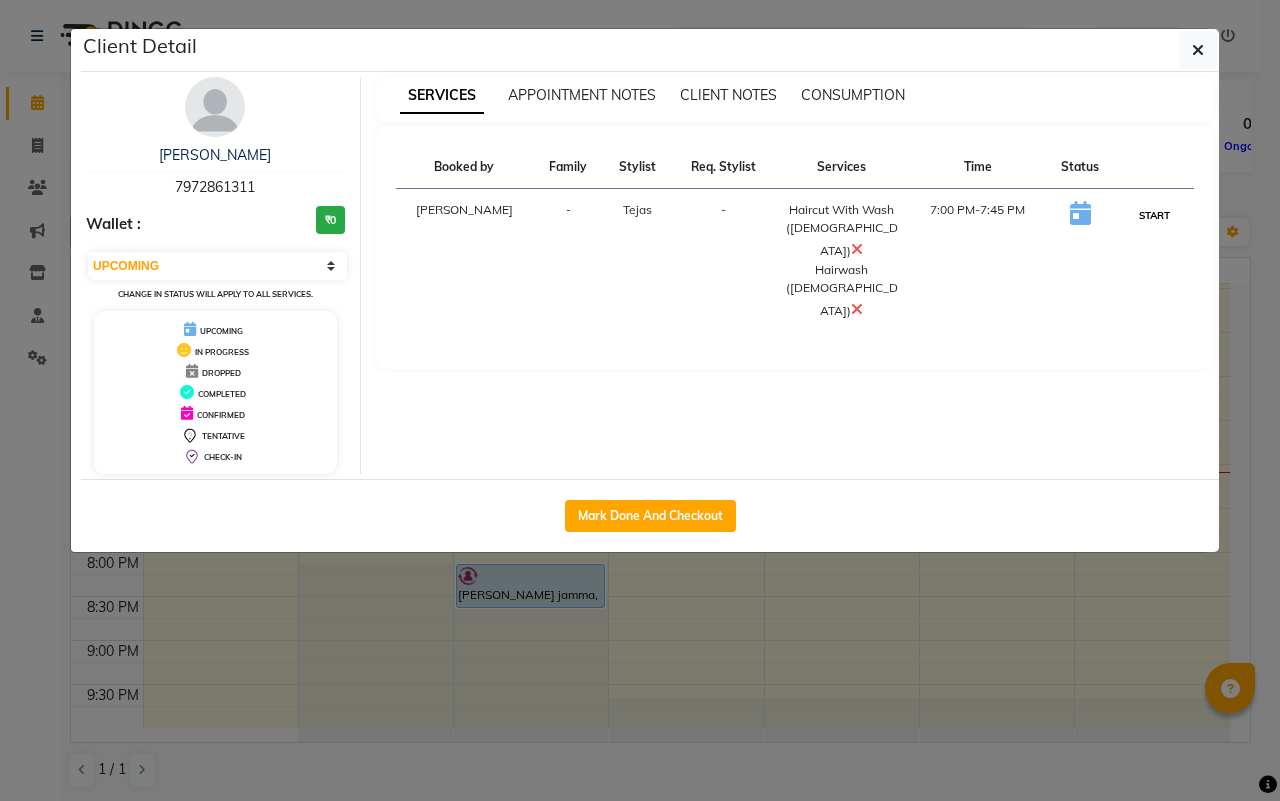click on "START" at bounding box center [1154, 215] 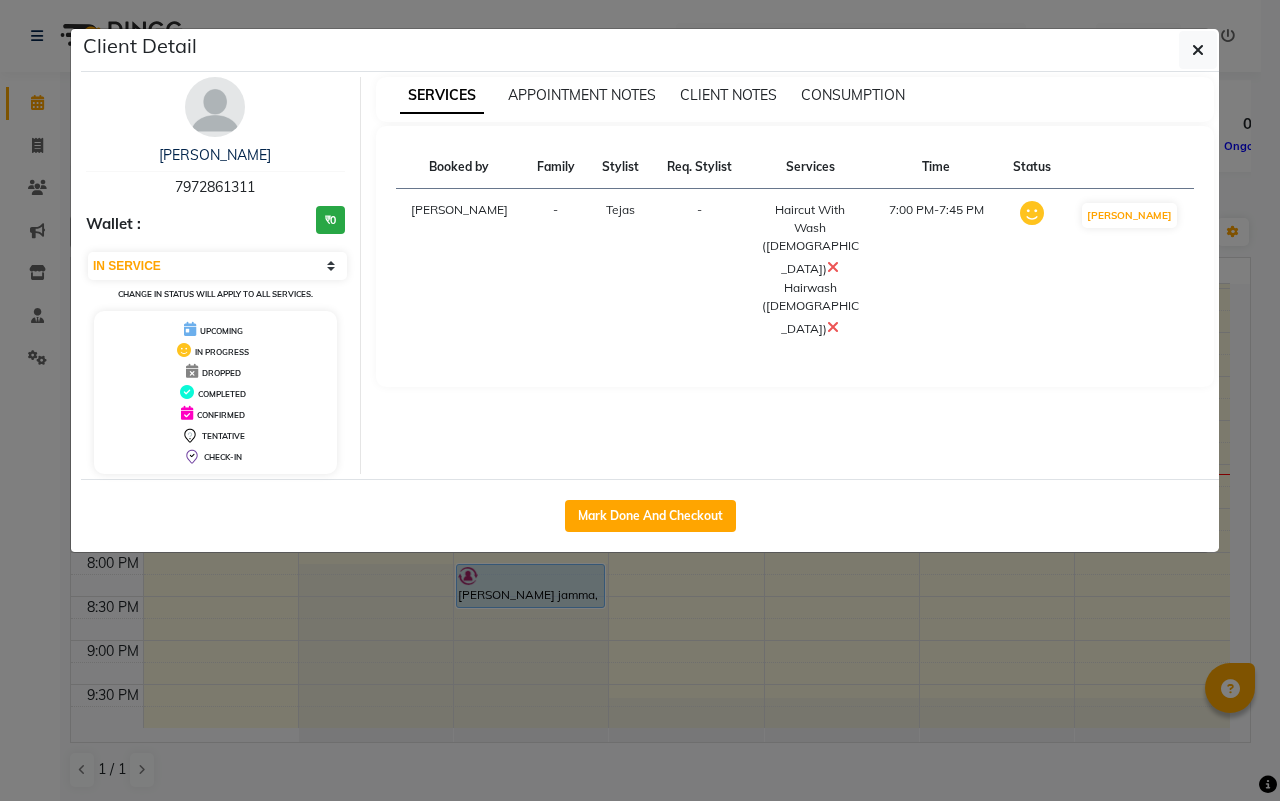 click at bounding box center (833, 327) 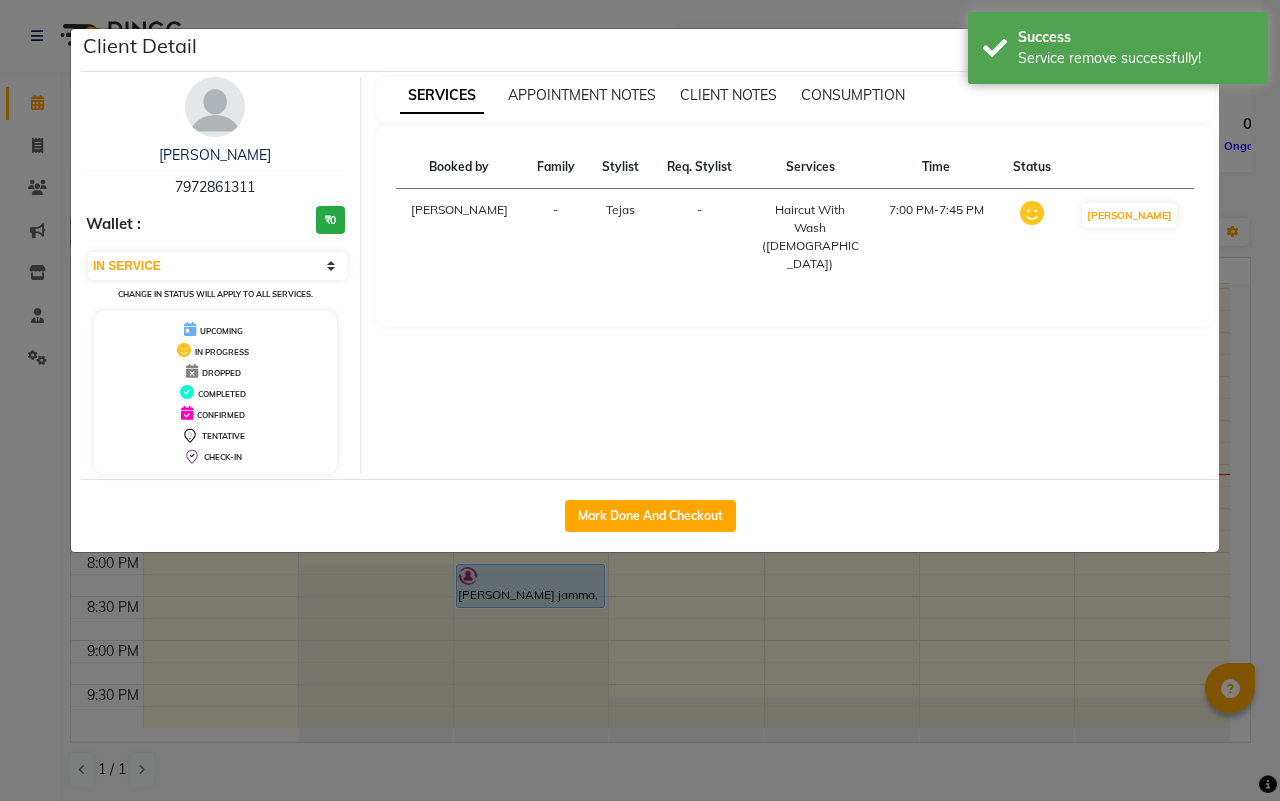 click on "Client Detail  [PERSON_NAME]   7972861311 Wallet : ₹0 Select IN SERVICE CONFIRMED TENTATIVE CHECK IN MARK DONE DROPPED UPCOMING Change in status will apply to all services. UPCOMING IN PROGRESS DROPPED COMPLETED CONFIRMED TENTATIVE CHECK-IN SERVICES APPOINTMENT NOTES CLIENT NOTES CONSUMPTION Booked by Family Stylist Req. Stylist Services Time Status  [PERSON_NAME] -  Haircut With Wash ([DEMOGRAPHIC_DATA])   7:00 PM-7:45 PM   MARK DONE   Mark Done And Checkout" 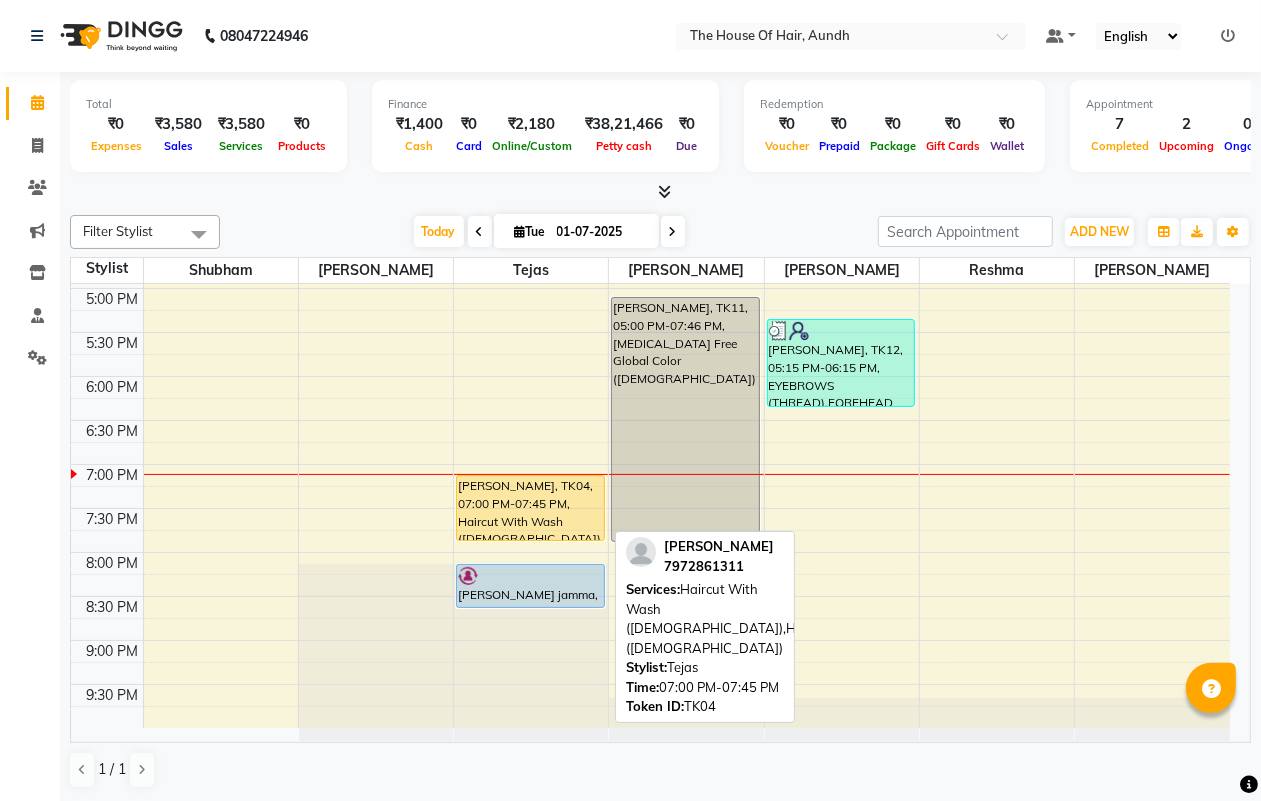 drag, startPoint x: 526, startPoint y: 537, endPoint x: 531, endPoint y: 521, distance: 16.763054 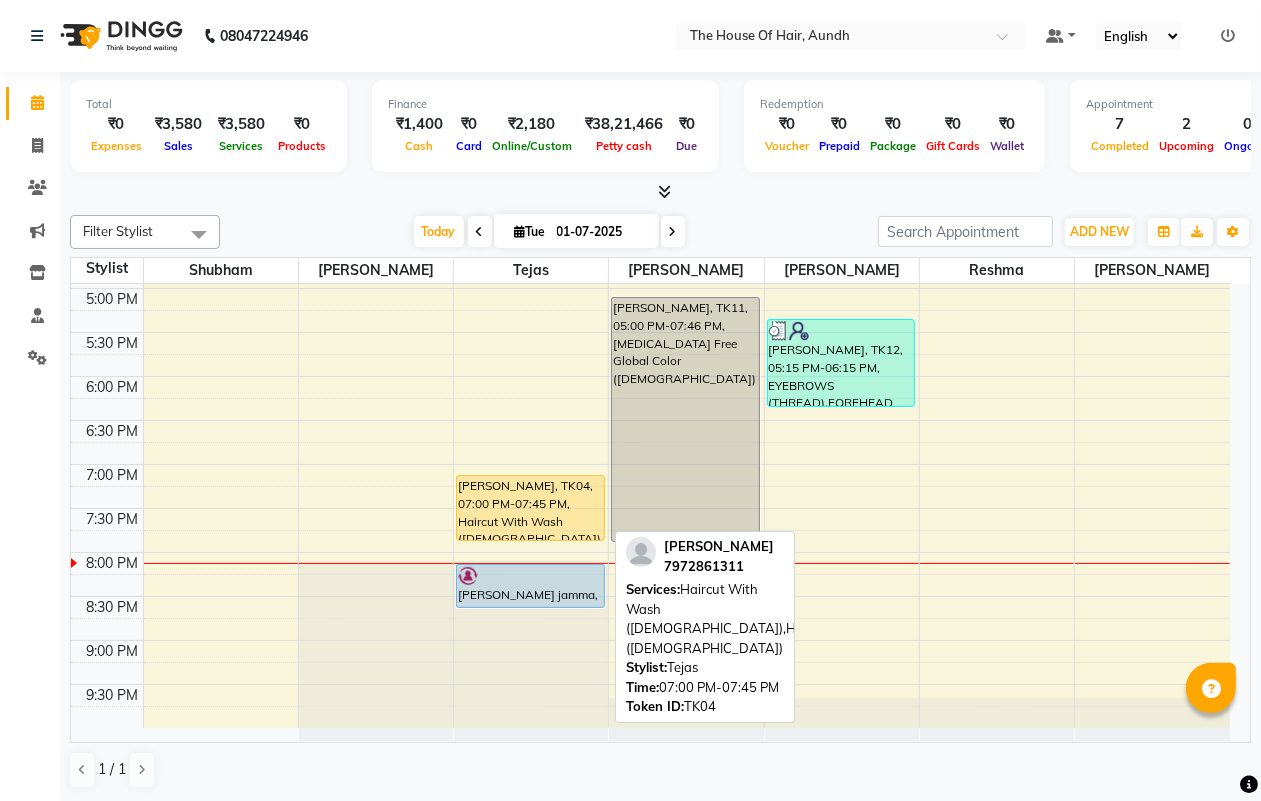 click on "[PERSON_NAME], TK04, 07:00 PM-07:45 PM, Haircut With Wash ([DEMOGRAPHIC_DATA]),Hairwash ([DEMOGRAPHIC_DATA])" at bounding box center (530, 508) 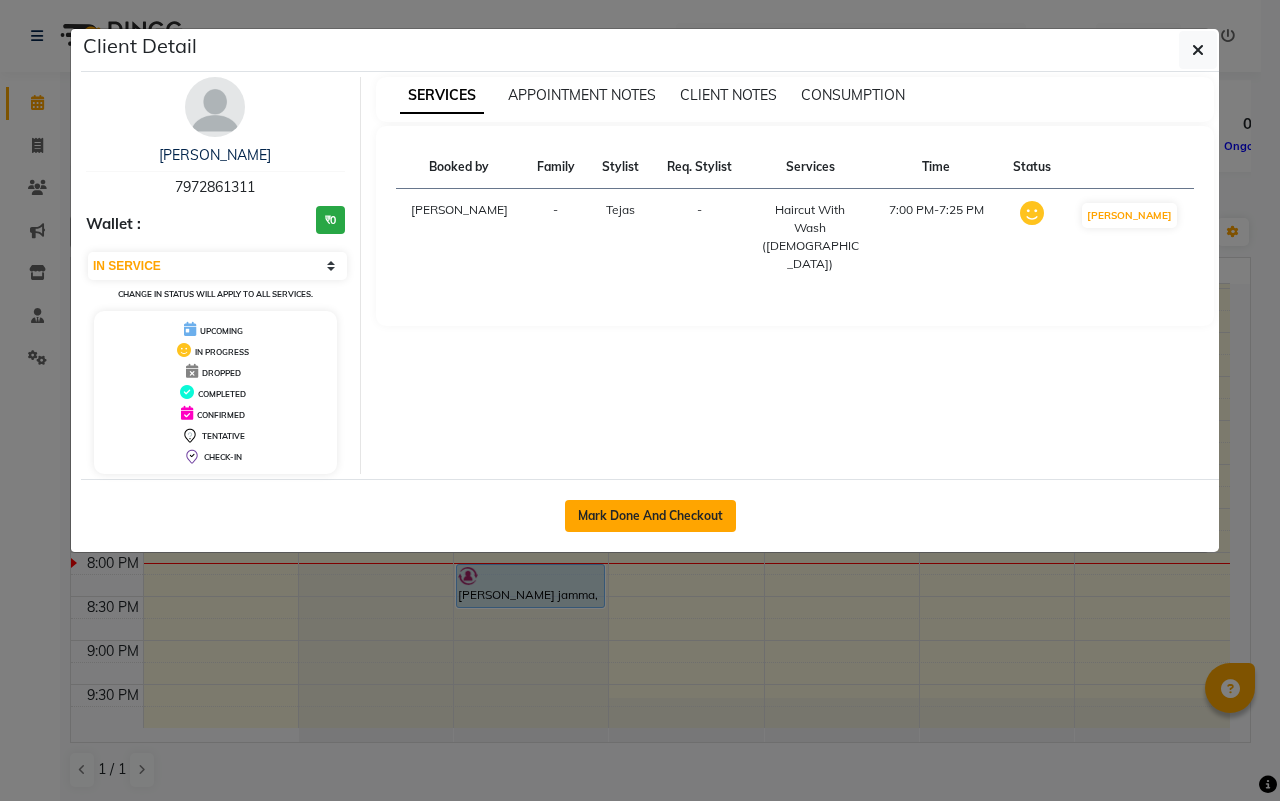 click on "Mark Done And Checkout" 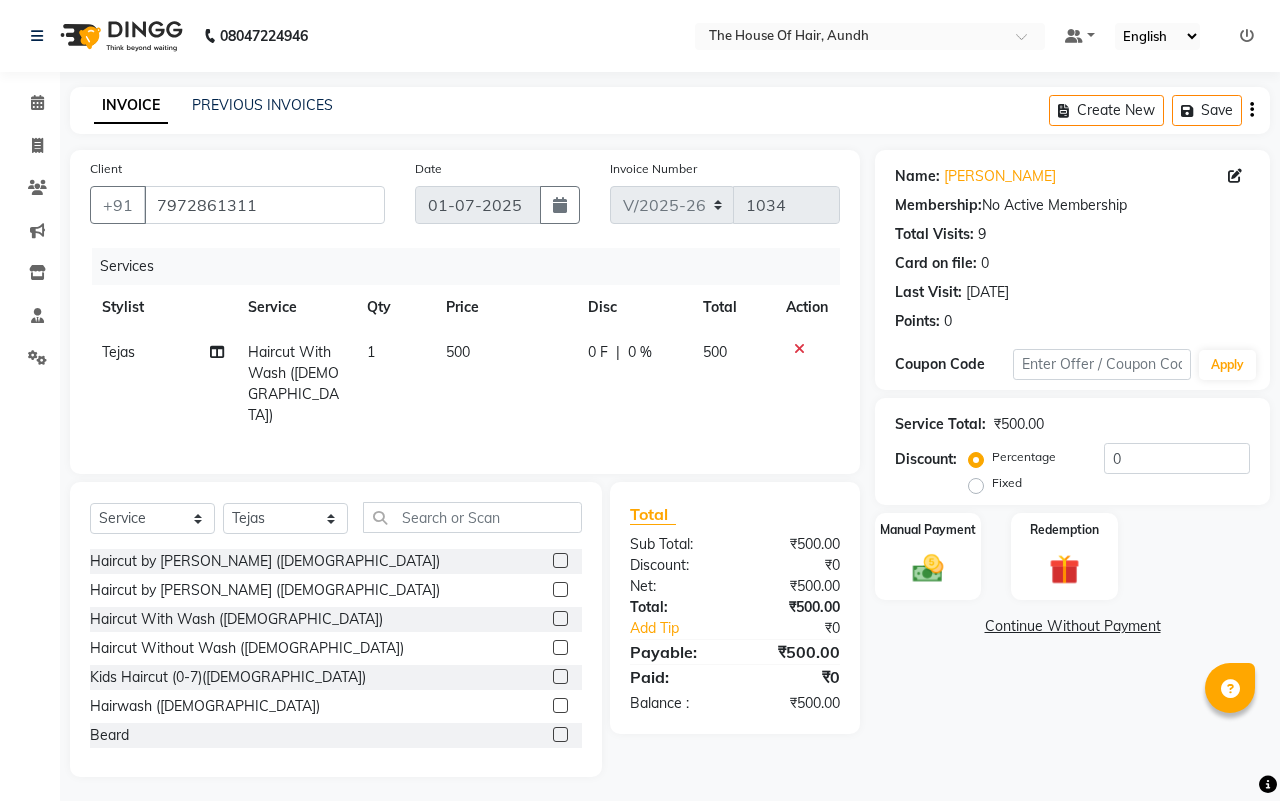 click 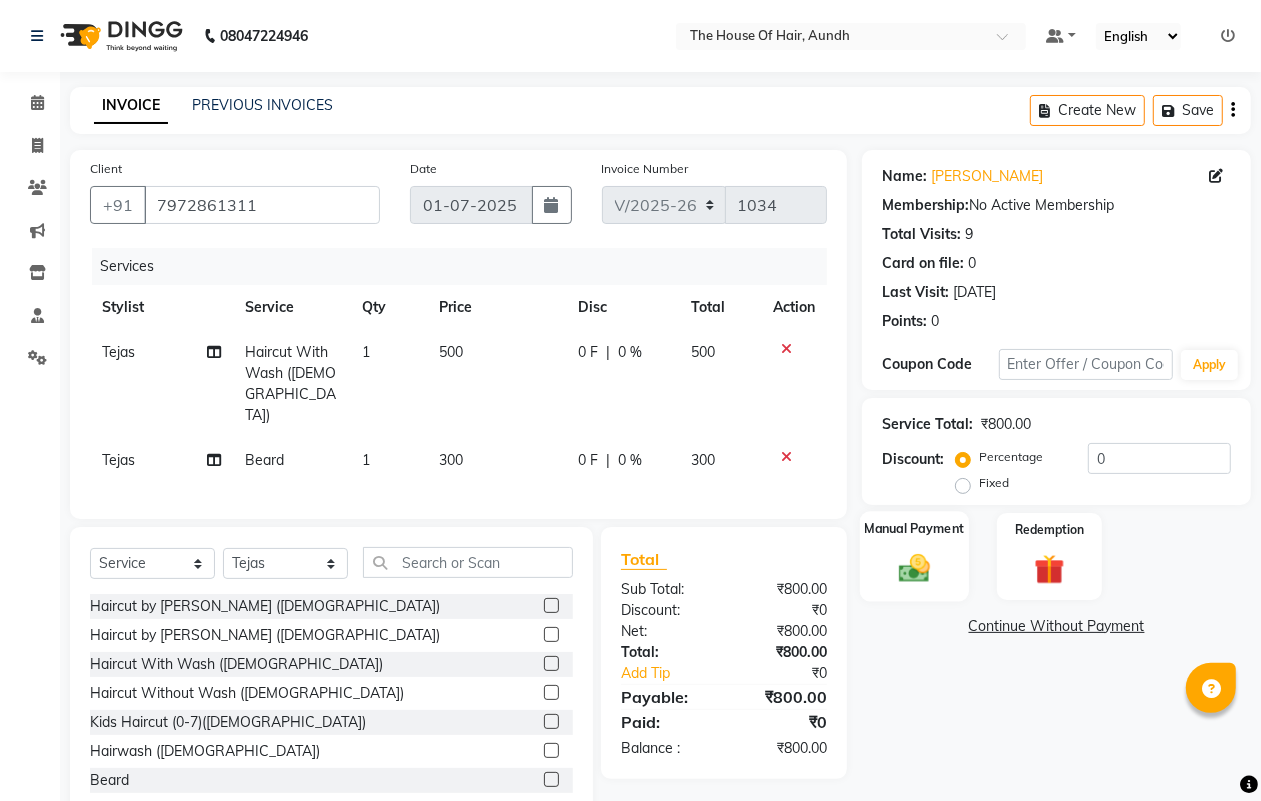 click on "Manual Payment" 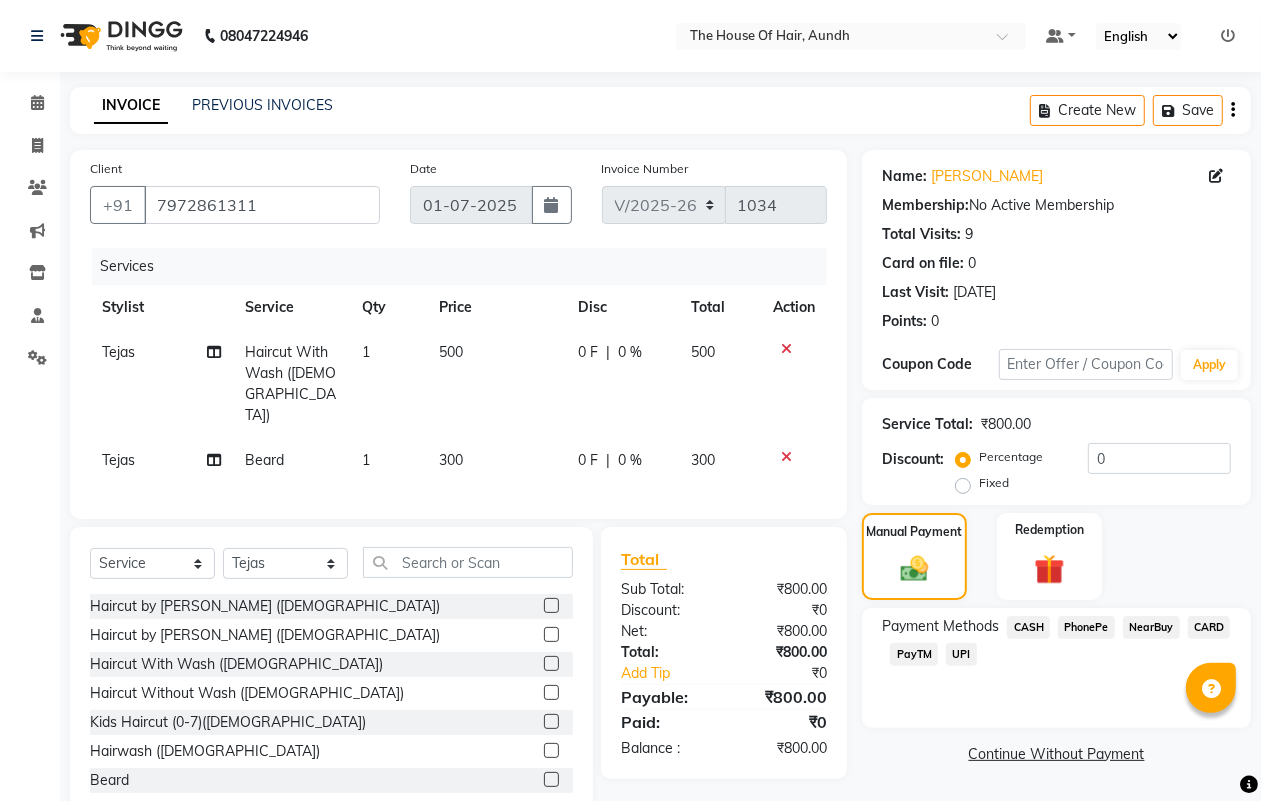 click on "UPI" 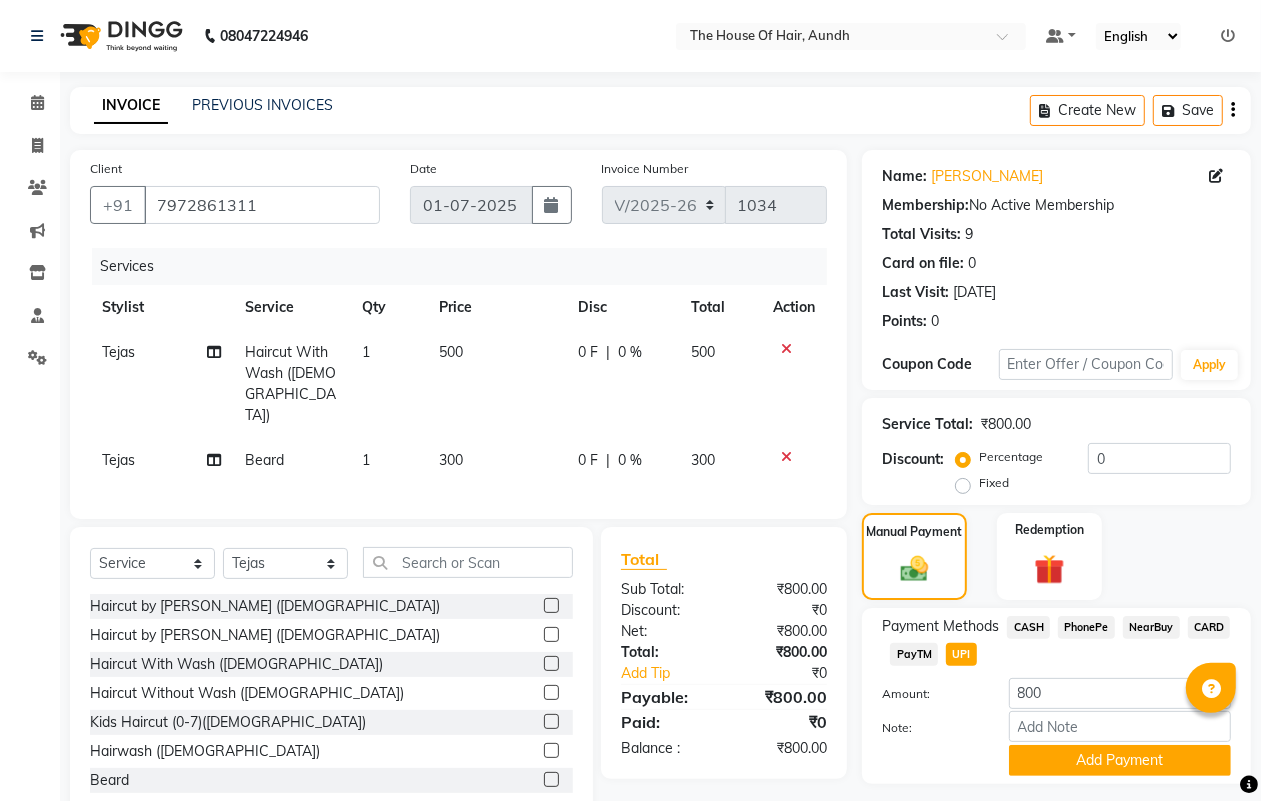 scroll, scrollTop: 52, scrollLeft: 0, axis: vertical 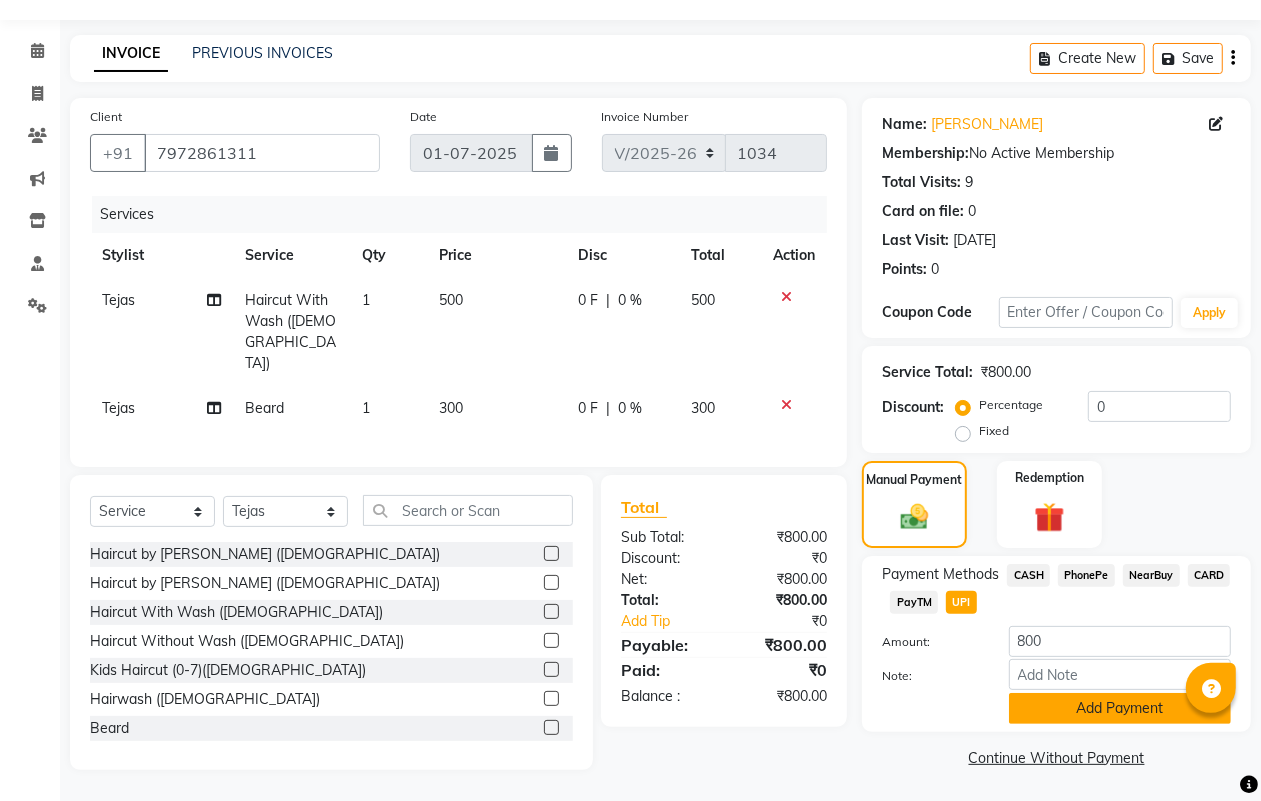 click on "Add Payment" 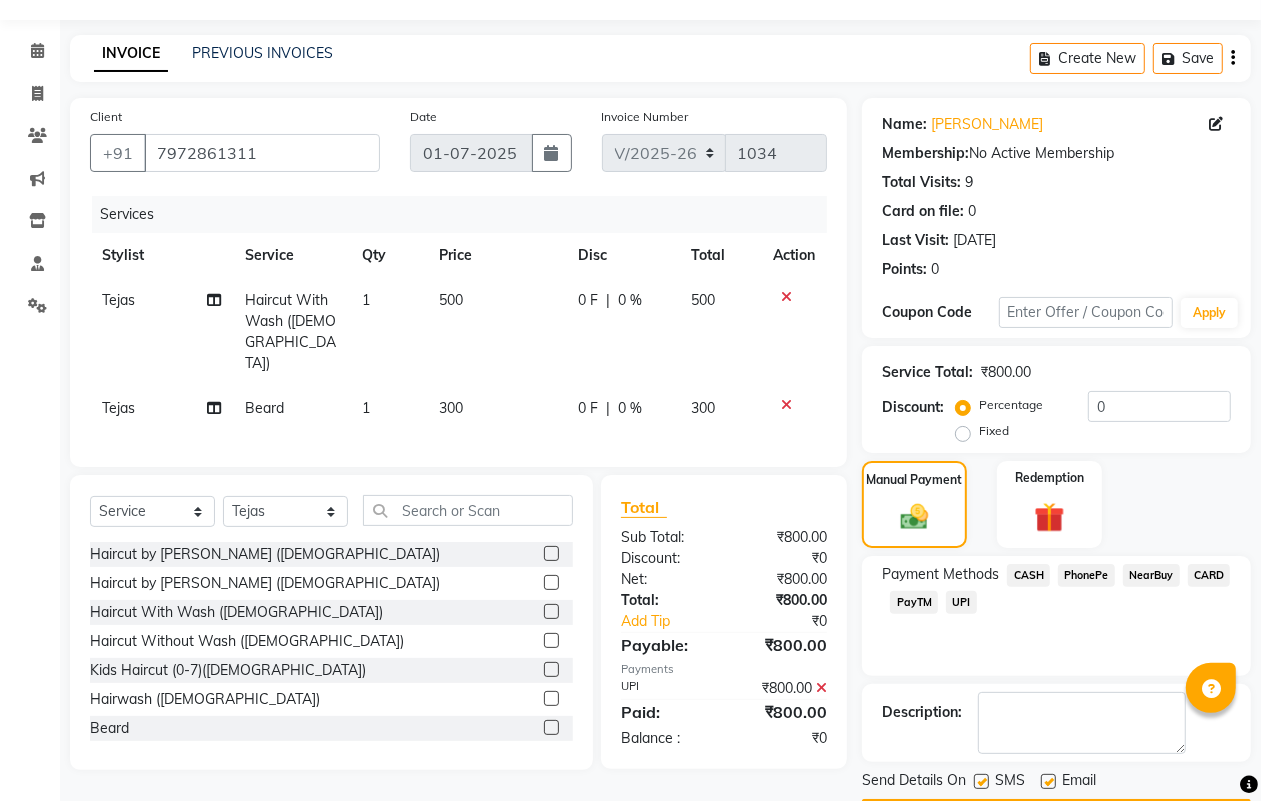 scroll, scrollTop: 111, scrollLeft: 0, axis: vertical 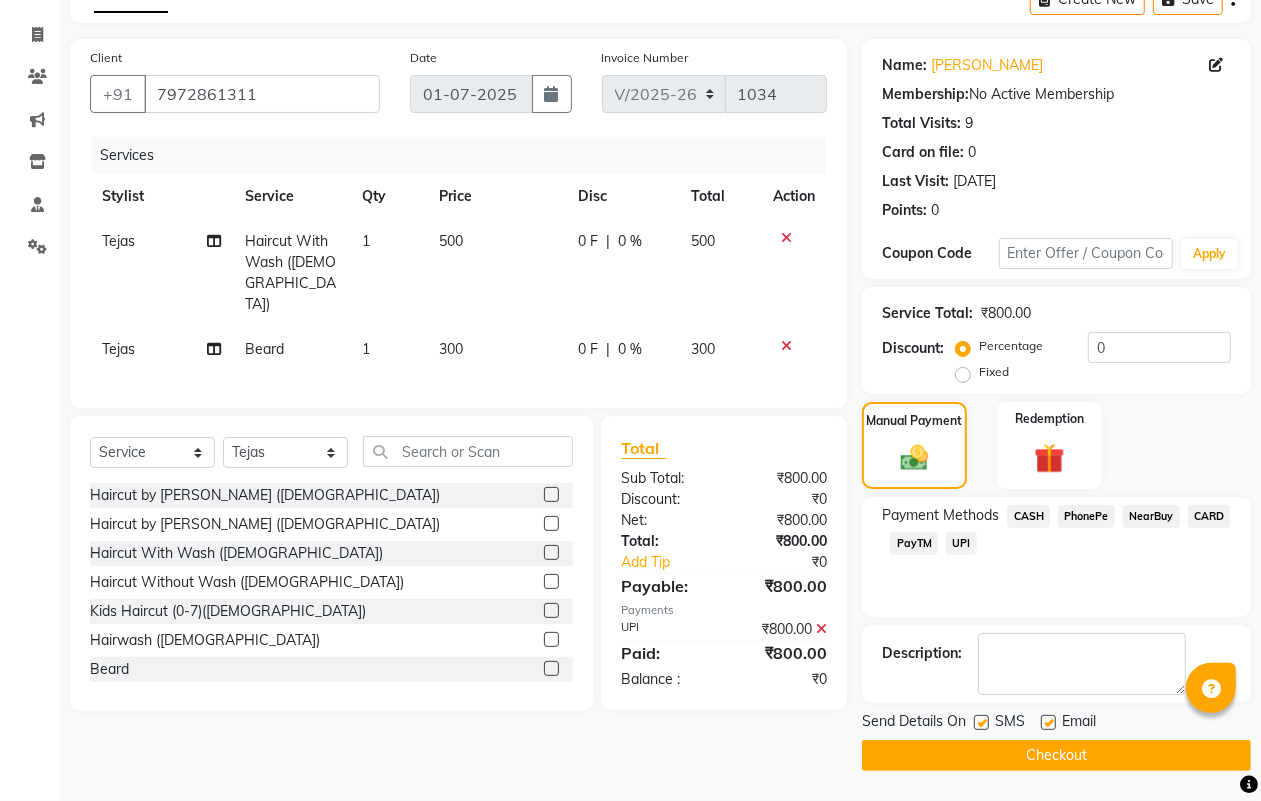 click on "Checkout" 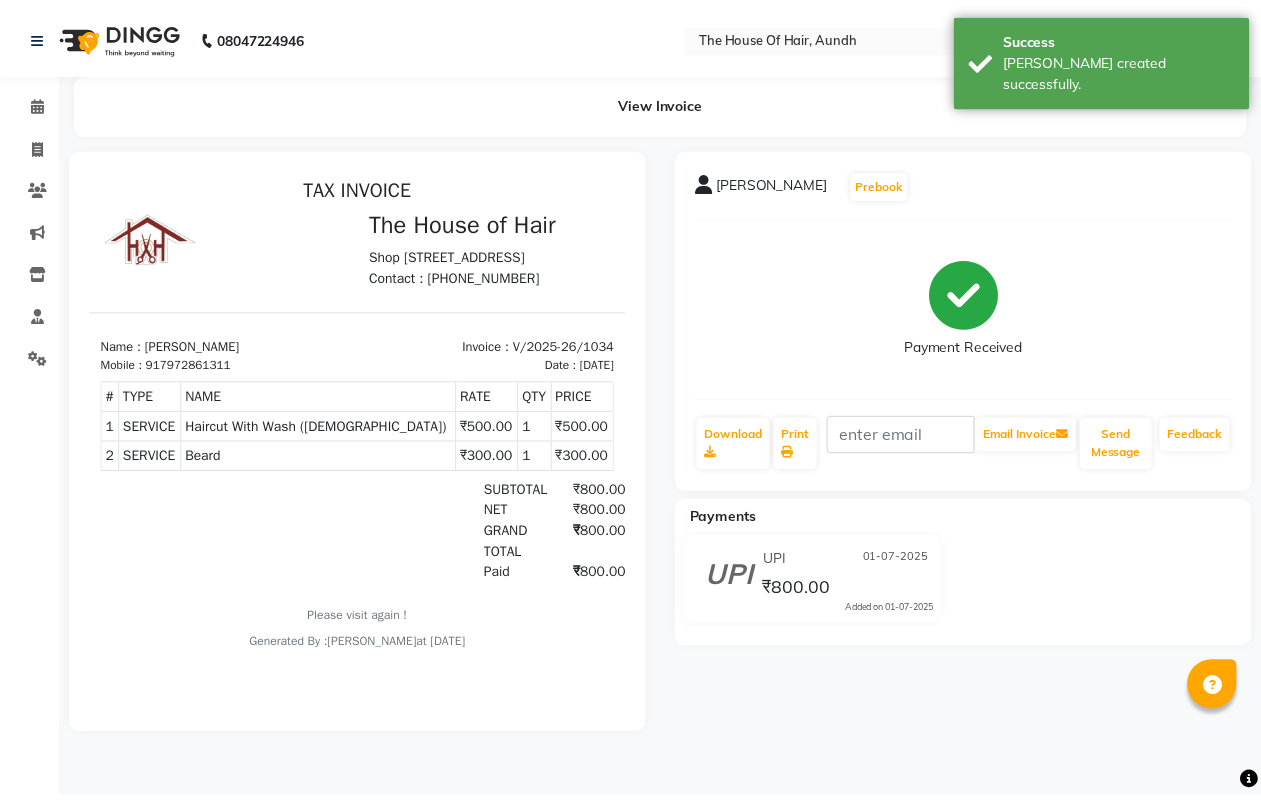 scroll, scrollTop: 0, scrollLeft: 0, axis: both 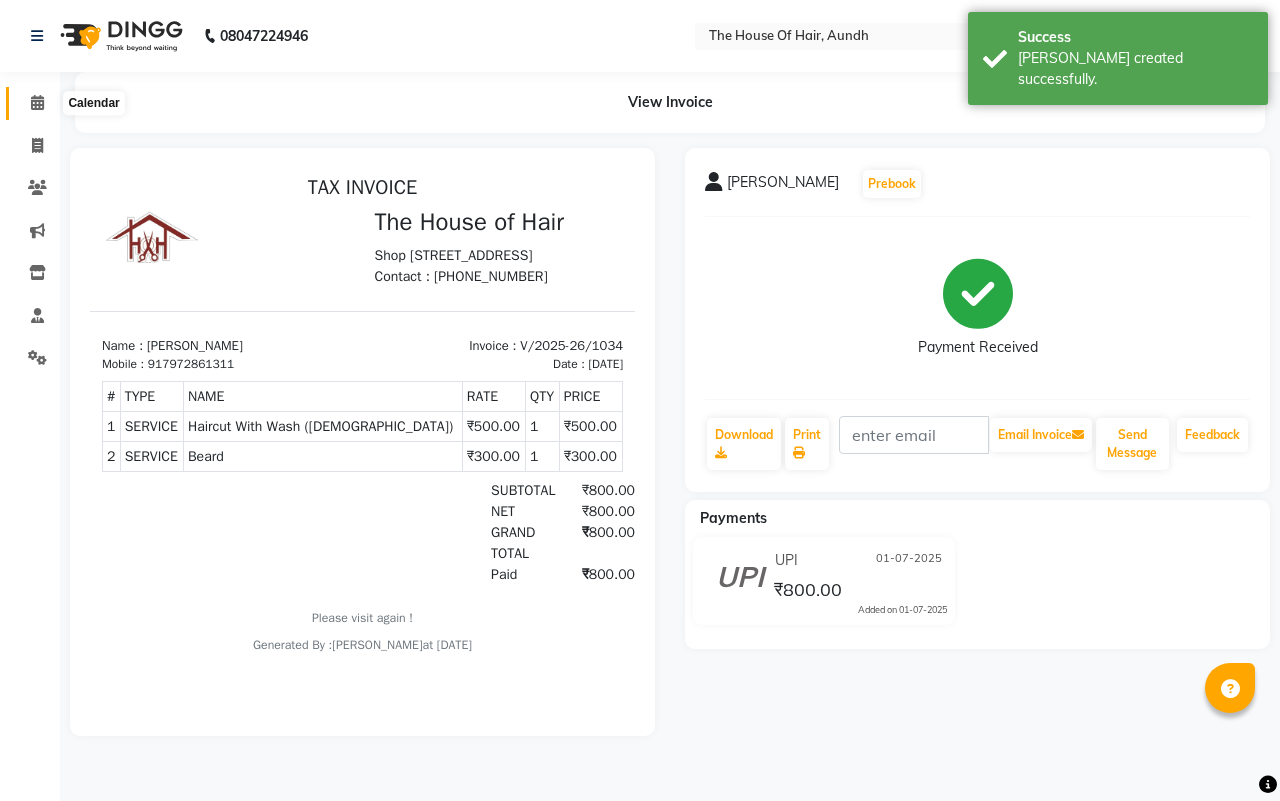 click 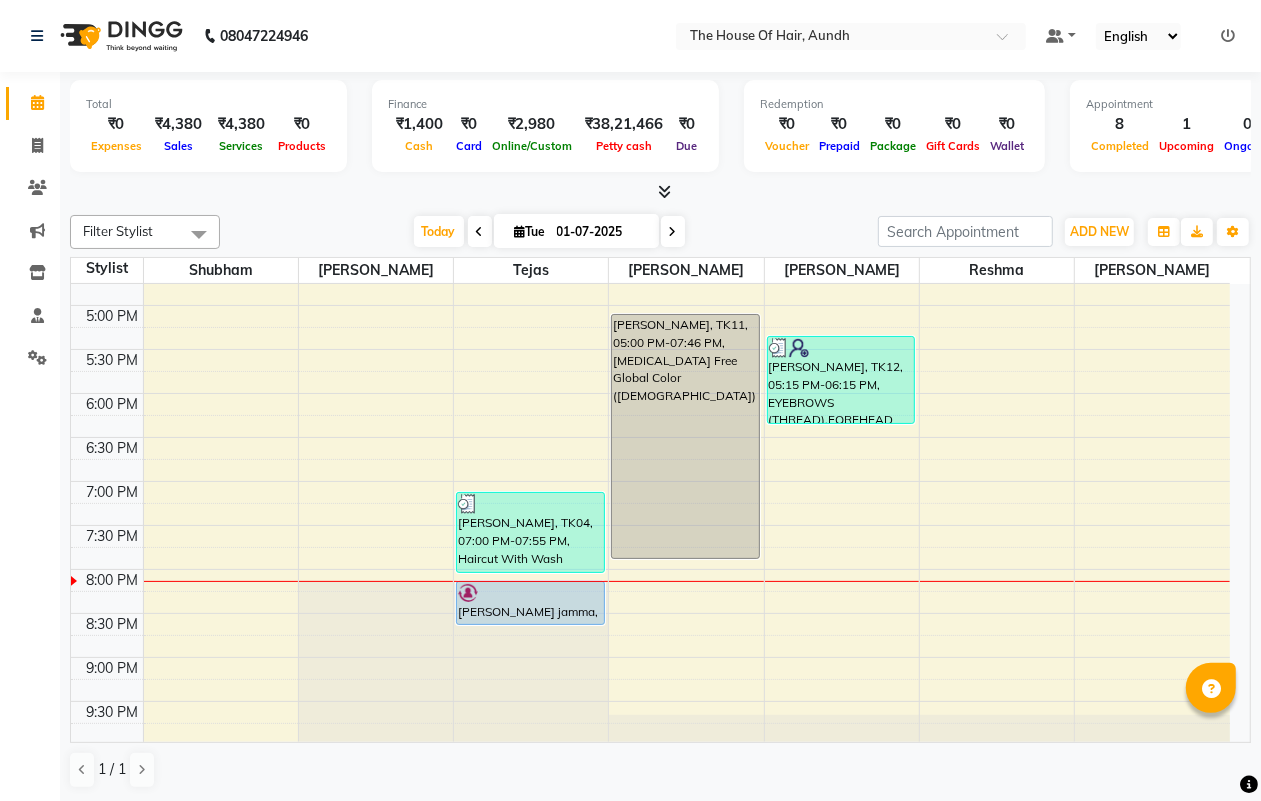 scroll, scrollTop: 787, scrollLeft: 0, axis: vertical 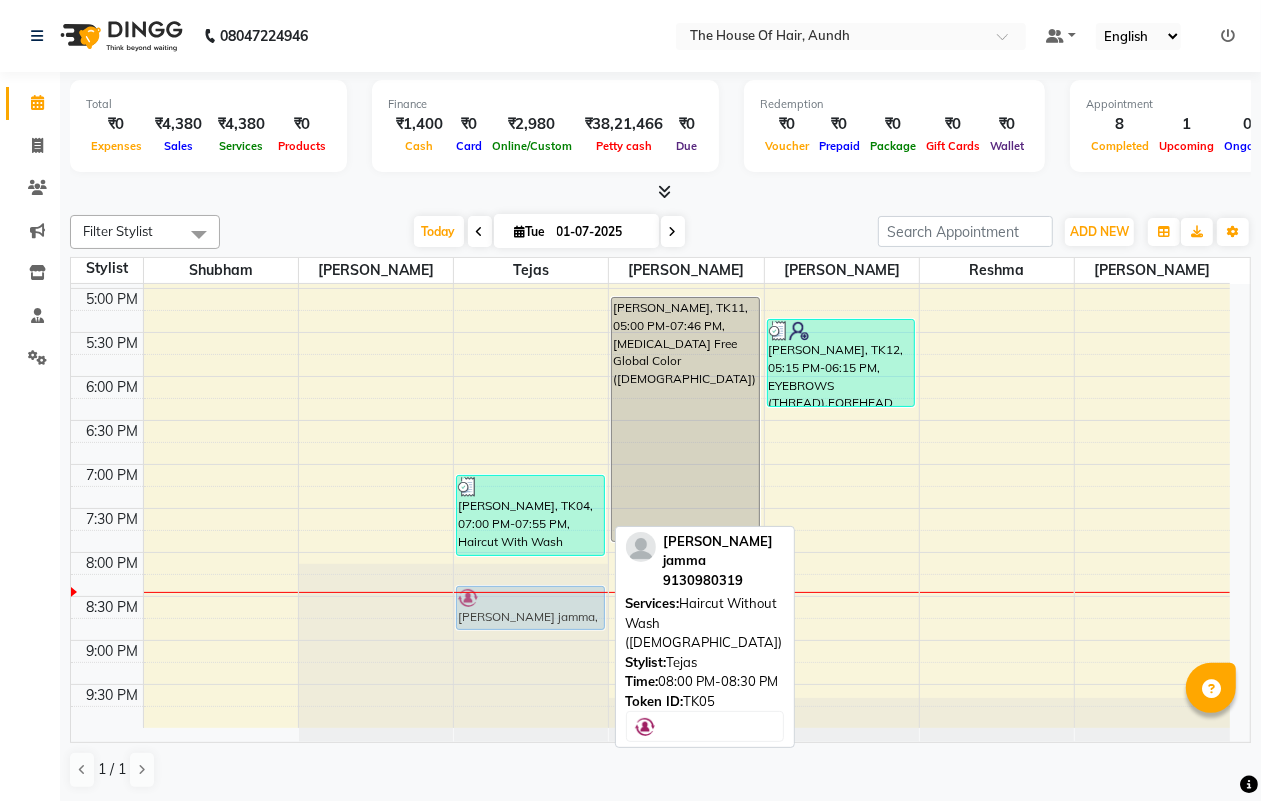 drag, startPoint x: 515, startPoint y: 573, endPoint x: 508, endPoint y: 606, distance: 33.734257 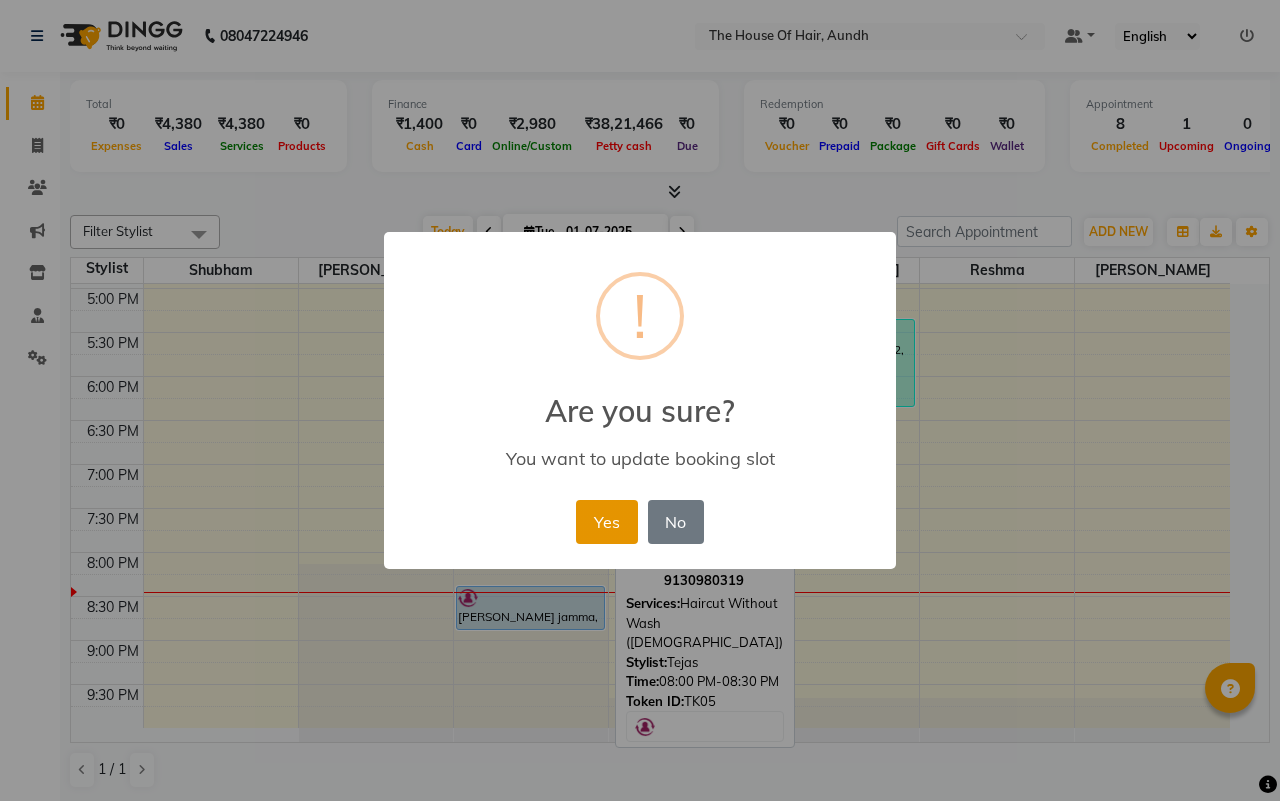 click on "Yes" at bounding box center (606, 522) 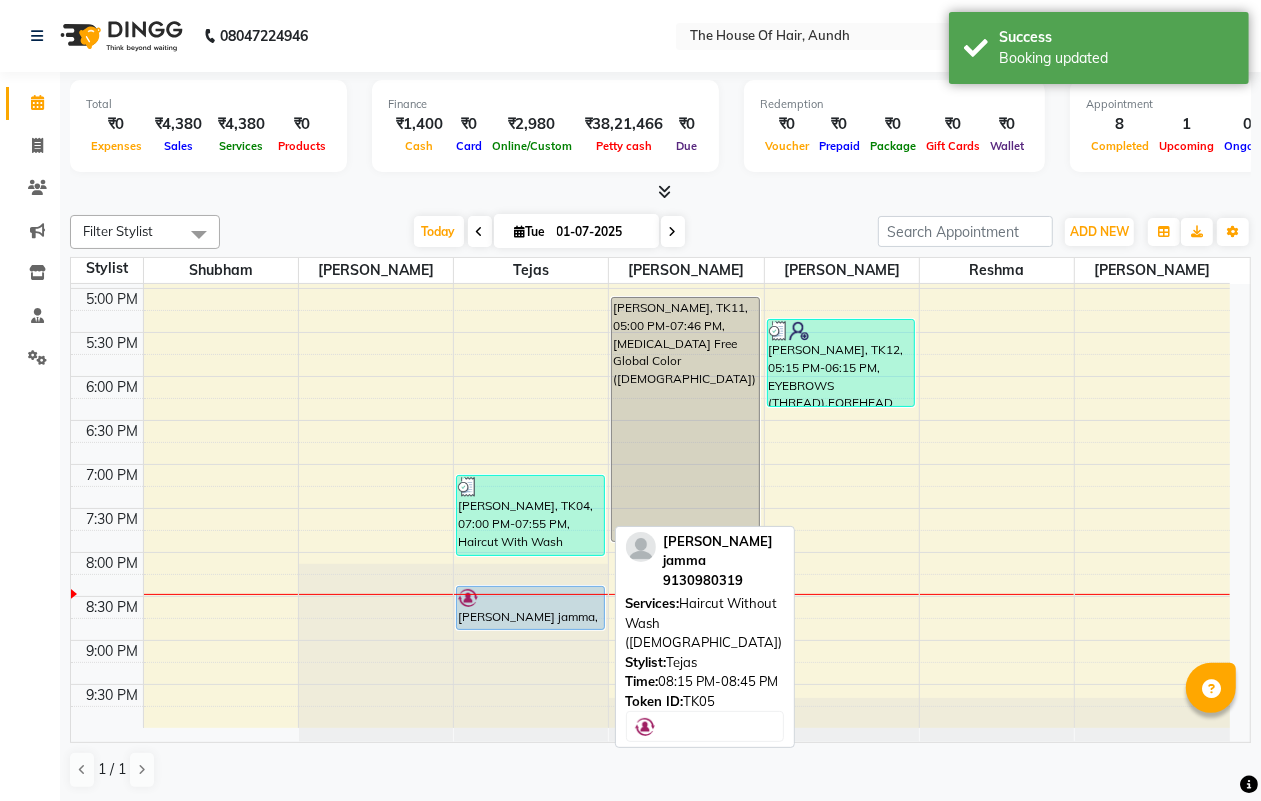 click at bounding box center (530, 598) 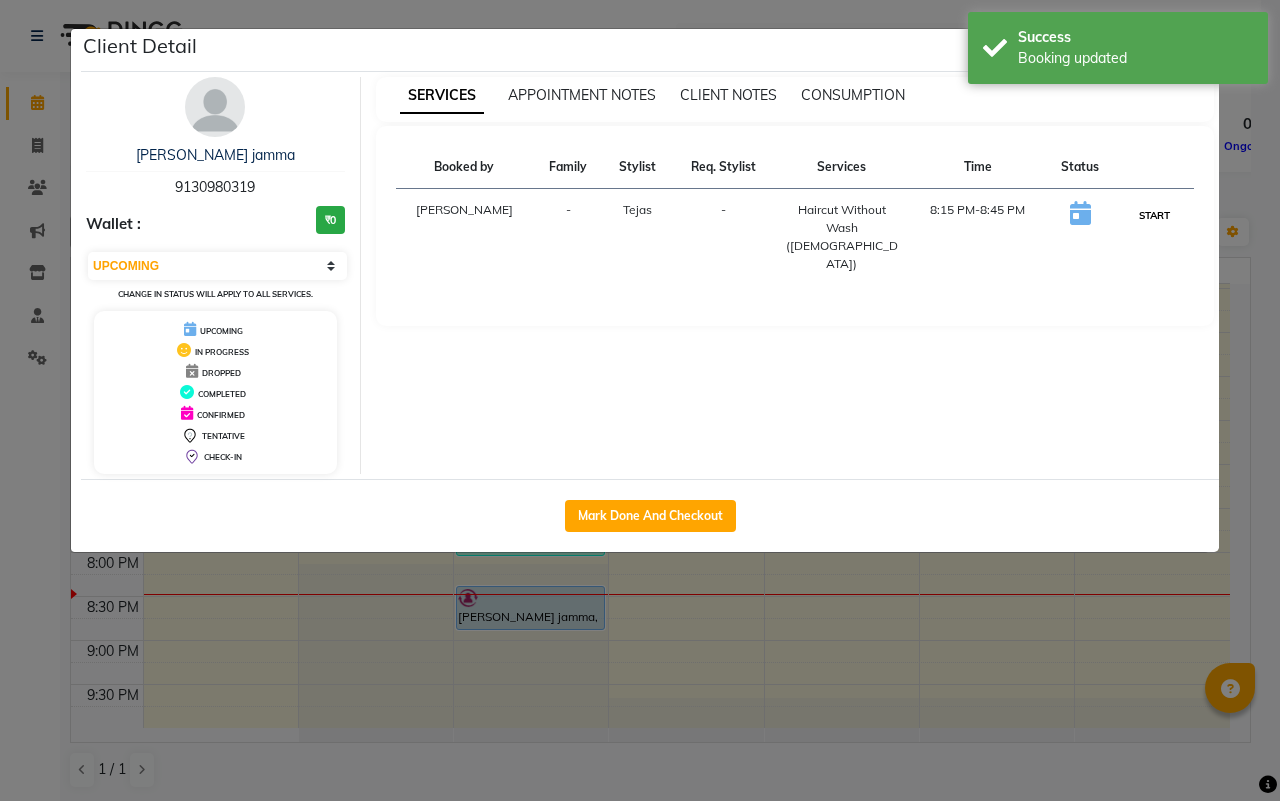 click on "START" at bounding box center (1154, 215) 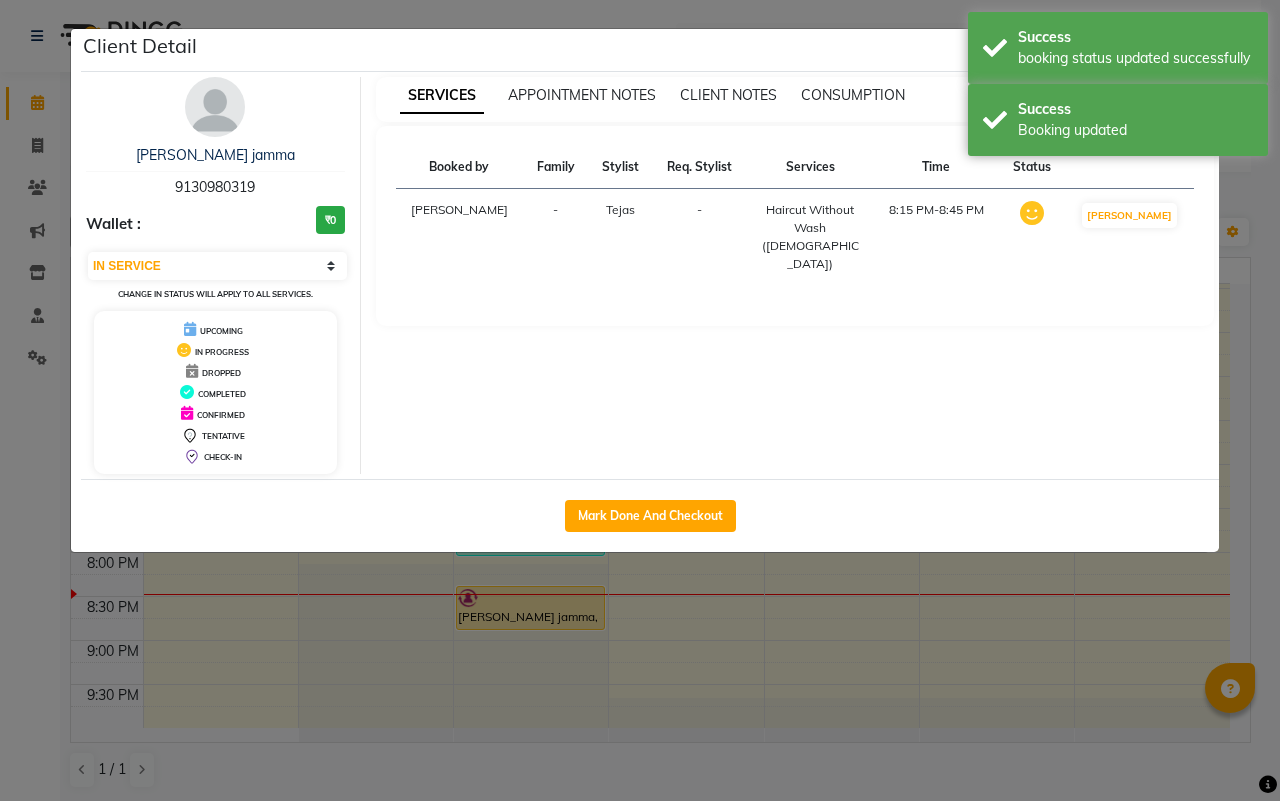 click on "Client Detail  [PERSON_NAME] jamma   9130980319 Wallet : ₹0 Select IN SERVICE CONFIRMED TENTATIVE CHECK IN MARK DONE DROPPED UPCOMING Change in status will apply to all services. UPCOMING IN PROGRESS DROPPED COMPLETED CONFIRMED TENTATIVE CHECK-IN SERVICES APPOINTMENT NOTES CLIENT NOTES CONSUMPTION Booked by Family Stylist Req. Stylist Services Time Status  [PERSON_NAME] -  Haircut Without Wash ([DEMOGRAPHIC_DATA])   8:15 PM-8:45 PM   MARK DONE   Mark Done And Checkout" 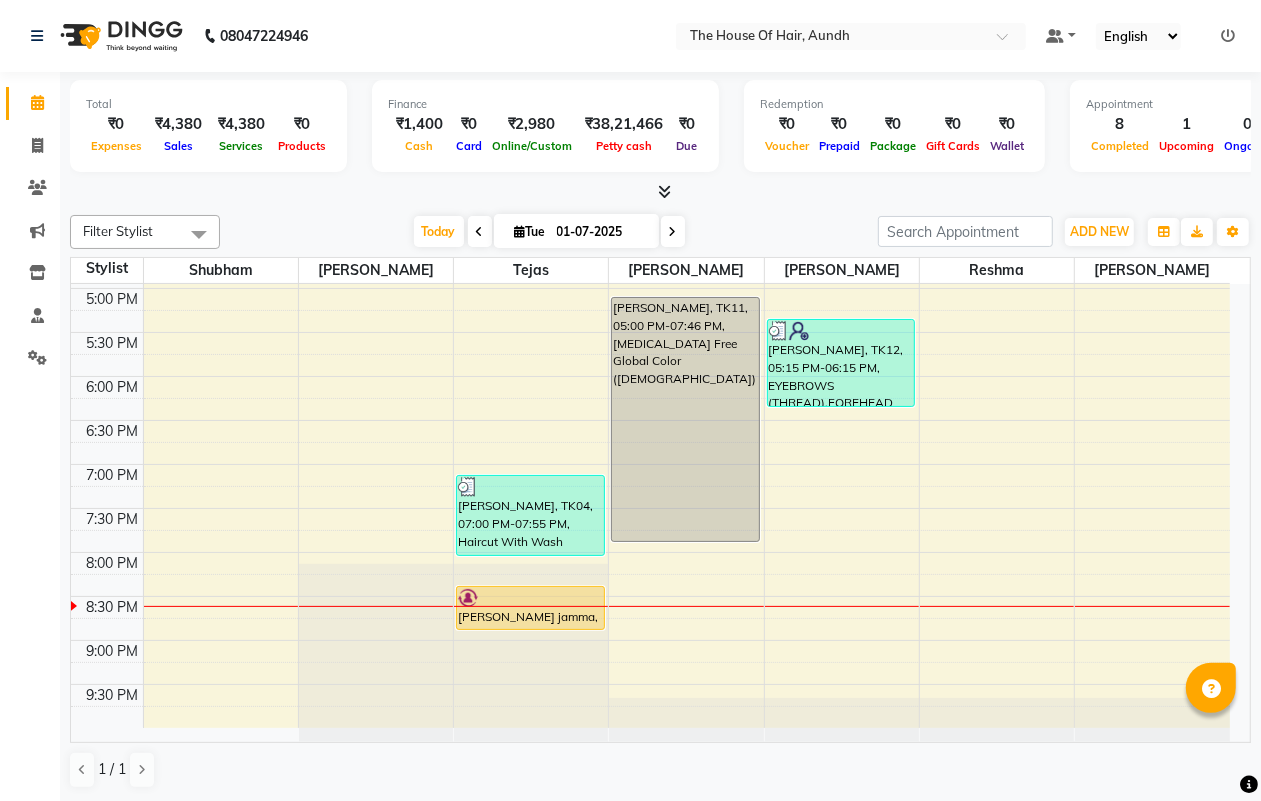 click at bounding box center (673, 232) 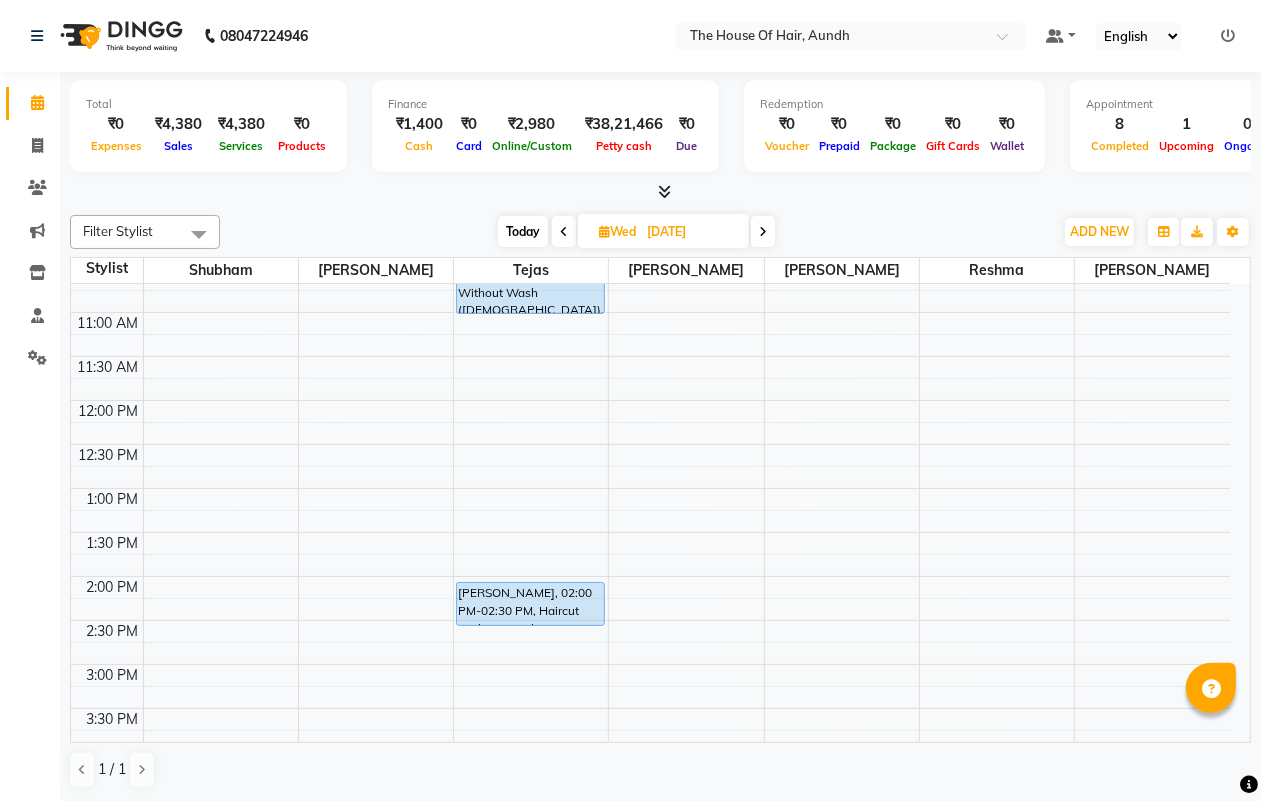 scroll, scrollTop: 250, scrollLeft: 0, axis: vertical 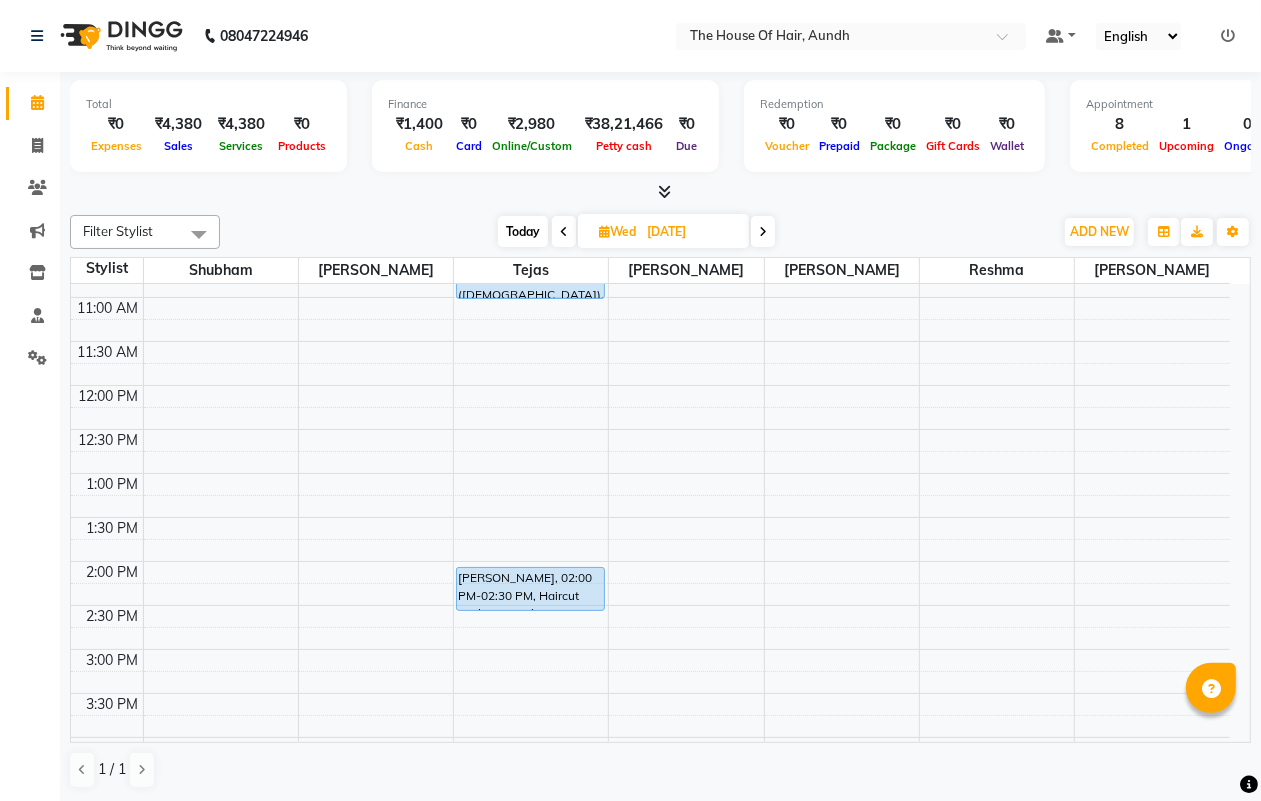 click on "Today" at bounding box center [523, 231] 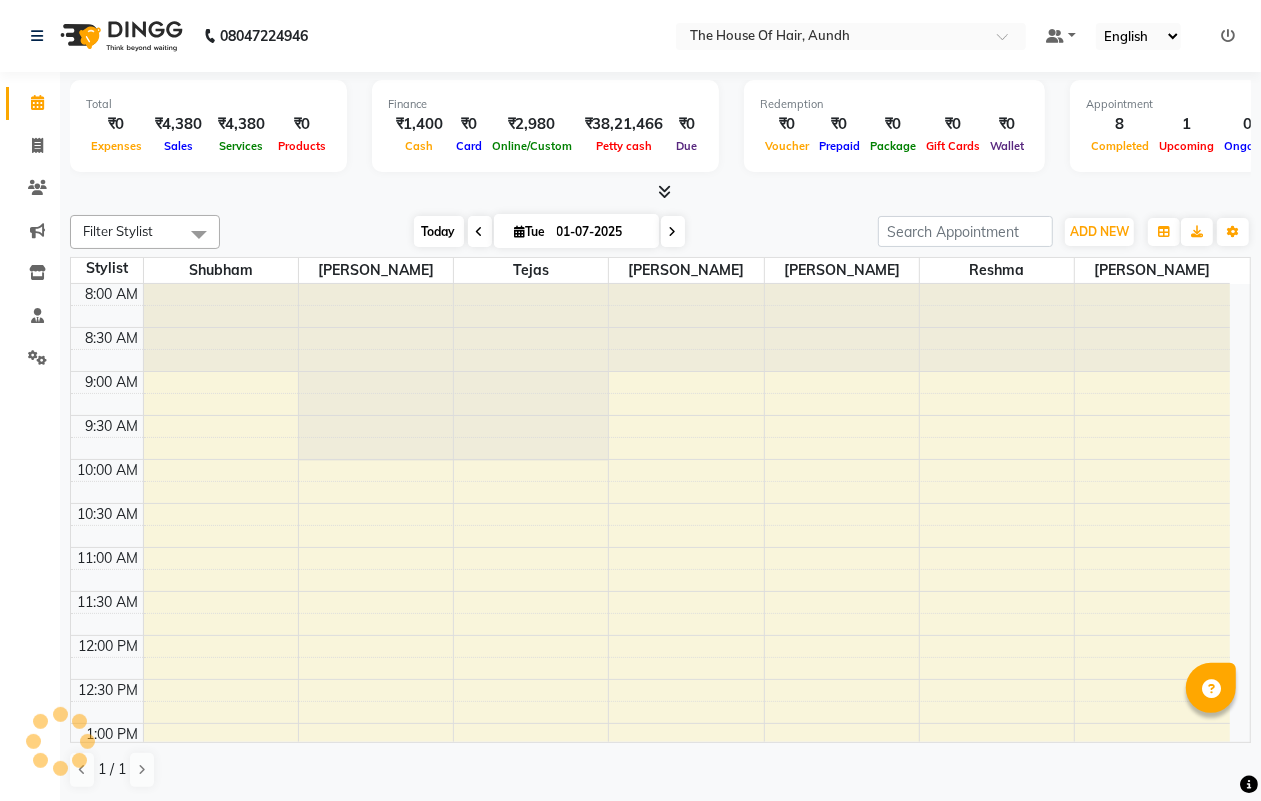 scroll, scrollTop: 787, scrollLeft: 0, axis: vertical 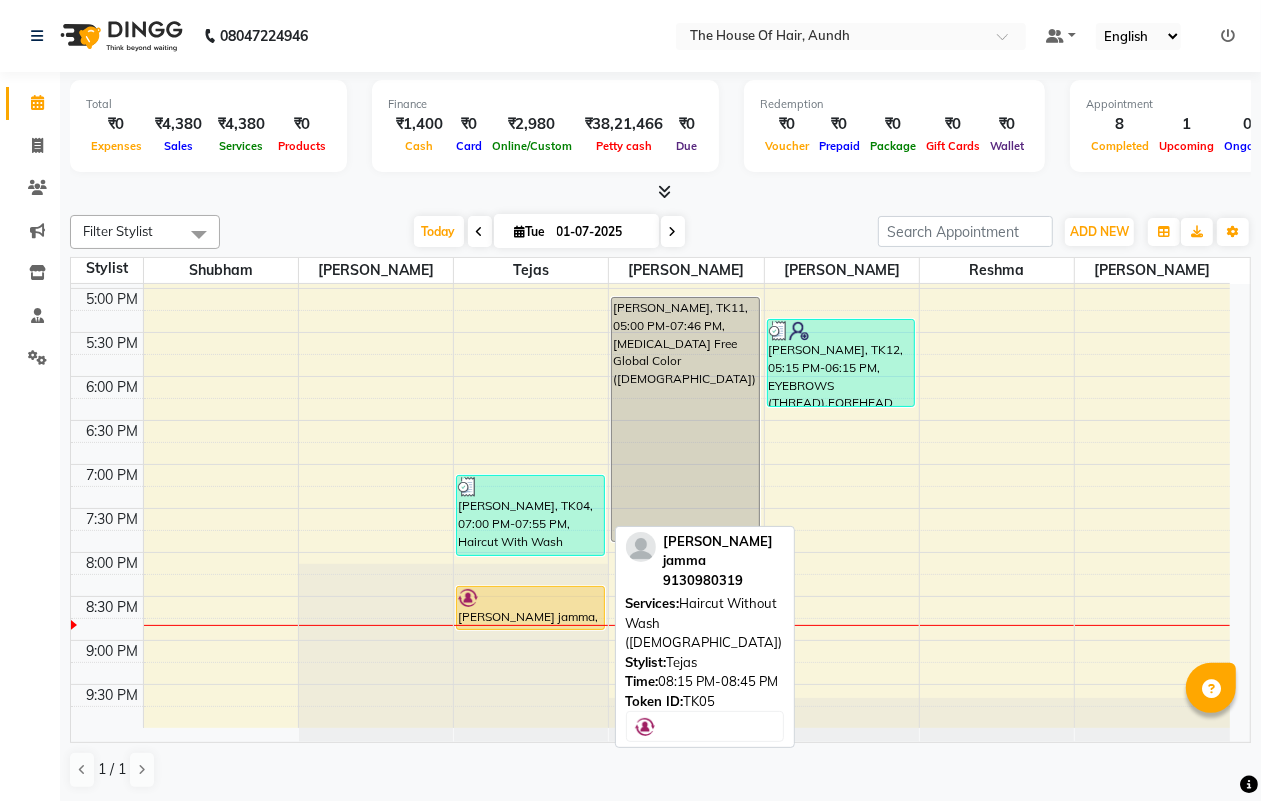 click at bounding box center (530, 598) 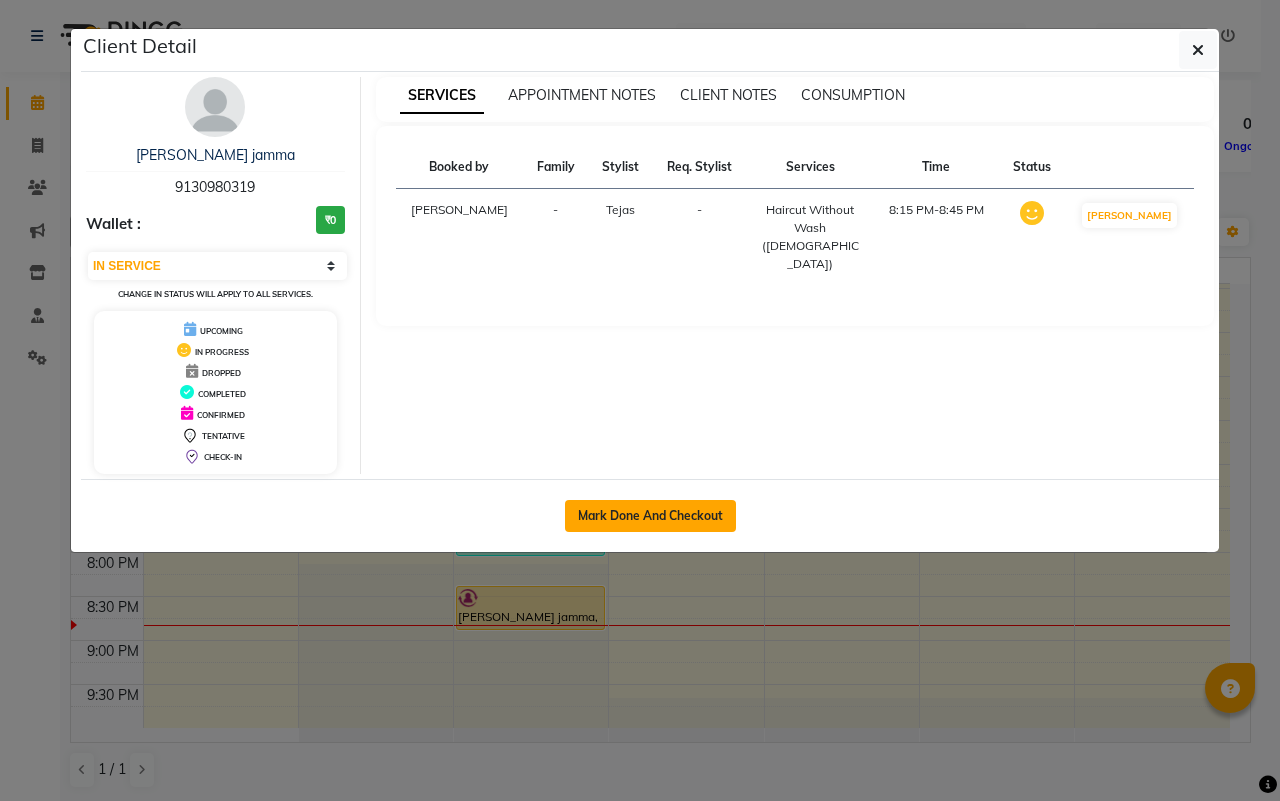 click on "Mark Done And Checkout" 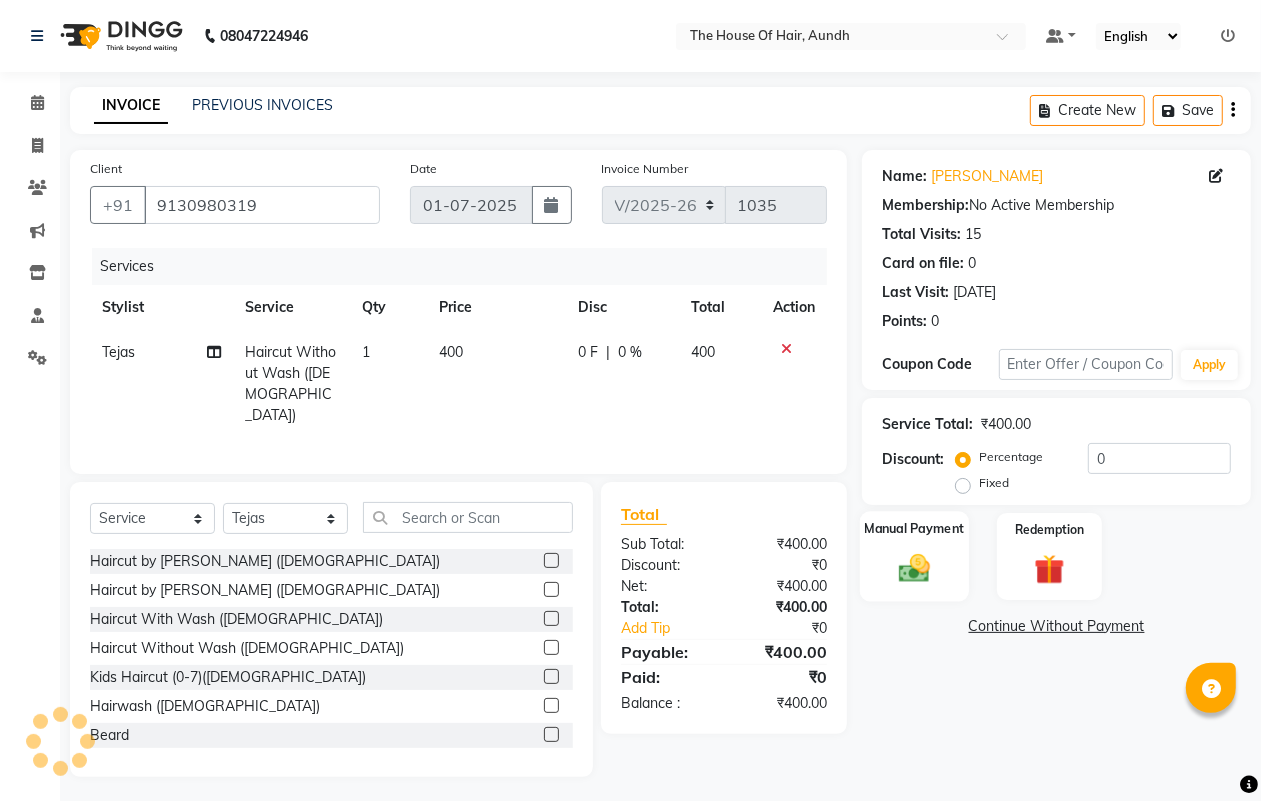 click 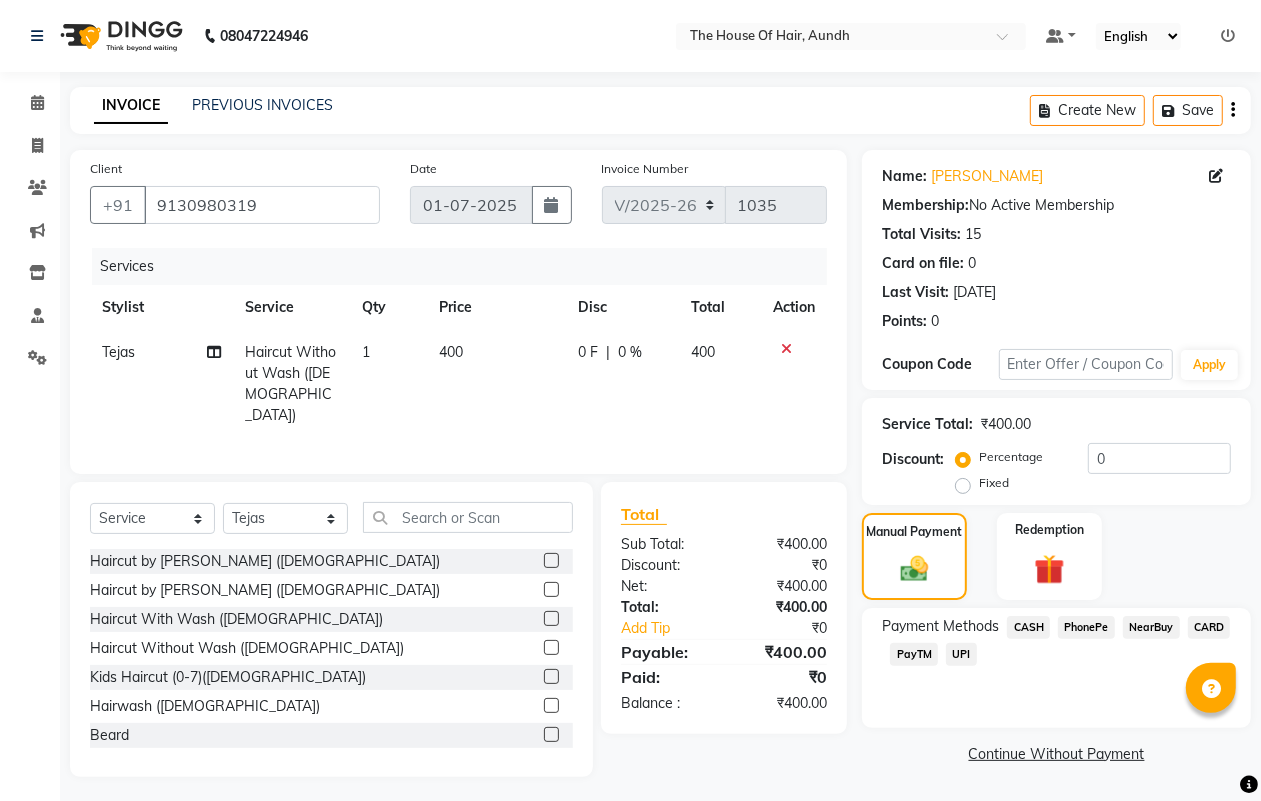 scroll, scrollTop: 2, scrollLeft: 0, axis: vertical 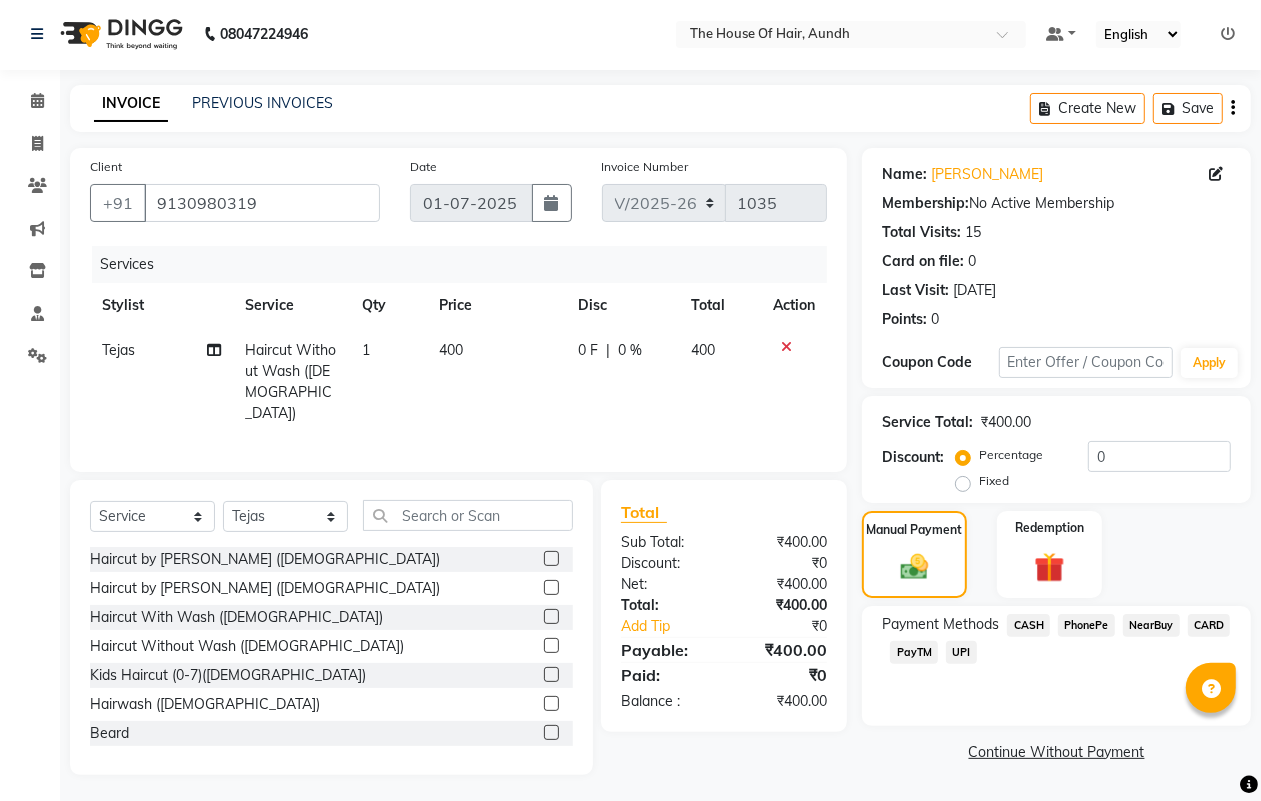 click on "UPI" 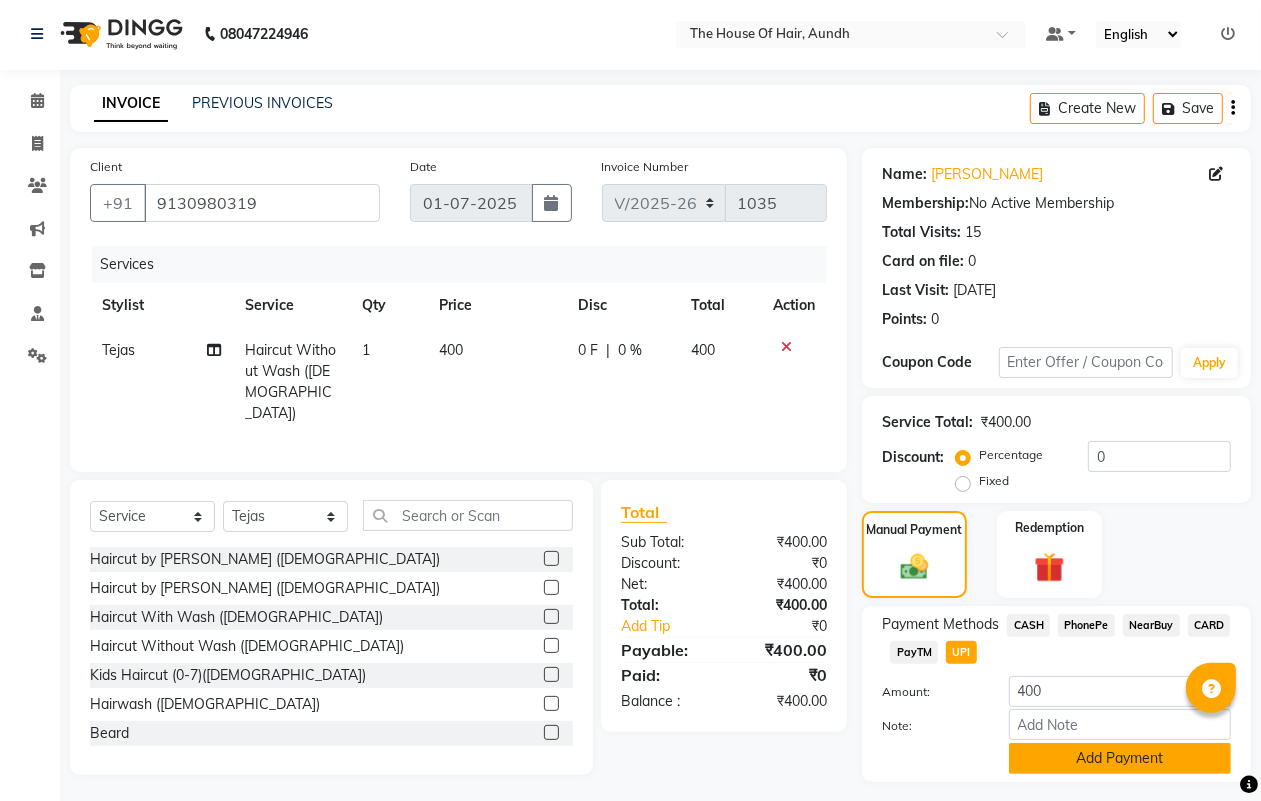 scroll, scrollTop: 52, scrollLeft: 0, axis: vertical 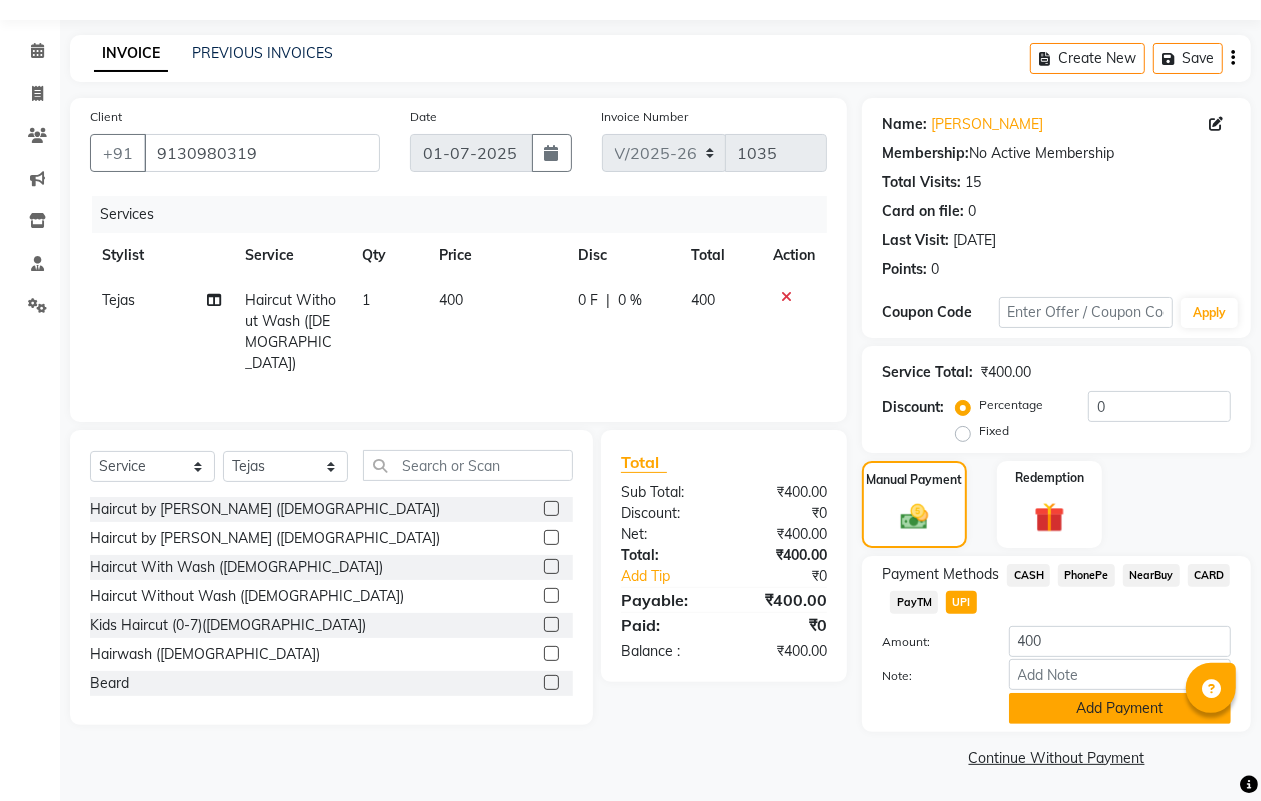 click on "Add Payment" 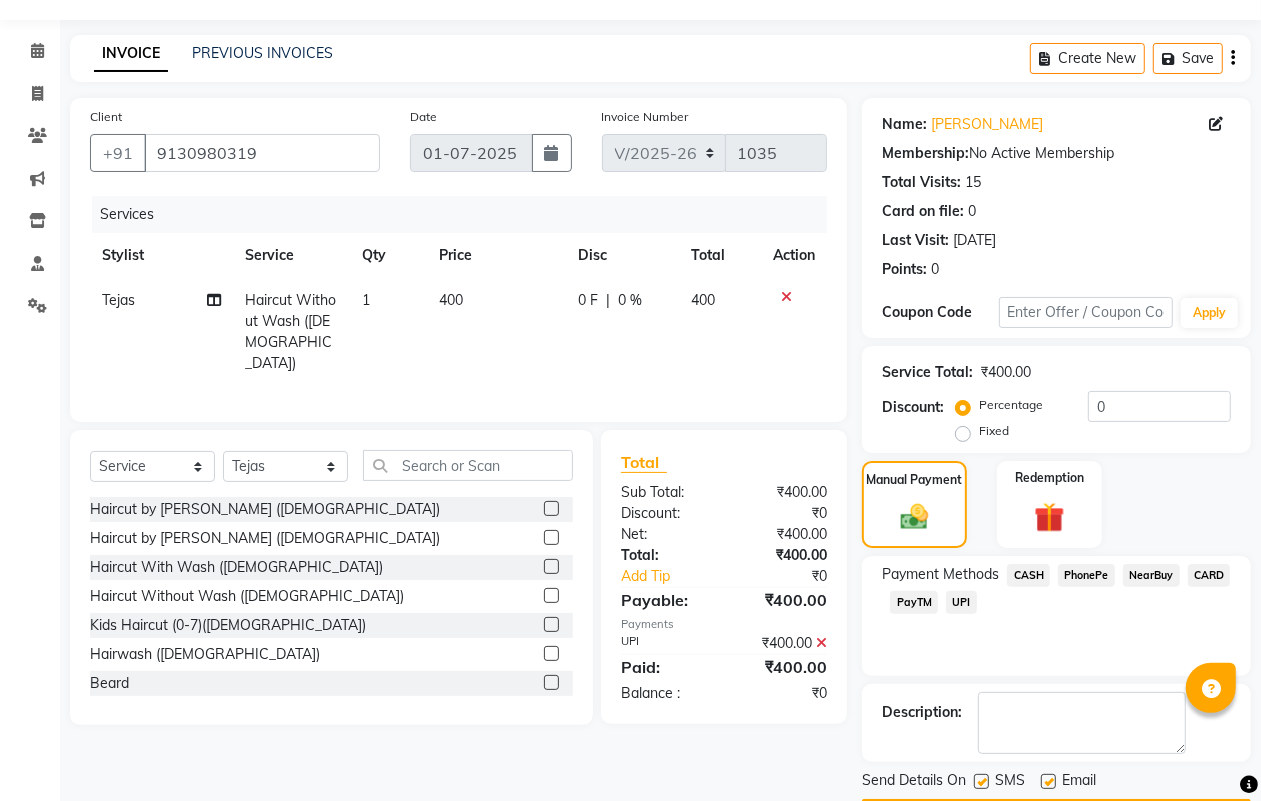 scroll, scrollTop: 111, scrollLeft: 0, axis: vertical 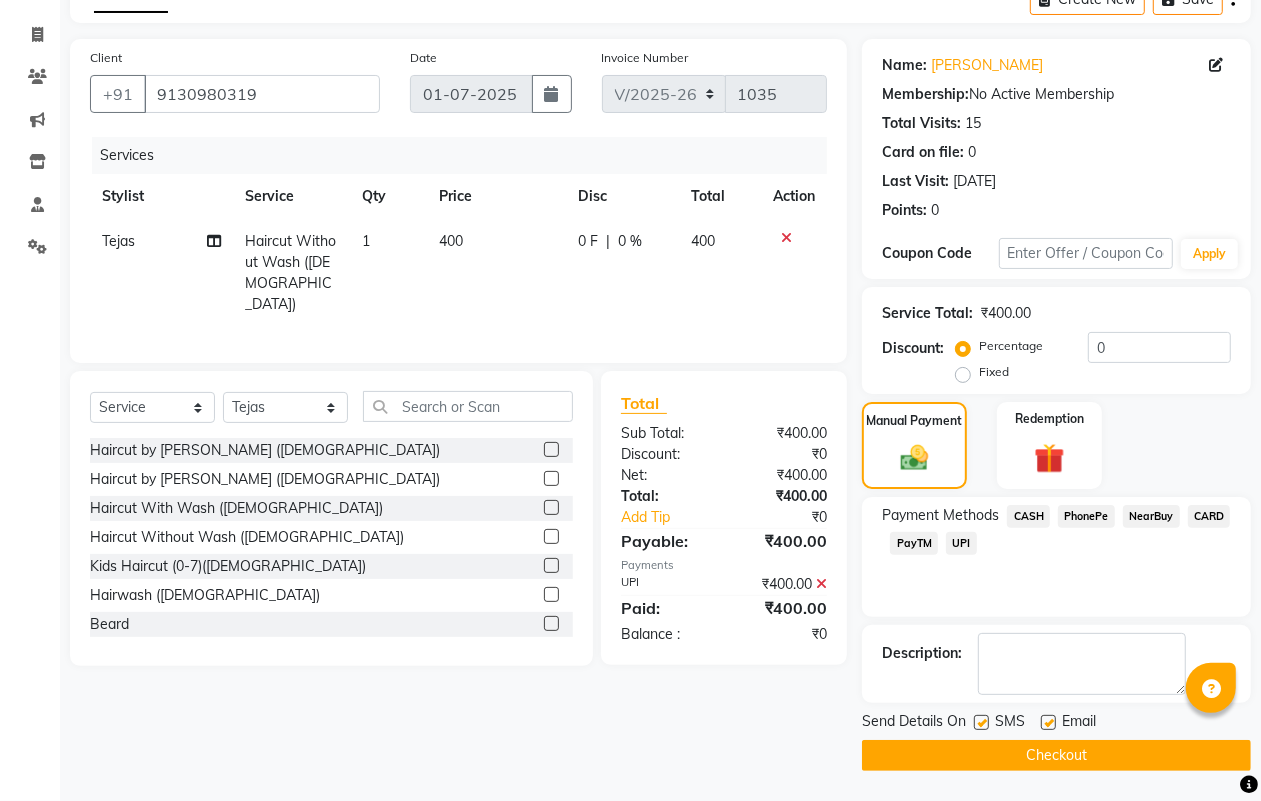click on "Checkout" 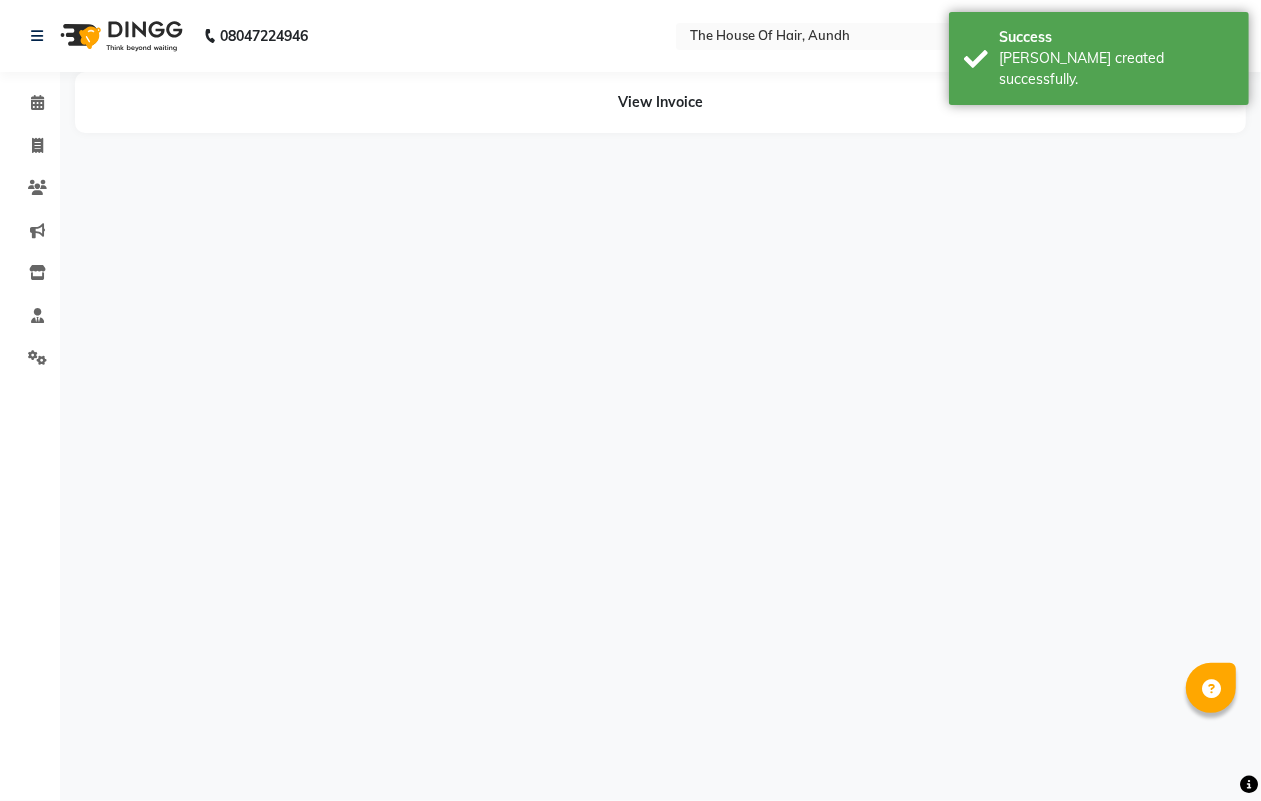 scroll, scrollTop: 0, scrollLeft: 0, axis: both 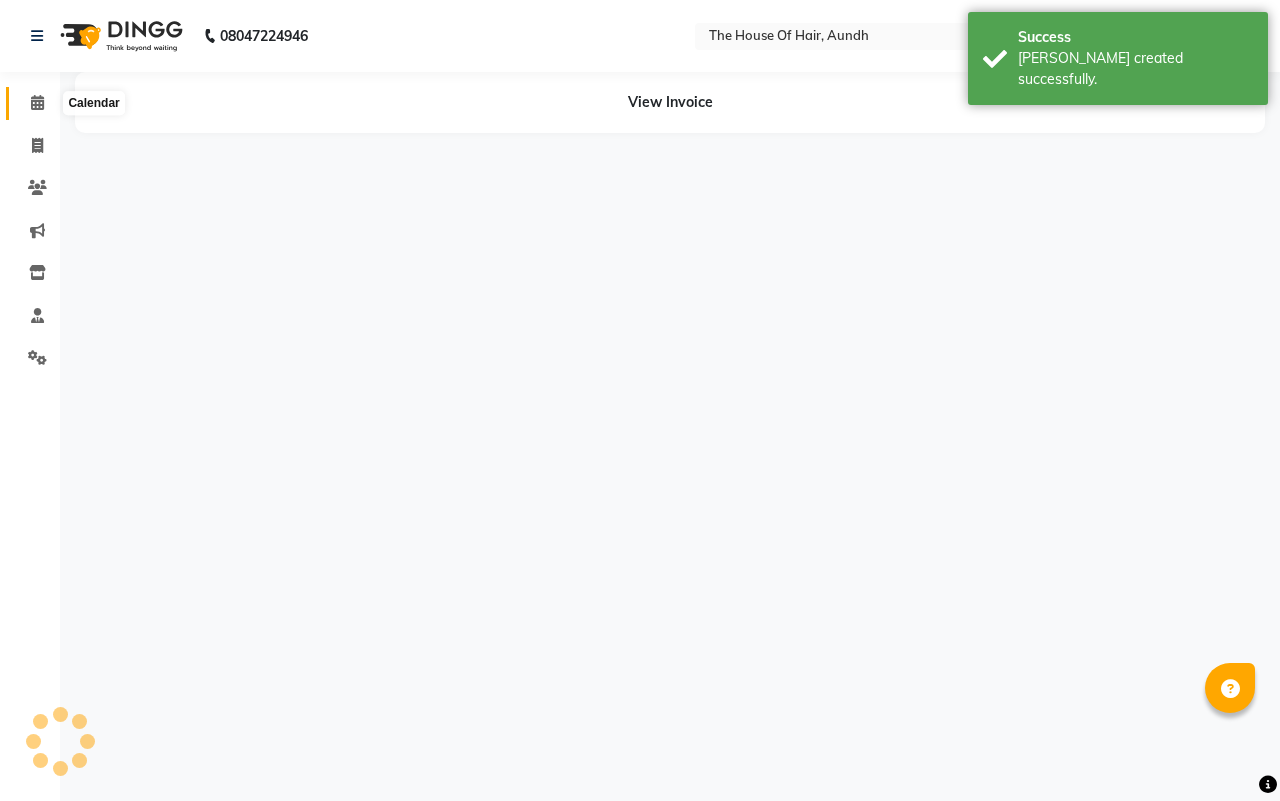 click 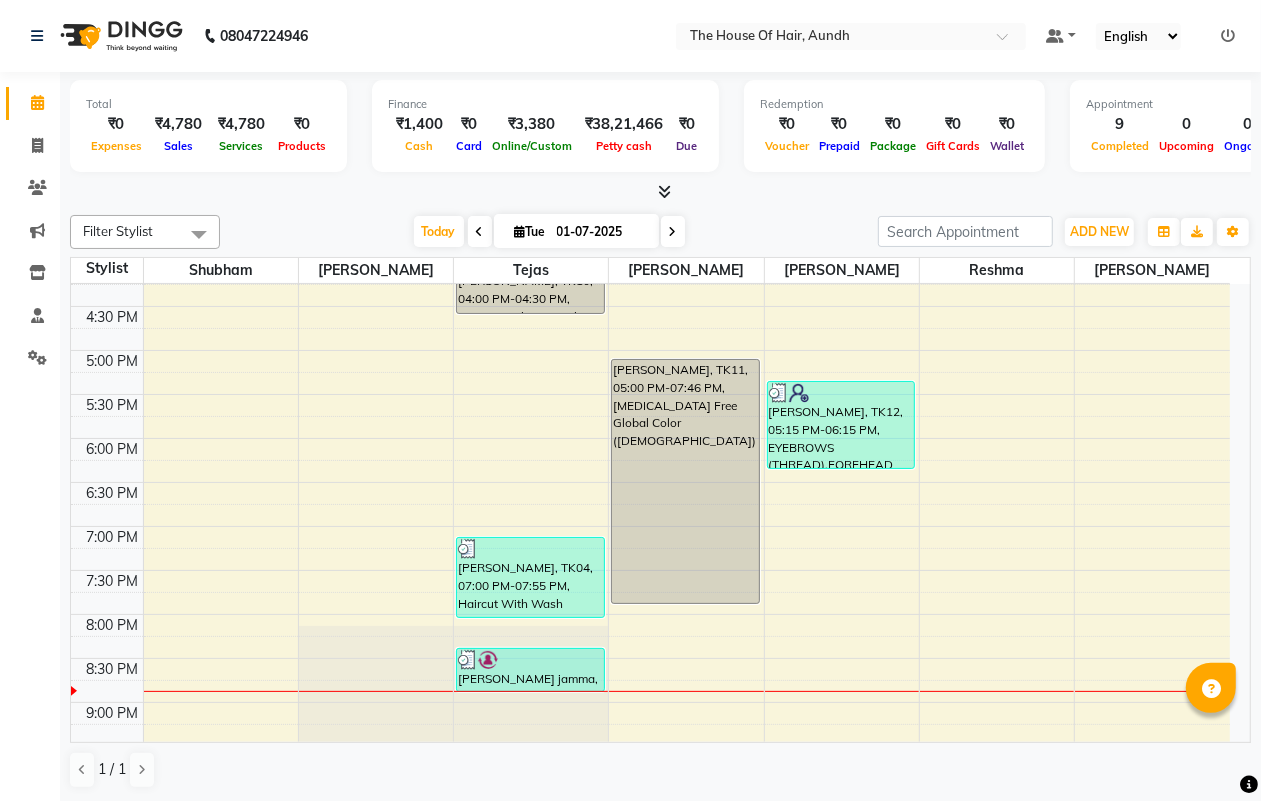 scroll, scrollTop: 787, scrollLeft: 0, axis: vertical 